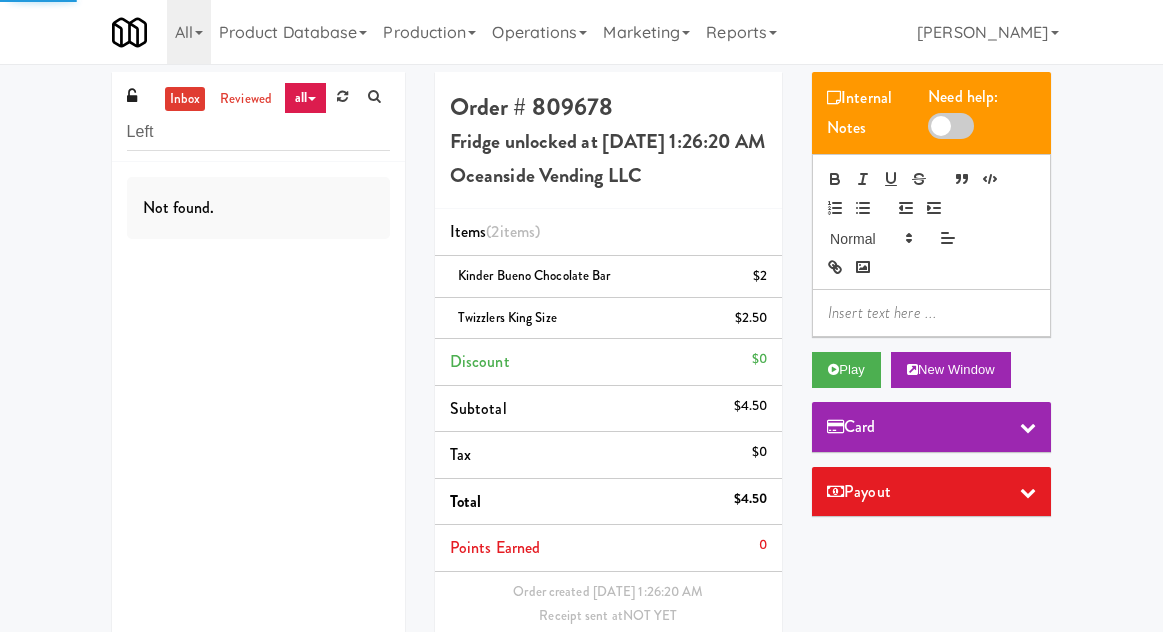 scroll, scrollTop: 0, scrollLeft: 0, axis: both 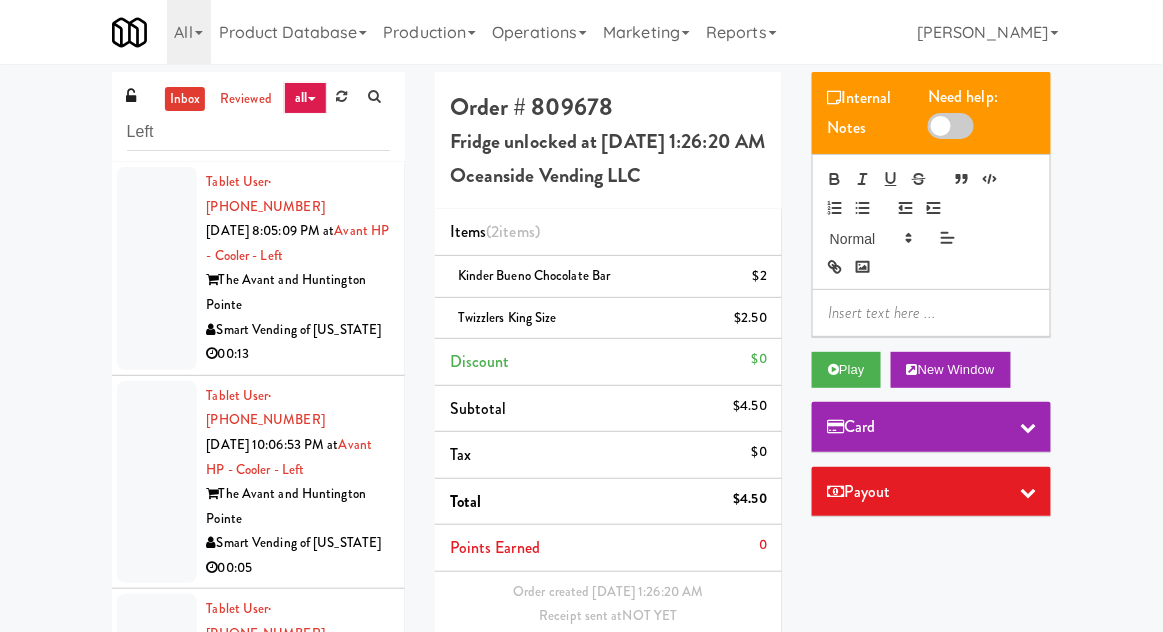 click at bounding box center (157, 482) 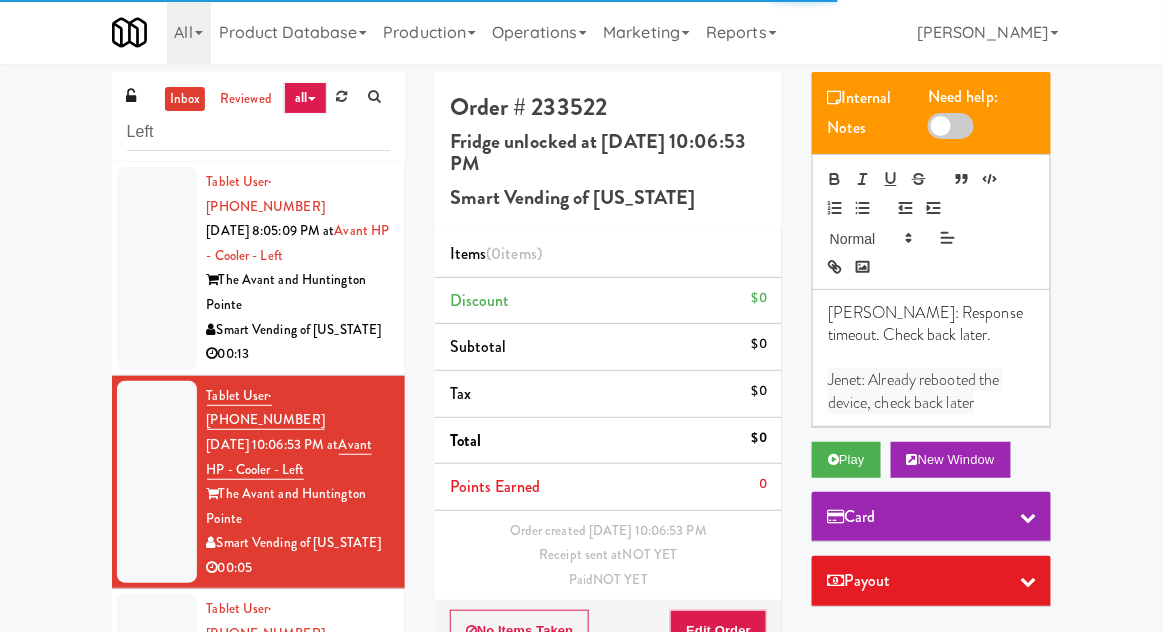 click at bounding box center (157, 268) 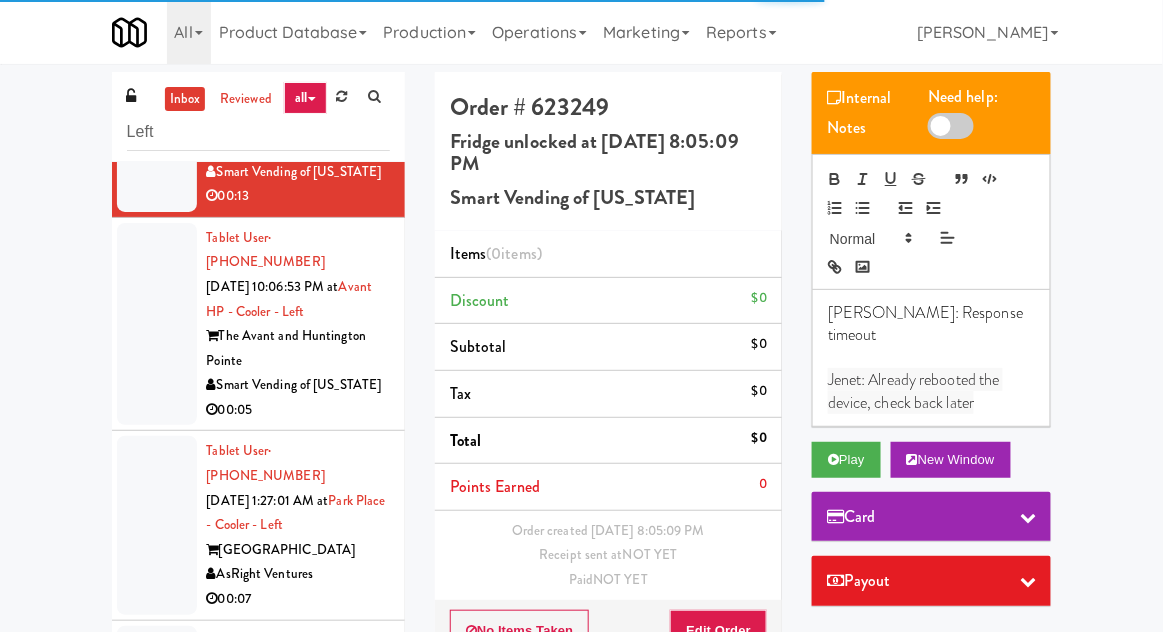click at bounding box center (157, 525) 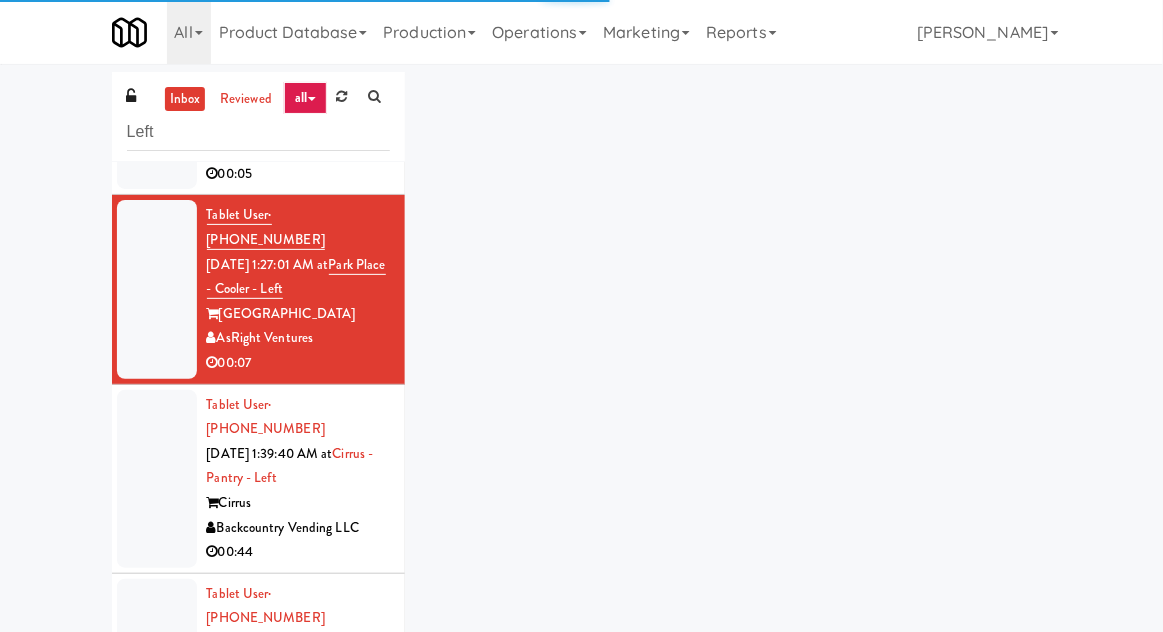 scroll, scrollTop: 404, scrollLeft: 0, axis: vertical 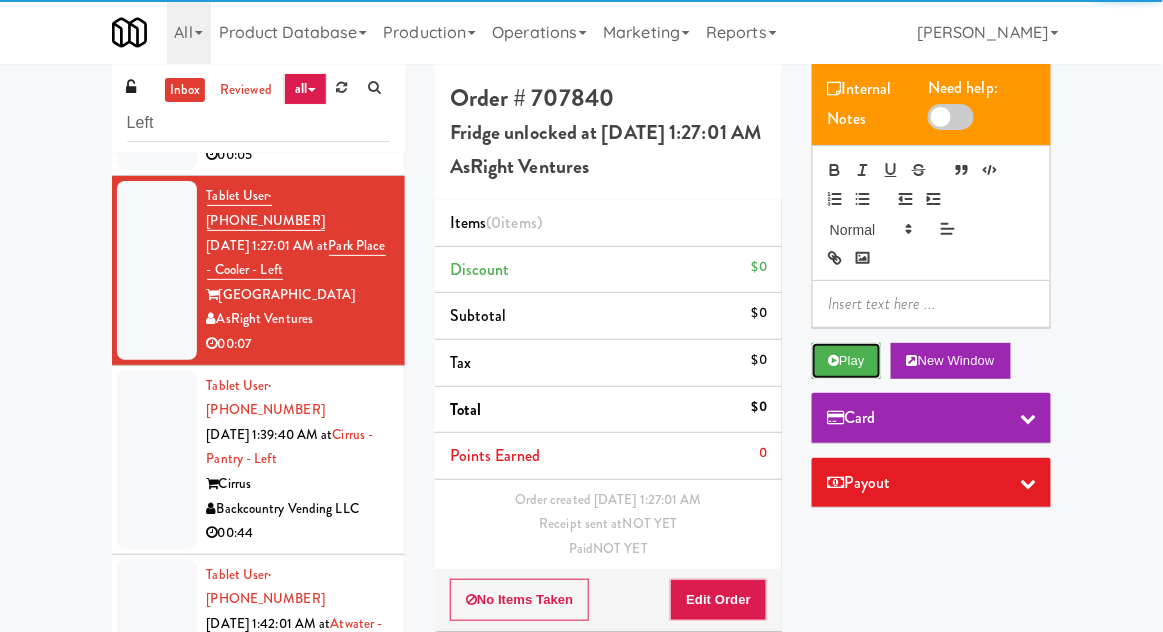 click on "Play" at bounding box center [846, 361] 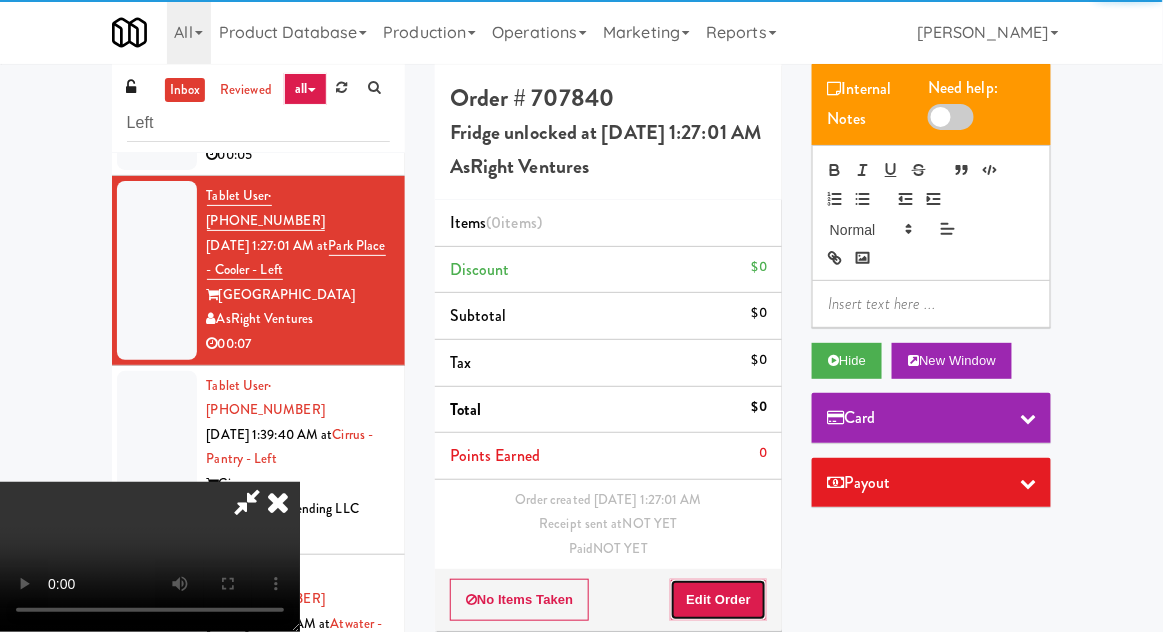 click on "Edit Order" at bounding box center [718, 600] 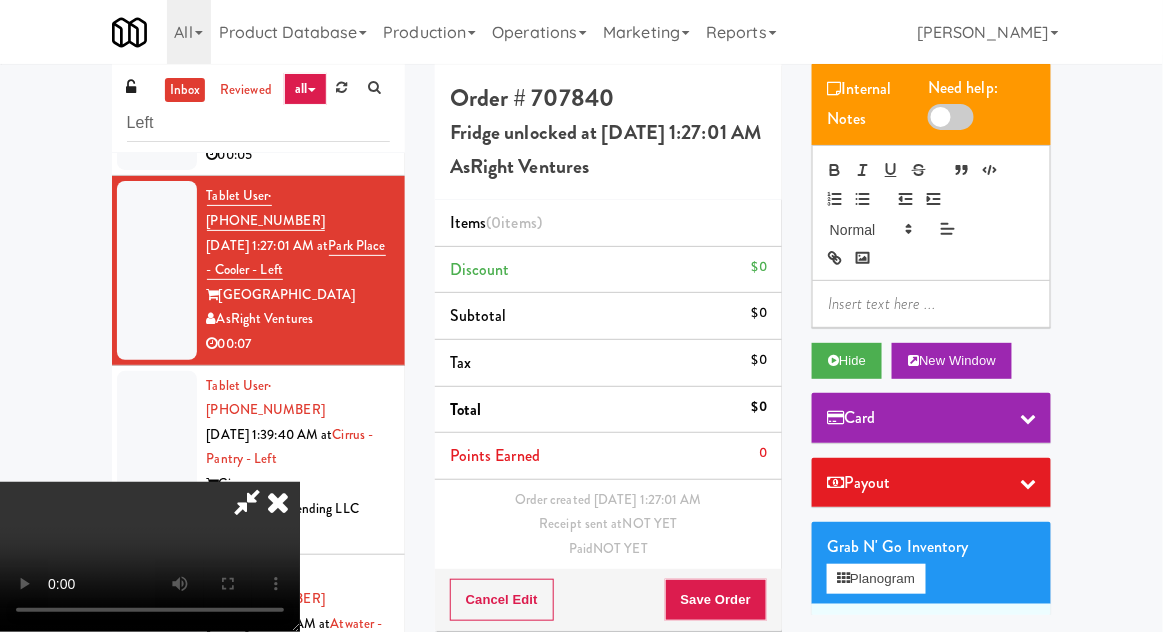 type 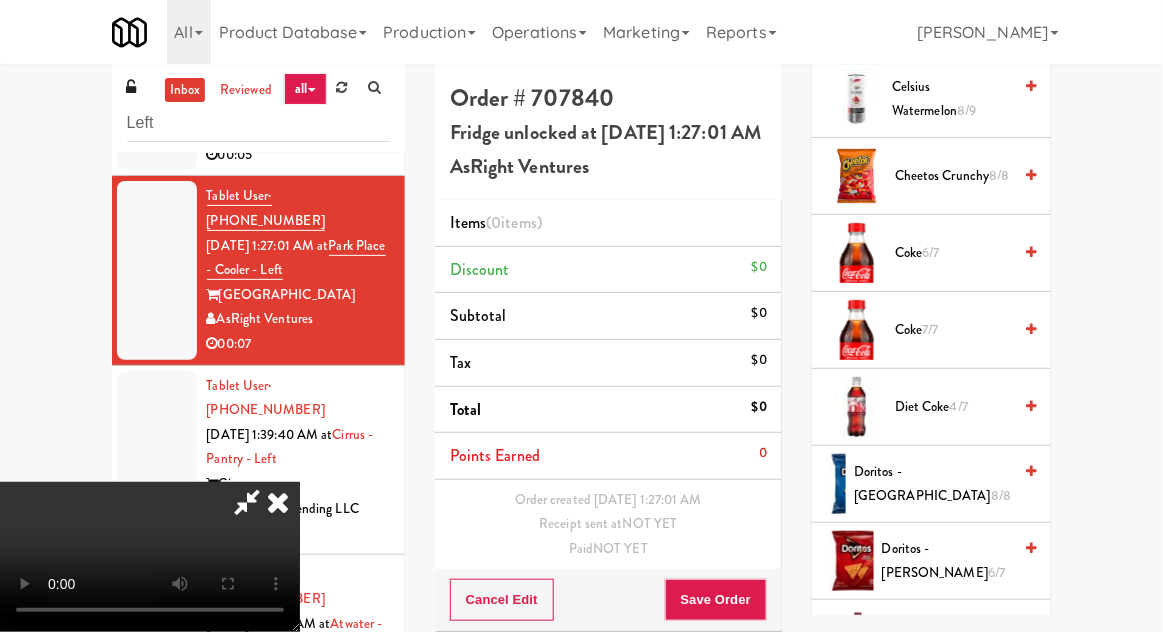 scroll, scrollTop: 1045, scrollLeft: 0, axis: vertical 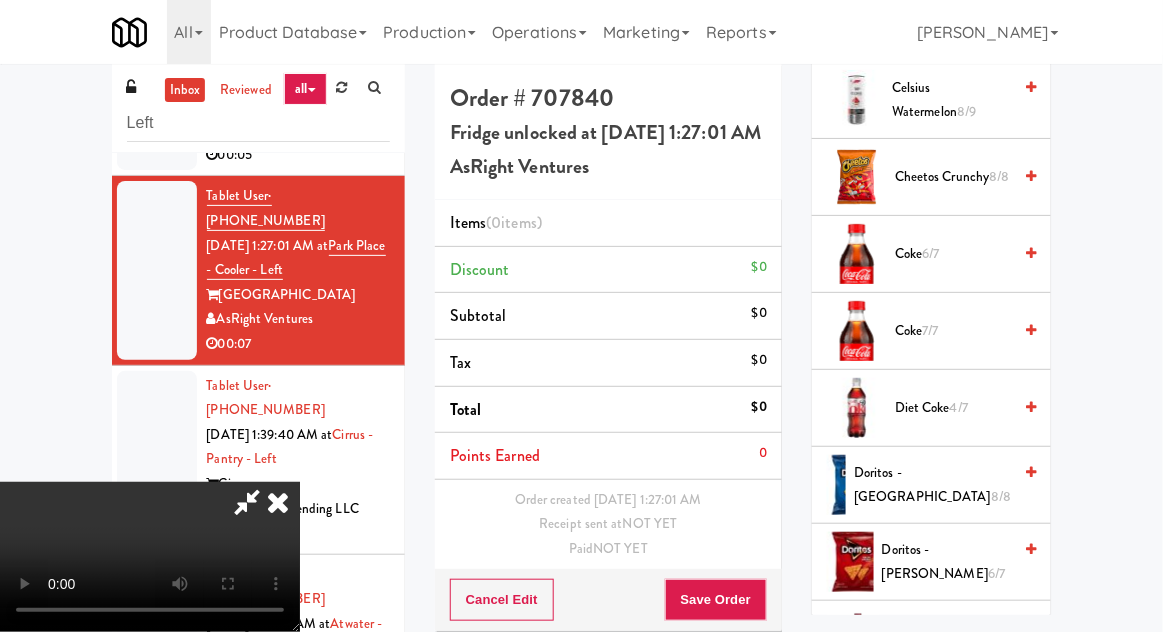 click on "Coke  6/7" at bounding box center (953, 254) 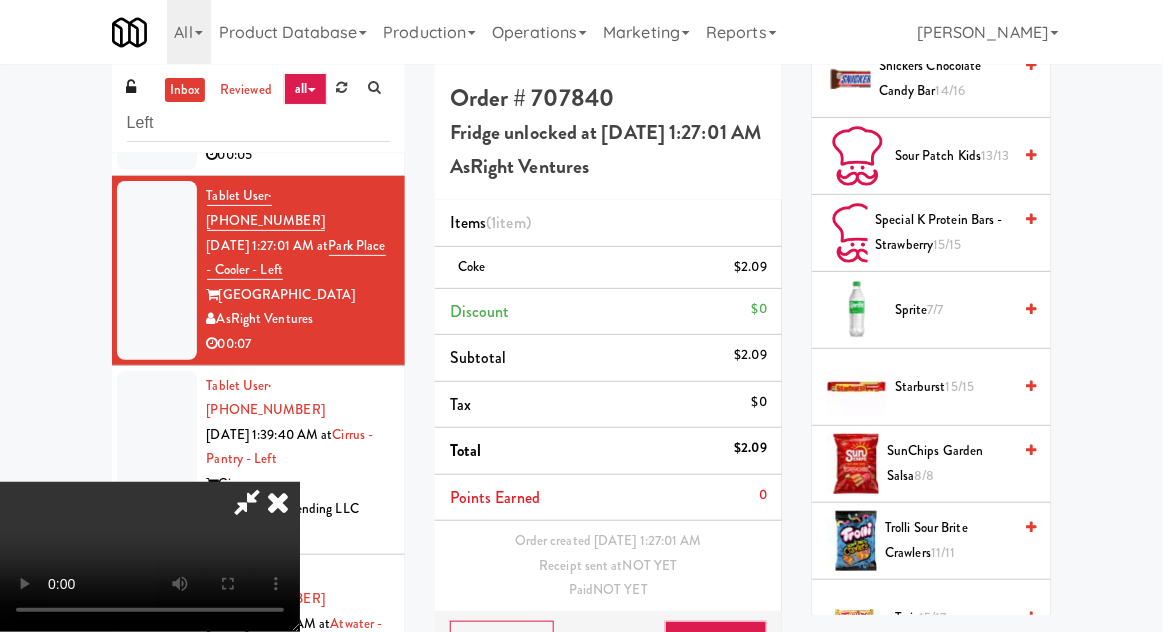 scroll, scrollTop: 2798, scrollLeft: 0, axis: vertical 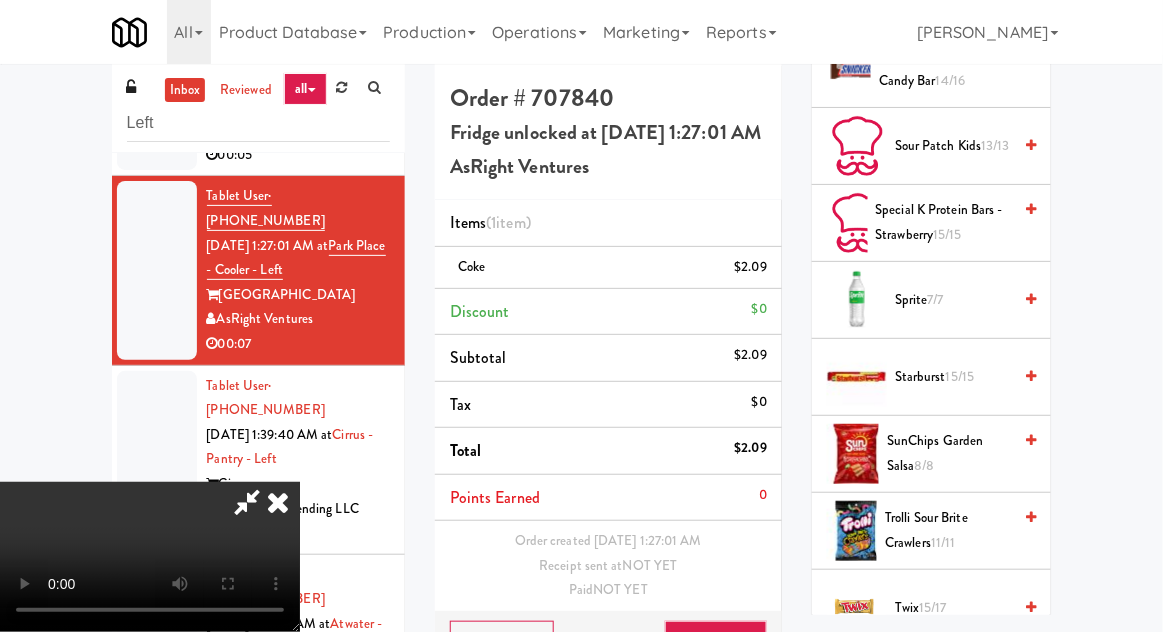 click on "Twix  15/17" at bounding box center (953, 608) 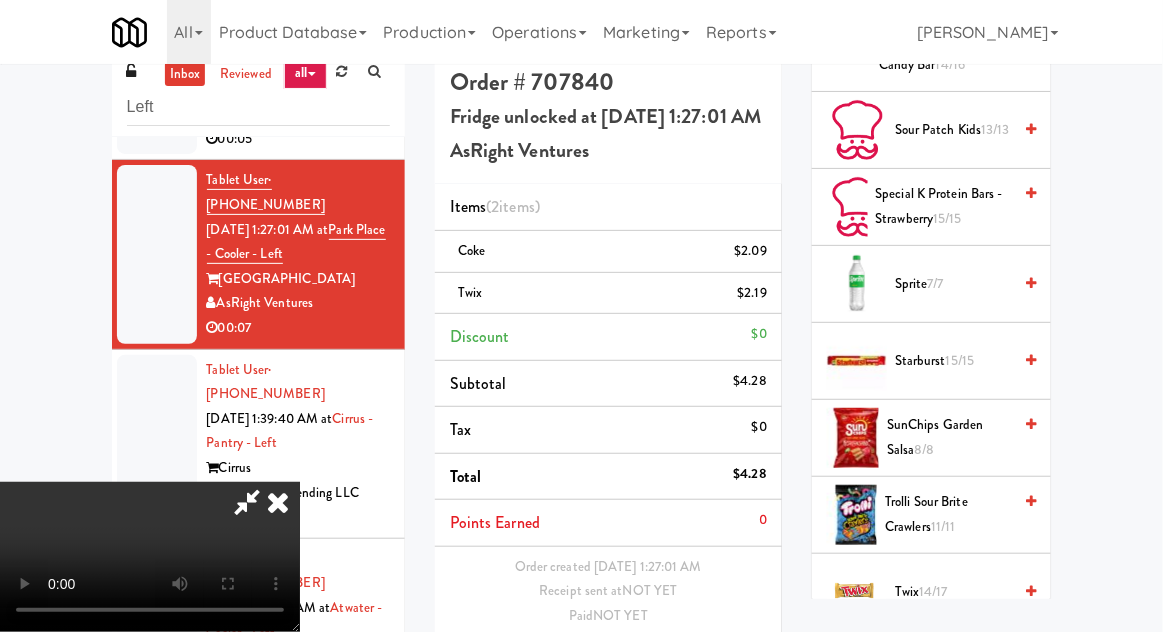 scroll, scrollTop: 48, scrollLeft: 0, axis: vertical 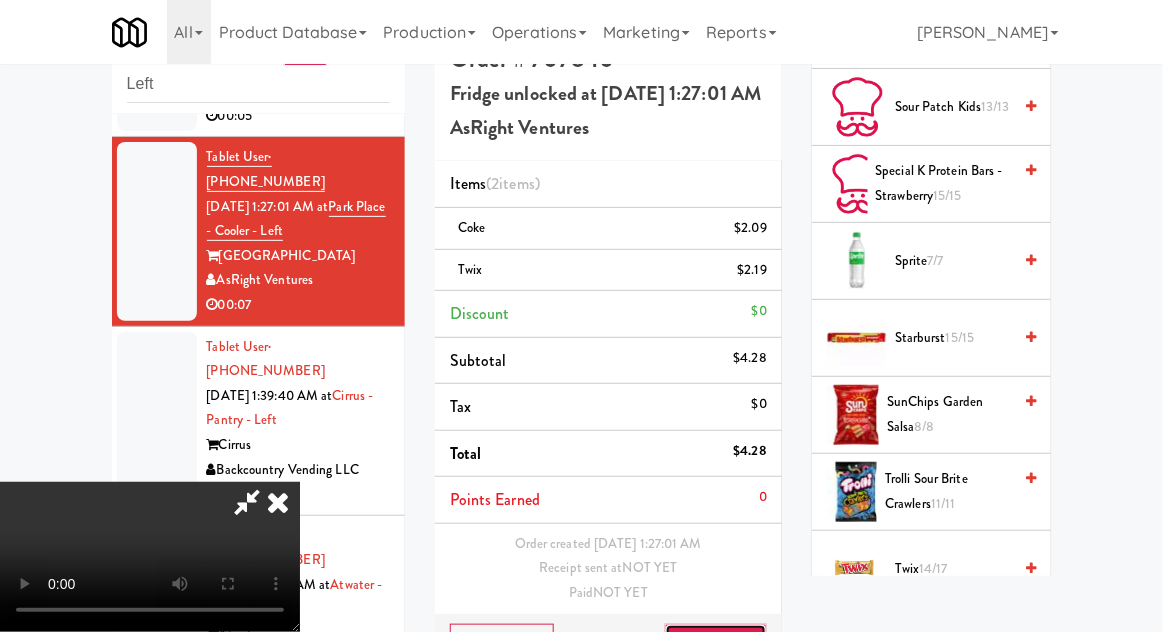 click on "Save Order" at bounding box center [716, 645] 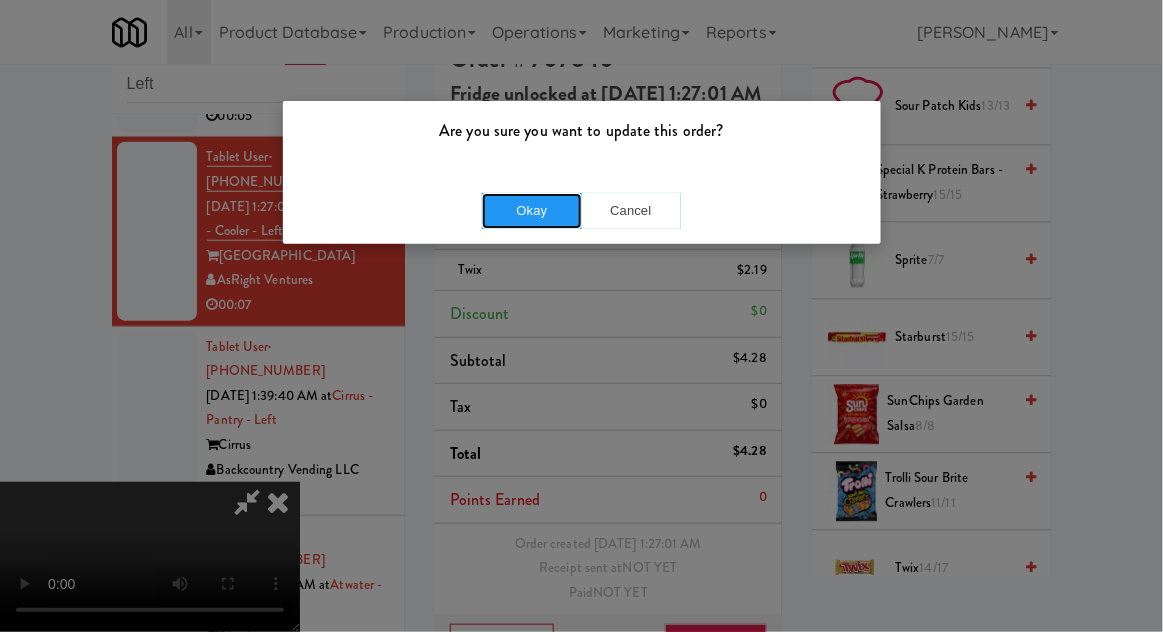 click on "Okay" at bounding box center (532, 211) 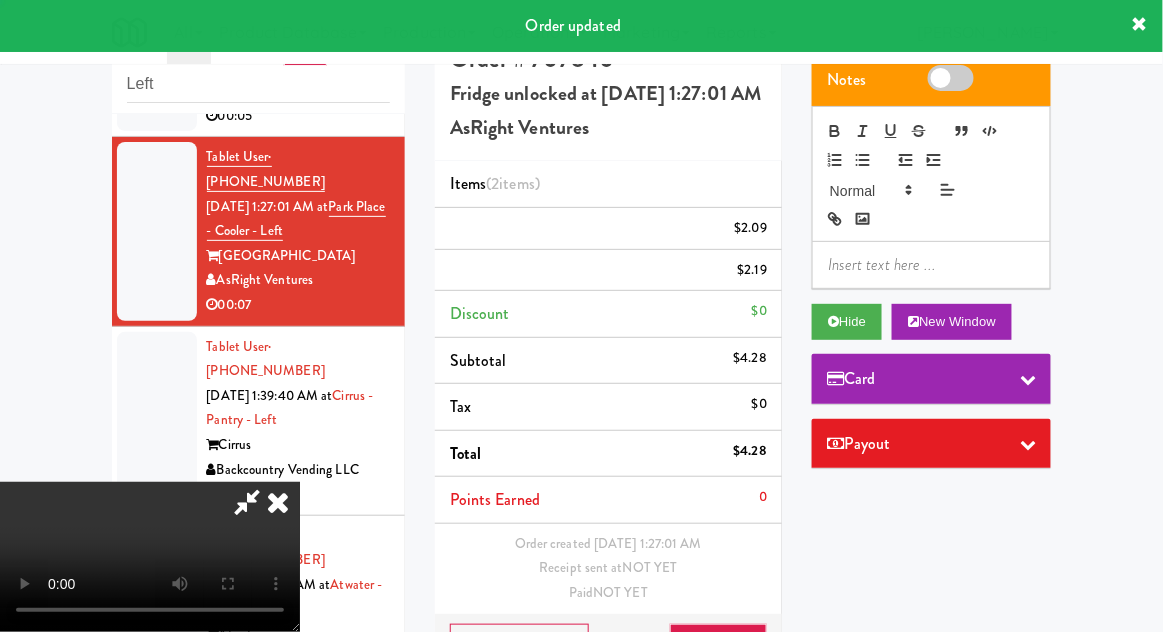 scroll, scrollTop: 0, scrollLeft: 0, axis: both 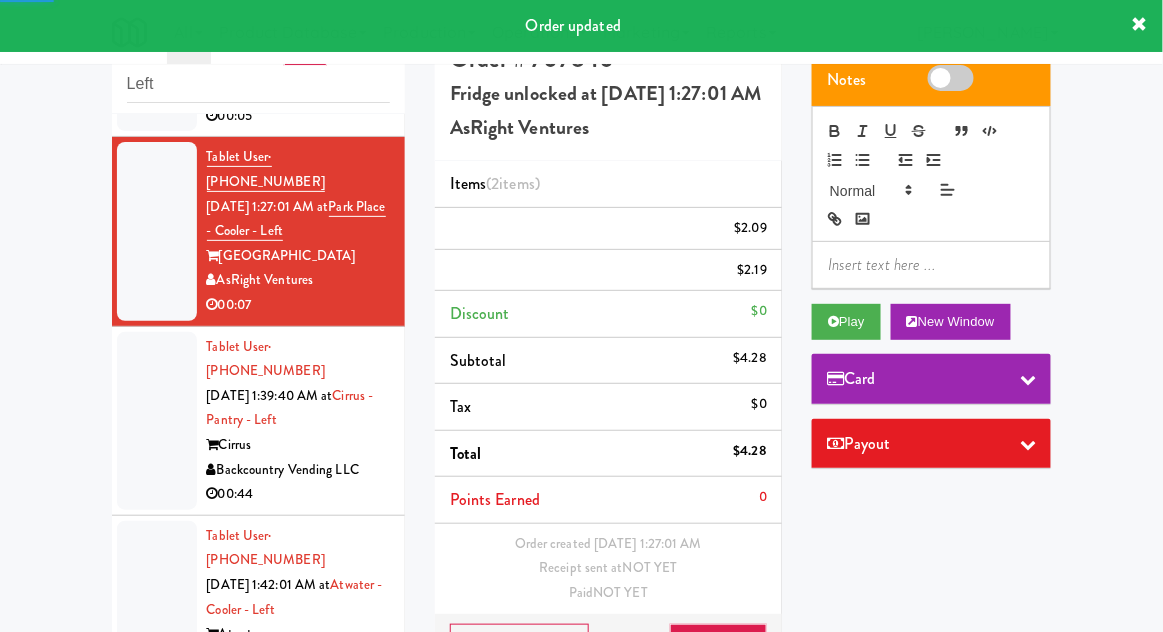 click at bounding box center (157, 421) 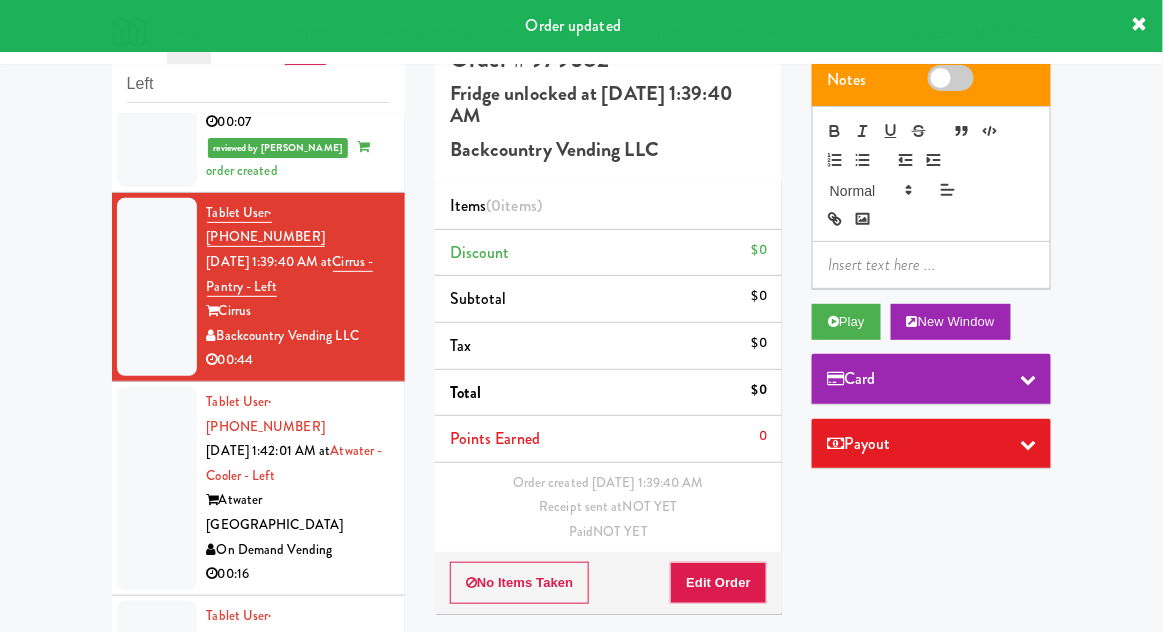 scroll, scrollTop: 589, scrollLeft: 0, axis: vertical 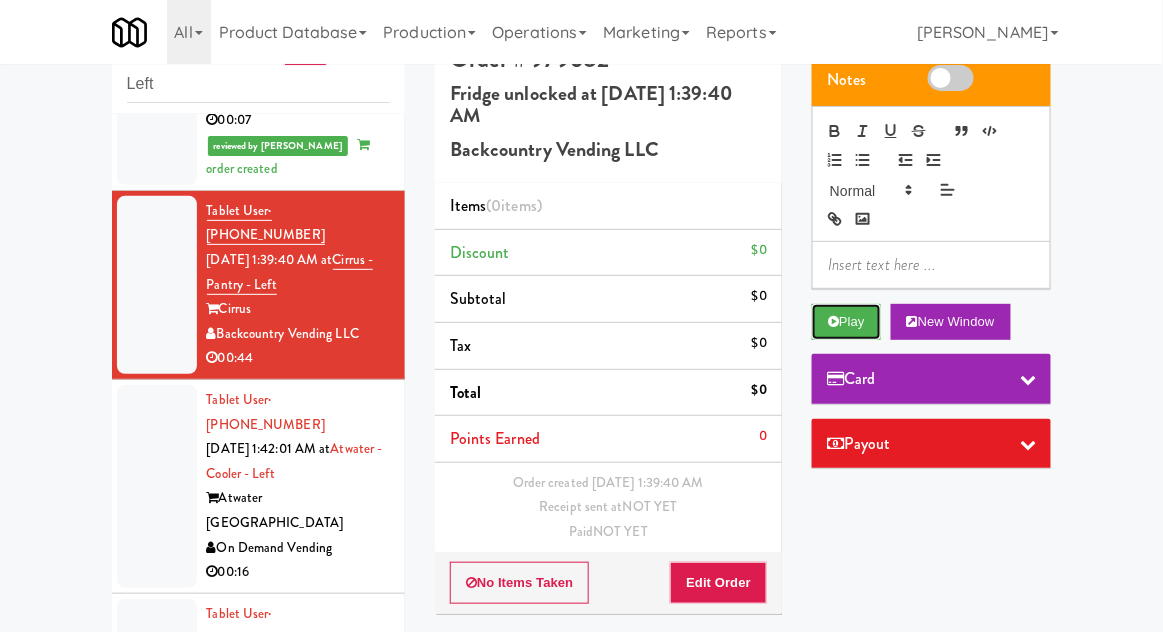 click on "Play" at bounding box center (846, 322) 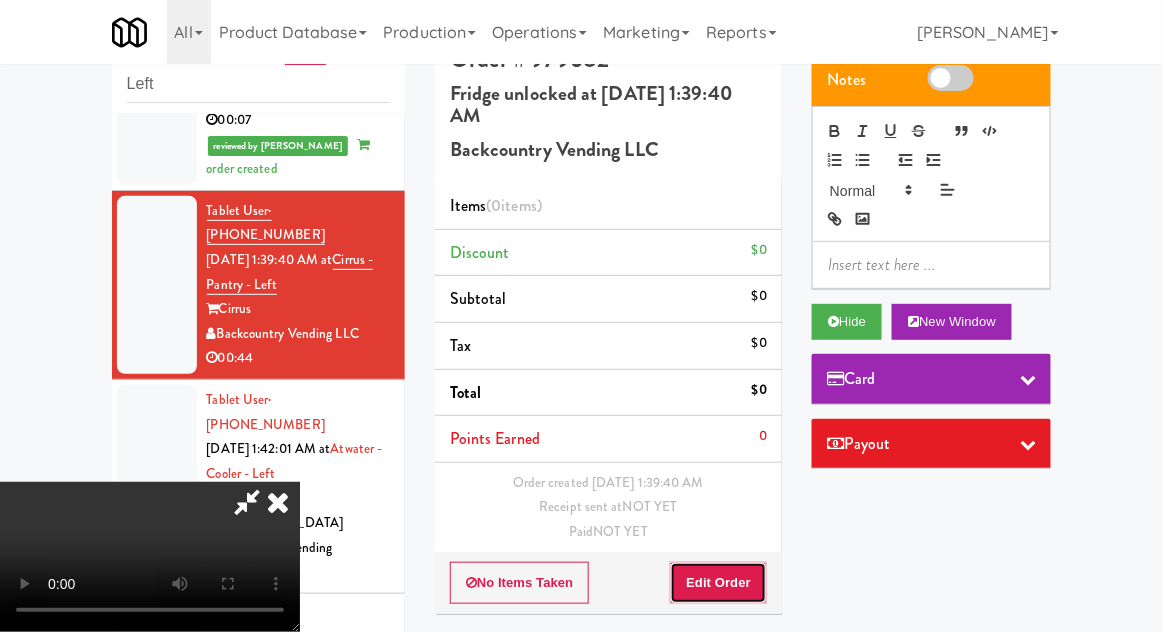 click on "Edit Order" at bounding box center [718, 583] 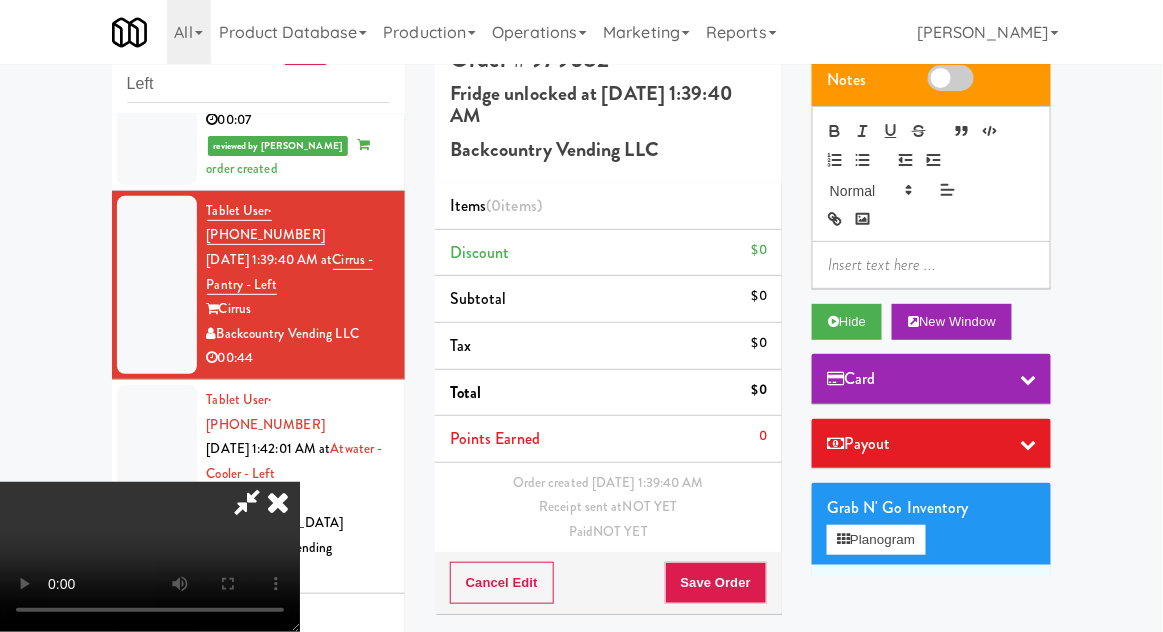 type 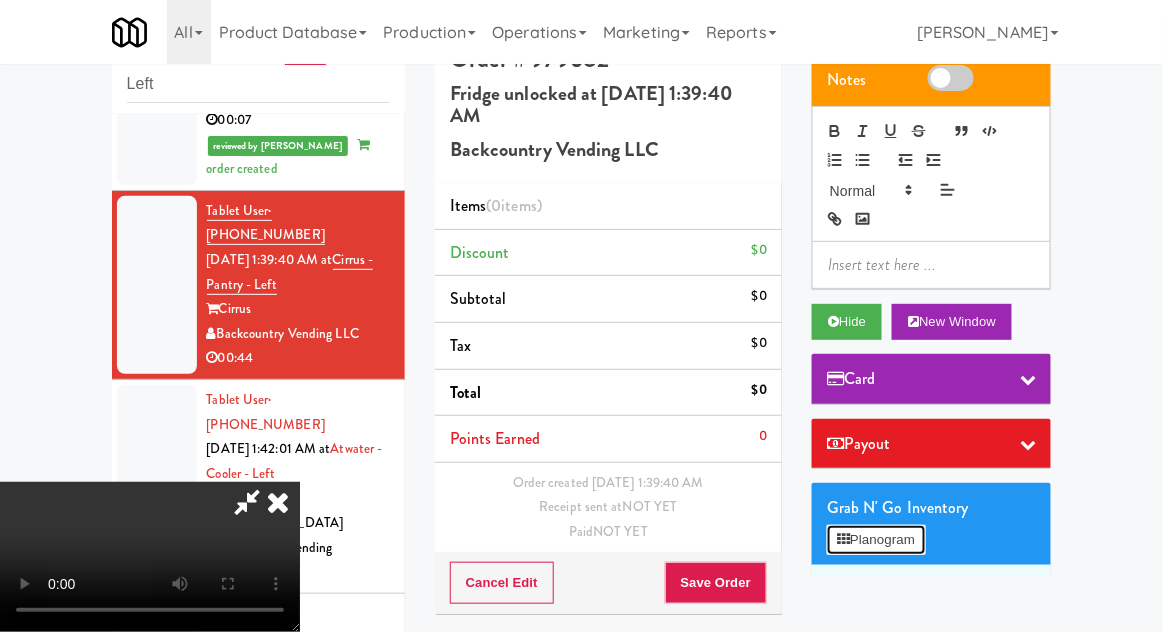 click on "Planogram" at bounding box center (876, 540) 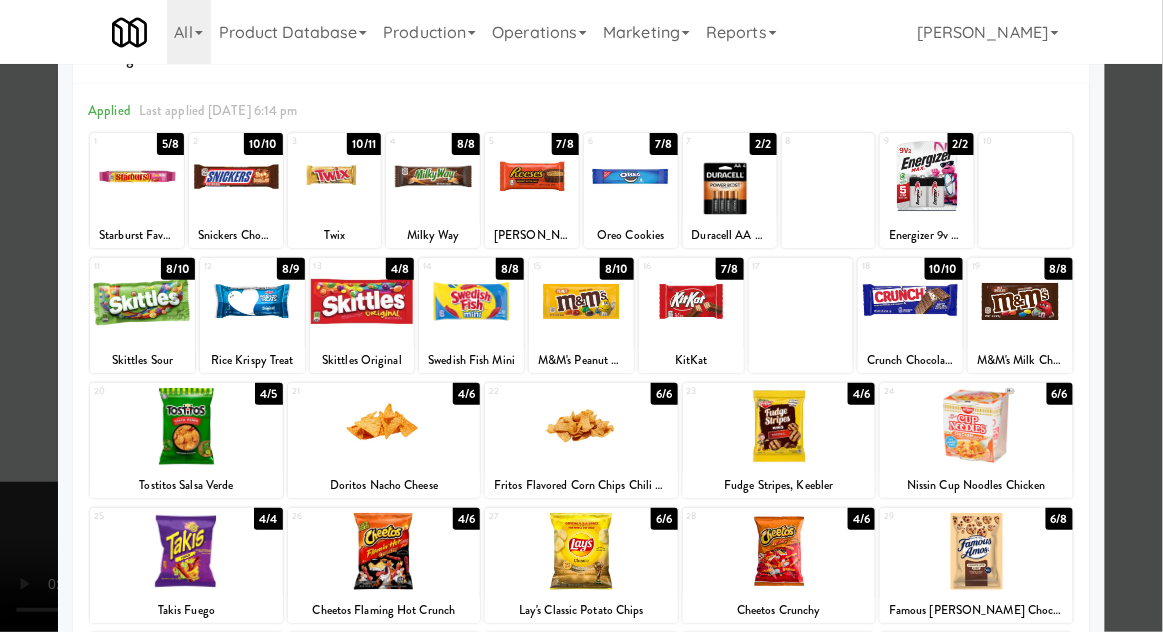 scroll, scrollTop: 111, scrollLeft: 0, axis: vertical 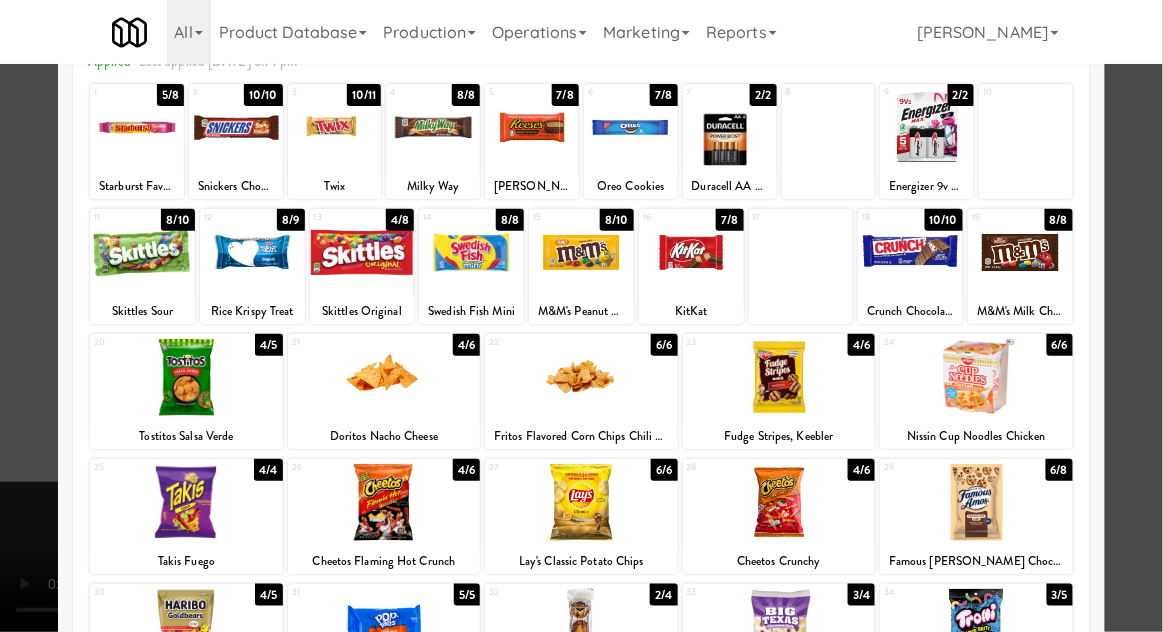 click at bounding box center (581, 316) 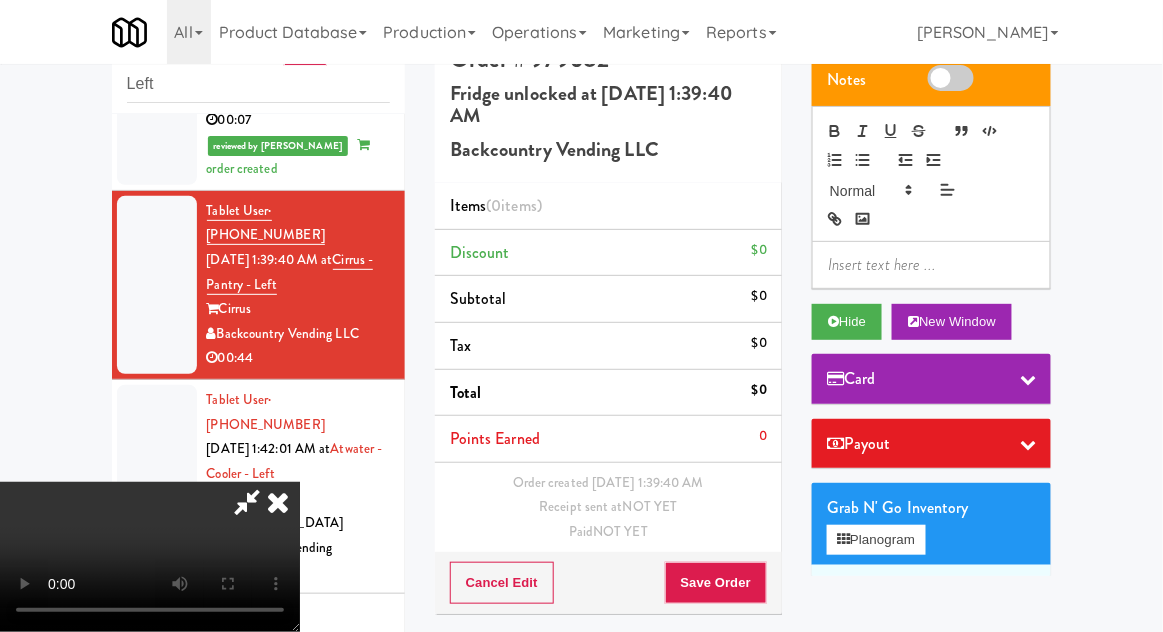 click at bounding box center (278, 502) 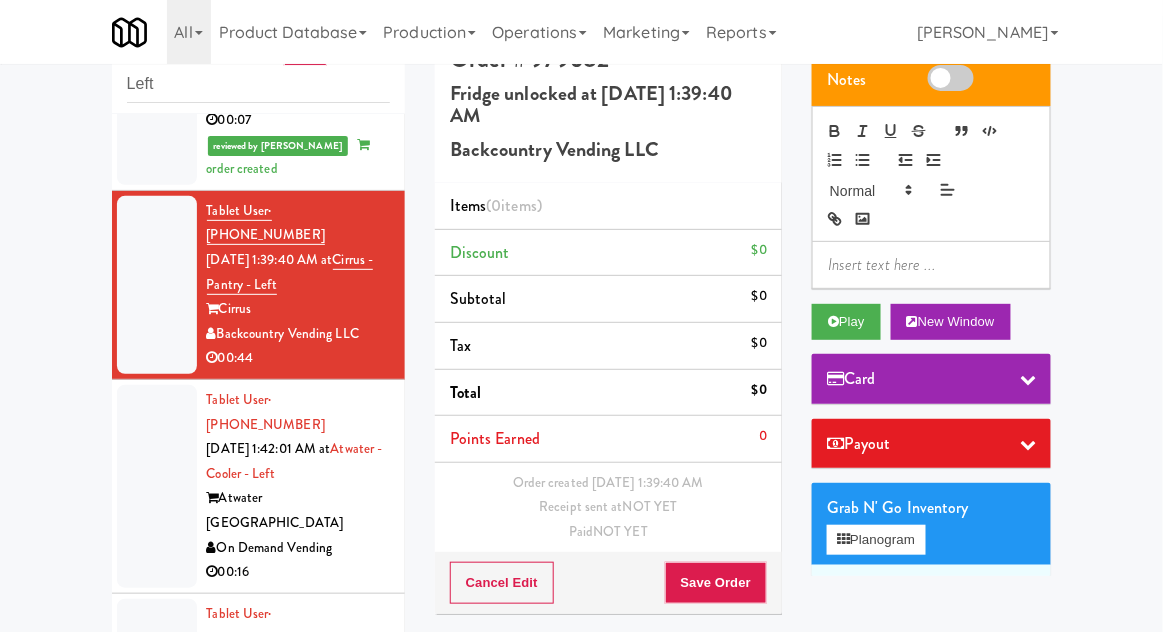 click at bounding box center (157, 486) 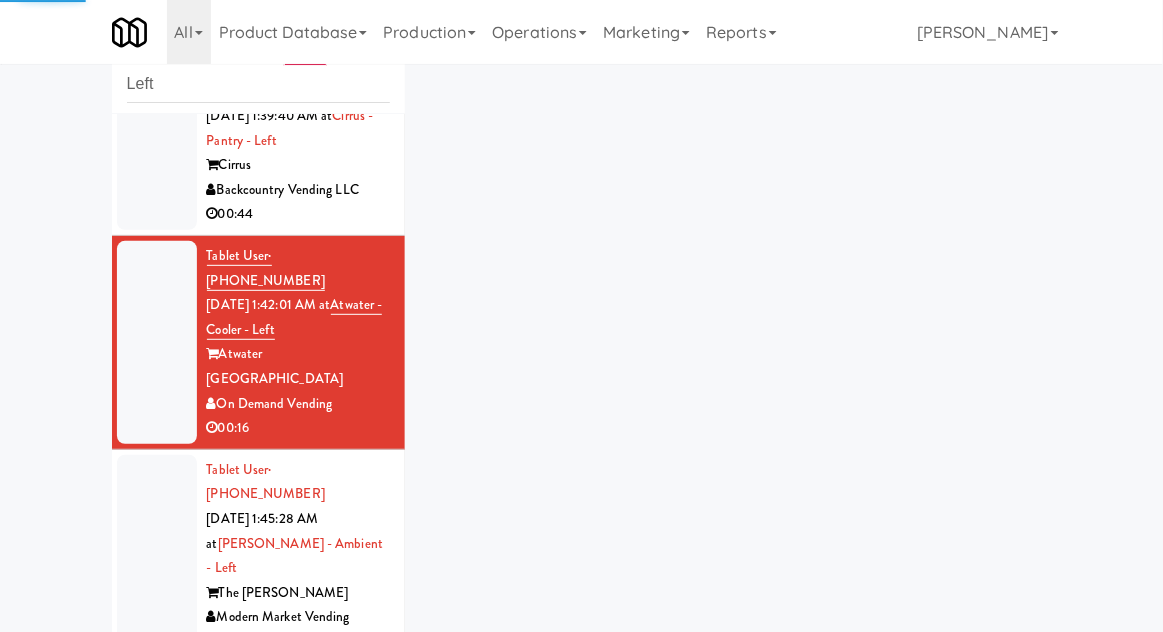 scroll, scrollTop: 736, scrollLeft: 0, axis: vertical 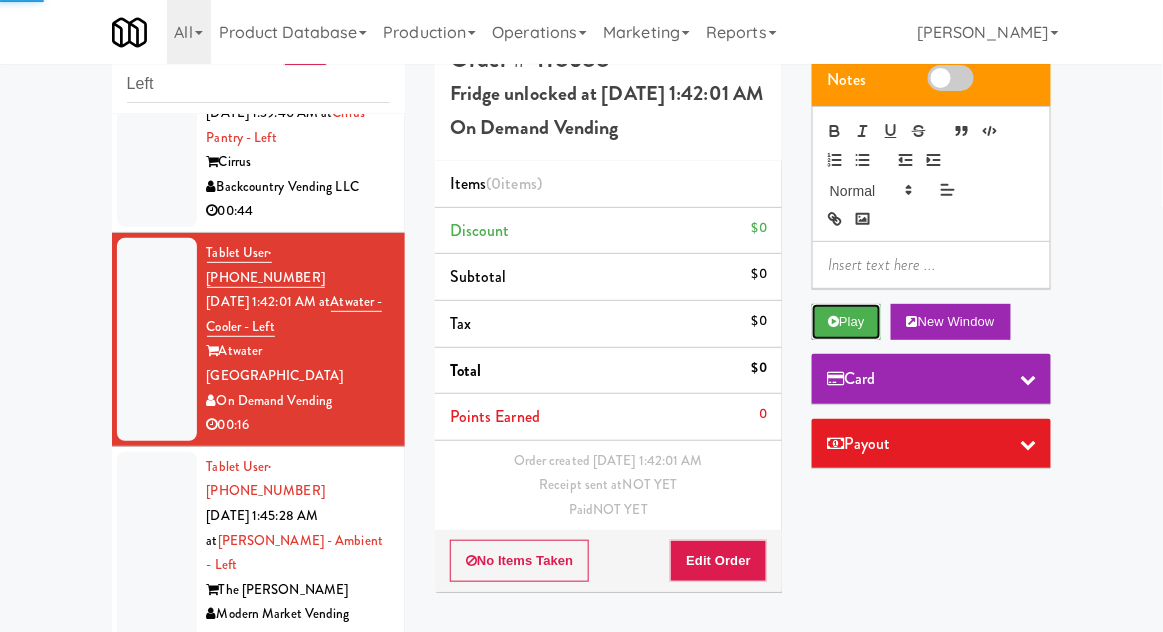 click on "Play" at bounding box center [846, 322] 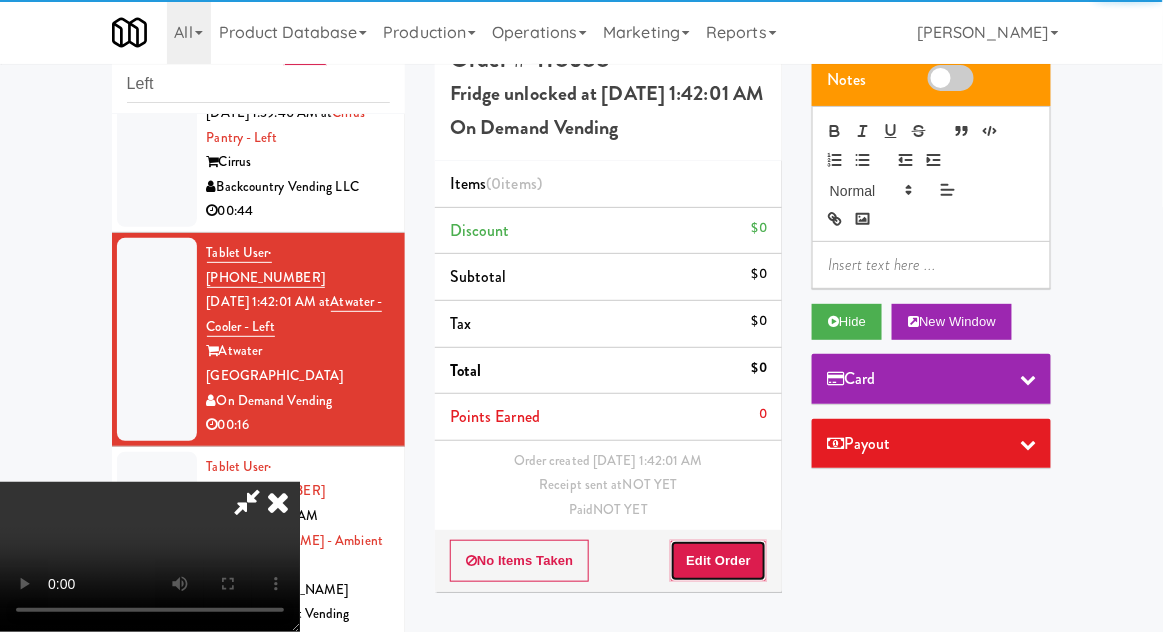 click on "Edit Order" at bounding box center [718, 561] 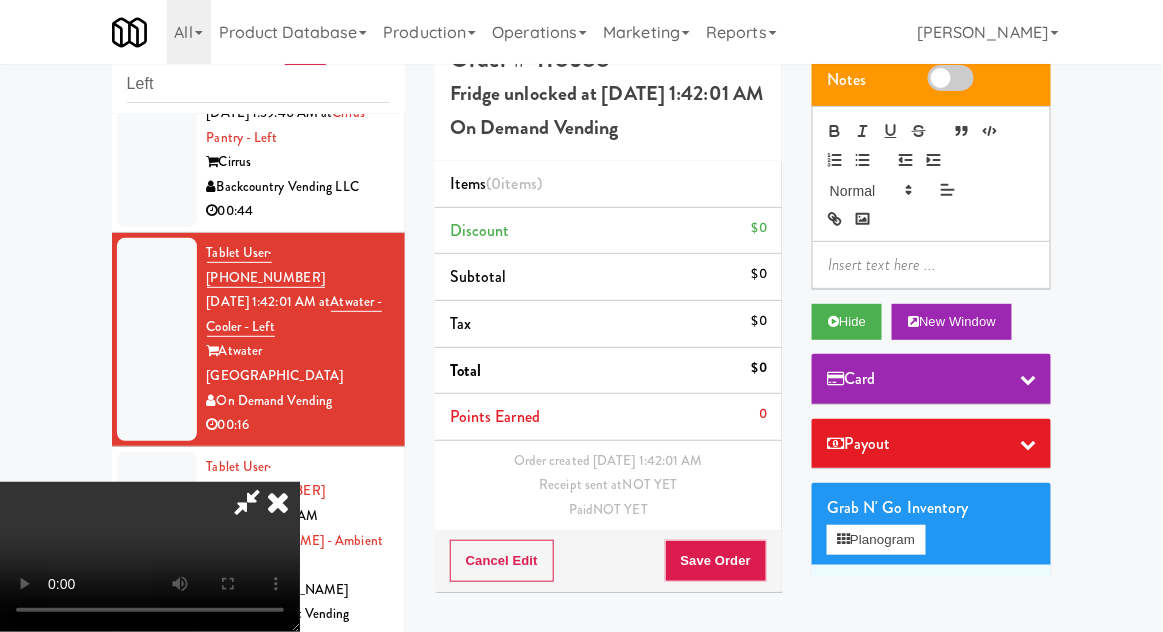 type 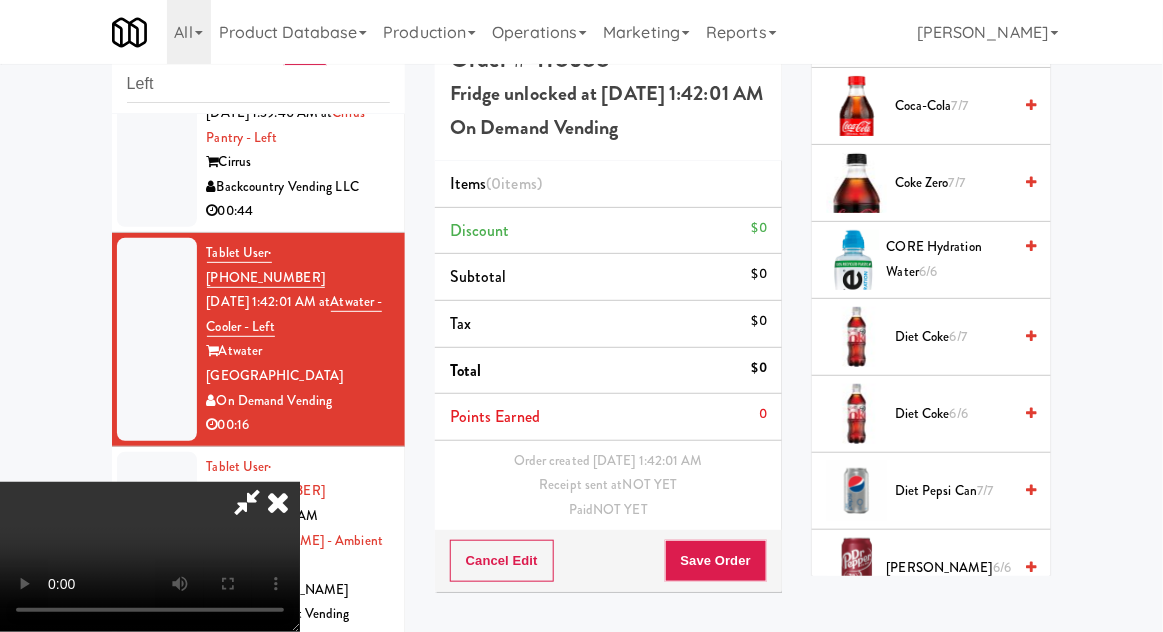 scroll, scrollTop: 1554, scrollLeft: 0, axis: vertical 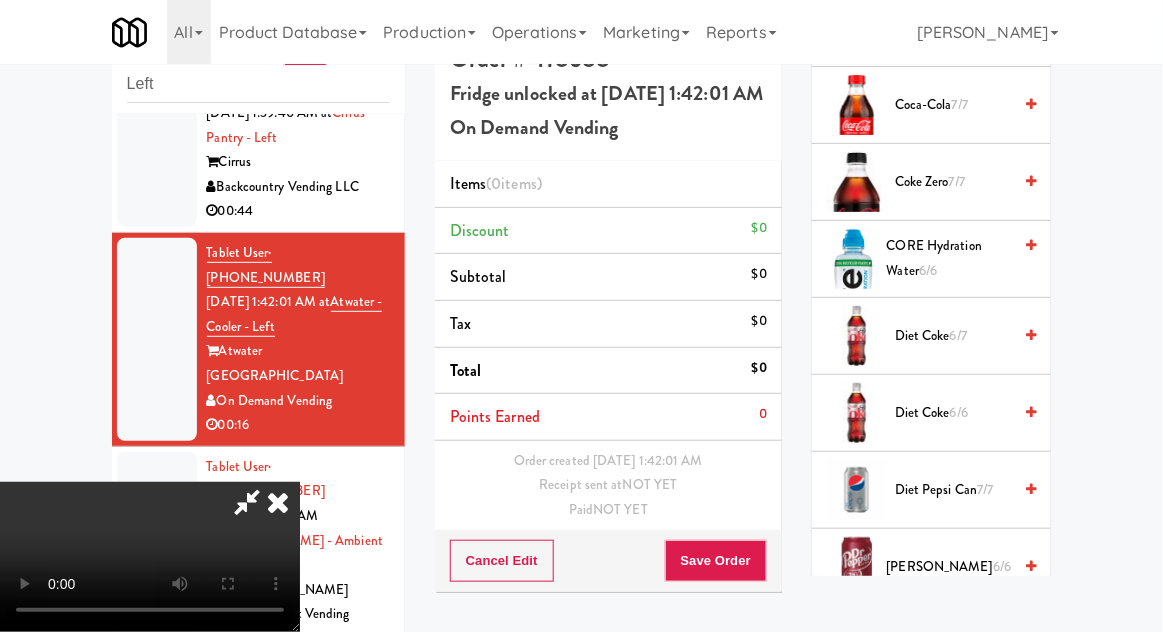click on "Diet Coke  6/6" at bounding box center (953, 413) 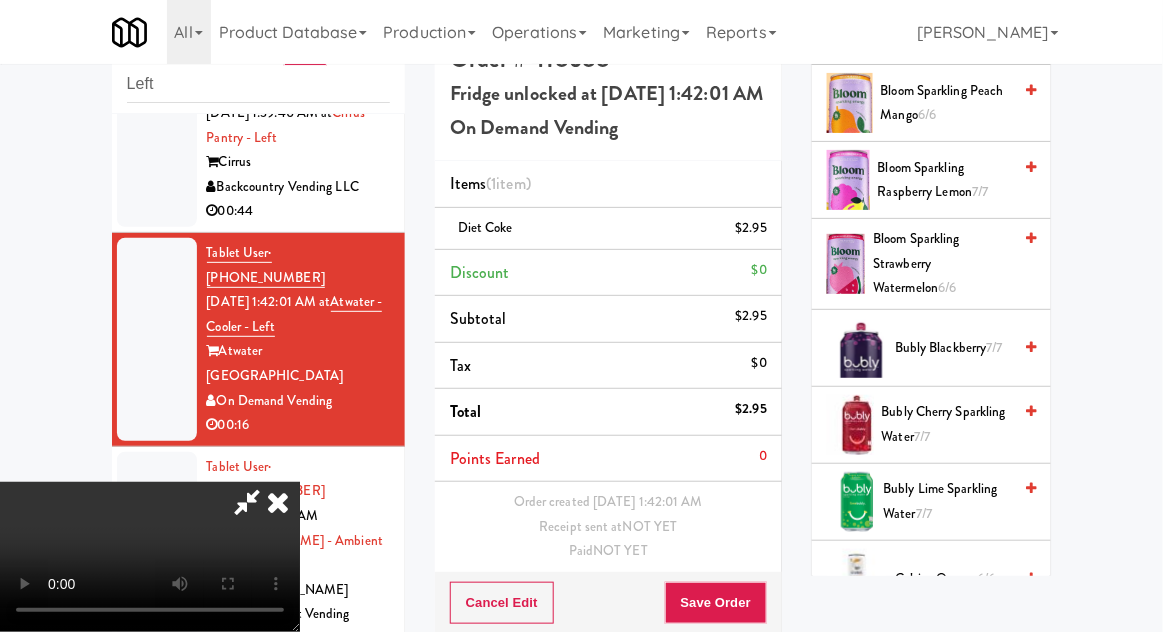 scroll, scrollTop: 621, scrollLeft: 0, axis: vertical 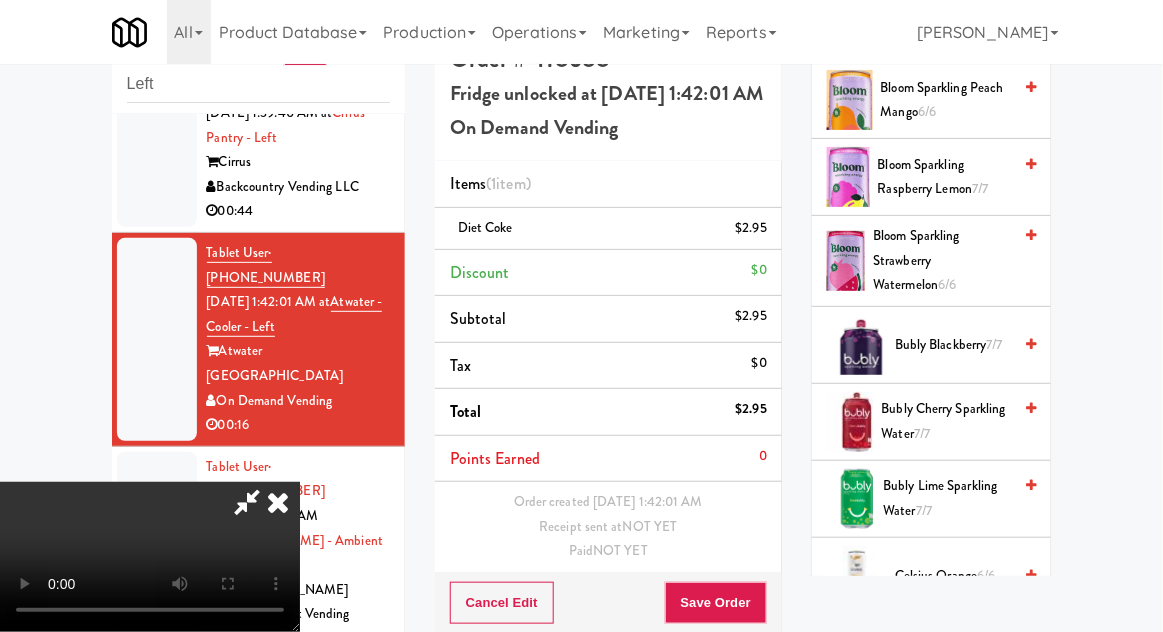 click on "Bubly Cherry Sparkling Water  7/7" at bounding box center [947, 421] 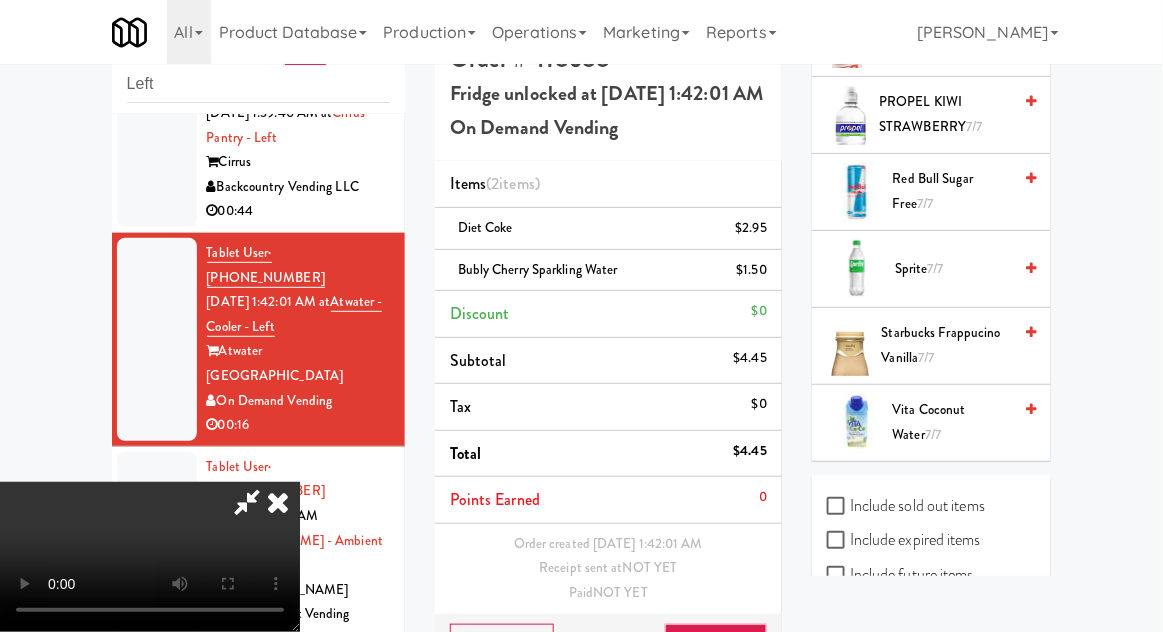 scroll, scrollTop: 3262, scrollLeft: 0, axis: vertical 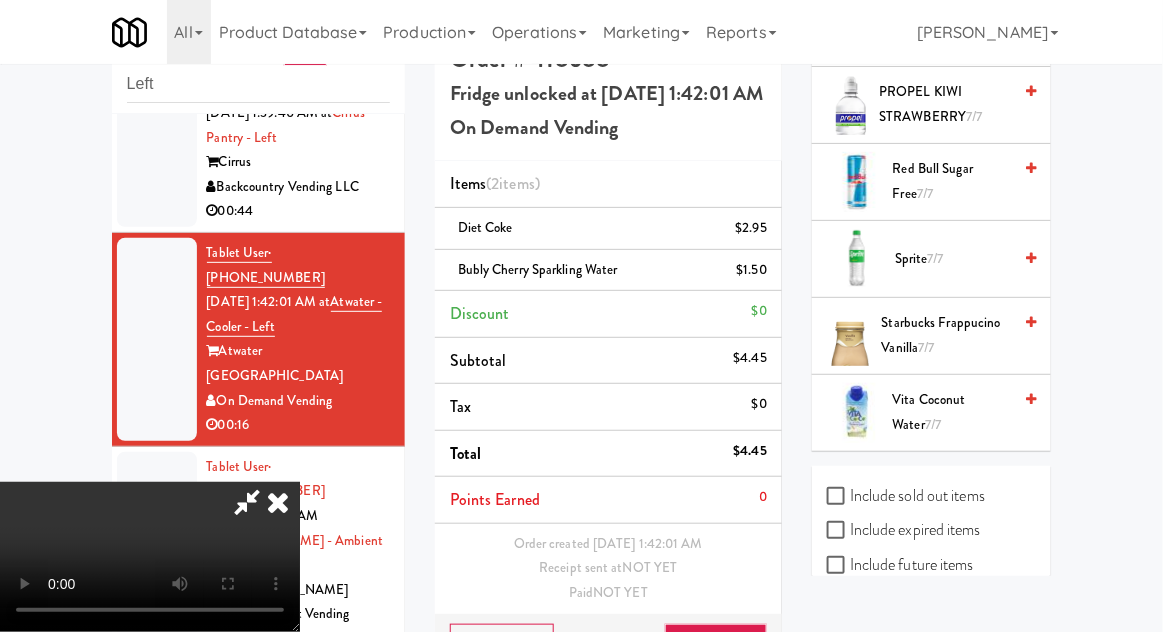 click on "Vita Coconut Water  7/7" at bounding box center (952, 412) 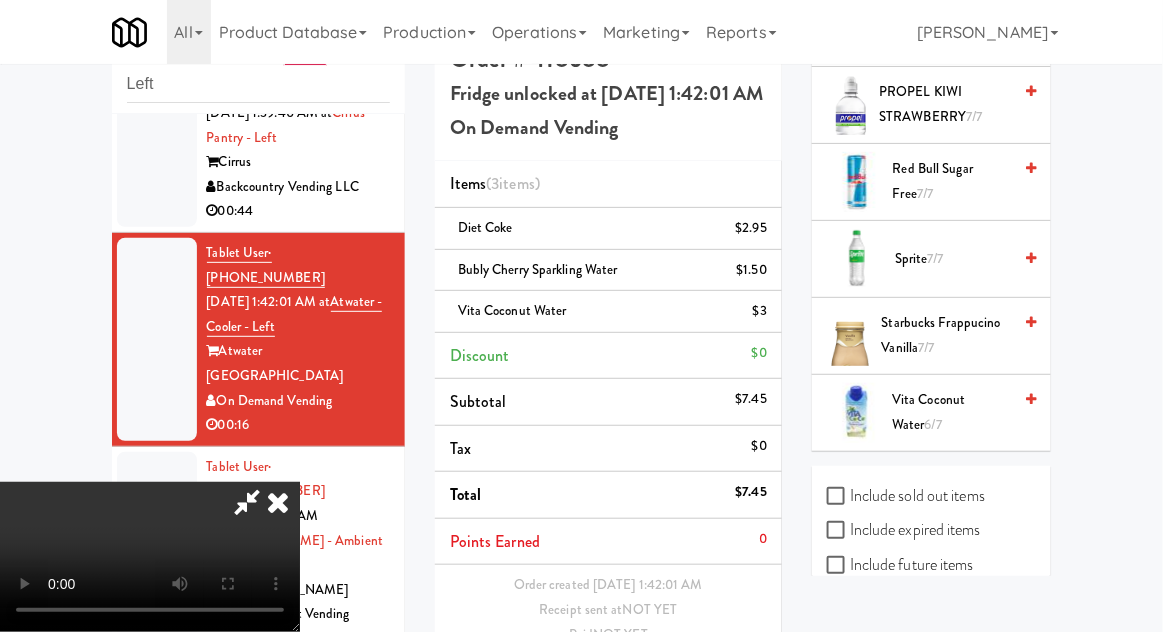 scroll, scrollTop: 70, scrollLeft: 0, axis: vertical 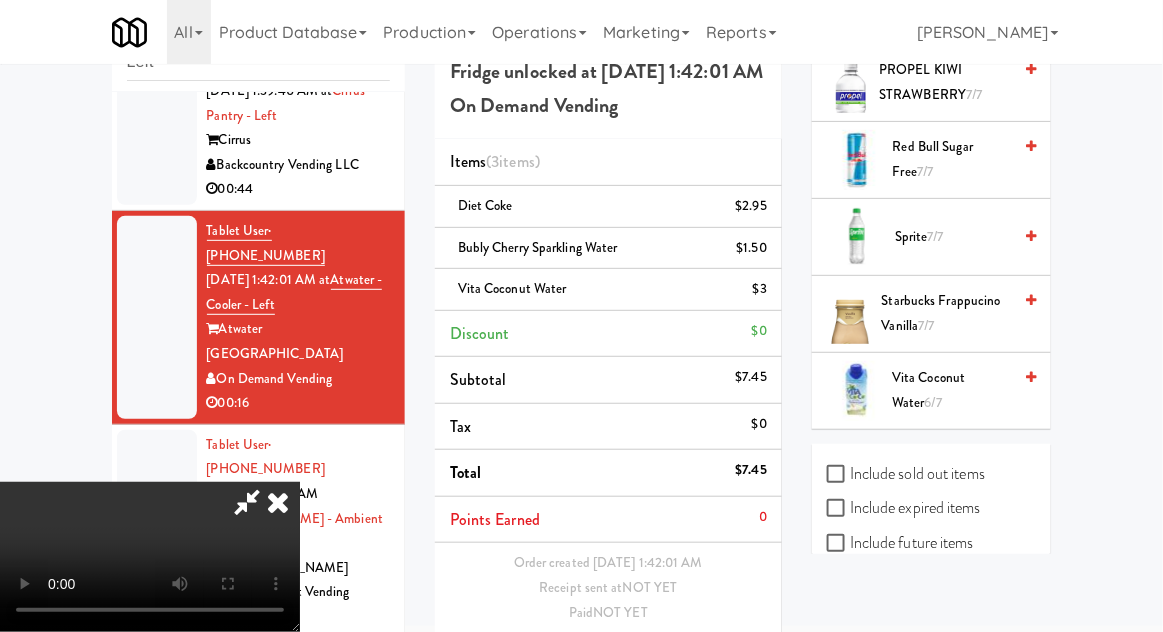 click on "Save Order" at bounding box center [716, 664] 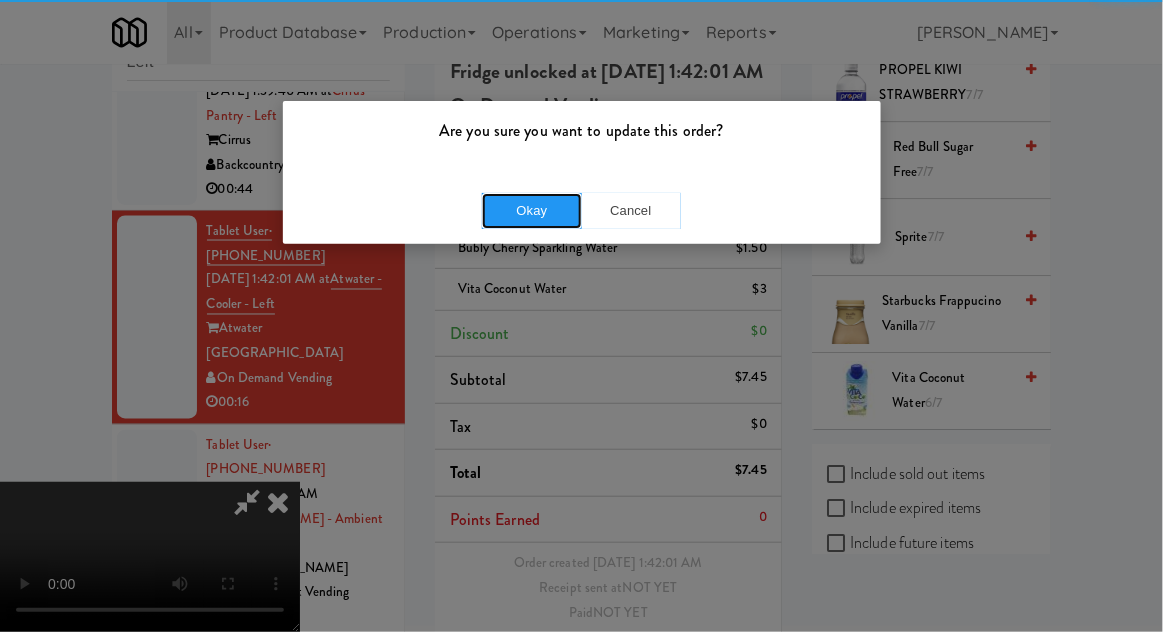 click on "Okay" at bounding box center (532, 211) 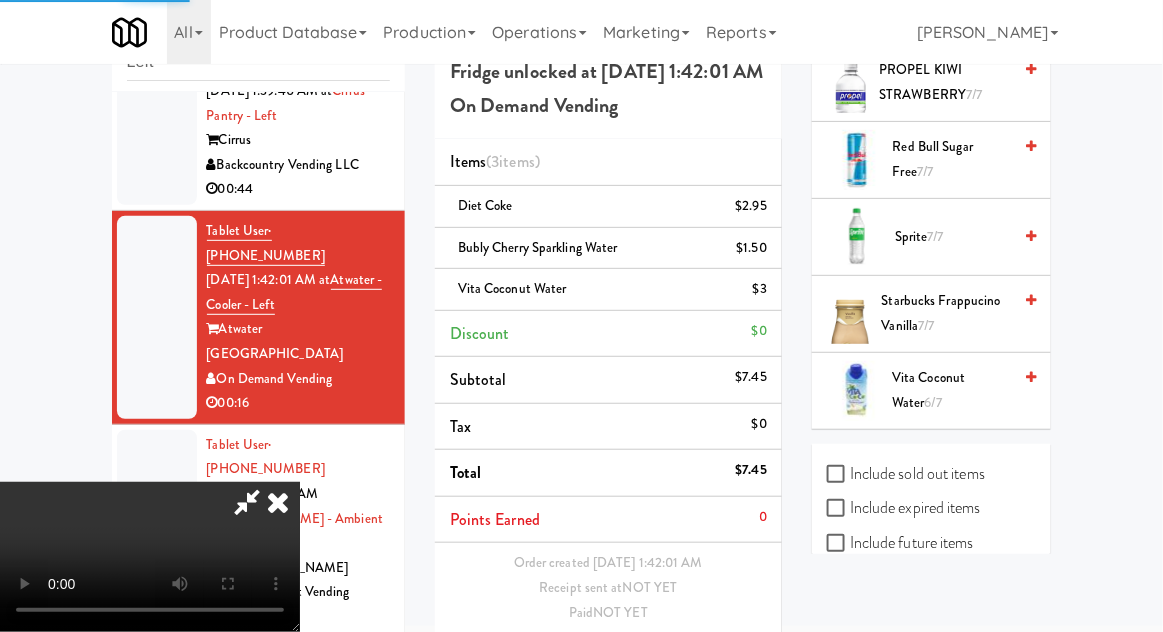 scroll, scrollTop: 0, scrollLeft: 0, axis: both 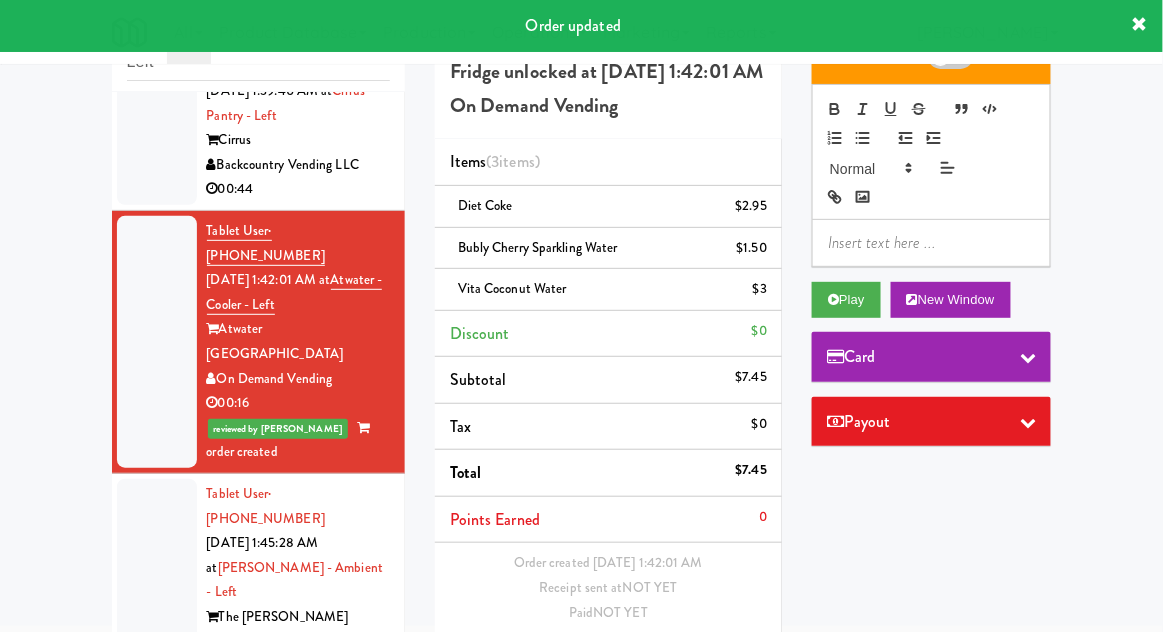 click at bounding box center [157, 580] 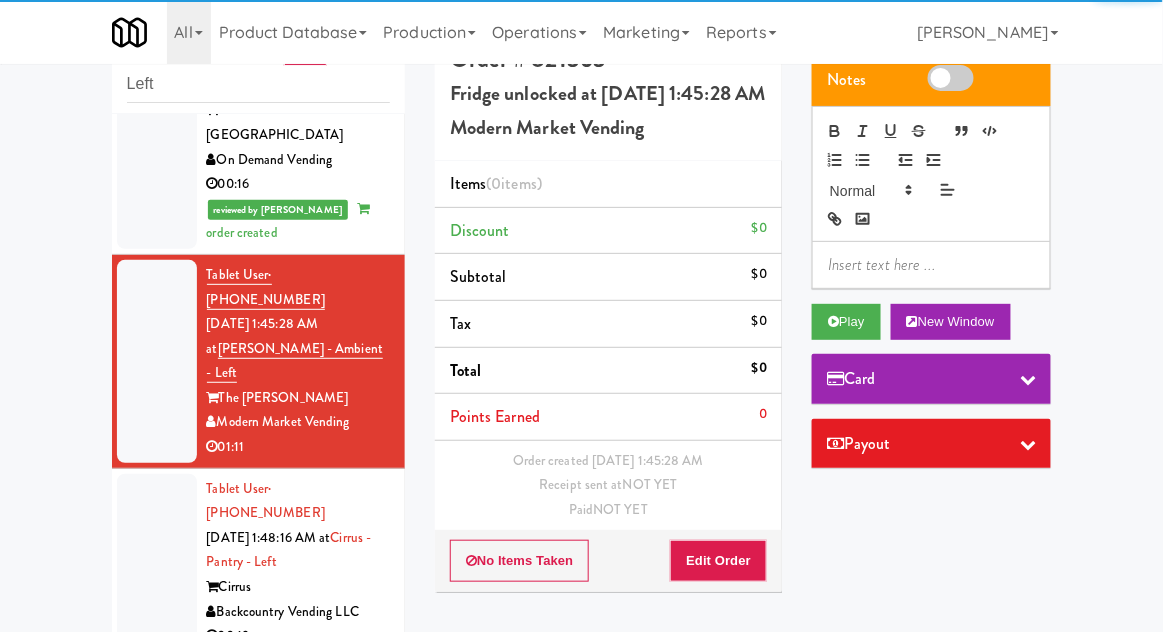 scroll, scrollTop: 979, scrollLeft: 0, axis: vertical 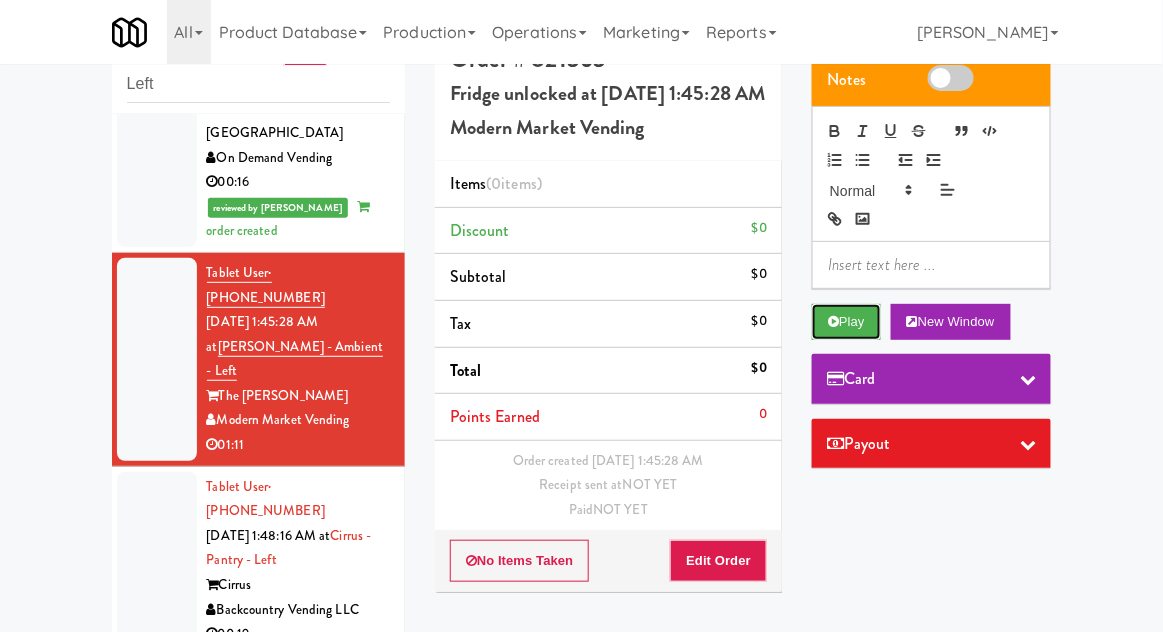 click on "Play" at bounding box center (846, 322) 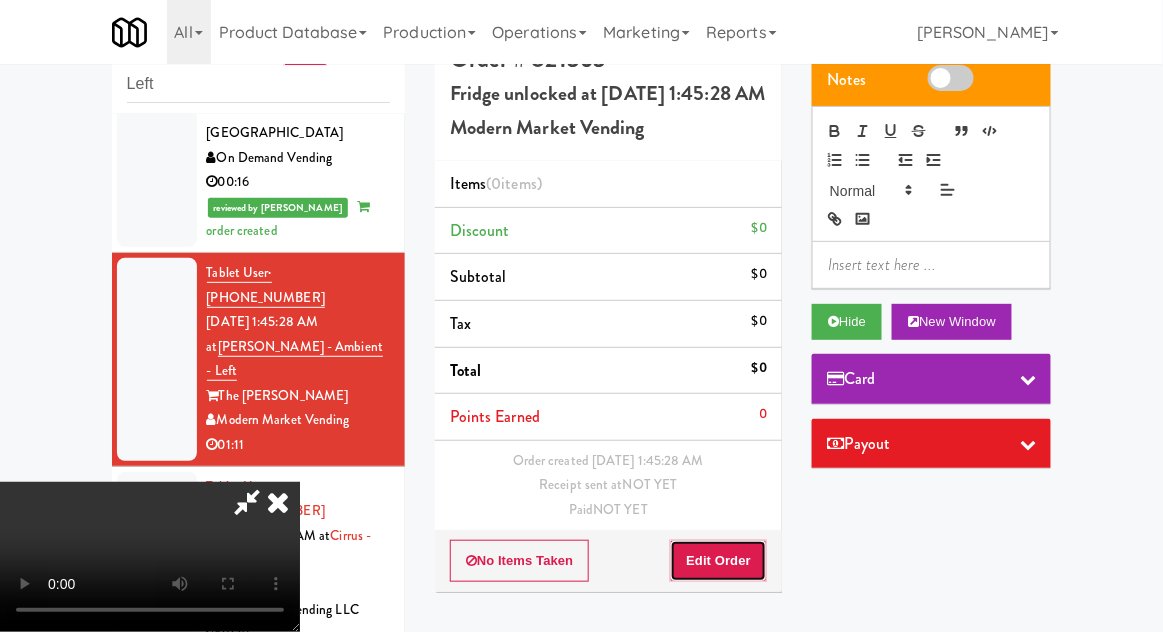 click on "Edit Order" at bounding box center (718, 561) 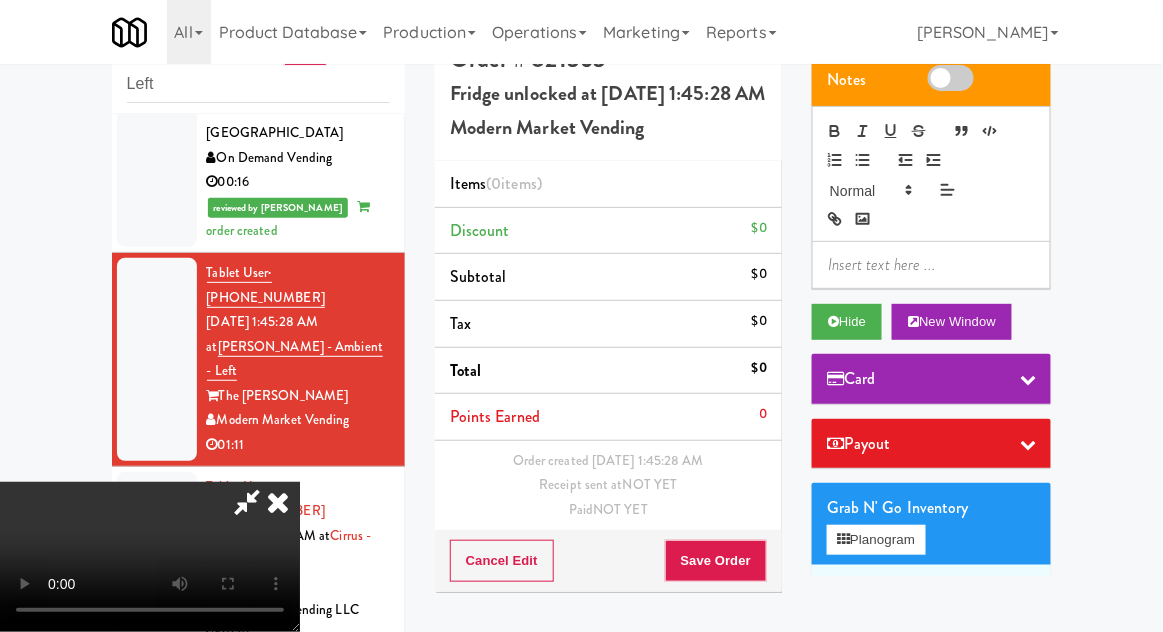 type 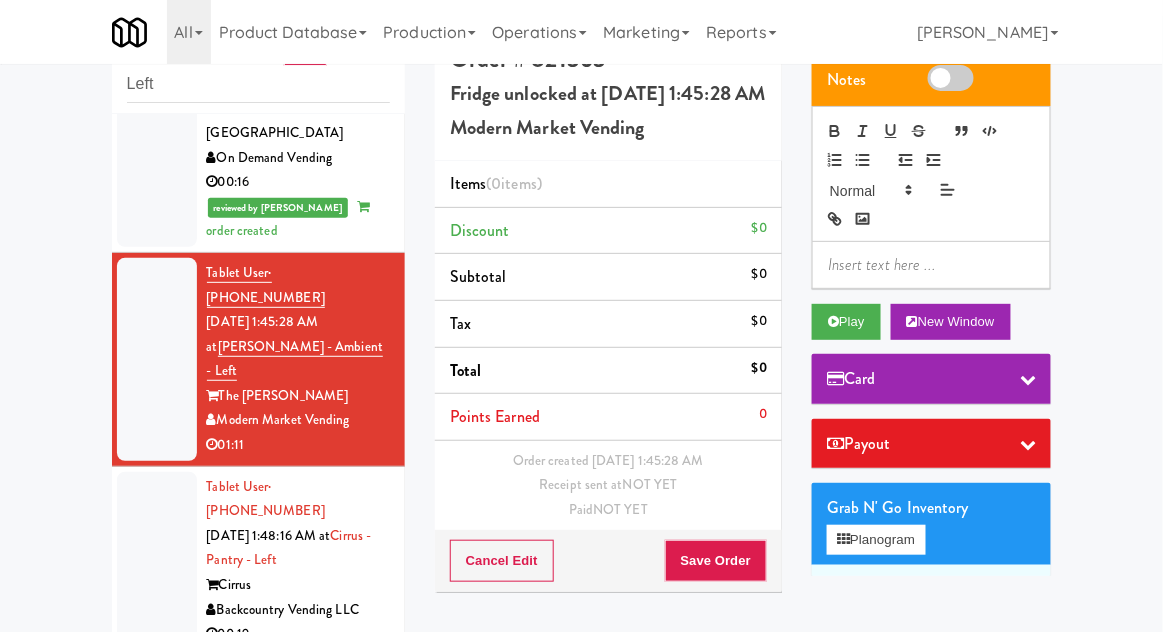 click at bounding box center [157, 561] 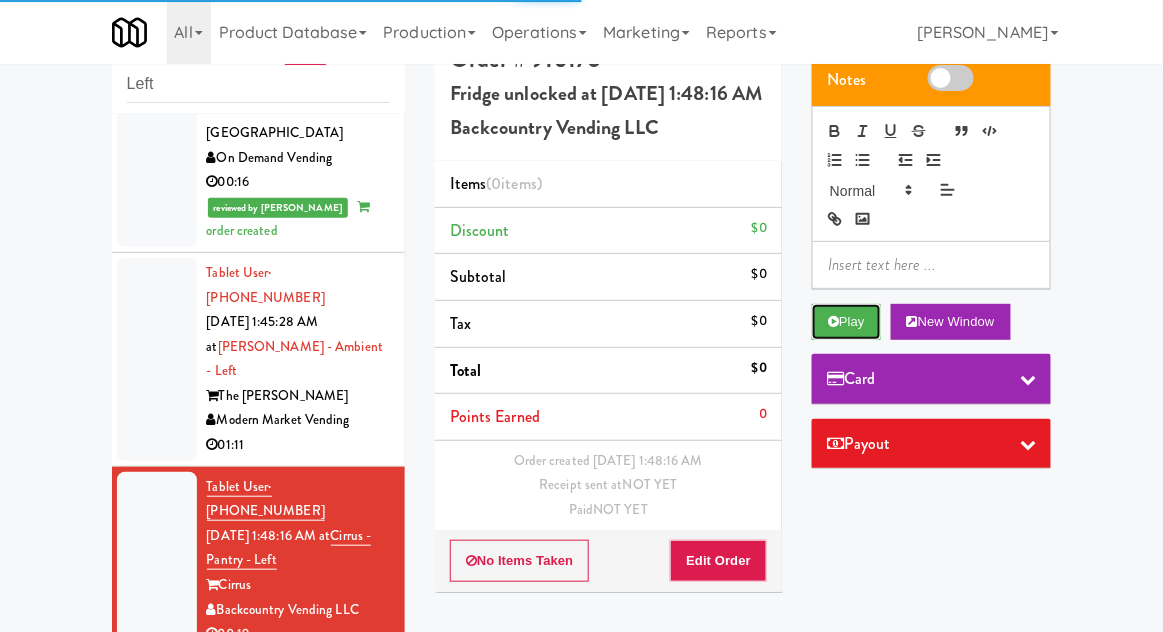 click at bounding box center [833, 321] 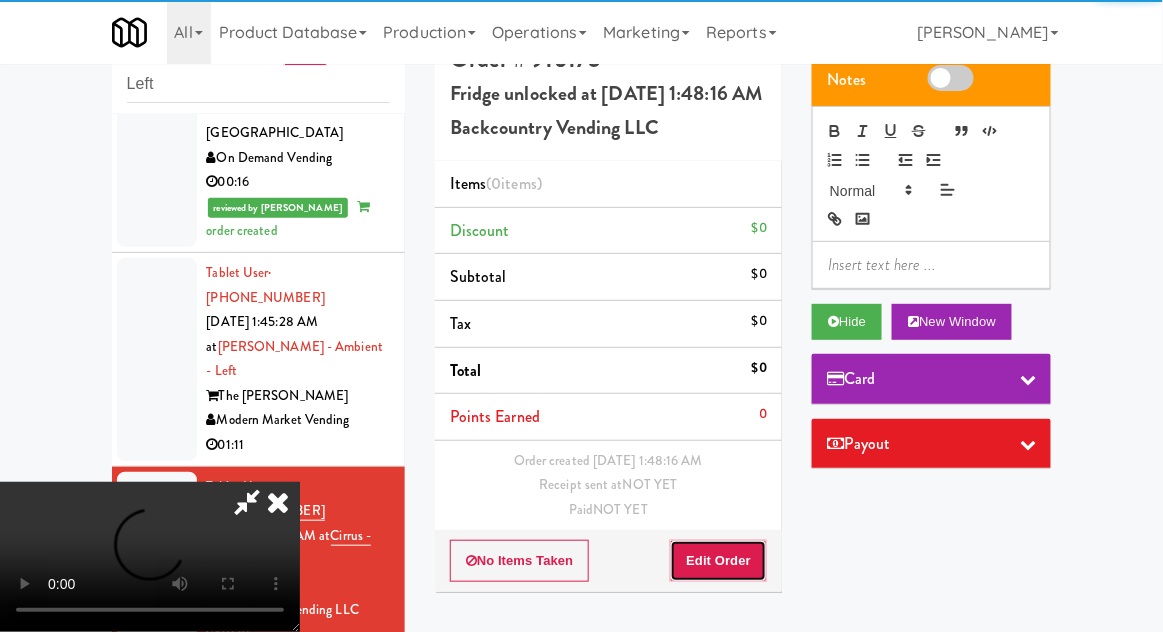 click on "Edit Order" at bounding box center (718, 561) 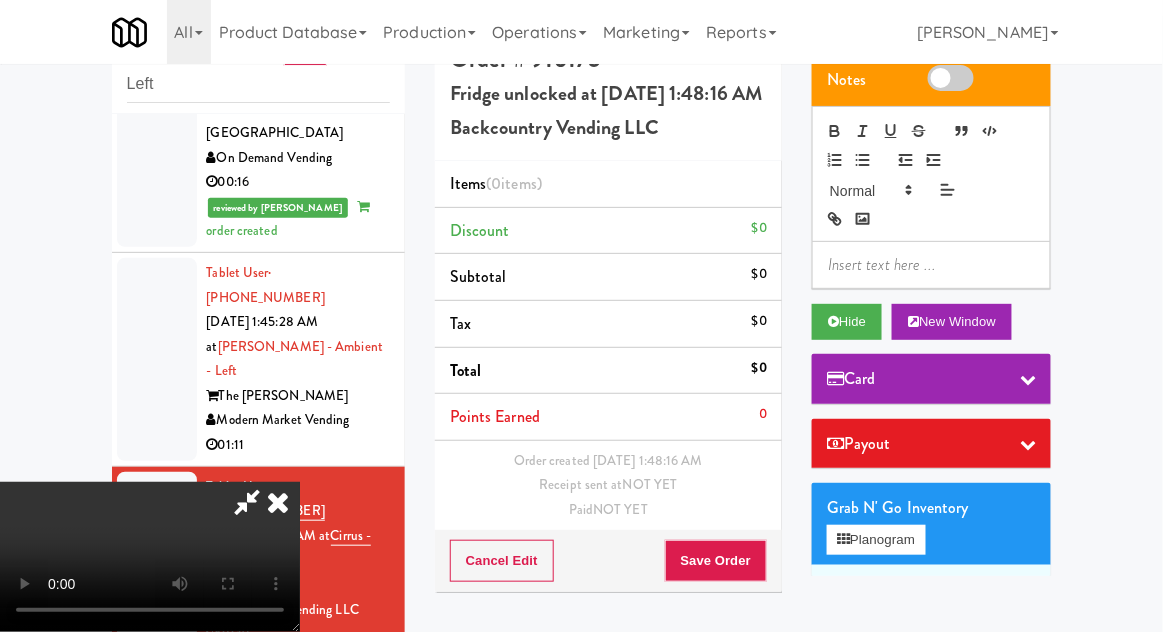 type 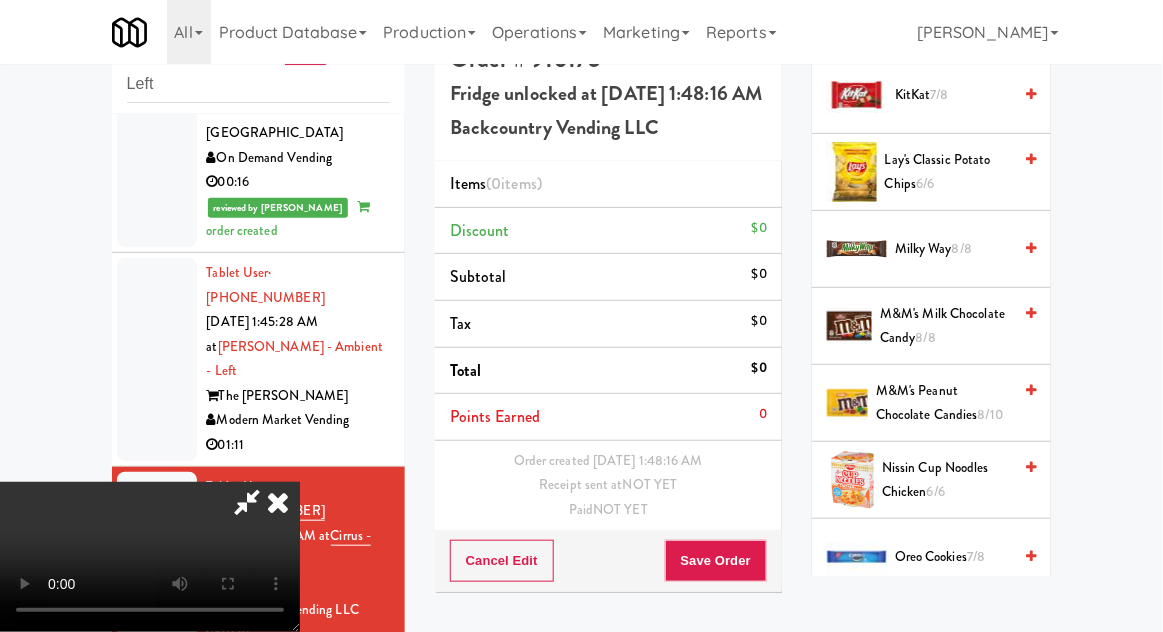 scroll, scrollTop: 1450, scrollLeft: 0, axis: vertical 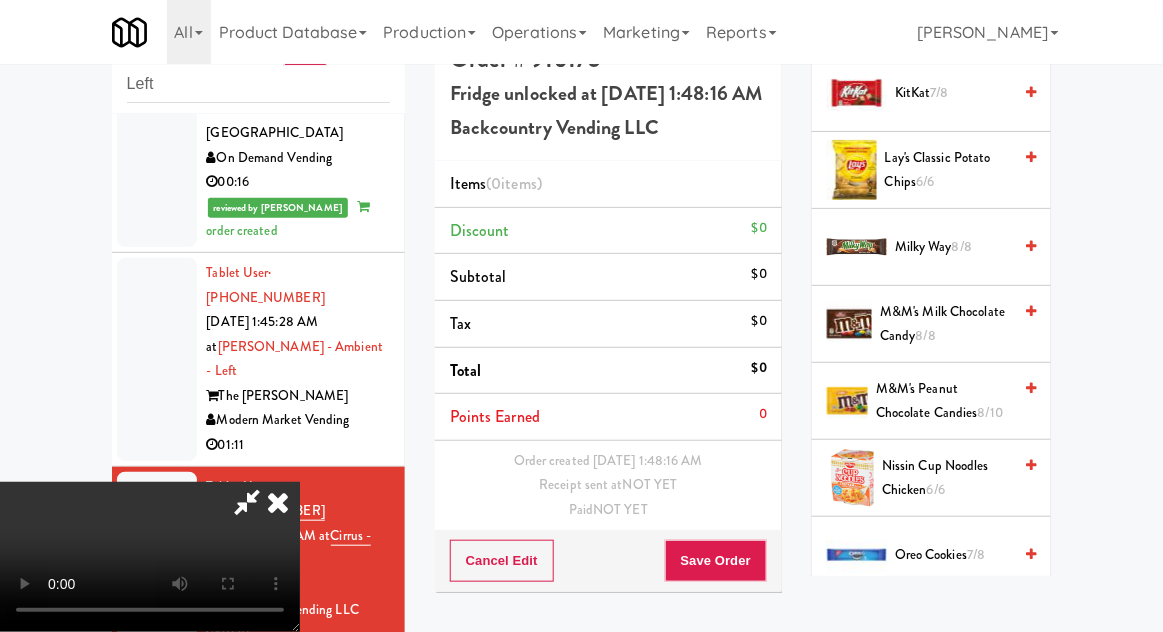 click on "M&M's Peanut Chocolate Candies  8/10" at bounding box center [943, 401] 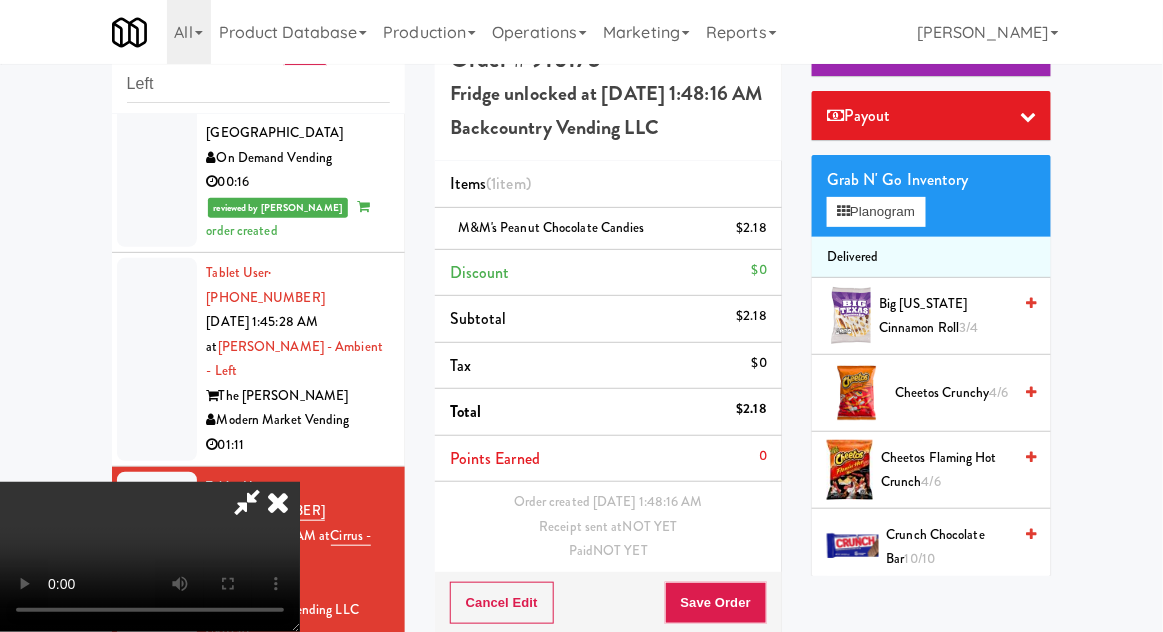scroll, scrollTop: 322, scrollLeft: 0, axis: vertical 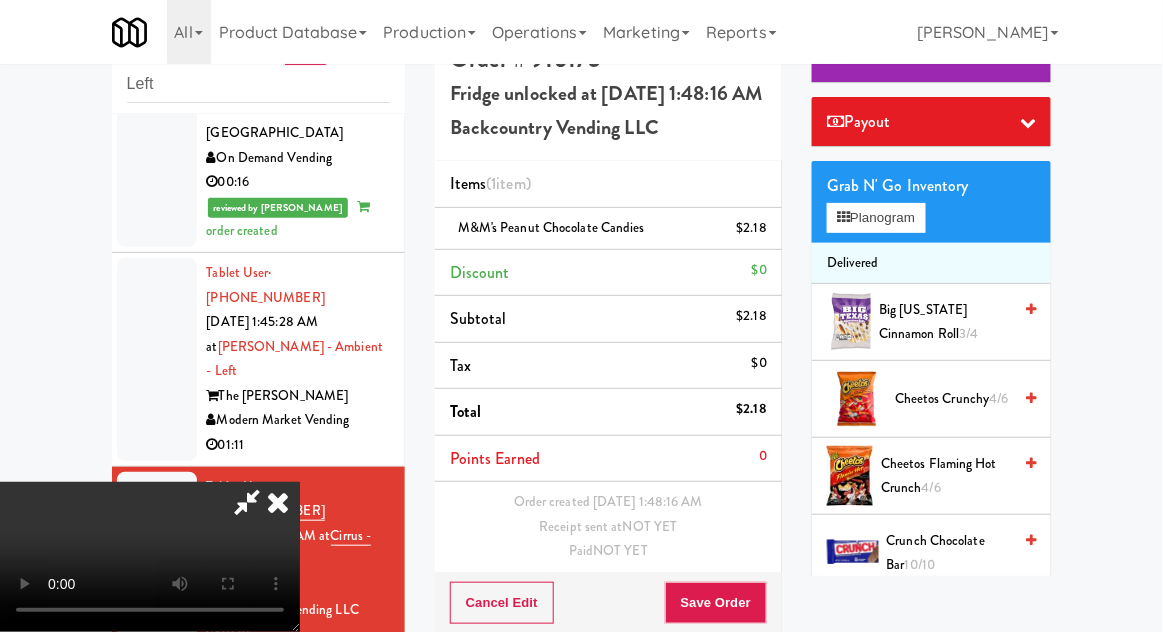 click on "Cheetos Crunchy  4/6" at bounding box center [953, 399] 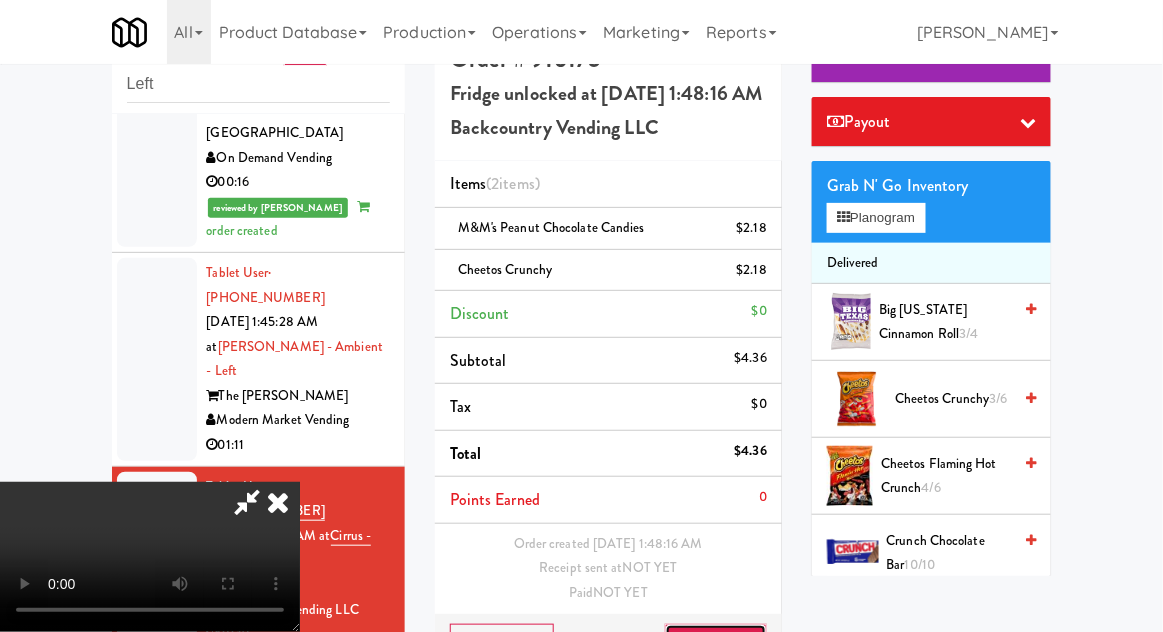 click on "Save Order" at bounding box center [716, 645] 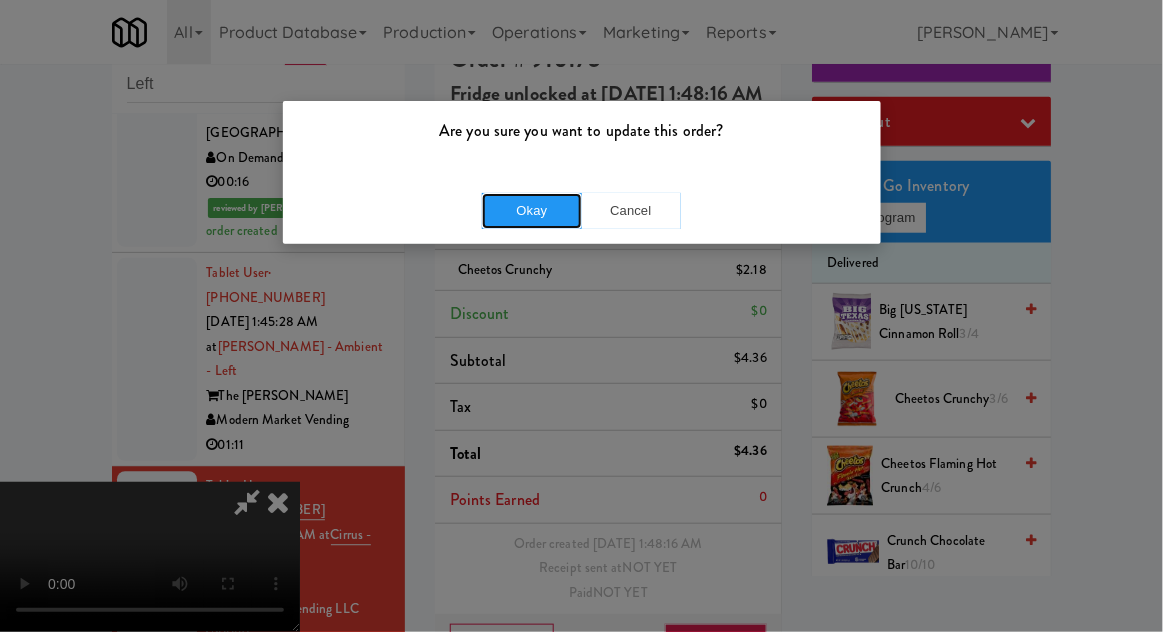 click on "Okay" at bounding box center (532, 211) 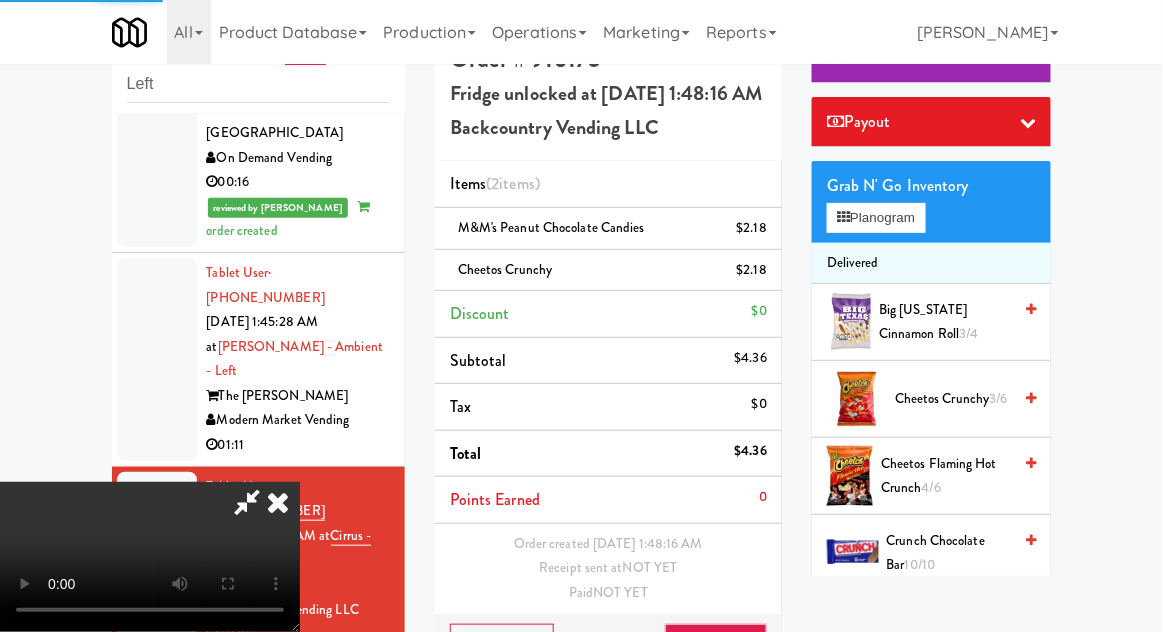 scroll, scrollTop: 0, scrollLeft: 0, axis: both 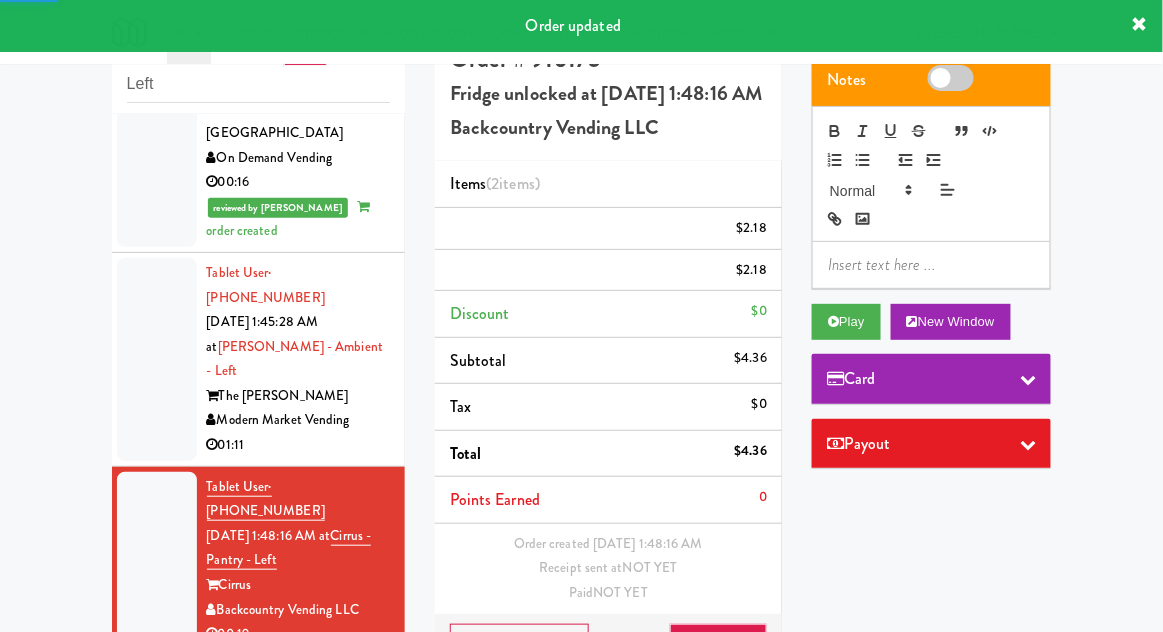 click at bounding box center [157, 750] 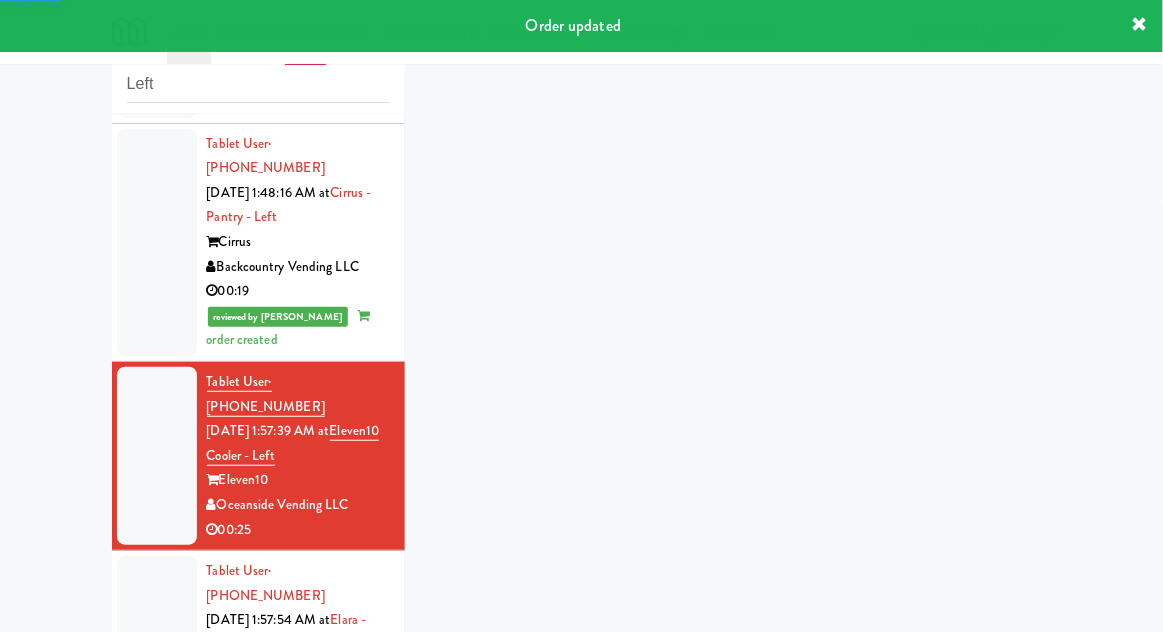 scroll, scrollTop: 1374, scrollLeft: 0, axis: vertical 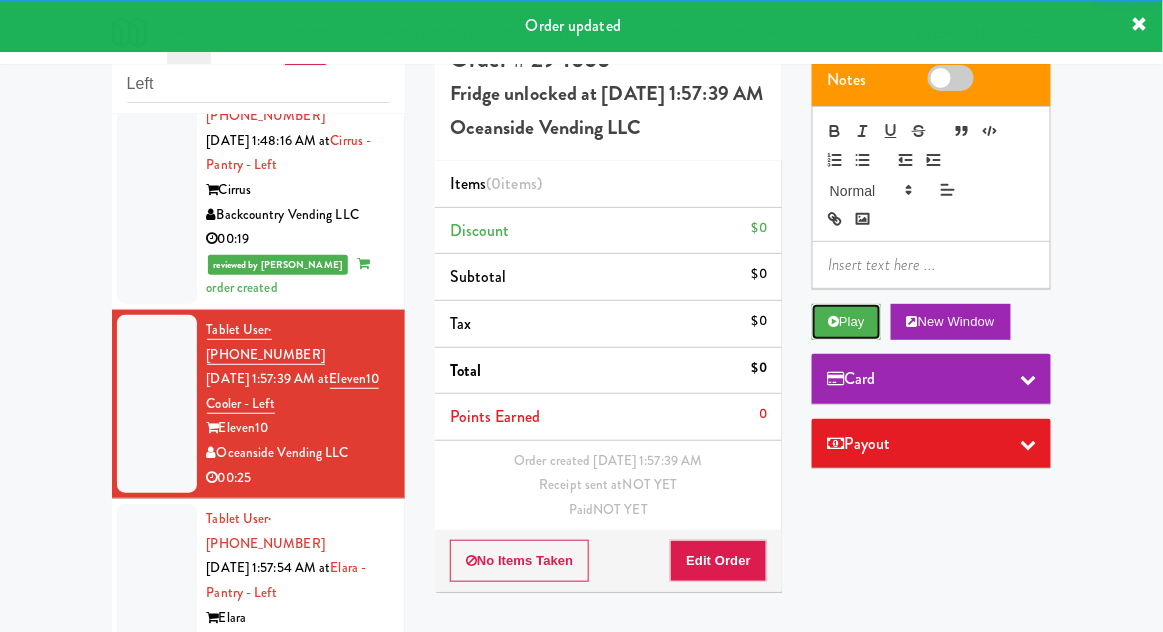 click on "Play" at bounding box center (846, 322) 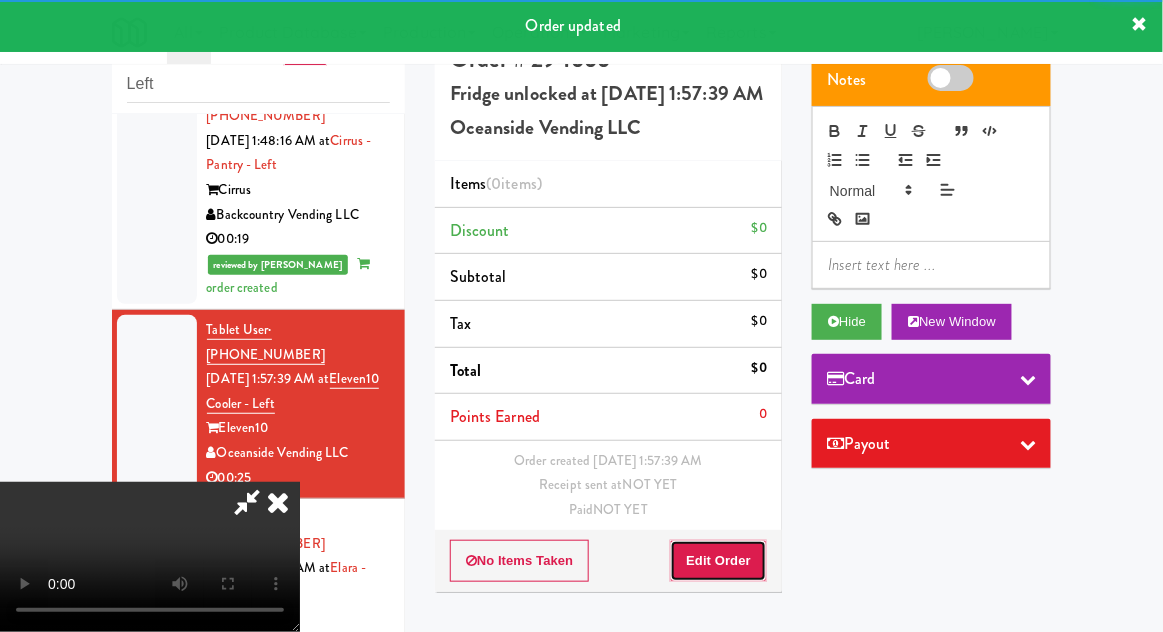 click on "Edit Order" at bounding box center (718, 561) 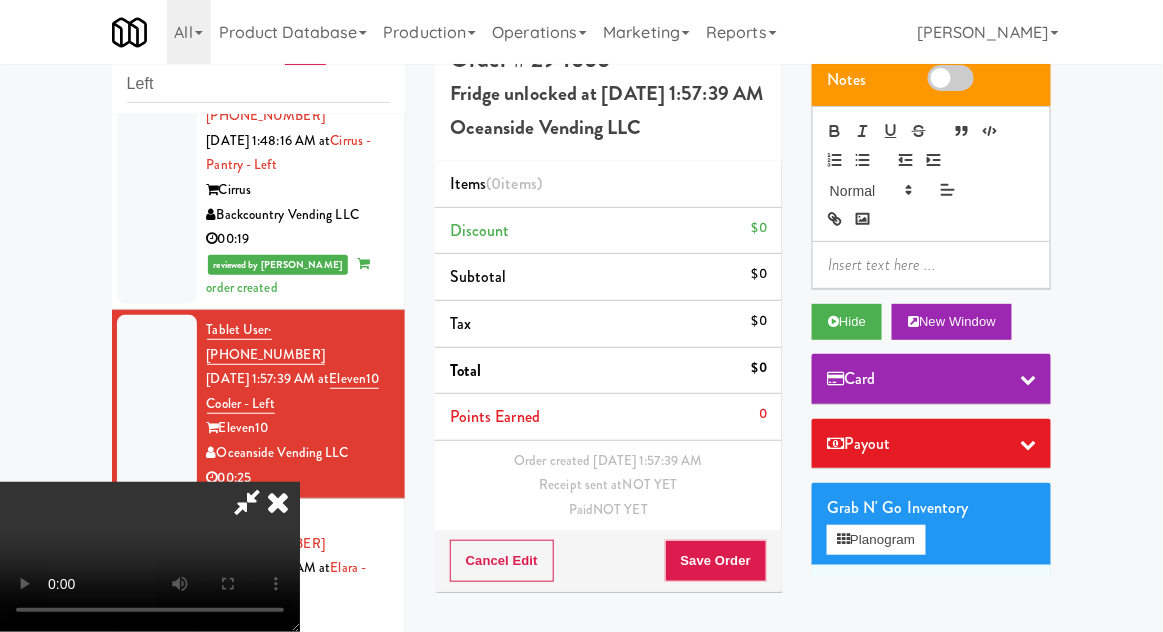 type 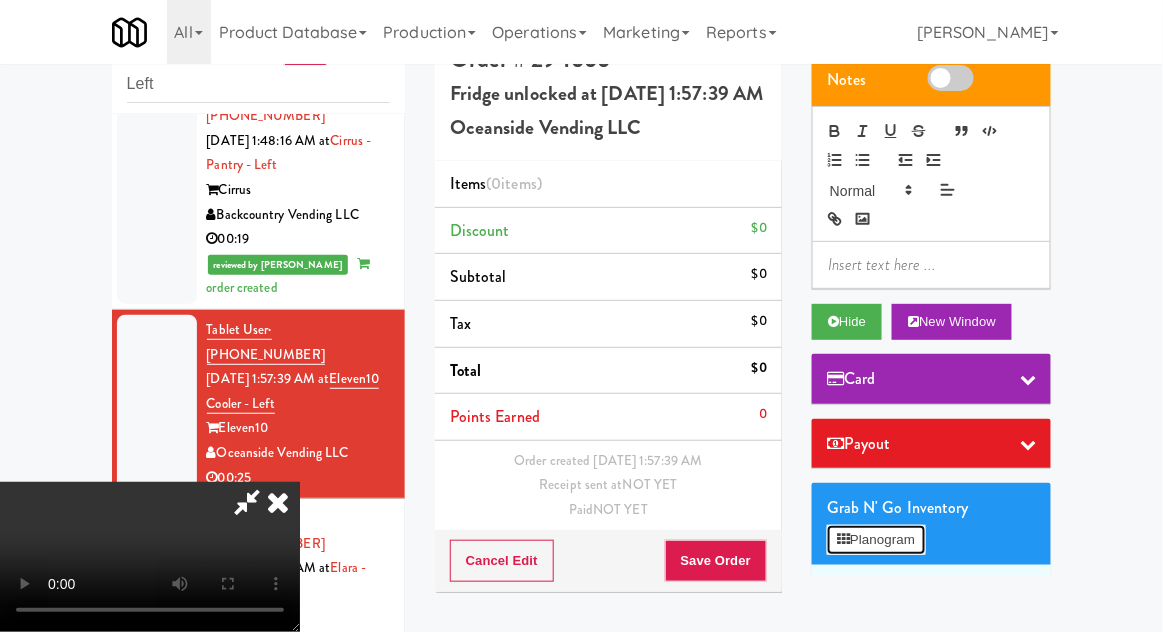 click on "Planogram" at bounding box center (876, 540) 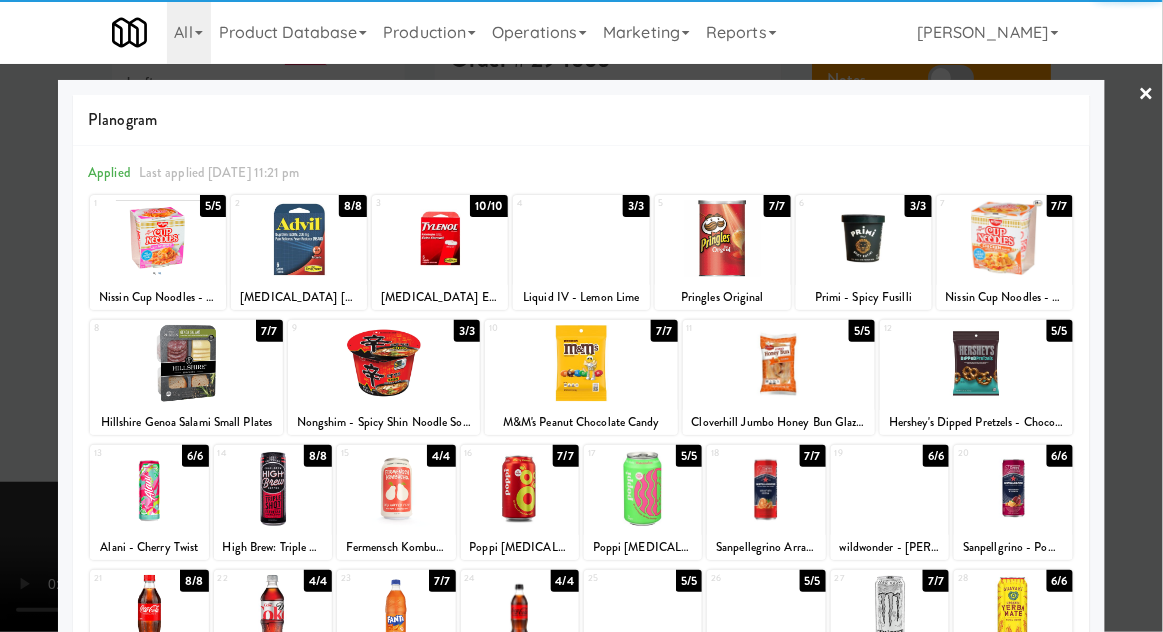 click at bounding box center [779, 363] 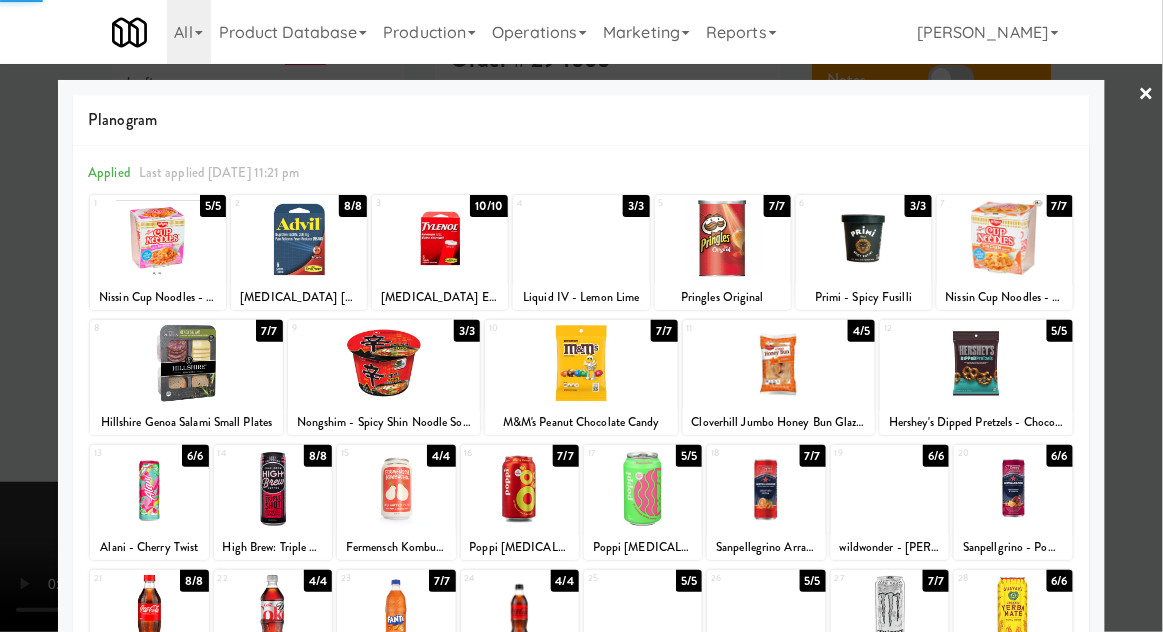 click at bounding box center (581, 316) 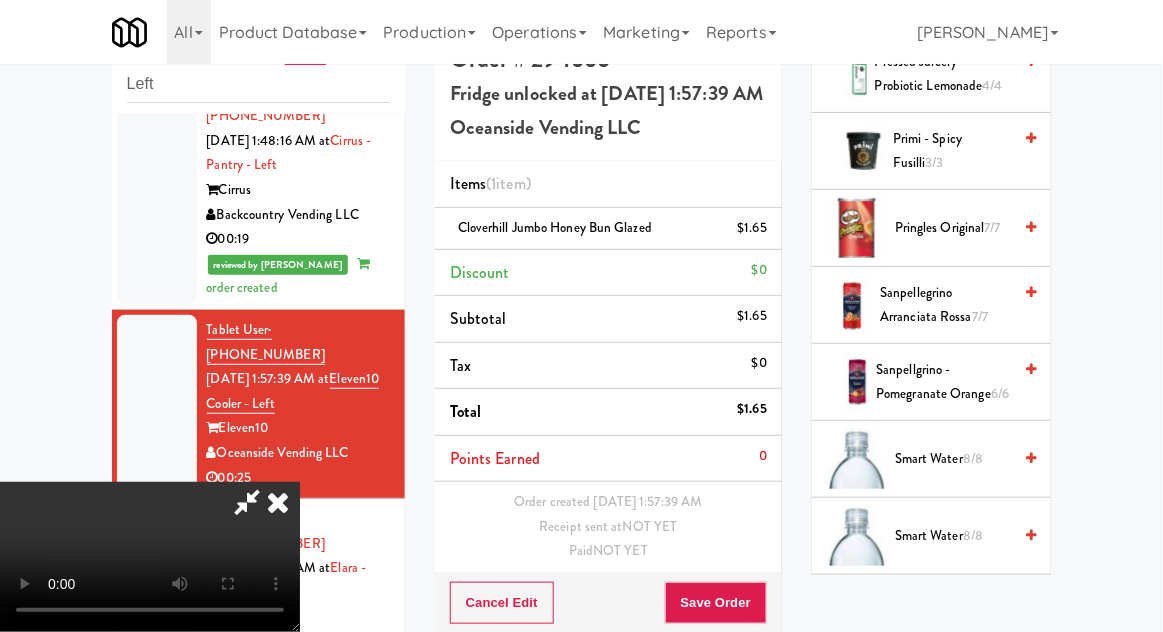 scroll, scrollTop: 2568, scrollLeft: 0, axis: vertical 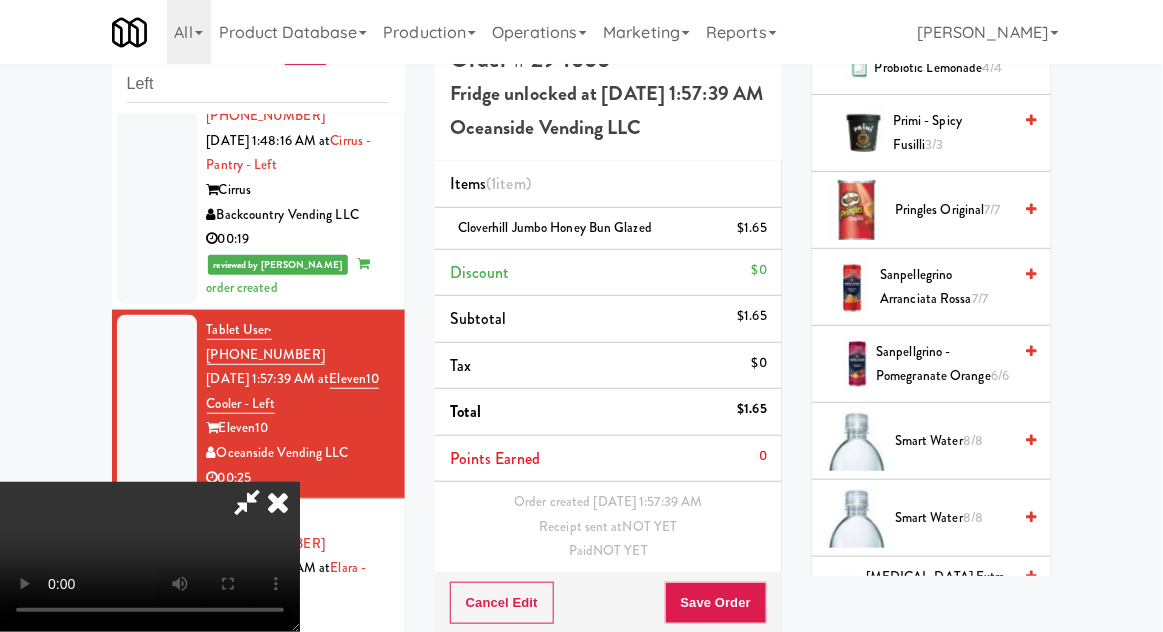 click on "Smart Water  8/8" at bounding box center [953, 441] 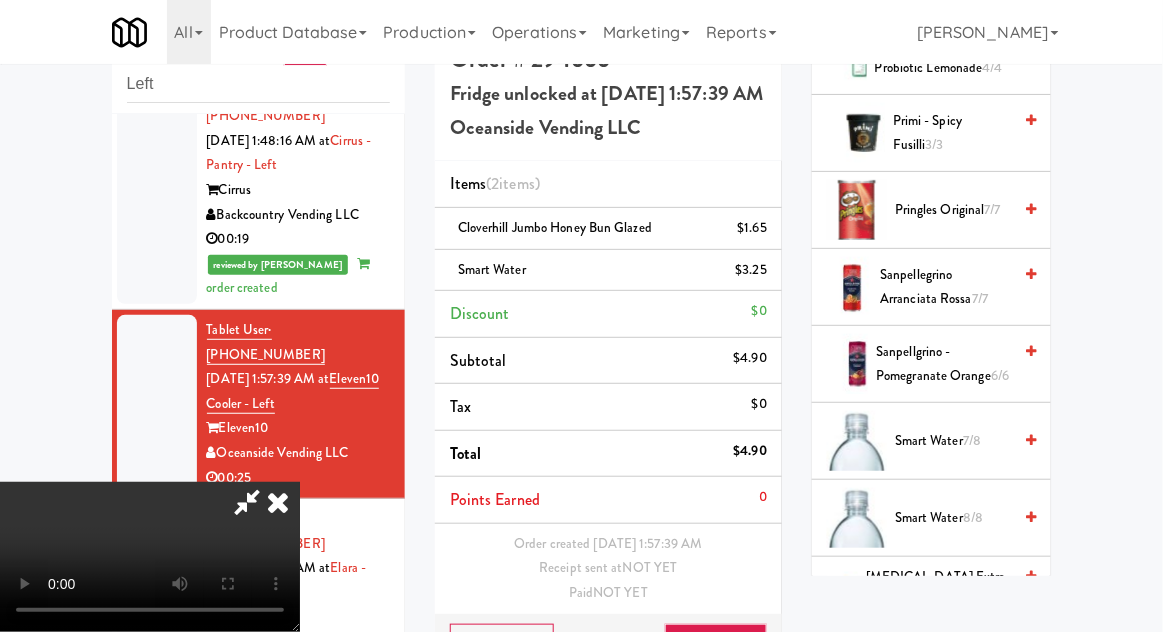 click on "Smart Water  7/8" at bounding box center [953, 441] 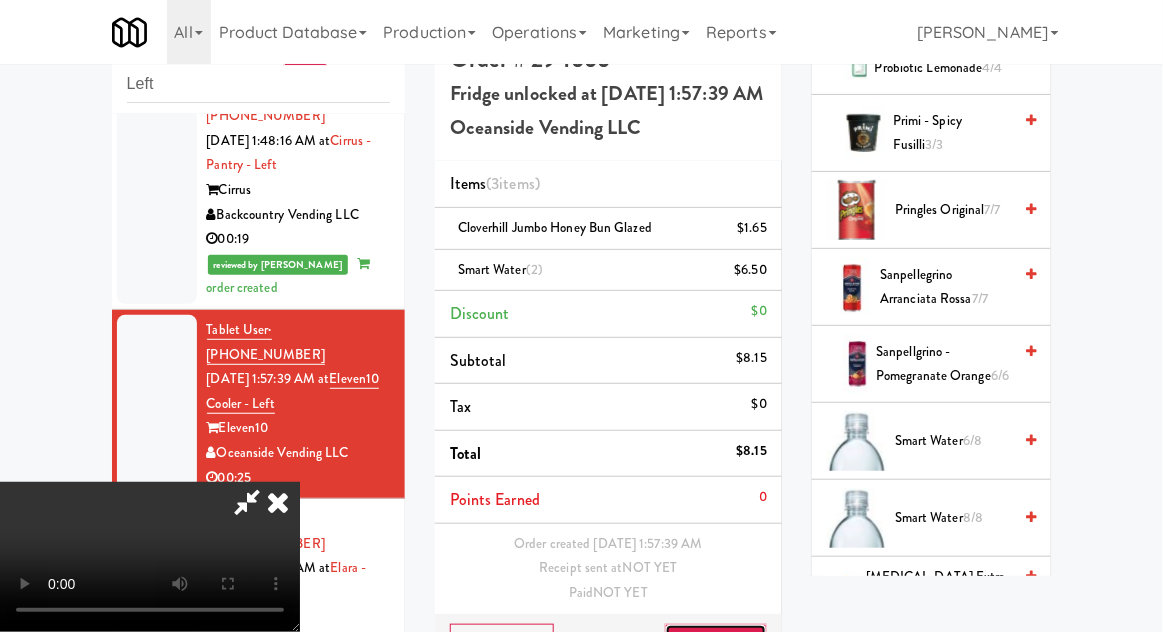click on "Save Order" at bounding box center (716, 645) 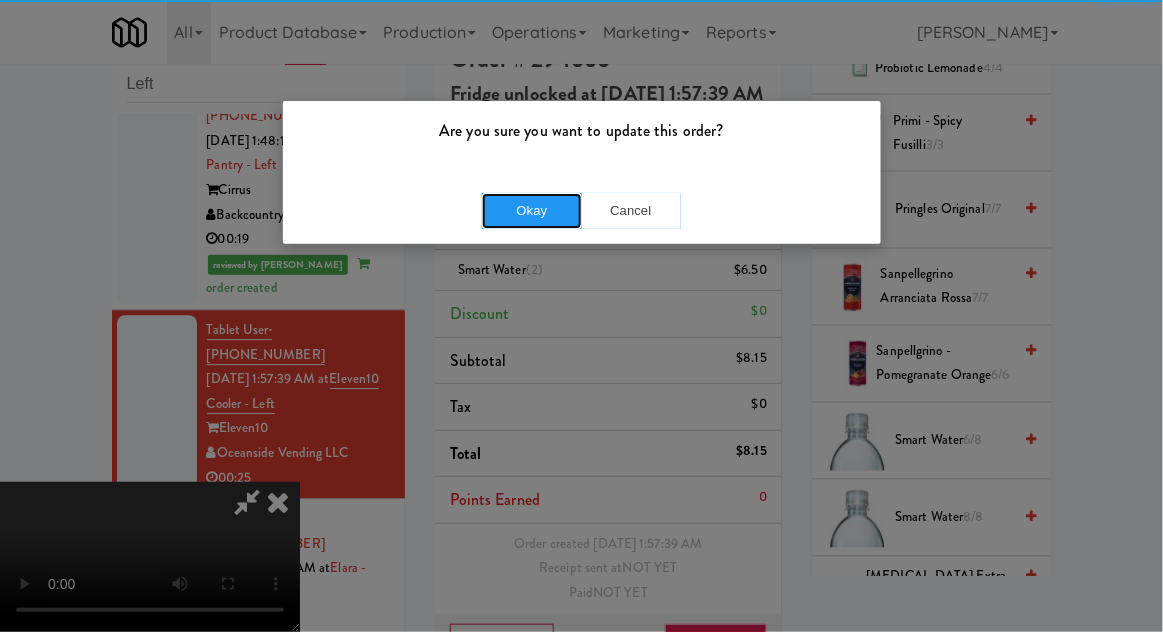 click on "Okay" at bounding box center (532, 211) 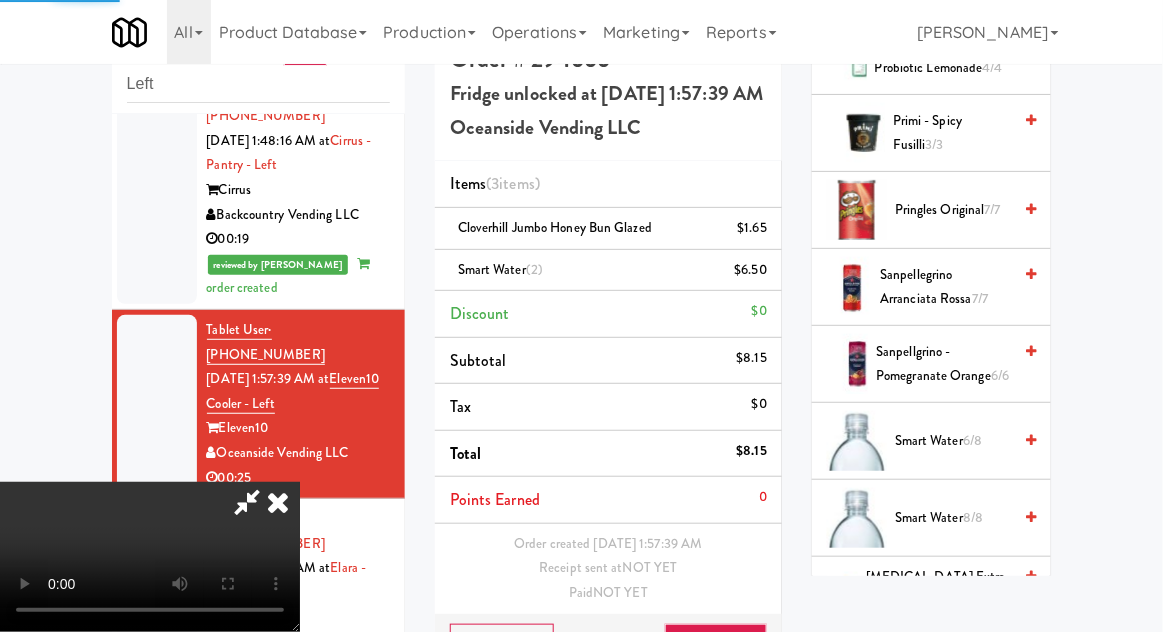 scroll, scrollTop: 0, scrollLeft: 0, axis: both 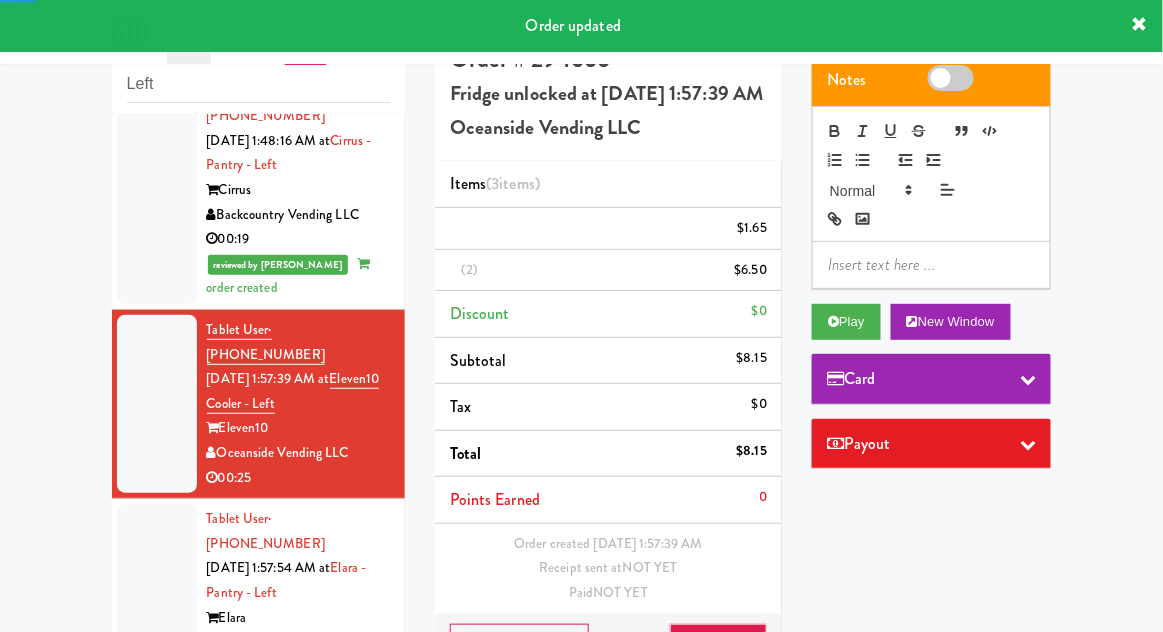 click at bounding box center (157, 593) 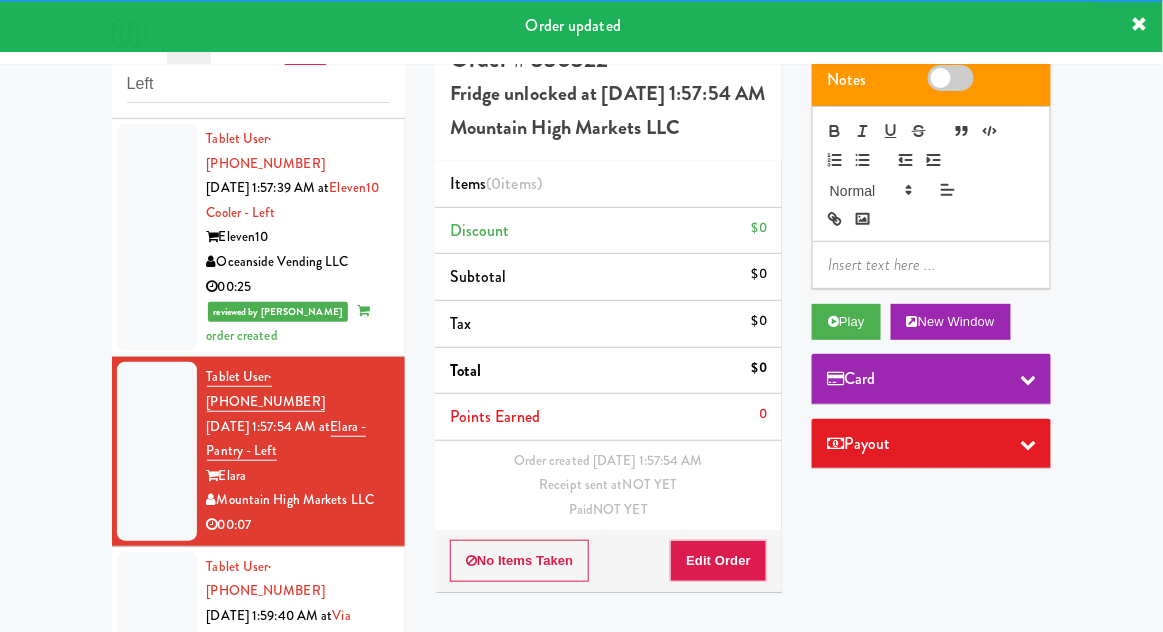 scroll, scrollTop: 1561, scrollLeft: 0, axis: vertical 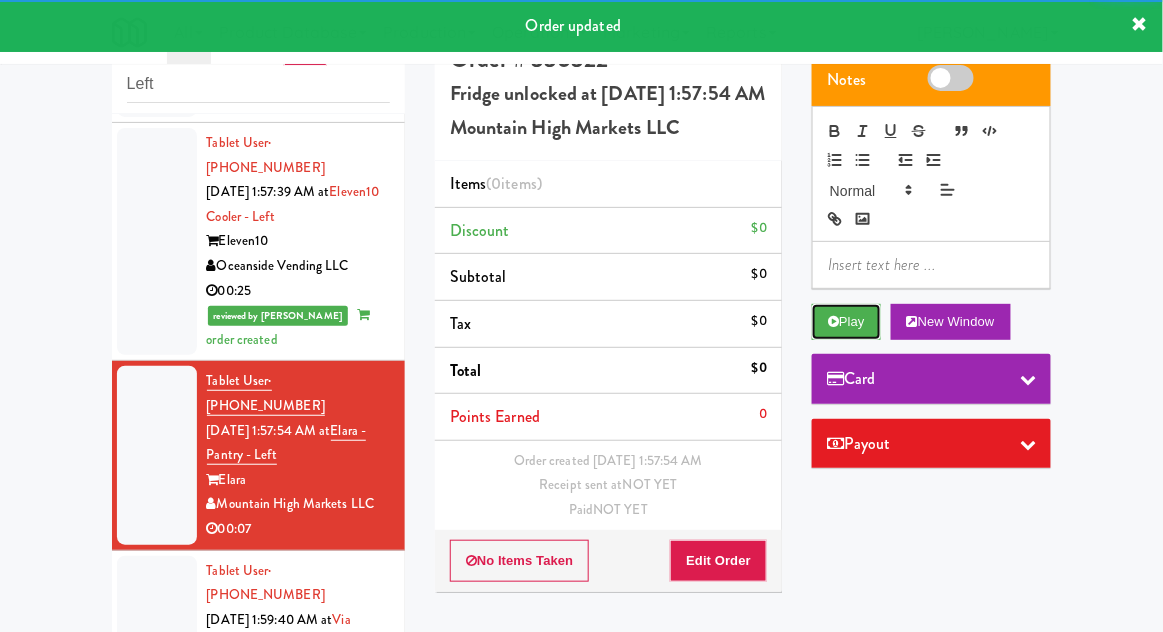click on "Play" at bounding box center [846, 322] 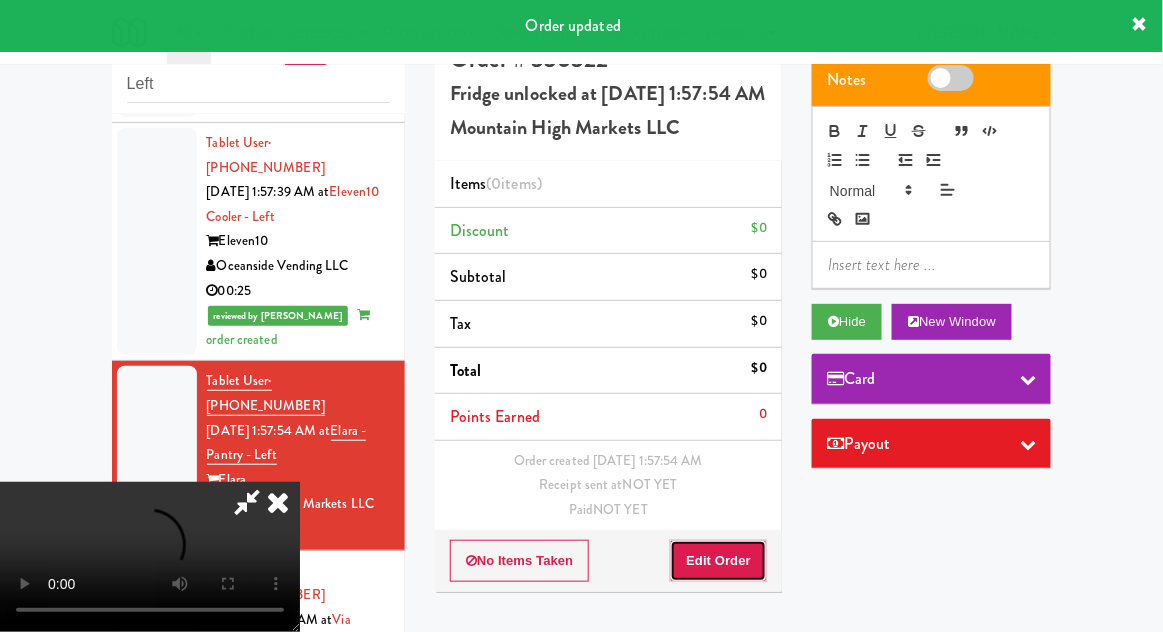 click on "Edit Order" at bounding box center (718, 561) 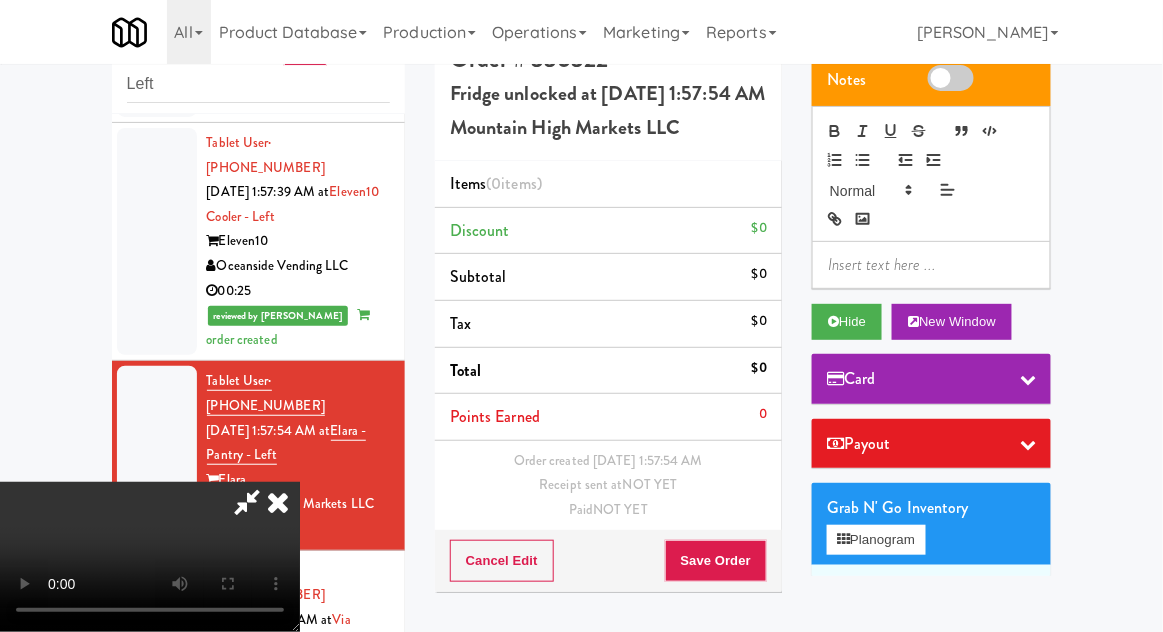 type 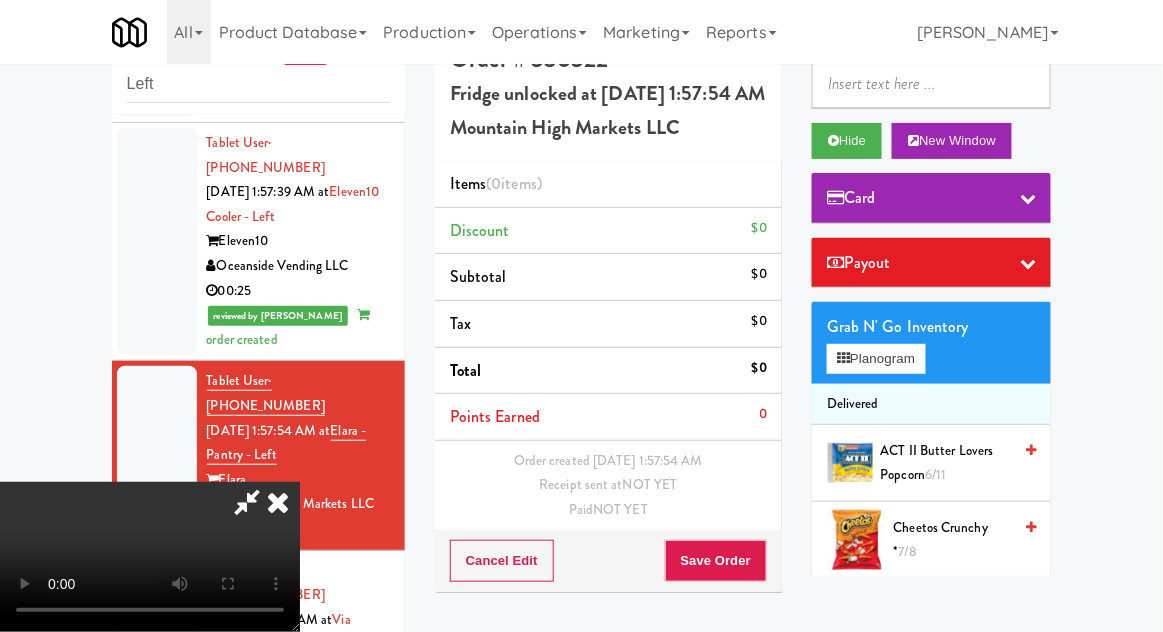 scroll, scrollTop: 180, scrollLeft: 0, axis: vertical 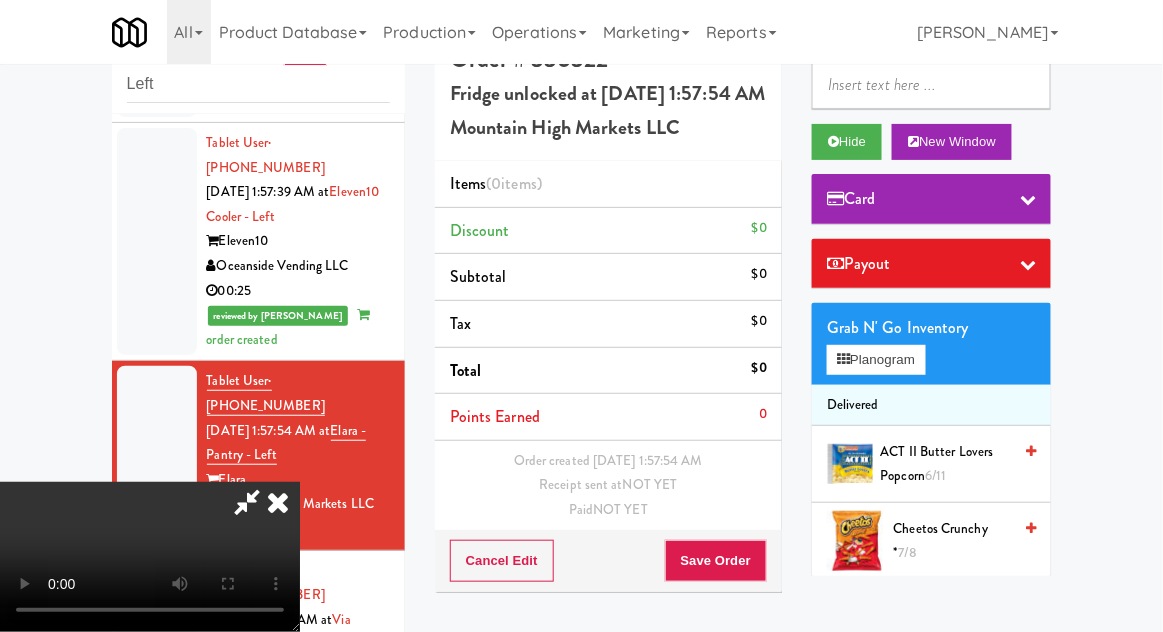 click on "ACT II Butter Lovers Popcorn  6/11" at bounding box center [946, 464] 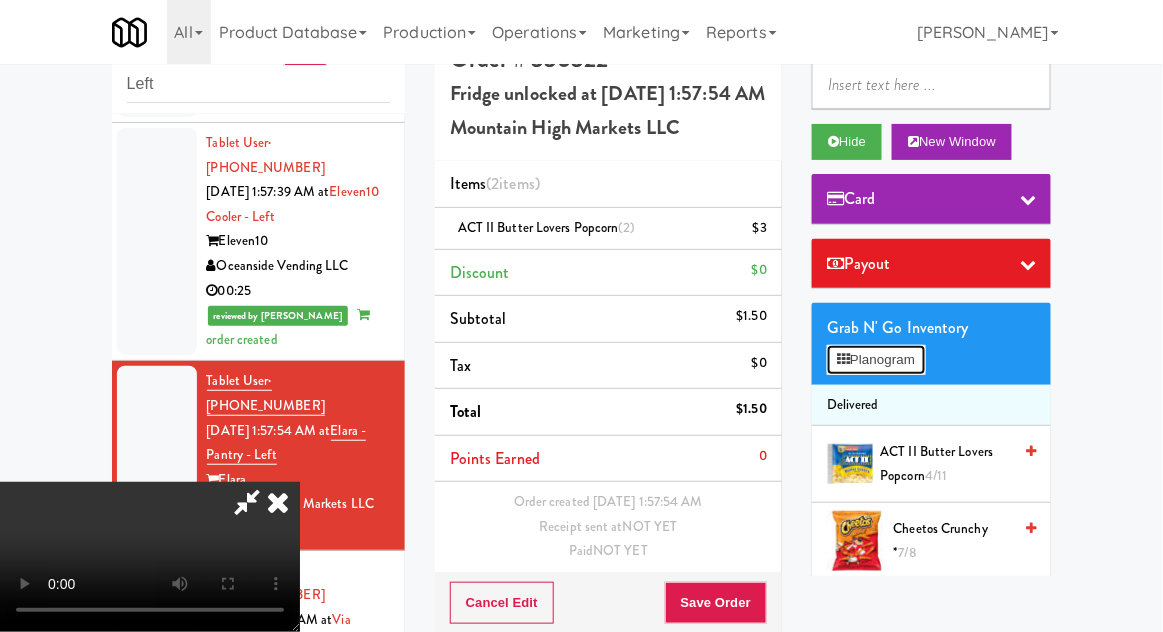 click on "Planogram" at bounding box center (876, 360) 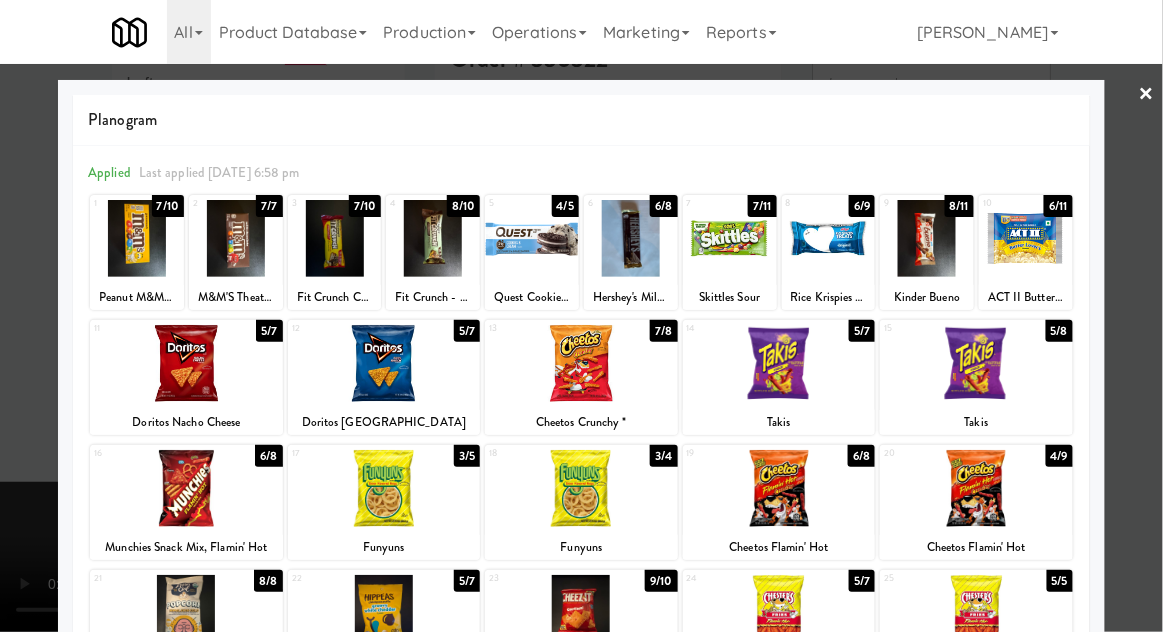 click at bounding box center (581, 613) 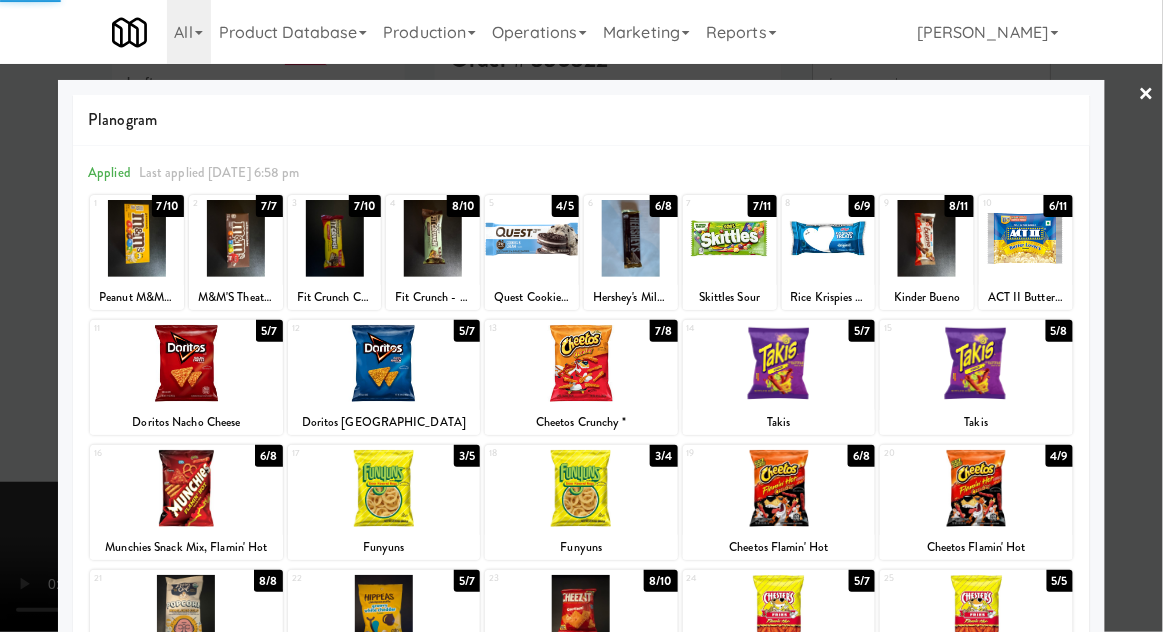 click at bounding box center (581, 316) 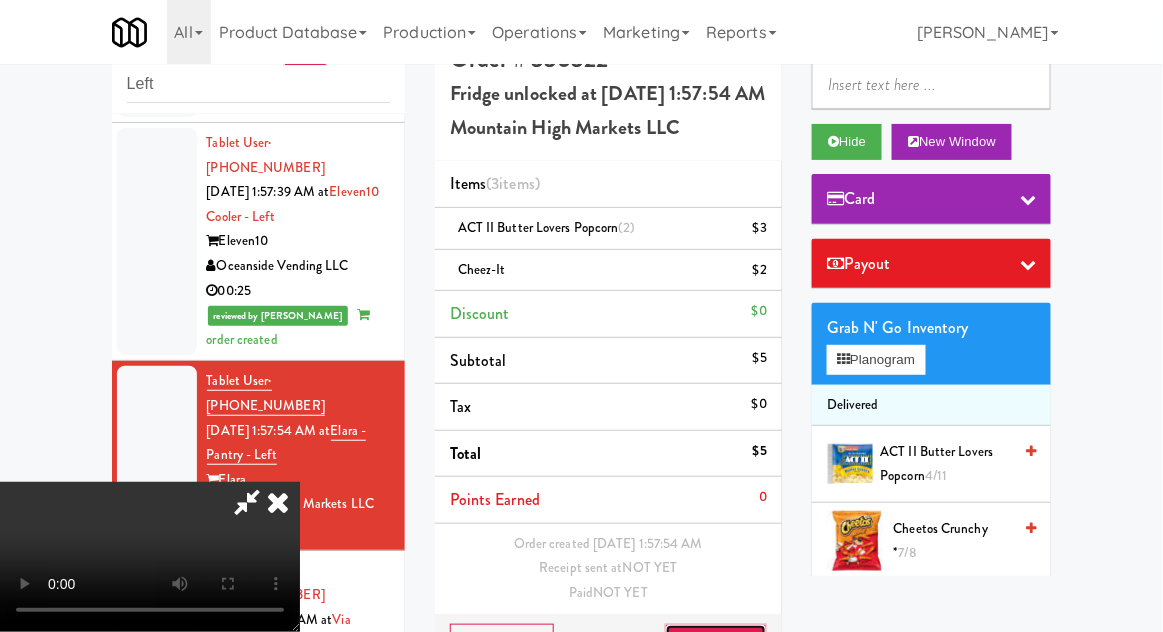 click on "Save Order" at bounding box center [716, 645] 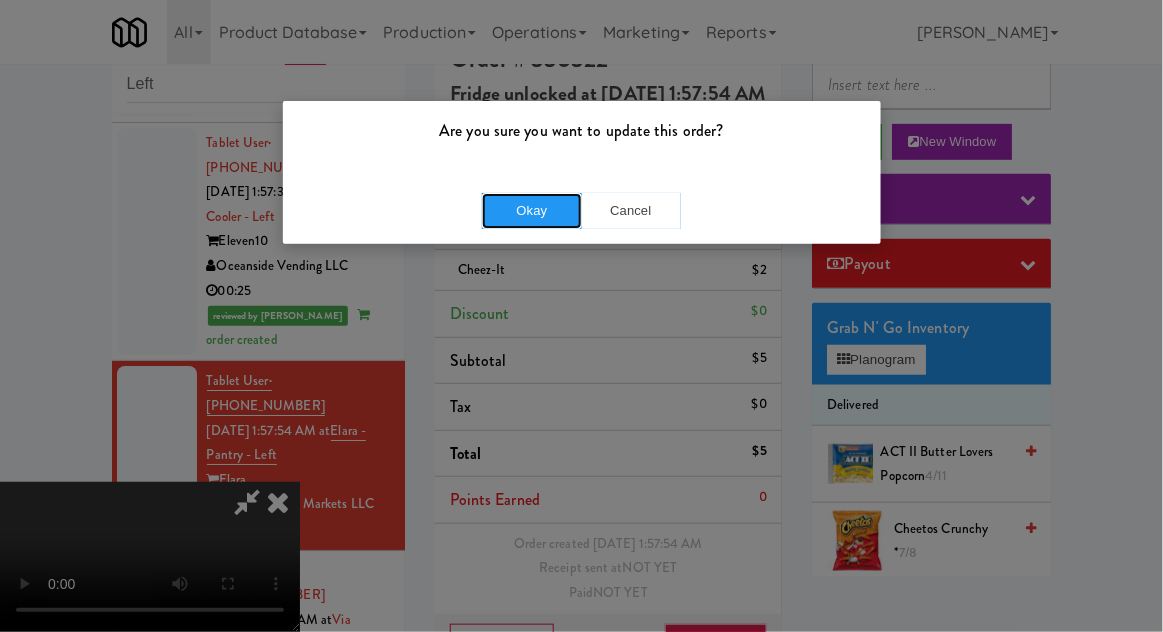 click on "Okay" at bounding box center (532, 211) 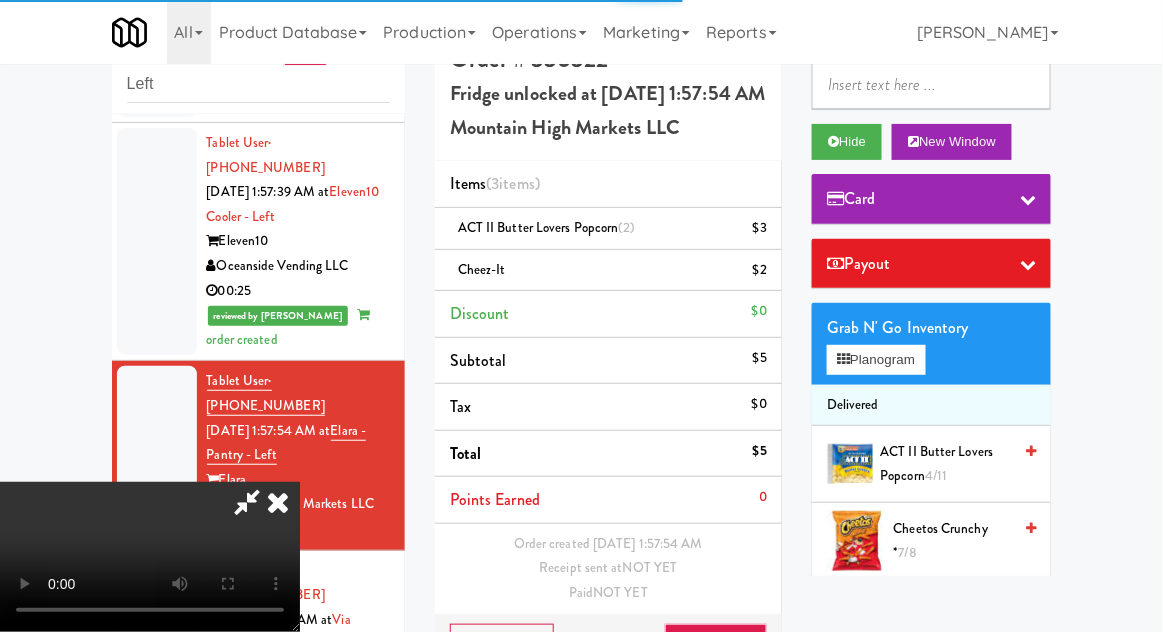 scroll, scrollTop: 0, scrollLeft: 0, axis: both 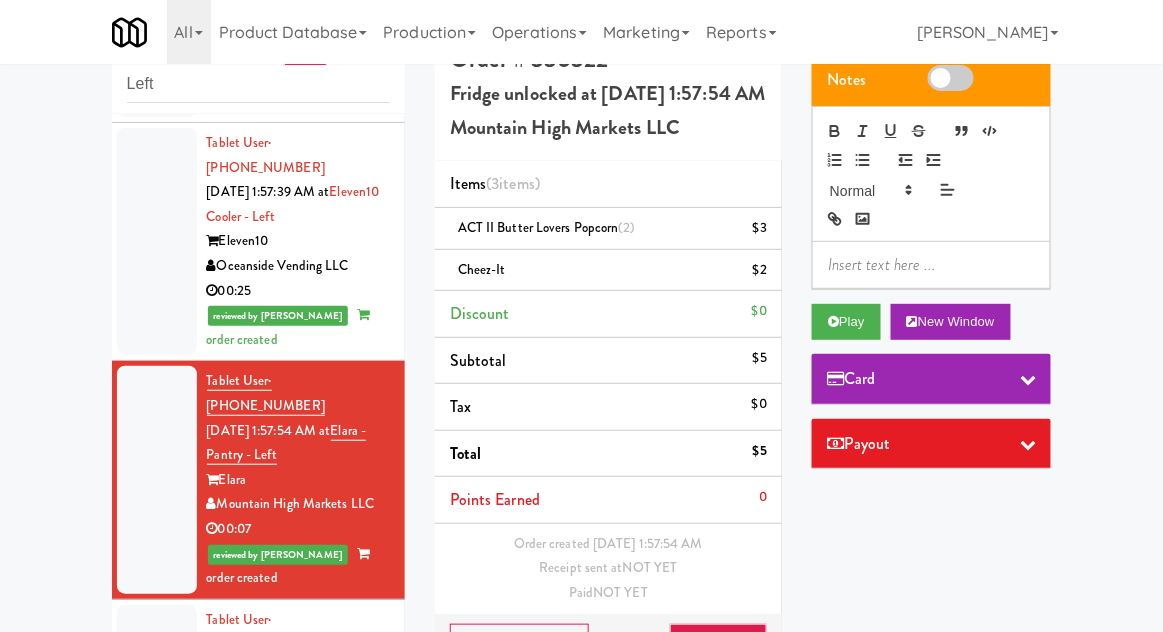 click at bounding box center (157, 694) 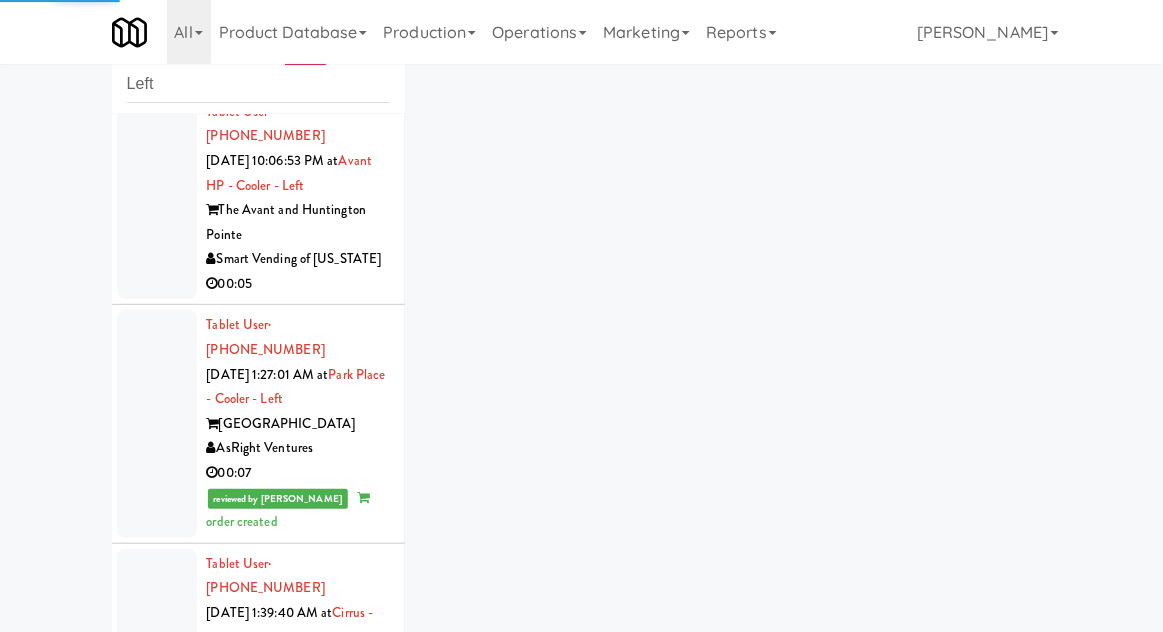 scroll, scrollTop: 0, scrollLeft: 0, axis: both 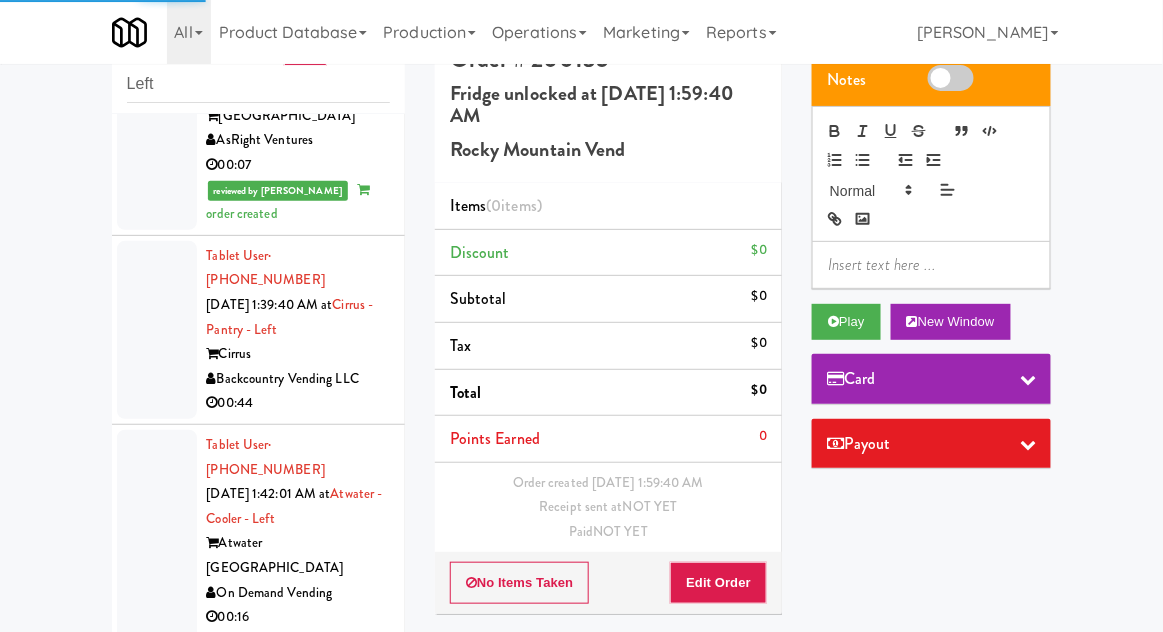 click at bounding box center (157, 330) 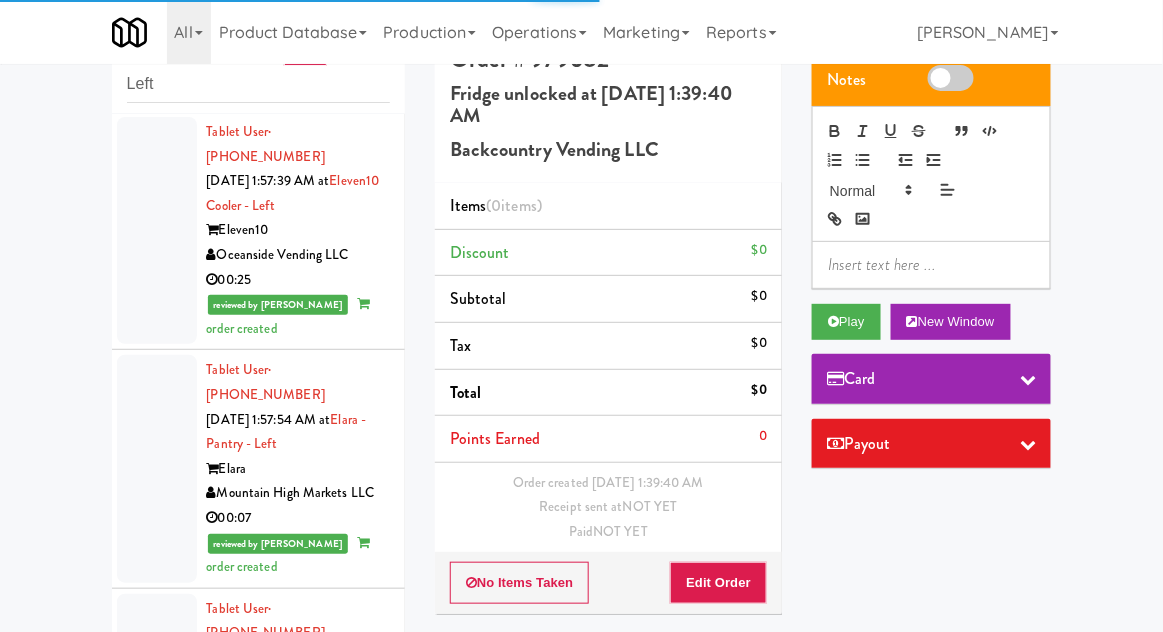 scroll, scrollTop: 1575, scrollLeft: 0, axis: vertical 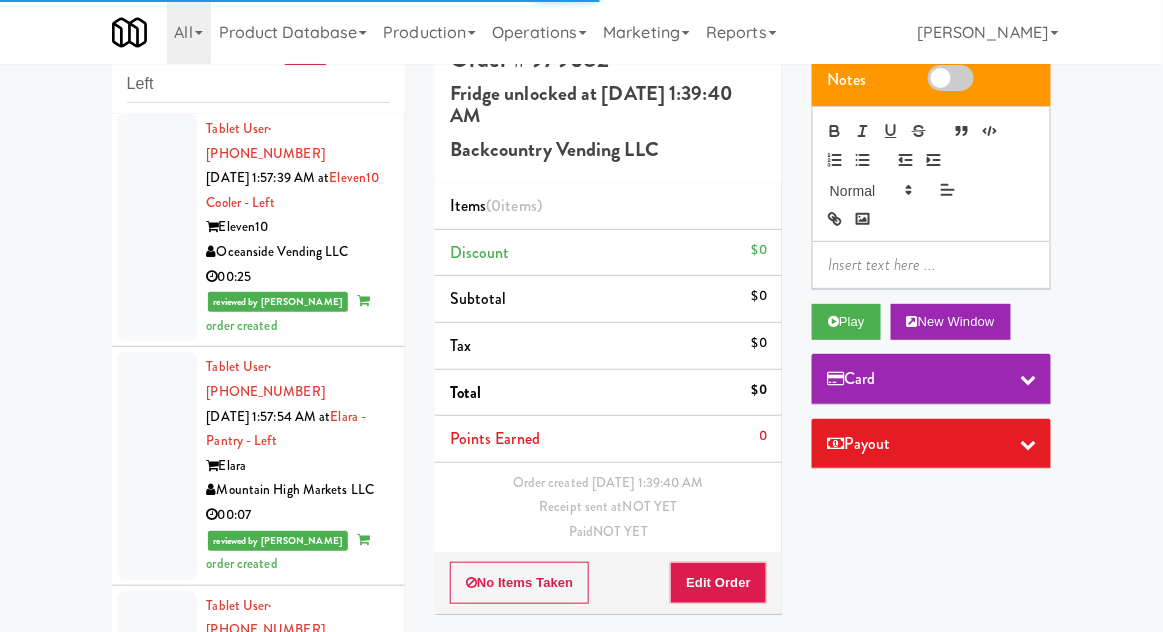 click at bounding box center (157, 680) 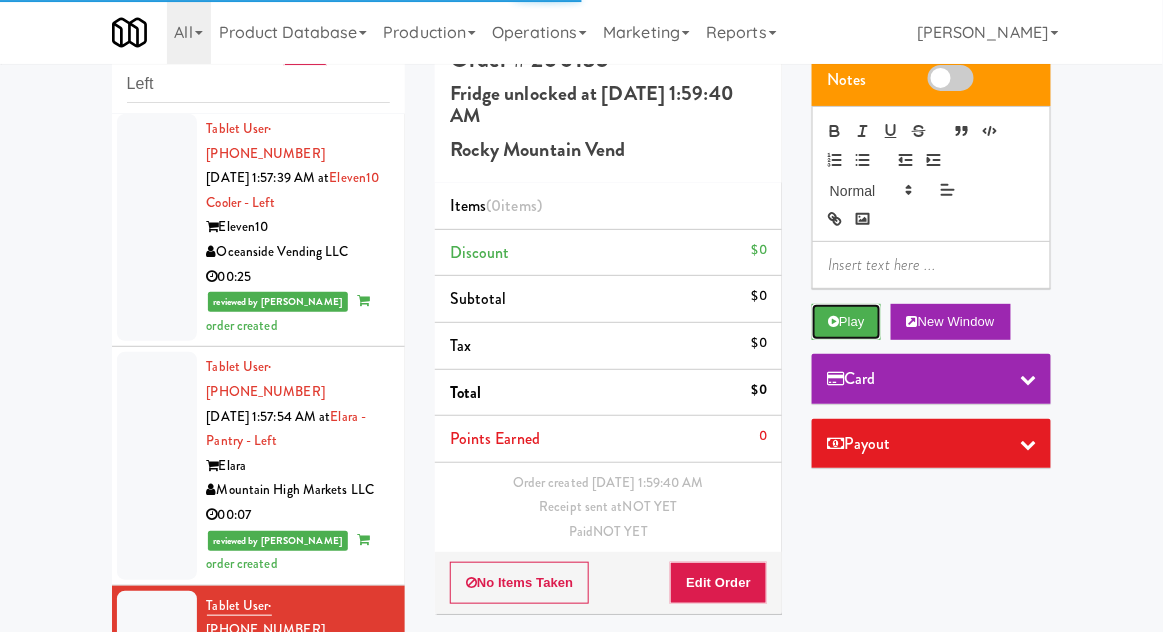 click on "Play" at bounding box center (846, 322) 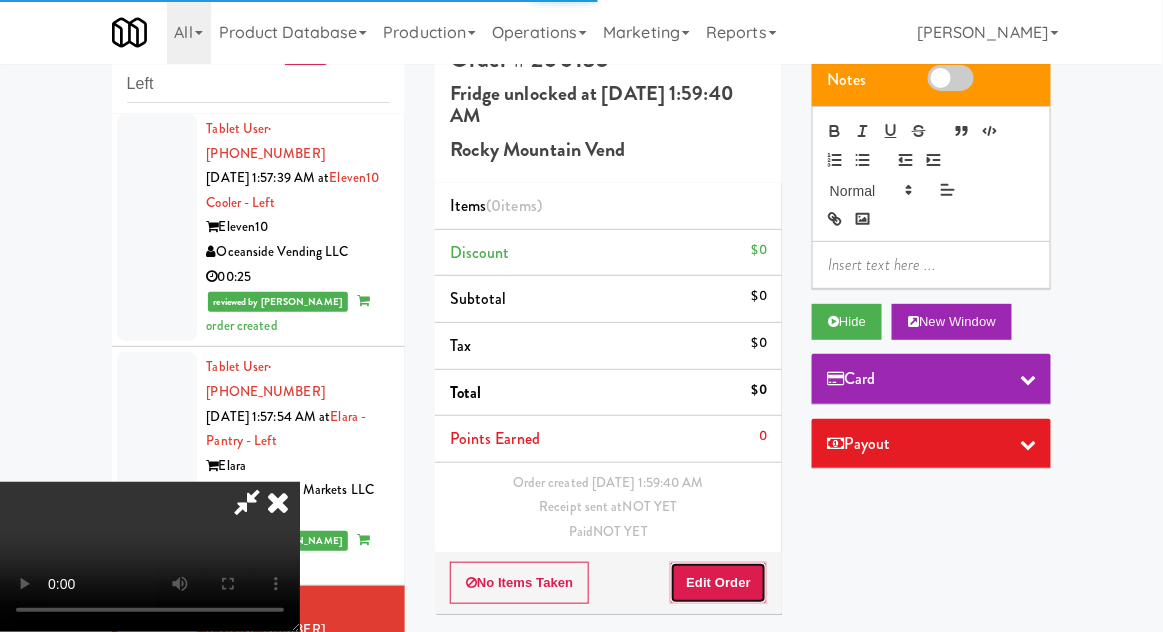 click on "Edit Order" at bounding box center (718, 583) 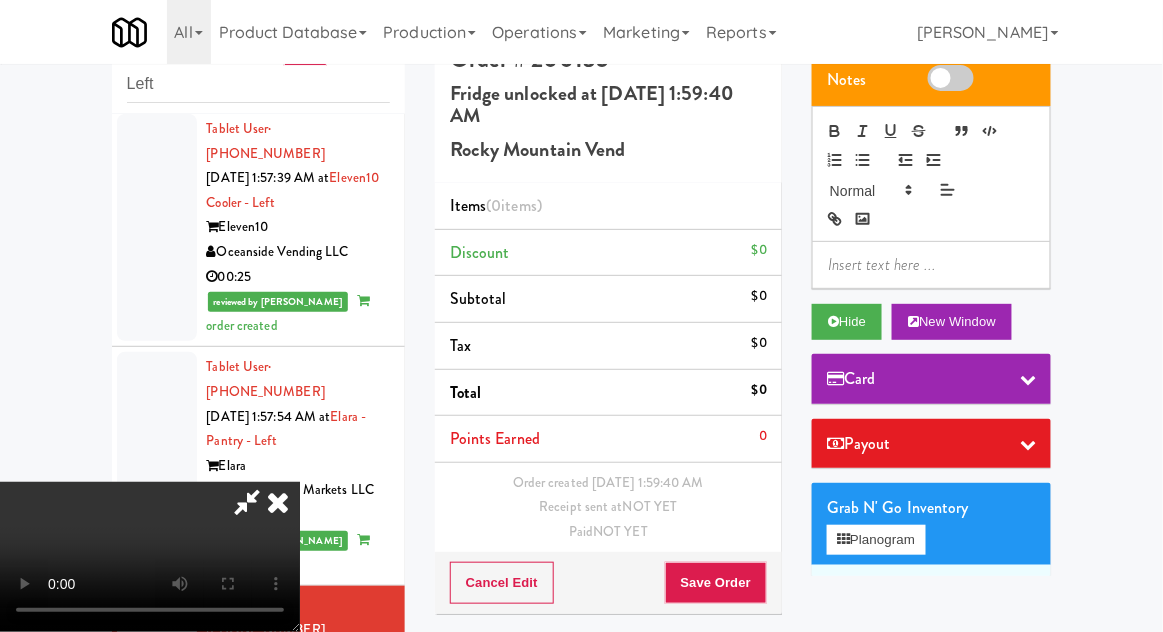 scroll, scrollTop: 73, scrollLeft: 0, axis: vertical 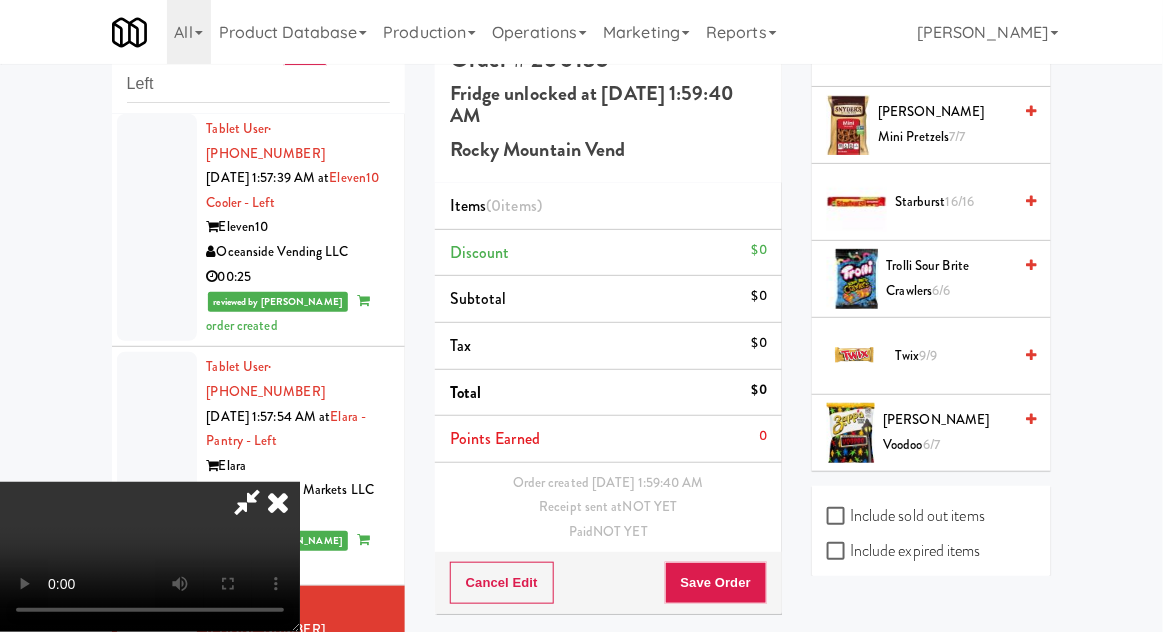 click on "Trolli Sour Brite Crawlers  6/6" at bounding box center [949, 278] 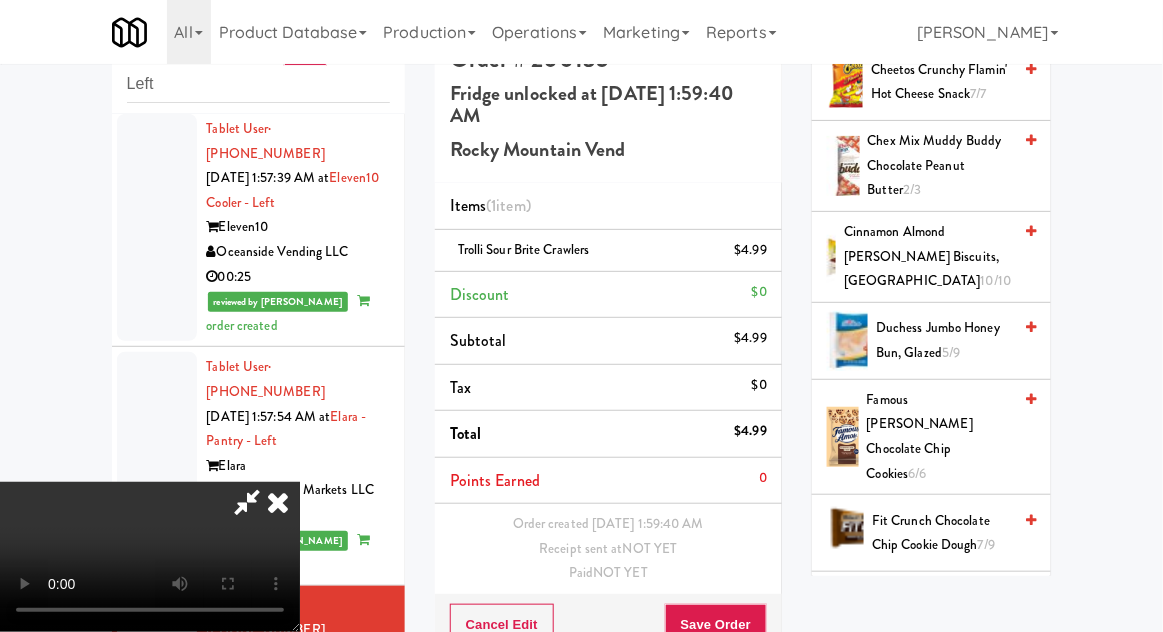 scroll, scrollTop: 792, scrollLeft: 0, axis: vertical 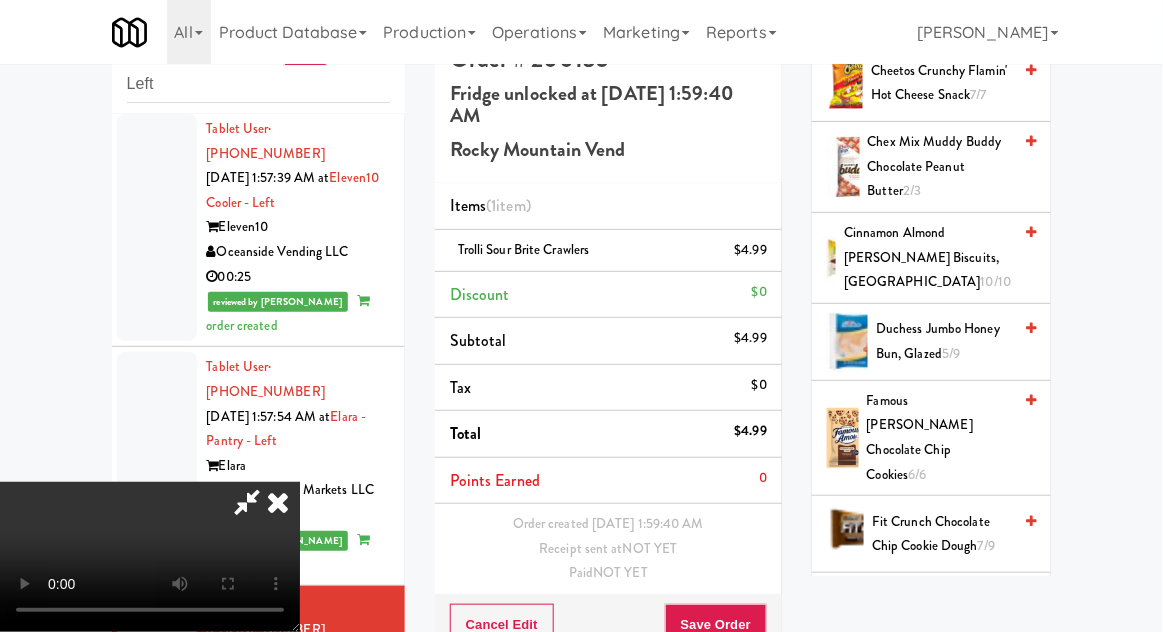 click on "Duchess Jumbo Honey Bun, Glazed  5/9" at bounding box center [943, 341] 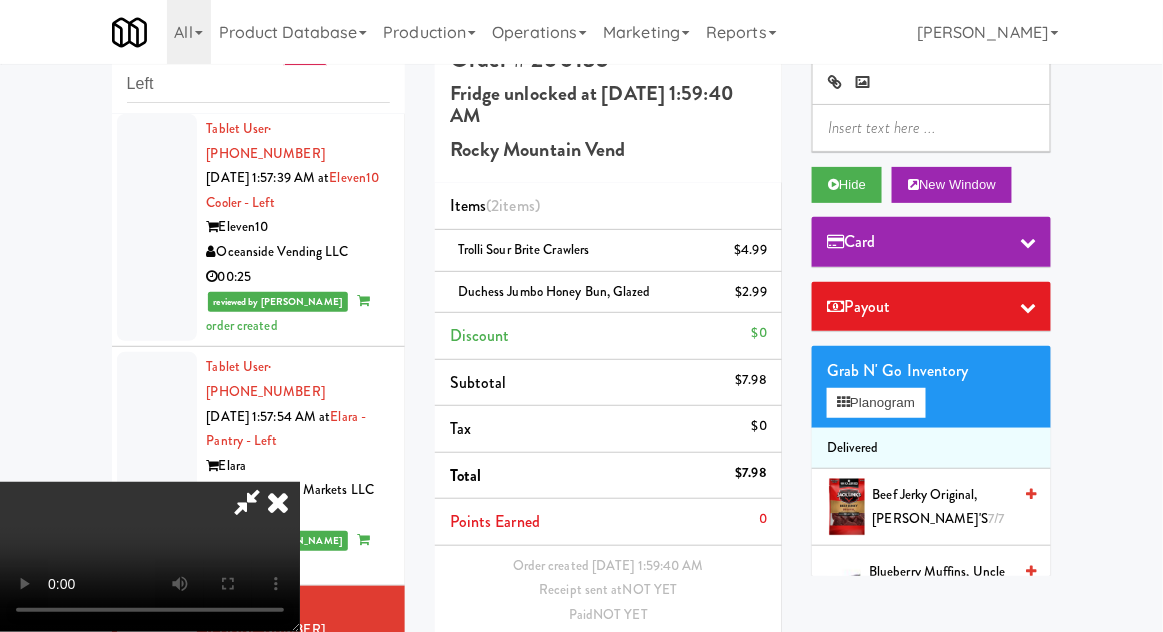 scroll, scrollTop: 0, scrollLeft: 0, axis: both 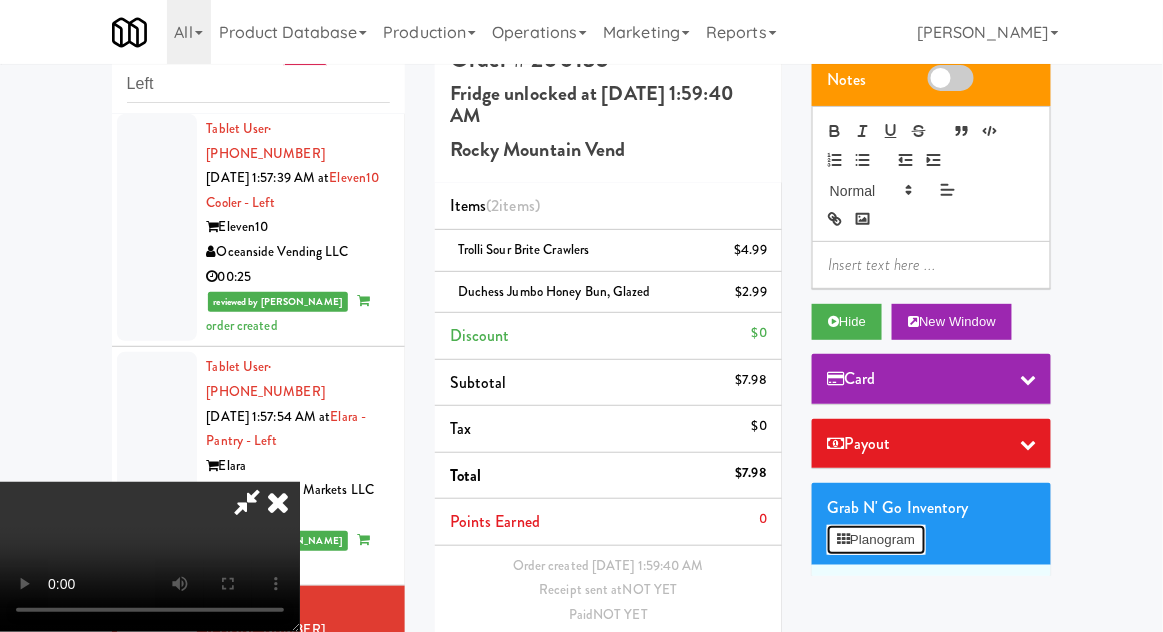 click on "Planogram" at bounding box center [876, 540] 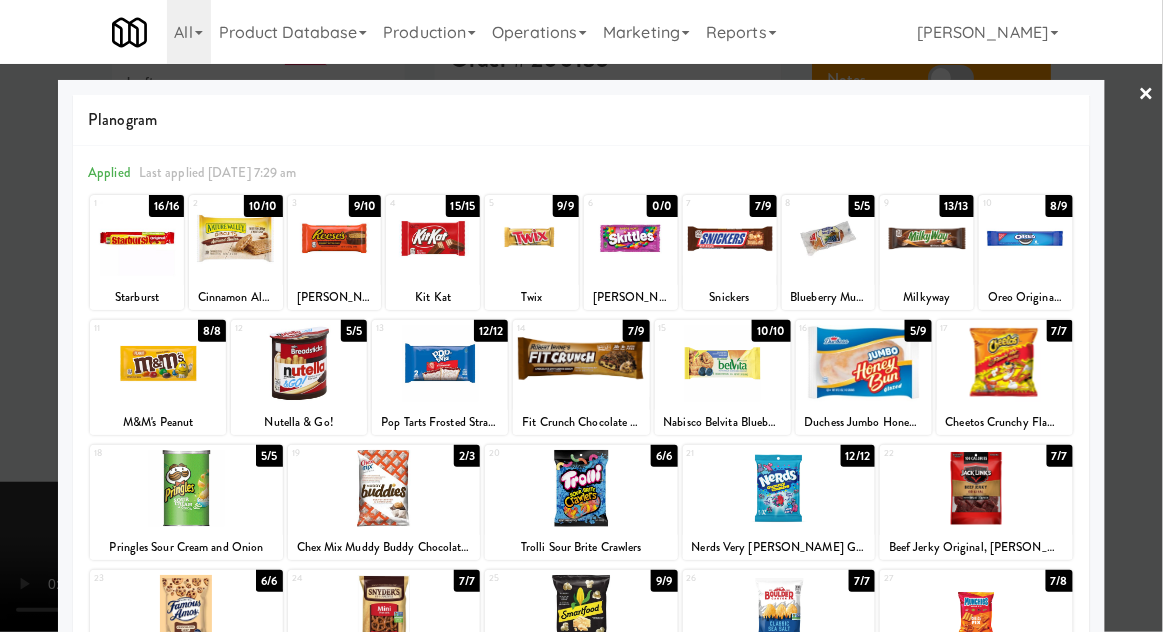 click at bounding box center (829, 238) 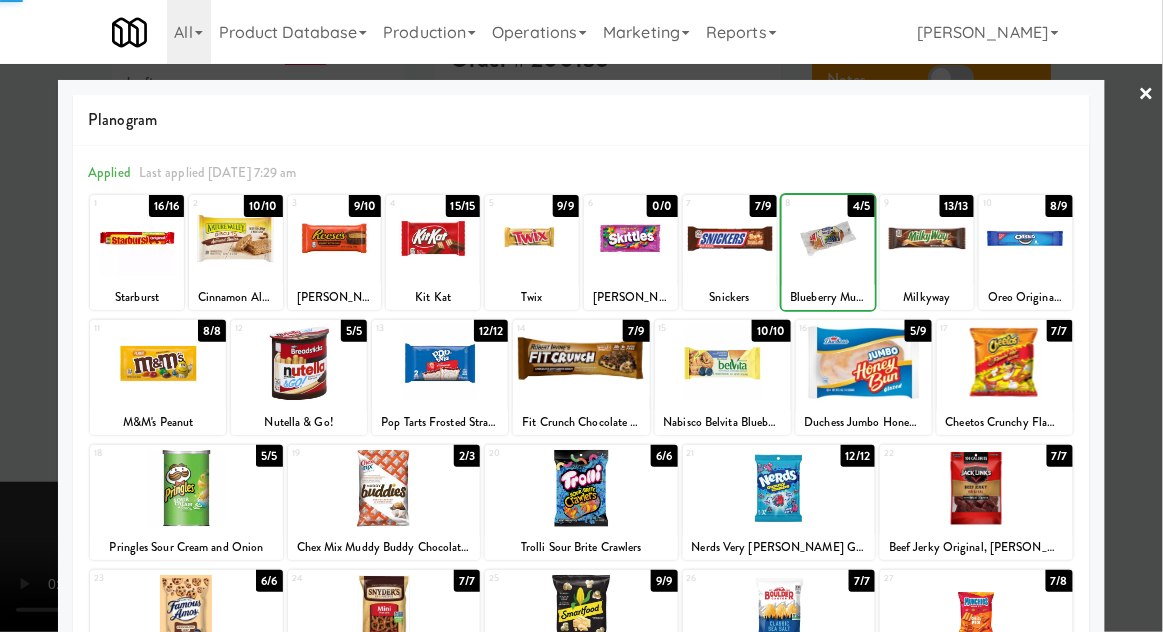 click at bounding box center [581, 316] 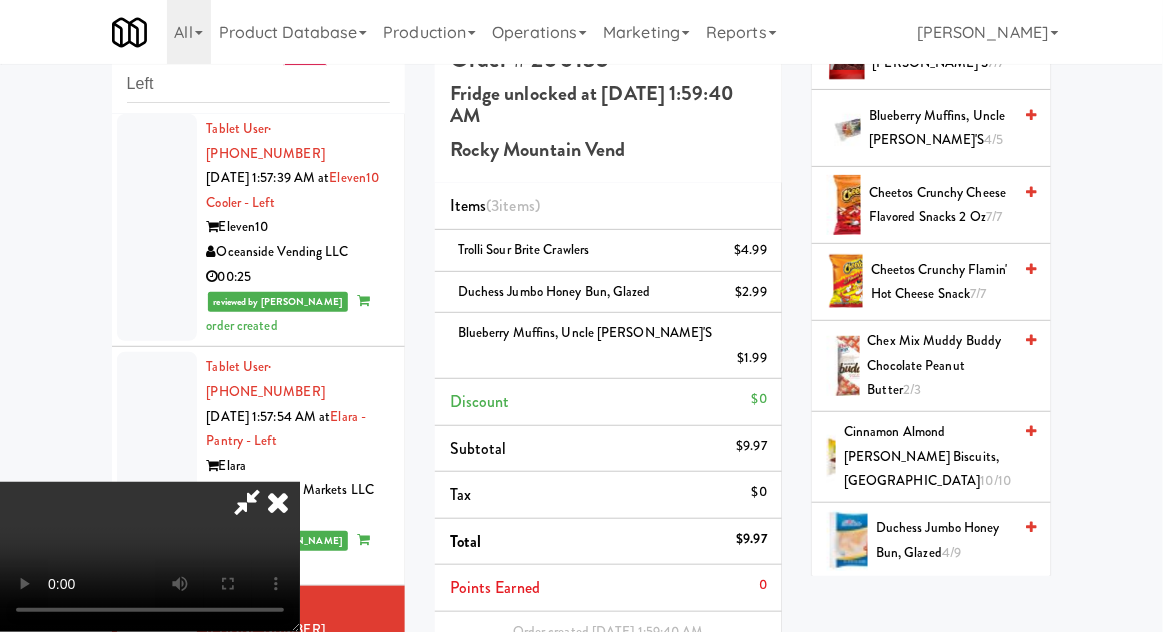 scroll, scrollTop: 613, scrollLeft: 0, axis: vertical 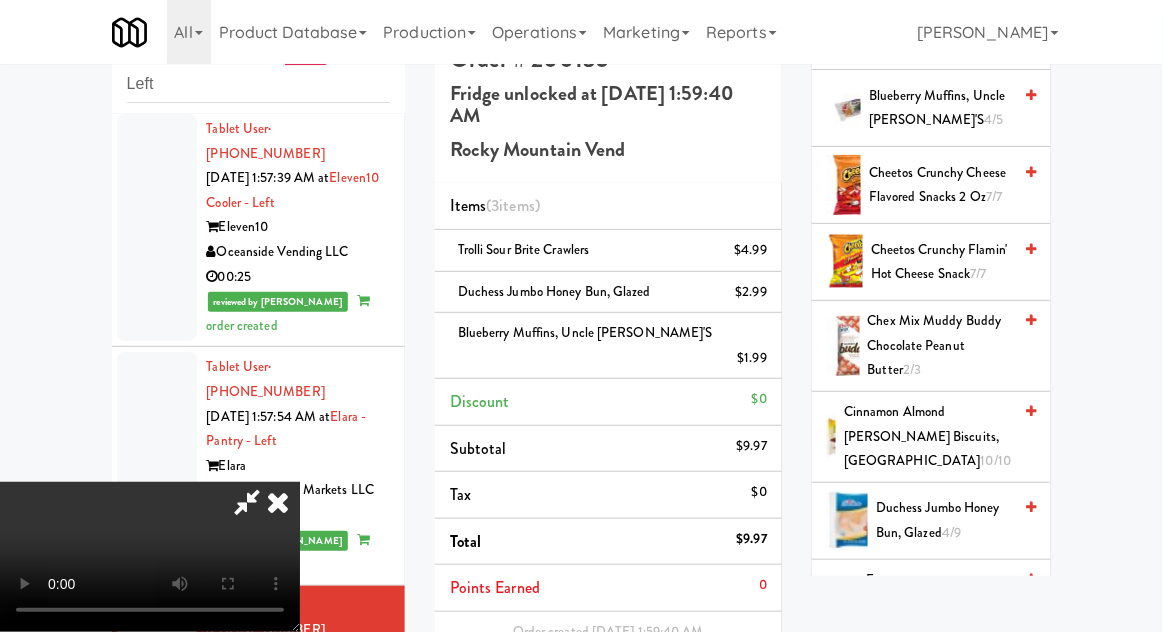 click on "Duchess Jumbo Honey Bun, Glazed  4/9" at bounding box center (943, 520) 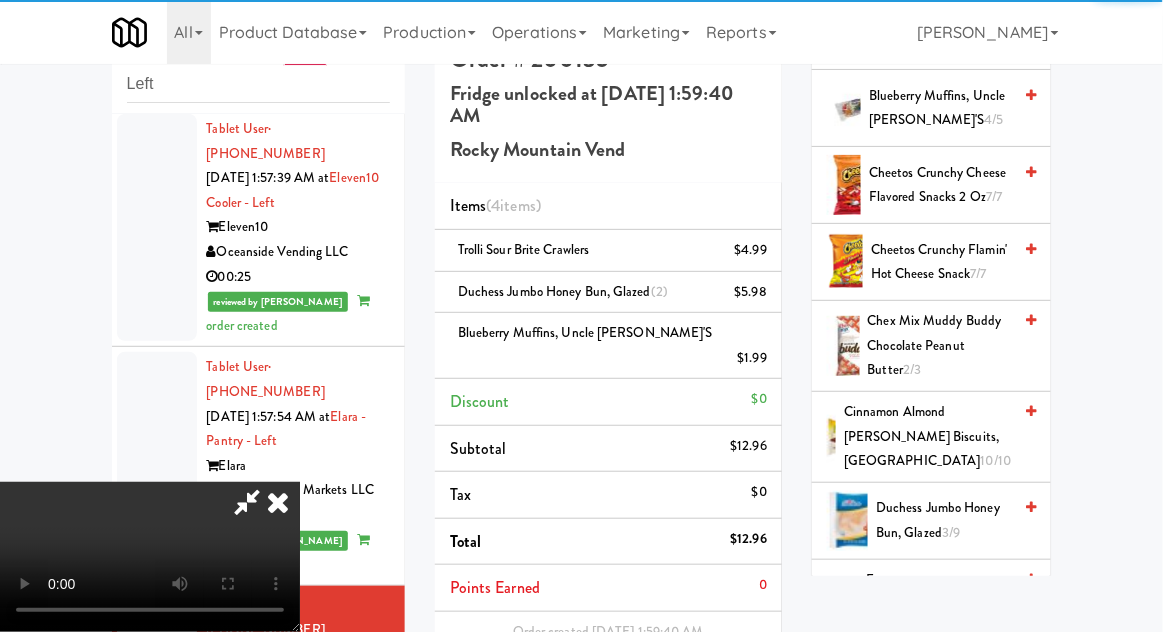 scroll, scrollTop: 70, scrollLeft: 0, axis: vertical 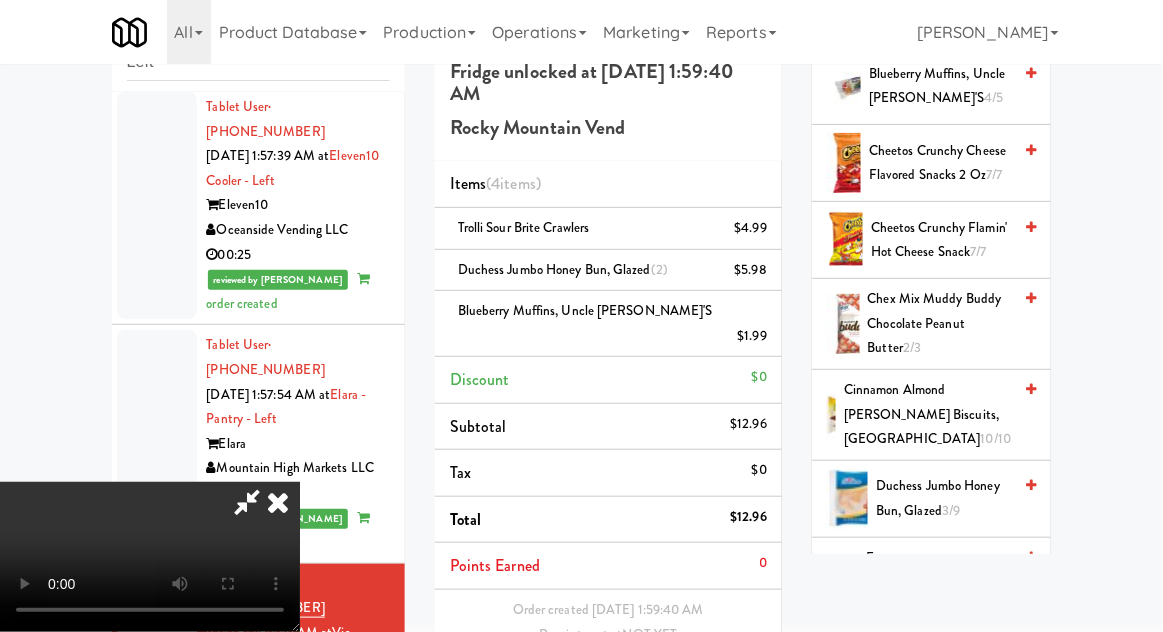 click on "Save Order" at bounding box center [716, 711] 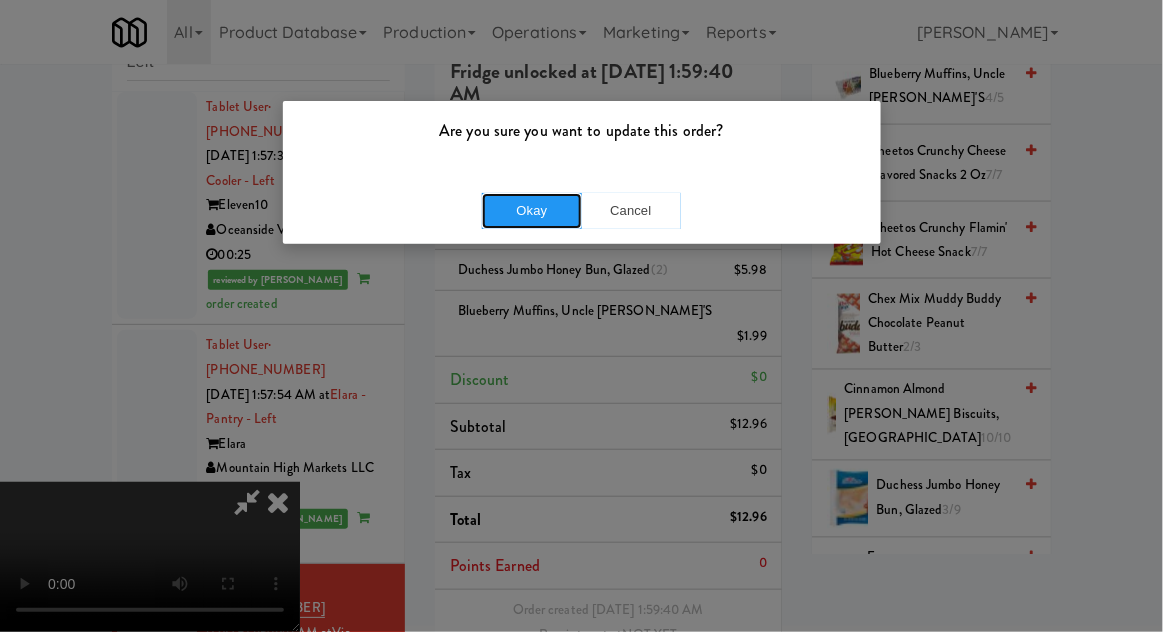 click on "Okay" at bounding box center [532, 211] 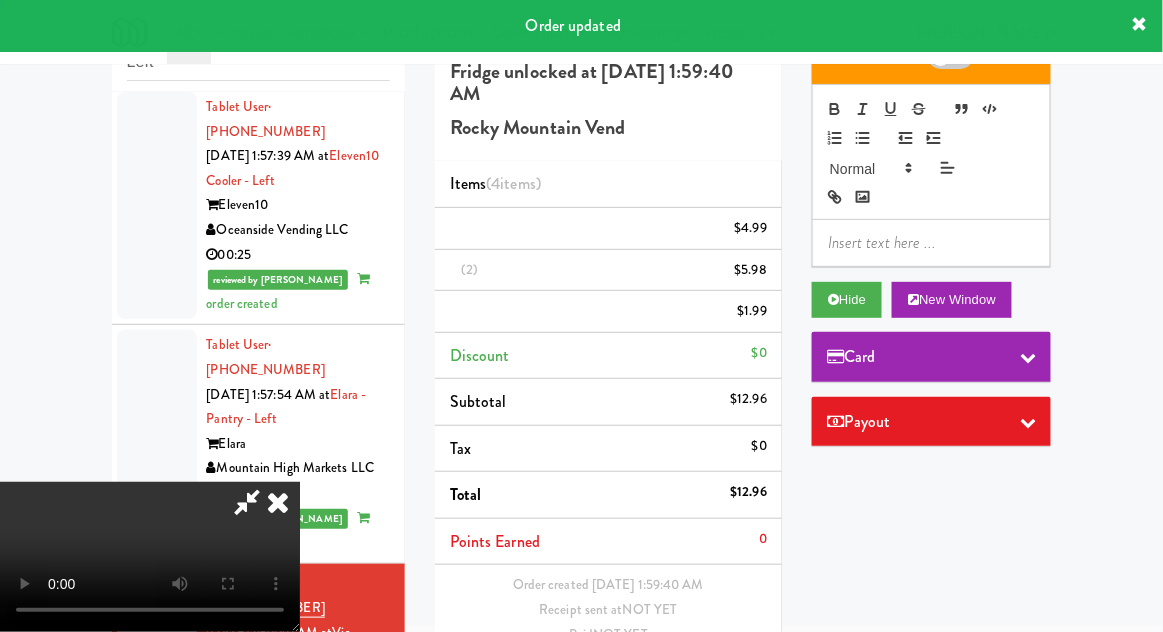 scroll, scrollTop: 0, scrollLeft: 0, axis: both 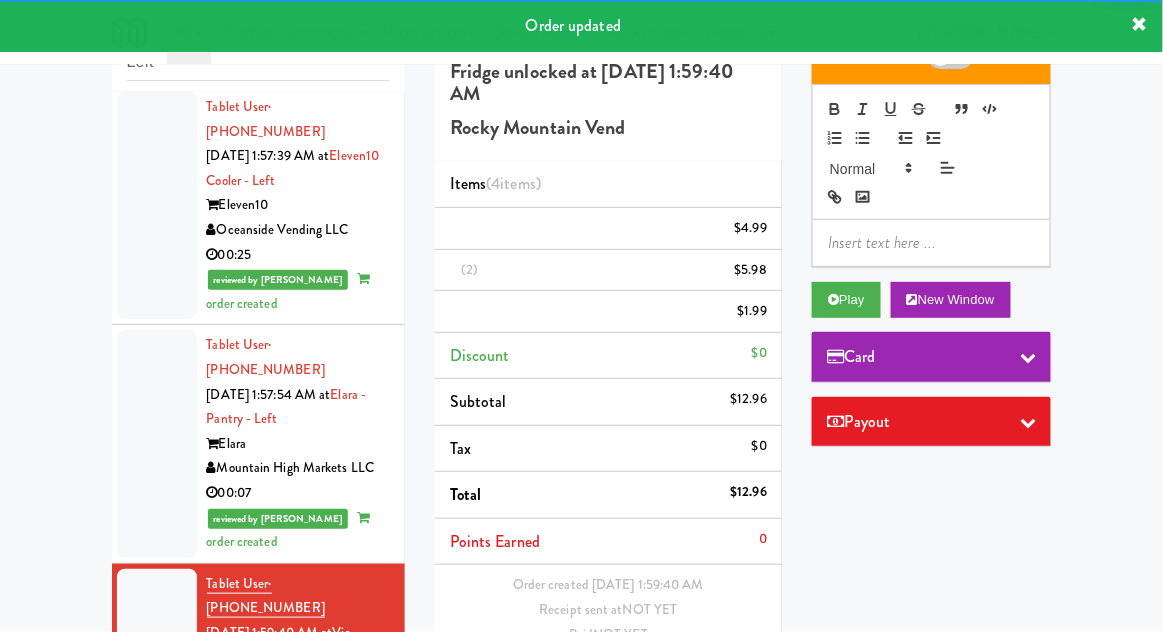 click at bounding box center (157, 847) 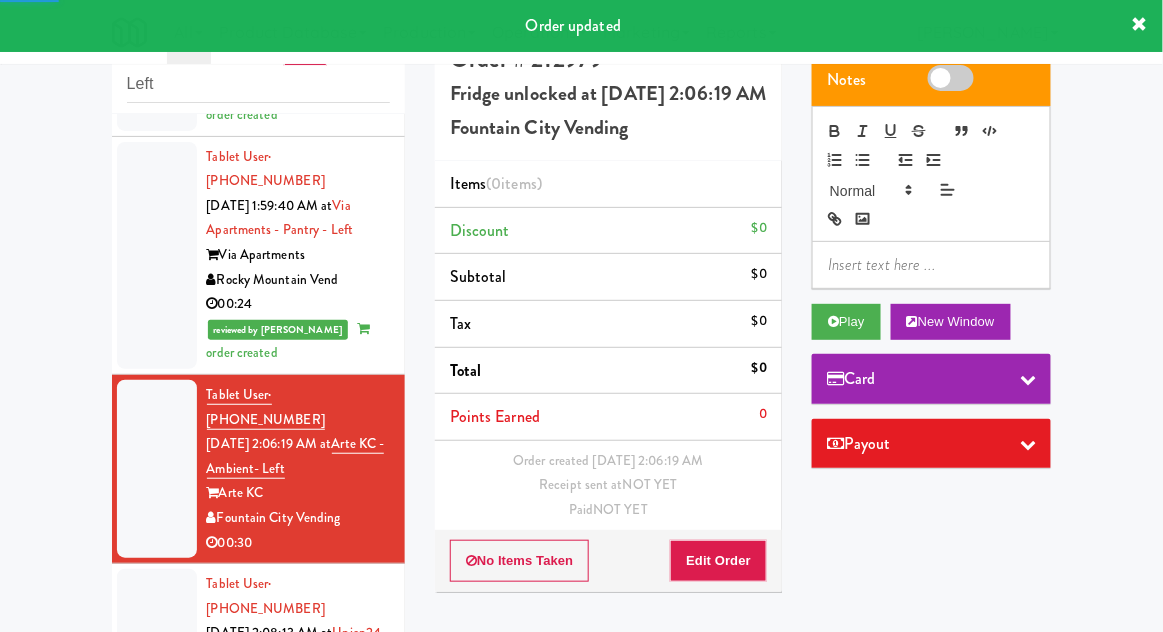 scroll, scrollTop: 2024, scrollLeft: 0, axis: vertical 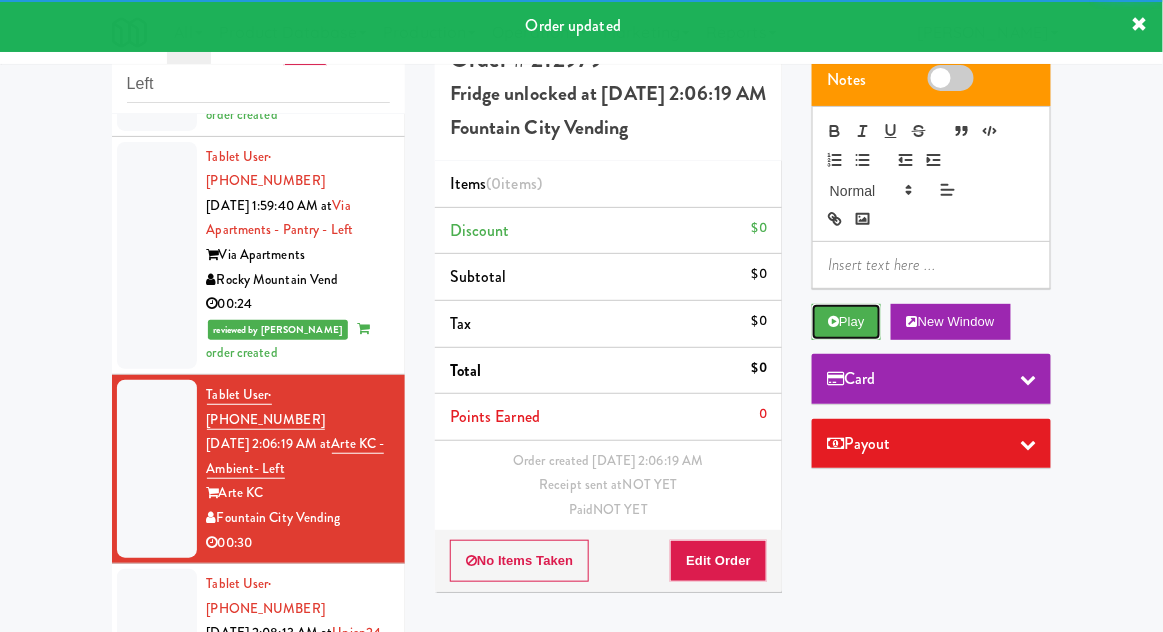 click on "Play" at bounding box center (846, 322) 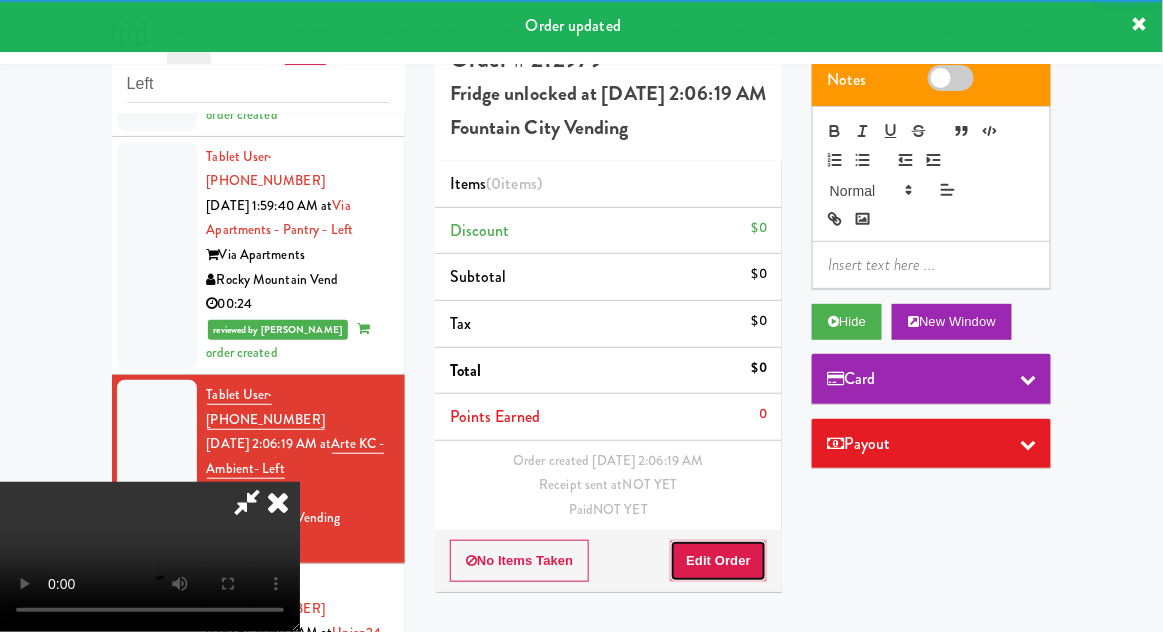click on "Edit Order" at bounding box center (718, 561) 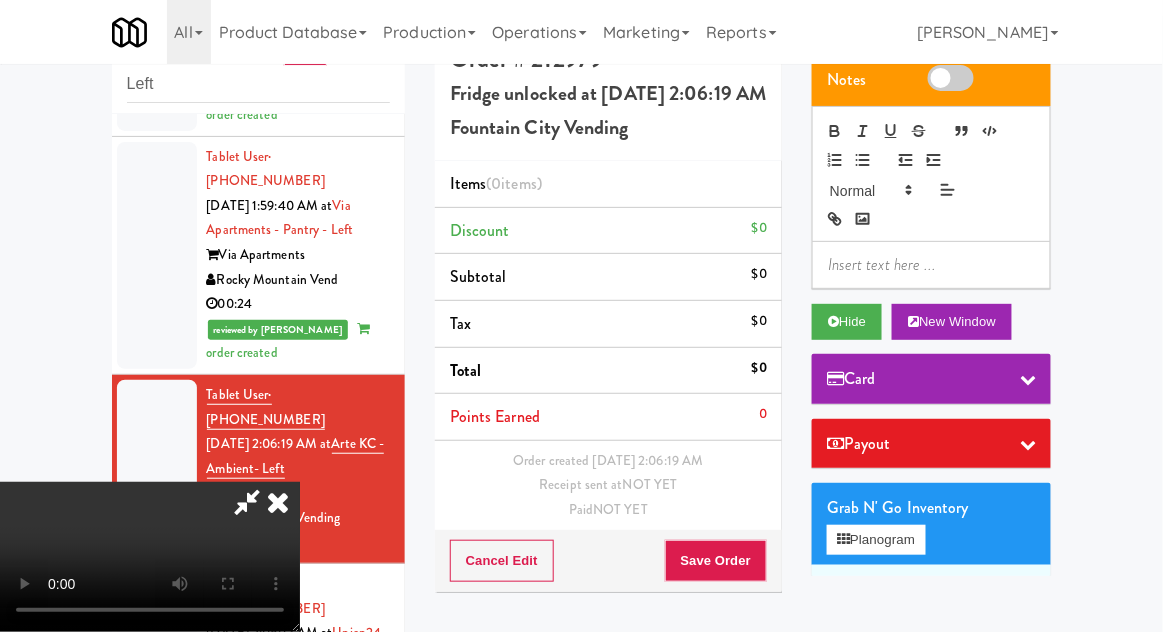 scroll, scrollTop: 73, scrollLeft: 0, axis: vertical 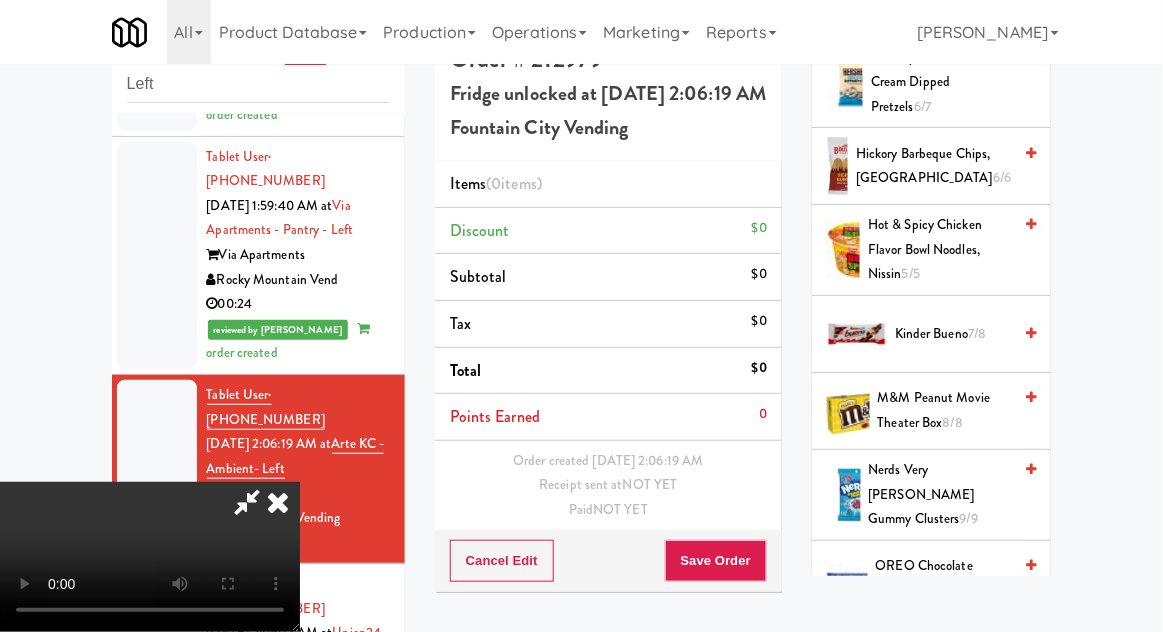 click on "M&M Peanut Movie Theater Box  8/8" at bounding box center (945, 410) 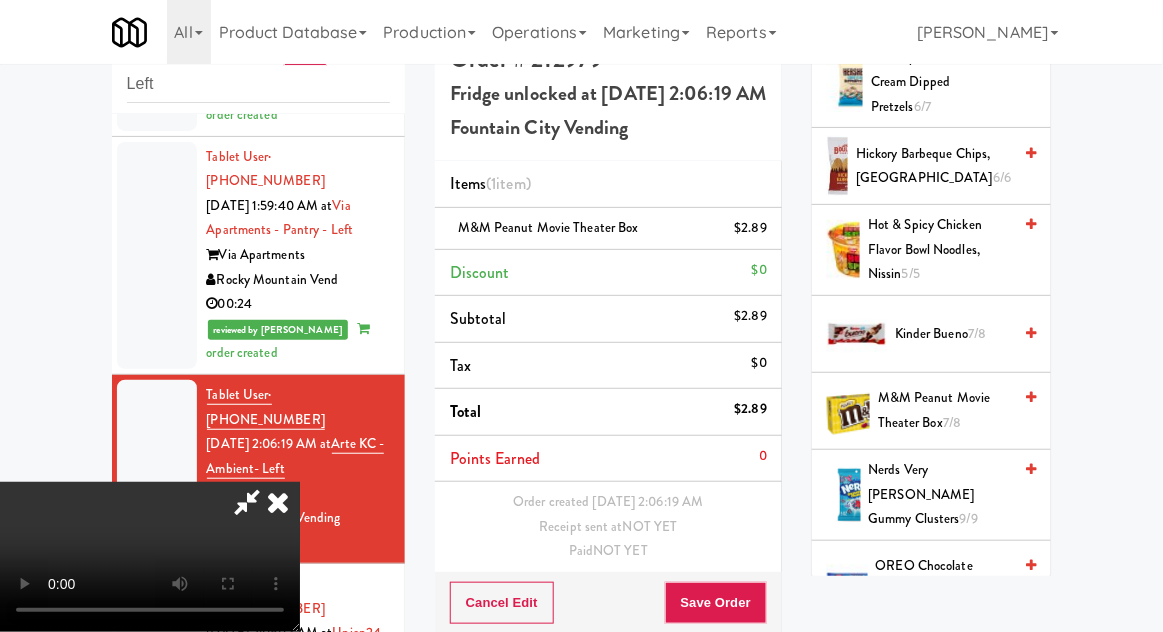click on "M&M Peanut Movie Theater Box  7/8" at bounding box center (944, 410) 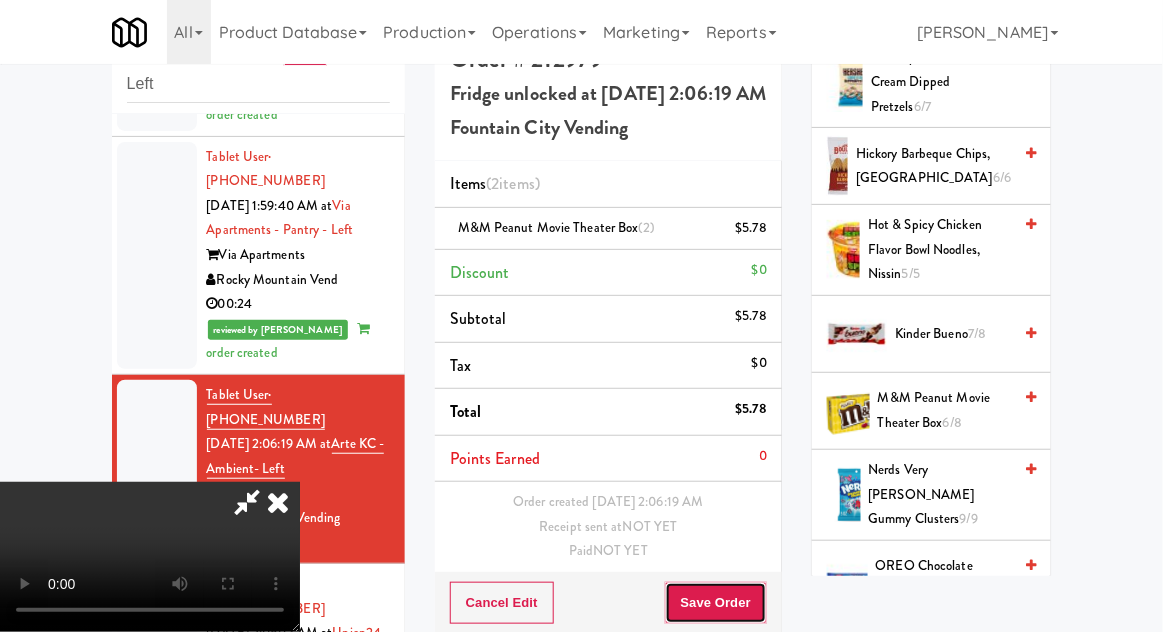 click on "Save Order" at bounding box center (716, 603) 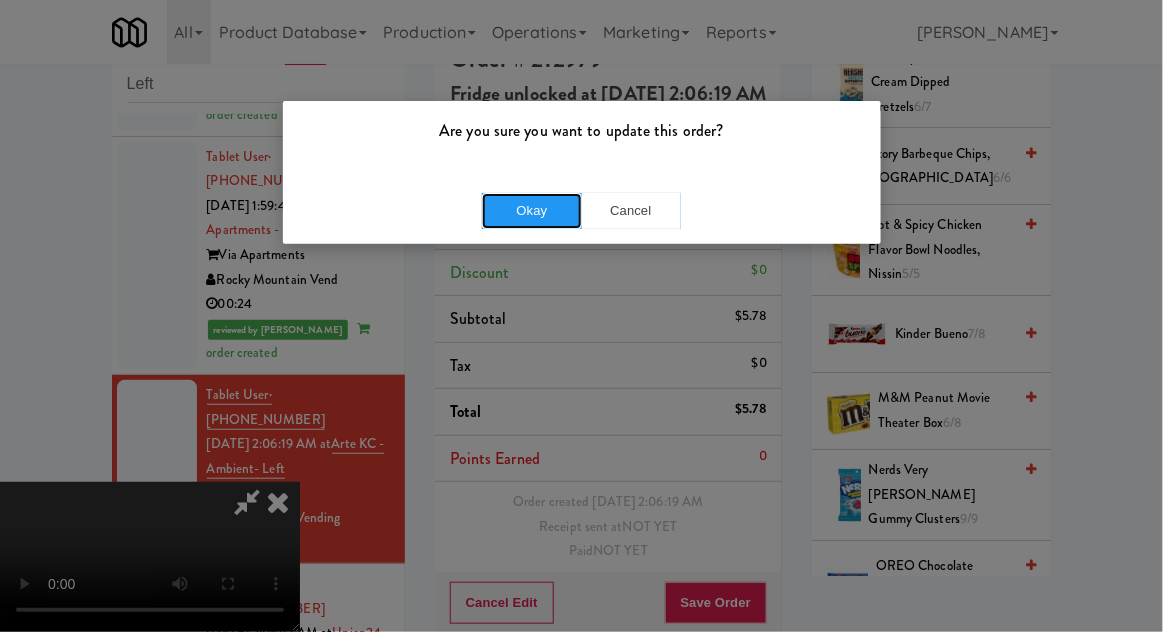 click on "Okay" at bounding box center [532, 211] 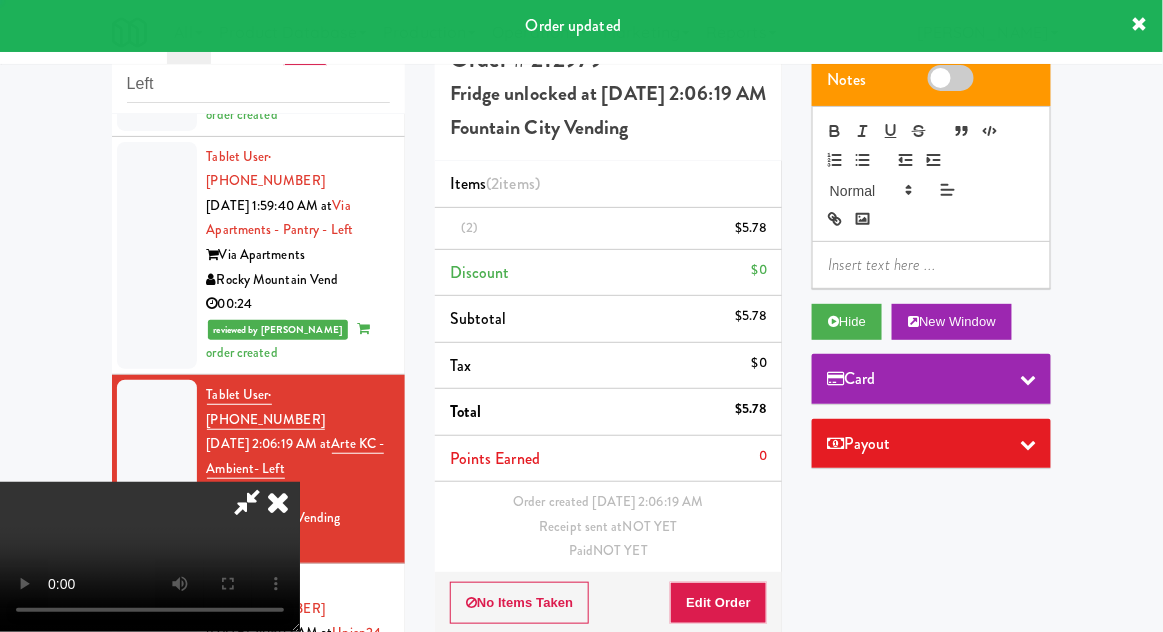 scroll, scrollTop: 0, scrollLeft: 0, axis: both 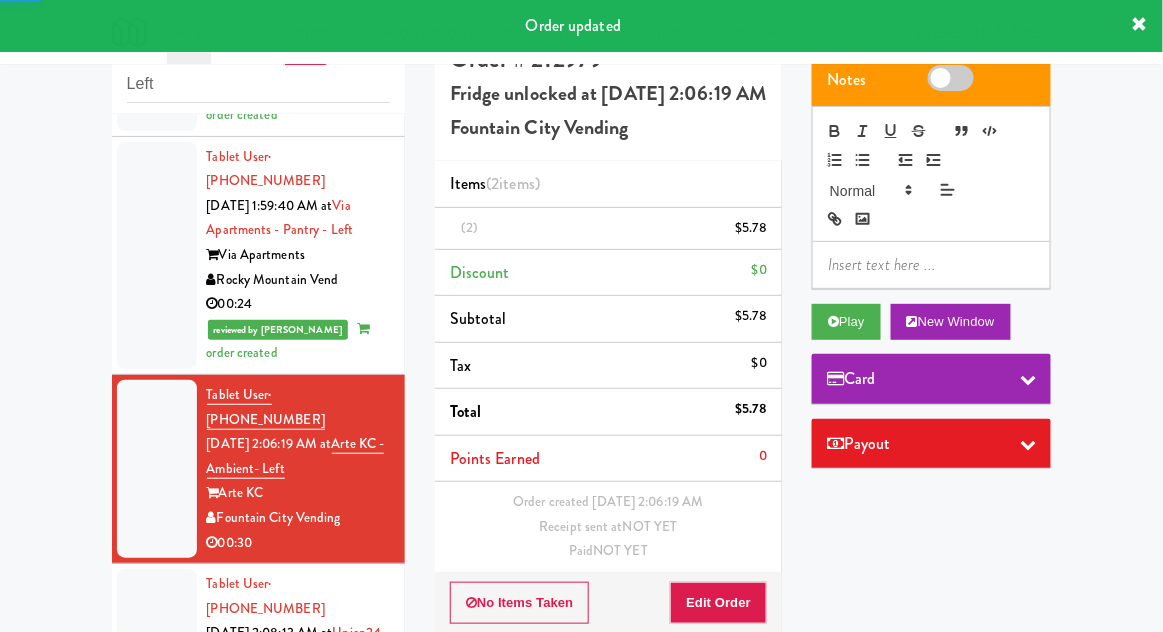click at bounding box center [157, 682] 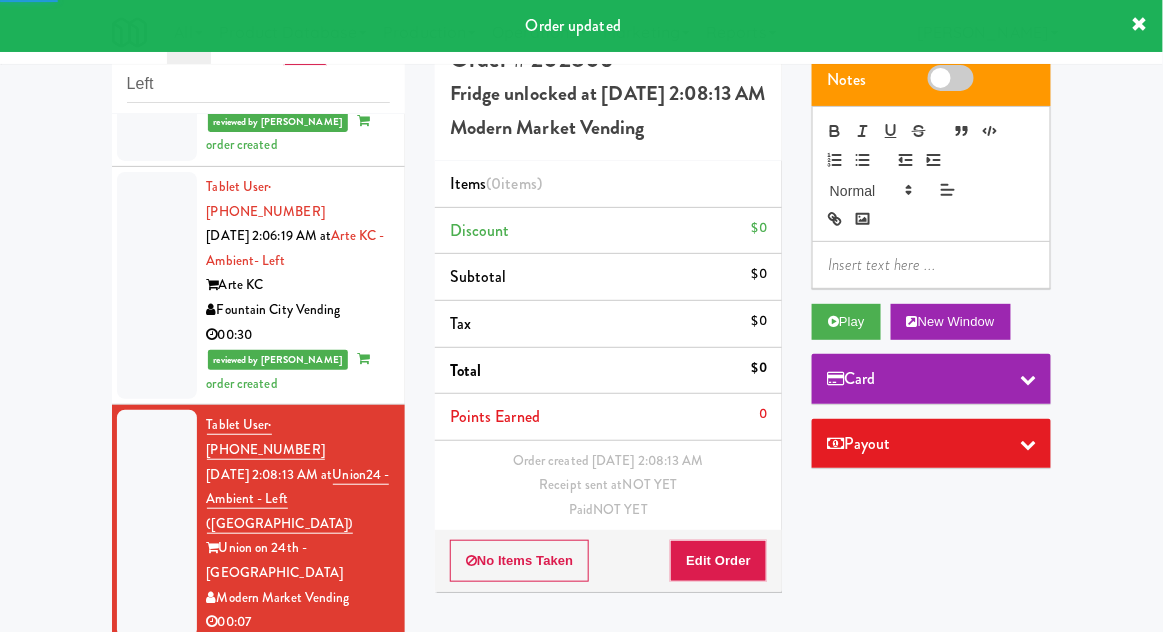 scroll, scrollTop: 2234, scrollLeft: 0, axis: vertical 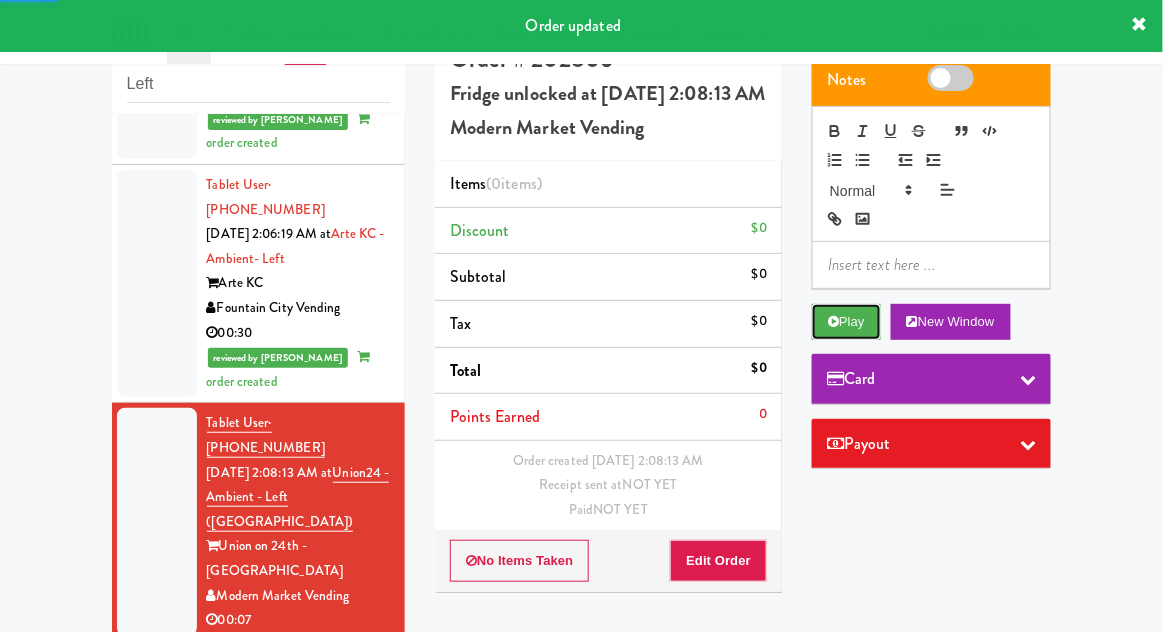 click on "Play" at bounding box center (846, 322) 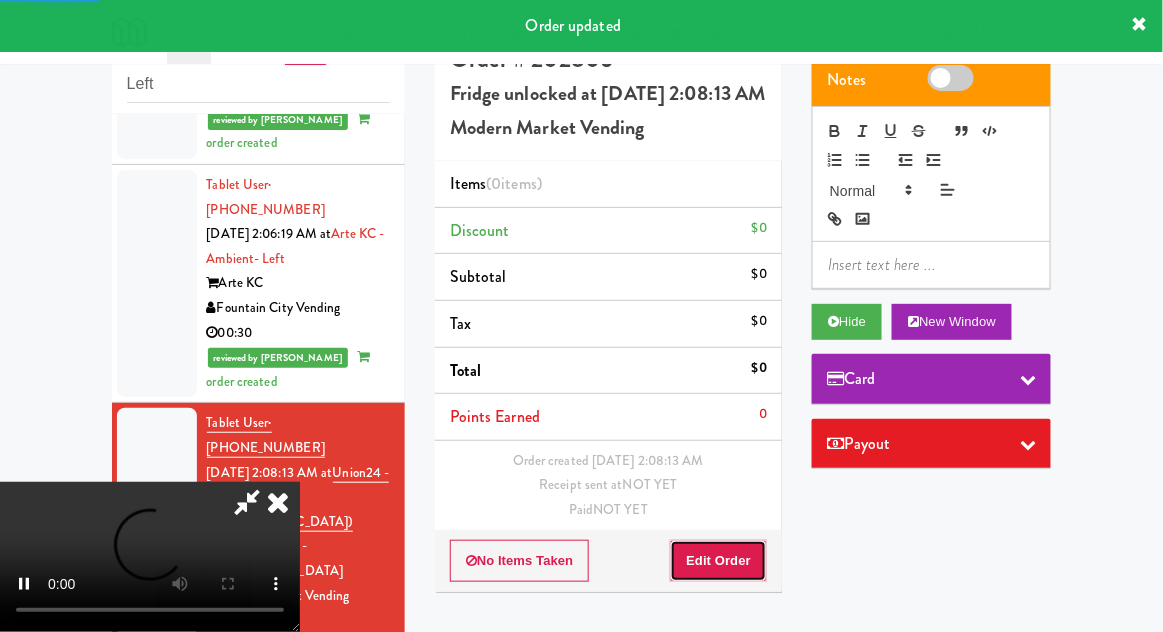 click on "Edit Order" at bounding box center (718, 561) 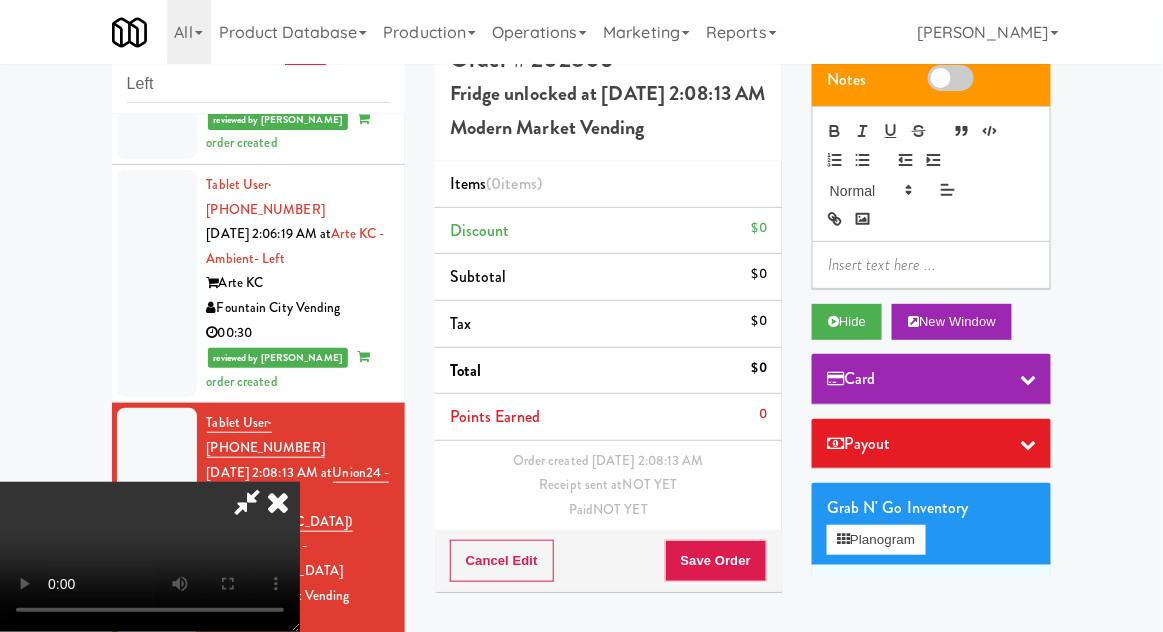 type 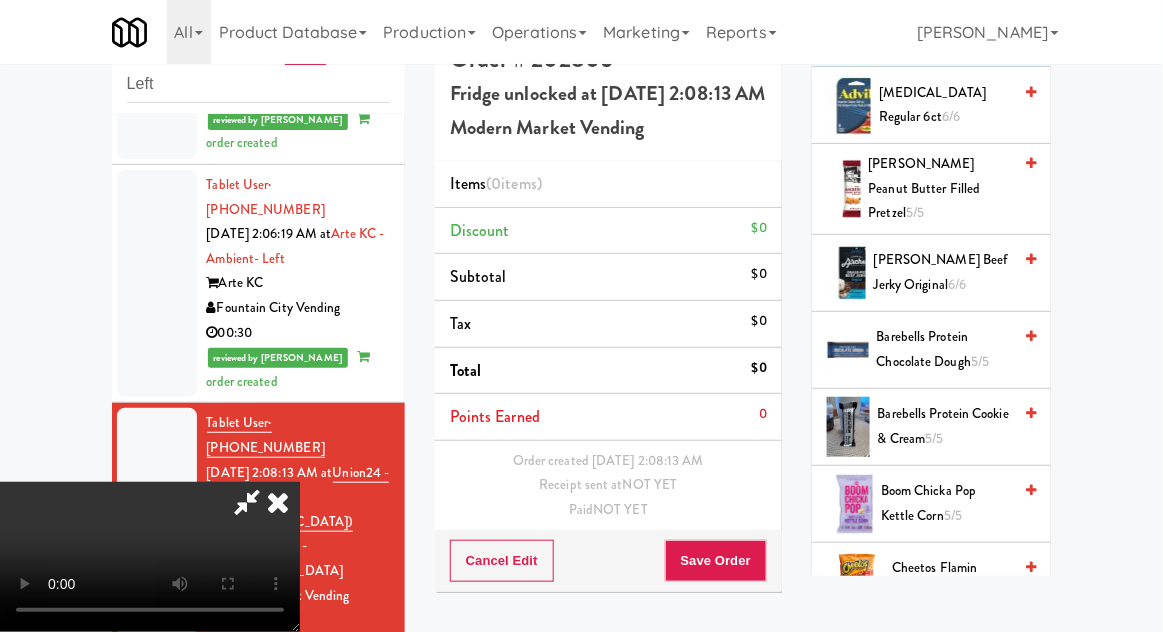 scroll, scrollTop: 545, scrollLeft: 0, axis: vertical 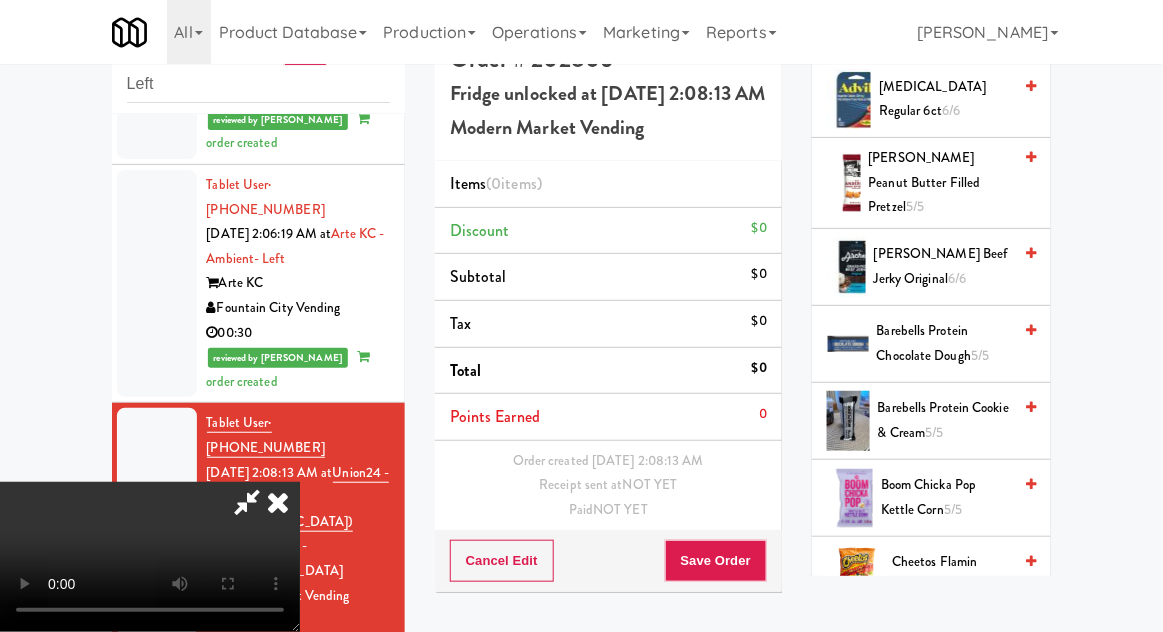 click on "Cheetos Flamin Hot  7/7" at bounding box center (951, 574) 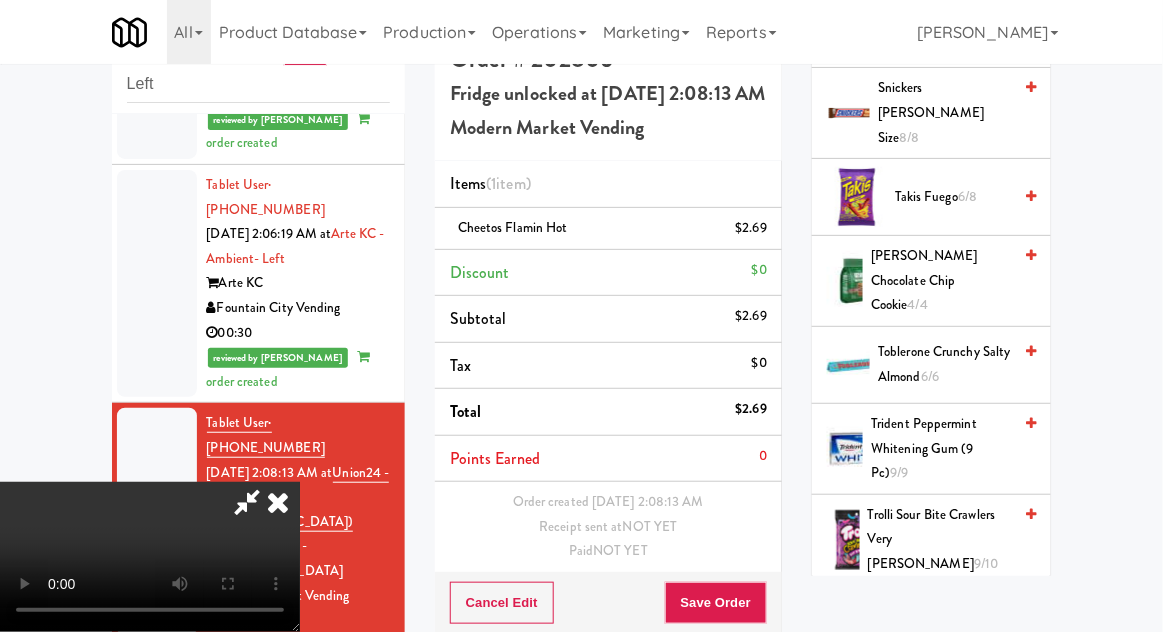 scroll, scrollTop: 2114, scrollLeft: 0, axis: vertical 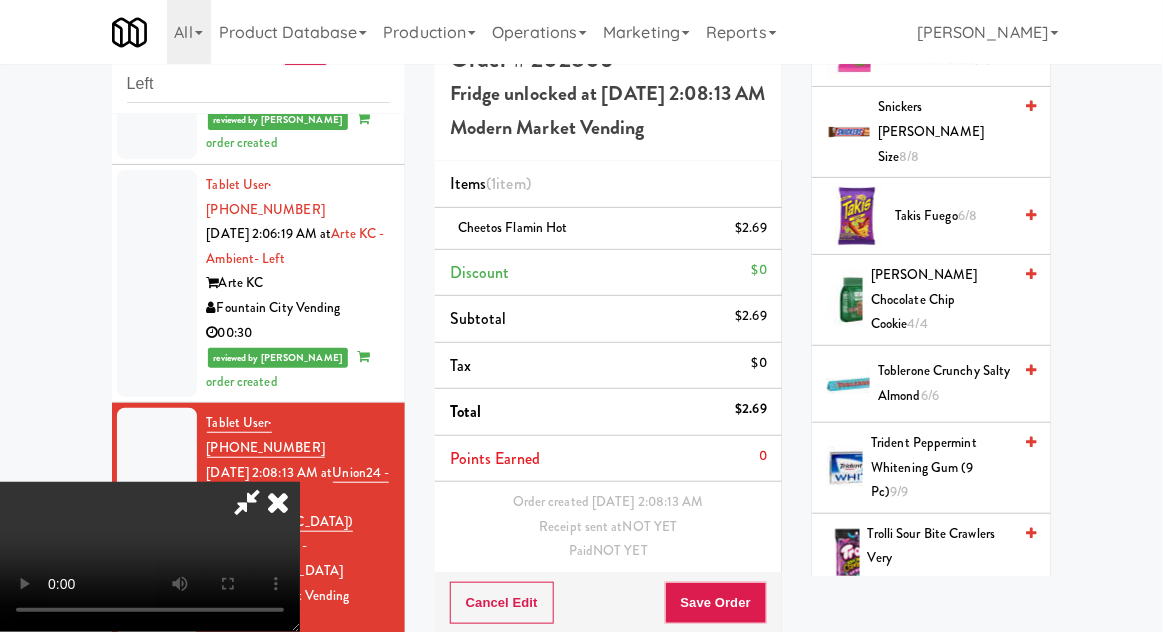 click on "9/10" at bounding box center [986, 582] 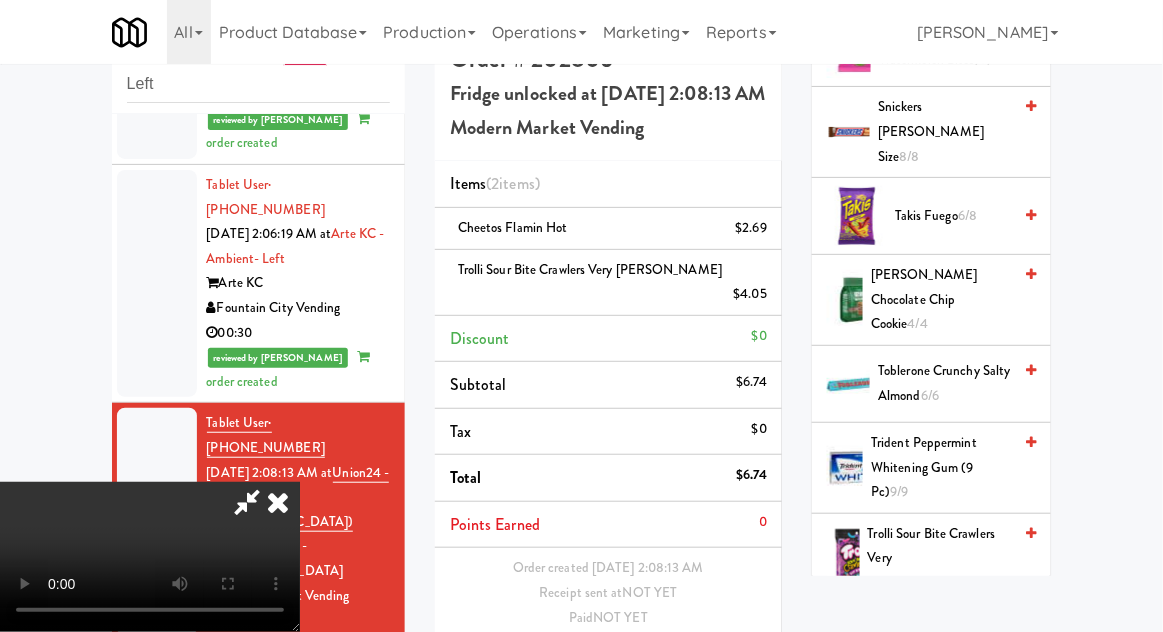 click on "Save Order" at bounding box center (716, 669) 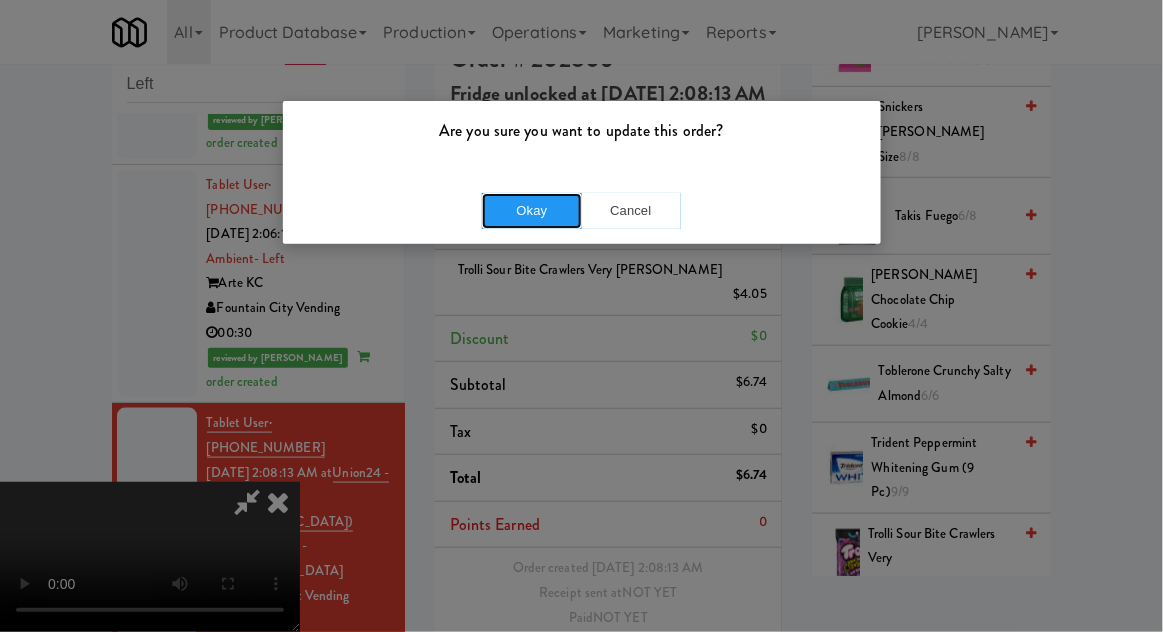 click on "Okay" at bounding box center (532, 211) 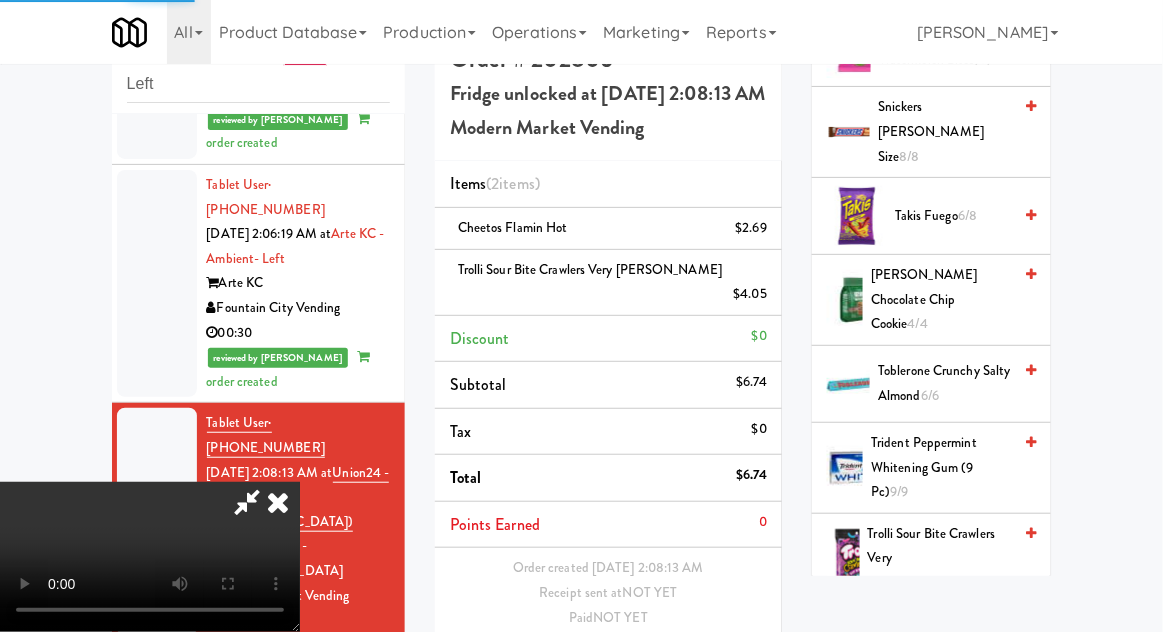 scroll, scrollTop: 0, scrollLeft: 0, axis: both 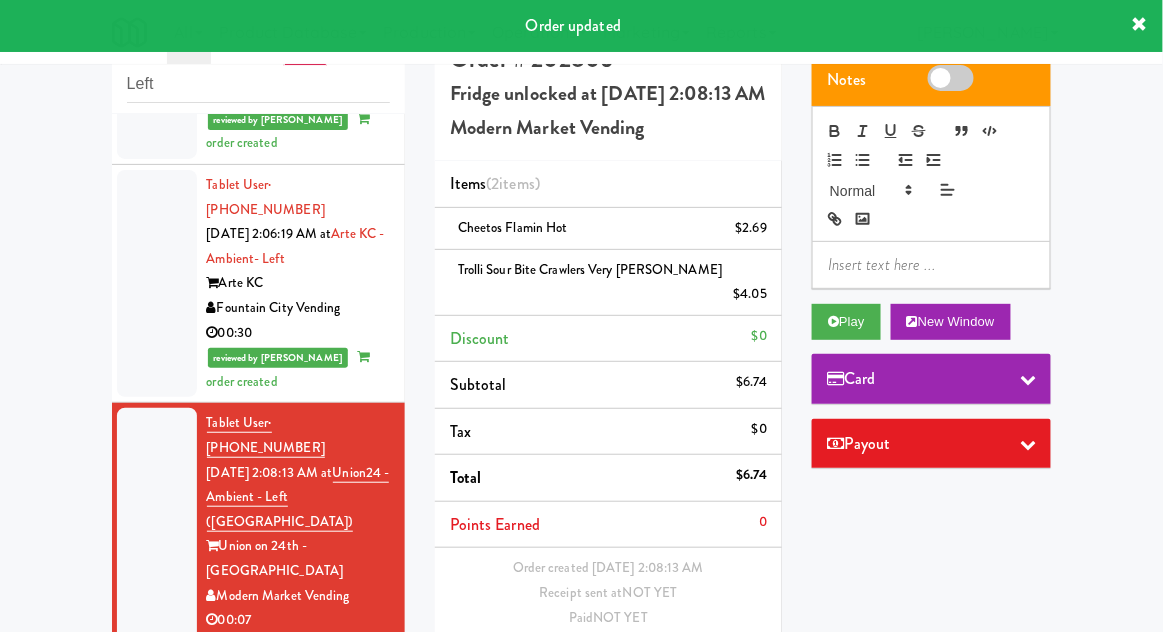 click at bounding box center [157, 809] 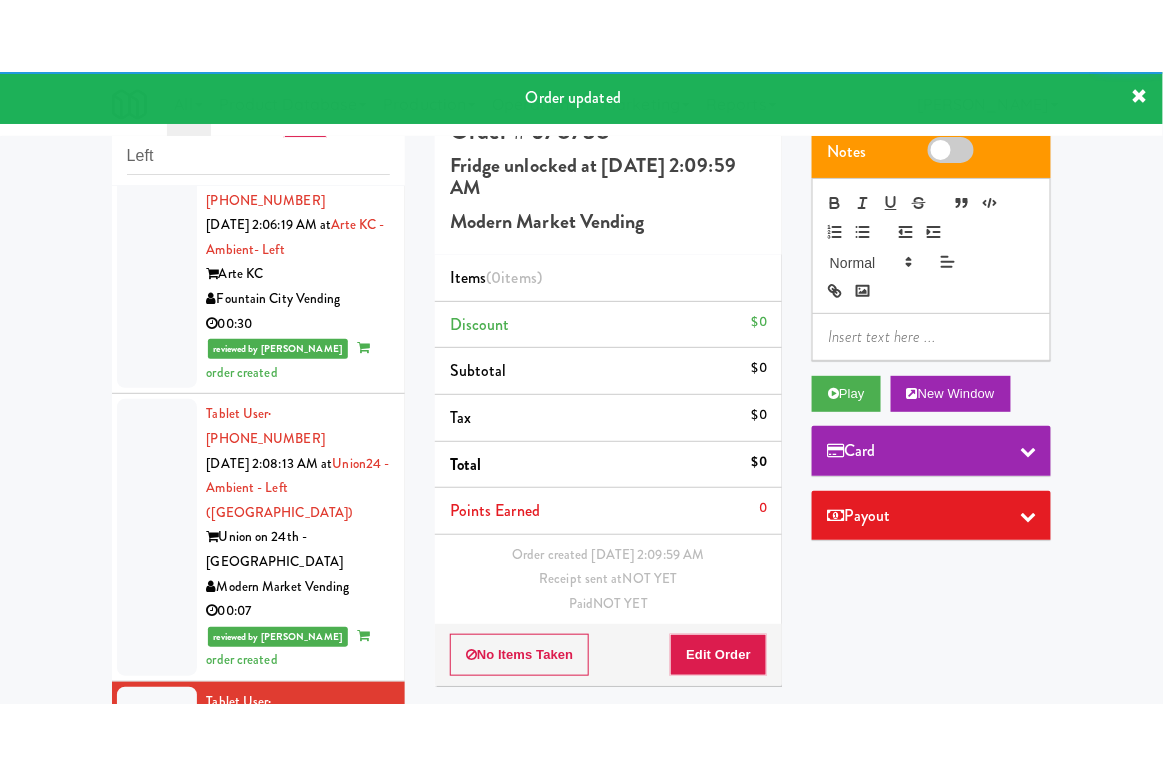 scroll, scrollTop: 2345, scrollLeft: 0, axis: vertical 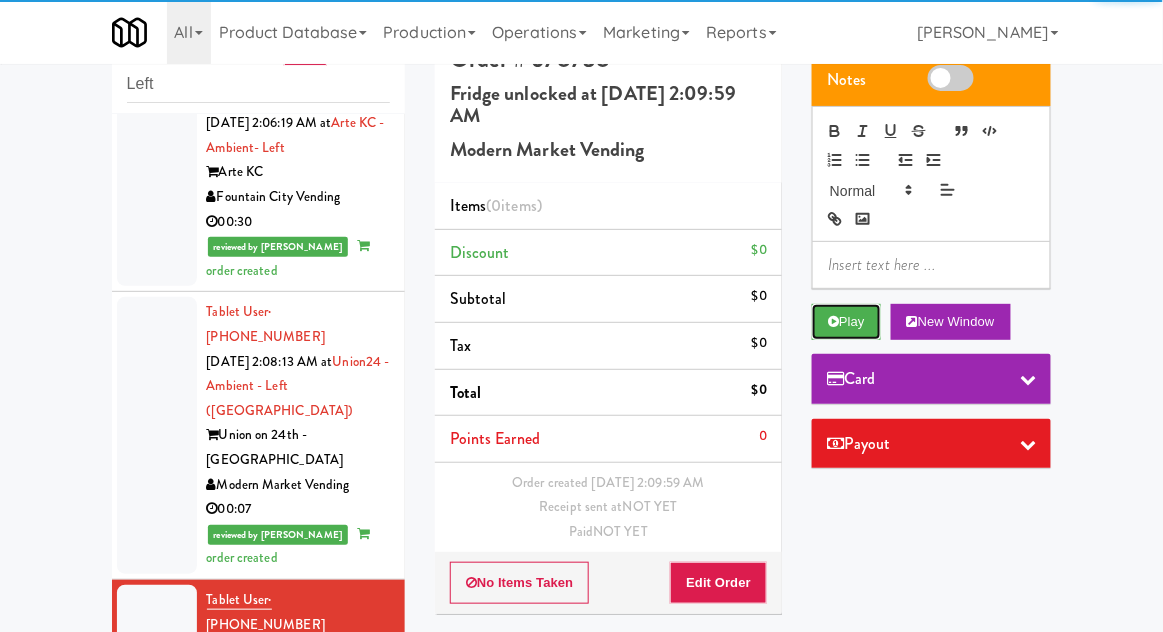 click on "Play" at bounding box center (846, 322) 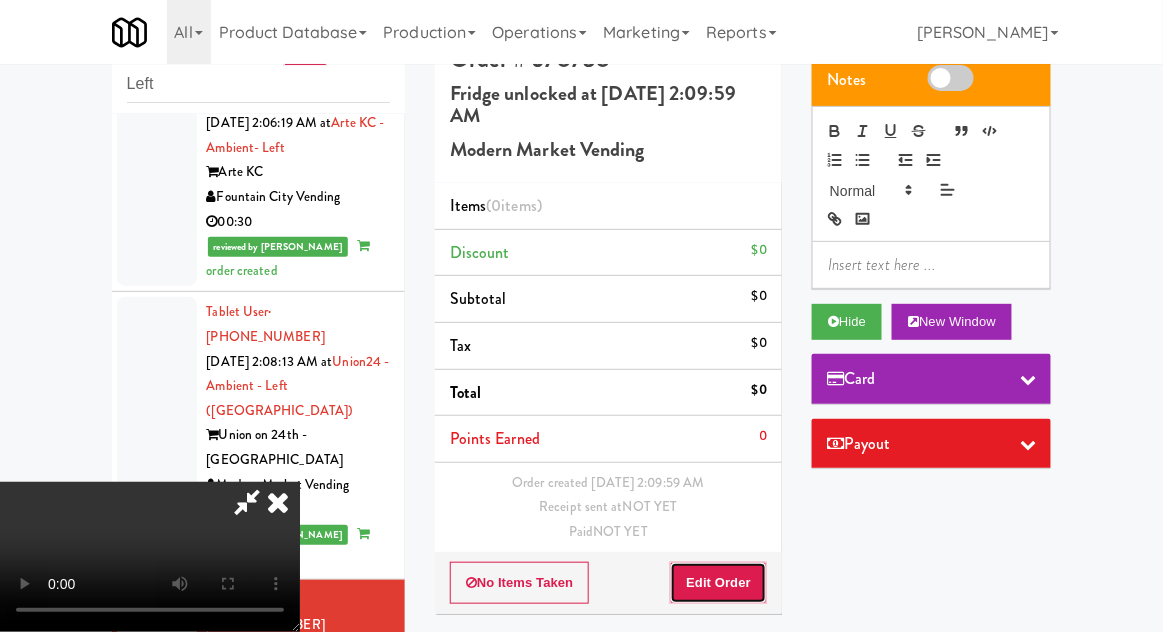 click on "Edit Order" at bounding box center (718, 583) 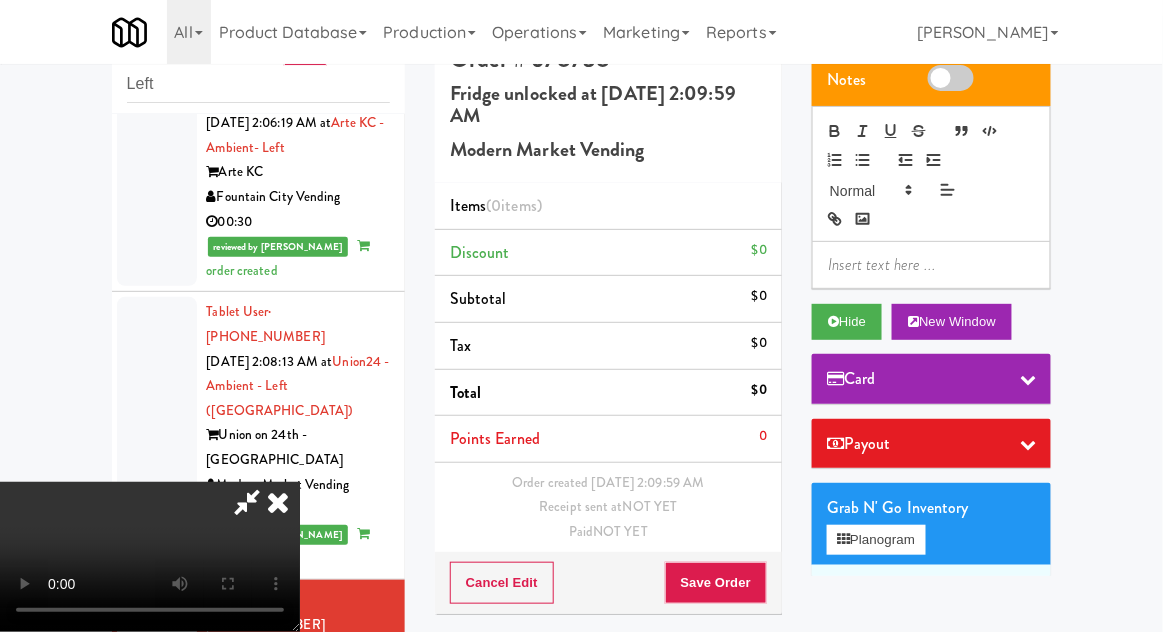 type 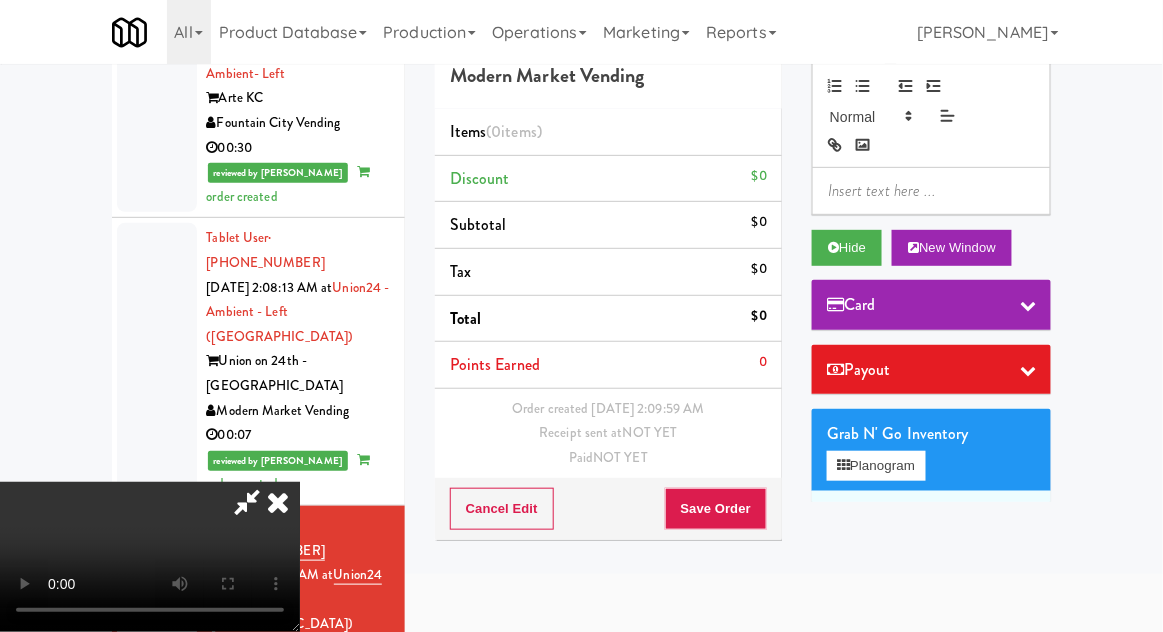scroll, scrollTop: 133, scrollLeft: 0, axis: vertical 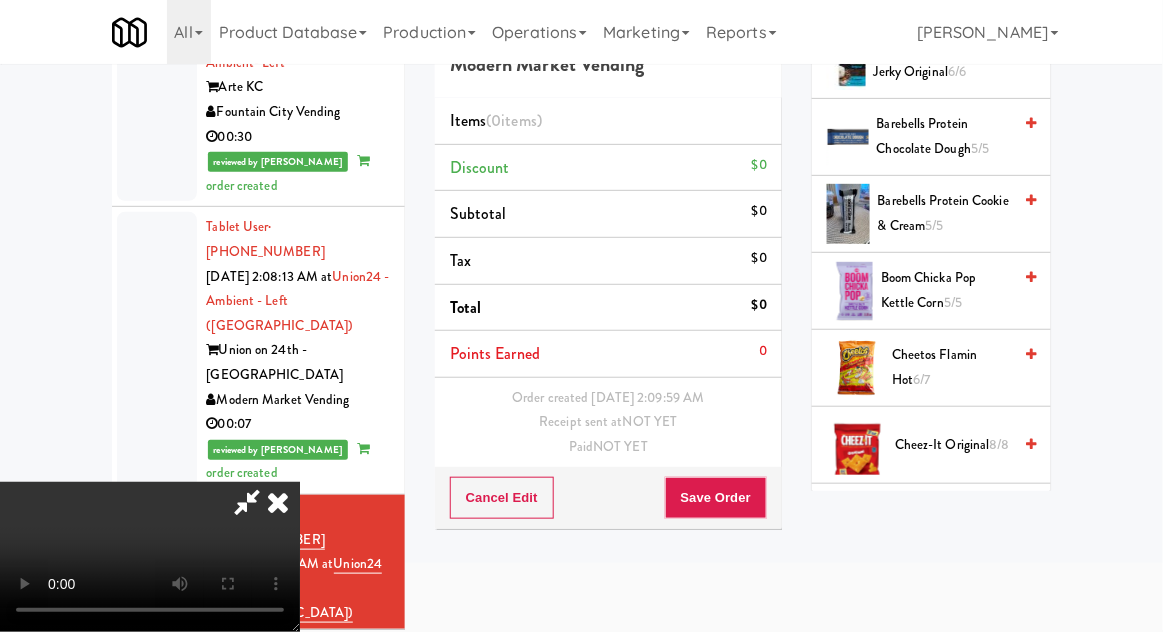 click on "Cheetos Flamin Hot  6/7" at bounding box center [951, 367] 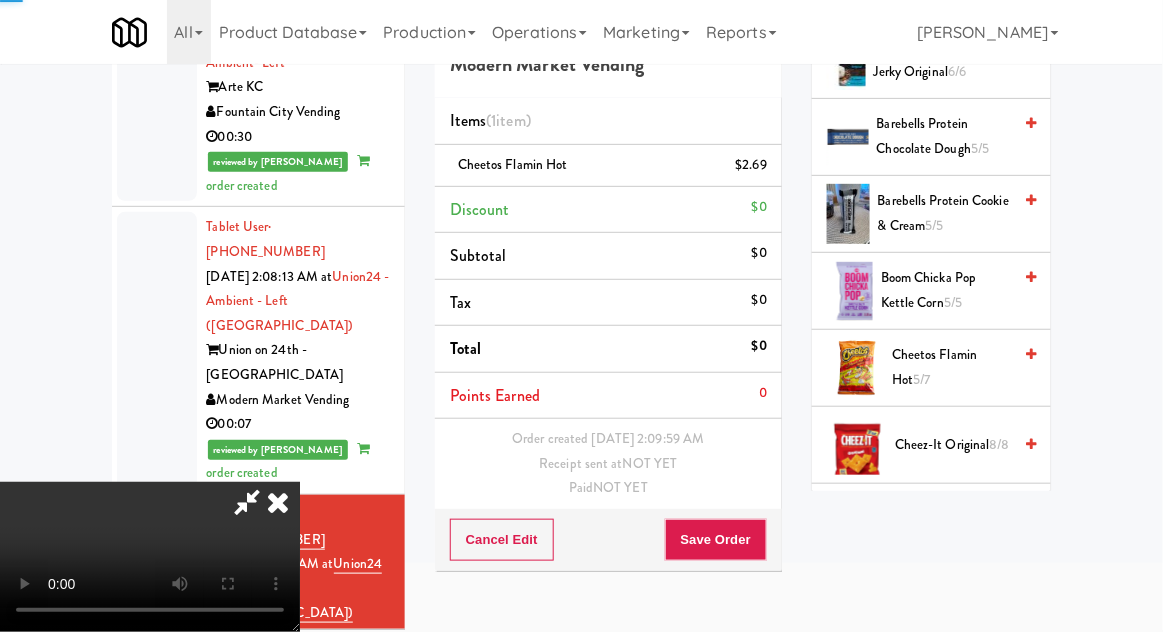 click on "Cheez-It Original  8/8" at bounding box center [953, 445] 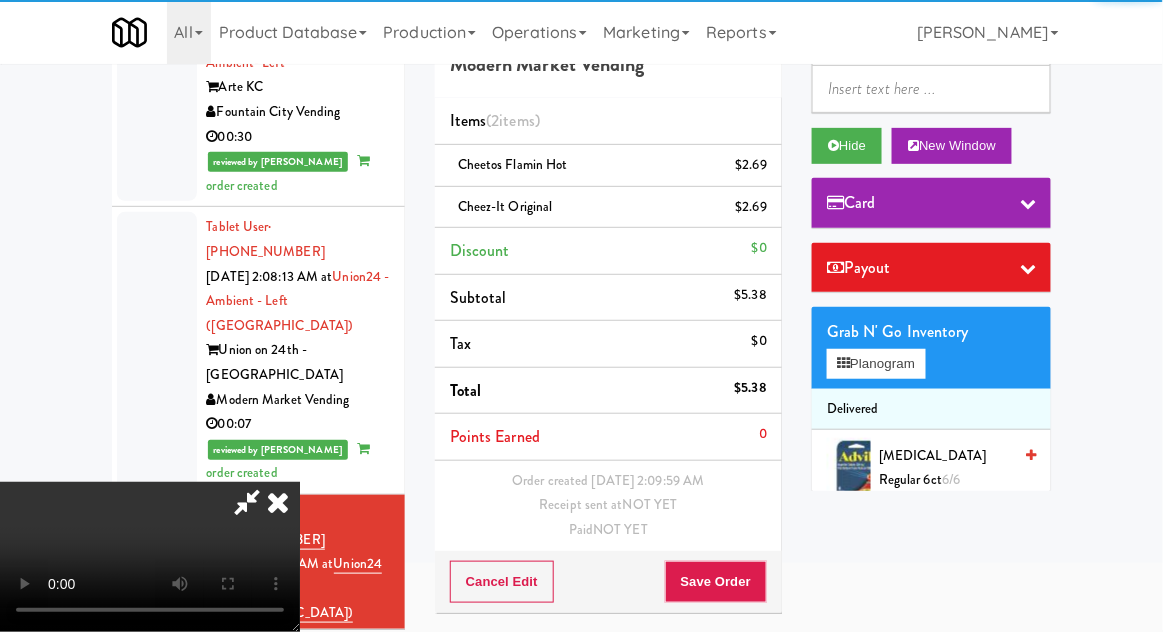 scroll, scrollTop: 0, scrollLeft: 0, axis: both 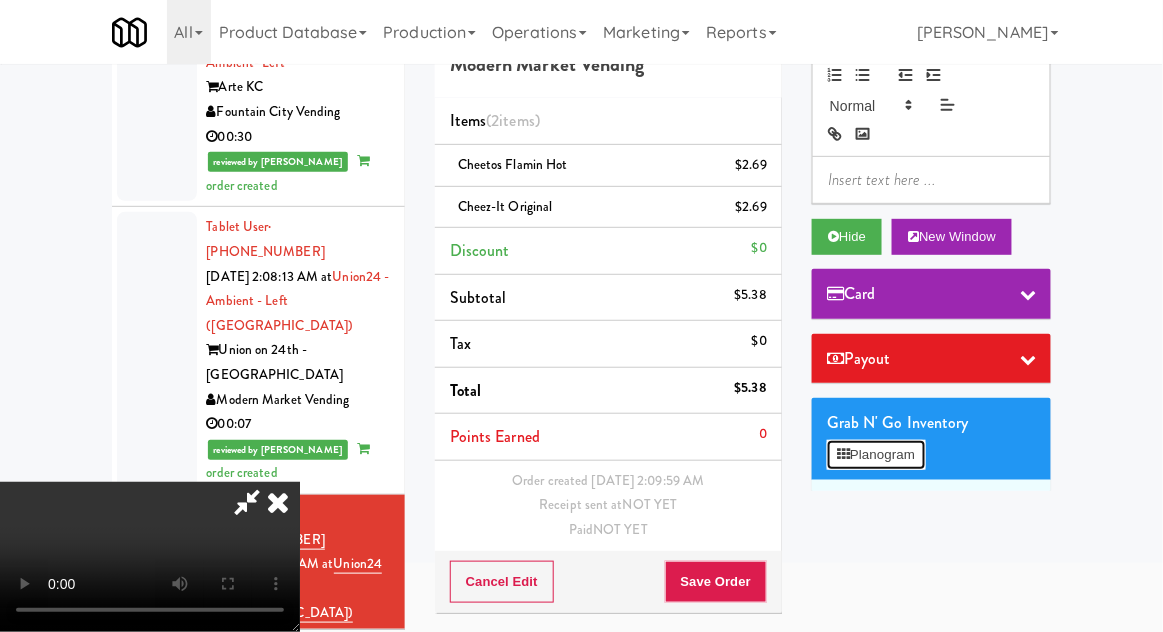 click on "Planogram" at bounding box center [876, 455] 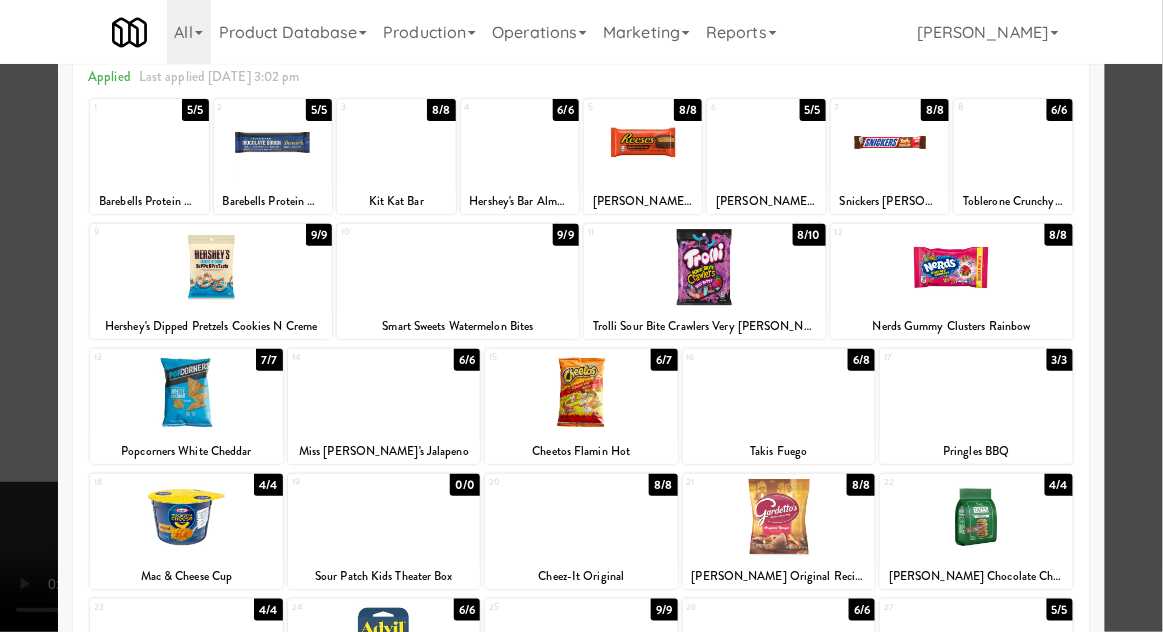 scroll, scrollTop: 212, scrollLeft: 0, axis: vertical 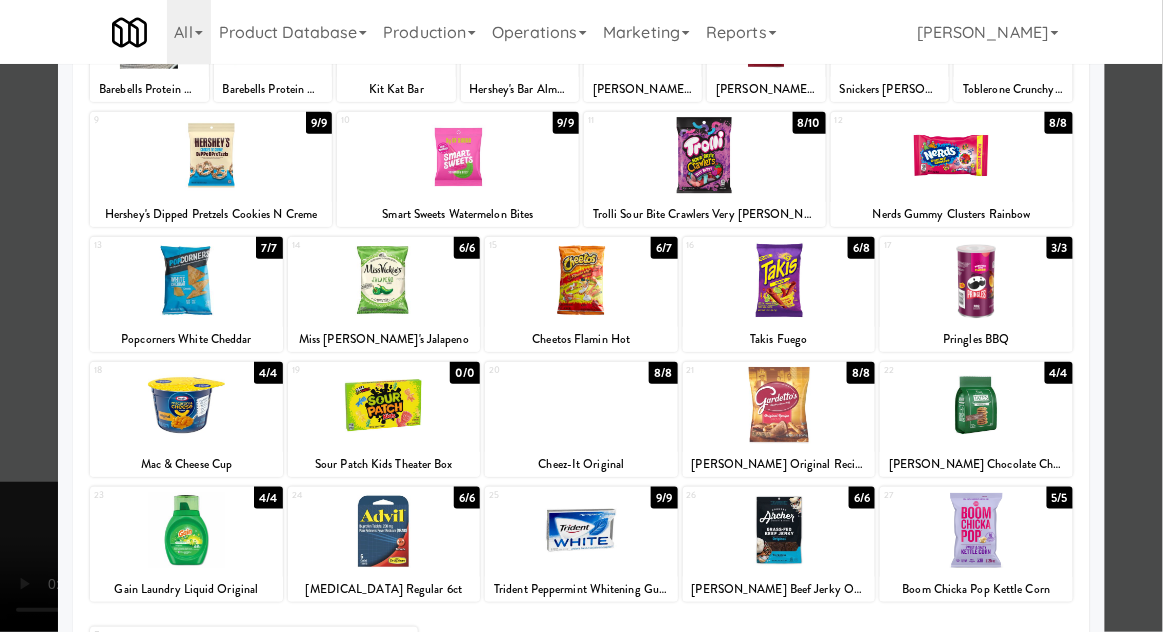 click at bounding box center [581, 316] 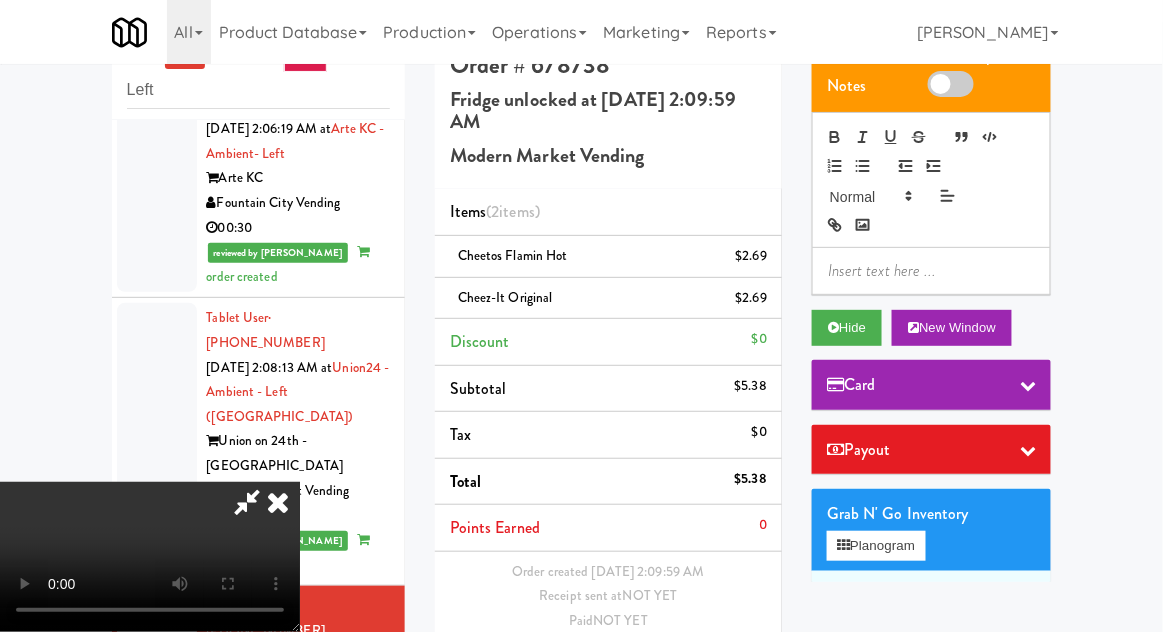 scroll, scrollTop: 118, scrollLeft: 0, axis: vertical 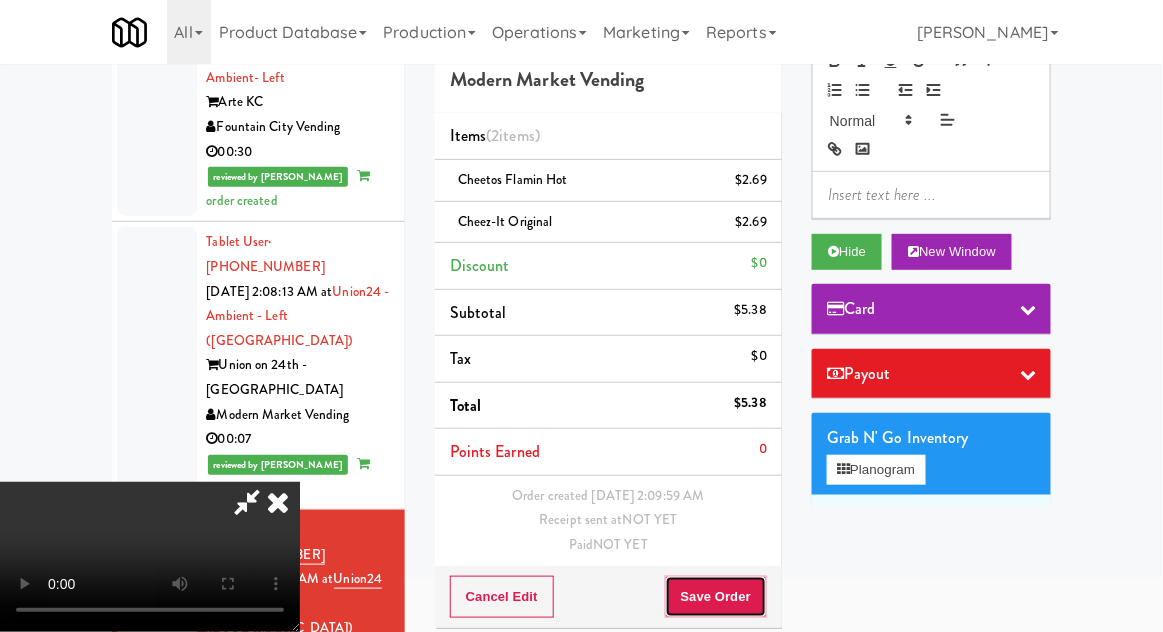 click on "Save Order" at bounding box center [716, 597] 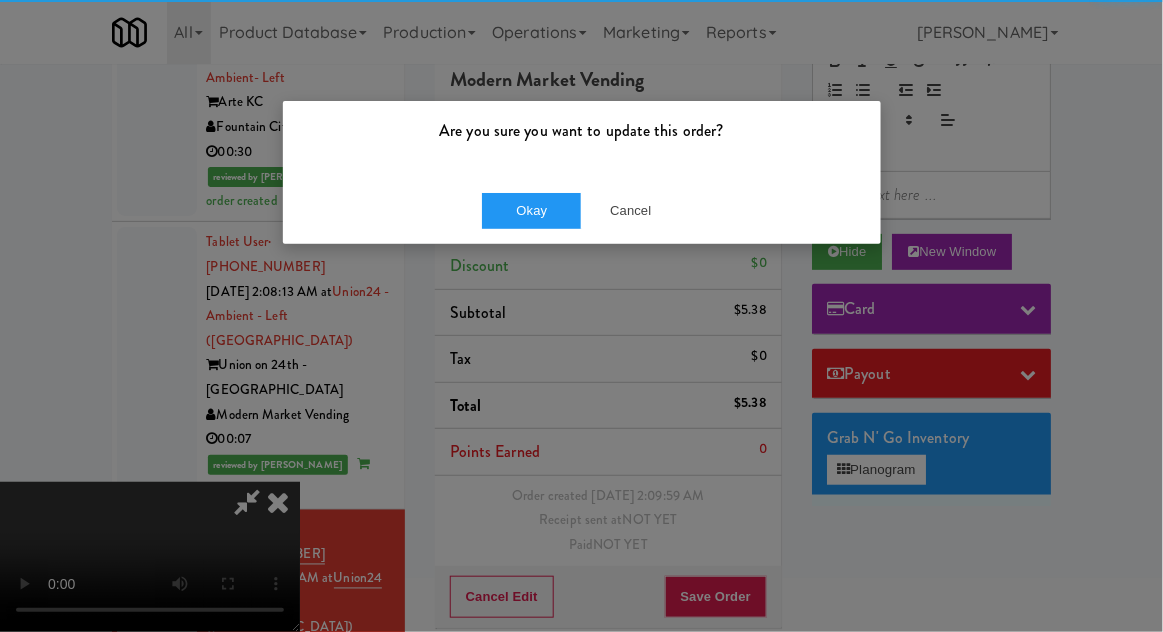 click on "Are you sure you want to update this order?" at bounding box center [582, 139] 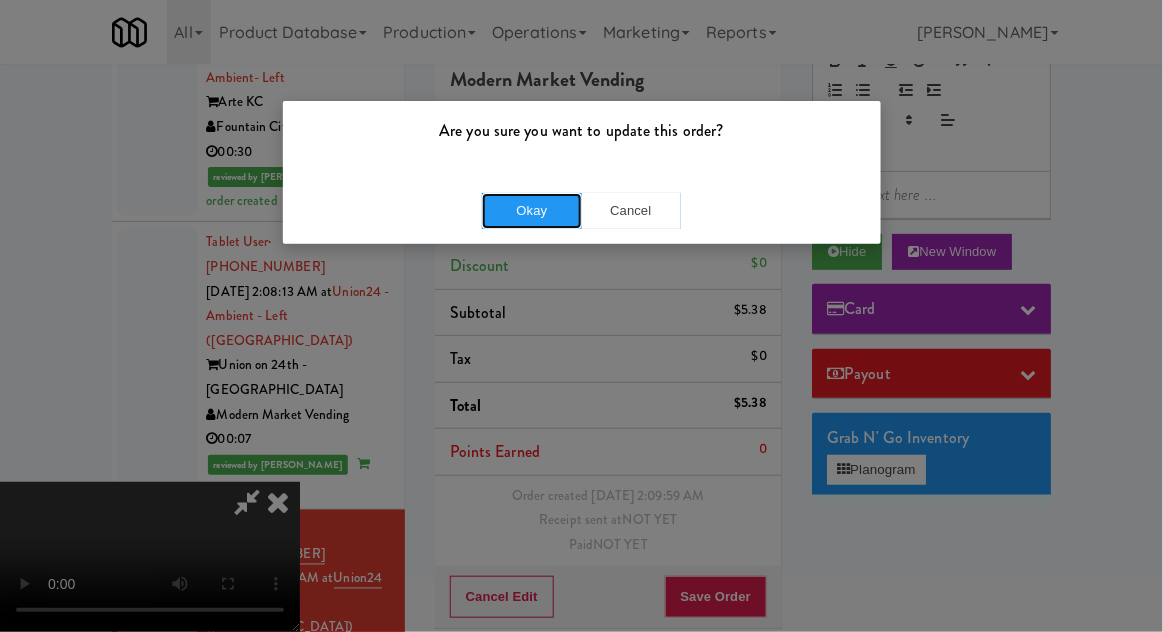 click on "Okay" at bounding box center [532, 211] 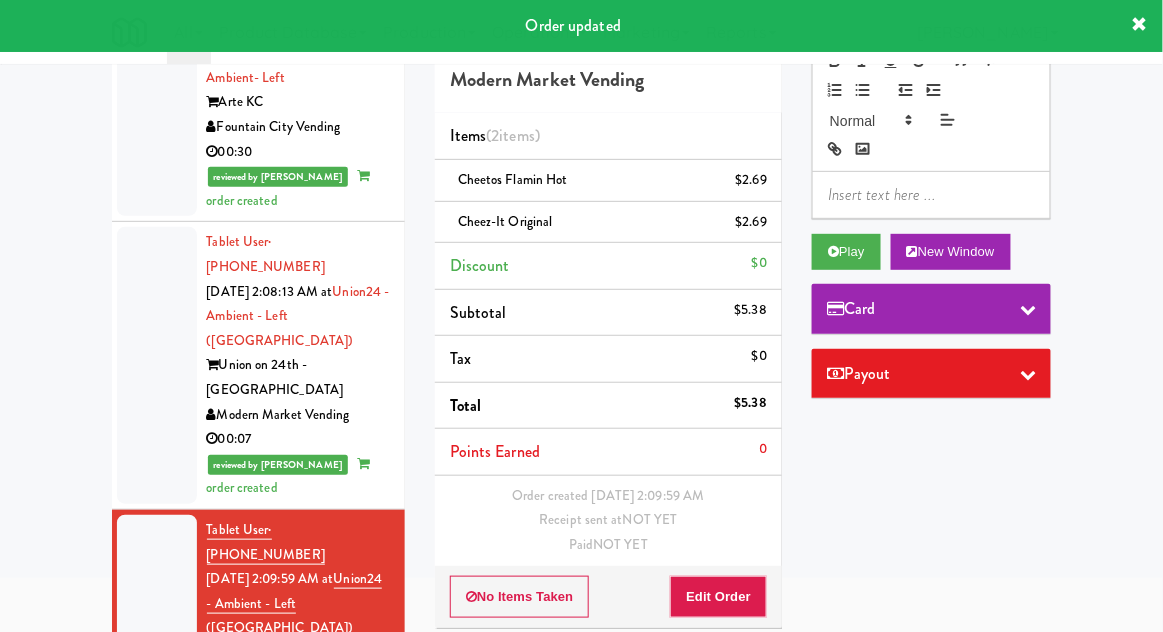 click at bounding box center [157, 903] 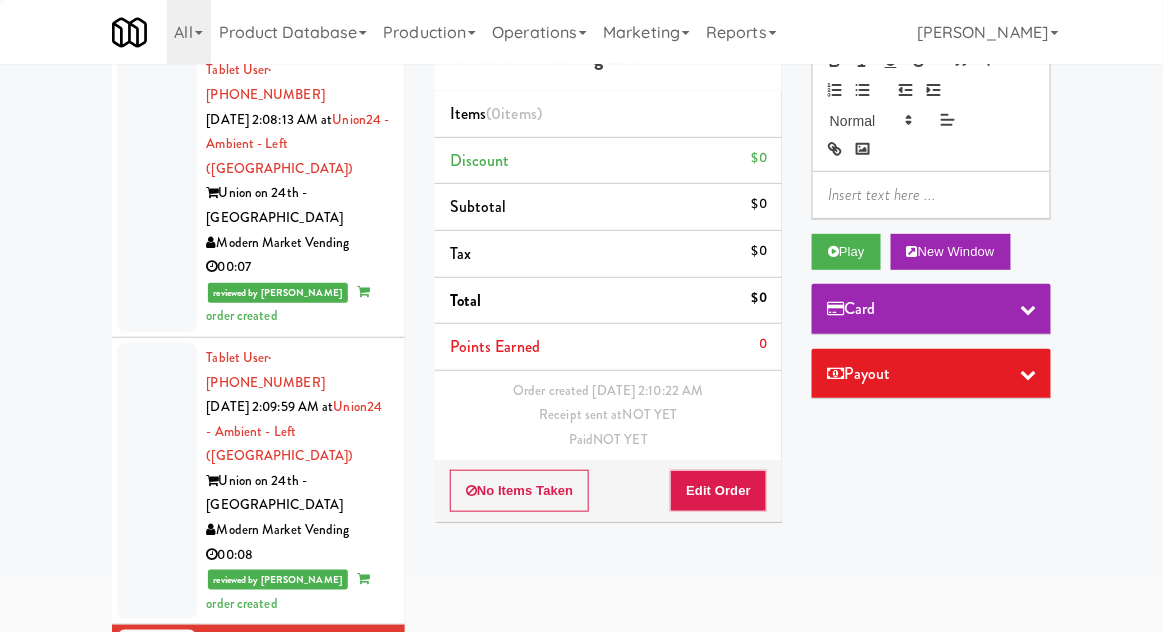 scroll, scrollTop: 2581, scrollLeft: 0, axis: vertical 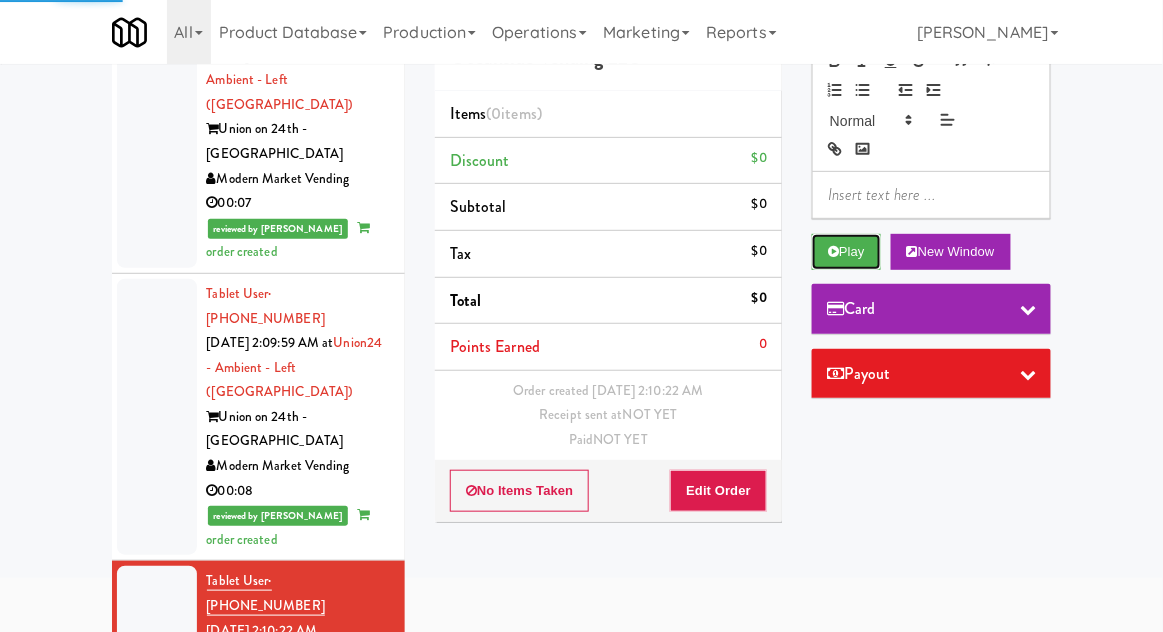 click on "Play" at bounding box center [846, 252] 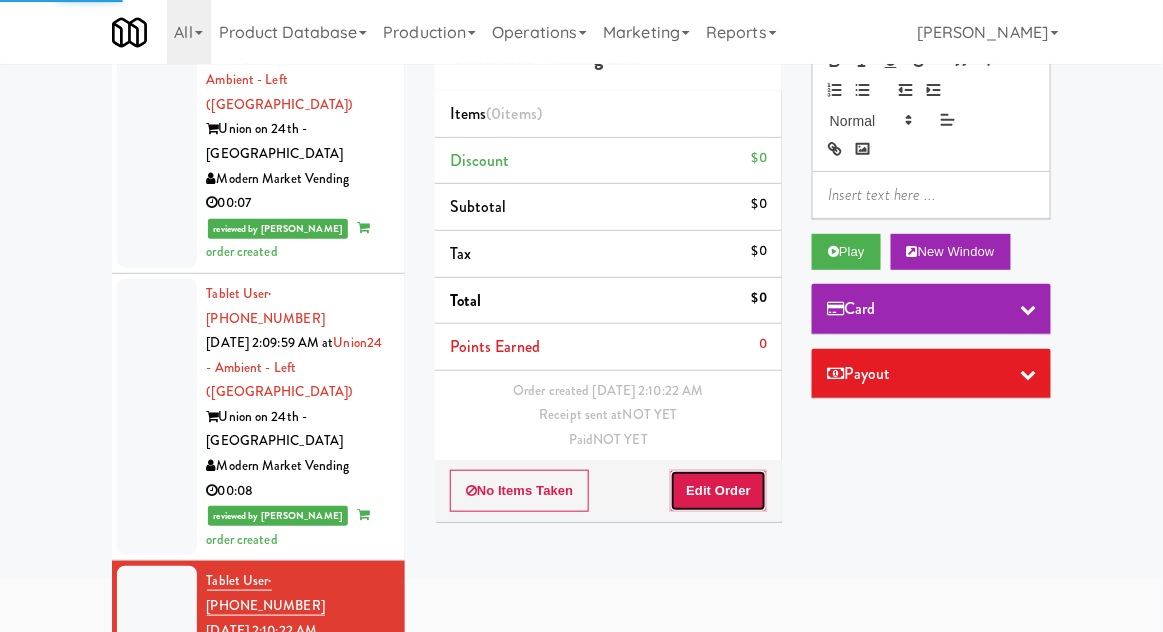 click on "Edit Order" at bounding box center (718, 491) 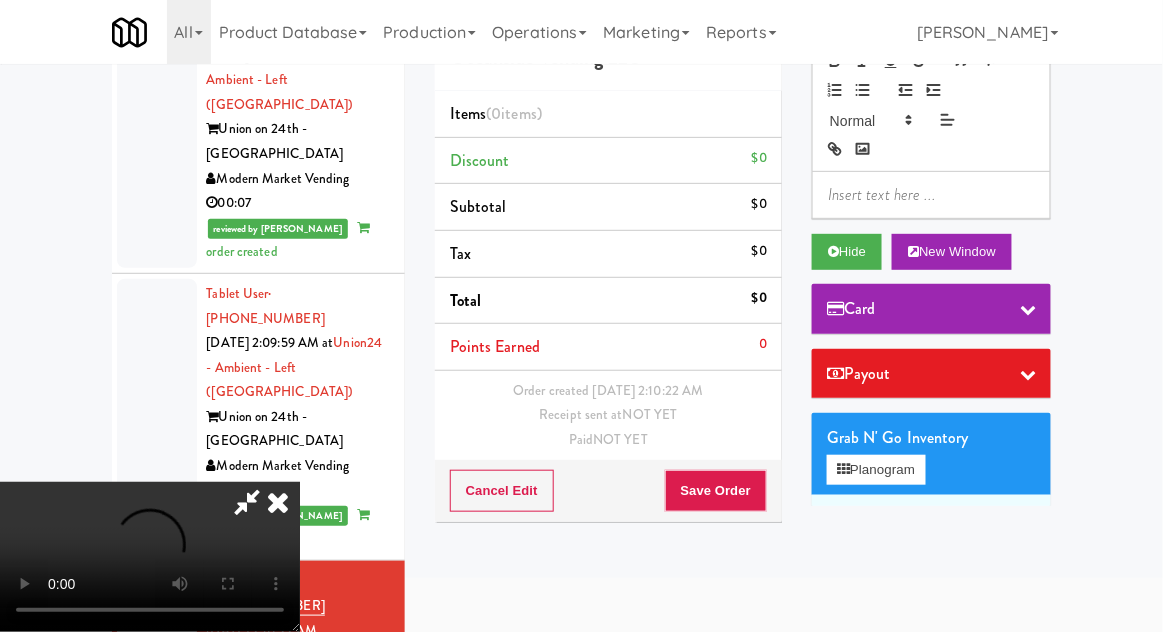 type 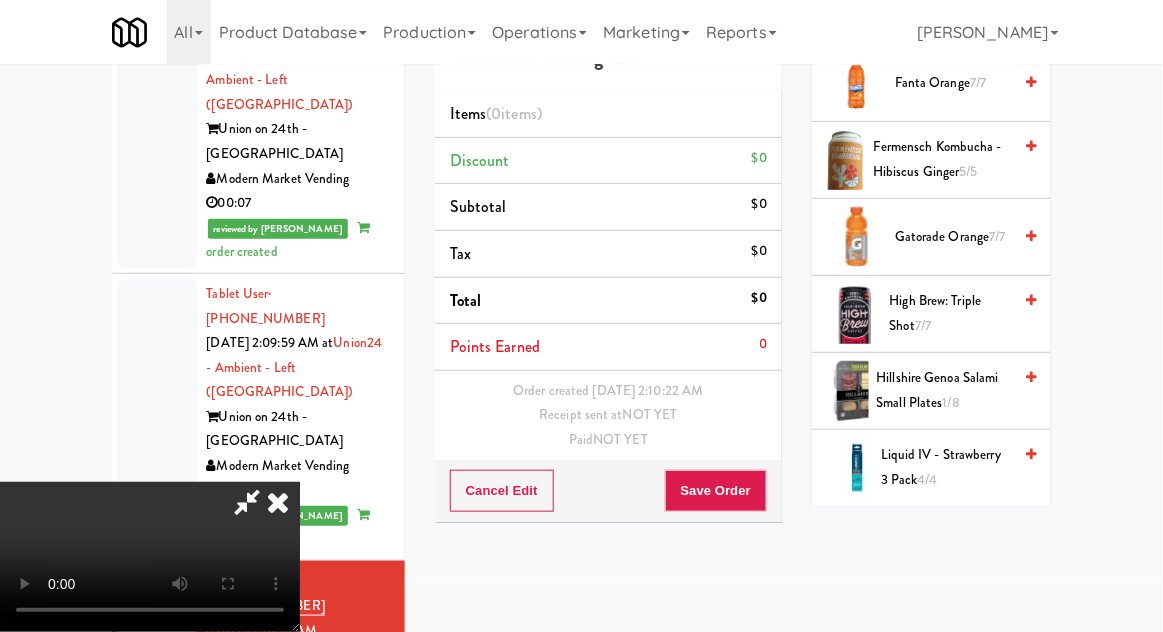 scroll, scrollTop: 1344, scrollLeft: 0, axis: vertical 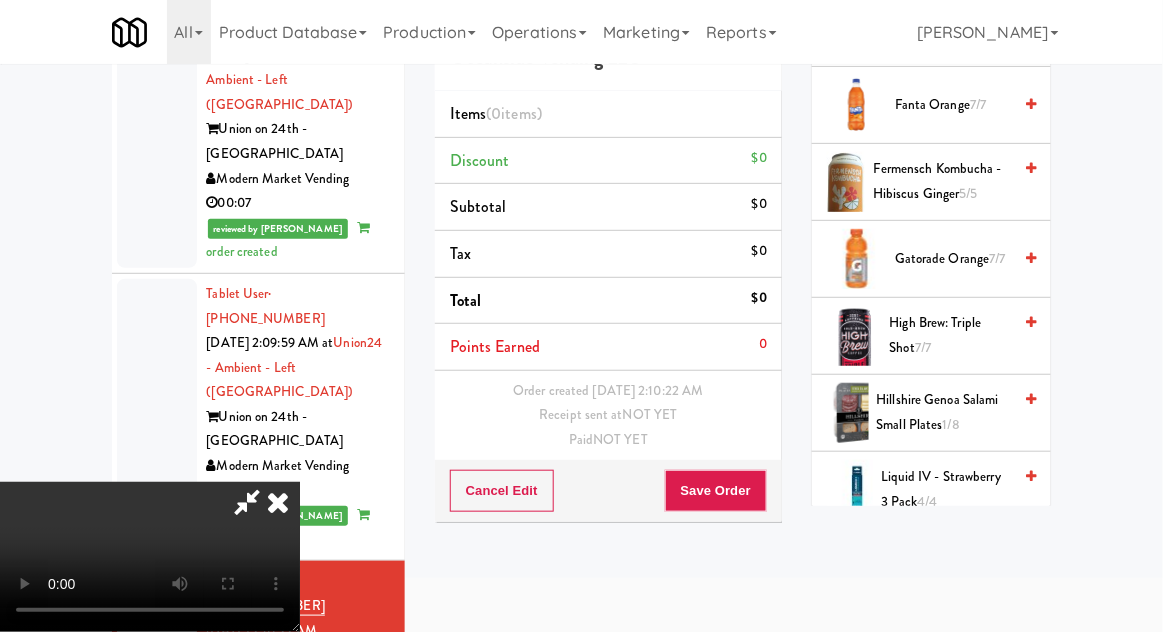 click on "Gatorade Orange  7/7" at bounding box center [953, 259] 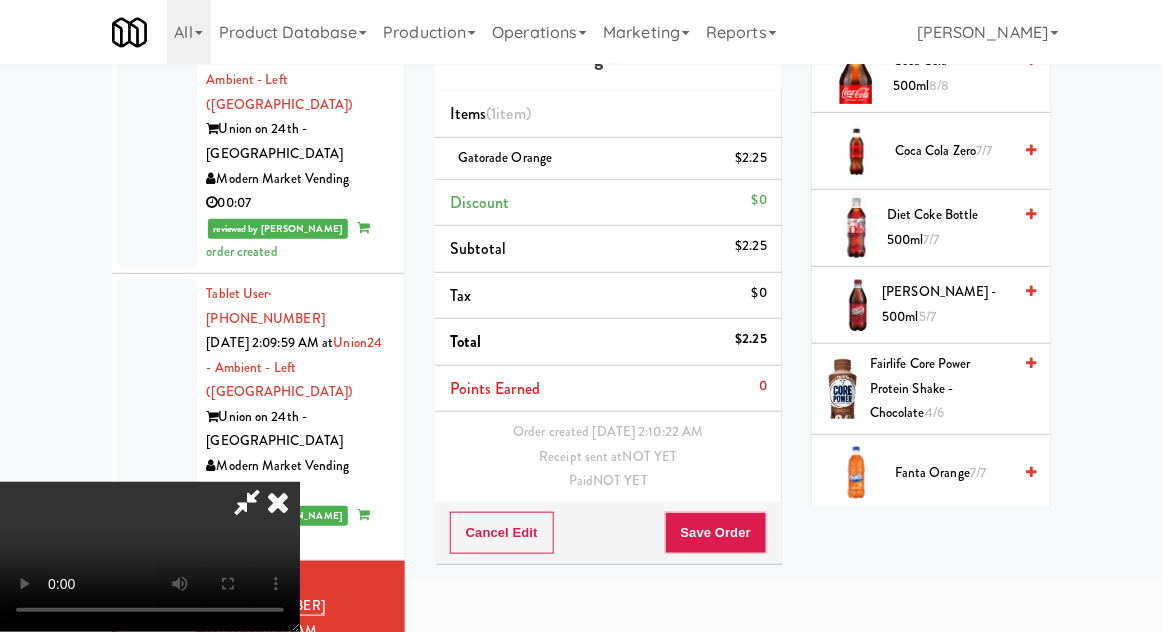scroll, scrollTop: 971, scrollLeft: 0, axis: vertical 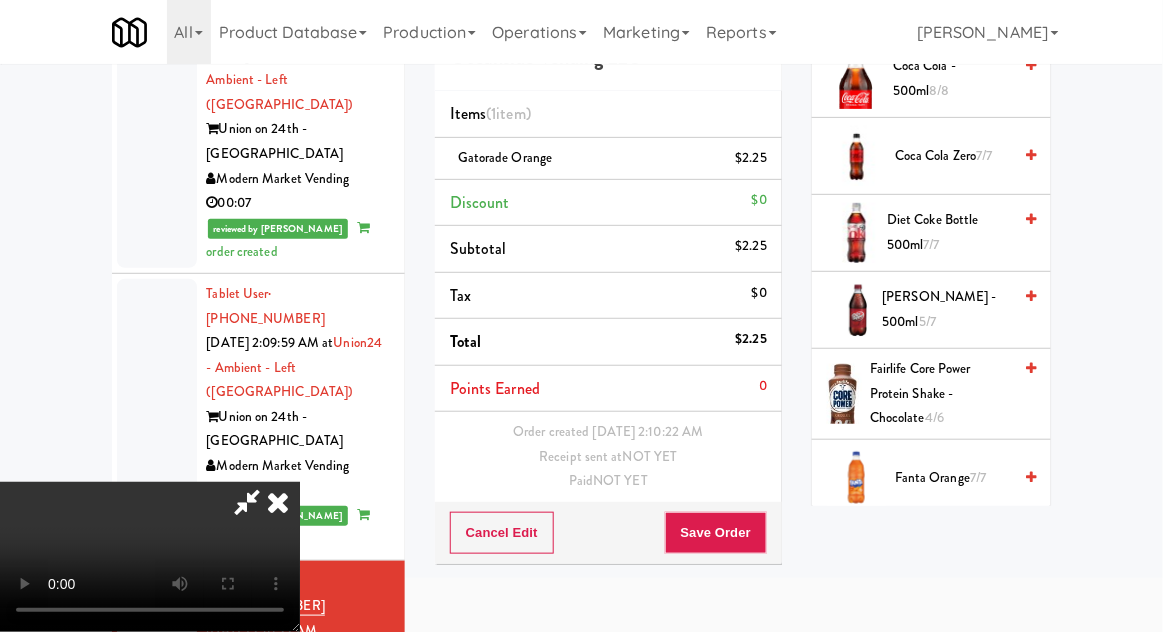 click on "Fairlife Core Power Protein Shake - Chocolate  4/6" at bounding box center (940, 394) 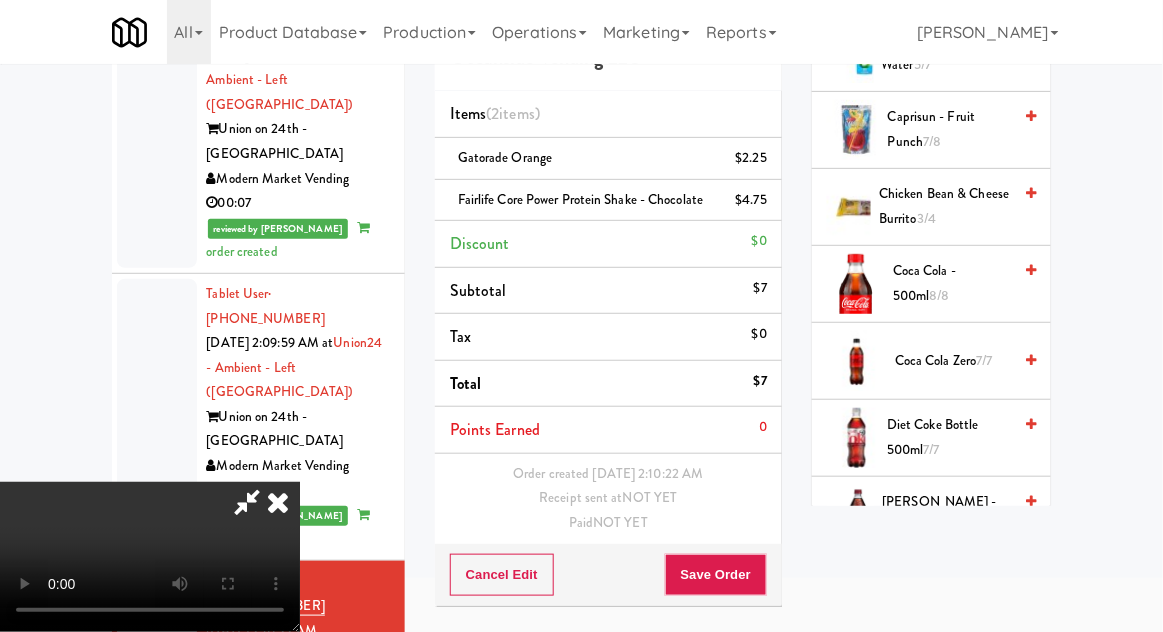 scroll, scrollTop: 767, scrollLeft: 0, axis: vertical 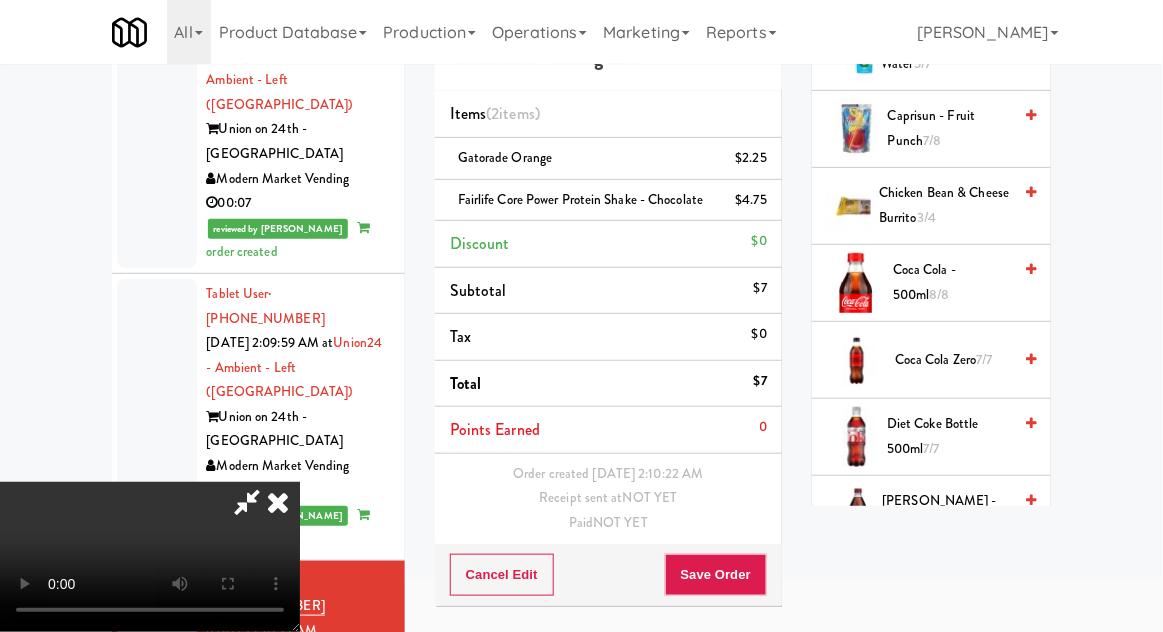 click on "Diet Coke Bottle 500ml  7/7" at bounding box center (949, 436) 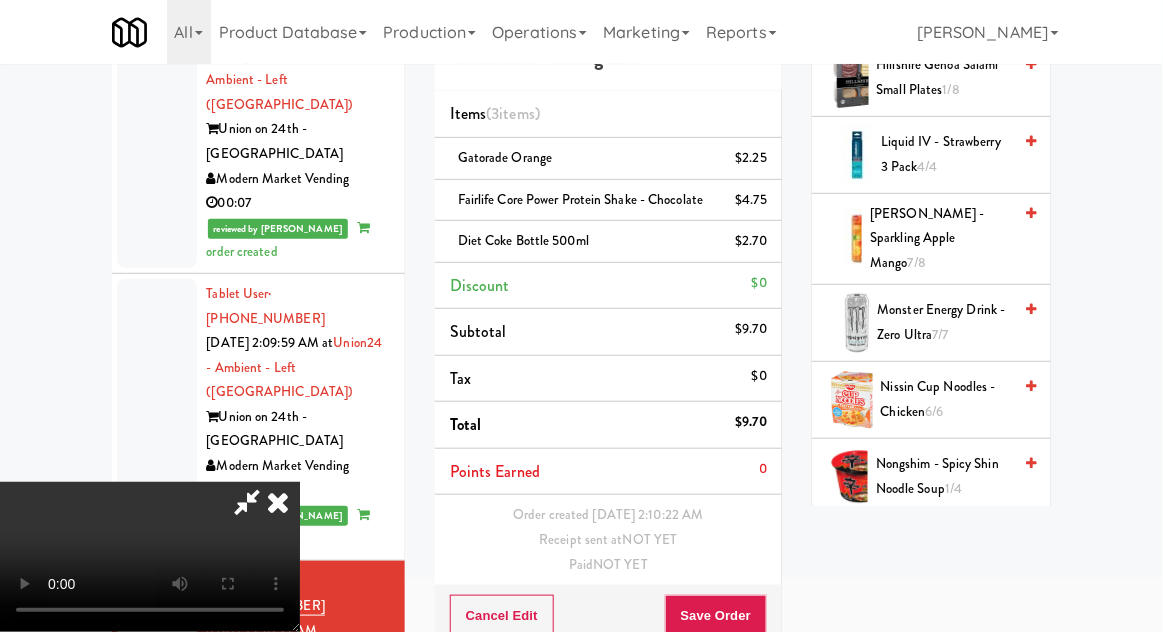 scroll, scrollTop: 1706, scrollLeft: 0, axis: vertical 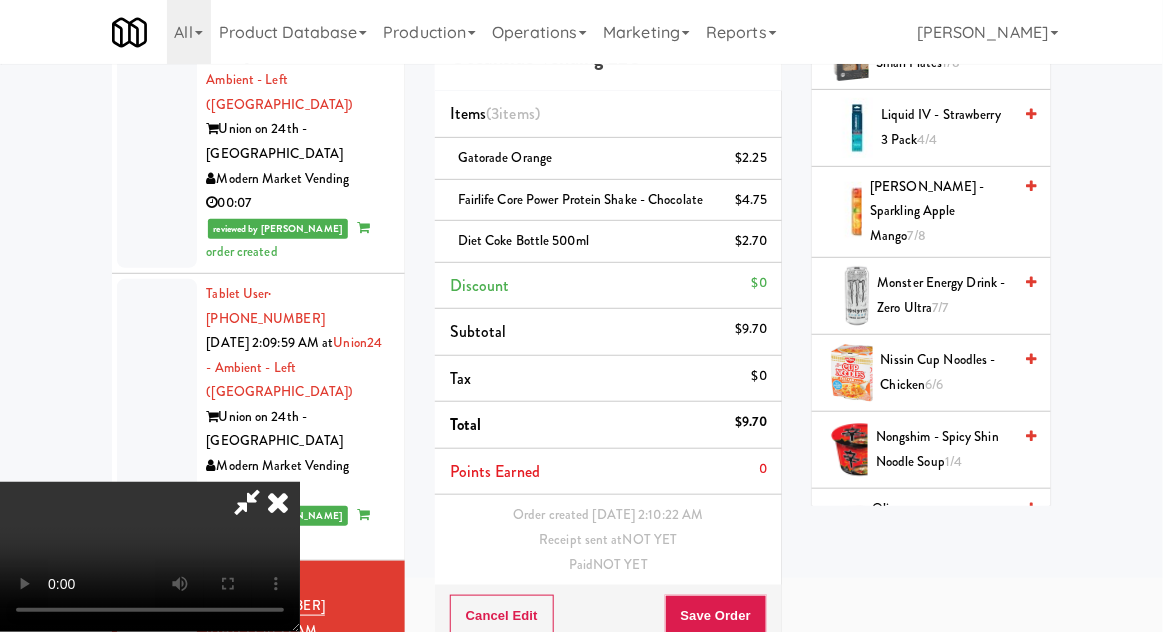 click on "Nongshim - Spicy Shin Noodle Soup  1/4" at bounding box center (943, 449) 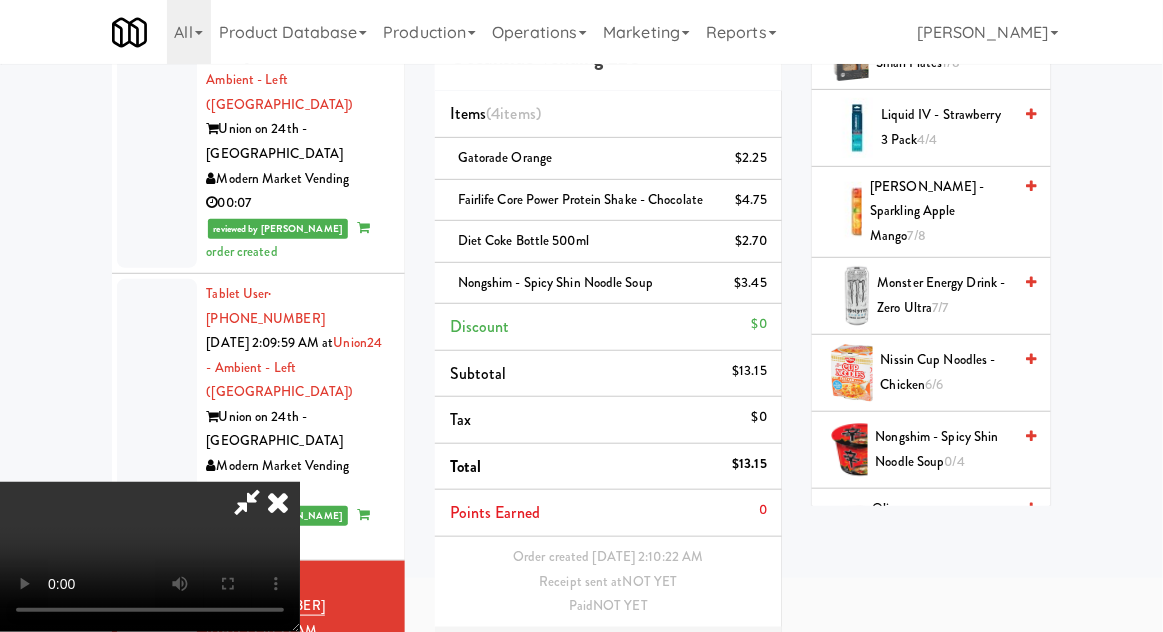 scroll, scrollTop: 137, scrollLeft: 0, axis: vertical 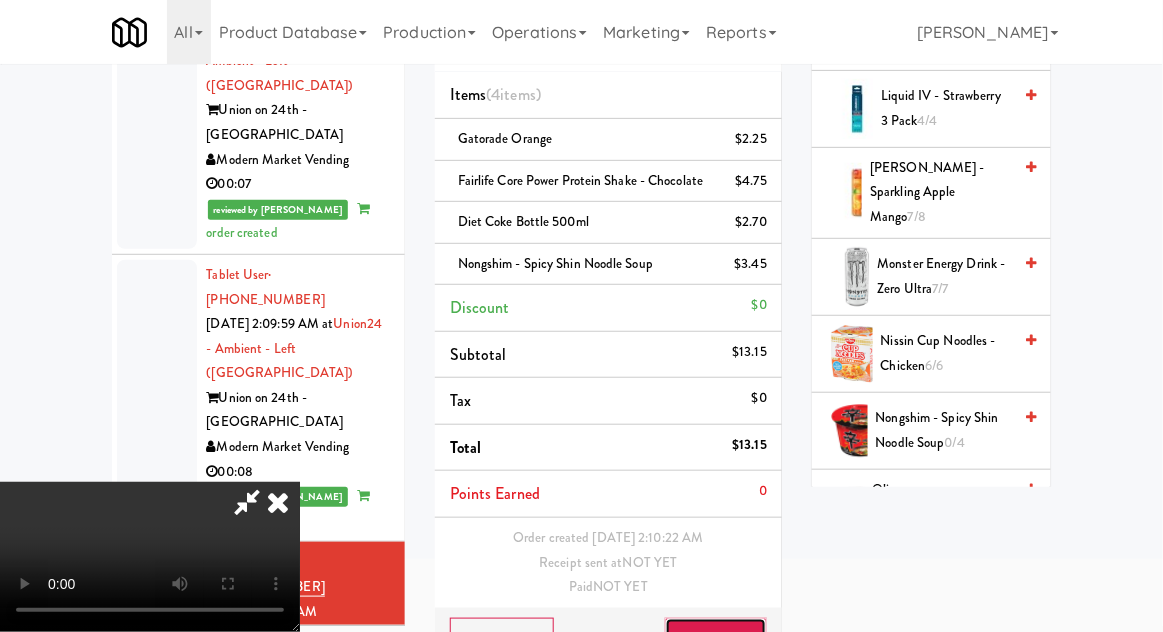 click on "Save Order" at bounding box center (716, 639) 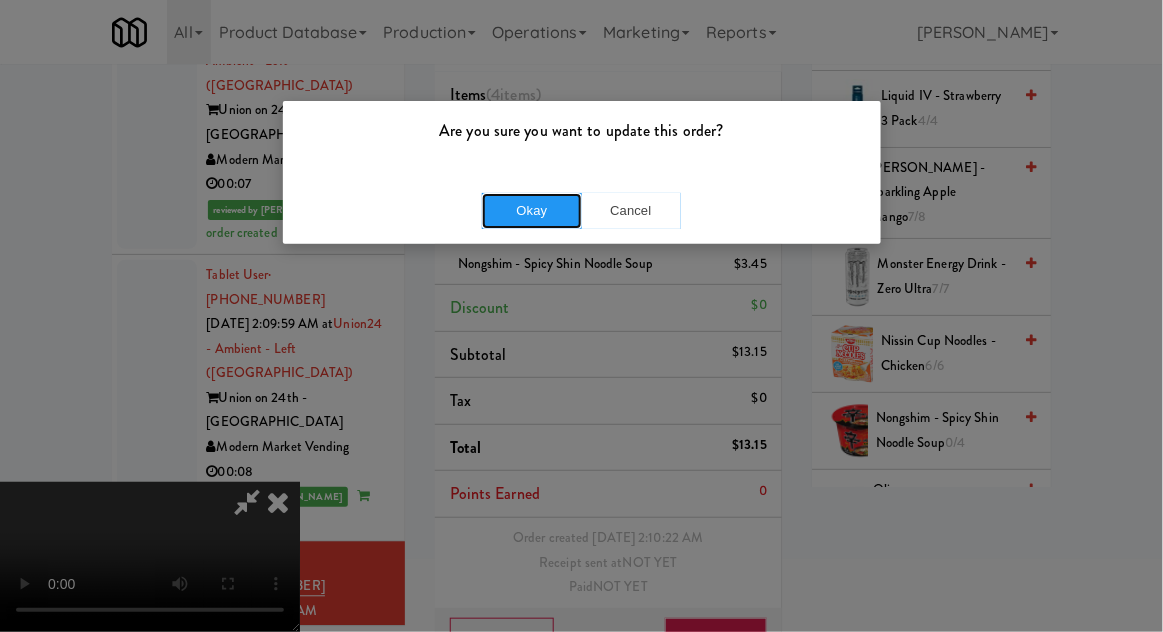 click on "Okay" at bounding box center [532, 211] 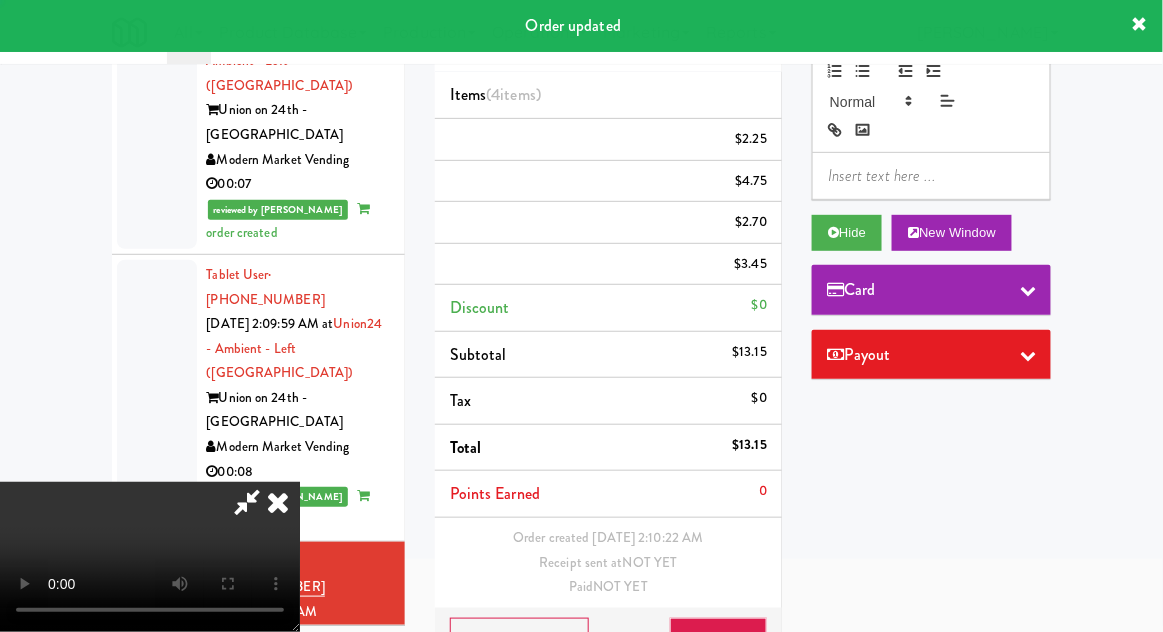 scroll, scrollTop: 112, scrollLeft: 0, axis: vertical 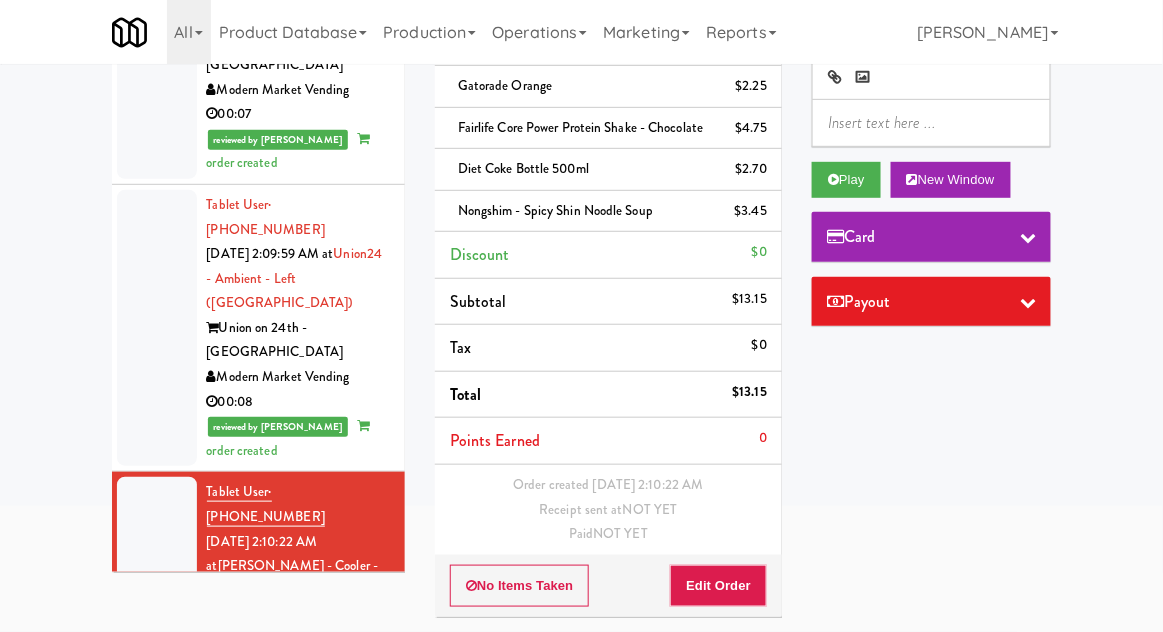 click at bounding box center (157, 829) 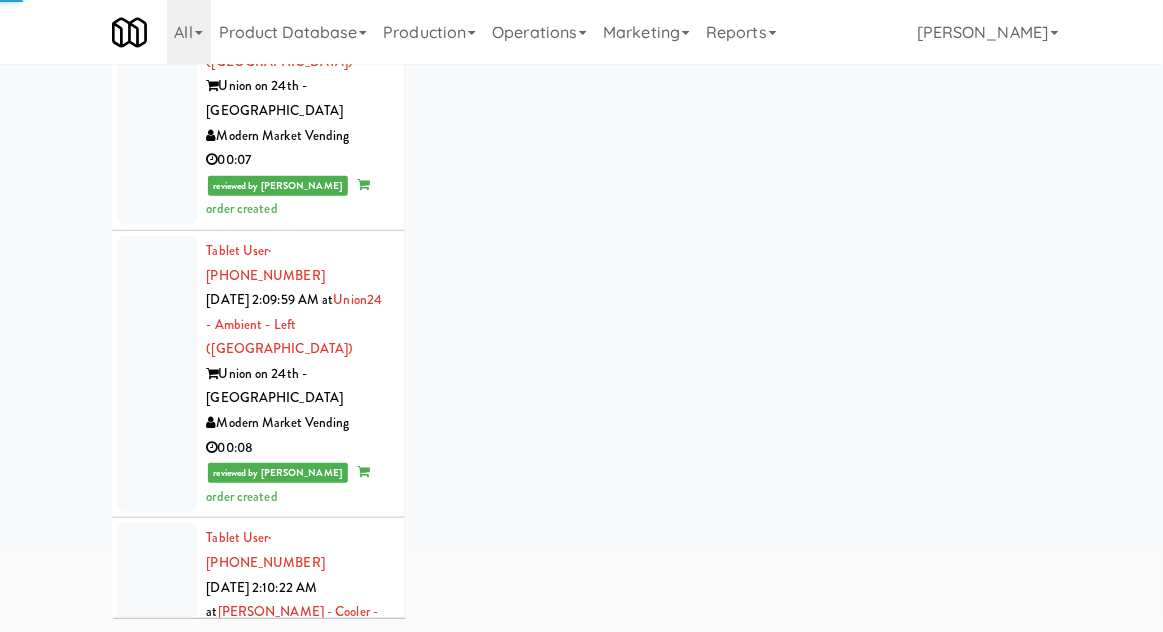 click at bounding box center (157, 649) 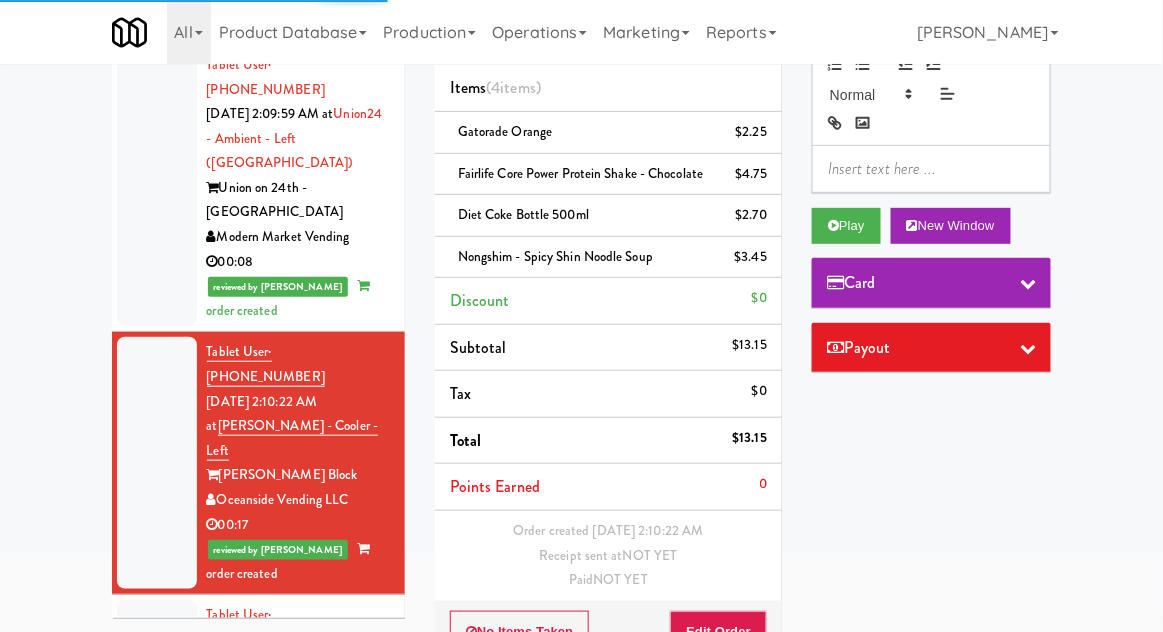 click at bounding box center (157, 689) 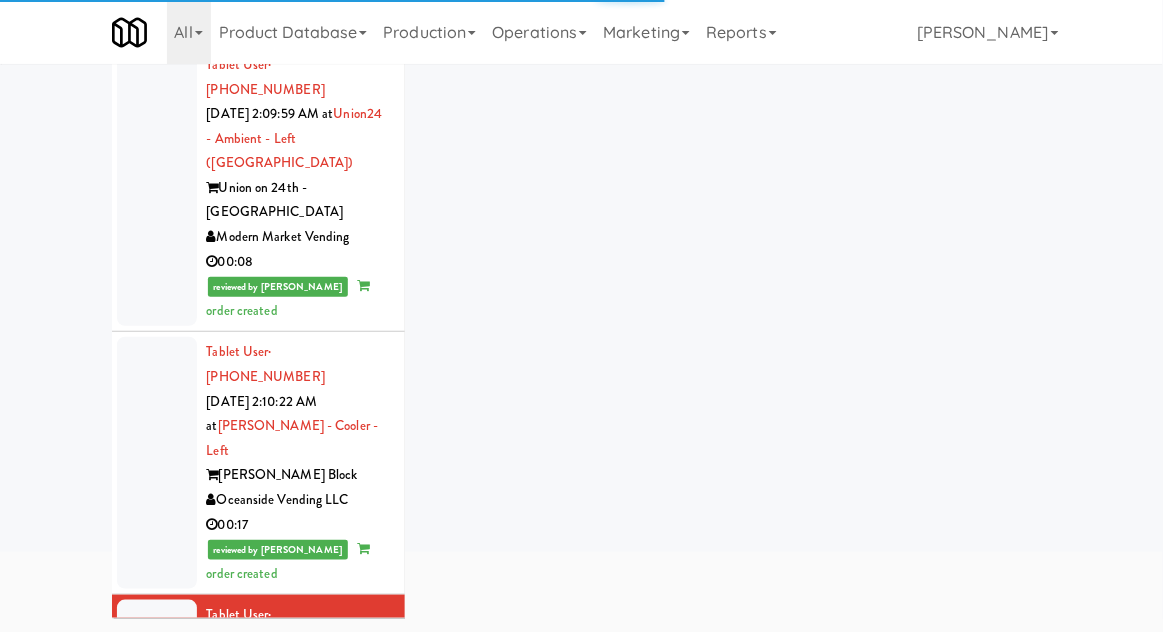 scroll, scrollTop: 2949, scrollLeft: 0, axis: vertical 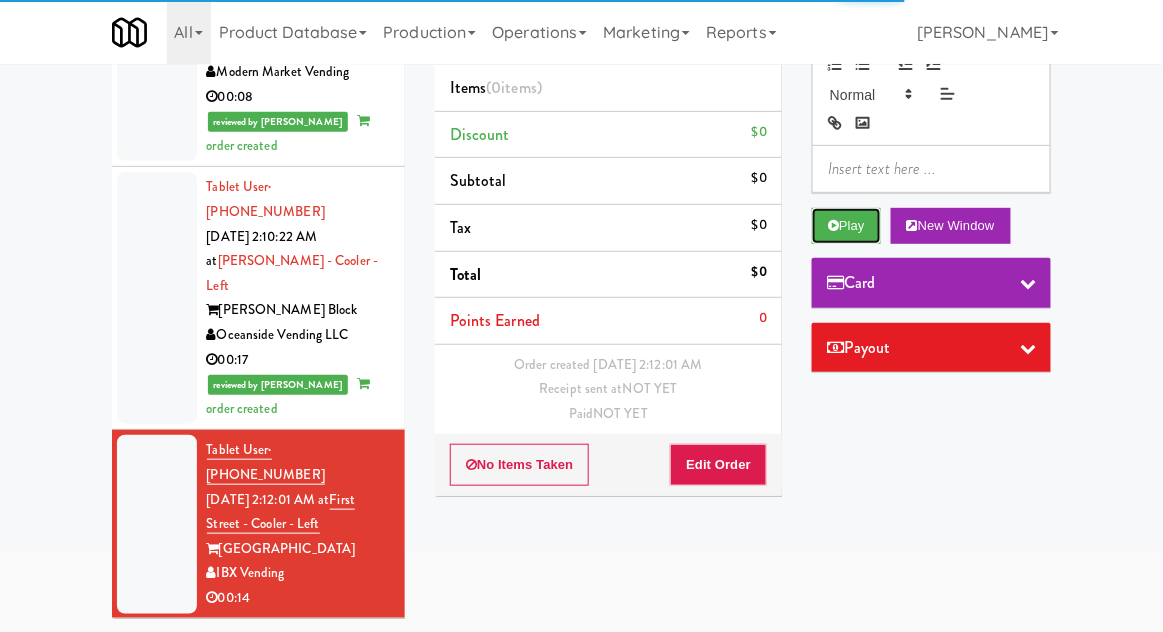 click on "Play" at bounding box center [846, 226] 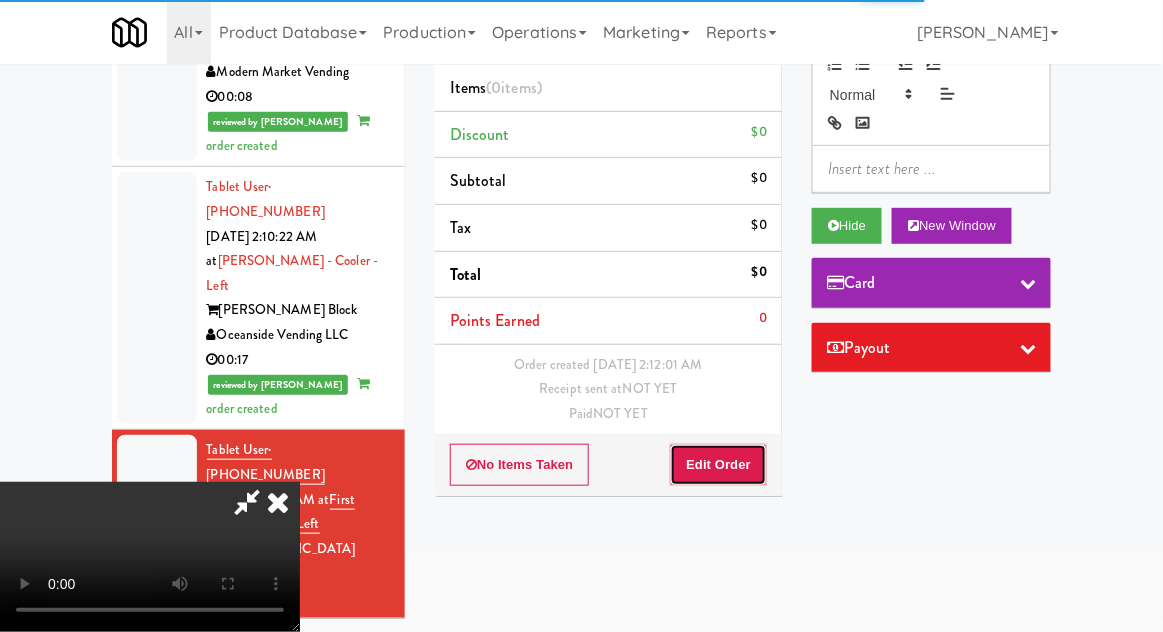 click on "Edit Order" at bounding box center (718, 465) 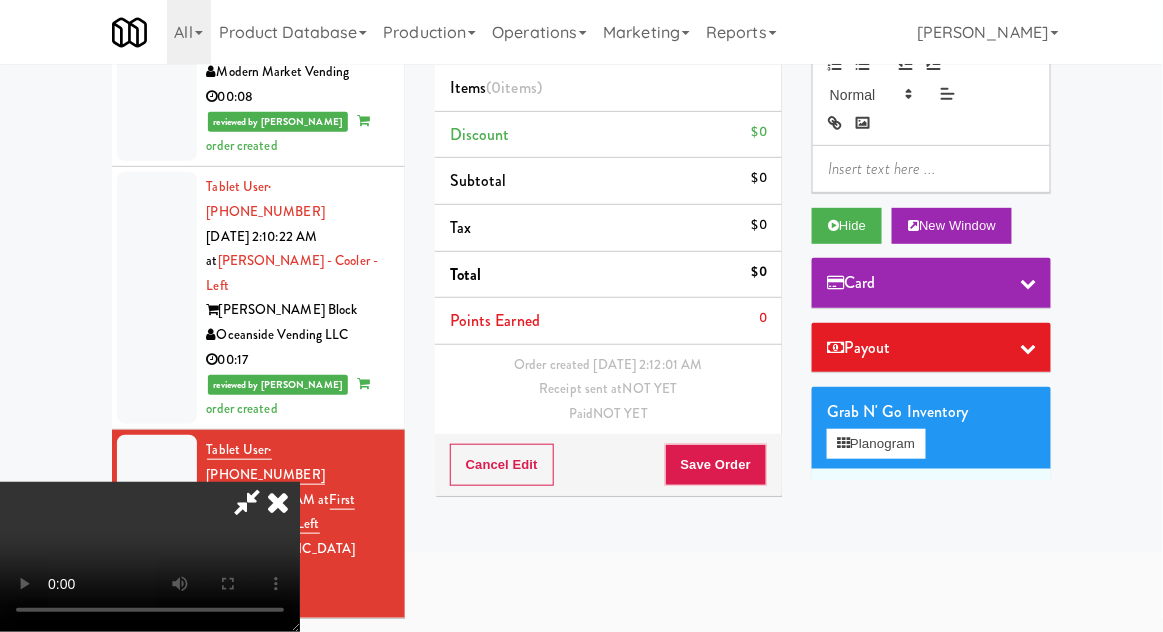 type 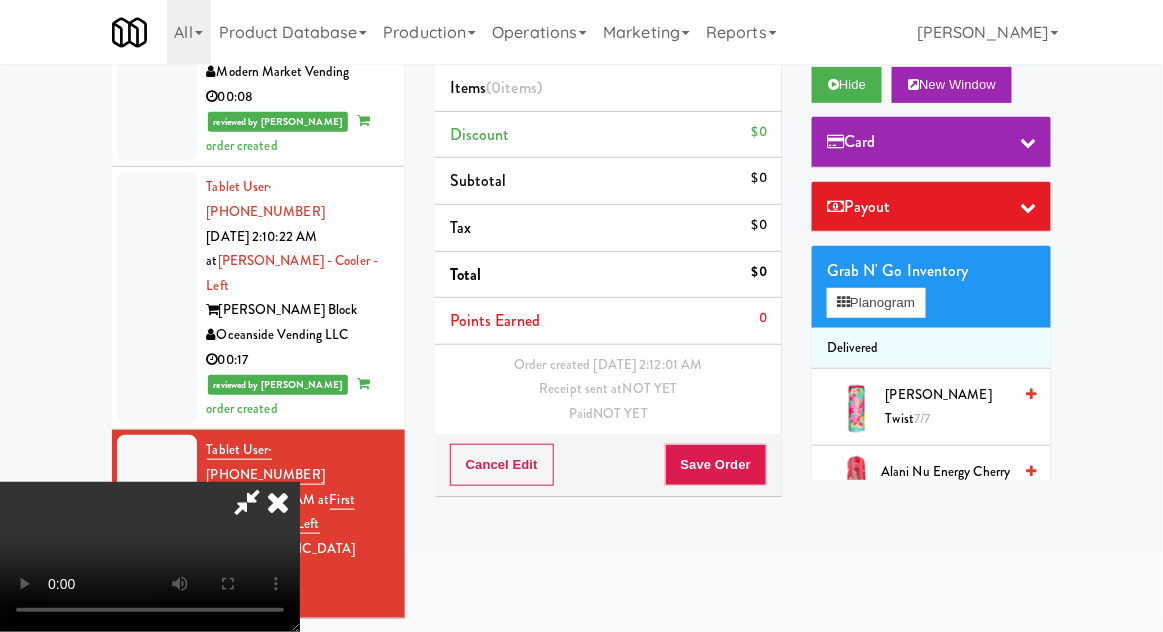 scroll, scrollTop: 0, scrollLeft: 0, axis: both 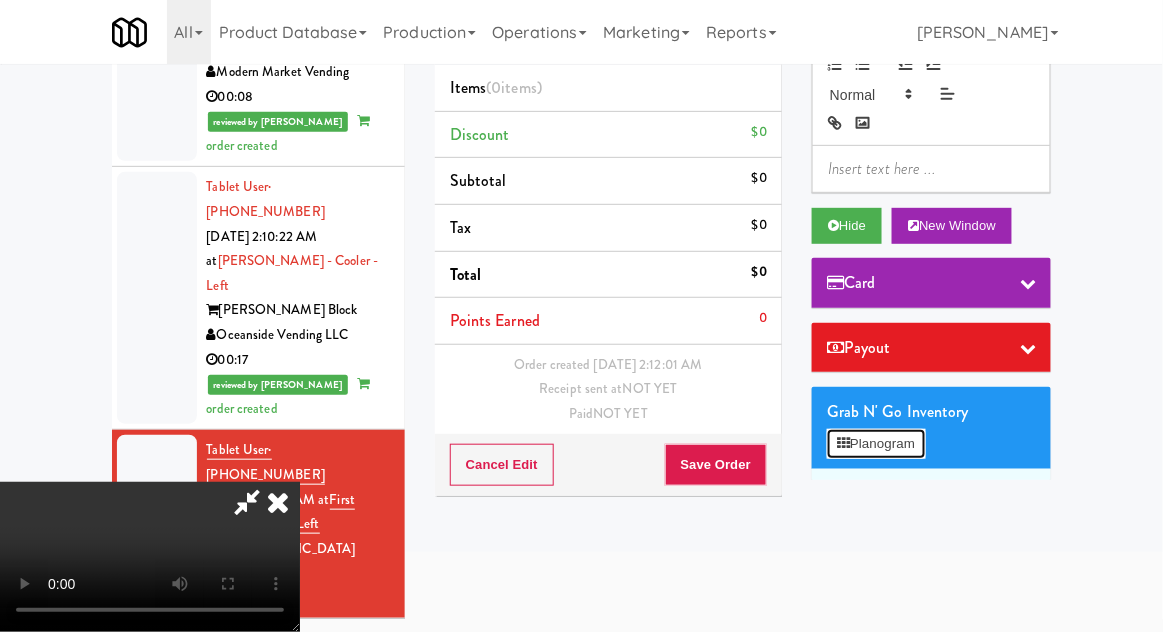 click on "Planogram" at bounding box center (876, 444) 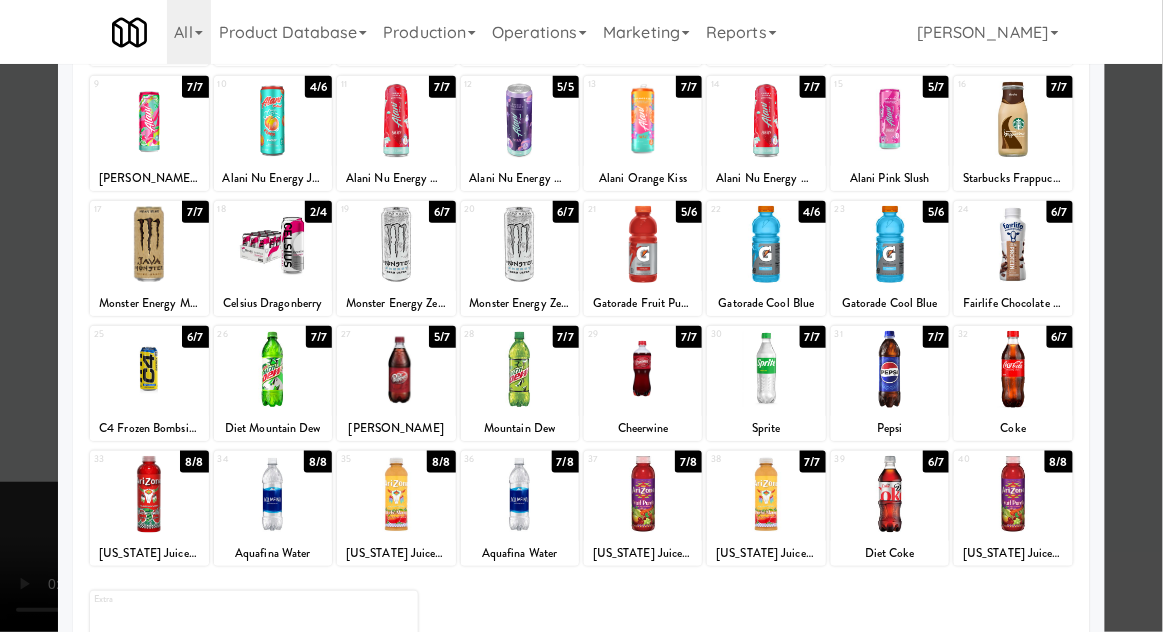 scroll, scrollTop: 240, scrollLeft: 0, axis: vertical 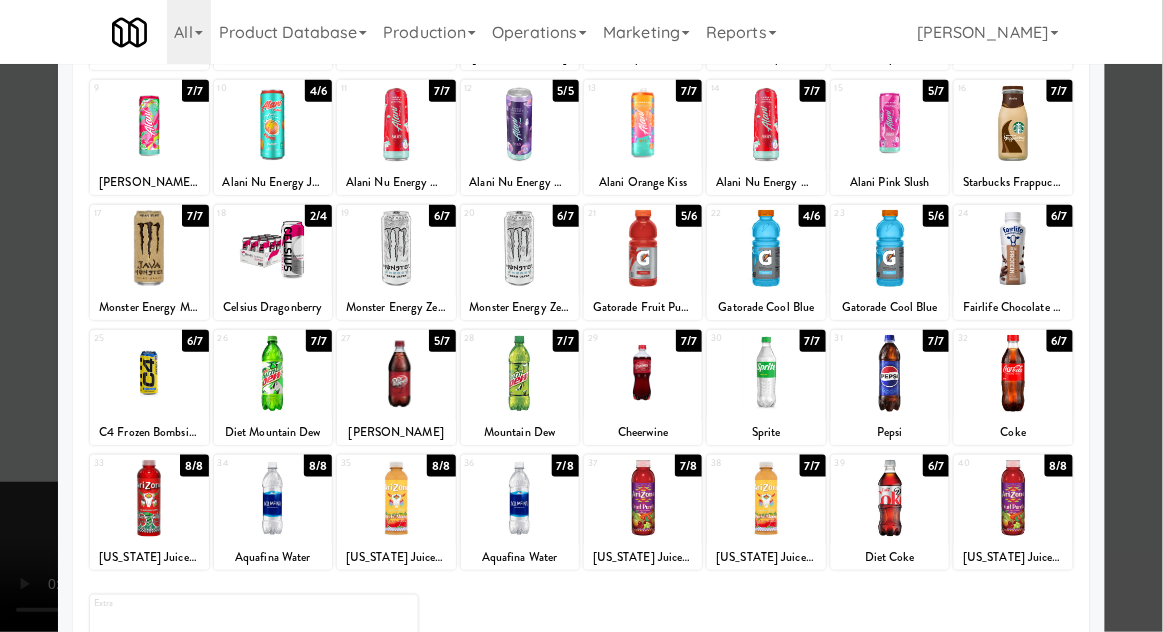 click at bounding box center [396, 498] 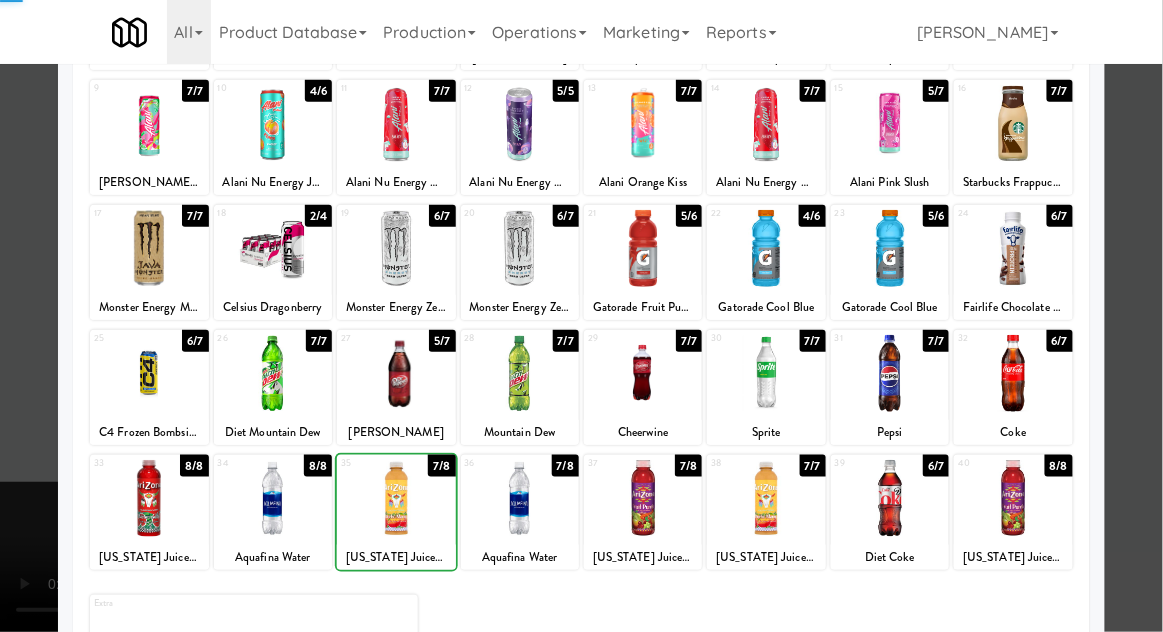 click at bounding box center (581, 316) 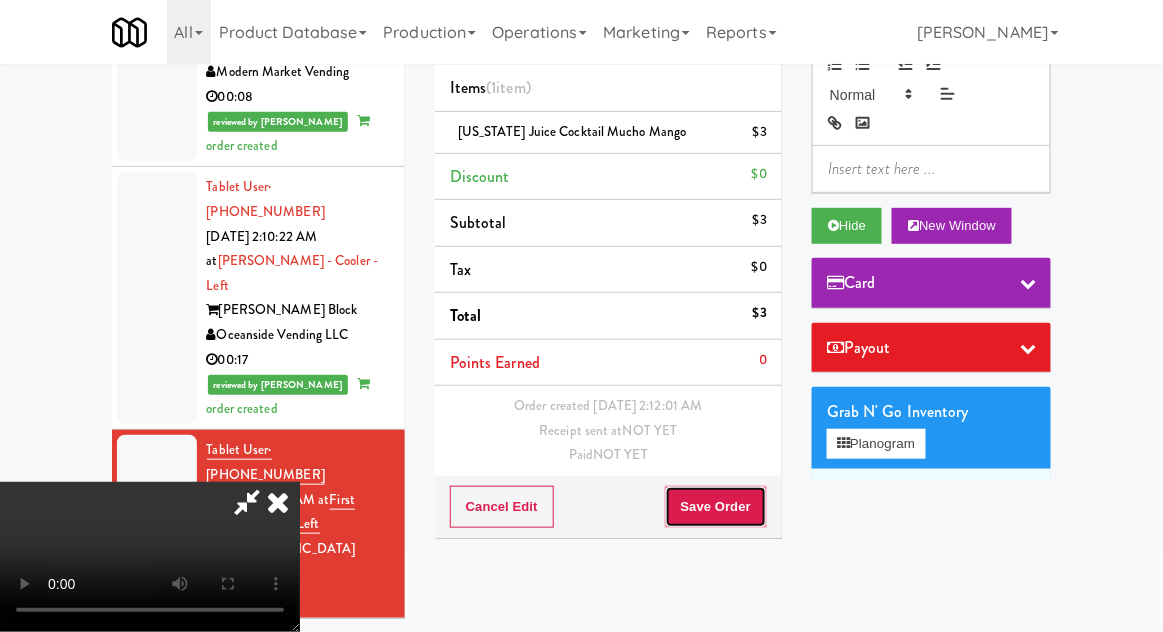 click on "Save Order" at bounding box center (716, 507) 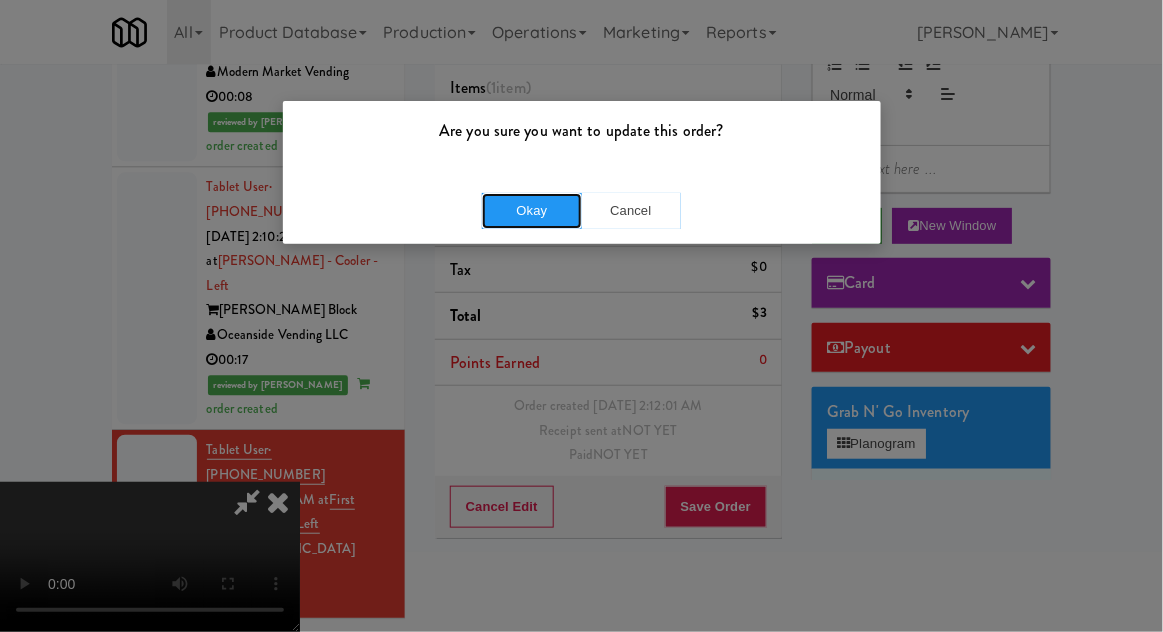 click on "Okay" at bounding box center [532, 211] 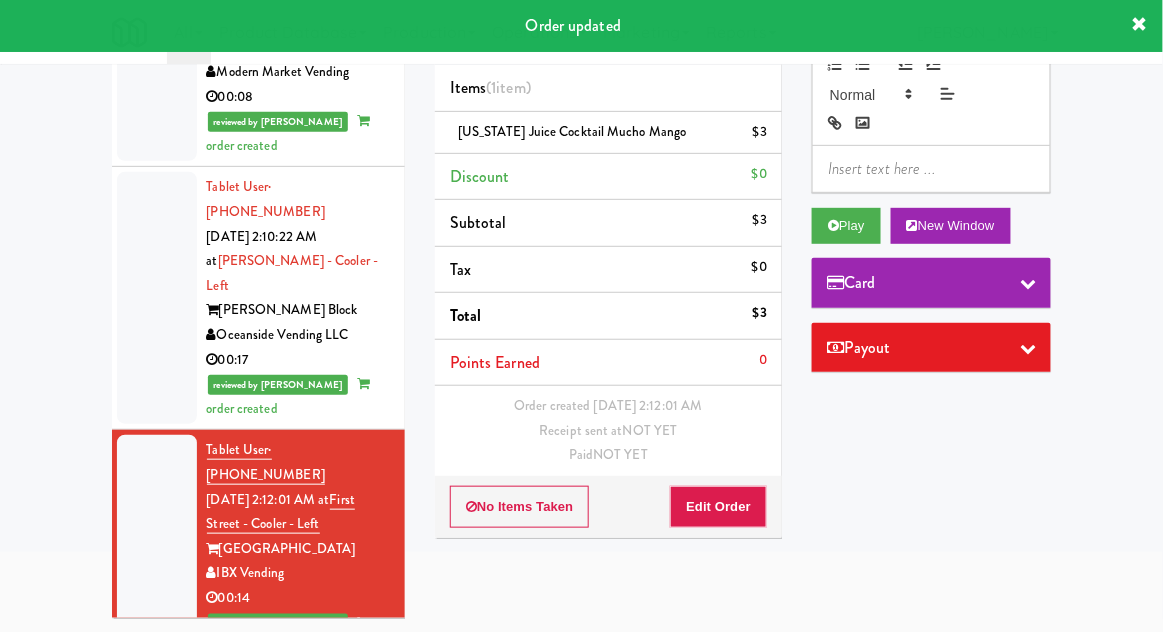 click at bounding box center [157, 763] 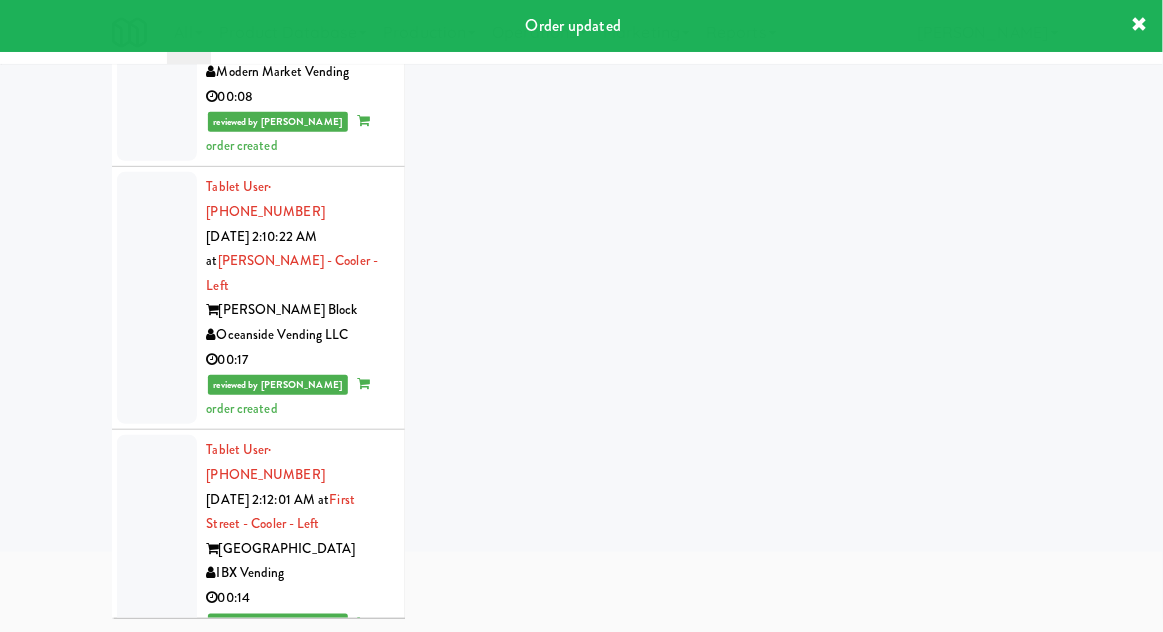scroll, scrollTop: 2998, scrollLeft: 0, axis: vertical 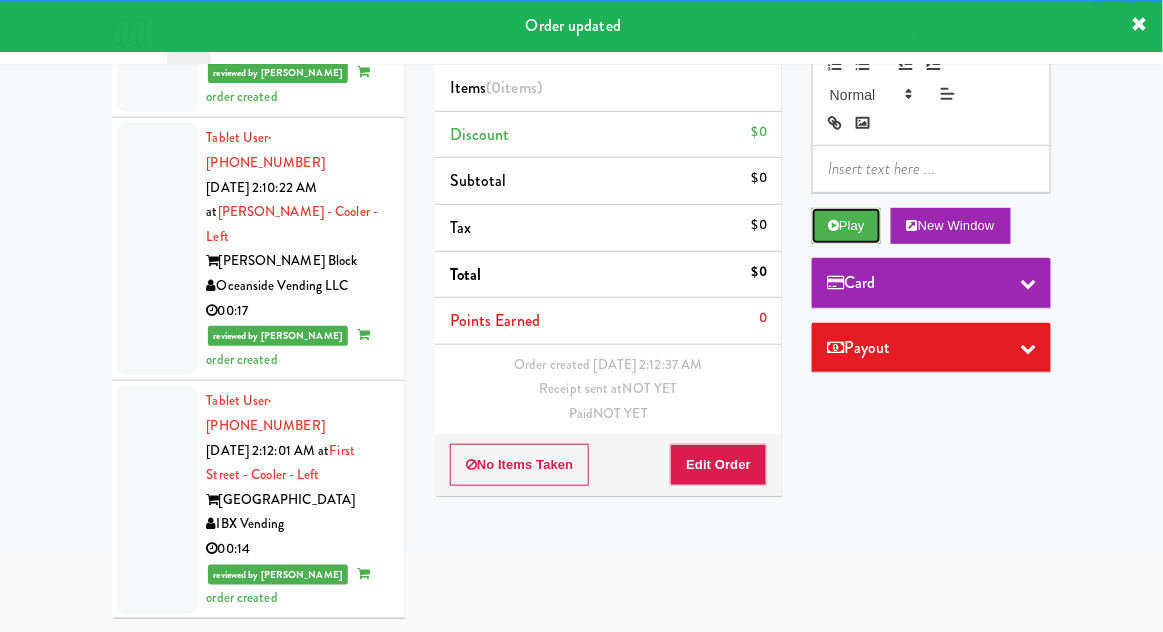 click on "Play" at bounding box center (846, 226) 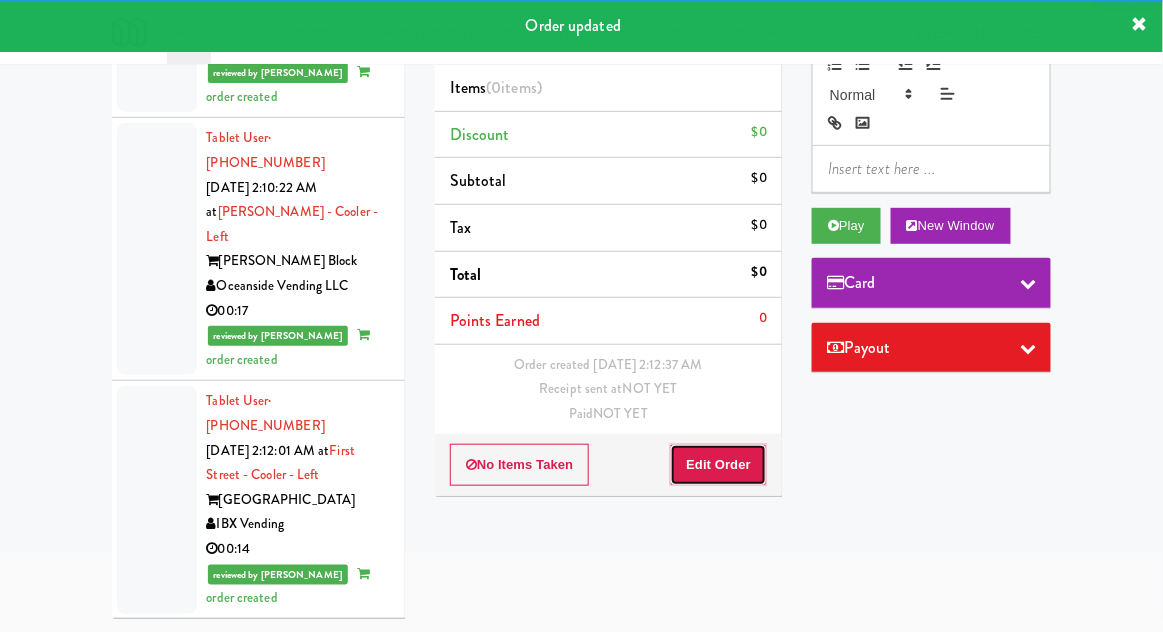 click on "Edit Order" at bounding box center (718, 465) 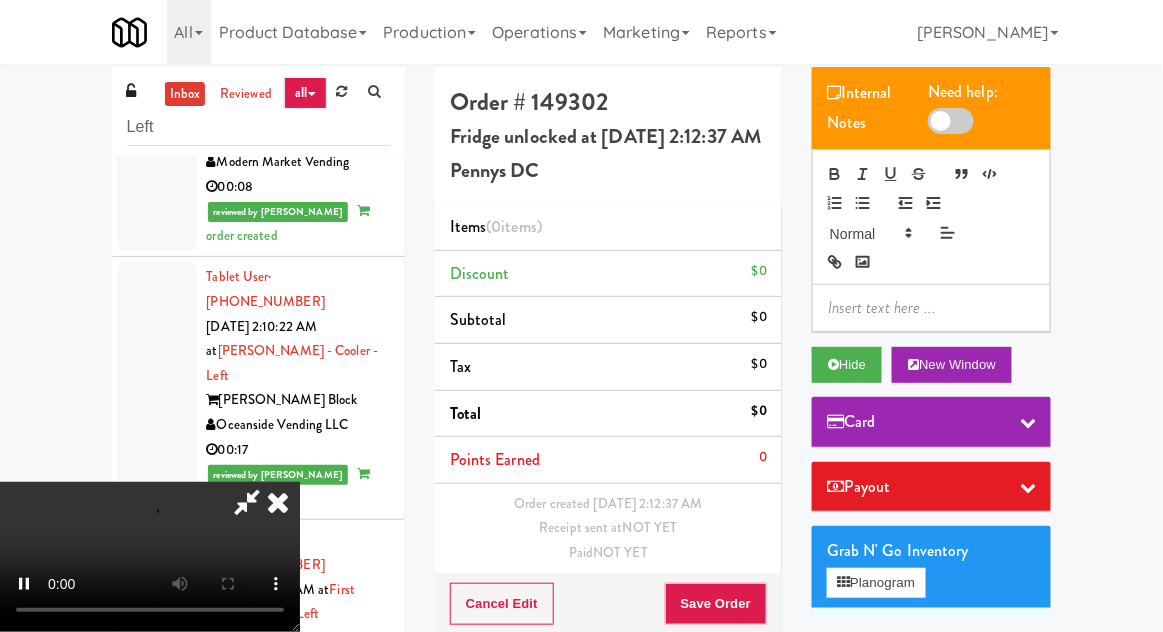 scroll, scrollTop: 48, scrollLeft: 0, axis: vertical 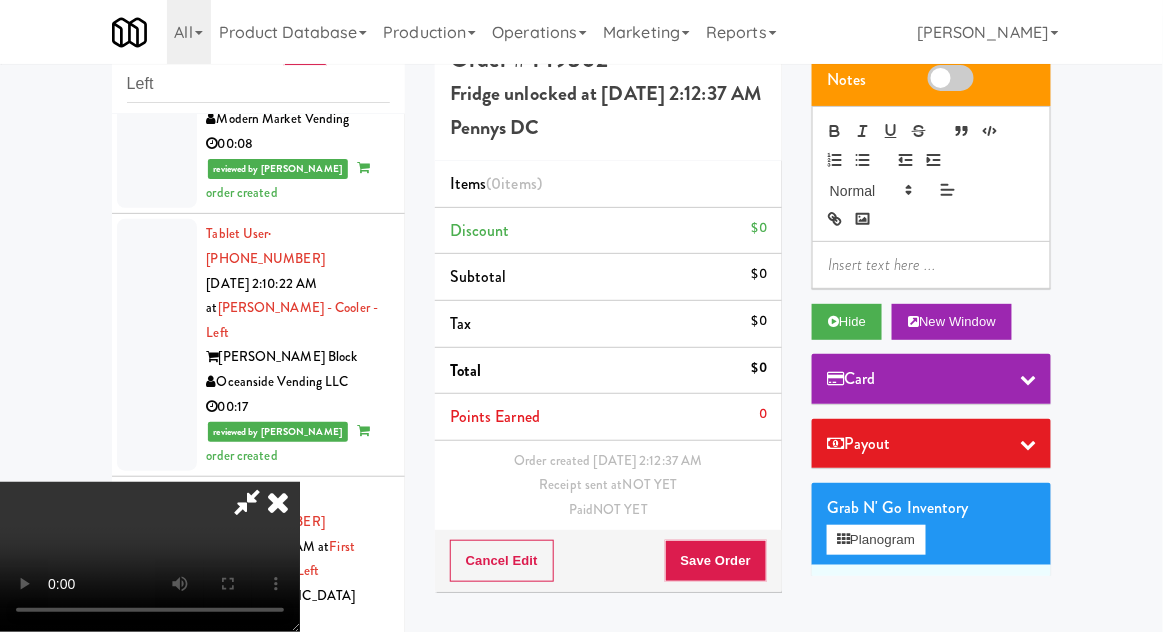 type 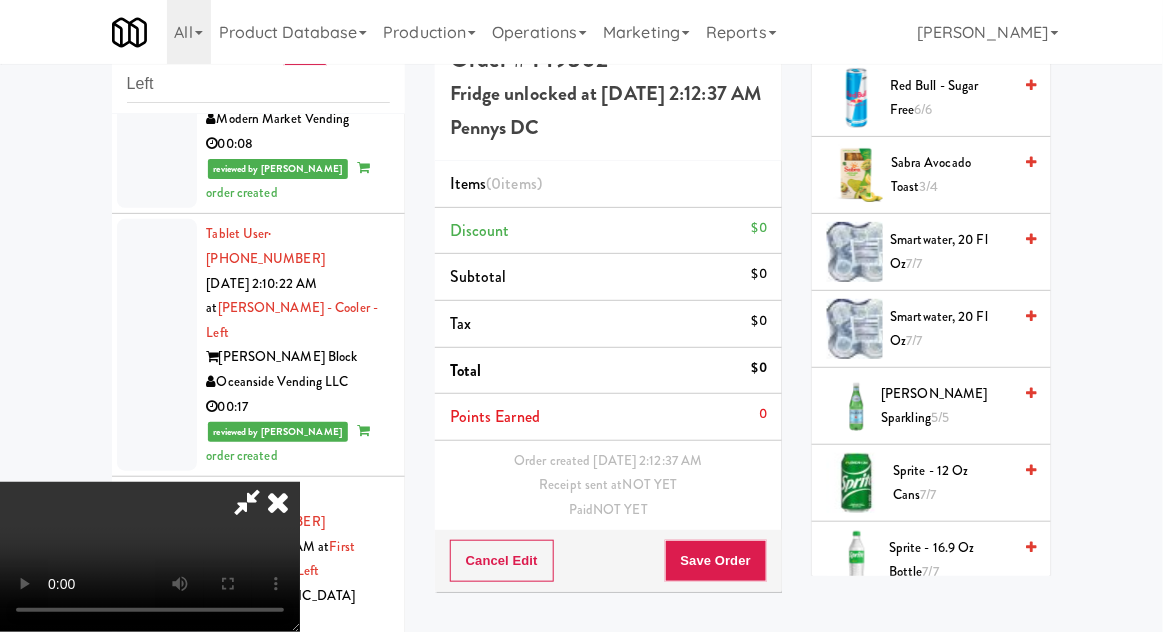 scroll, scrollTop: 2545, scrollLeft: 0, axis: vertical 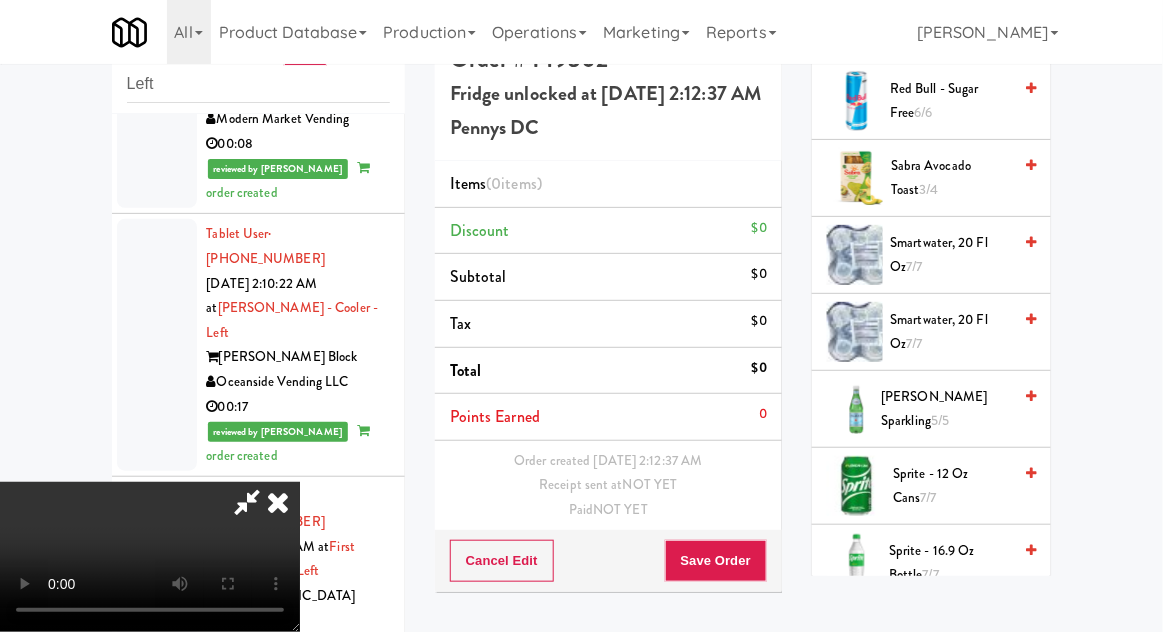 click on "S.Pellegrino Sparkling  5/5" at bounding box center (946, 409) 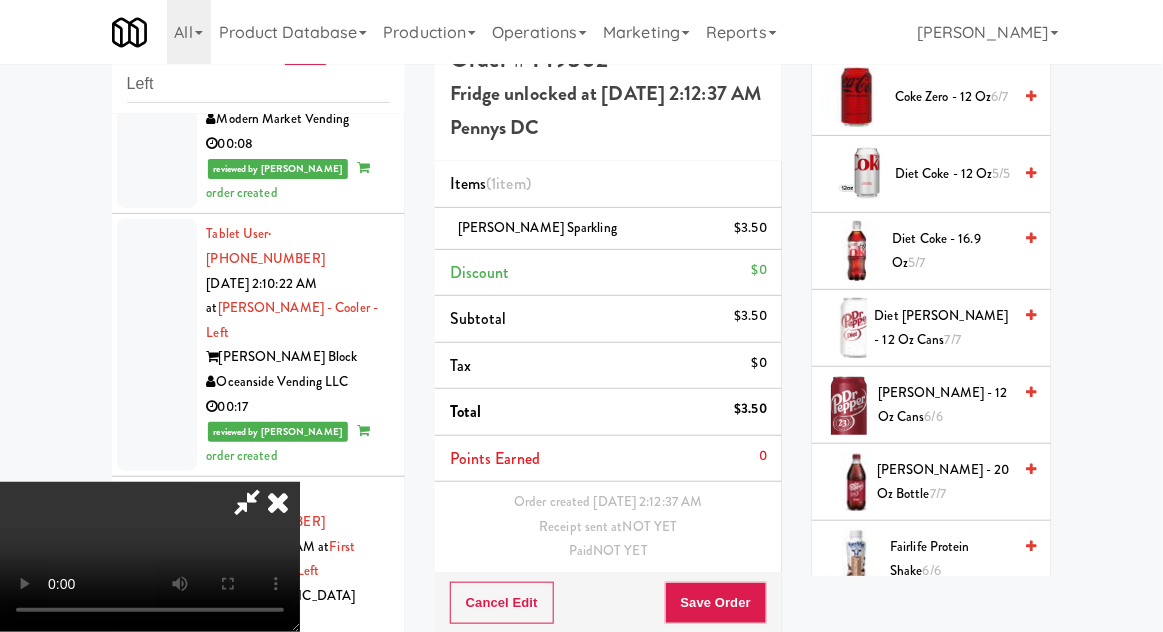scroll, scrollTop: 1090, scrollLeft: 0, axis: vertical 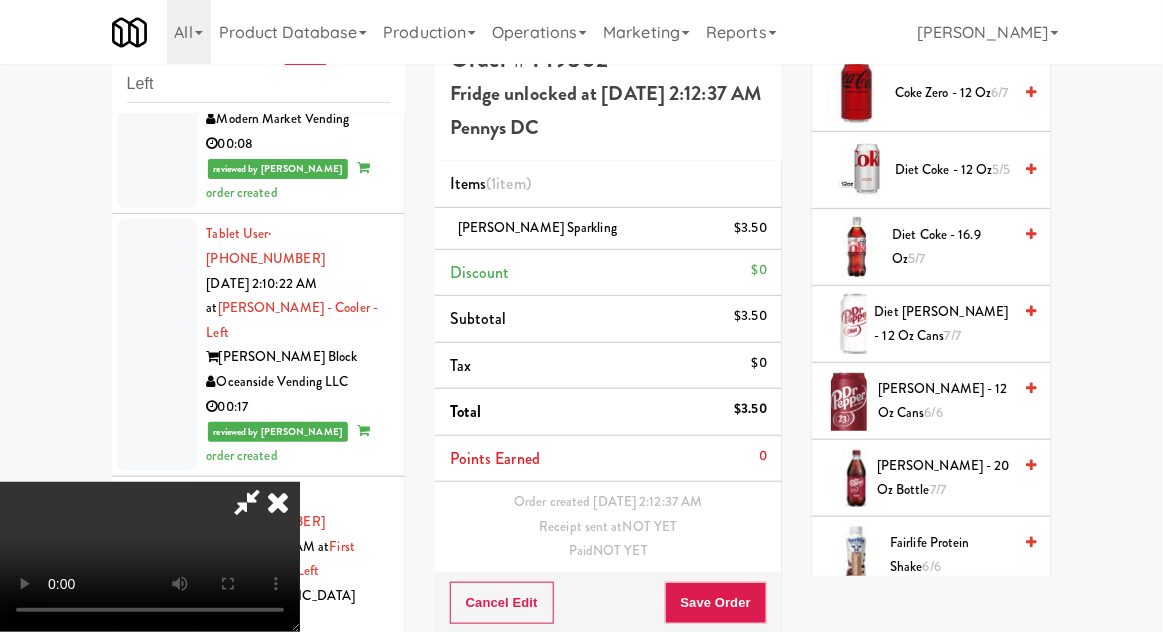 click on "Dr Pepper - 12 oz cans  6/6" at bounding box center [944, 401] 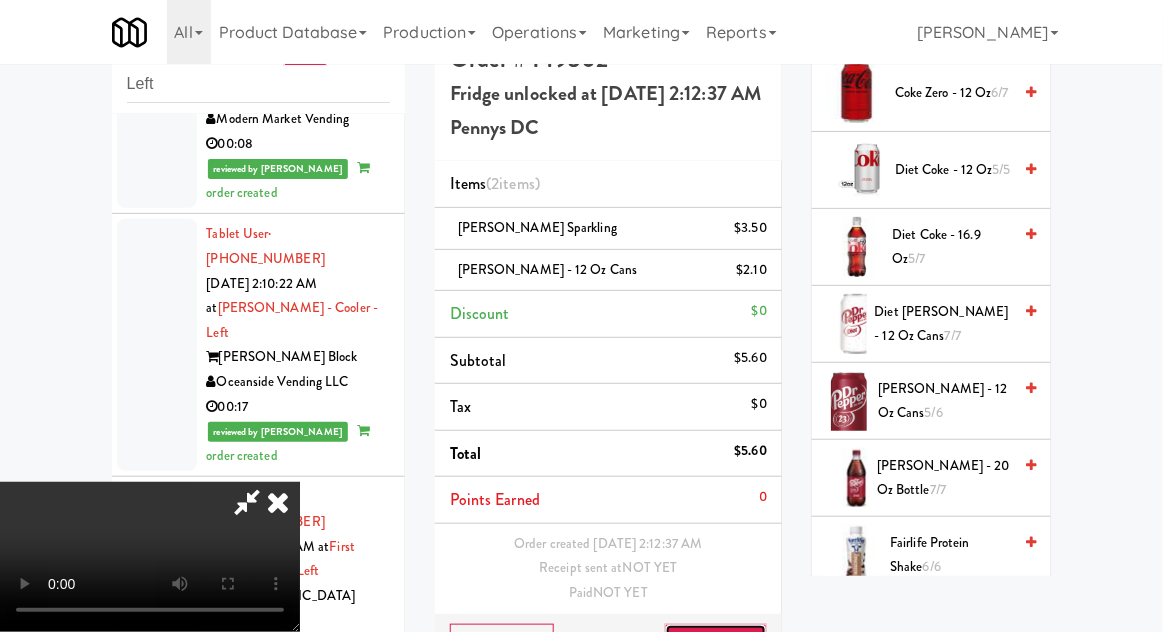 click on "Save Order" at bounding box center (716, 645) 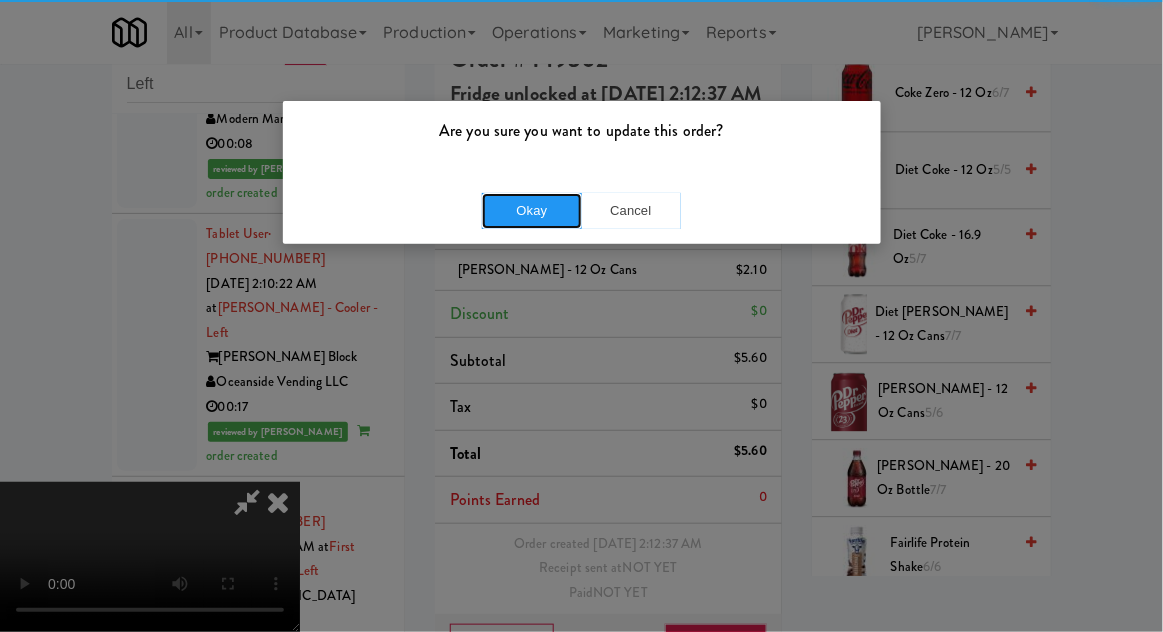 click on "Okay" at bounding box center (532, 211) 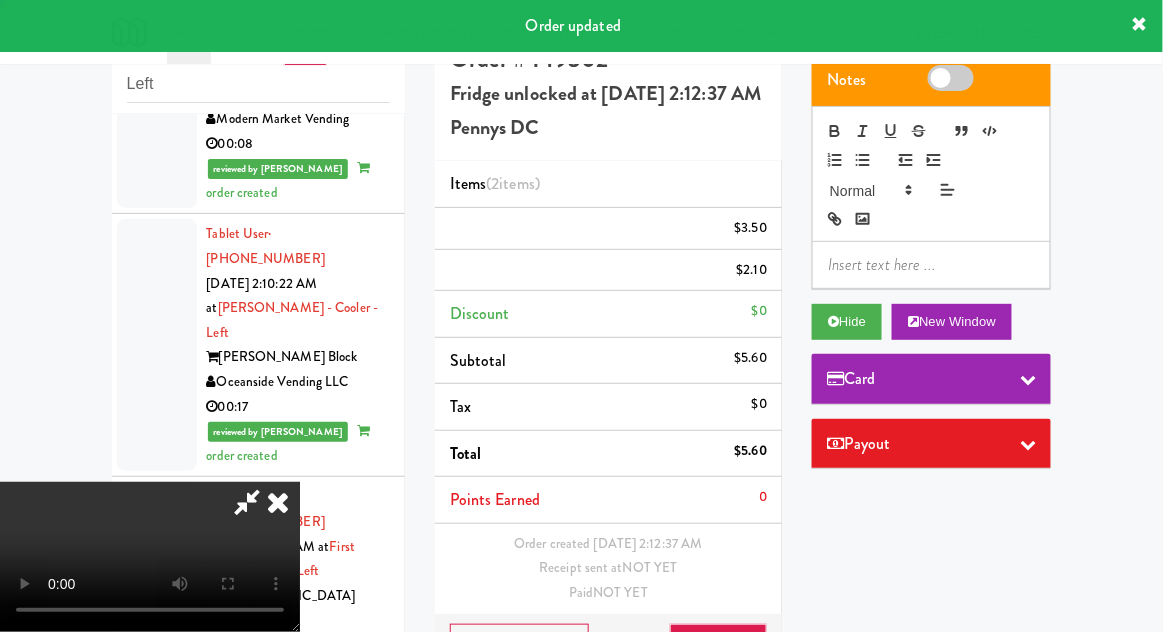 scroll, scrollTop: 0, scrollLeft: 0, axis: both 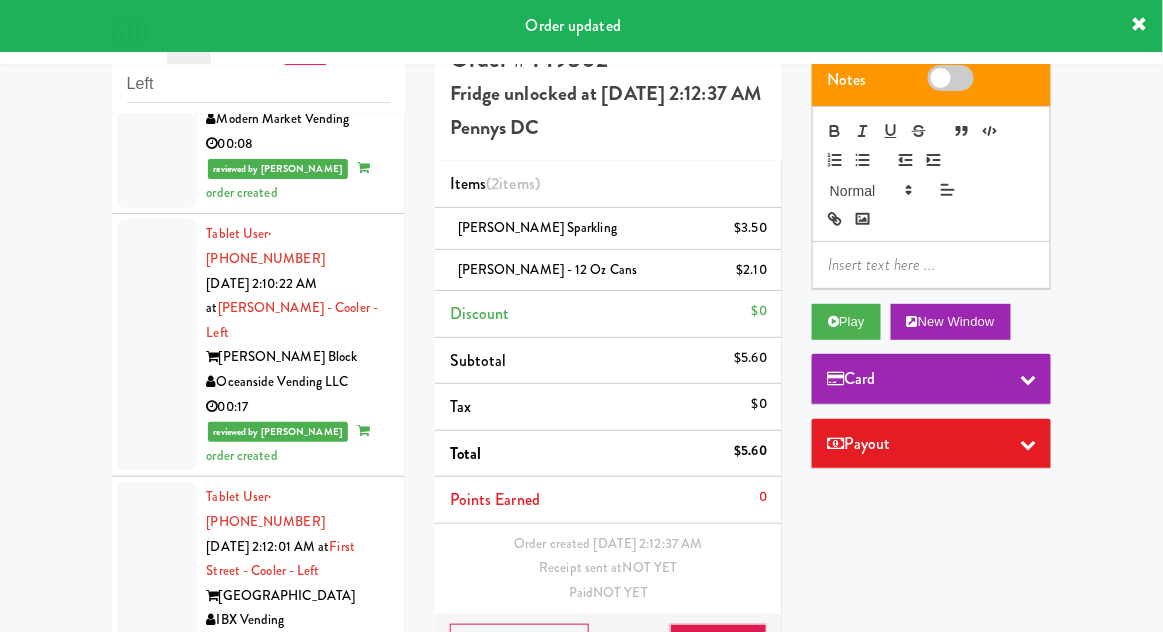 click at bounding box center [157, 1072] 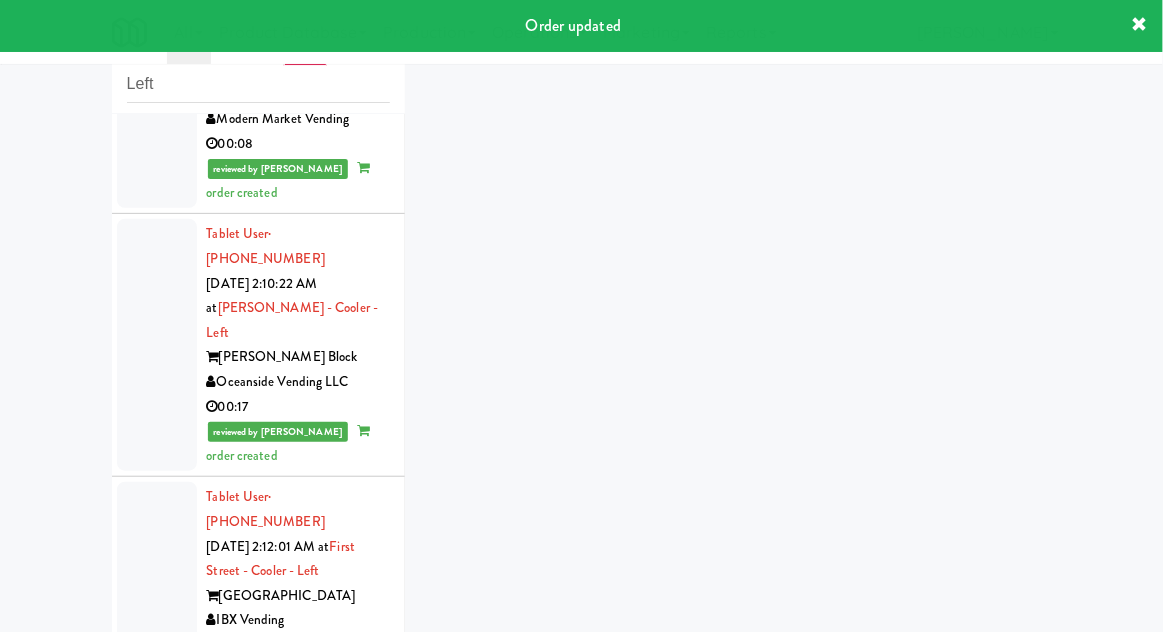 scroll, scrollTop: 3048, scrollLeft: 0, axis: vertical 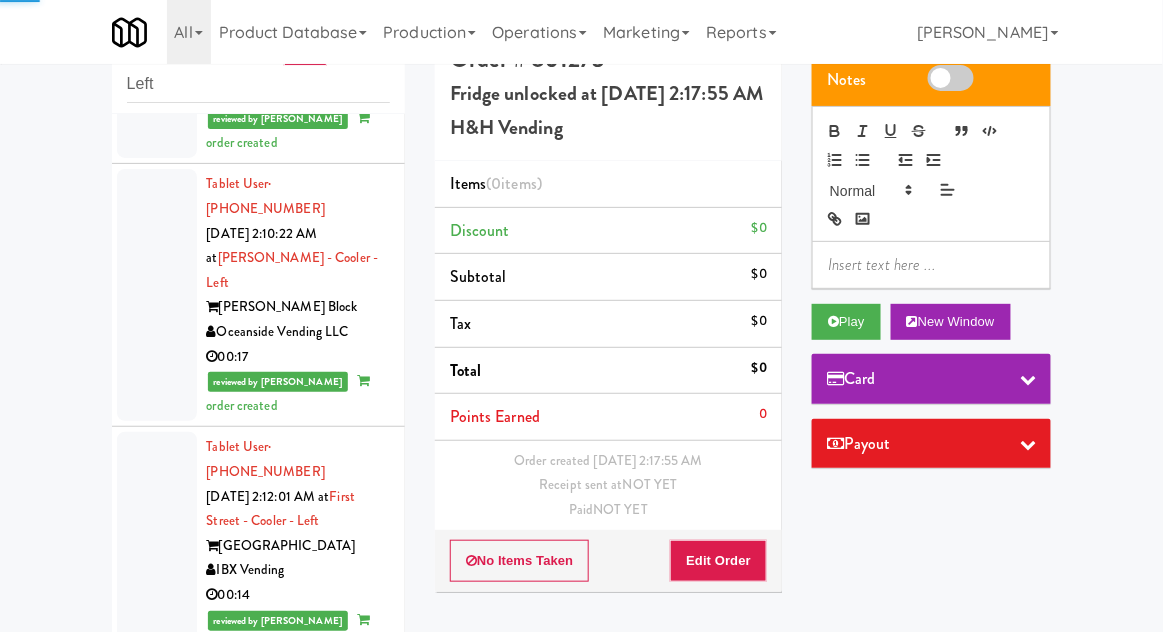click at bounding box center (157, 1236) 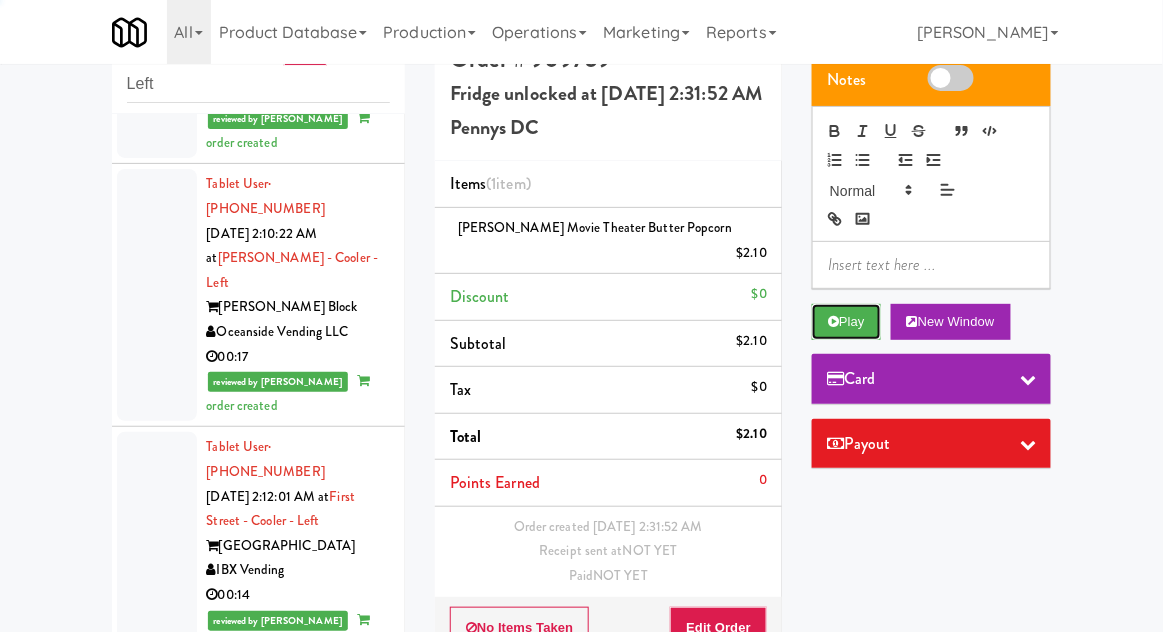 click on "Play" at bounding box center [846, 322] 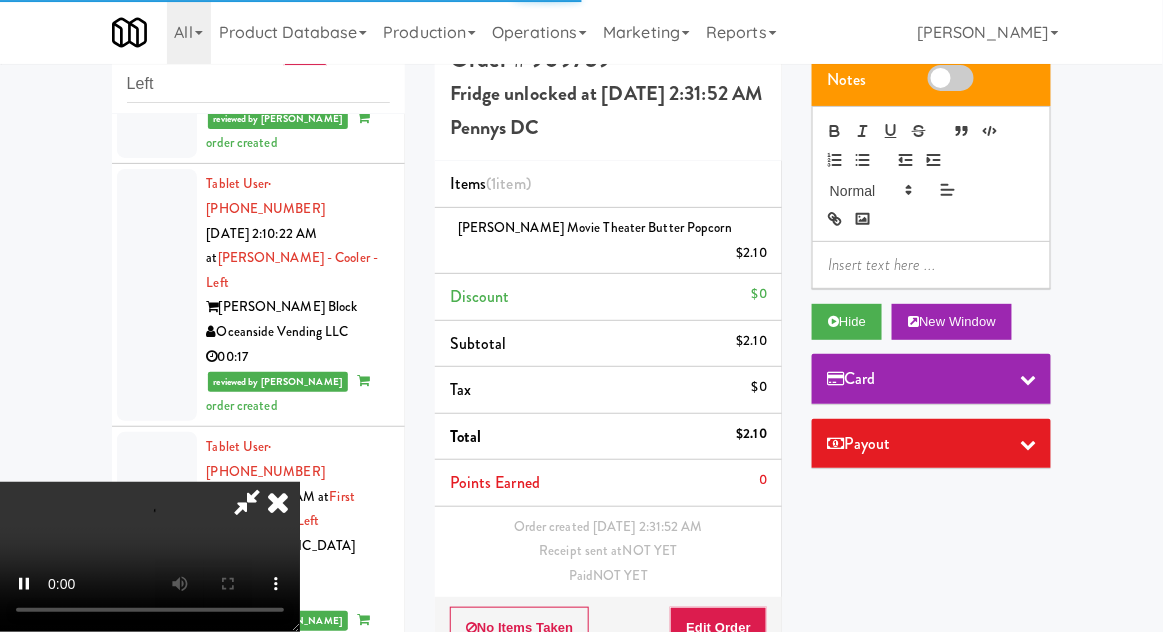 click on "Paid  NOT YET" at bounding box center [608, 576] 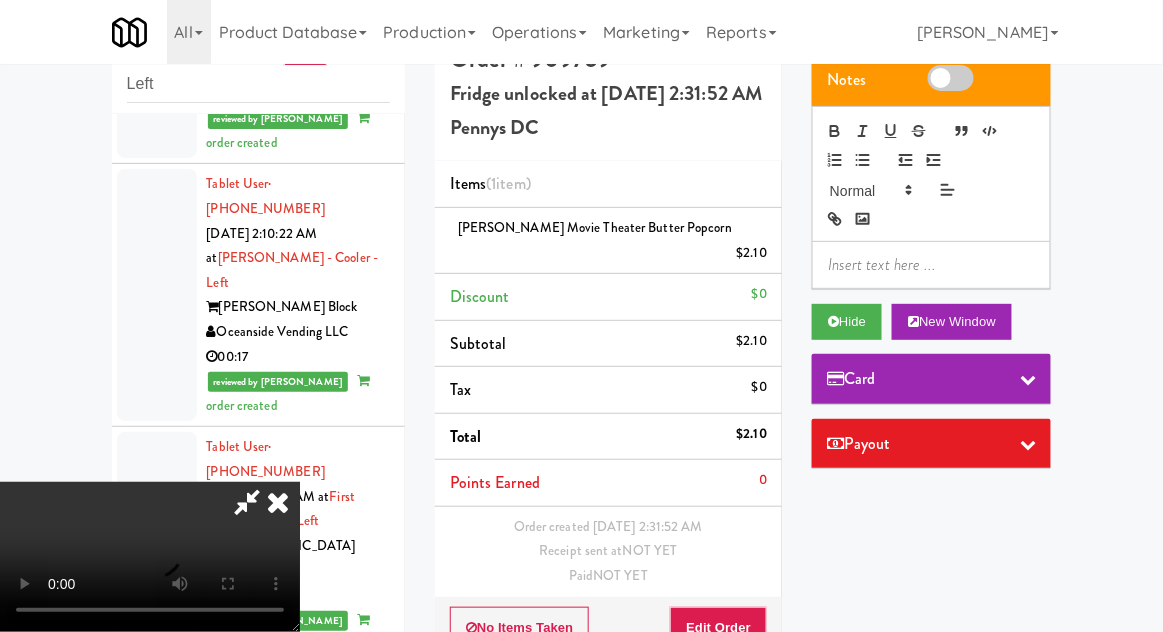 click at bounding box center [278, 502] 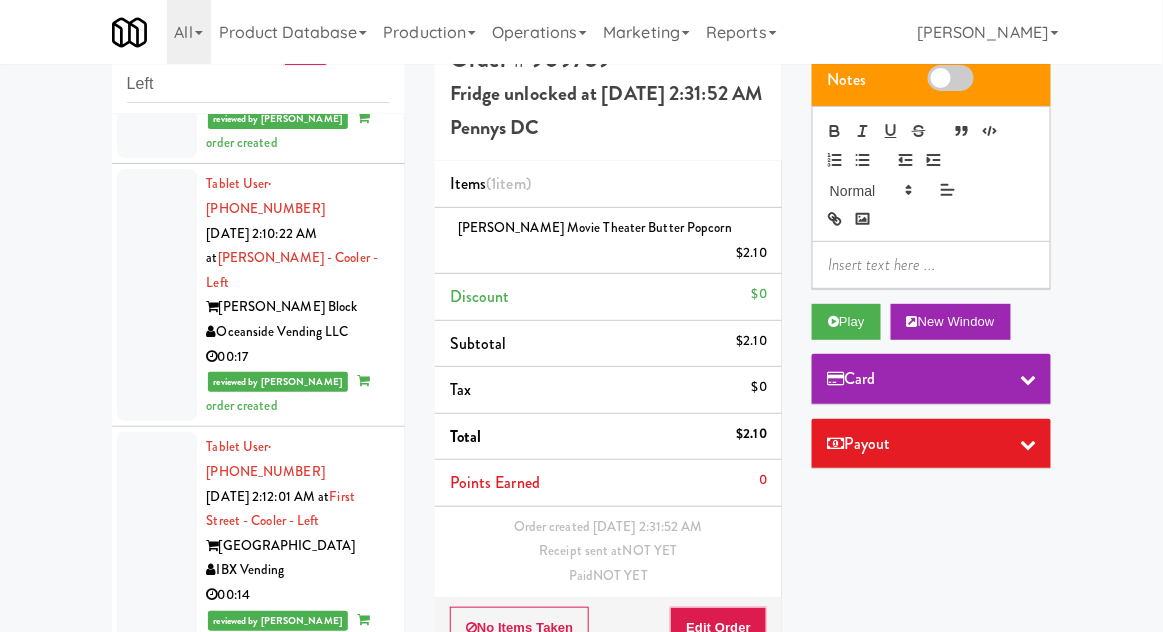 click at bounding box center (157, 1022) 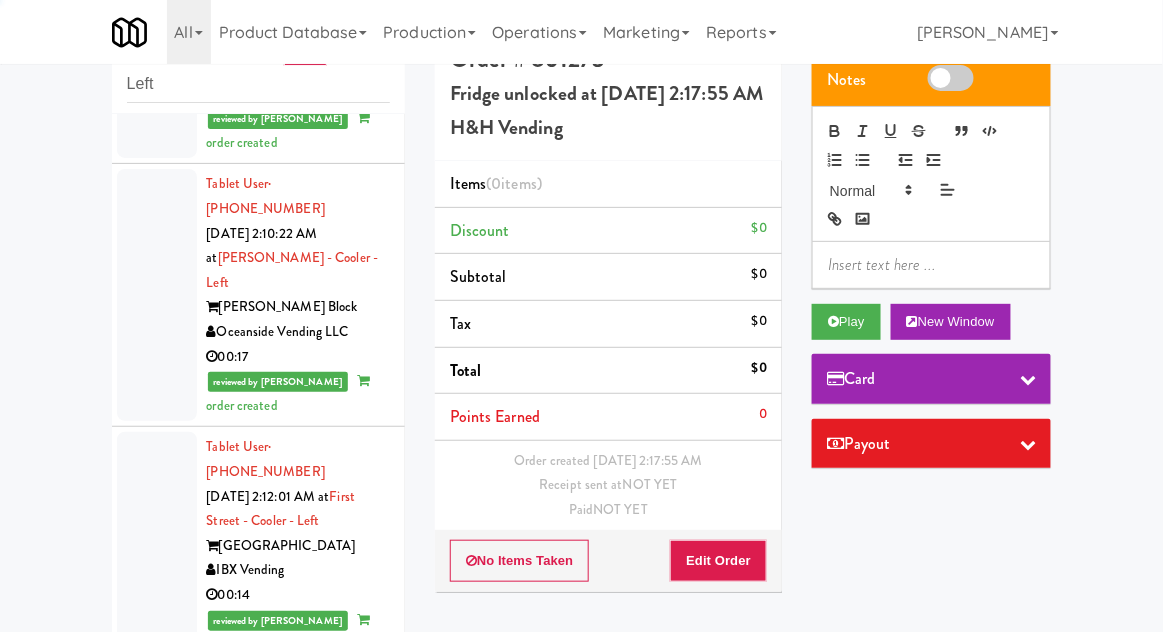 scroll, scrollTop: 3097, scrollLeft: 0, axis: vertical 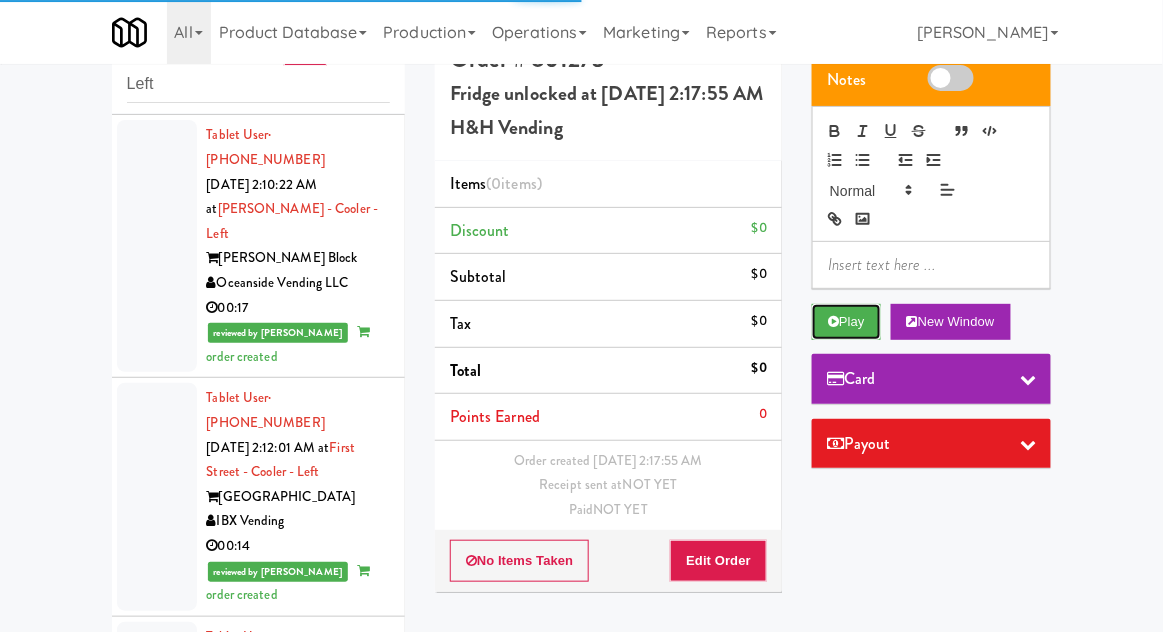 click on "Play" at bounding box center [846, 322] 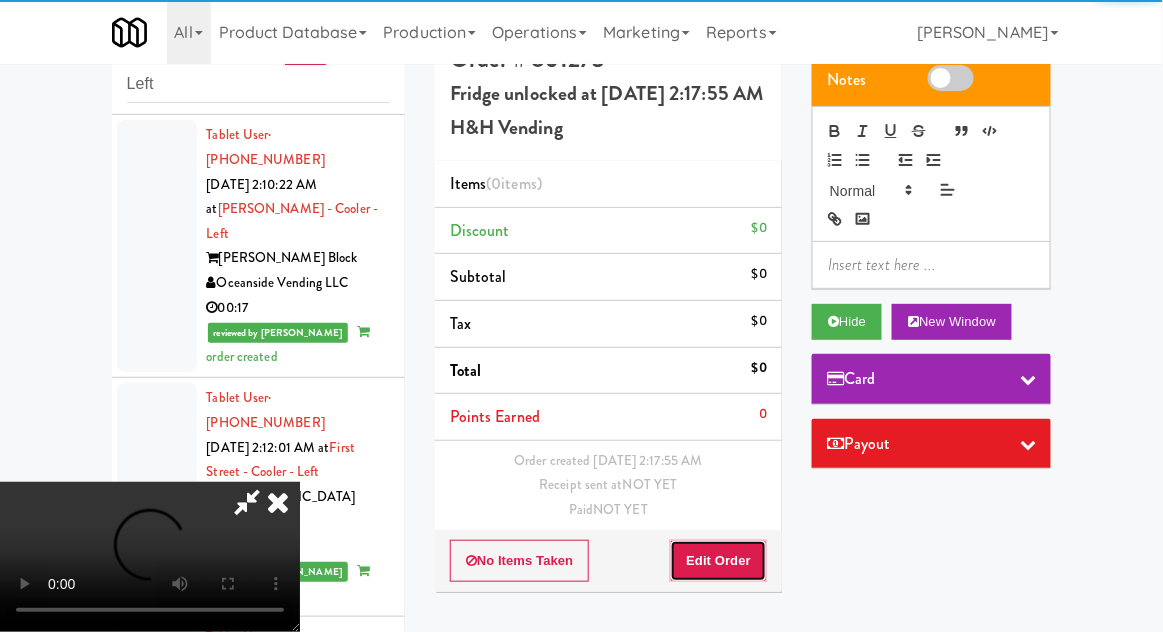 click on "Edit Order" at bounding box center (718, 561) 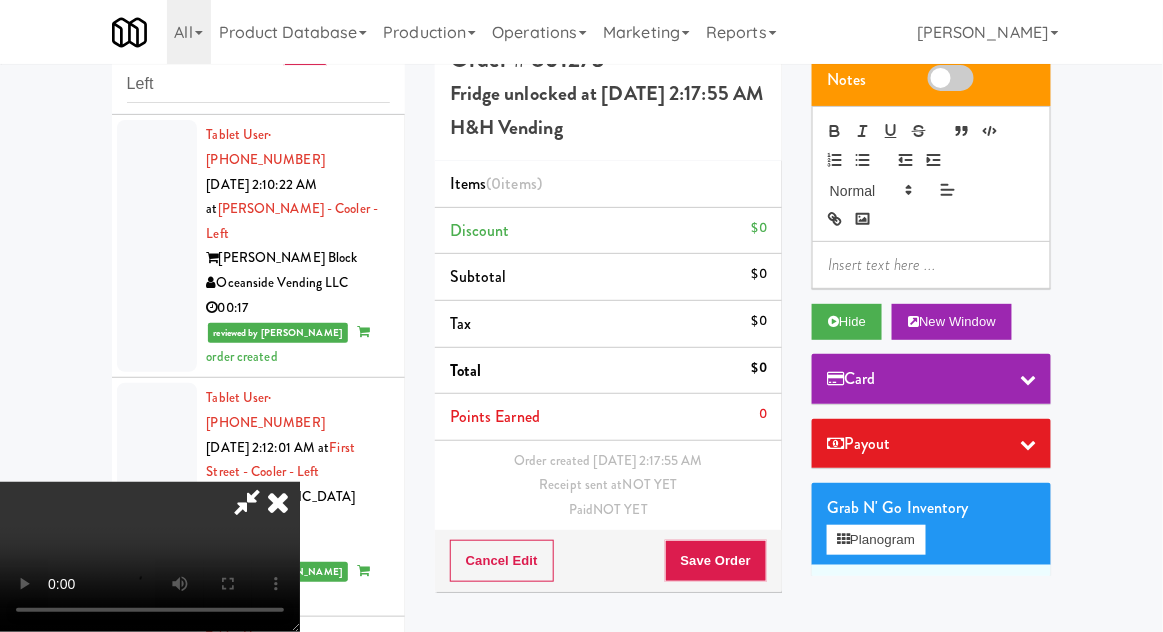 scroll, scrollTop: 73, scrollLeft: 0, axis: vertical 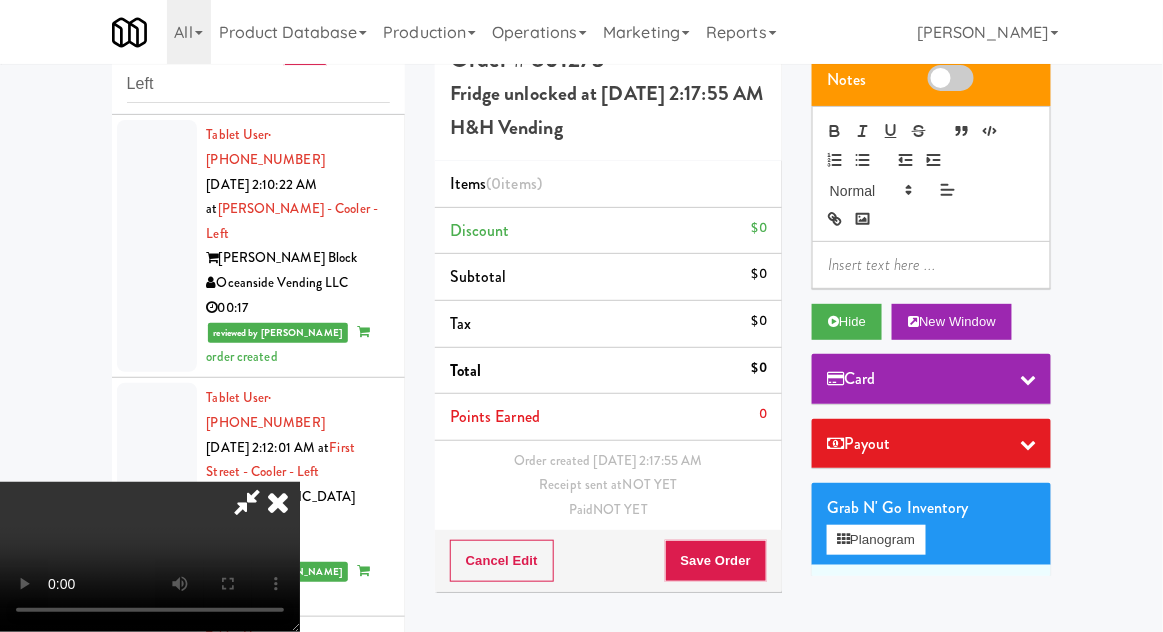 type 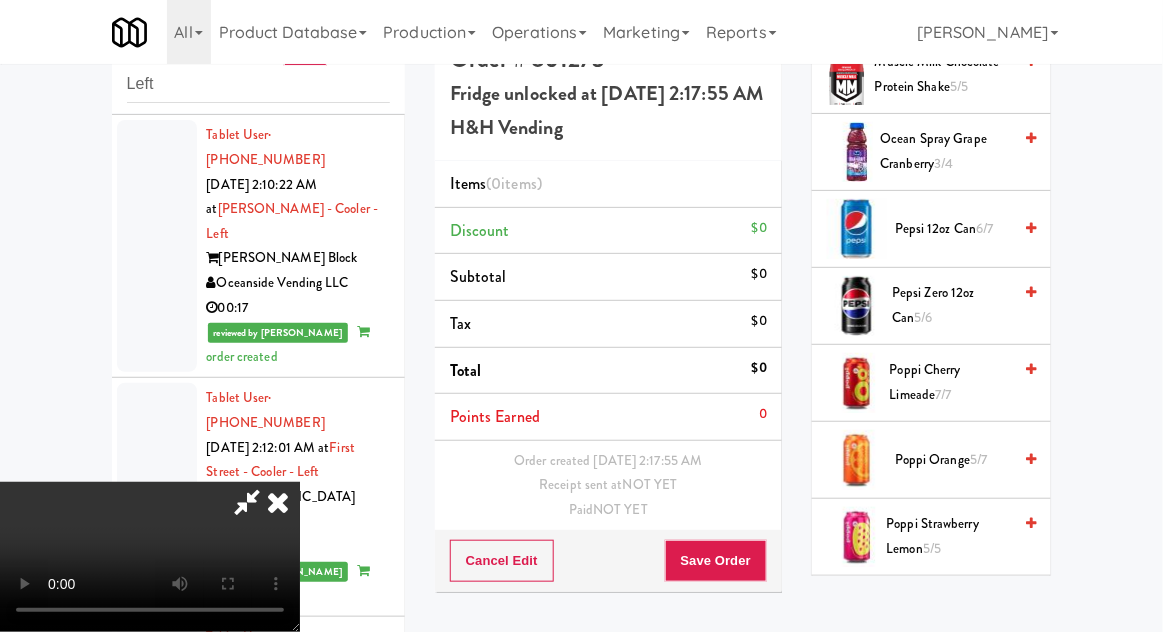 scroll, scrollTop: 2359, scrollLeft: 0, axis: vertical 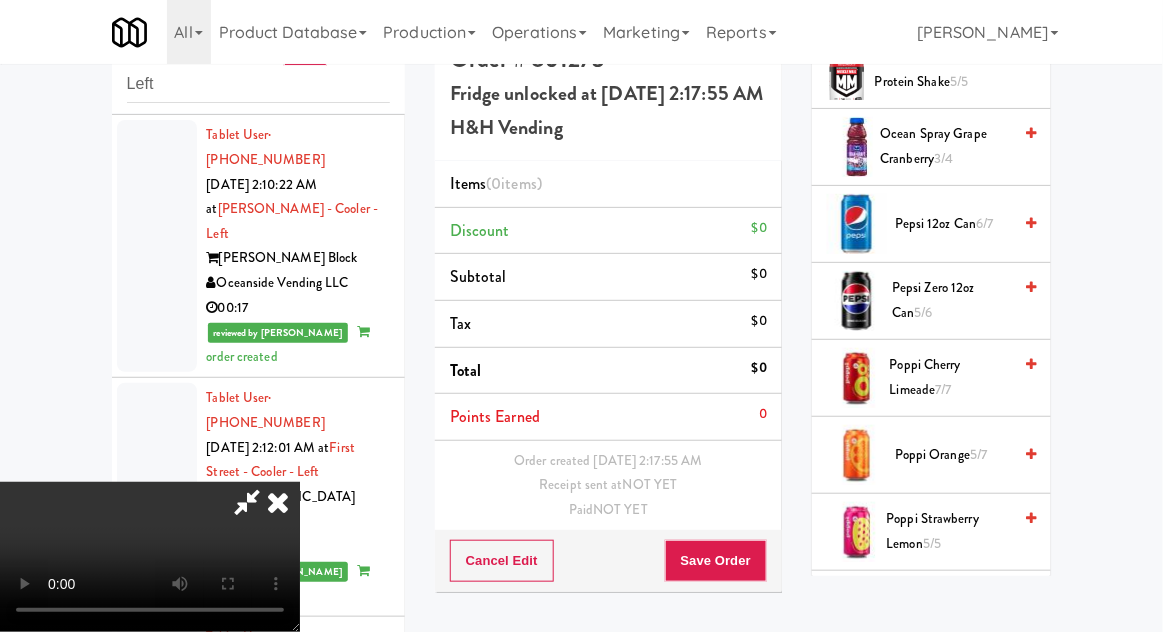 click on "Poppi Cherry Limeade  7/7" at bounding box center [951, 377] 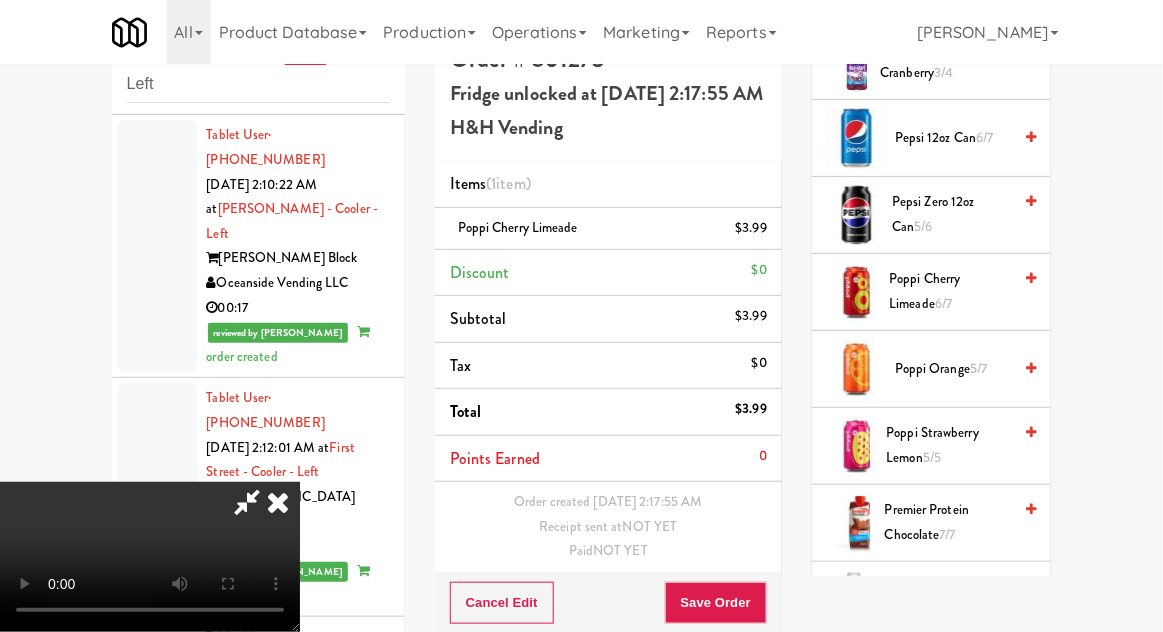 scroll, scrollTop: 2445, scrollLeft: 0, axis: vertical 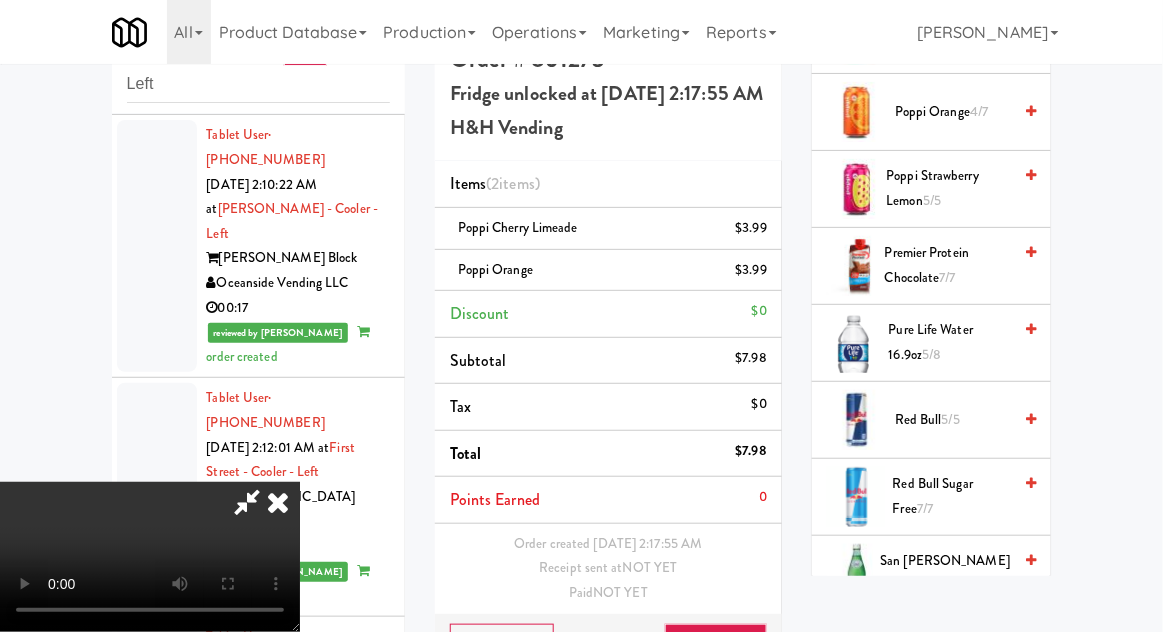 click on "Pure Life Water 16.9oz  5/8" at bounding box center (950, 342) 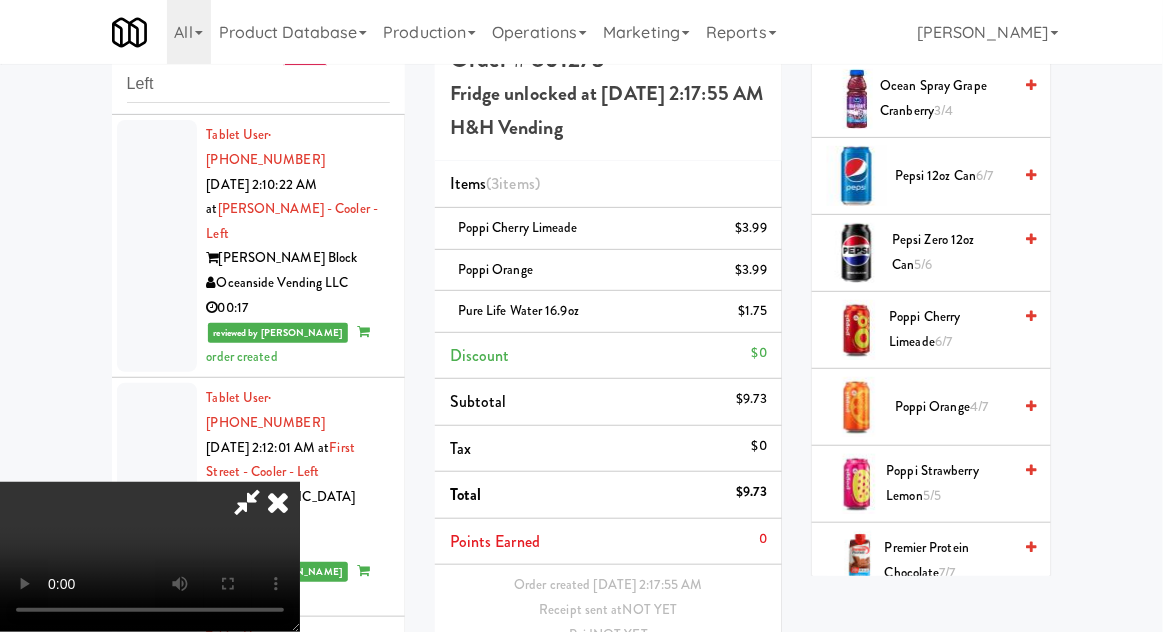scroll, scrollTop: 2410, scrollLeft: 0, axis: vertical 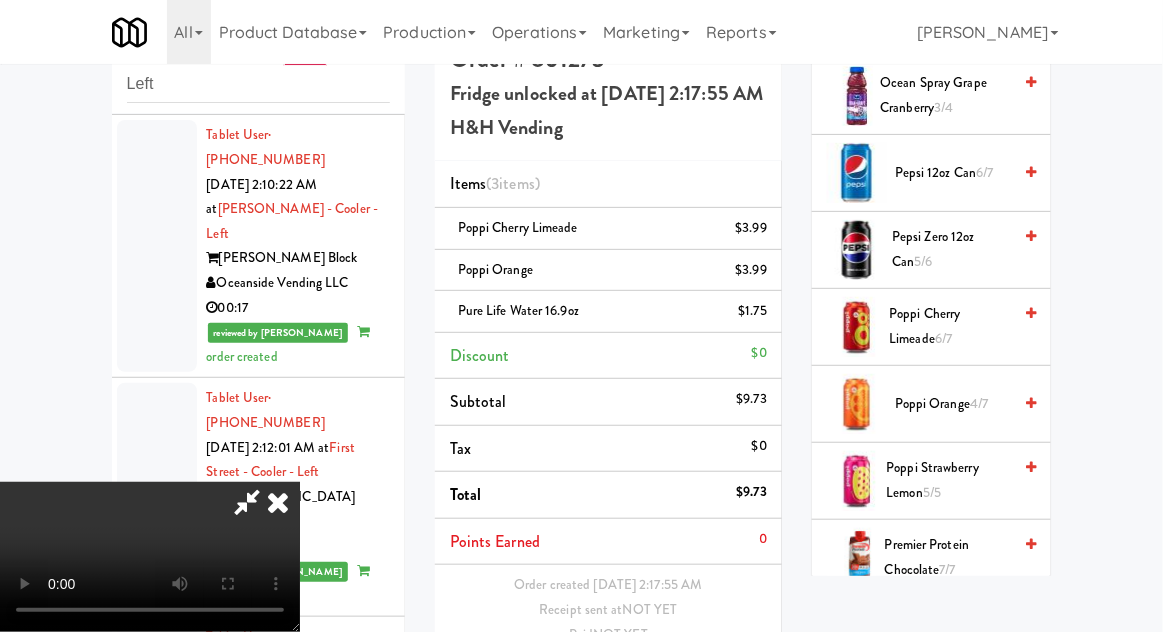 click on "Poppi Cherry Limeade  6/7" at bounding box center (951, 326) 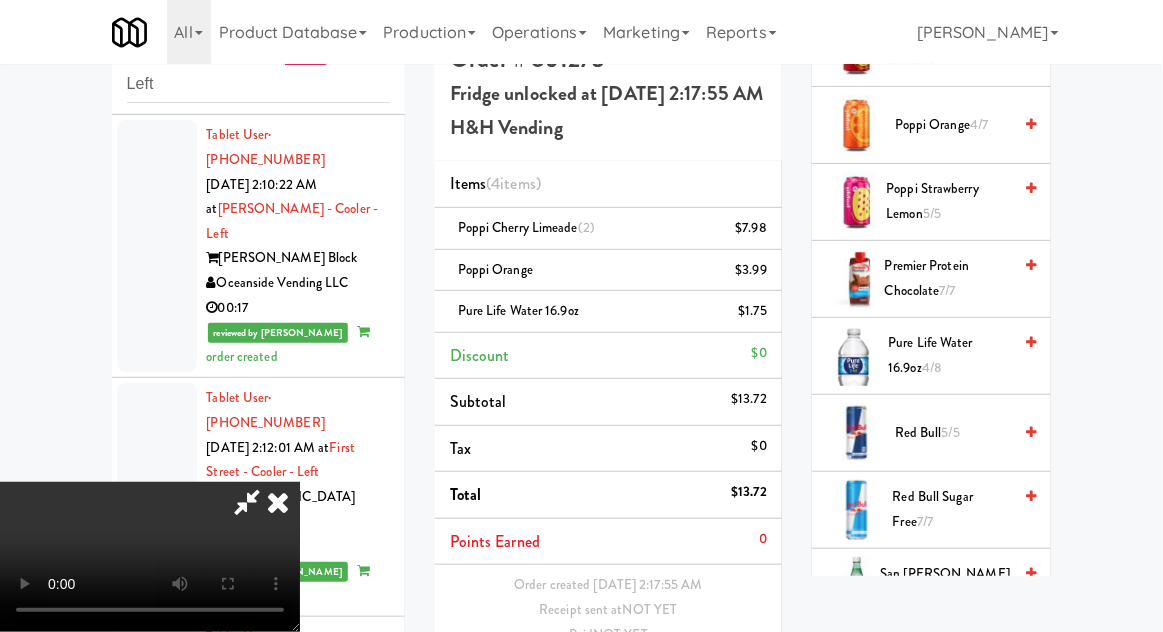 scroll, scrollTop: 2688, scrollLeft: 0, axis: vertical 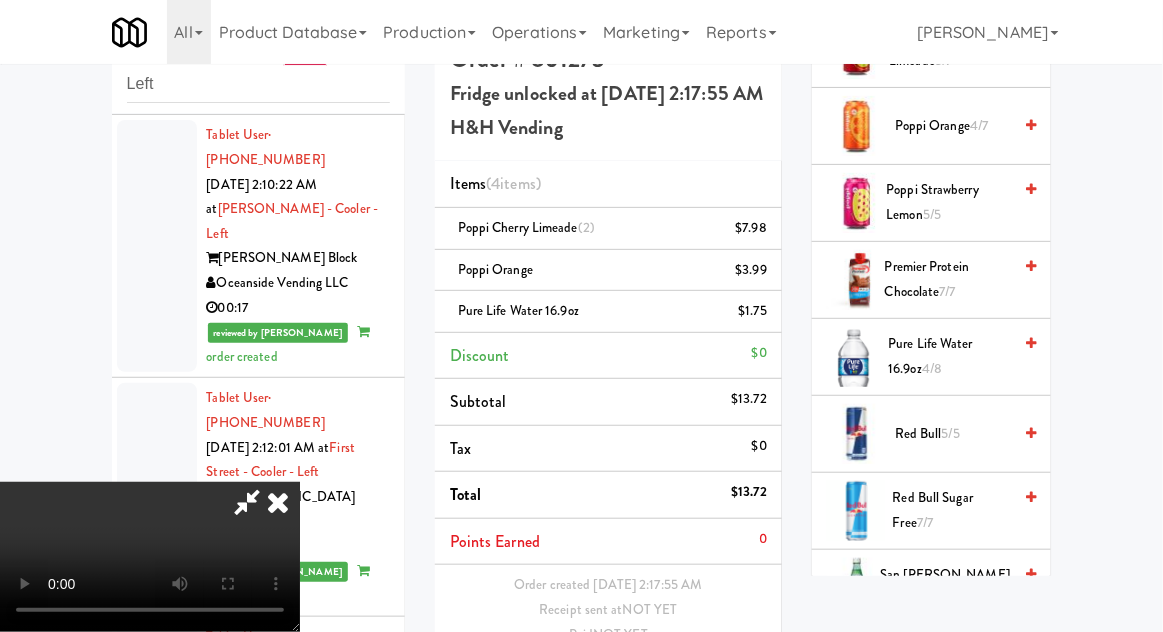 click on "Pure Life Water 16.9oz  4/8" at bounding box center (950, 356) 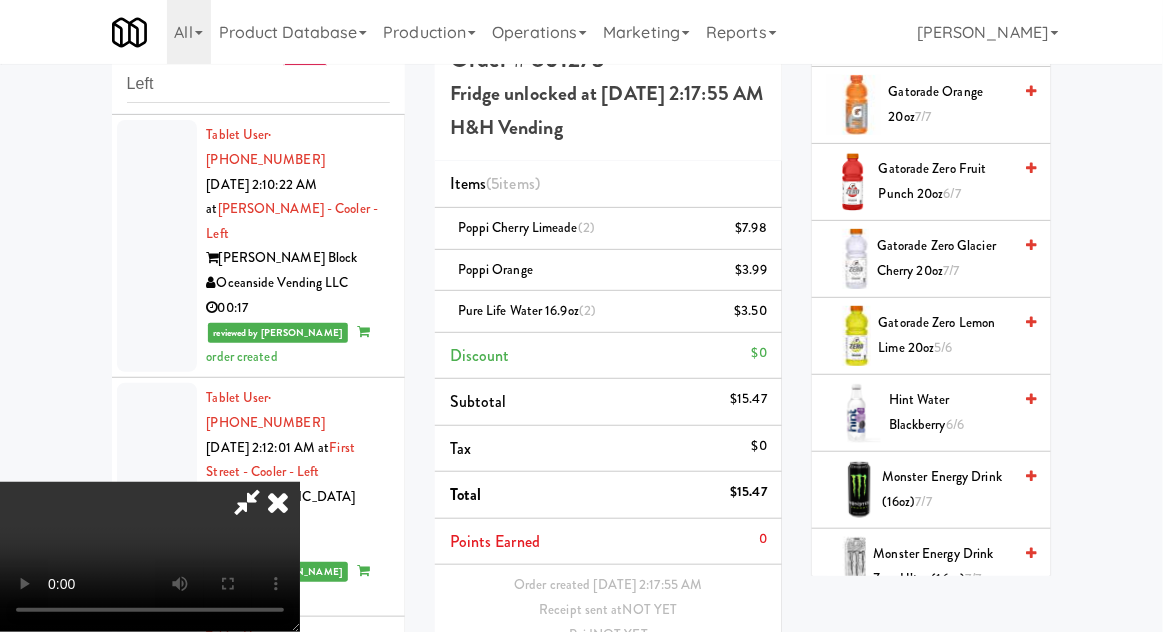 scroll, scrollTop: 1786, scrollLeft: 0, axis: vertical 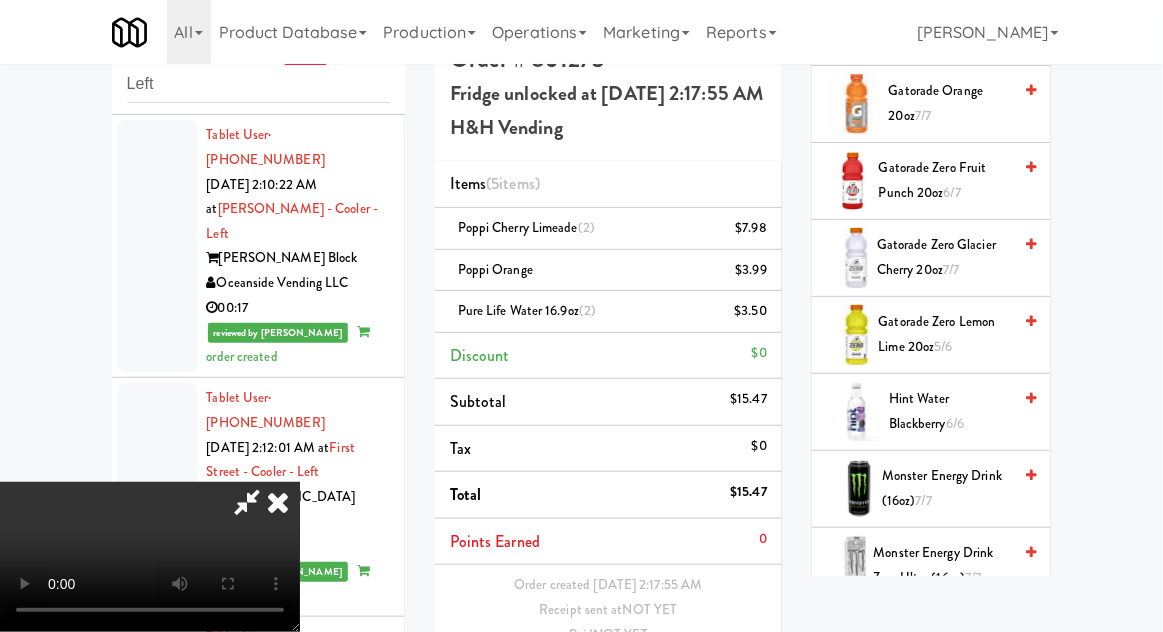 click on "Gatorade Zero Lemon Lime 20oz  5/6" at bounding box center (945, 334) 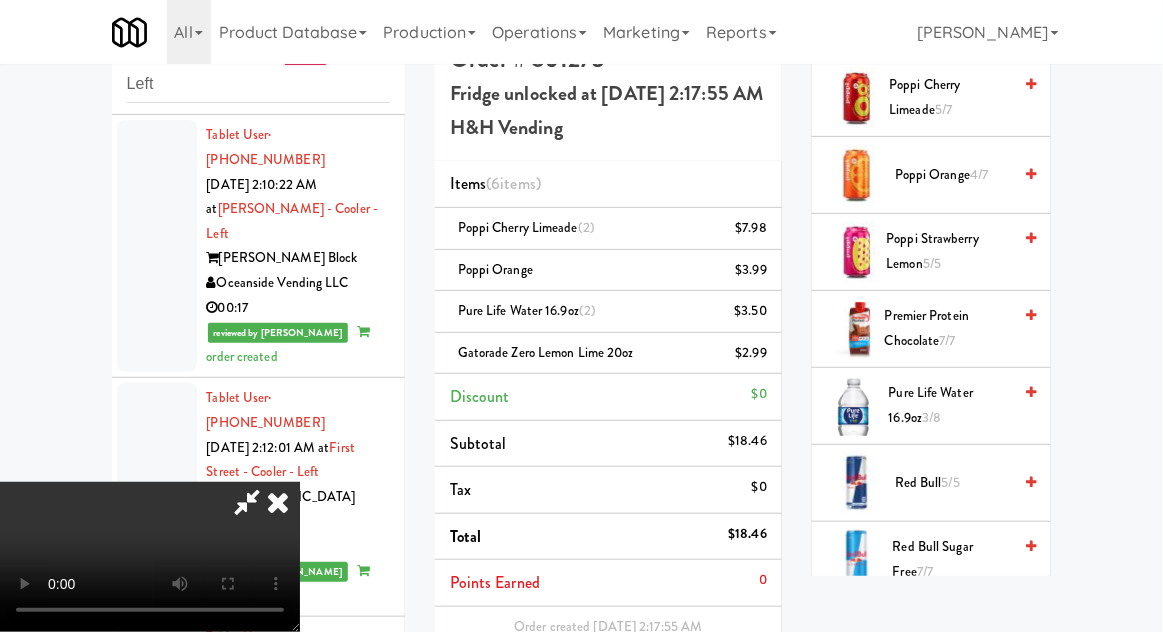 scroll, scrollTop: 2652, scrollLeft: 0, axis: vertical 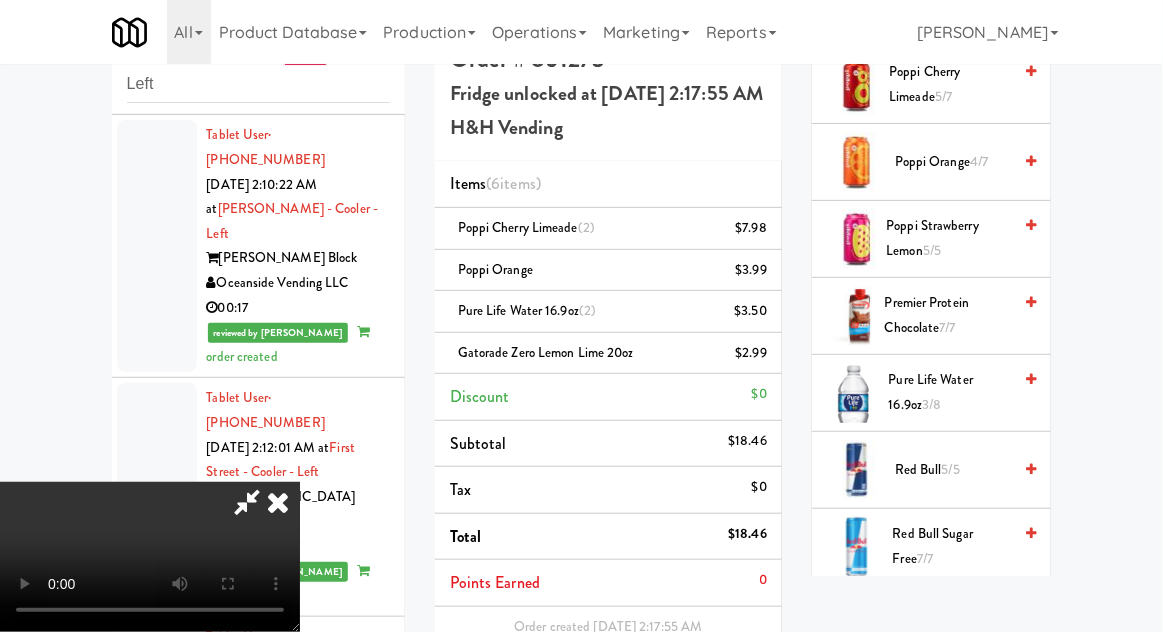 click on "Pure Life Water 16.9oz  3/8" at bounding box center [950, 392] 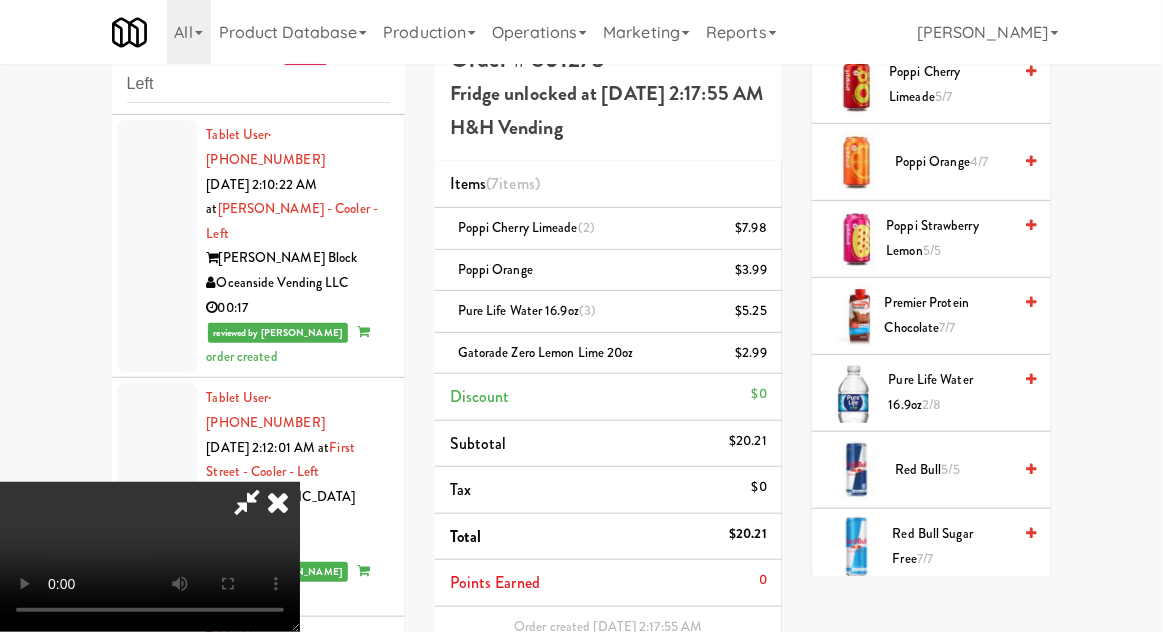 scroll, scrollTop: 0, scrollLeft: 0, axis: both 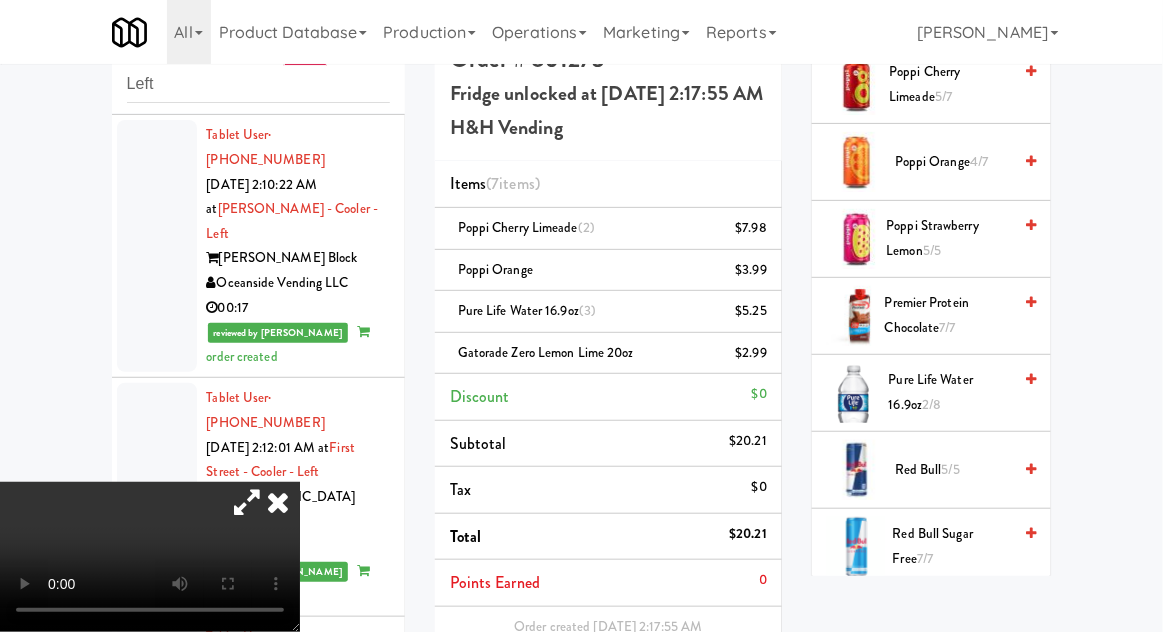 click on "Gatorade Zero Lemon Lime 20oz  $2.99" at bounding box center (608, 354) 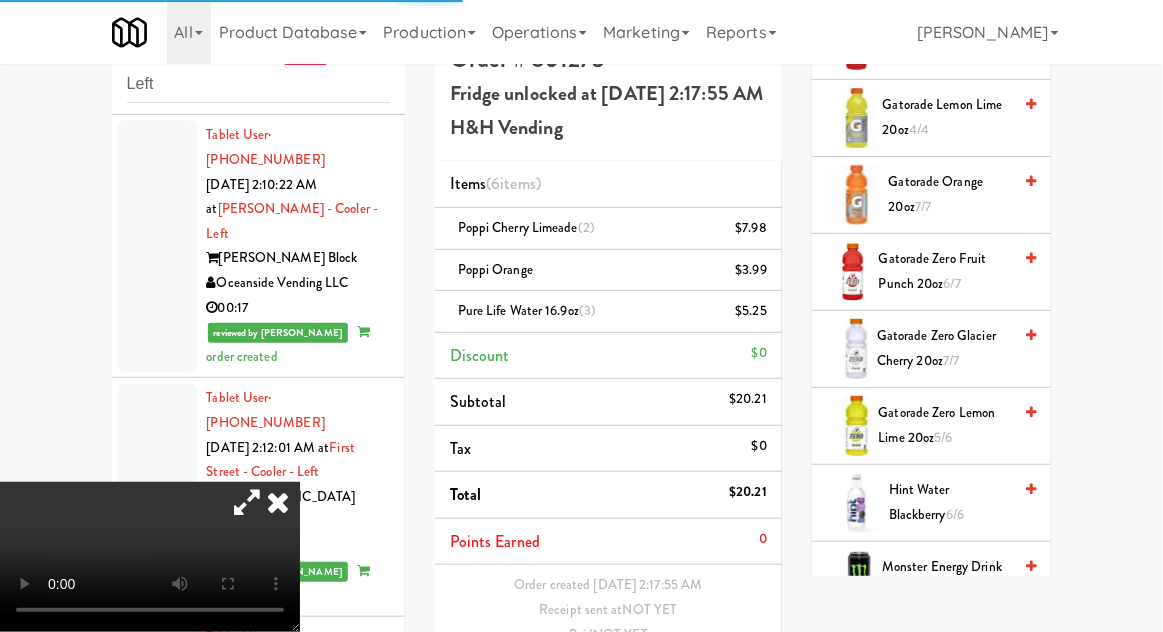 scroll, scrollTop: 1698, scrollLeft: 0, axis: vertical 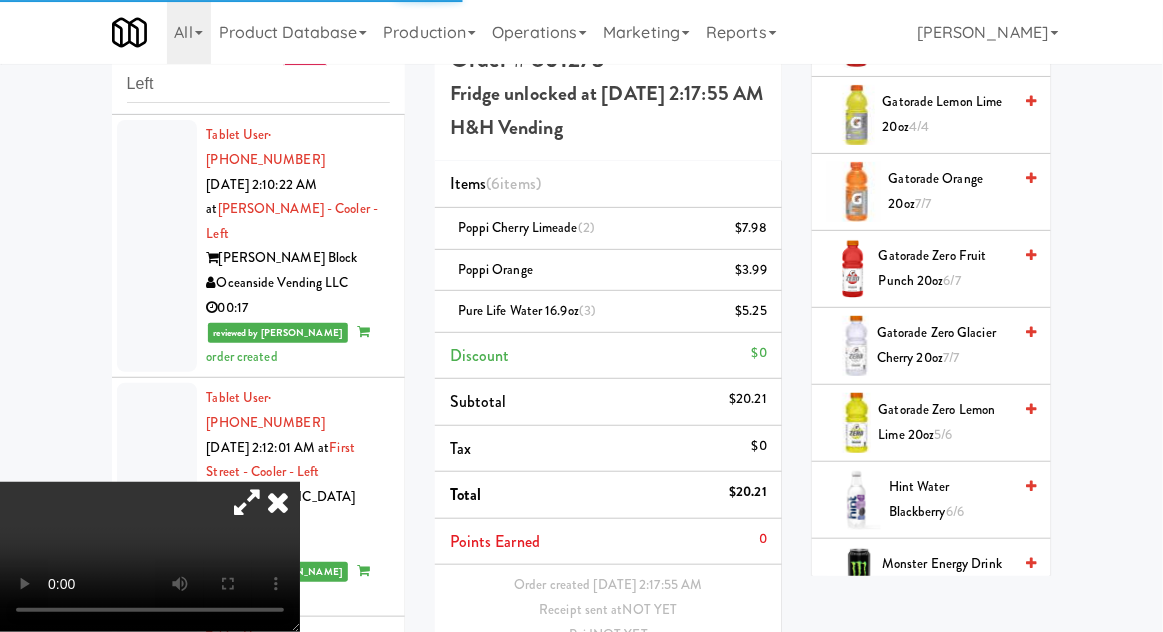 click on "Gatorade Zero Fruit Punch 20oz  6/7" at bounding box center (945, 268) 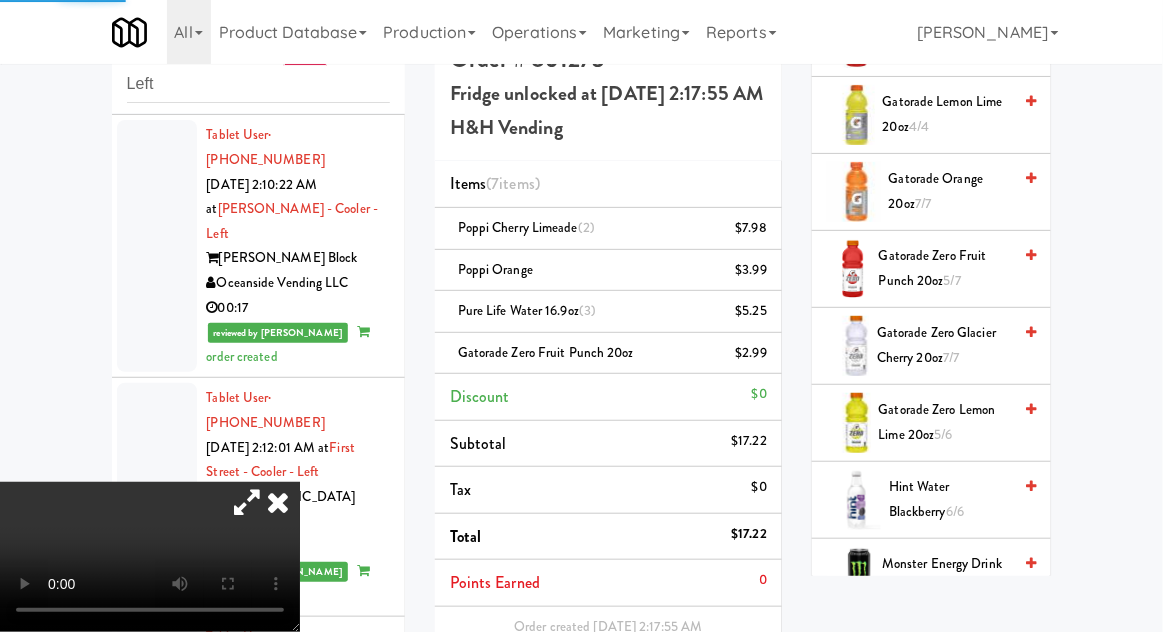click at bounding box center (247, 502) 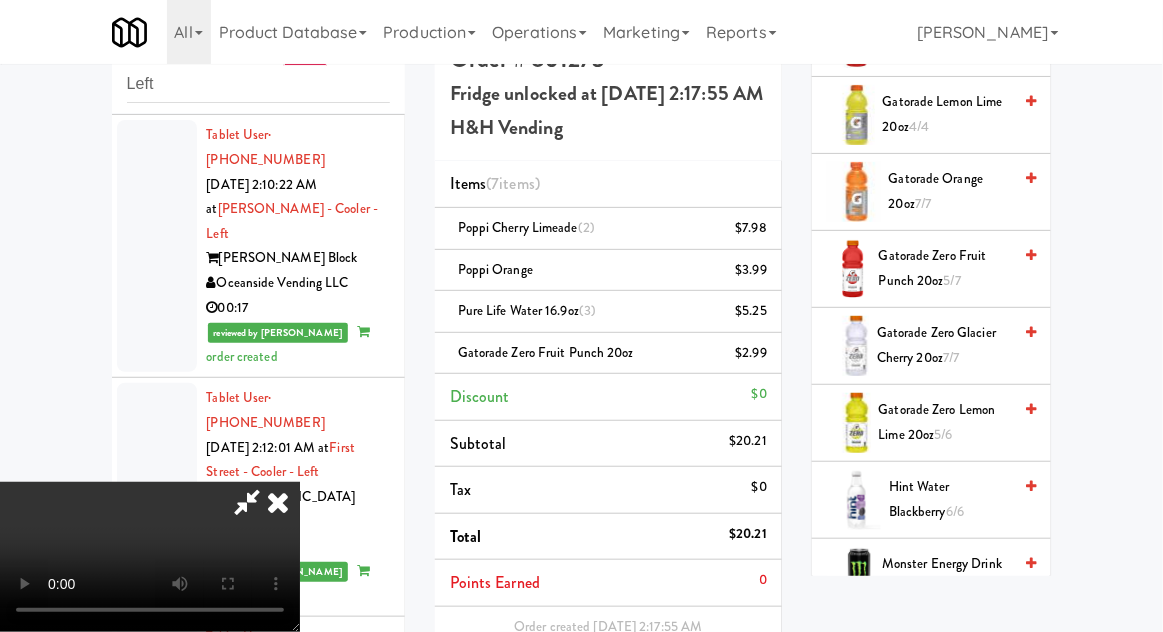 scroll, scrollTop: 73, scrollLeft: 0, axis: vertical 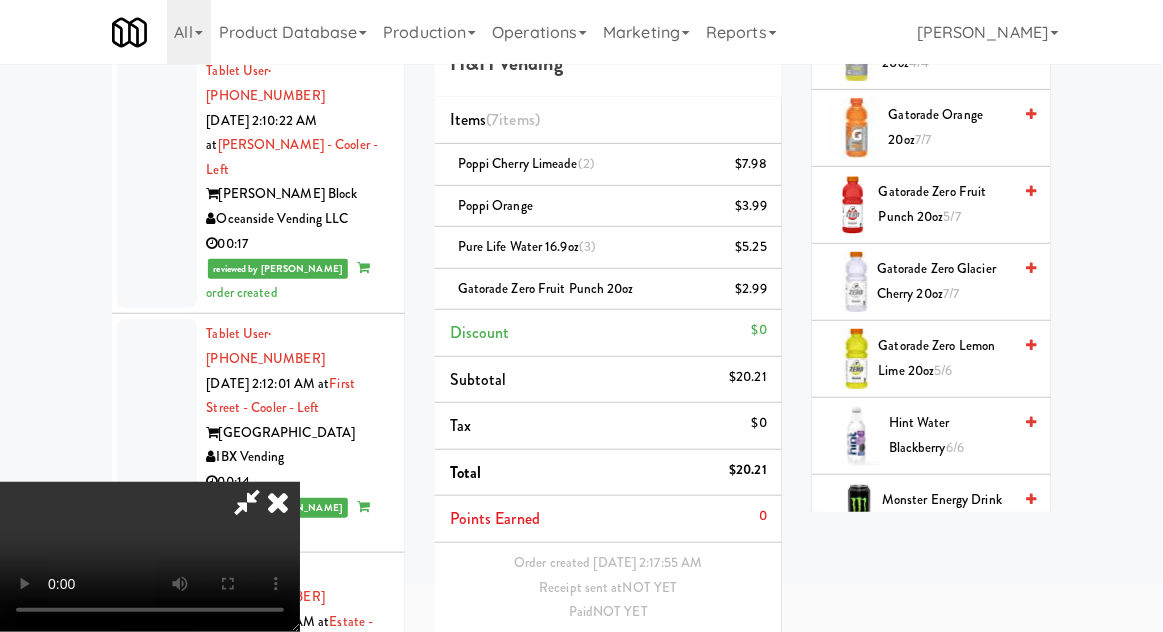 click on "Save Order" at bounding box center (716, 664) 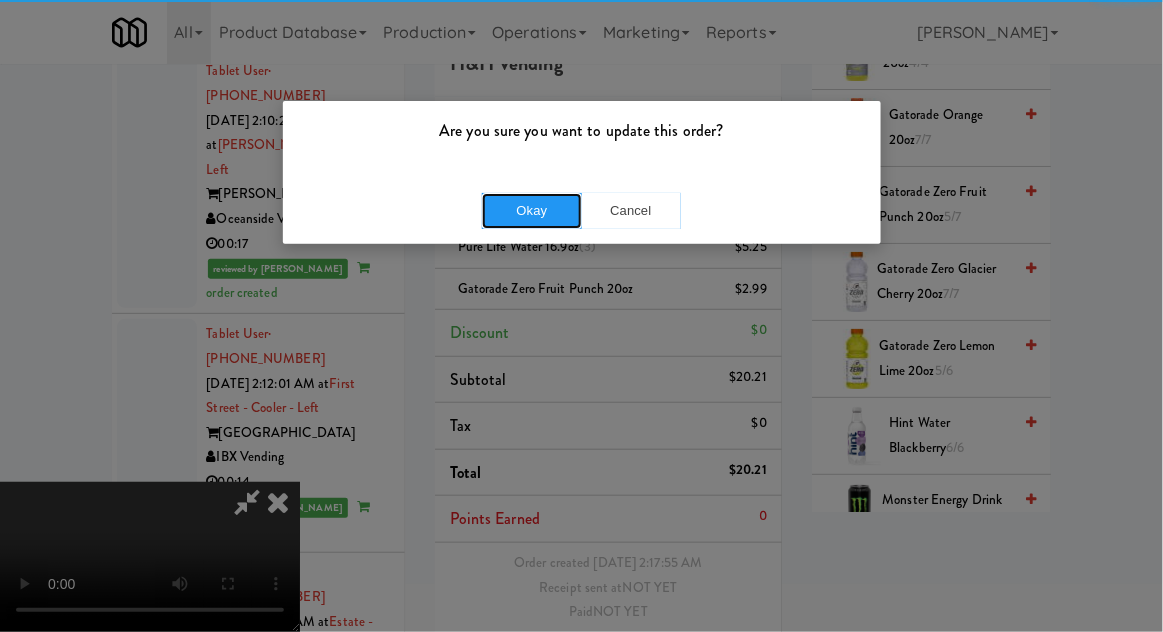 click on "Okay" at bounding box center [532, 211] 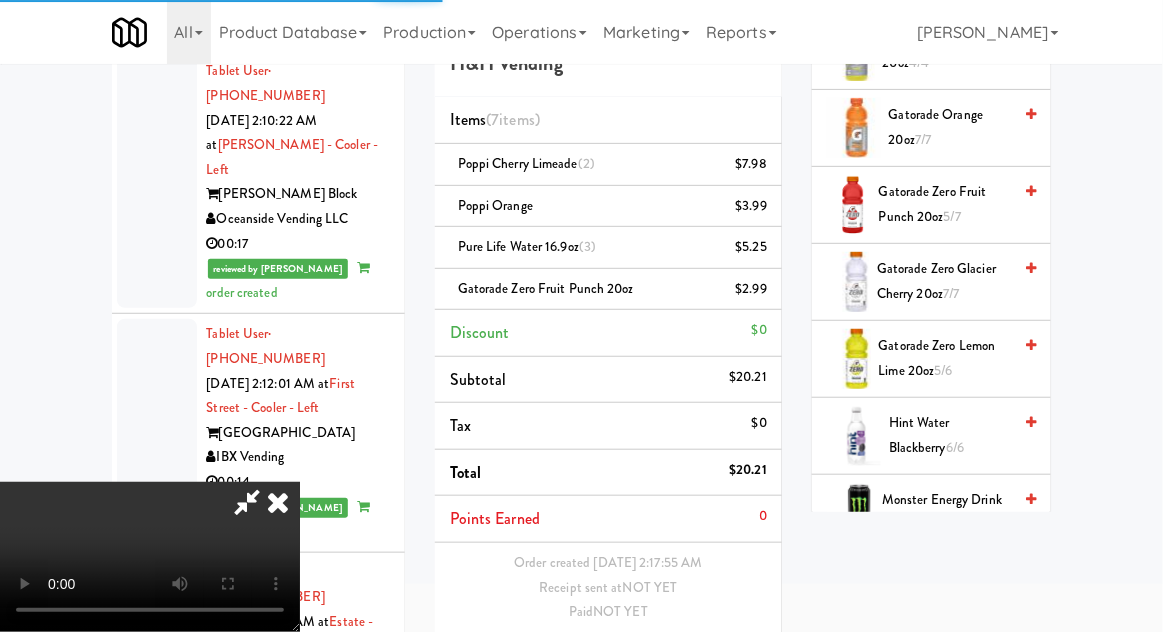 scroll, scrollTop: 0, scrollLeft: 0, axis: both 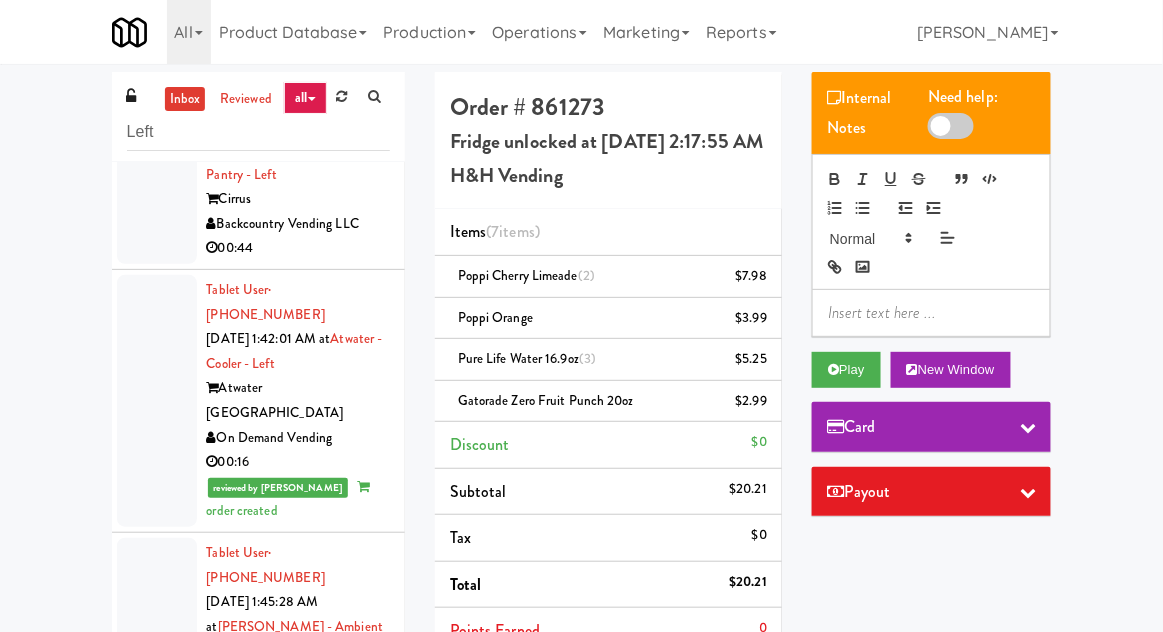 click on "inbox" at bounding box center (185, 99) 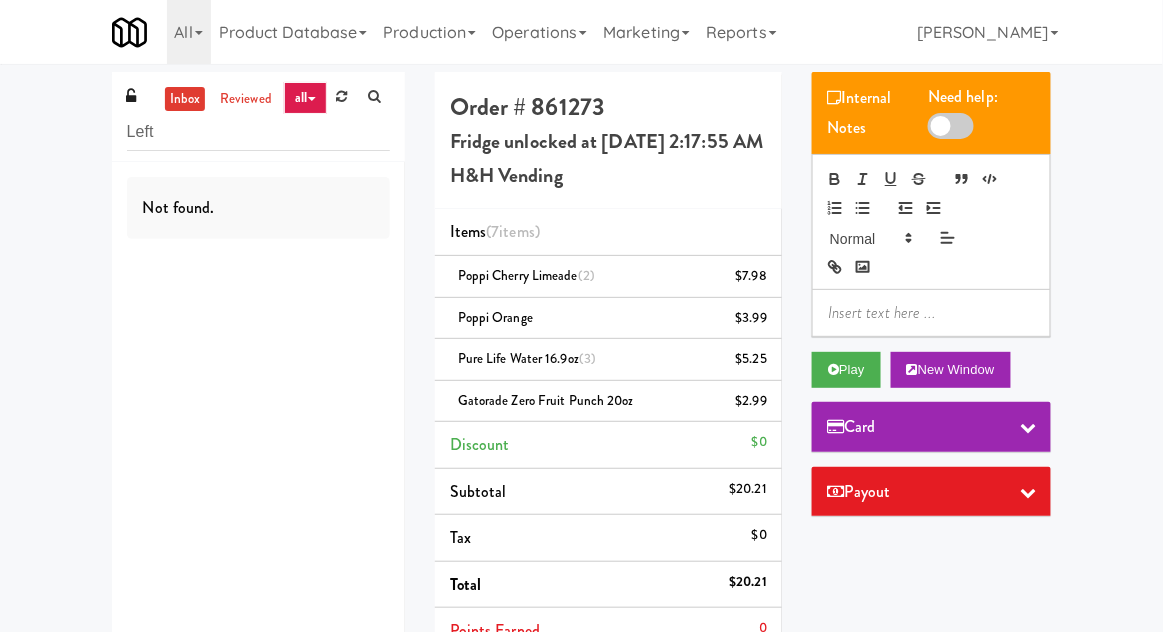 scroll, scrollTop: 0, scrollLeft: 0, axis: both 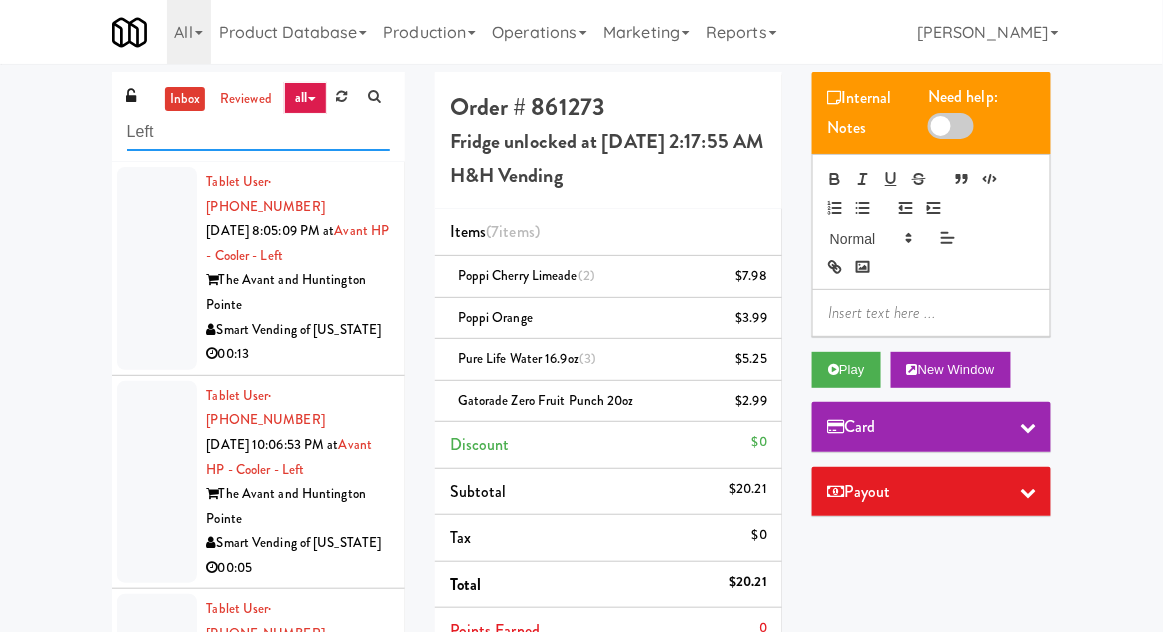 click on "Left" at bounding box center (258, 132) 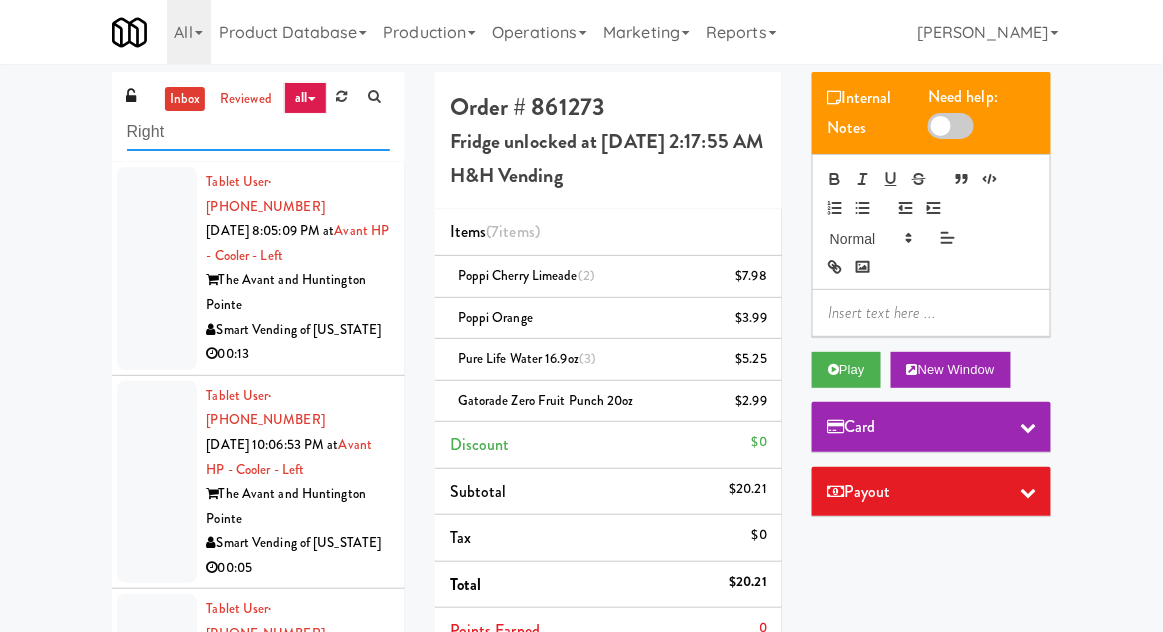 type on "Right" 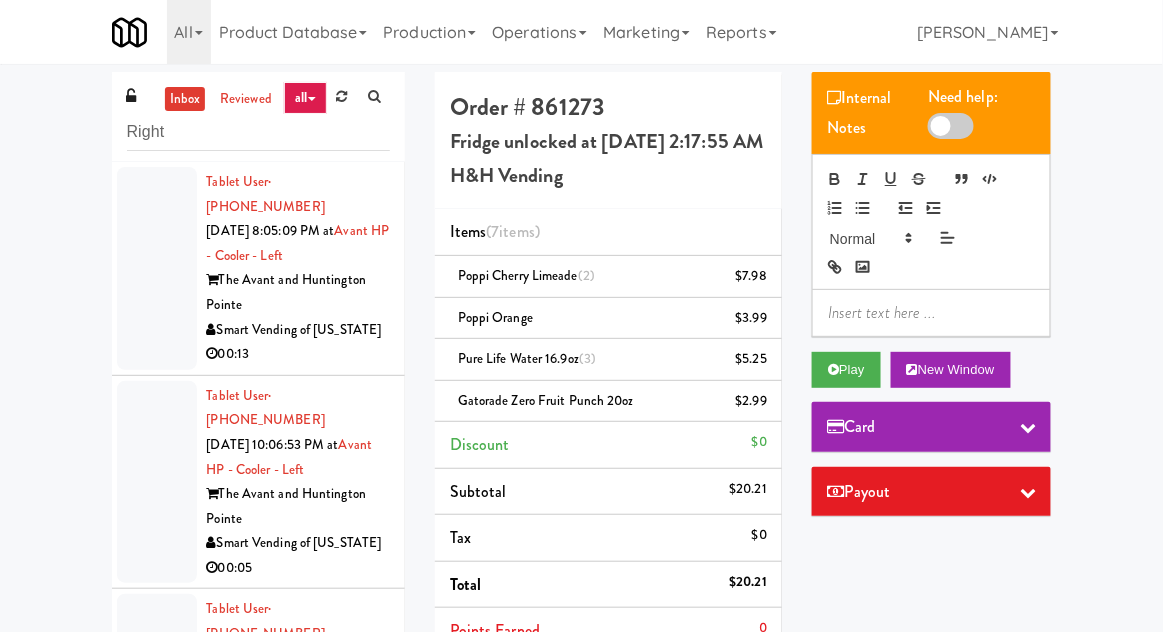 click on "inbox reviewed all    all     gen 1.5     gen 2/3     gen 4     help requested     failed   Right Tablet User  · (530) 718-4436 Jul 9, 2025 8:05:09 PM at  Avant HP - Cooler - Left  The Avant and Huntington Pointe  Smart Vending of Virginia  00:13     Tablet User  · (912) 657-6609 Jul 9, 2025 10:06:53 PM at  Avant HP - Cooler - Left  The Avant and Huntington Pointe  Smart Vending of Virginia  00:05     Tablet User  · (720) 600-2004 Jul 10, 2025 1:39:40 AM at  Cirrus - Pantry - Left  Cirrus  Backcountry Vending LLC  00:44     Tablet User  · (504) 357-8411 Jul 10, 2025 1:45:28 AM at  Goodwin - Ambient - Left  The Goodwin  Modern Market Vending  01:11     Tablet User  · (480) 387-7405 Jul 10, 2025 2:36:04 AM at  The Jack - Combo - Left  The Jack  Mountain High Markets LLC  00:20     Tablet User  · (530) 448-4269 Jul 10, 2025 2:38:34 AM at  640 N Wells - Left - Fridge  640 N Wells  H&H Vending  00:06     Tablet User  · (773) 786-8877 Jul 10, 2025 2:39:47 AM at  111 W Wacker - Left - Fridge" at bounding box center (581, 447) 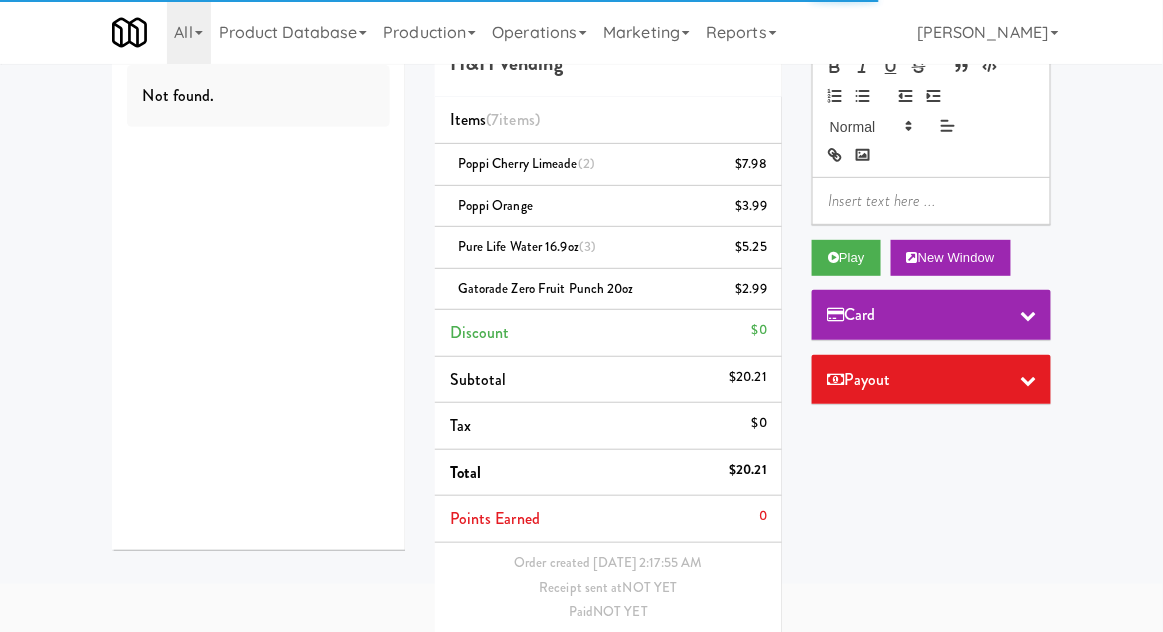 scroll, scrollTop: 0, scrollLeft: 0, axis: both 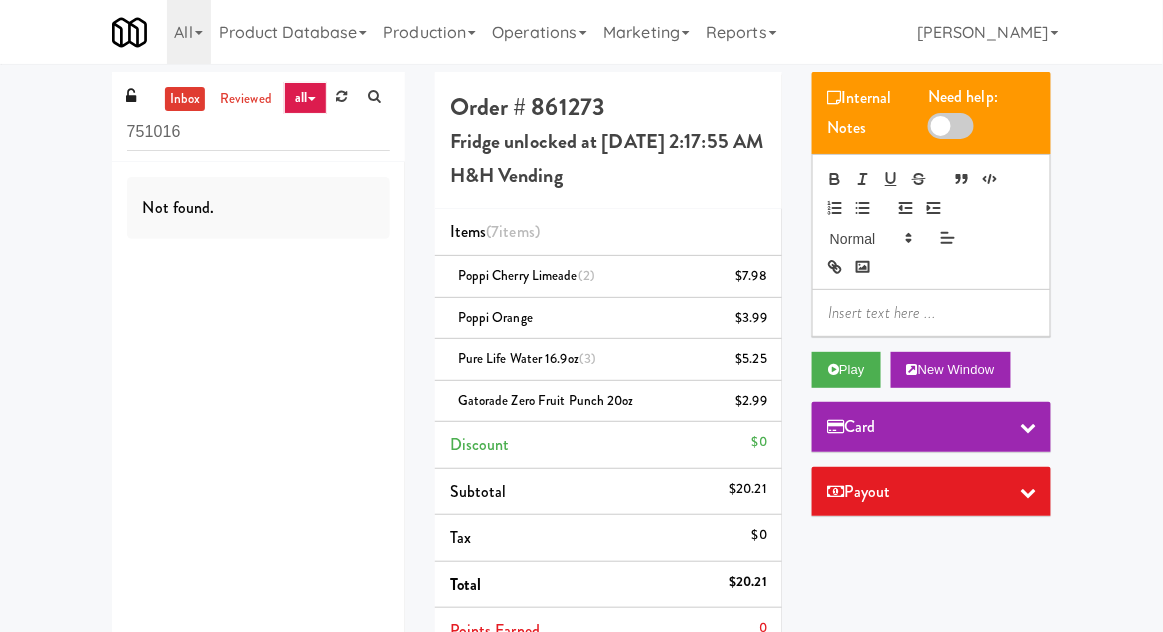 click on "751016" at bounding box center [258, 132] 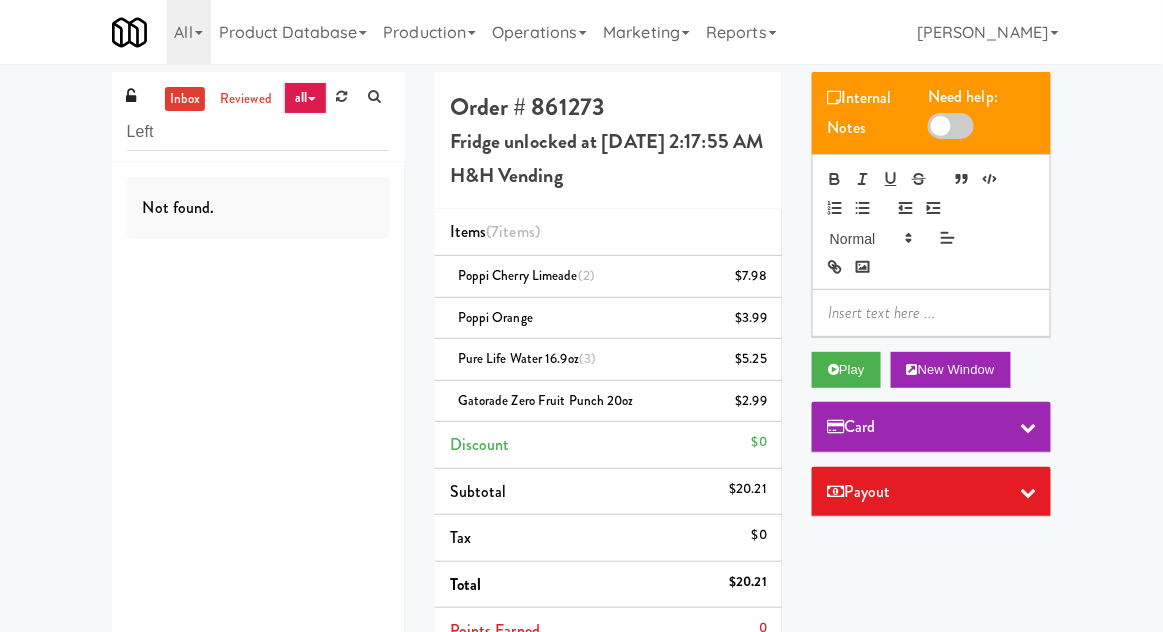 type on "Left" 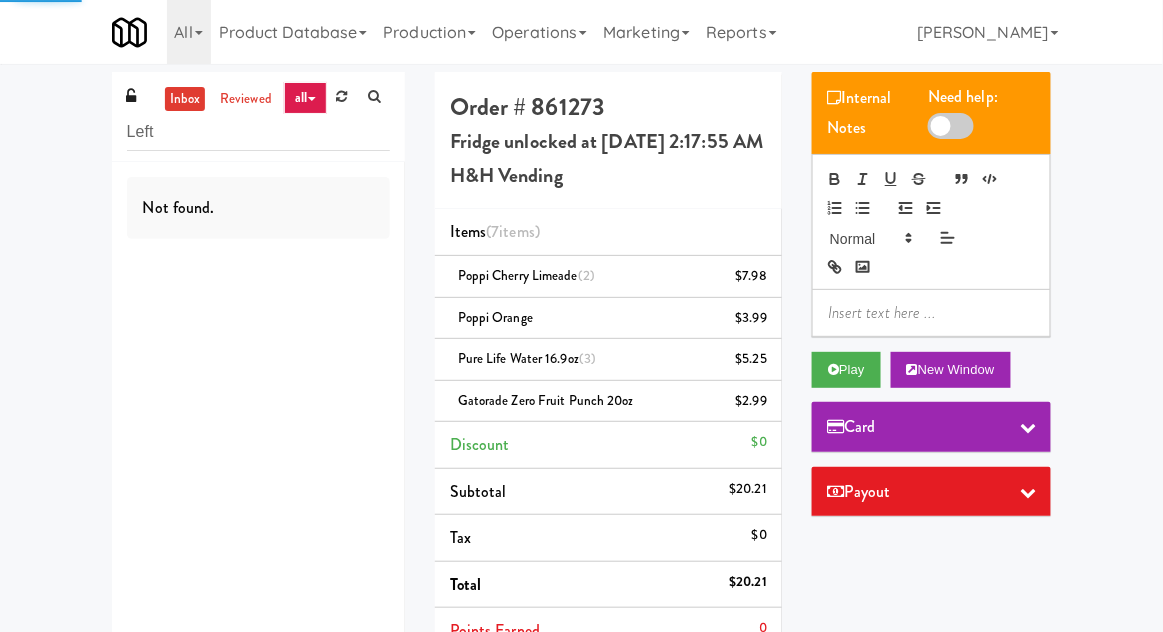 click on "inbox" at bounding box center (185, 99) 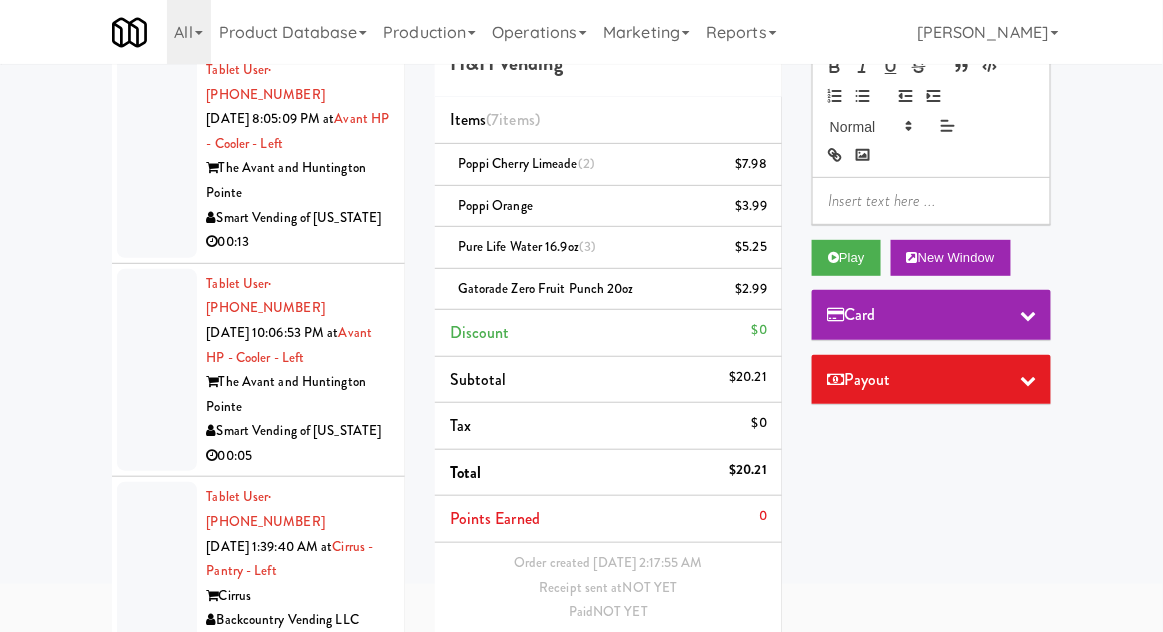 click at bounding box center (157, 156) 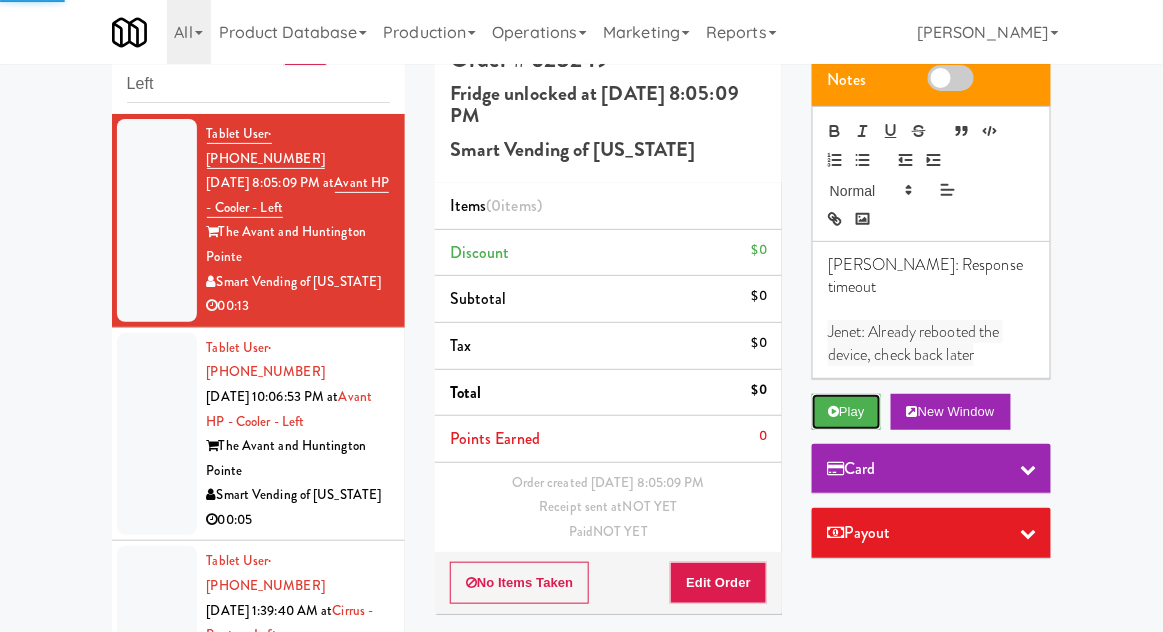 click on "Play" at bounding box center (846, 412) 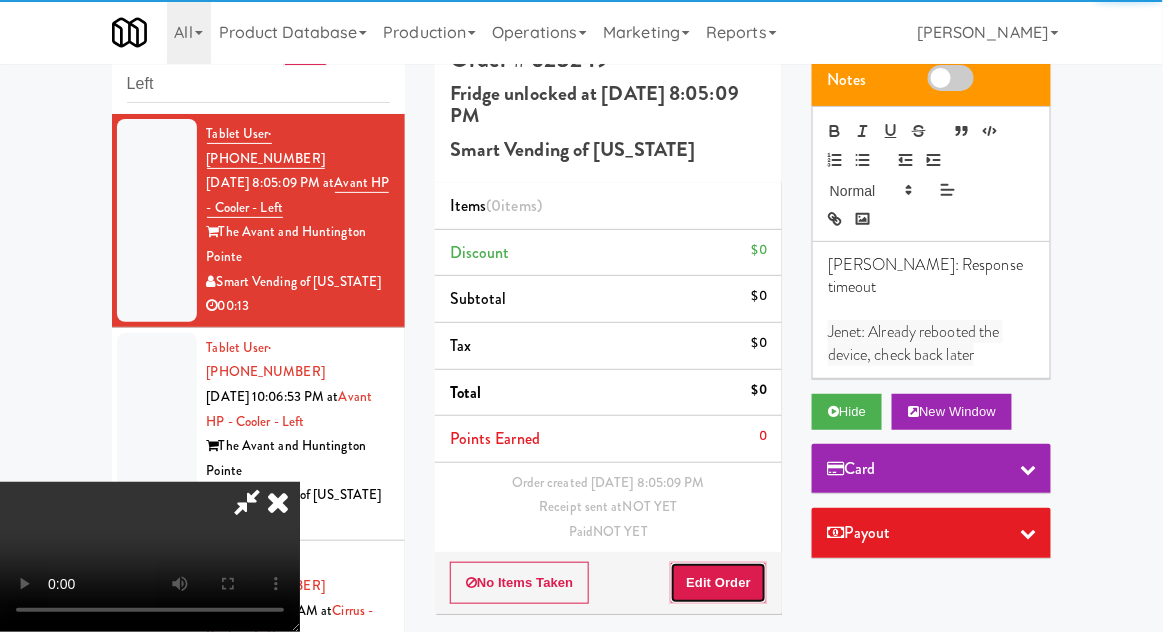 click on "Edit Order" at bounding box center [718, 583] 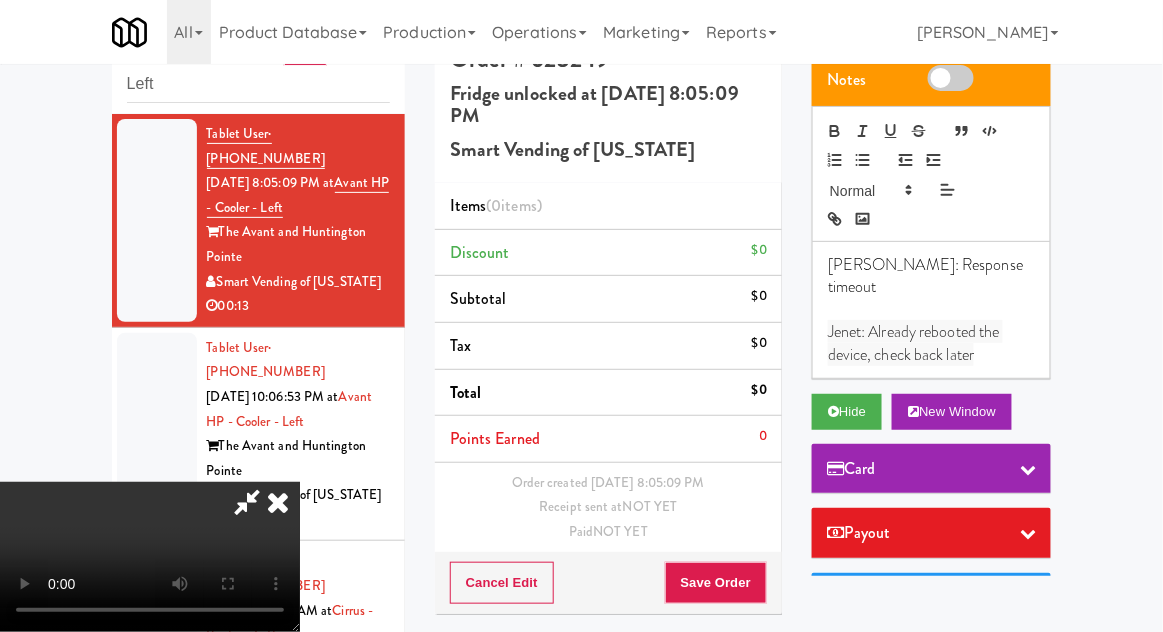 type 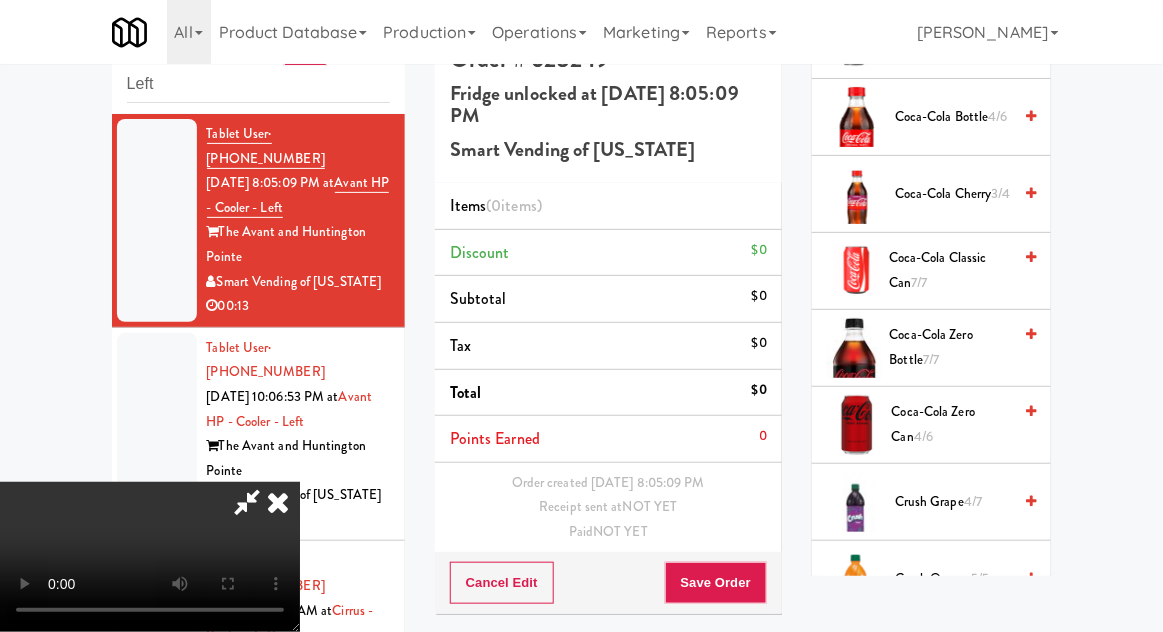 scroll, scrollTop: 847, scrollLeft: 0, axis: vertical 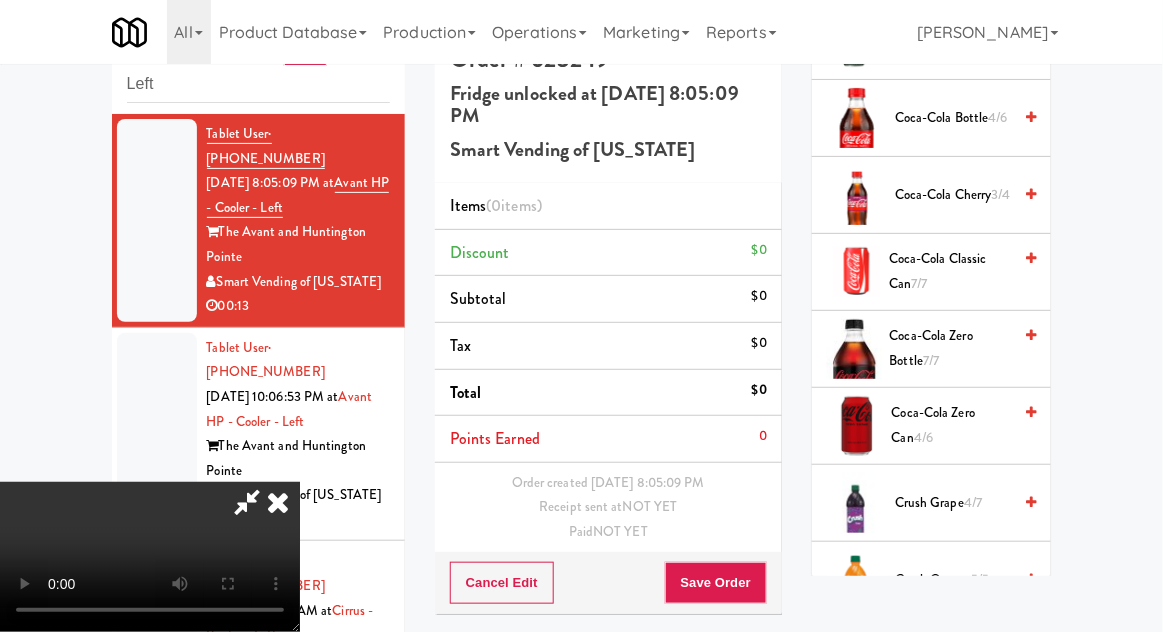 click on "Coca-Cola Zero Can  4/6" at bounding box center [952, 425] 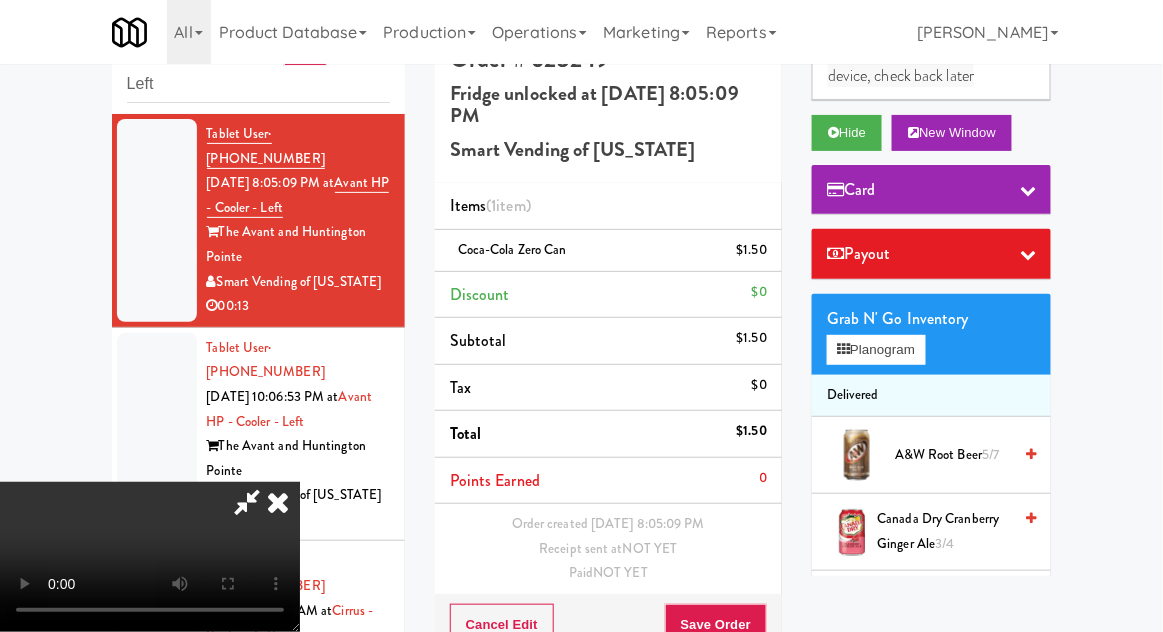 scroll, scrollTop: 280, scrollLeft: 0, axis: vertical 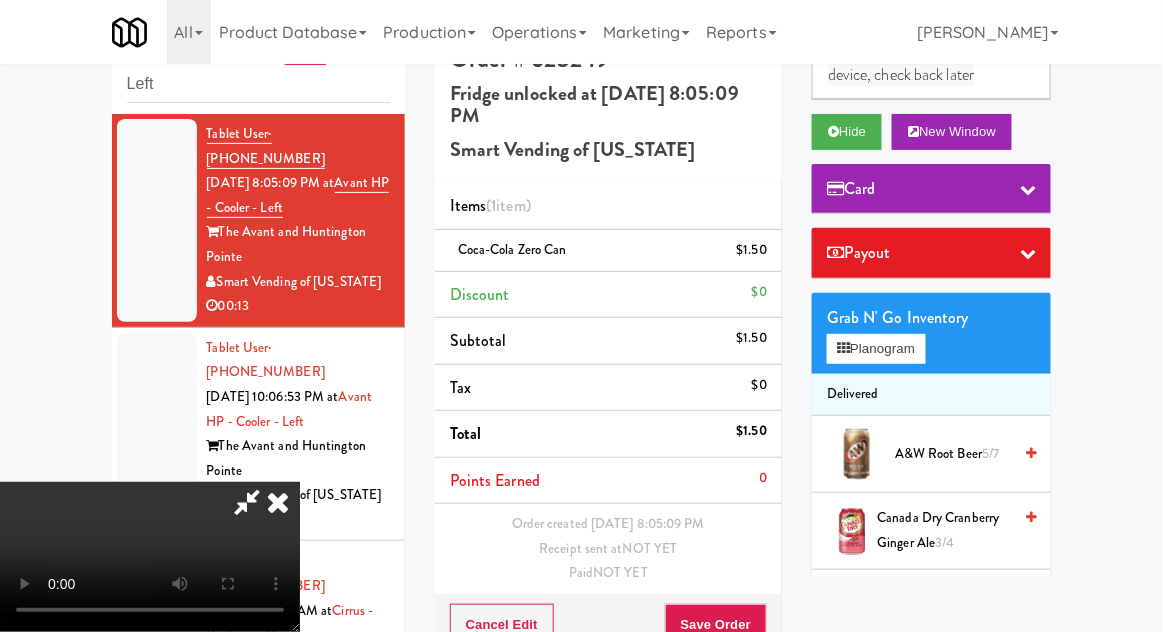 click on "A&W Root Beer  5/7" at bounding box center [953, 454] 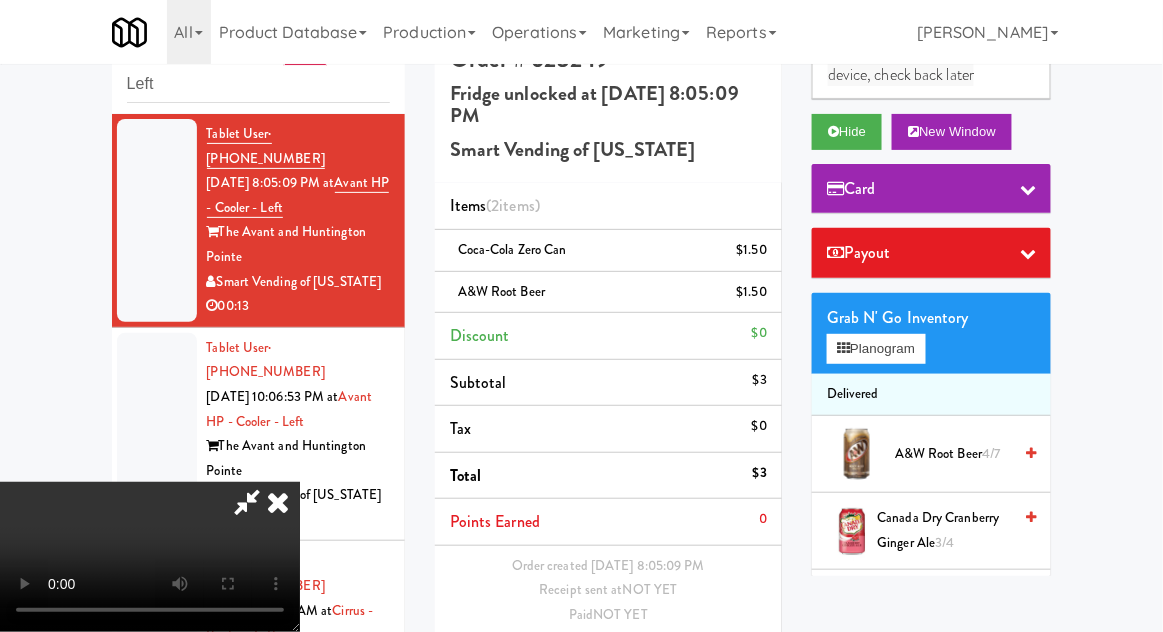 click on "Save Order" at bounding box center [716, 667] 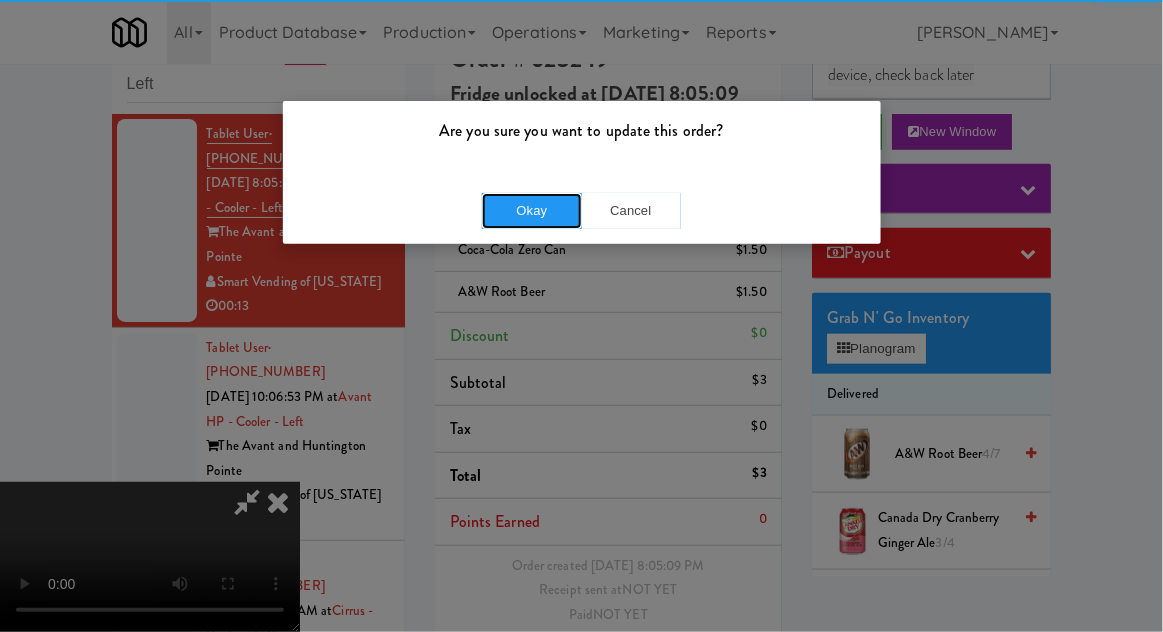 click on "Okay" at bounding box center (532, 211) 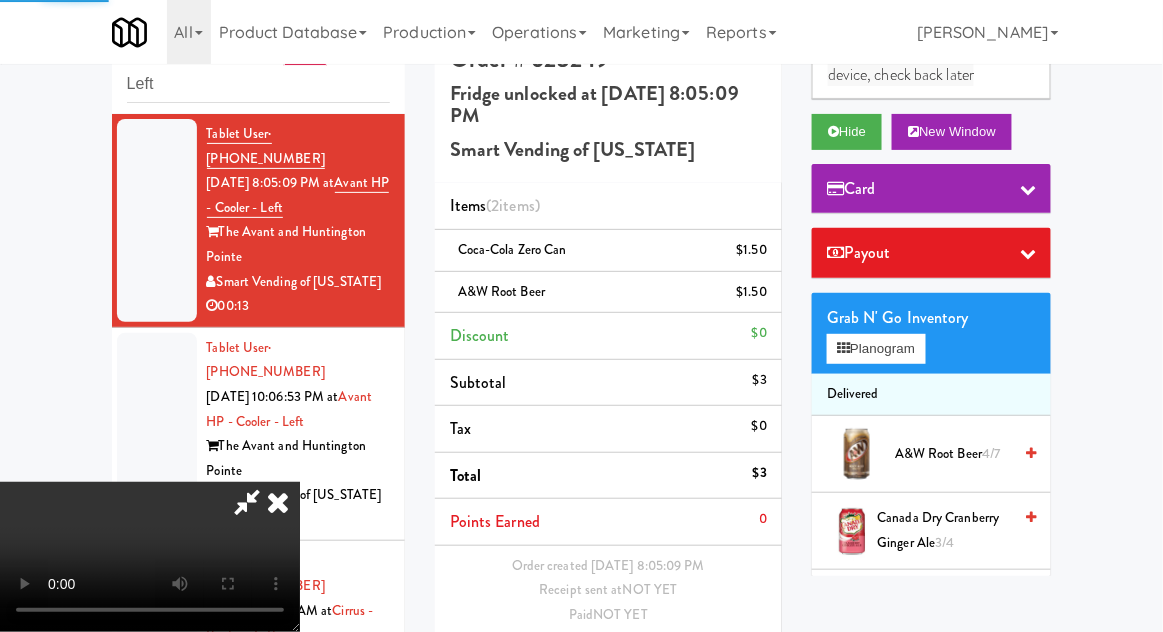 scroll, scrollTop: 0, scrollLeft: 0, axis: both 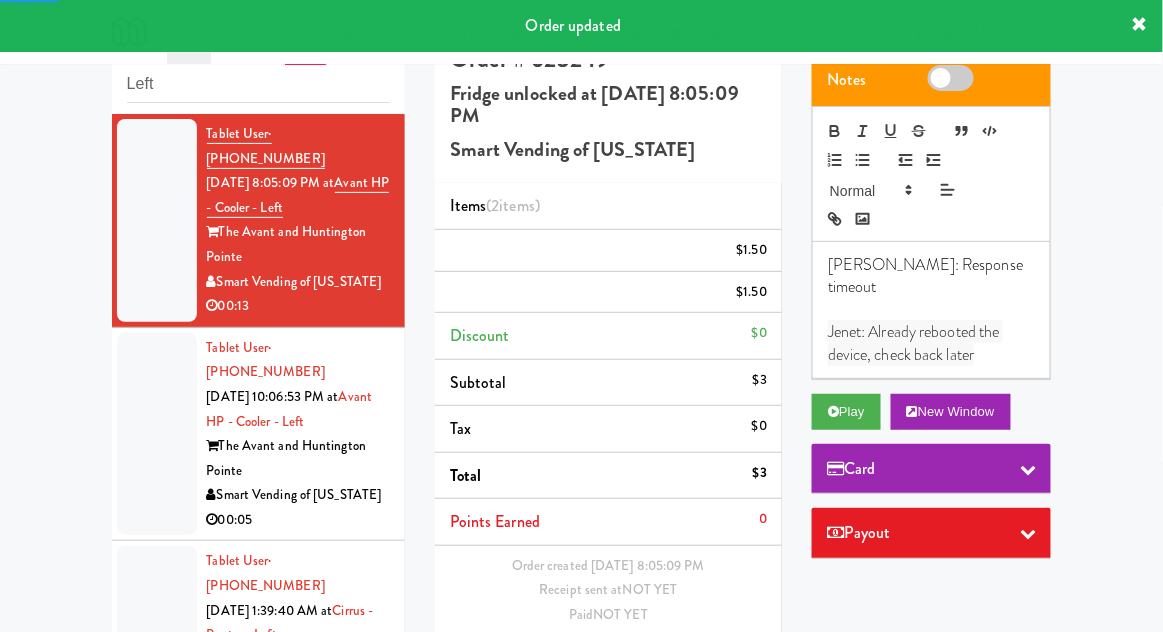 click at bounding box center (157, 434) 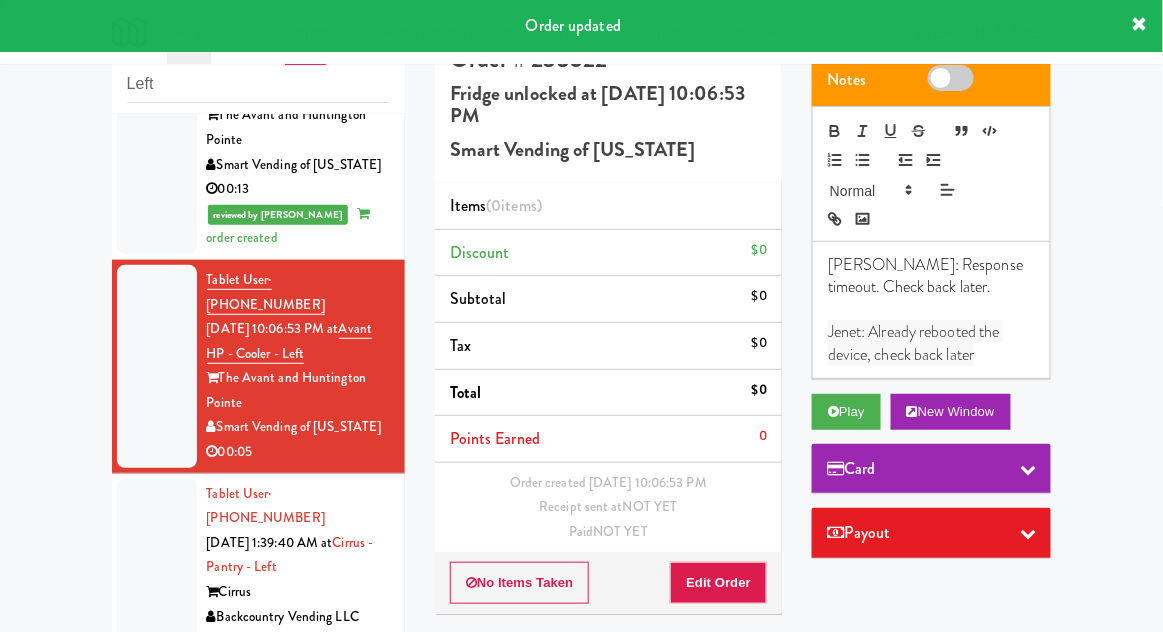 scroll, scrollTop: 0, scrollLeft: 0, axis: both 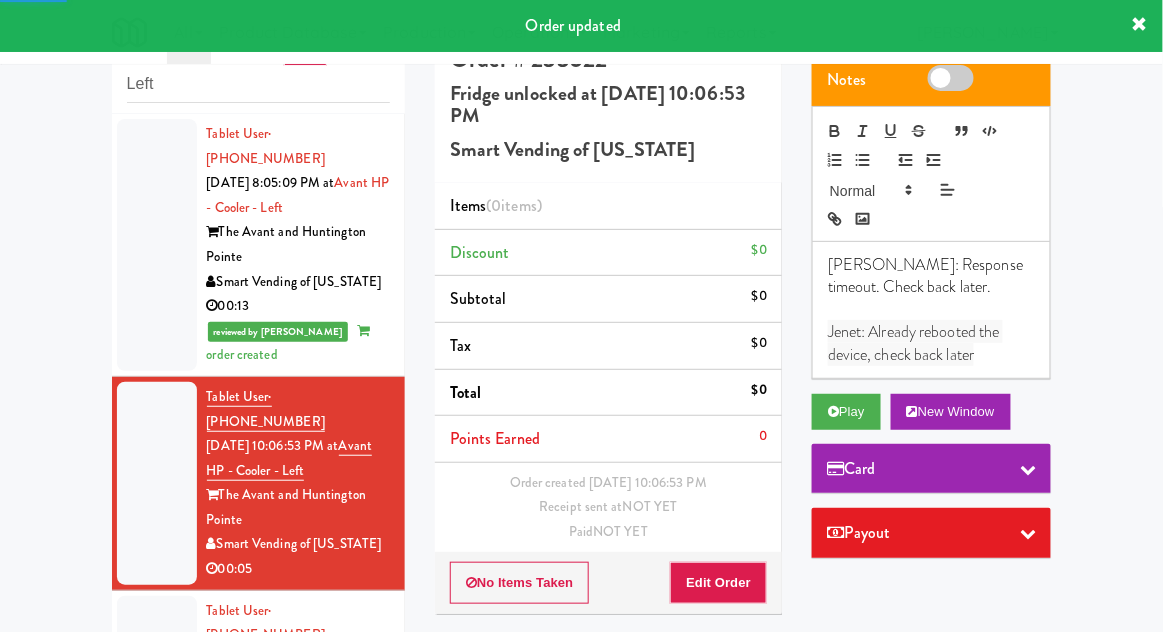 click at bounding box center [157, 245] 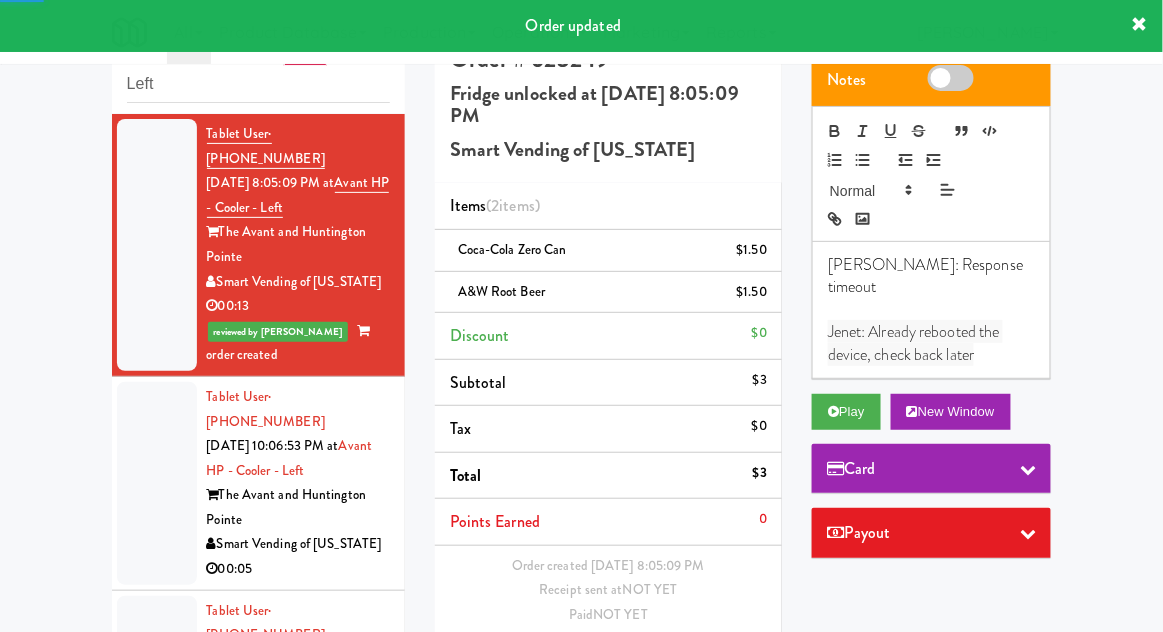 click on "[PERSON_NAME]: Response timeout" at bounding box center [931, 276] 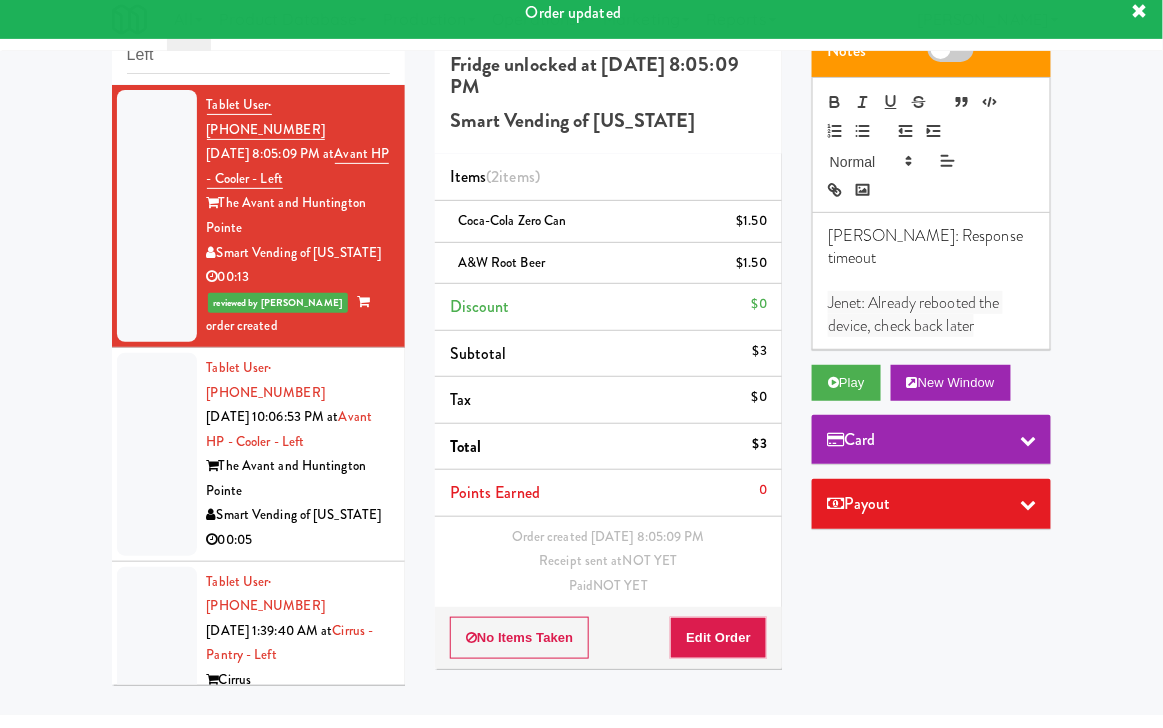 click at bounding box center [931, 294] 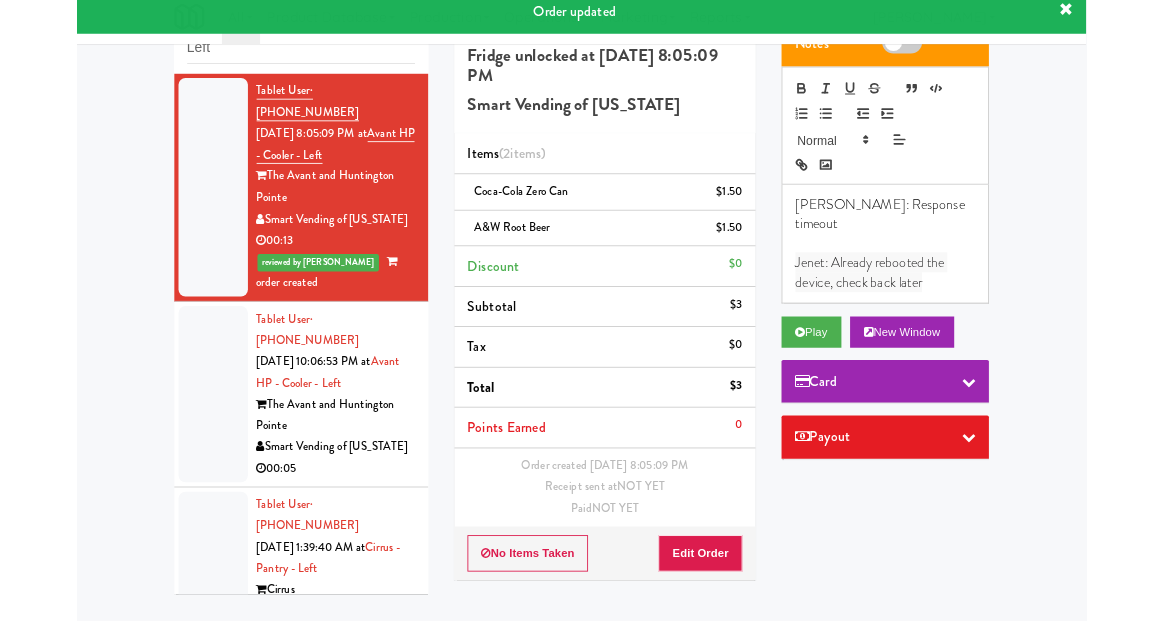 scroll, scrollTop: 74, scrollLeft: 0, axis: vertical 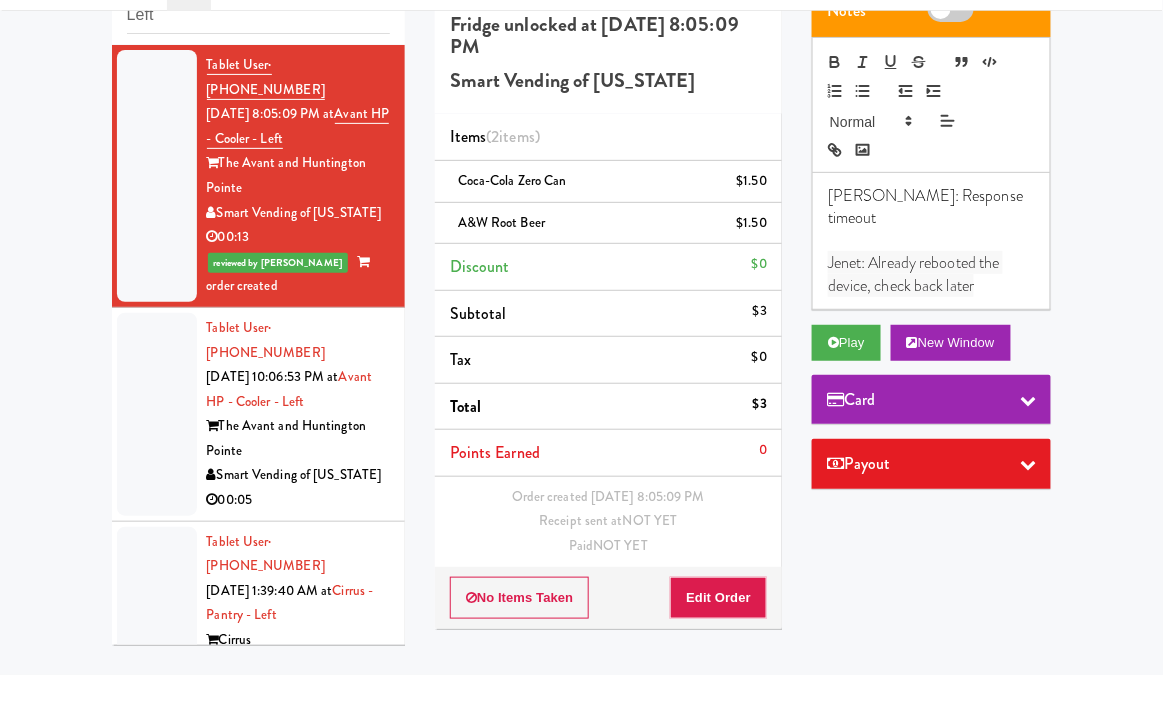 click at bounding box center [931, 294] 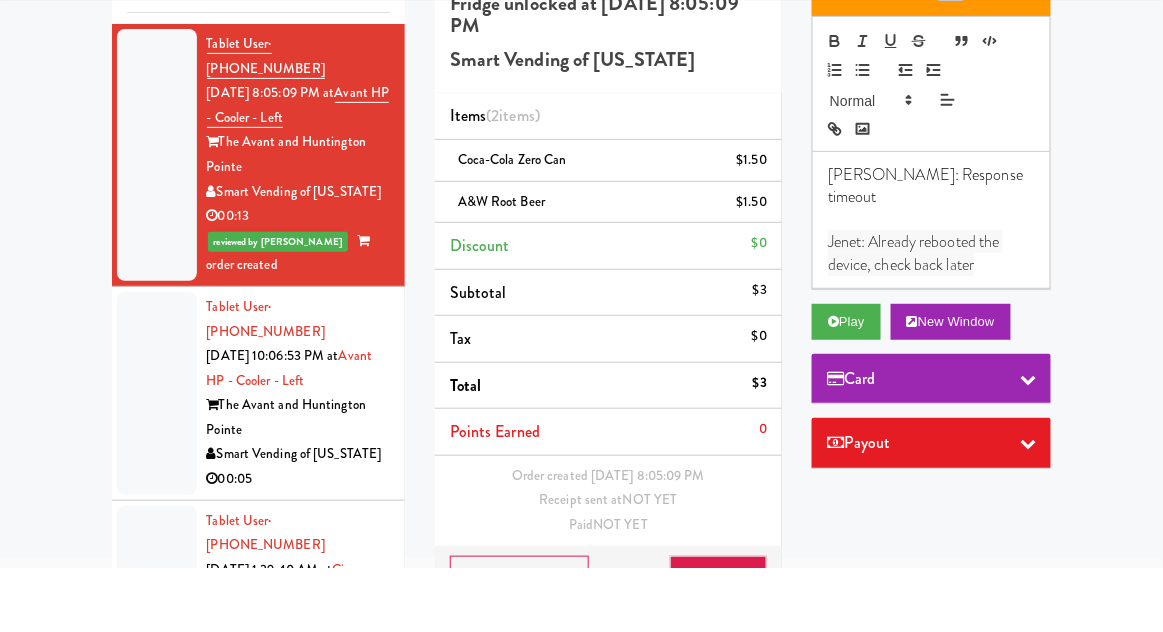 click on "Jenet: Already rebooted the device, check back later" at bounding box center (931, 317) 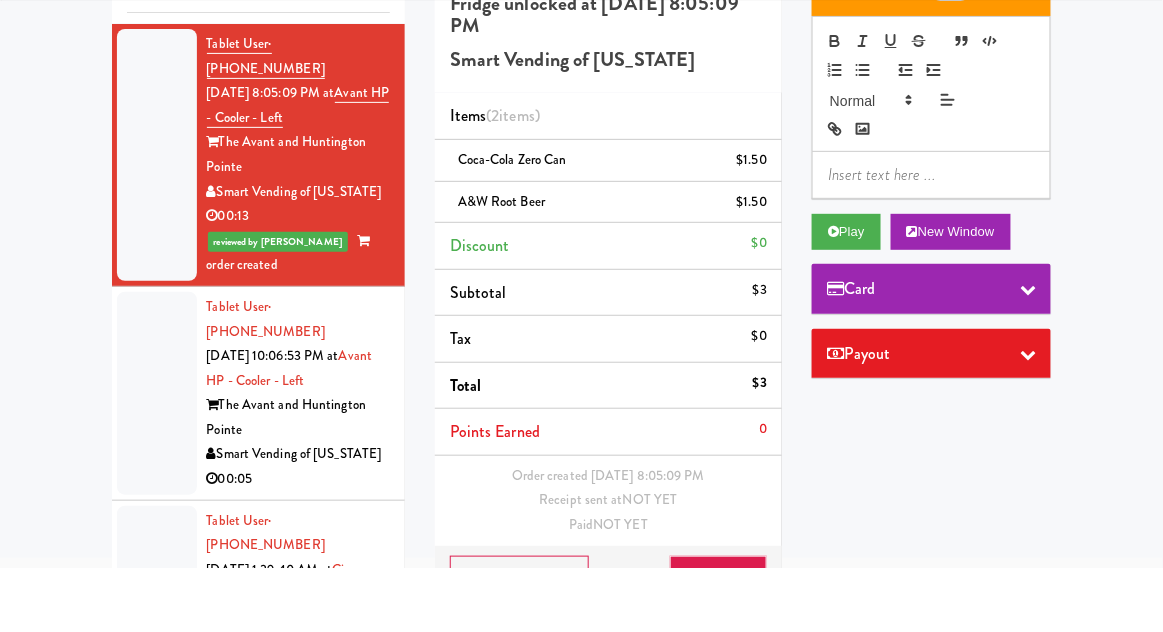 click on "inbox reviewed all    all     gen 1.5     gen 2/3     gen 4     help requested     failed   Left Tablet User  · (530) 718-4436 [DATE] 8:05:09 PM at  Avant HP - Cooler - Left  The Avant and Huntington Pointe  Smart Vending of [US_STATE]  00:13 reviewed by [PERSON_NAME]  order created     Tablet User  · (912) 657-6609 [DATE] 10:06:53 PM at  Avant HP - Cooler - Left  The Avant and Huntington Pointe  Smart Vending of [US_STATE]  00:05     Tablet User  · (720) 600-2004 [DATE] 1:39:40 AM at  Cirrus - Pantry - Left  Cirrus  Backcountry Vending LLC  00:44     Tablet User  · (504) 357-8411 [DATE] 1:45:28 AM at  [PERSON_NAME] - Ambient - Left  The [PERSON_NAME]  Modern Market Vending  01:11     Tablet User  · (480) 387-7405 [DATE] 2:36:04 AM at  The Jack - Combo - Left  The Jack  Mountain High Markets LLC  00:20     Tablet User  · (530) 448-4269 [DATE] 2:38:34 AM at  [GEOGRAPHIC_DATA][PERSON_NAME] - Left - Fridge  640 N [PERSON_NAME]  H&H Vending  00:06     Tablet User  · [PHONE_NUMBER]  [STREET_ADDRESS][PERSON_NAME]" at bounding box center [581, 350] 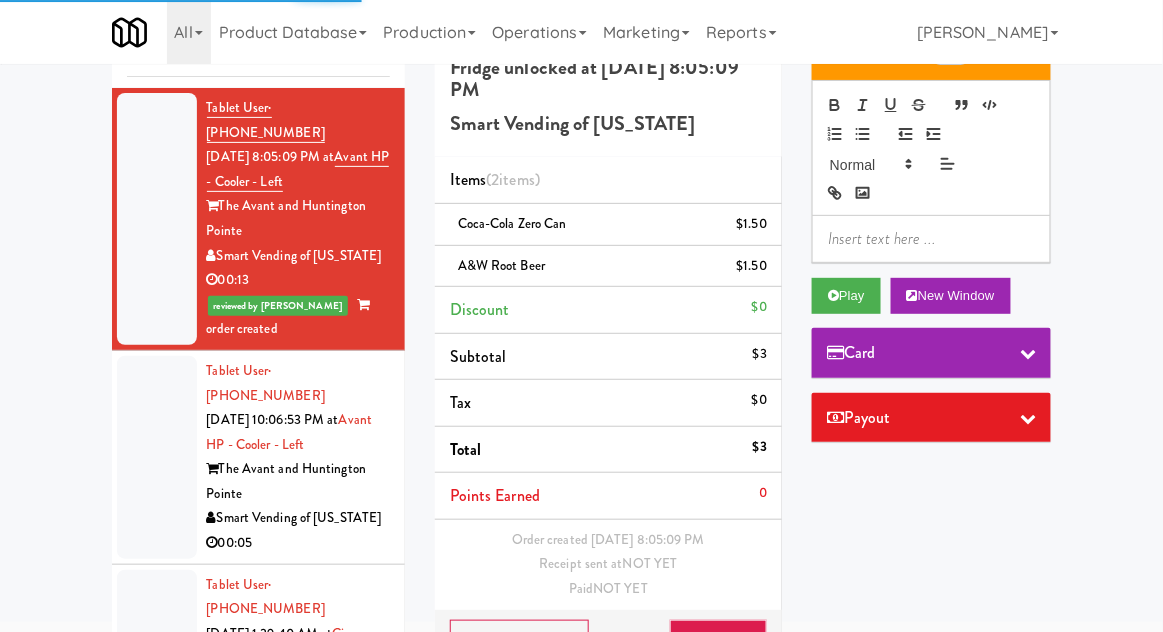 click at bounding box center [157, 457] 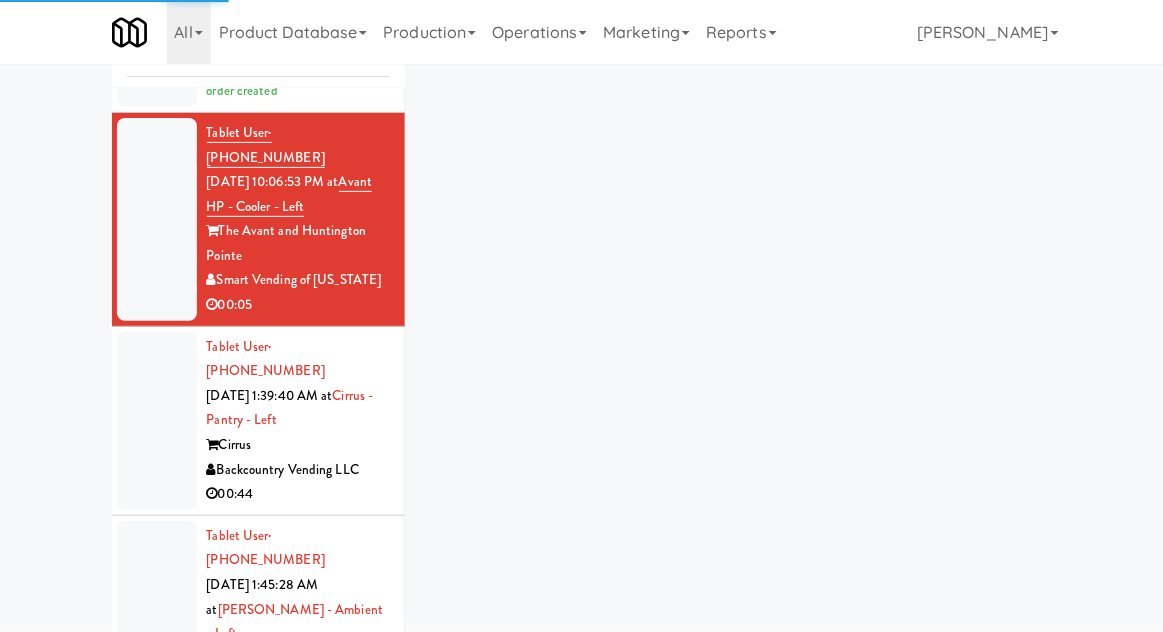 scroll, scrollTop: 259, scrollLeft: 0, axis: vertical 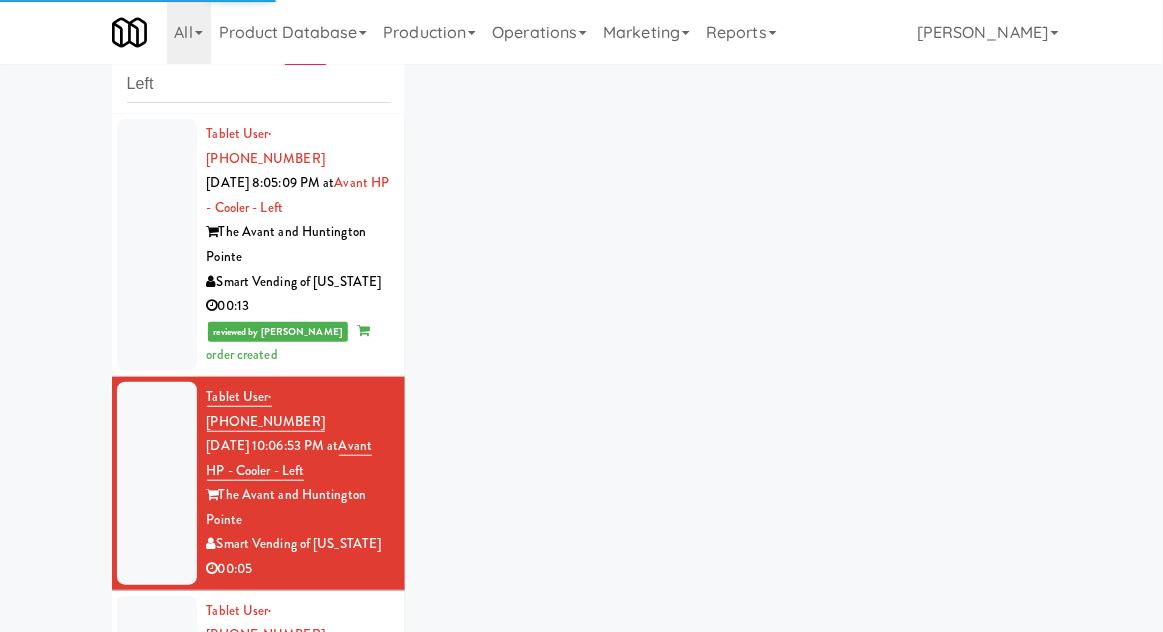 click at bounding box center (157, 245) 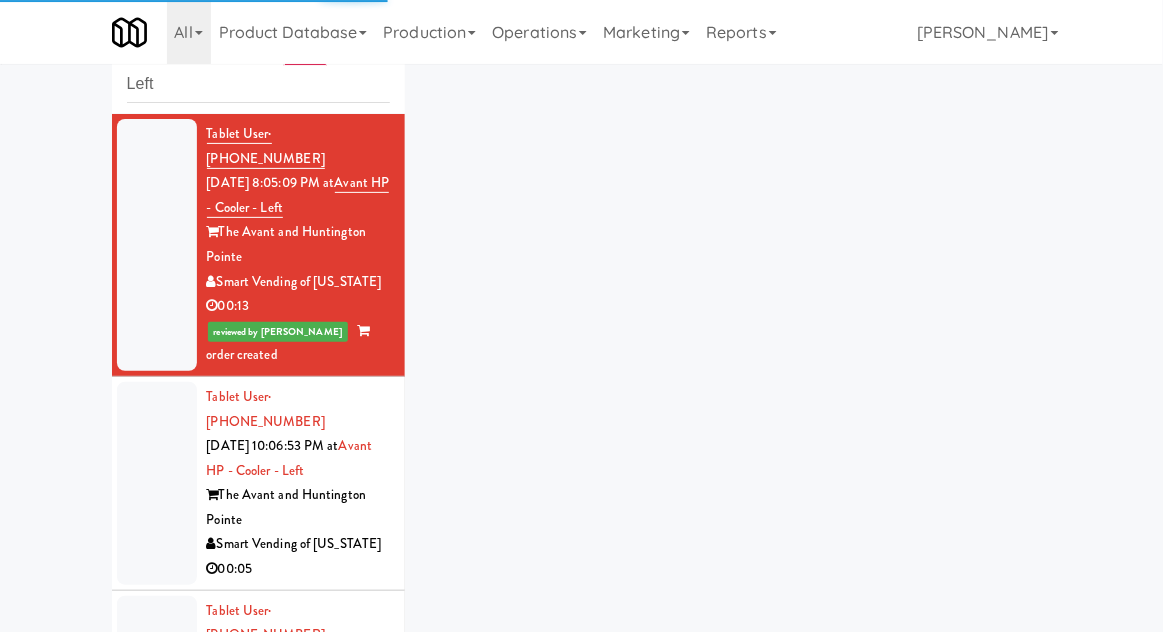 click at bounding box center (157, 483) 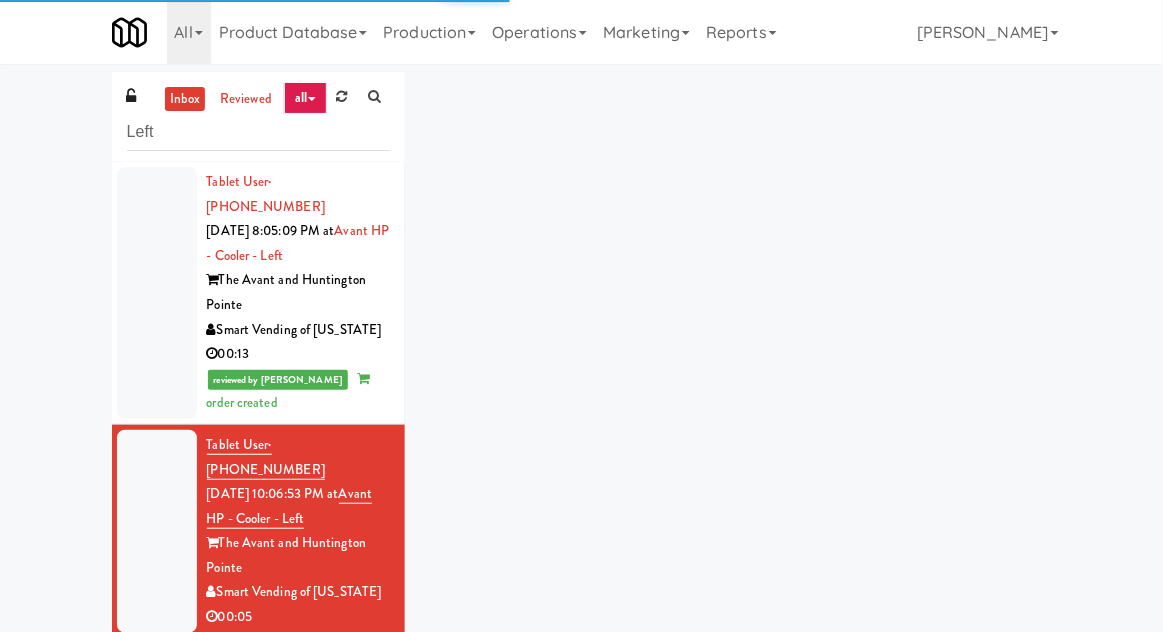 scroll, scrollTop: 48, scrollLeft: 0, axis: vertical 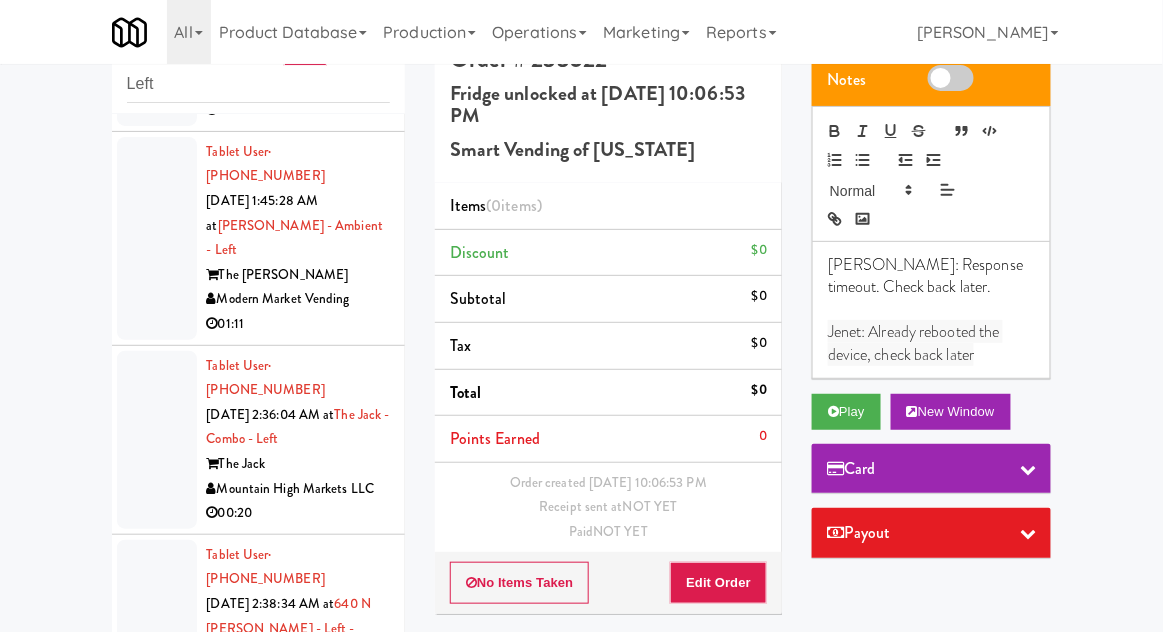 click on "inbox reviewed all    all     gen 1.5     gen 2/3     gen 4     help requested     failed   Left Tablet User  · (530) 718-4436 [DATE] 8:05:09 PM at  Avant HP - Cooler - Left  The Avant and Huntington Pointe  Smart Vending of [US_STATE]  00:13 reviewed by [PERSON_NAME]  order created     Tablet User  · (912) 657-6609 [DATE] 10:06:53 PM at  Avant HP - Cooler - Left  The Avant and Huntington Pointe  Smart Vending of [US_STATE]  00:05     Tablet User  · (720) 600-2004 [DATE] 1:39:40 AM at  Cirrus - Pantry - Left  Cirrus  Backcountry Vending LLC  00:44     Tablet User  · (504) 357-8411 [DATE] 1:45:28 AM at  [PERSON_NAME] - Ambient - Left  The [PERSON_NAME]  Modern Market Vending  01:11     Tablet User  · (480) 387-7405 [DATE] 2:36:04 AM at  The Jack - Combo - Left  The Jack  Mountain High Markets LLC  00:20     Tablet User  · (530) 448-4269 [DATE] 2:38:34 AM at  [GEOGRAPHIC_DATA][PERSON_NAME] - Left - Fridge  640 N [PERSON_NAME]  H&H Vending  00:06     Tablet User  · [PHONE_NUMBER]  [STREET_ADDRESS][PERSON_NAME]" at bounding box center (581, 376) 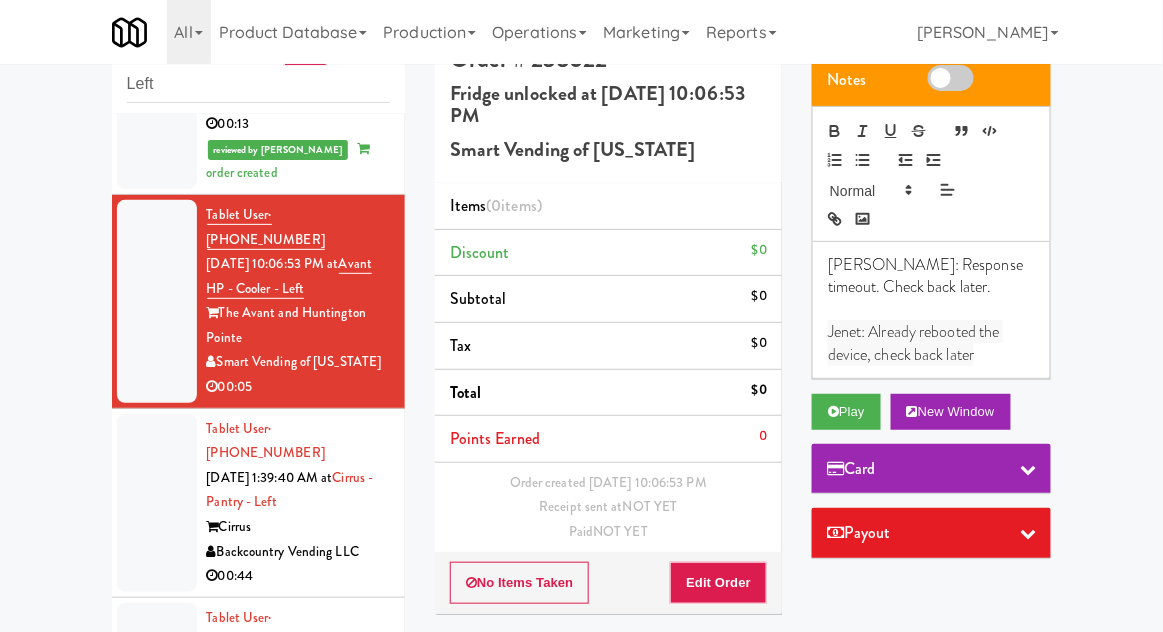 scroll, scrollTop: 0, scrollLeft: 0, axis: both 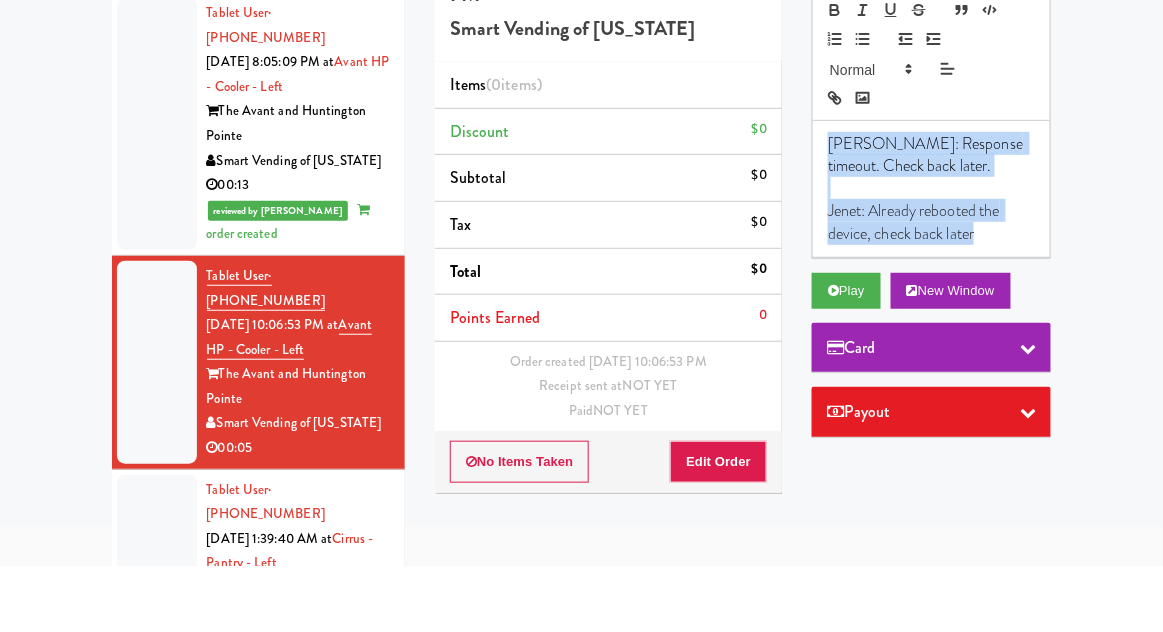 type 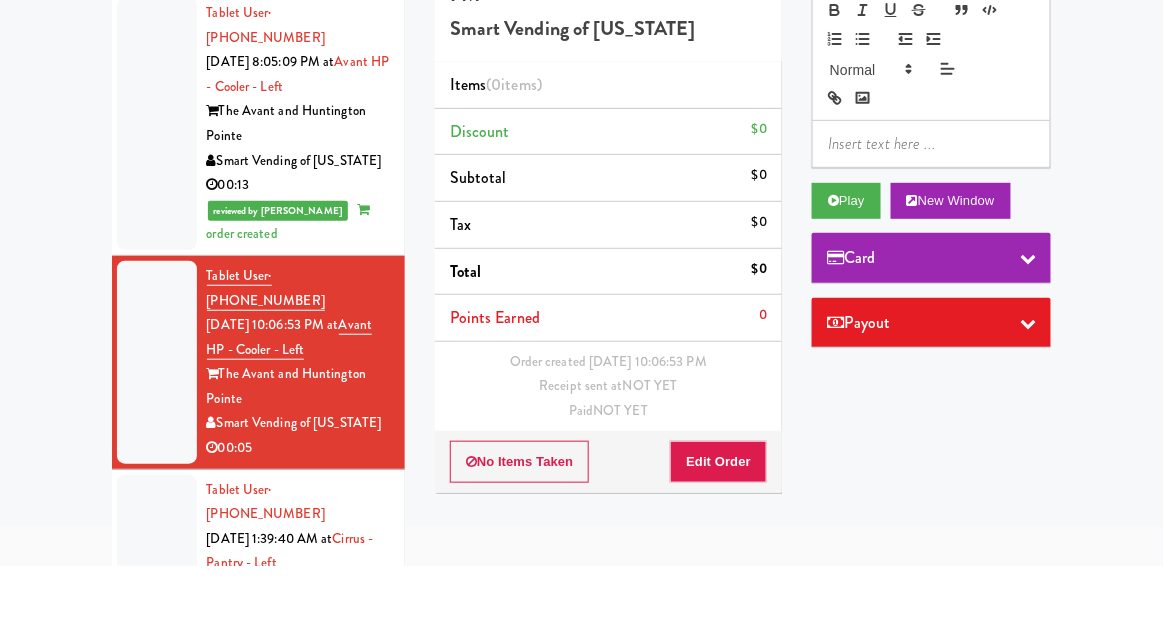click on "inbox reviewed all    all     gen 1.5     gen 2/3     gen 4     help requested     failed   Left Tablet User  · (530) 718-4436 [DATE] 8:05:09 PM at  Avant HP - Cooler - Left  The Avant and Huntington Pointe  Smart Vending of [US_STATE]  00:13 reviewed by [PERSON_NAME]  order created     Tablet User  · (912) 657-6609 [DATE] 10:06:53 PM at  Avant HP - Cooler - Left  The Avant and Huntington Pointe  Smart Vending of [US_STATE]  00:05     Tablet User  · (720) 600-2004 [DATE] 1:39:40 AM at  Cirrus - Pantry - Left  Cirrus  Backcountry Vending LLC  00:44     Tablet User  · (504) 357-8411 [DATE] 1:45:28 AM at  [PERSON_NAME] - Ambient - Left  The [PERSON_NAME]  Modern Market Vending  01:11     Tablet User  · (480) 387-7405 [DATE] 2:36:04 AM at  The Jack - Combo - Left  The Jack  Mountain High Markets LLC  00:20     Tablet User  · (530) 448-4269 [DATE] 2:38:34 AM at  [GEOGRAPHIC_DATA][PERSON_NAME] - Left - Fridge  640 N [PERSON_NAME]  H&H Vending  00:06     Tablet User  · [PHONE_NUMBER]  [STREET_ADDRESS][PERSON_NAME]" at bounding box center [581, 321] 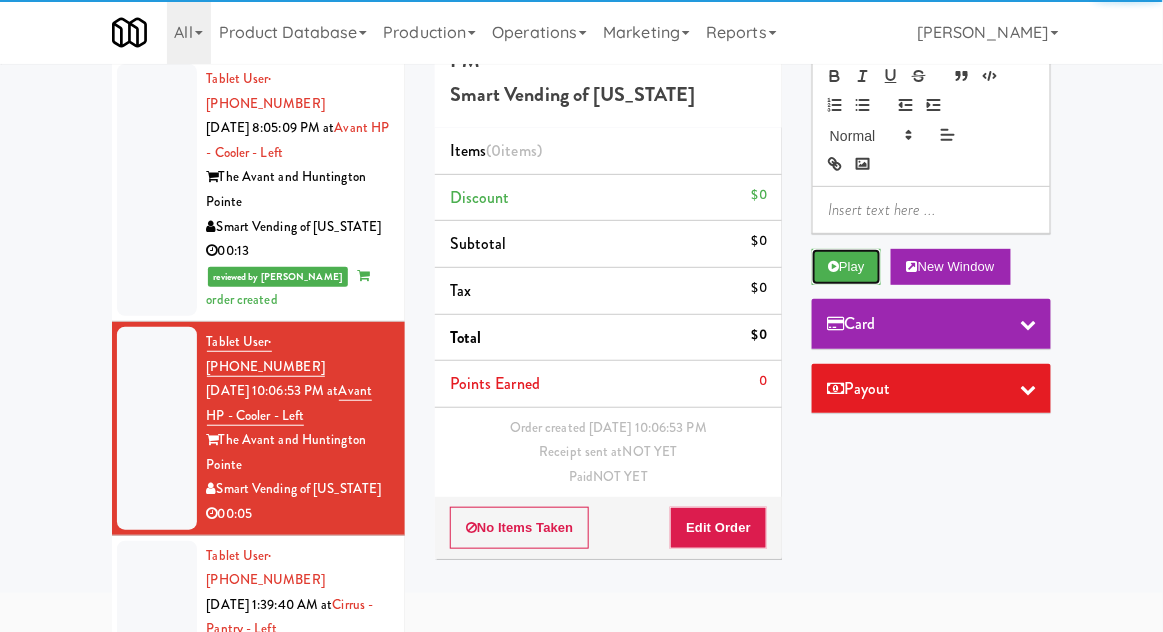 click on "Play" at bounding box center (846, 267) 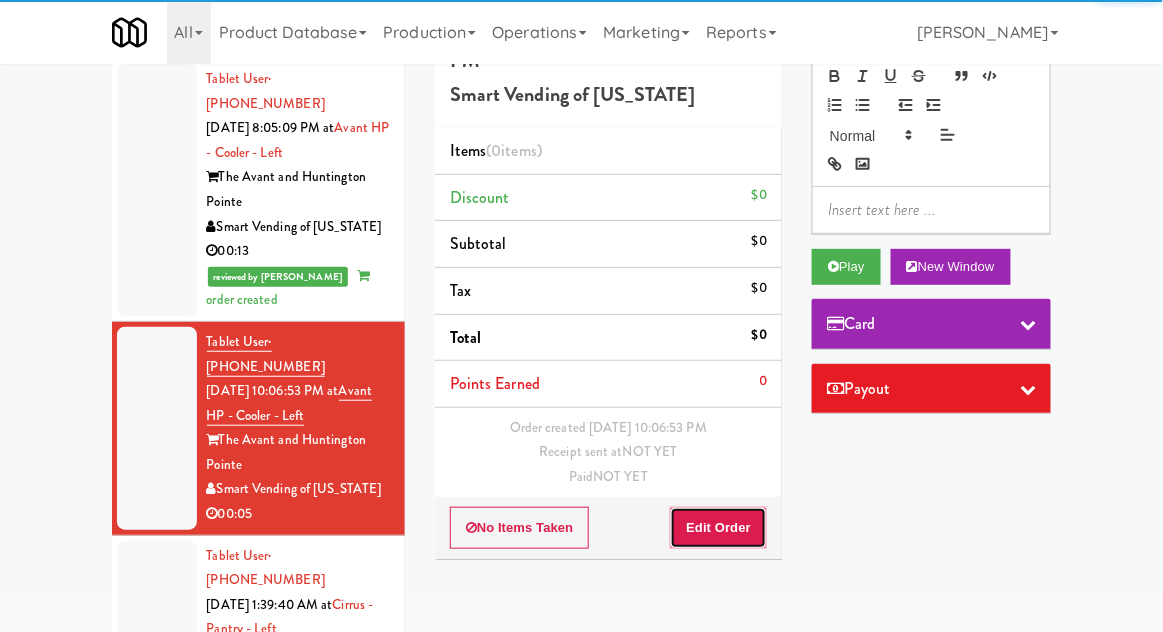click on "Edit Order" at bounding box center [718, 528] 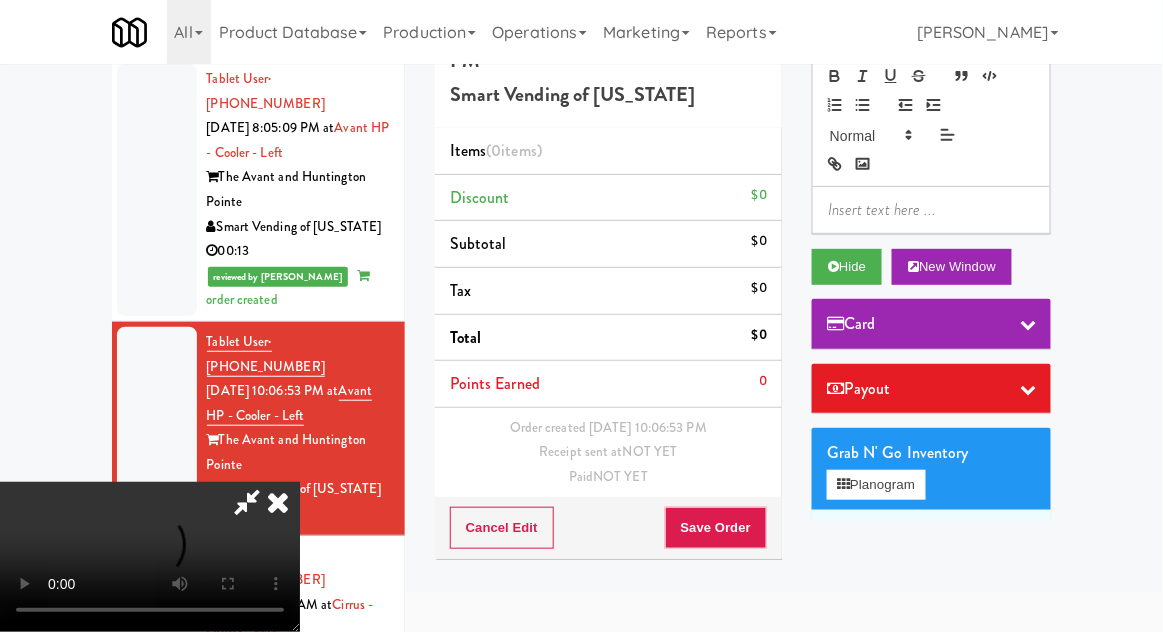 type 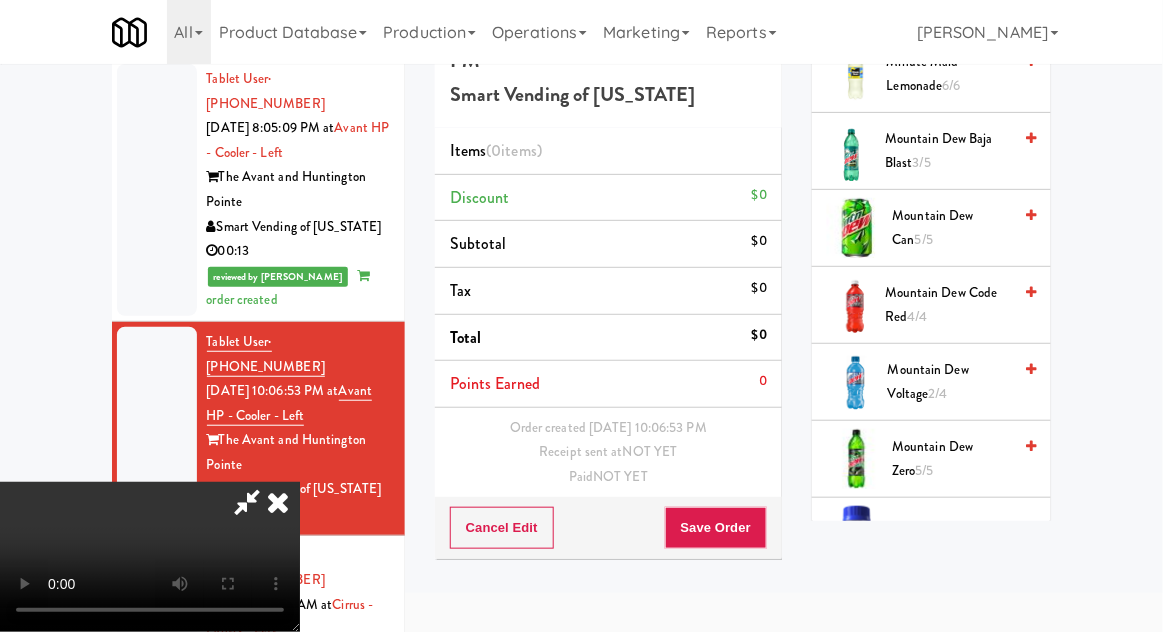 scroll, scrollTop: 3033, scrollLeft: 0, axis: vertical 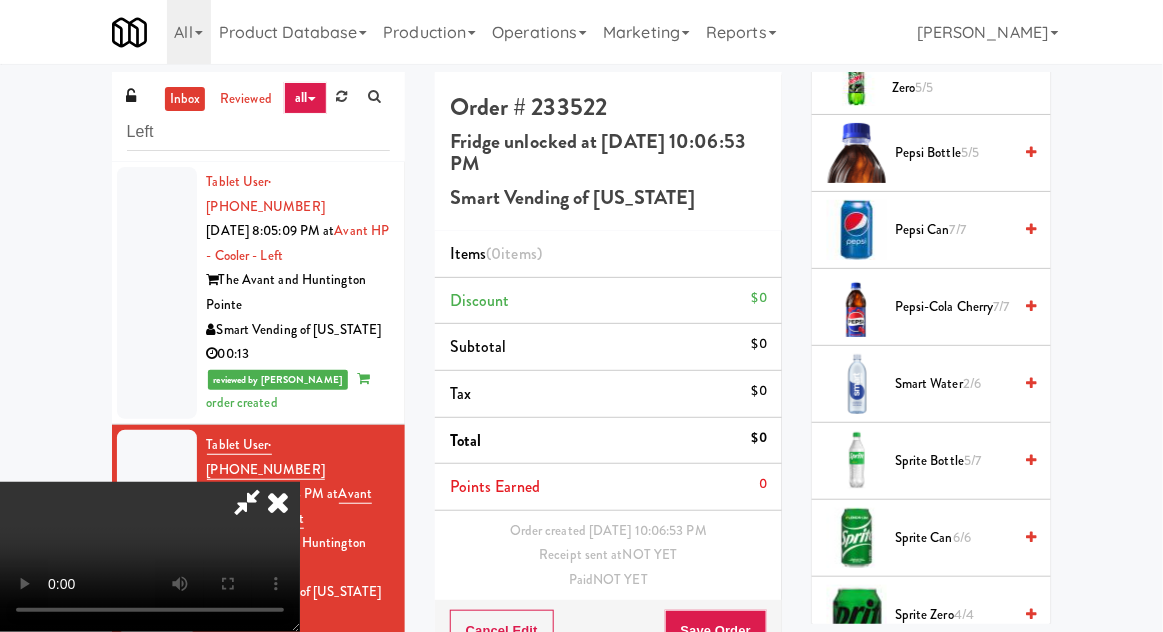 click on "Smart Water  2/6" at bounding box center (953, 384) 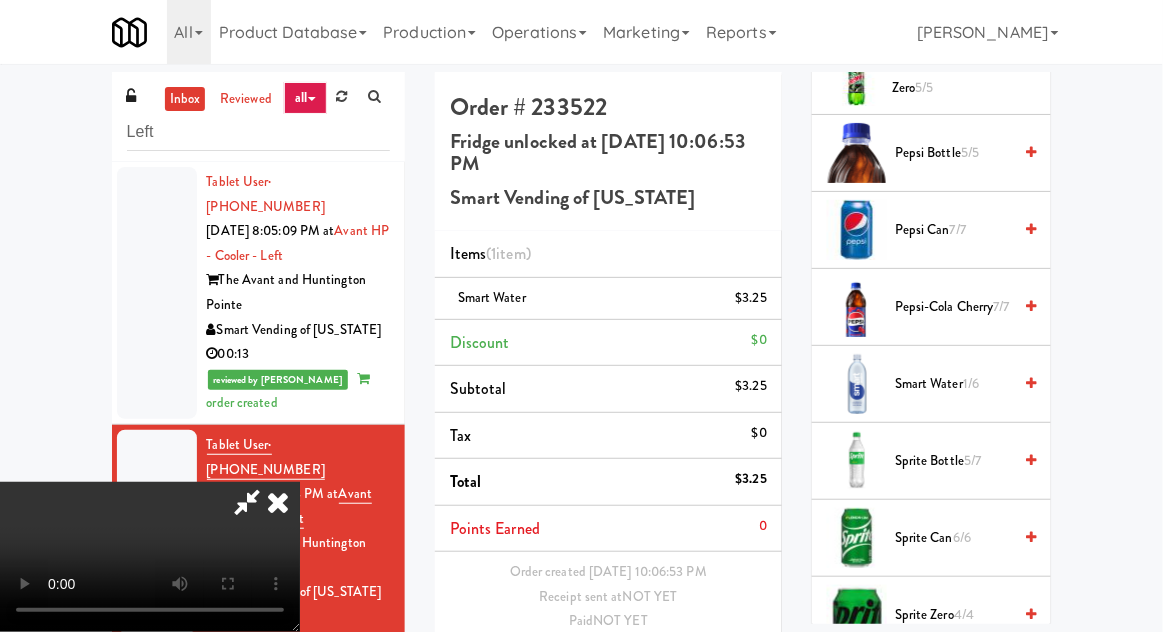 scroll, scrollTop: 48, scrollLeft: 0, axis: vertical 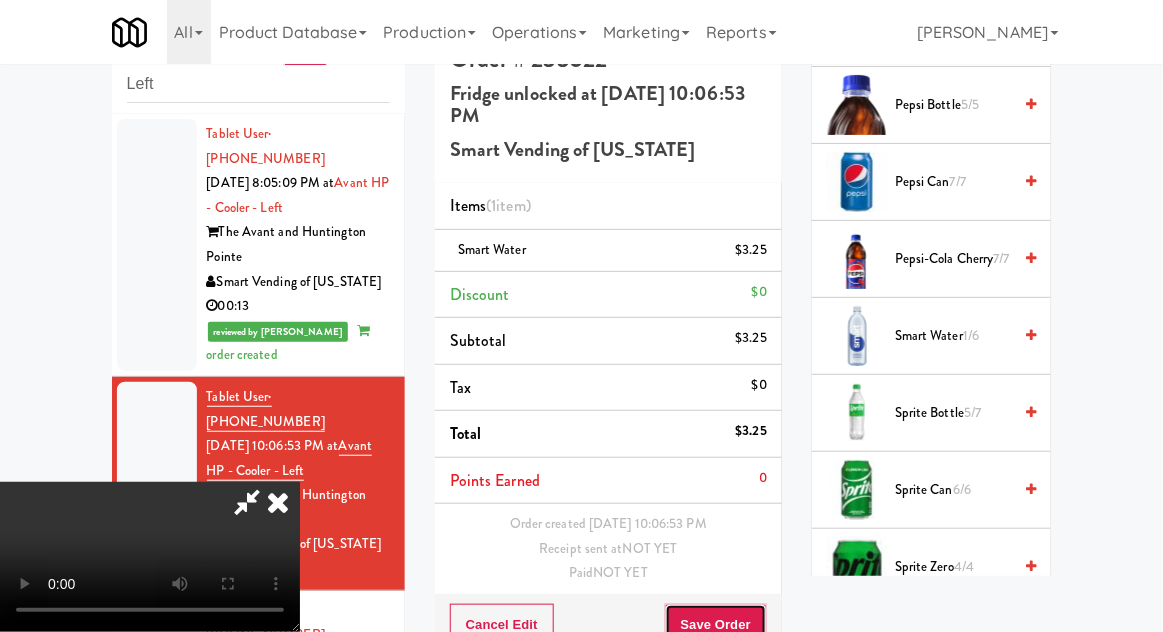 click on "Save Order" at bounding box center [716, 625] 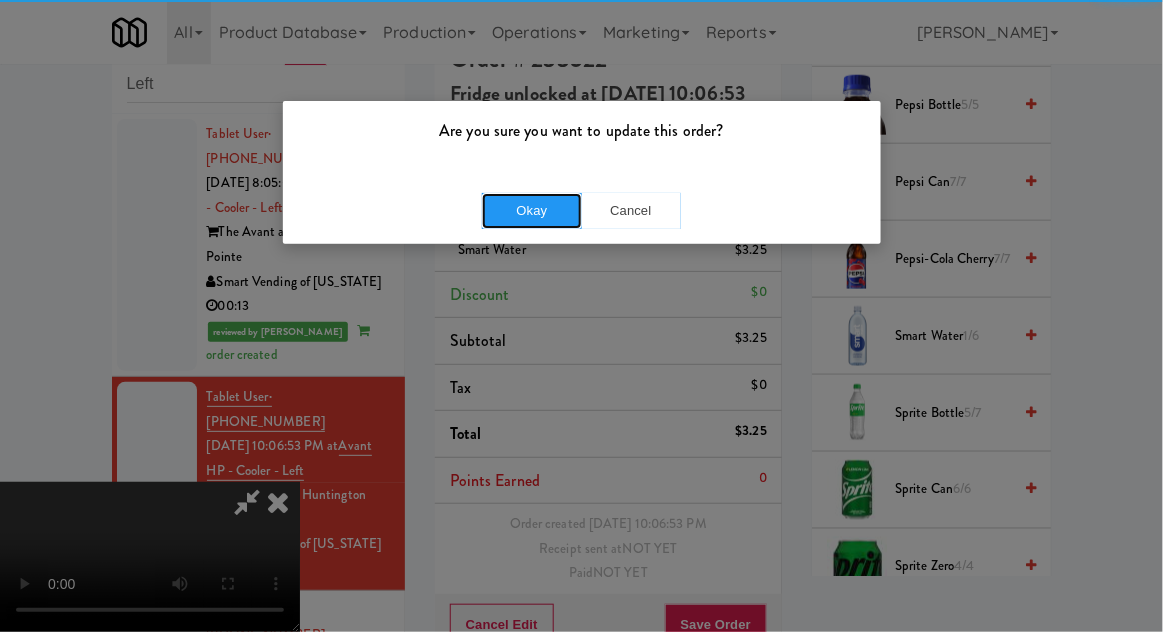 click on "Okay" at bounding box center [532, 211] 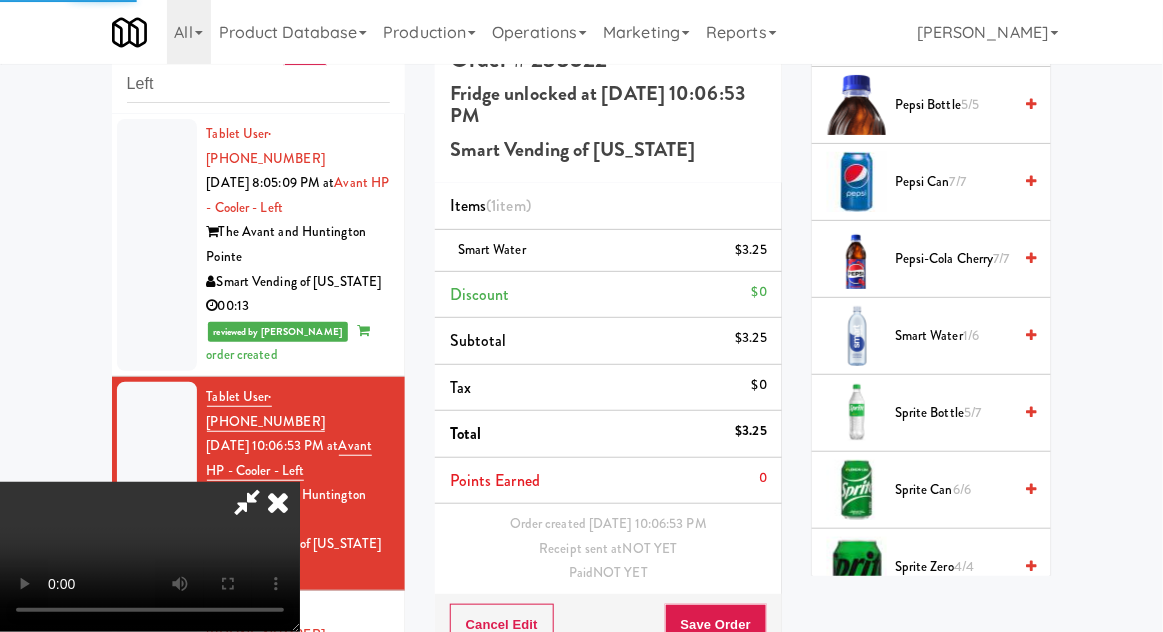 scroll, scrollTop: 0, scrollLeft: 0, axis: both 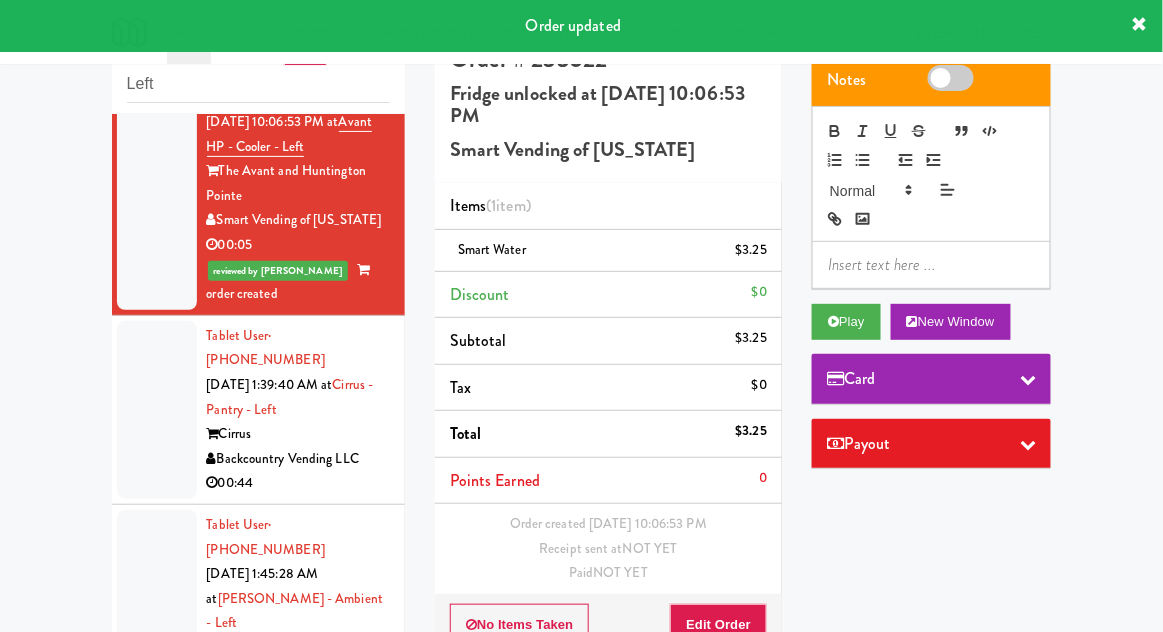 click at bounding box center [157, 410] 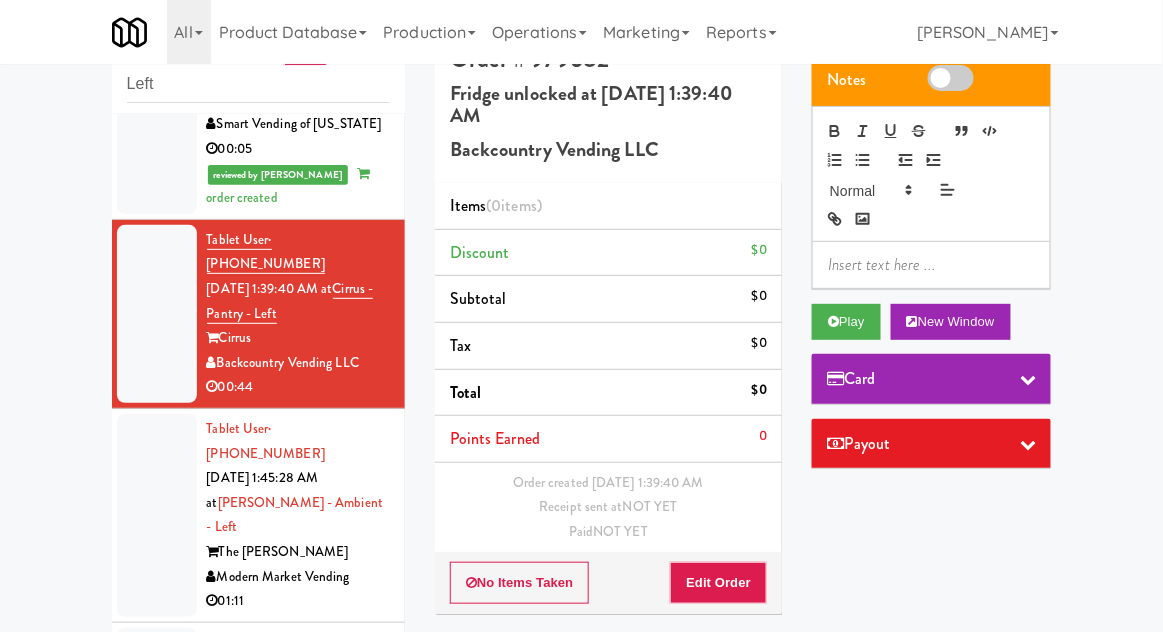 scroll, scrollTop: 440, scrollLeft: 0, axis: vertical 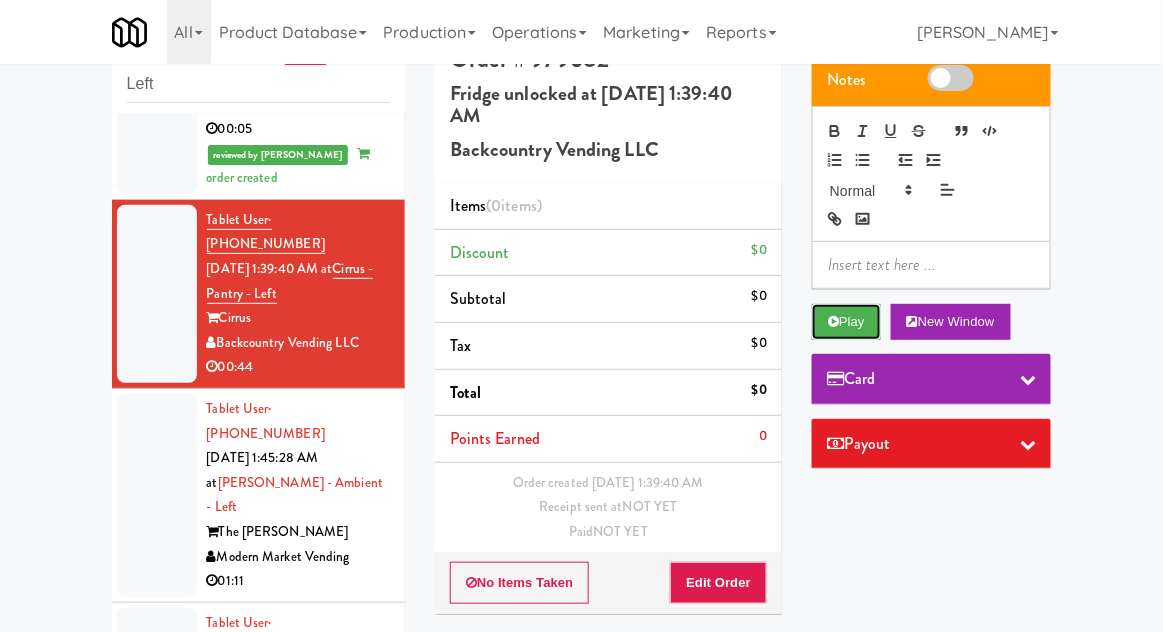 click on "Play" at bounding box center (846, 322) 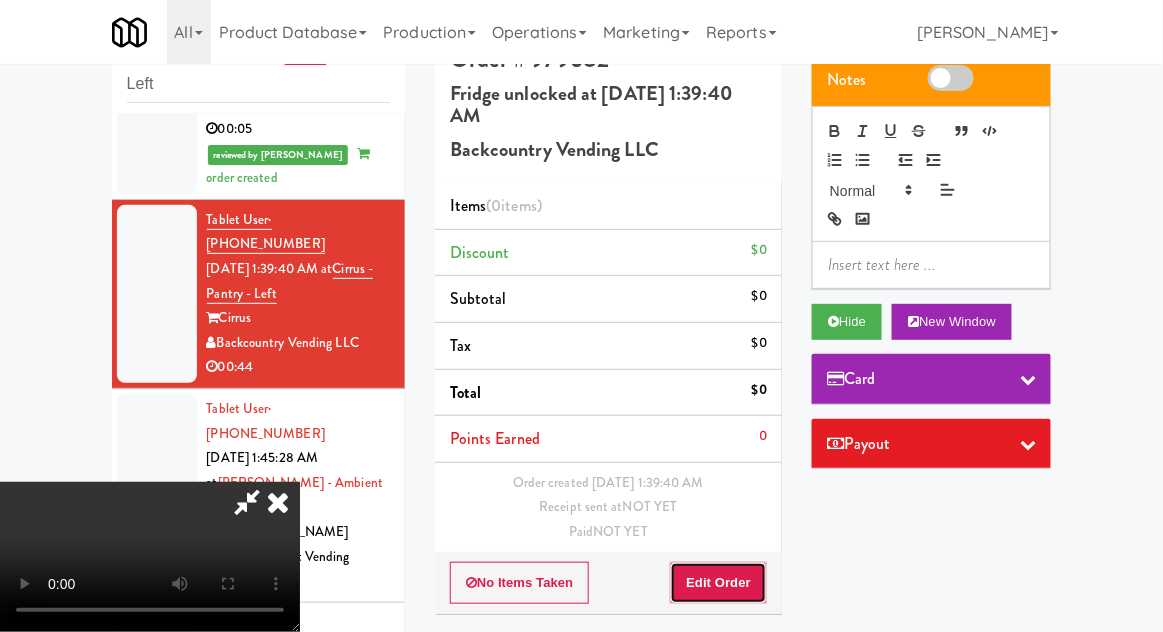 click on "Edit Order" at bounding box center (718, 583) 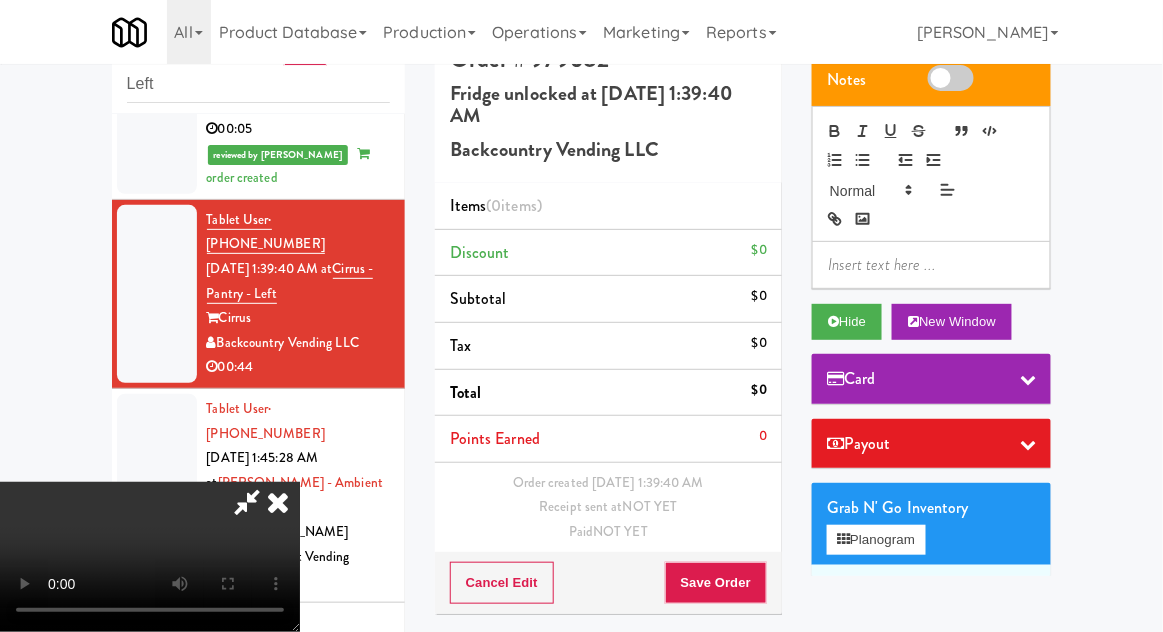 type 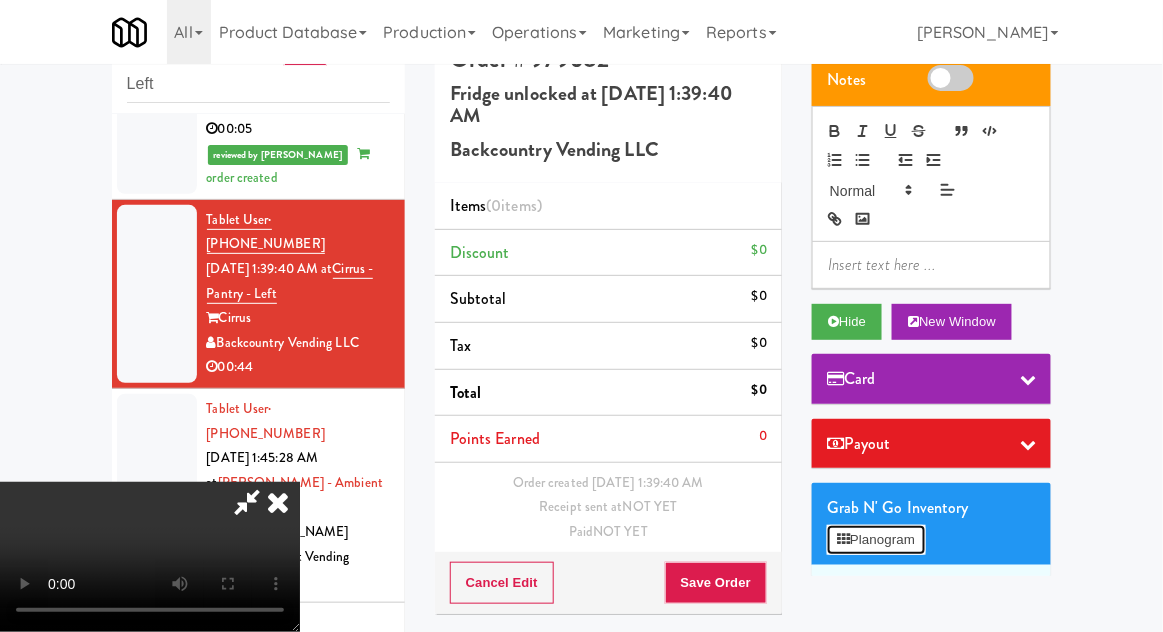 click on "Planogram" at bounding box center (876, 540) 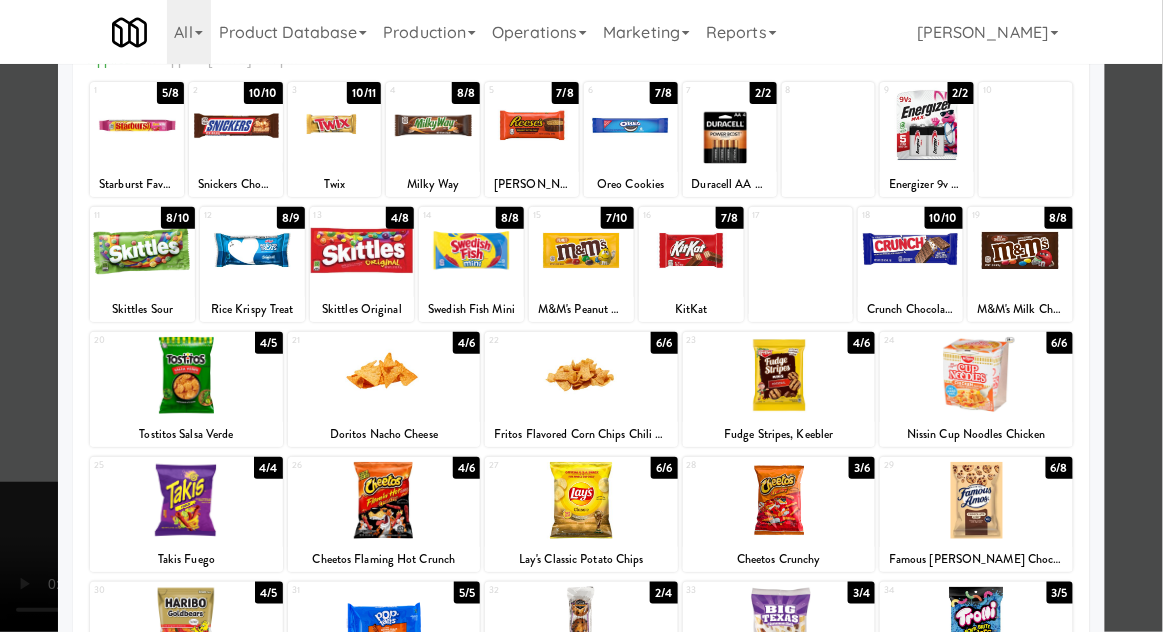 scroll, scrollTop: 113, scrollLeft: 0, axis: vertical 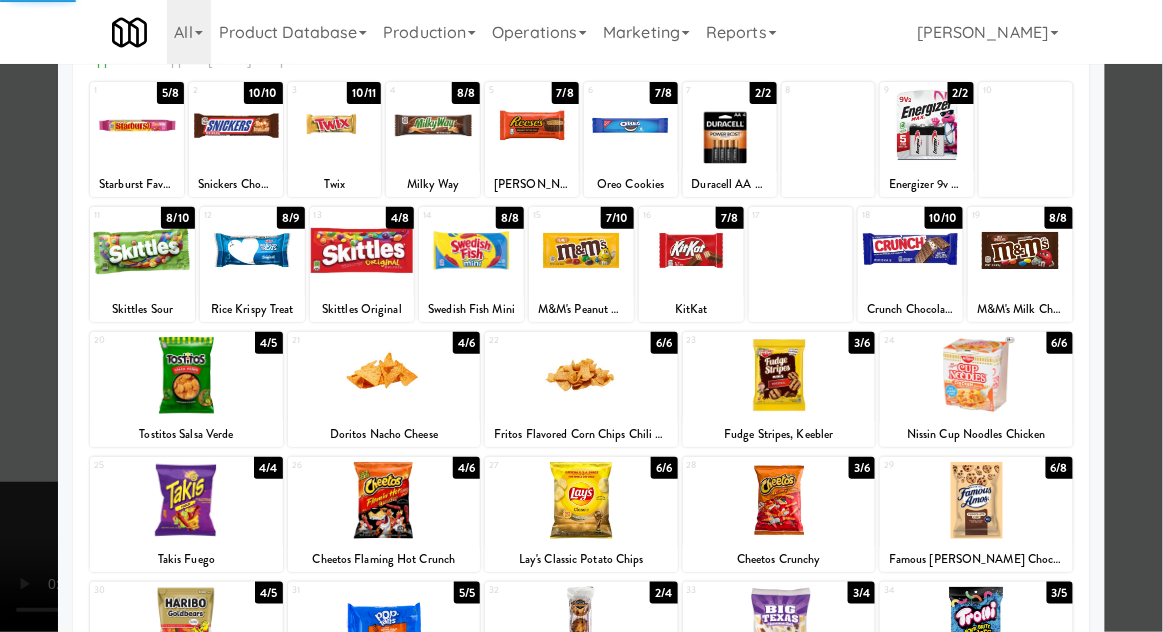 click at bounding box center [581, 316] 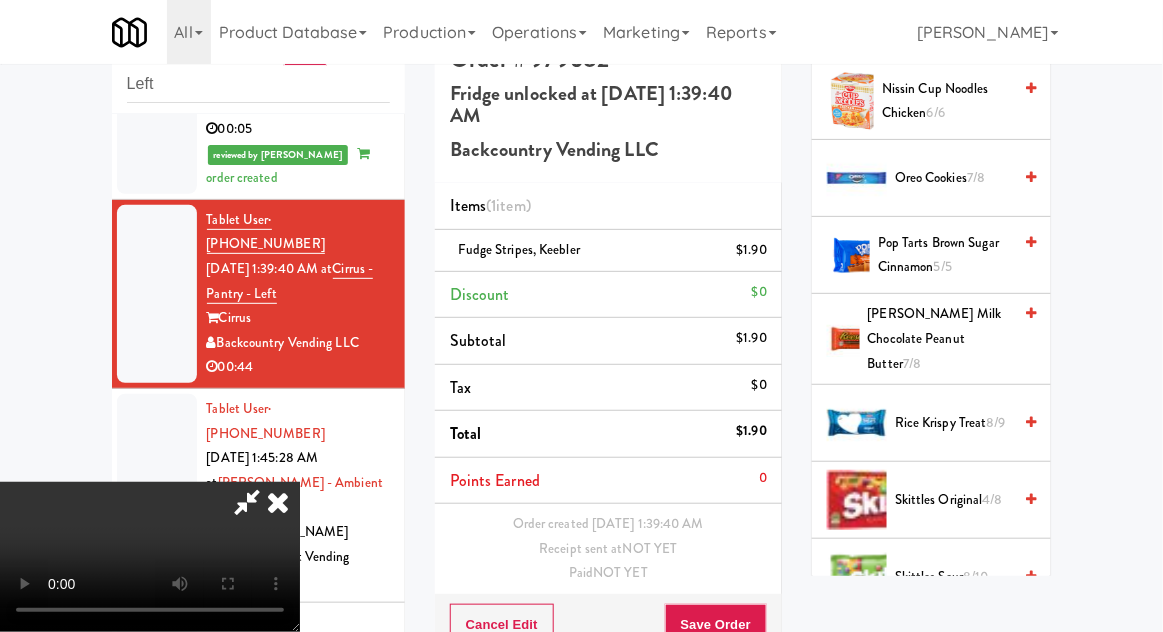 scroll, scrollTop: 1826, scrollLeft: 0, axis: vertical 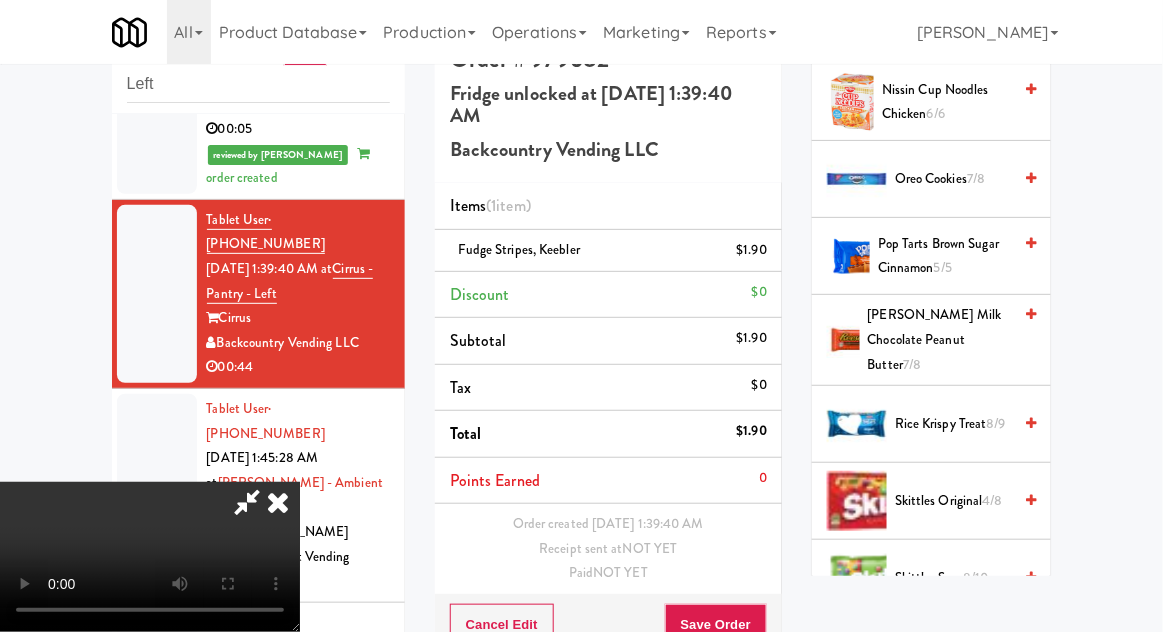 click on "Rice Krispy Treat  8/9" at bounding box center [953, 424] 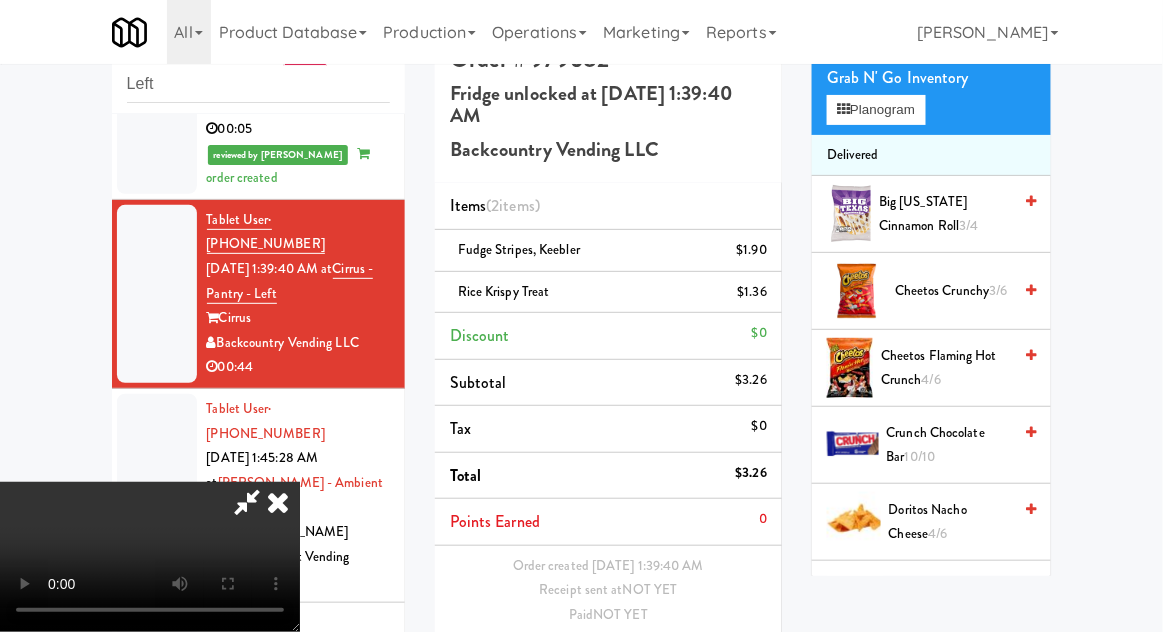 scroll, scrollTop: 429, scrollLeft: 0, axis: vertical 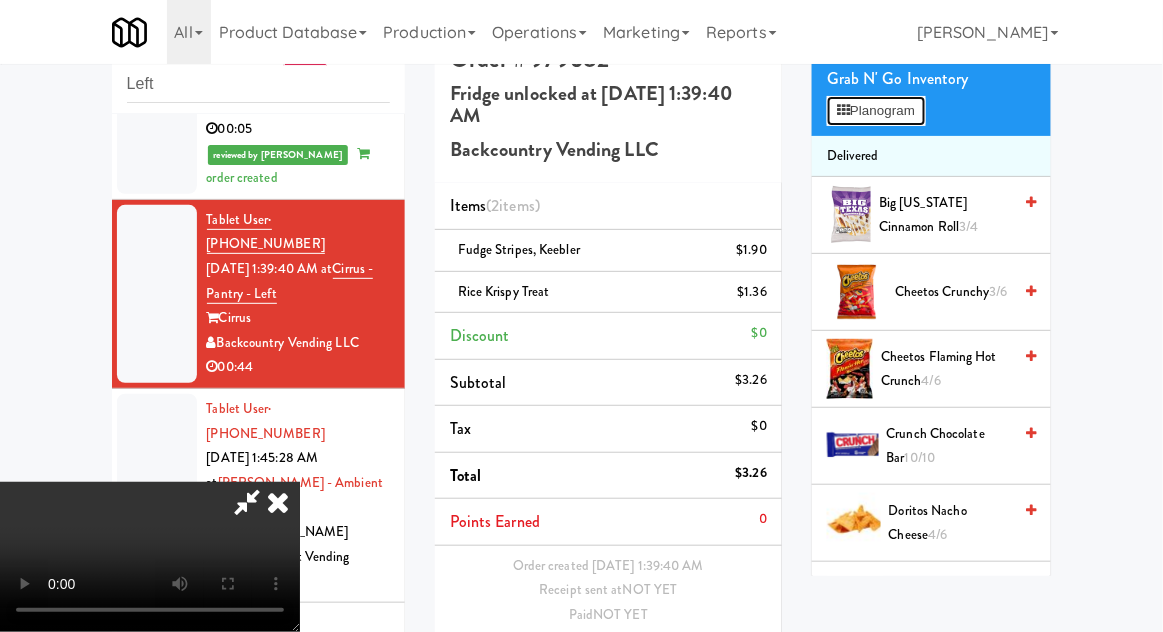click on "Planogram" at bounding box center (876, 111) 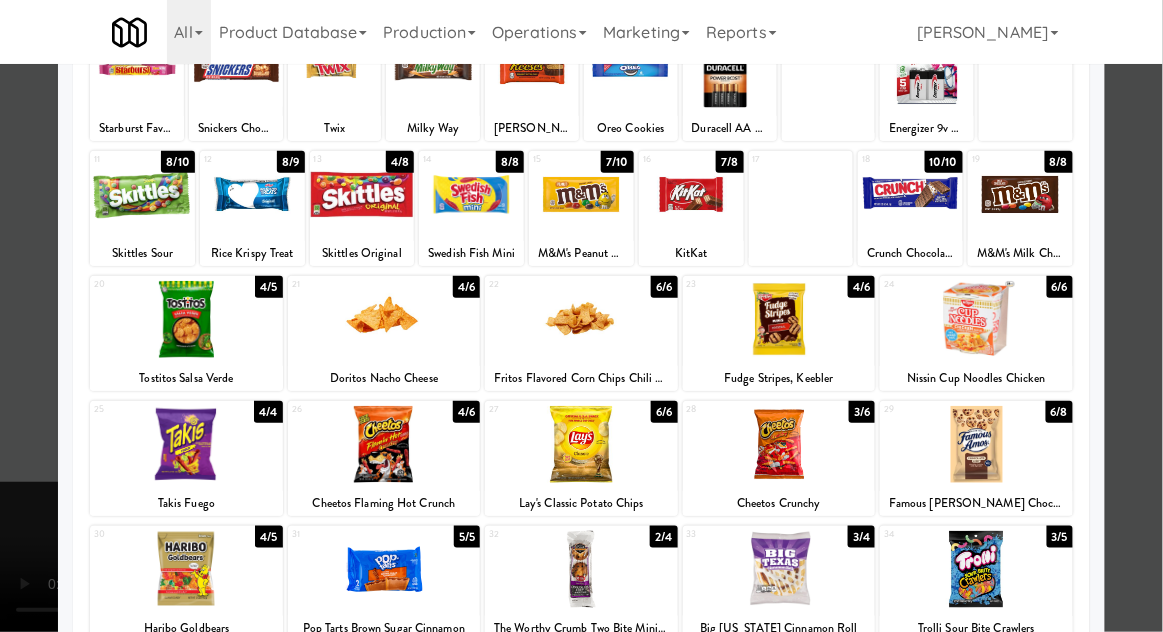scroll, scrollTop: 169, scrollLeft: 0, axis: vertical 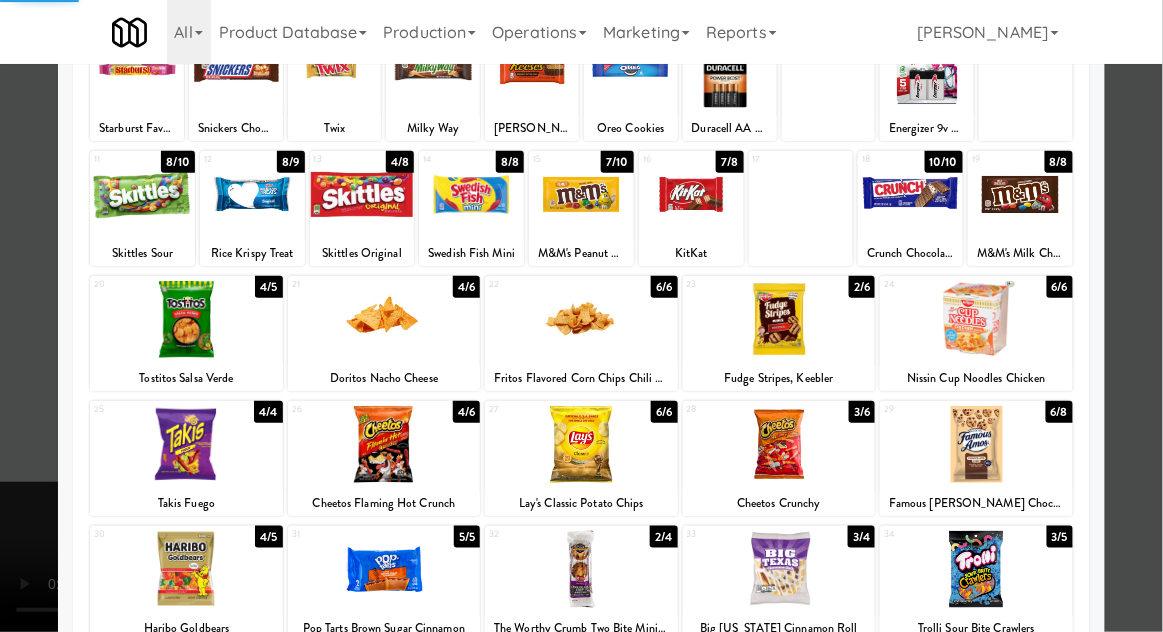 click on "Planogram Applied Last applied [DATE] 6:14 pm 1 5/8 Starburst Fave Reds Fruit Chews 2 10/10 Snickers Chocolate Candy Bar 3 10/11 Twix 4 8/8 Milky Way 5 7/8 [PERSON_NAME] Milk Chocolate Peanut Butter 6 7/8 Oreo Cookies 7 2/2 Duracell AA 4 Pack 8 9 2/2 Energizer 9v 2 pack 10 11 8/10 Skittles Sour 12 8/9 Rice Krispy Treat 13 4/8 Skittles Original 14 8/8 Swedish Fish Mini 15 7/10 M&M's Peanut Chocolate Candies 16 7/8 KitKat 17 18 10/10 Crunch Chocolate Bar 19 8/8 M&M's Milk Chocolate Candy 20 4/5 Tostitos Salsa Verde 21 4/6 Doritos Nacho Cheese 22 6/6 Fritos Flavored Corn Chips Chili Cheese 2 Oz 23 2/6 Fudge Stripes, Keebler 24 6/6 Nissin Cup Noodles Chicken 25 4/4 Takis Fuego 26 4/6 Cheetos Flaming Hot Crunch 27 6/6 Lay's Classic Potato Chips 28 3/6 Cheetos Crunchy 29 6/8 Famous [PERSON_NAME] Chocolate Chip Cookies 30 4/5 Haribo Goldbears 31 5/5 Pop Tarts Brown Sugar Cinnamon 32 2/4 The Worthy Crumb Two Bite Mini Muffins Choc Chip 33 3/4 Big [US_STATE] Cinnamon Roll 34 3/5 Trolli Sour Bite Crawlers Extra" at bounding box center [581, 362] 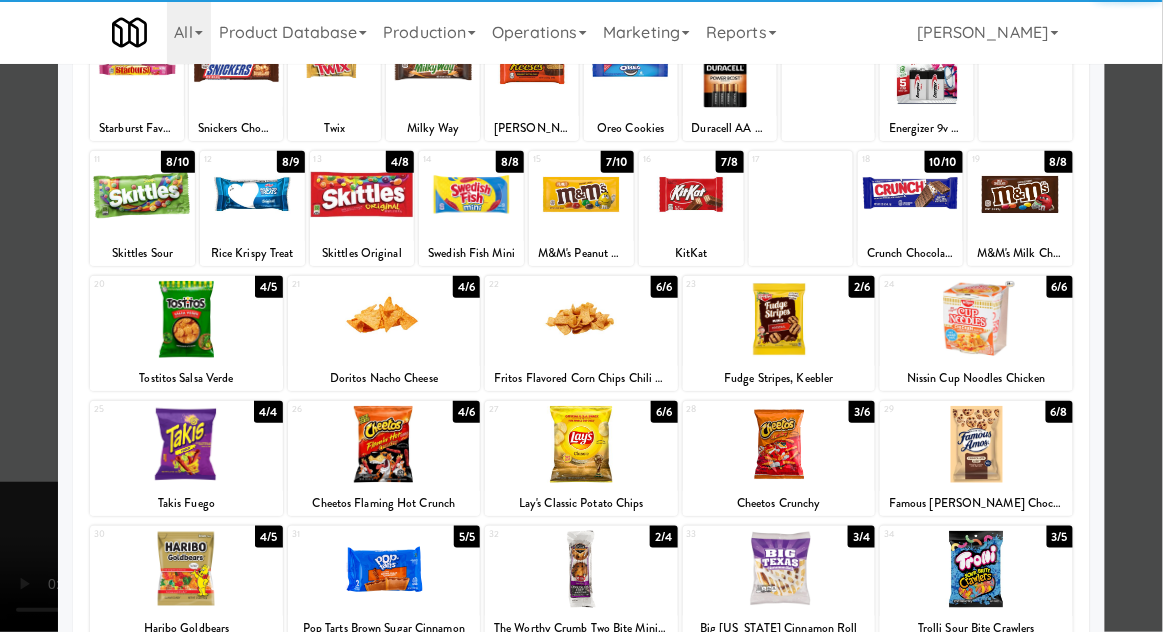 click at bounding box center [581, 316] 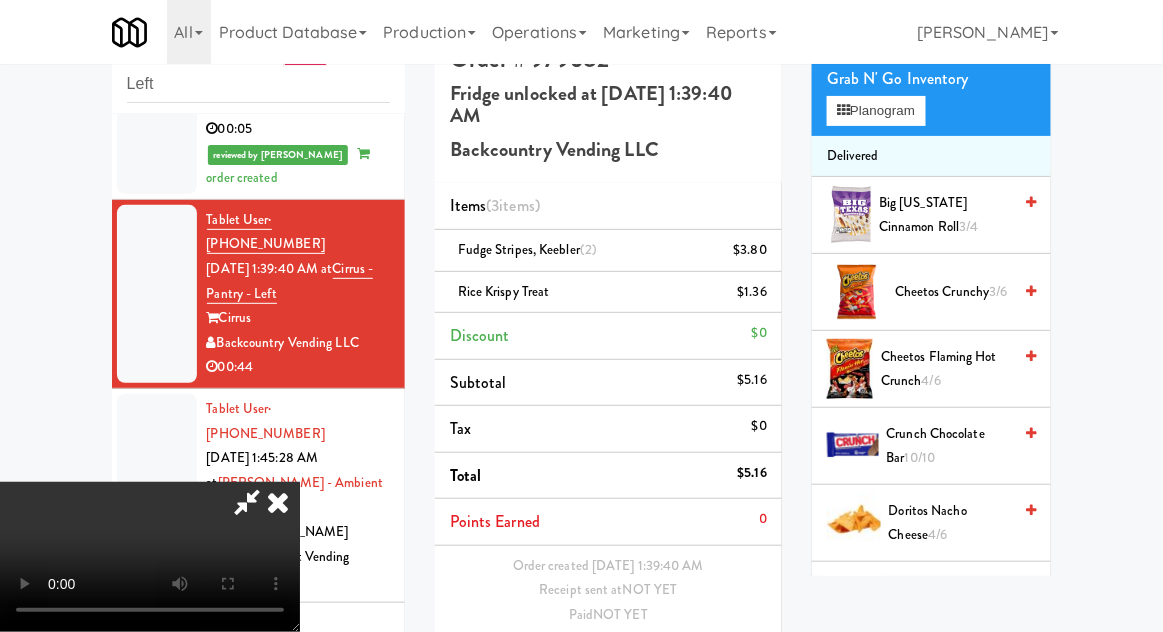 click on "Save Order" at bounding box center (716, 667) 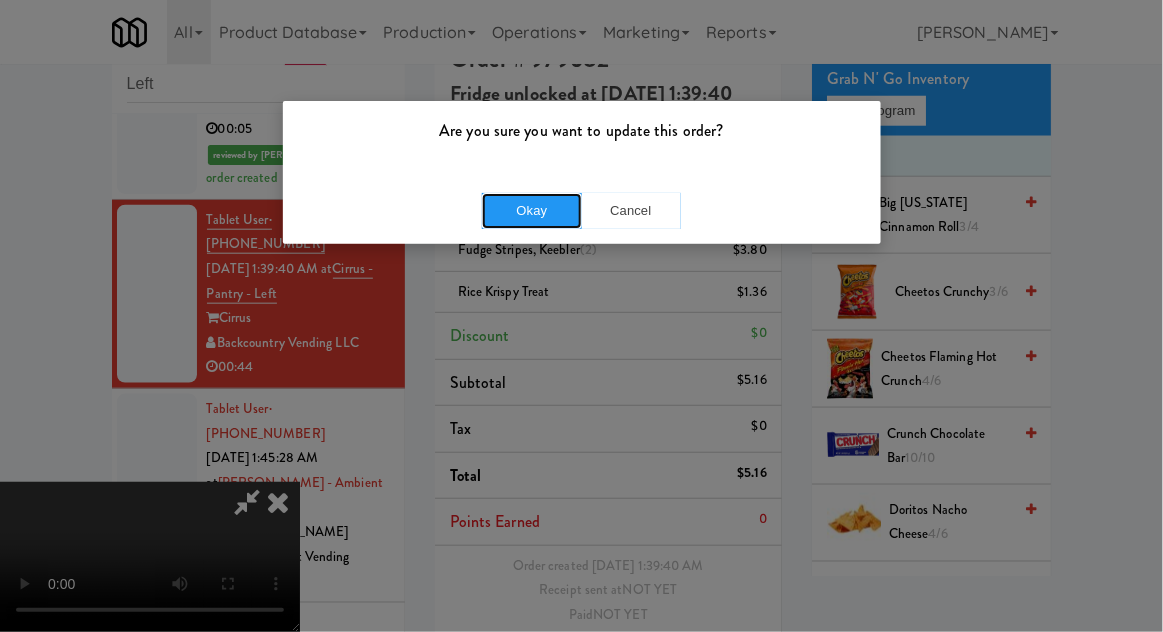 click on "Okay" at bounding box center [532, 211] 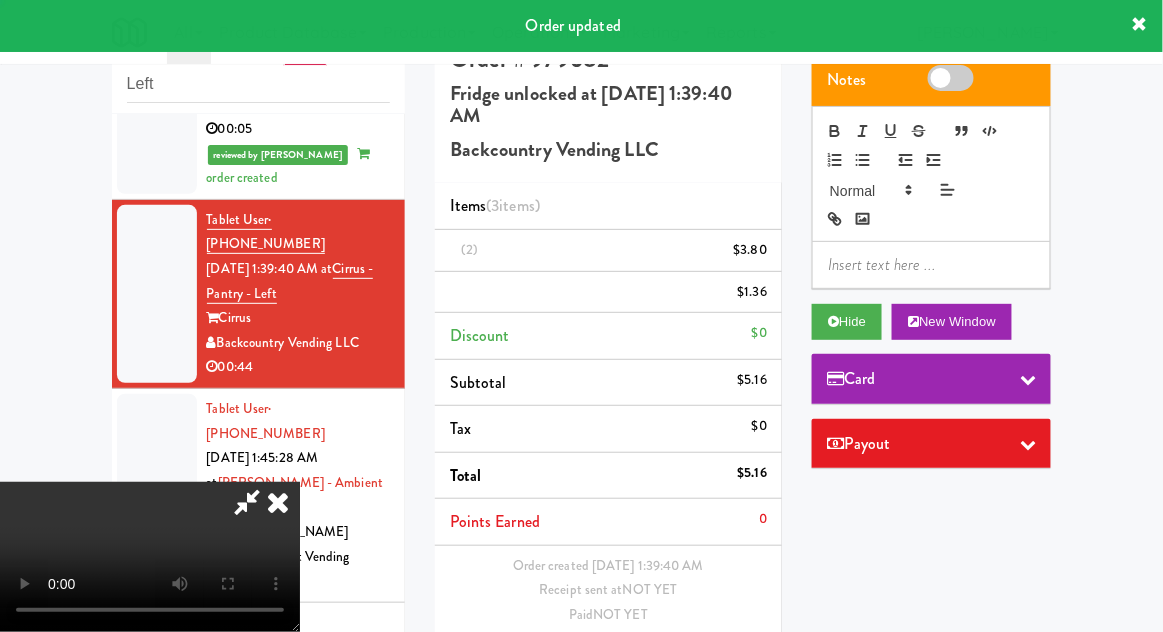 scroll, scrollTop: 0, scrollLeft: 0, axis: both 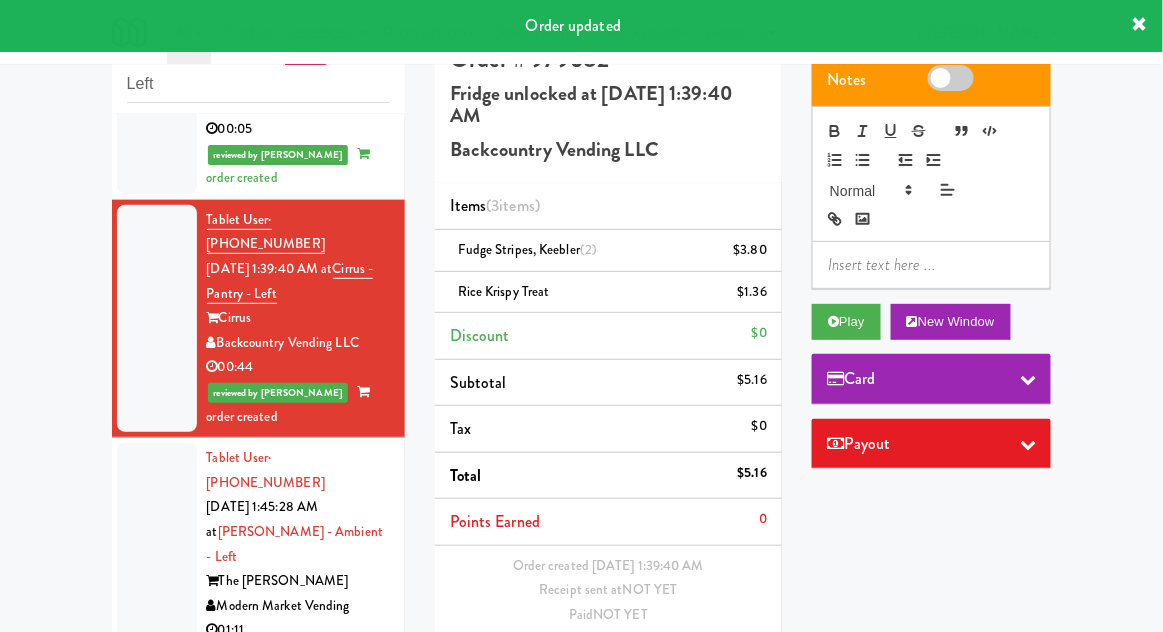 click at bounding box center (157, 544) 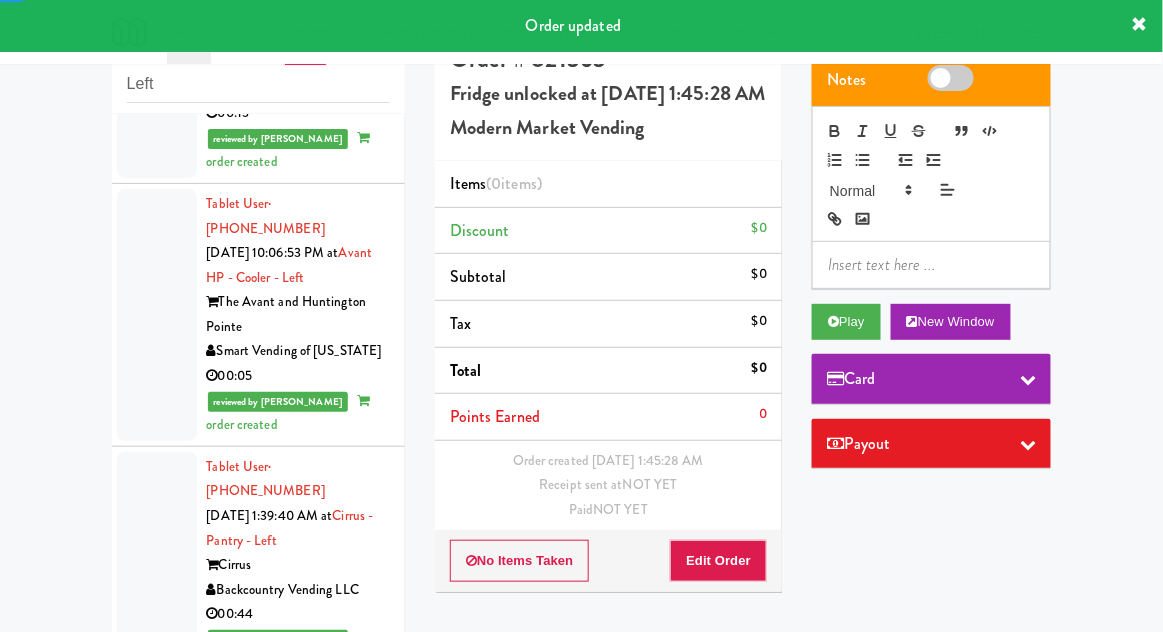 scroll, scrollTop: 746, scrollLeft: 0, axis: vertical 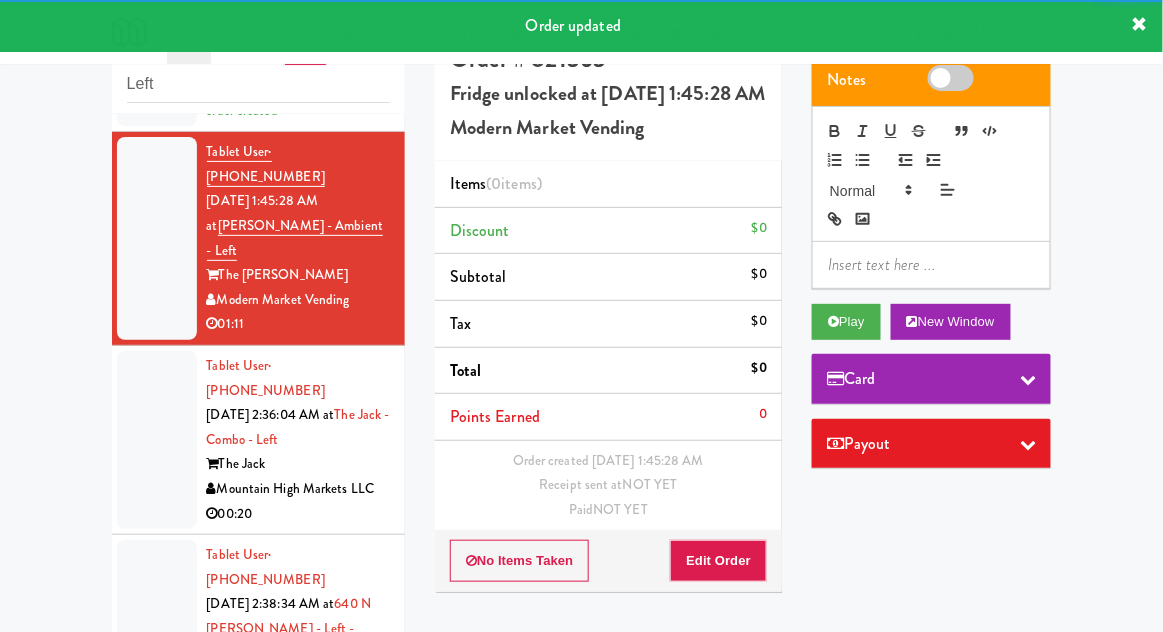 click at bounding box center (157, 440) 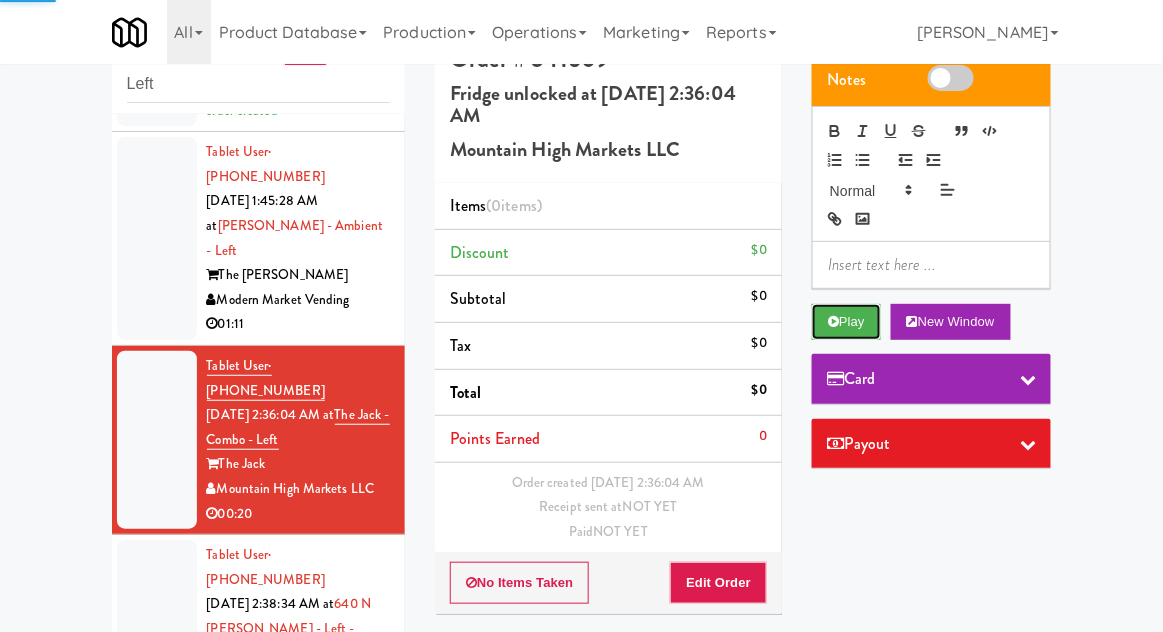 click on "Play" at bounding box center (846, 322) 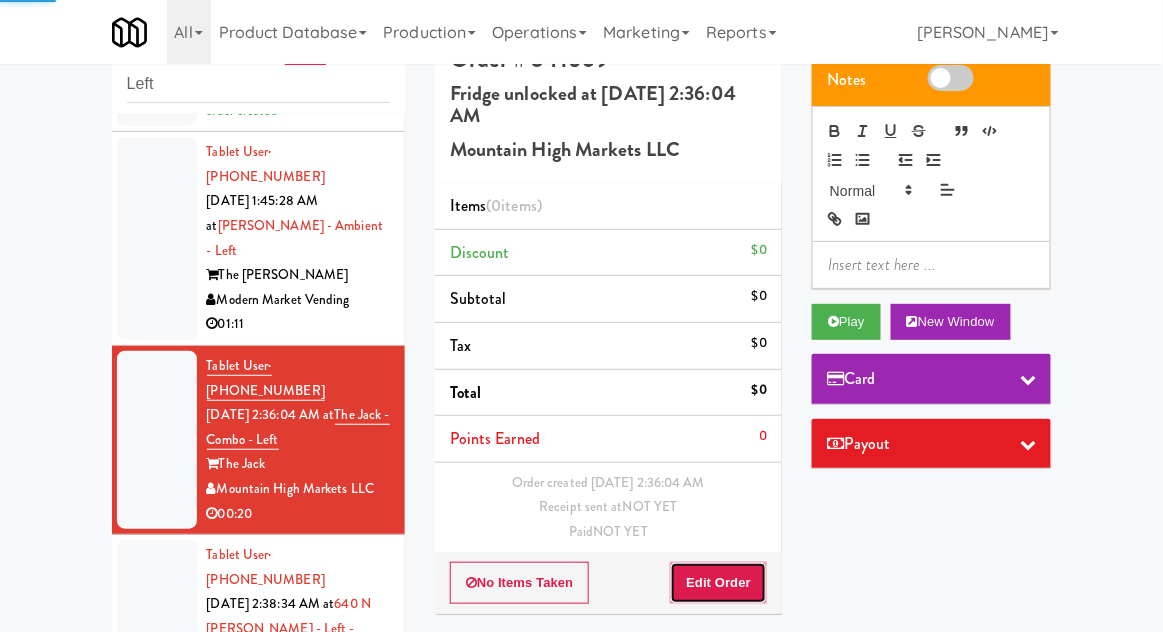 click on "Edit Order" at bounding box center (718, 583) 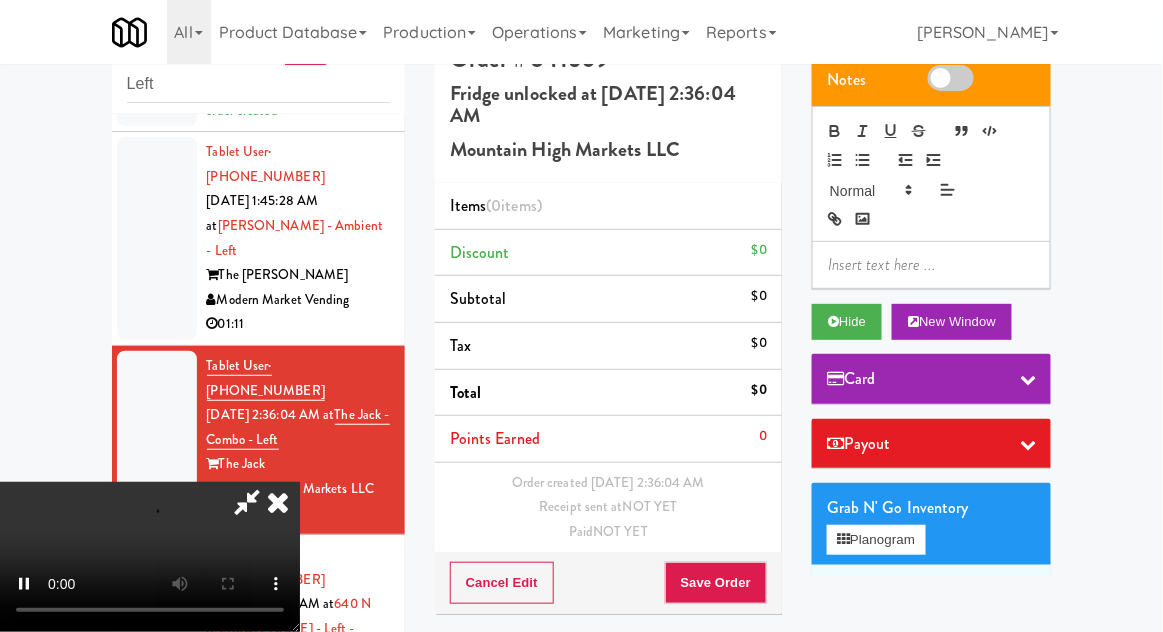 scroll, scrollTop: 73, scrollLeft: 0, axis: vertical 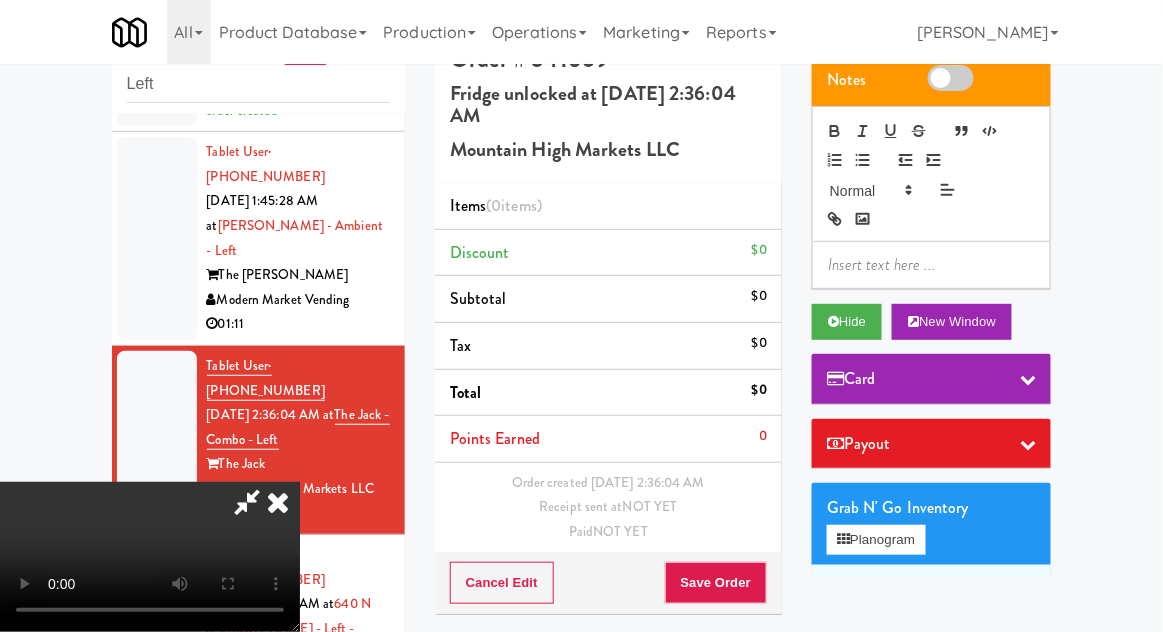 type 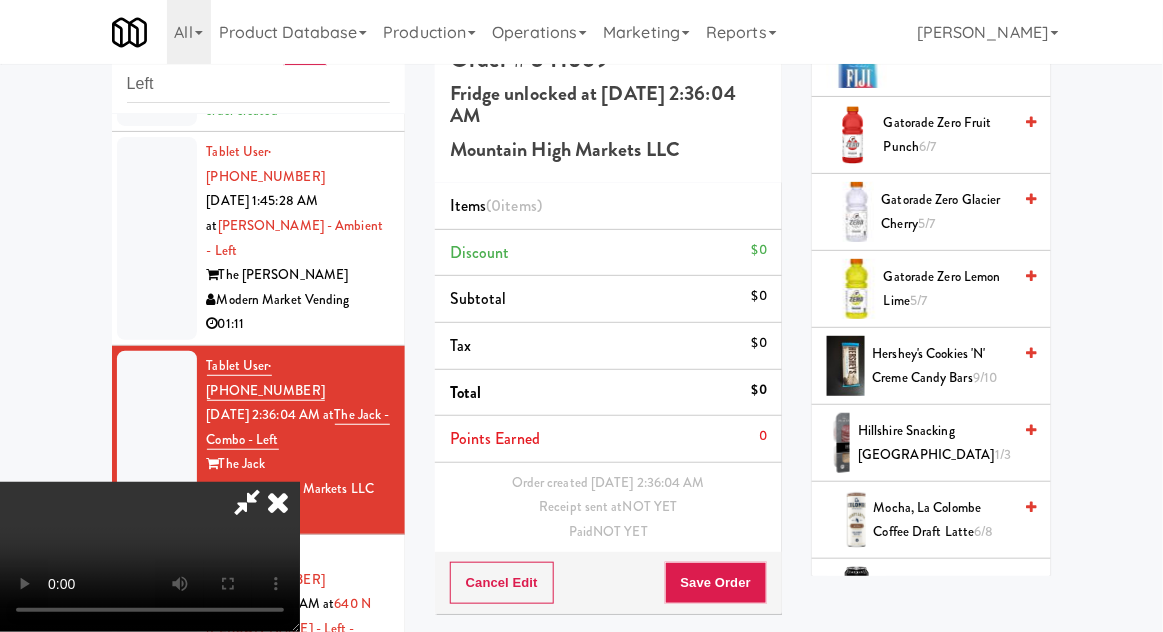 scroll, scrollTop: 1746, scrollLeft: 0, axis: vertical 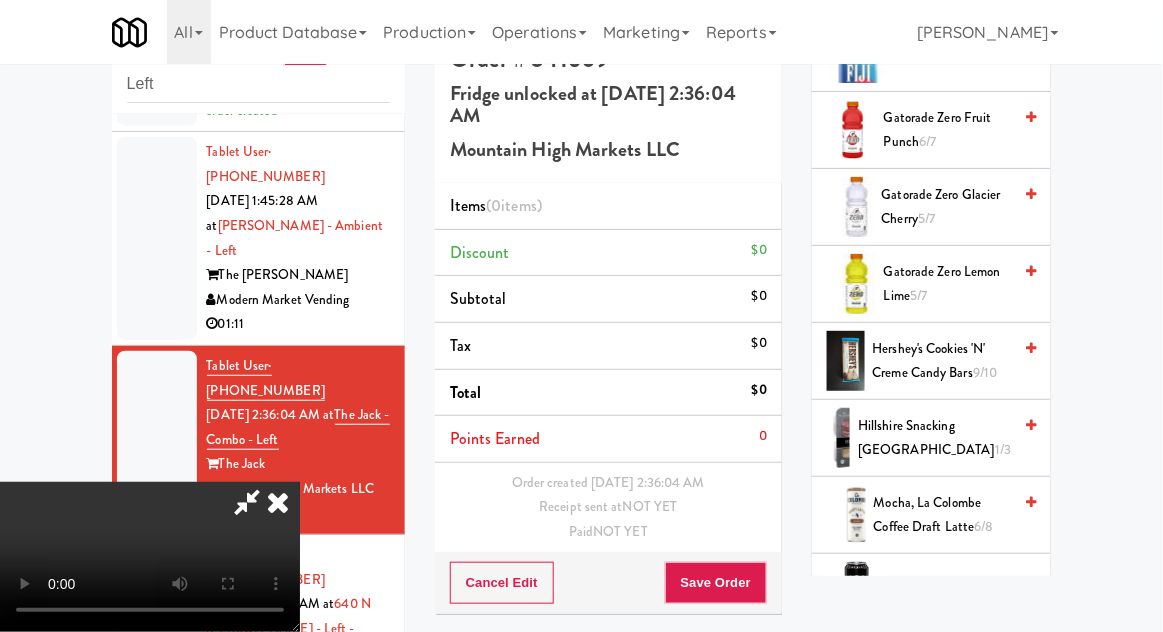 click on "Gatorade Zero Fruit Punch  6/7" at bounding box center [947, 130] 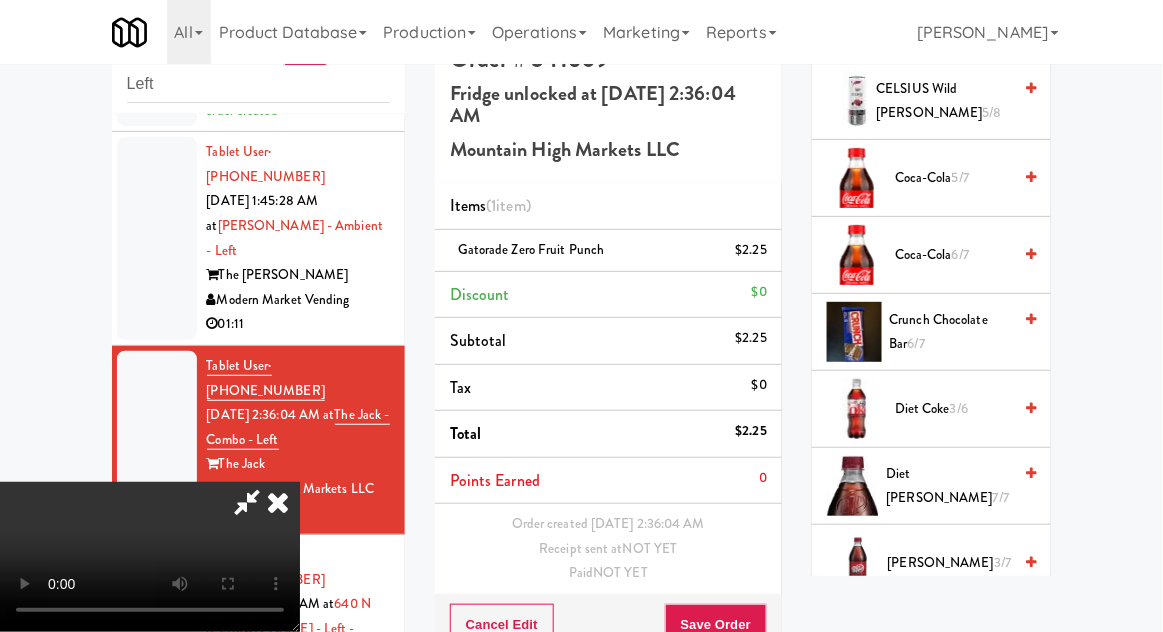 scroll, scrollTop: 1087, scrollLeft: 0, axis: vertical 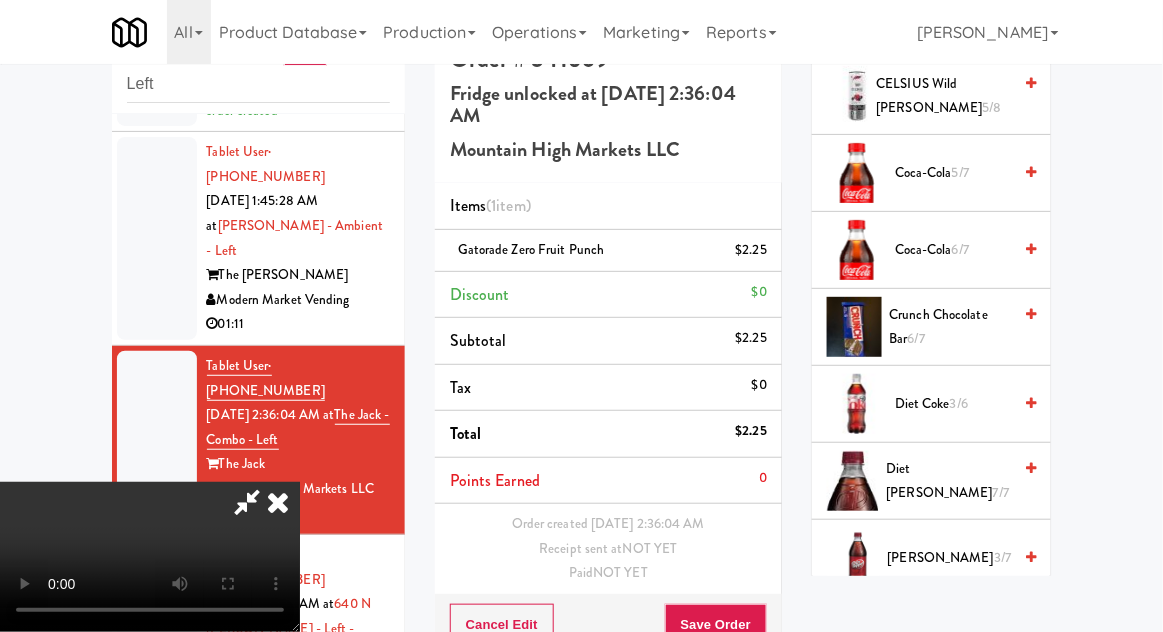 click on "Diet Coke  3/6" at bounding box center (953, 404) 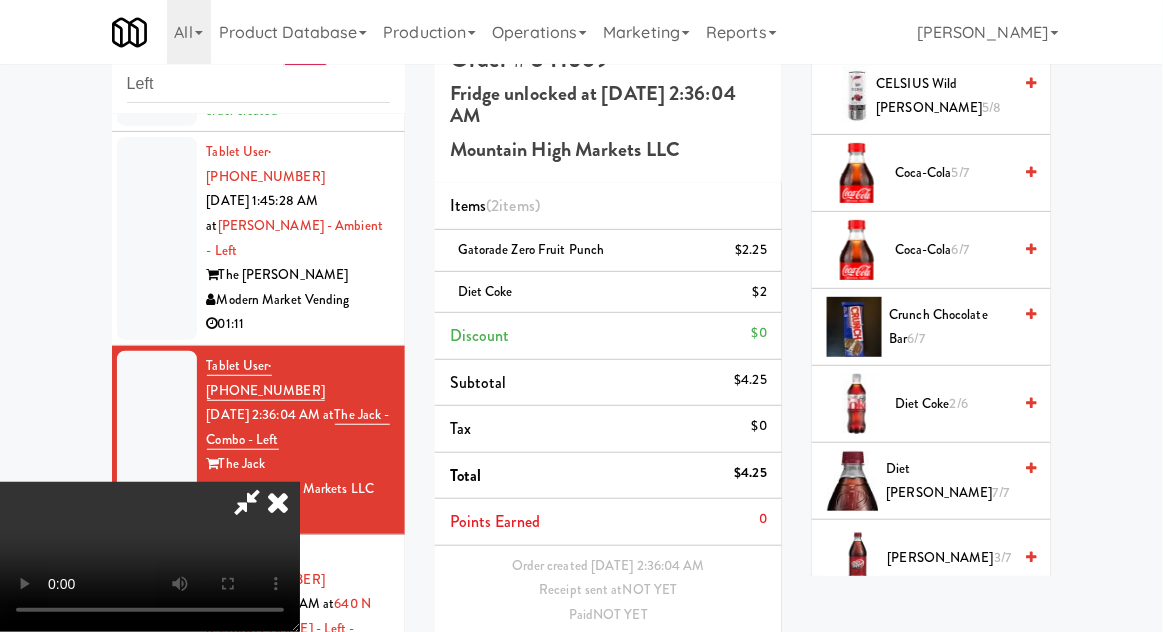 click on "Save Order" at bounding box center (716, 667) 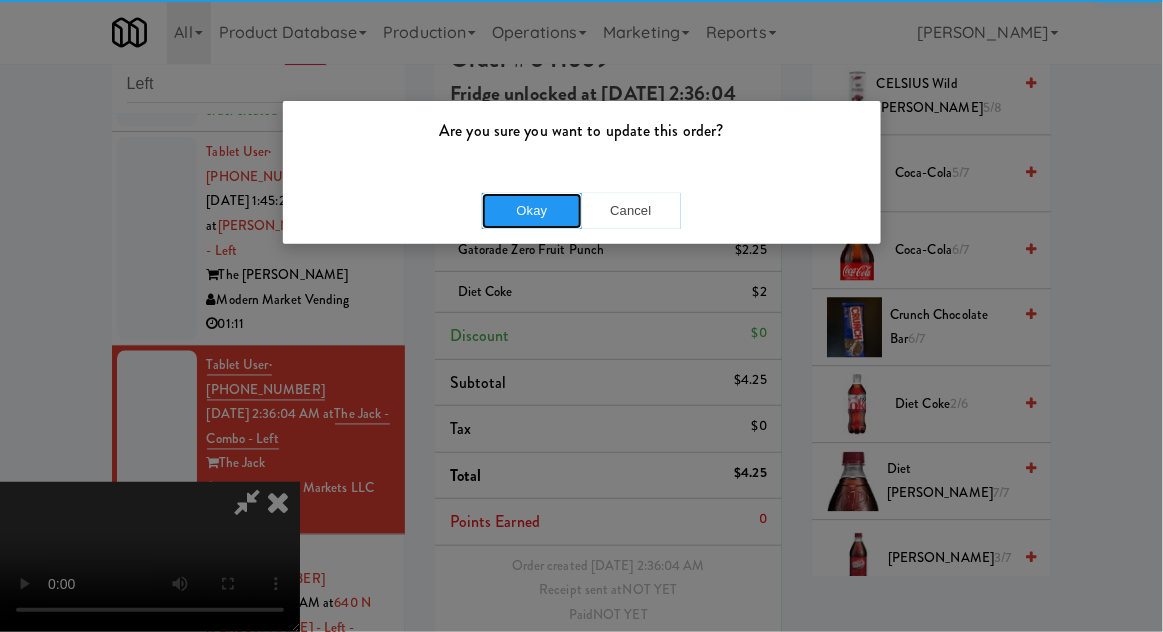 click on "Okay" at bounding box center (532, 211) 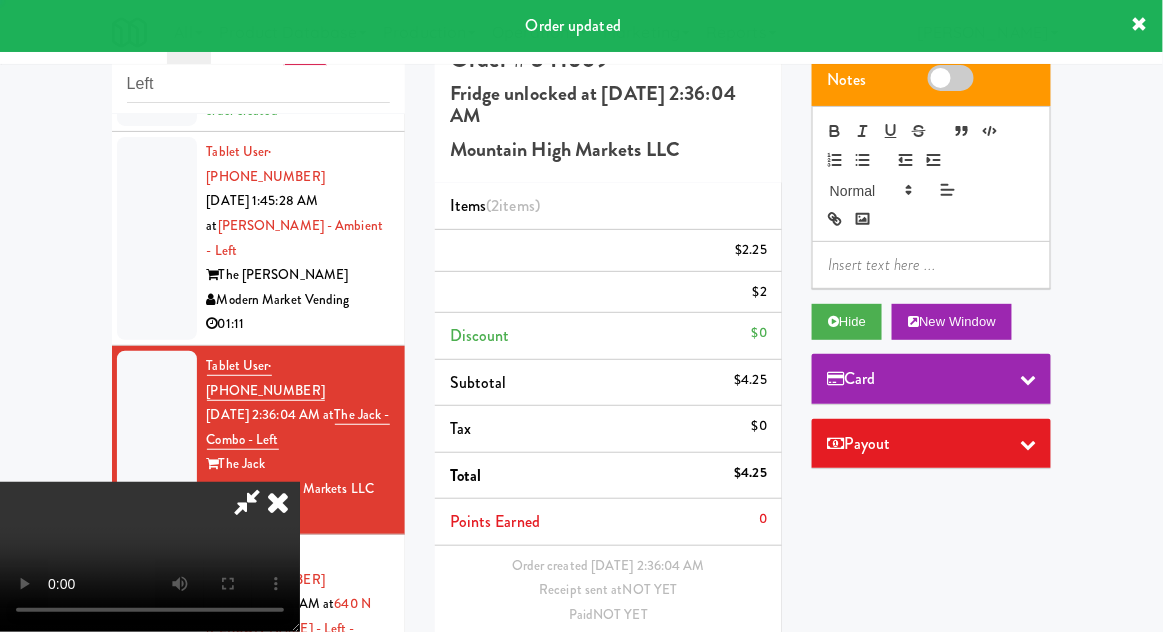 scroll, scrollTop: 0, scrollLeft: 0, axis: both 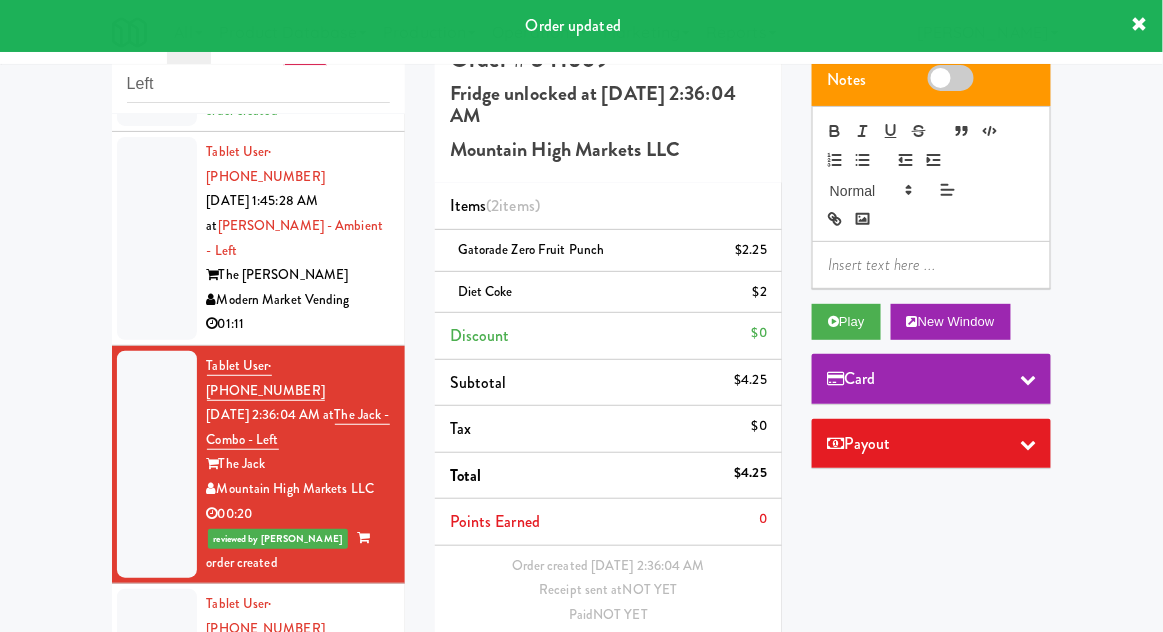 click at bounding box center (157, 690) 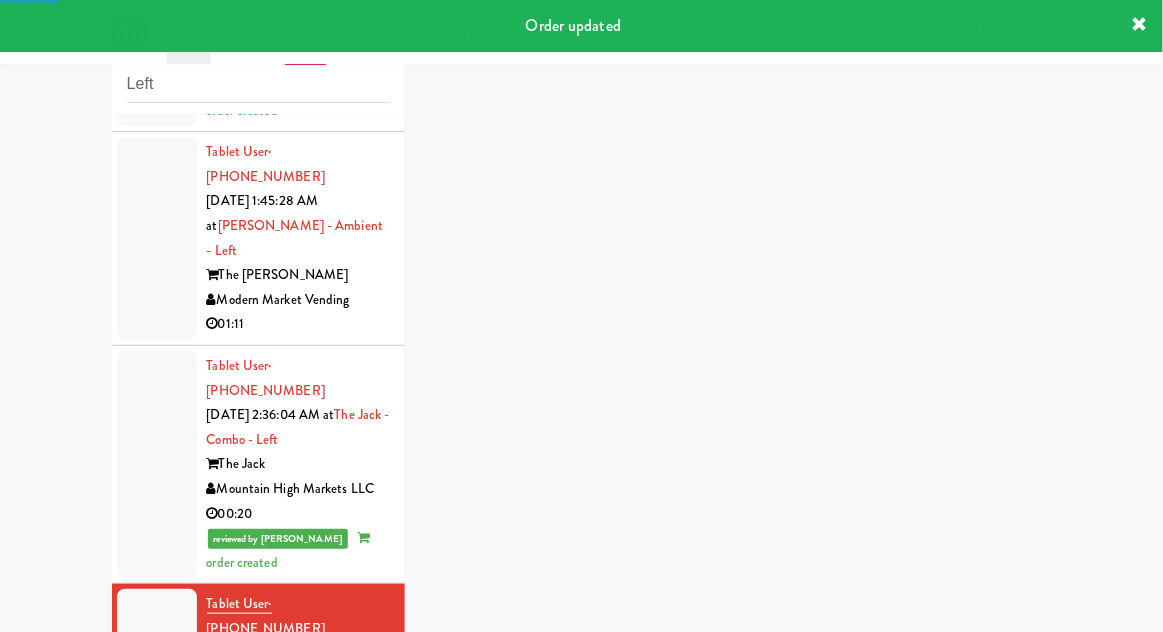 scroll, scrollTop: 796, scrollLeft: 0, axis: vertical 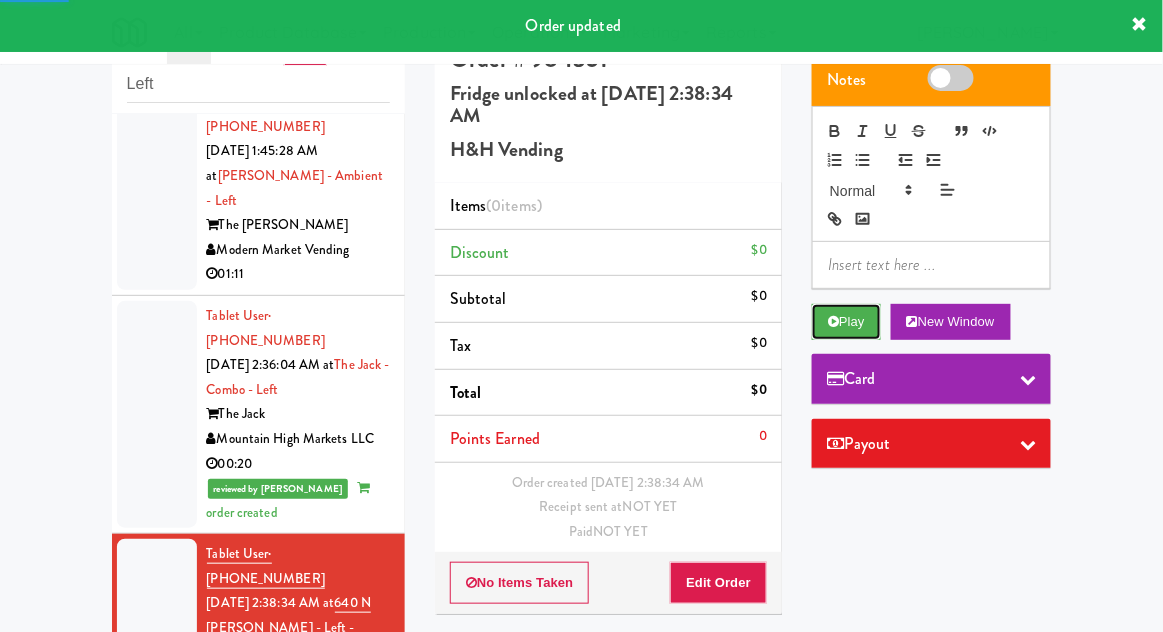 click on "Play" at bounding box center (846, 322) 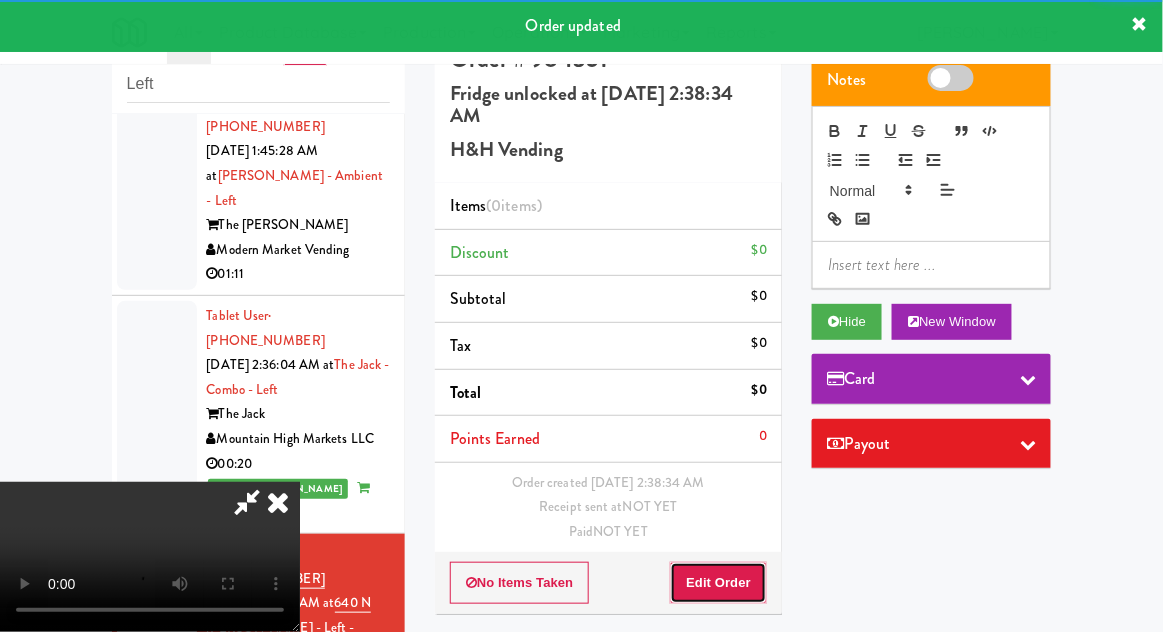 click on "Edit Order" at bounding box center [718, 583] 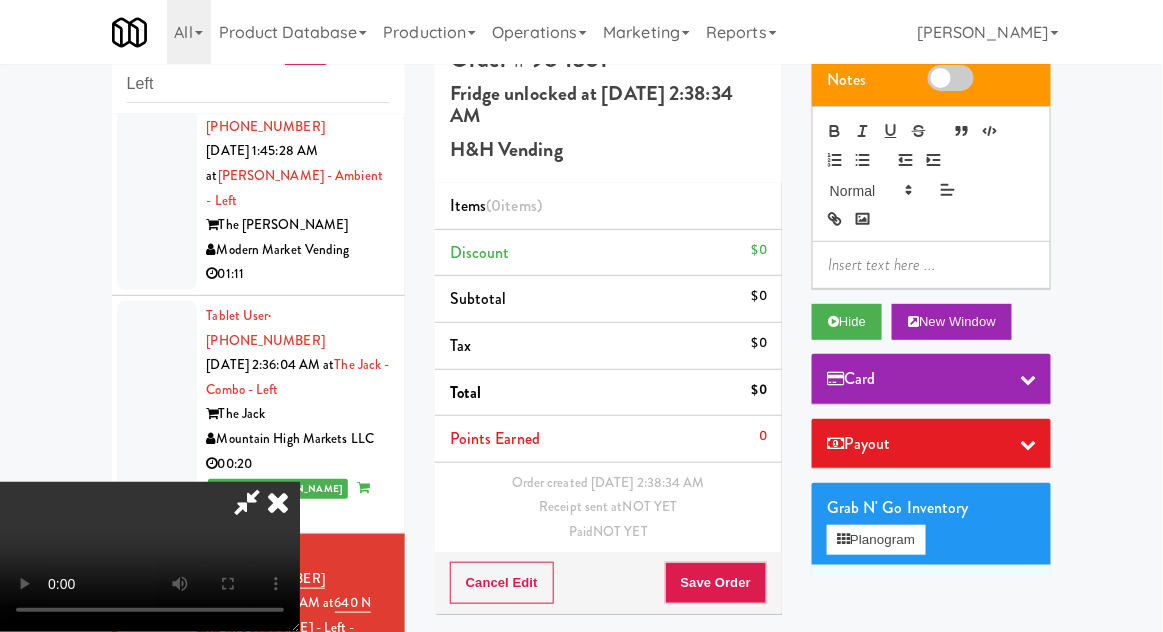 scroll, scrollTop: 73, scrollLeft: 0, axis: vertical 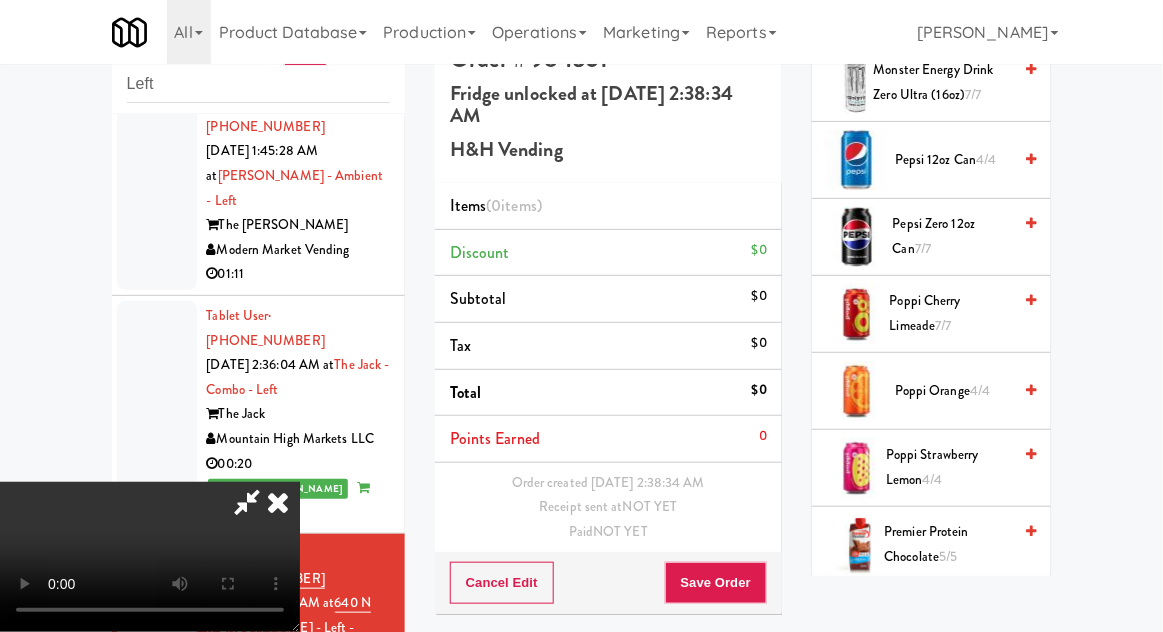 click on "Poppi Cherry Limeade  7/7" at bounding box center [951, 313] 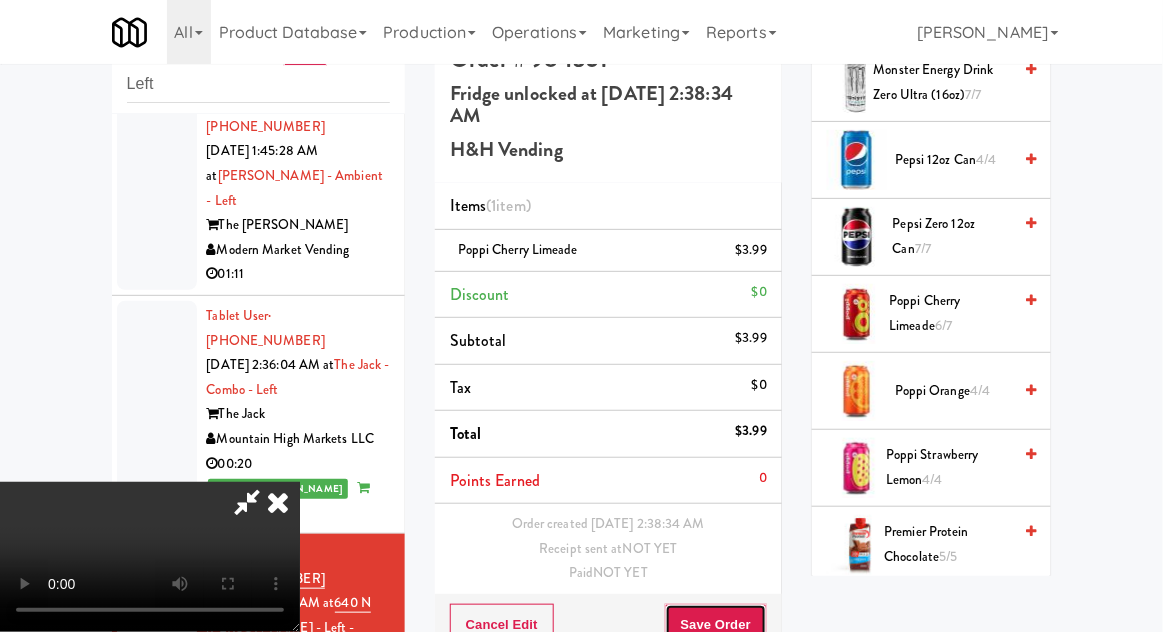 click on "Save Order" at bounding box center (716, 625) 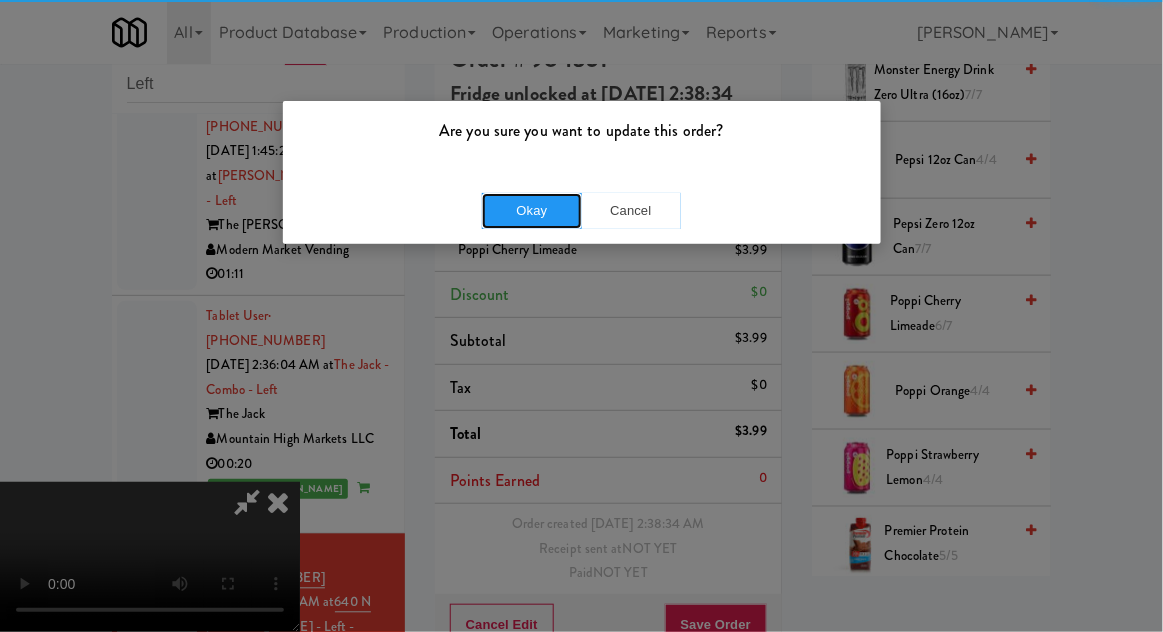 click on "Okay" at bounding box center (532, 211) 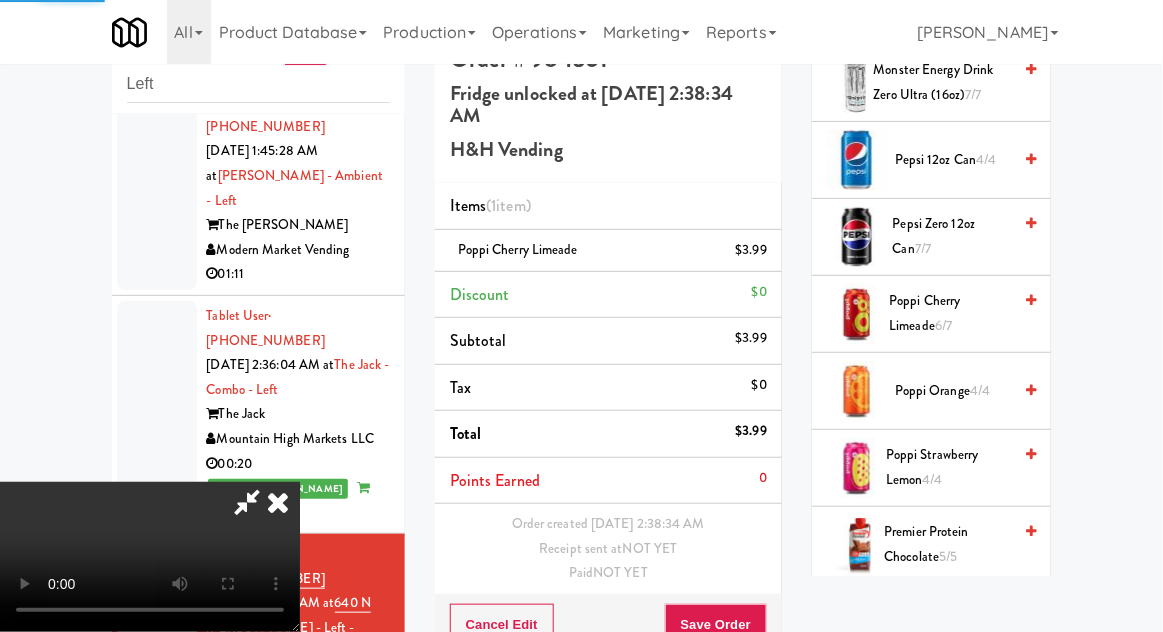scroll, scrollTop: 0, scrollLeft: 0, axis: both 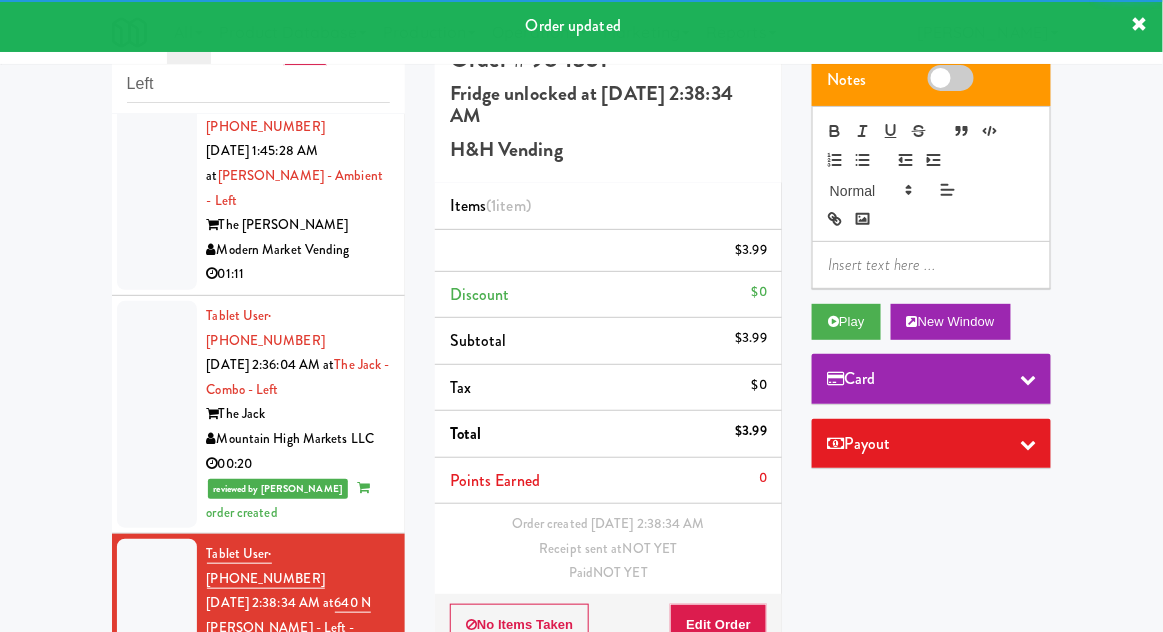 click at bounding box center [157, 854] 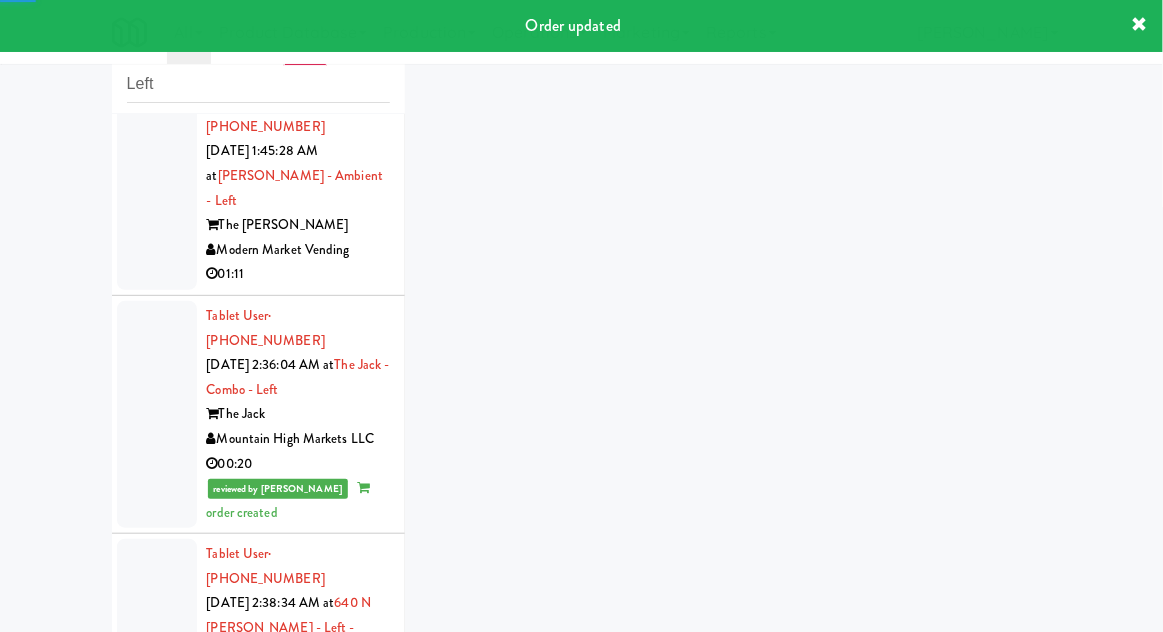 scroll, scrollTop: 845, scrollLeft: 0, axis: vertical 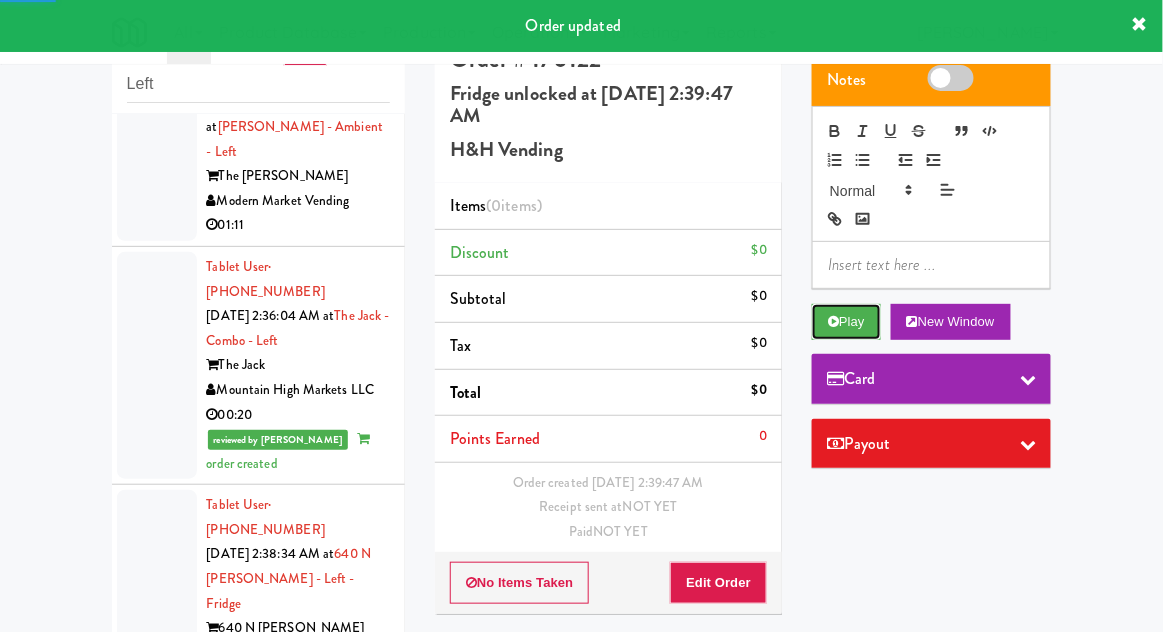click on "Play" at bounding box center (846, 322) 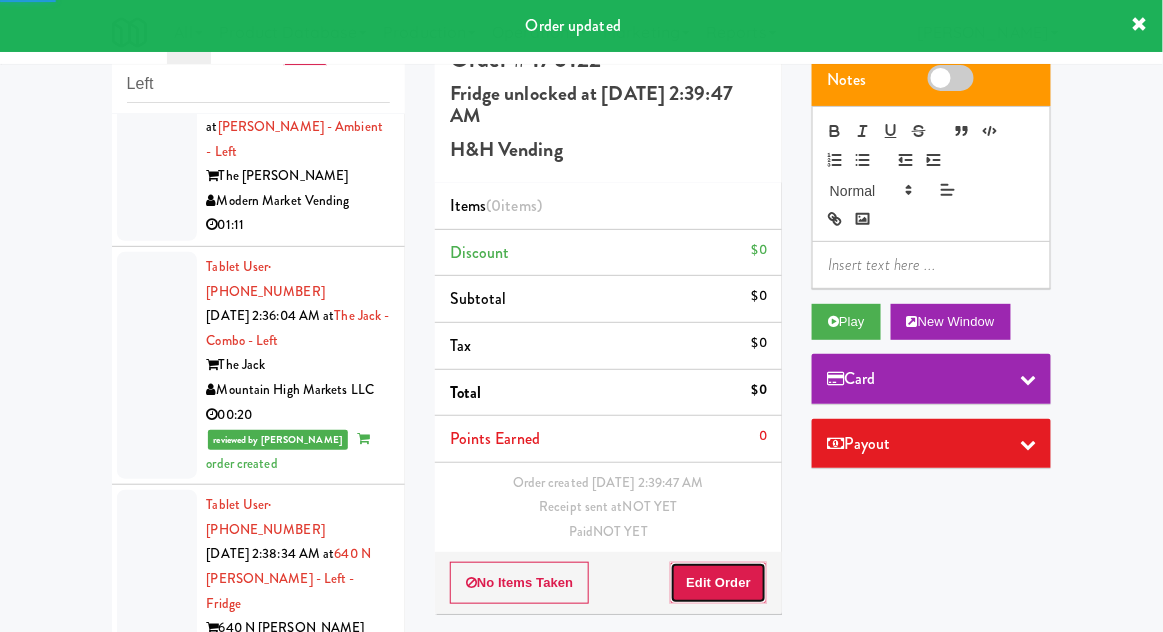 click on "Edit Order" at bounding box center [718, 583] 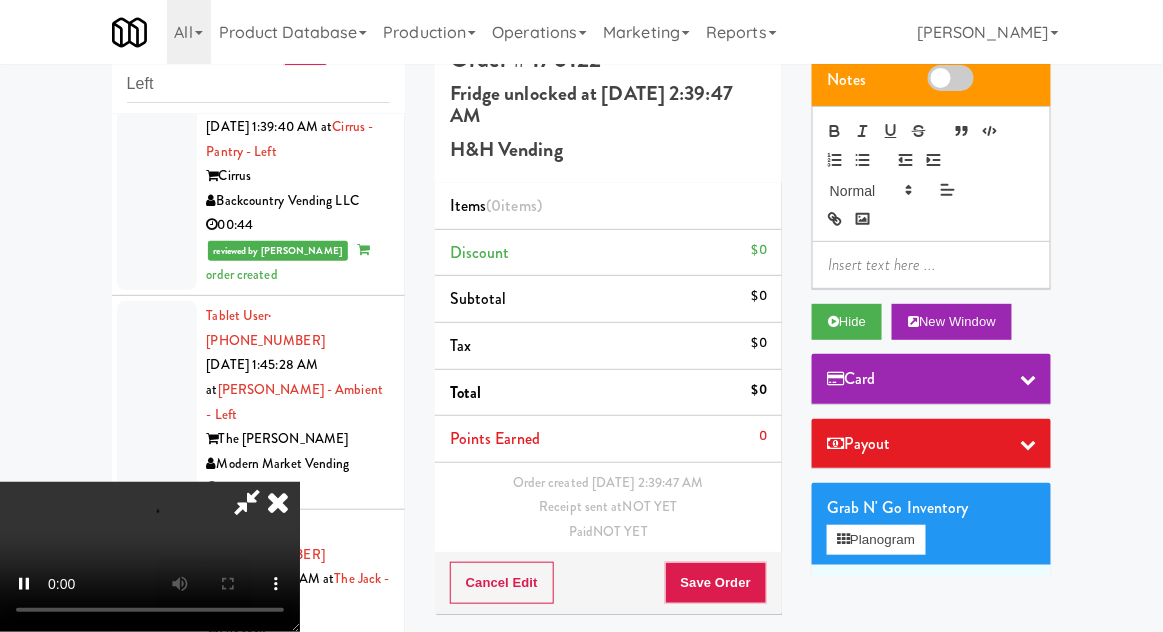 scroll, scrollTop: 845, scrollLeft: 0, axis: vertical 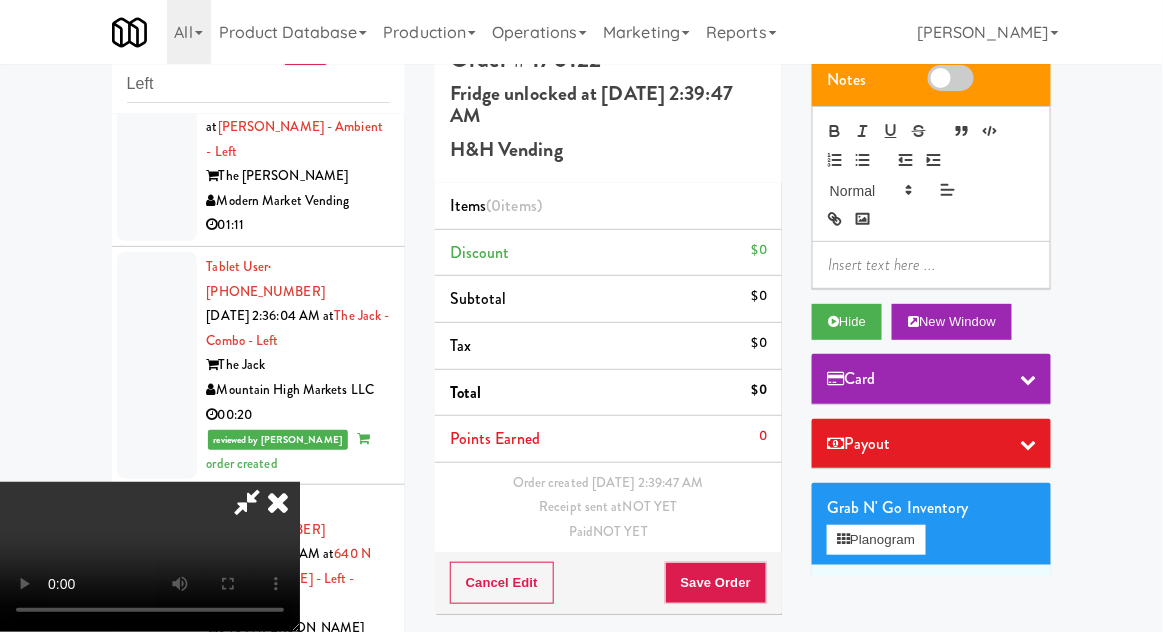 type 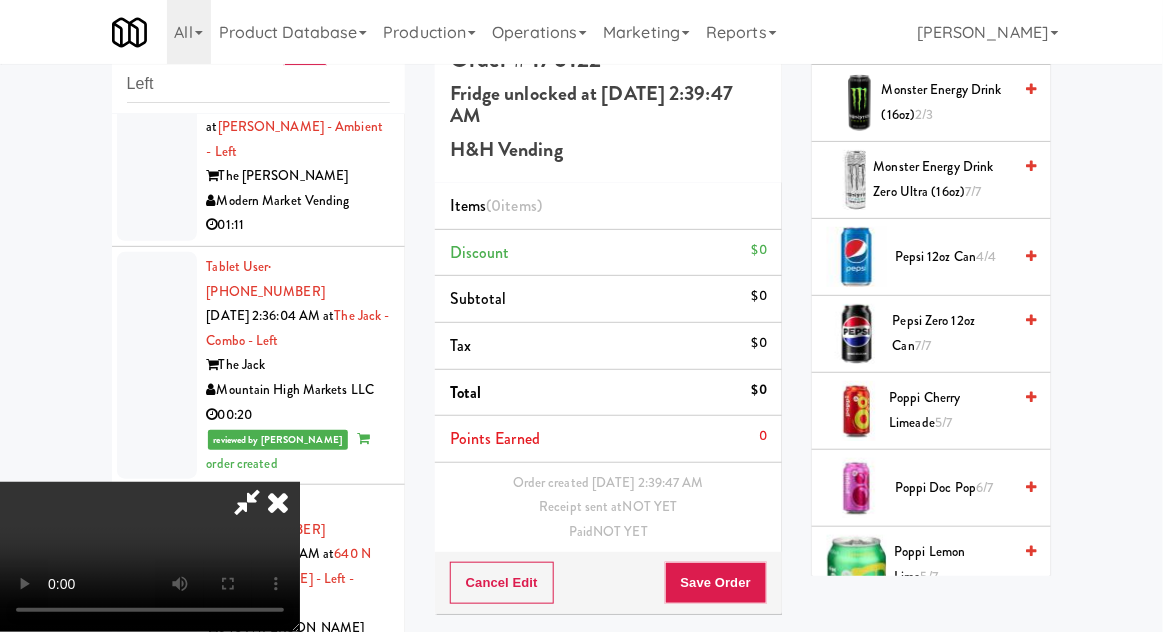scroll, scrollTop: 2246, scrollLeft: 0, axis: vertical 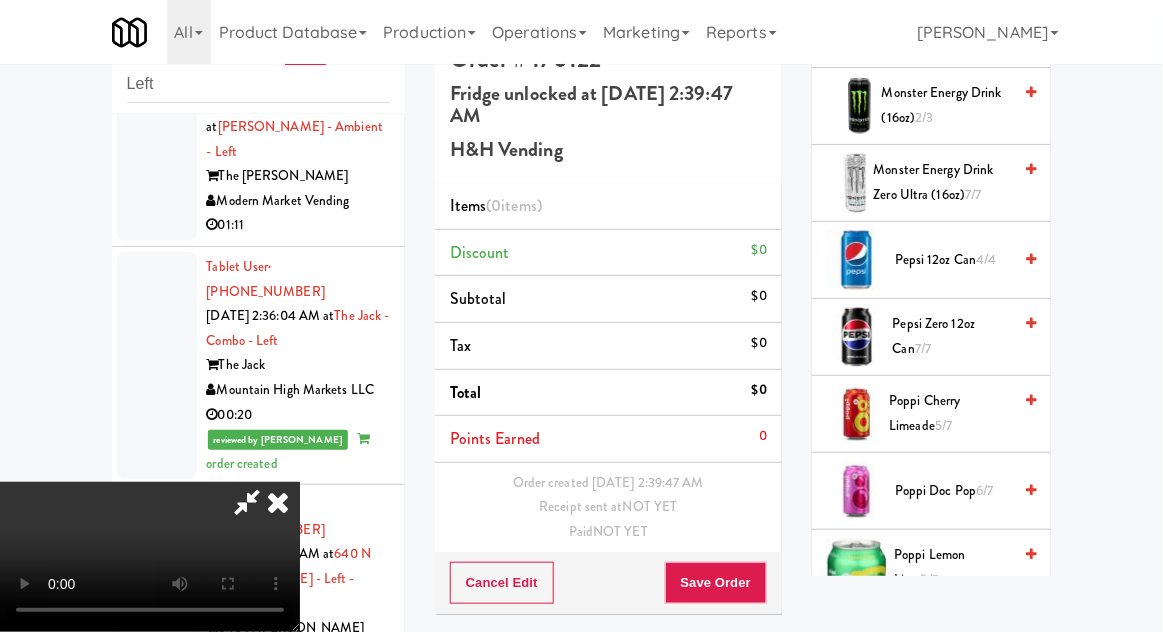 click on "Pepsi 12oz can  4/4" at bounding box center [953, 260] 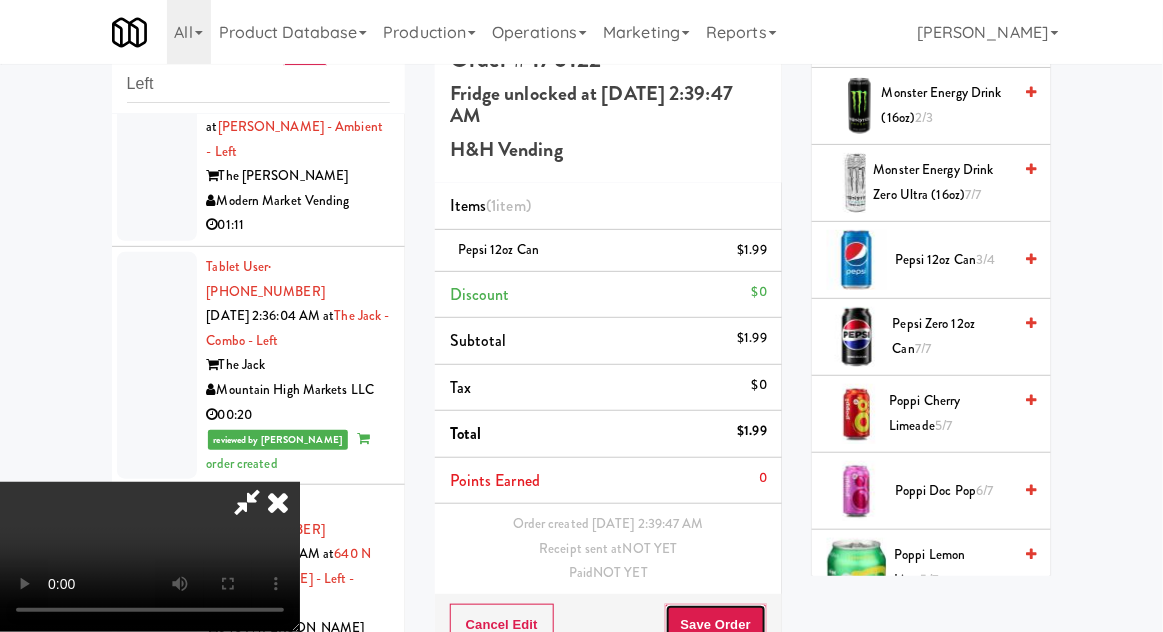 click on "Save Order" at bounding box center (716, 625) 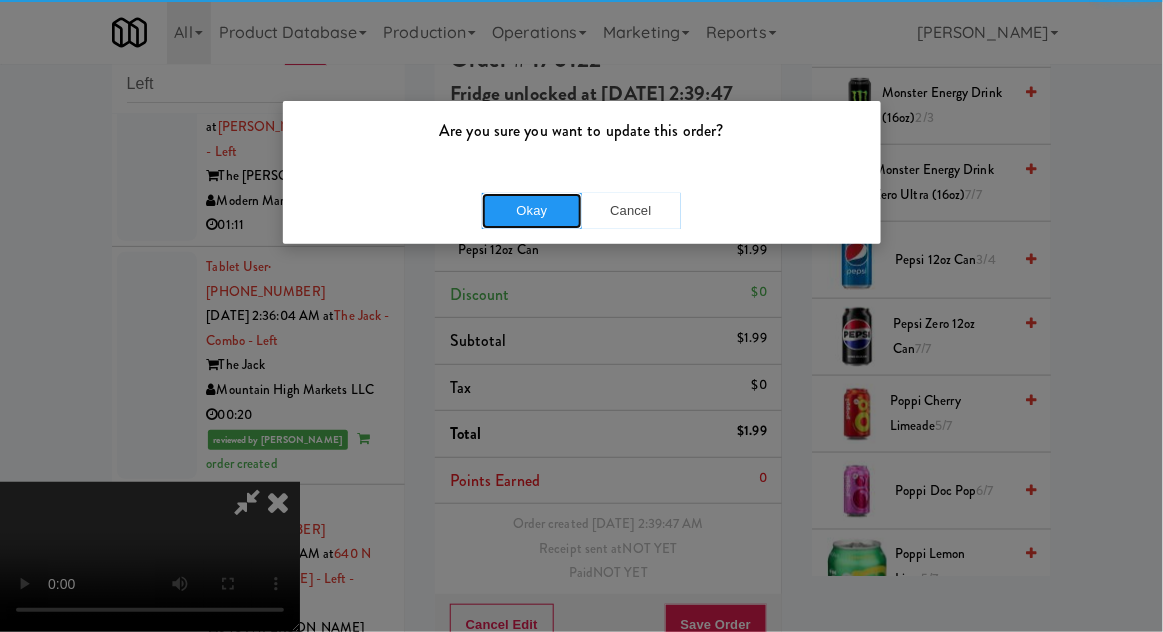 click on "Okay" at bounding box center [532, 211] 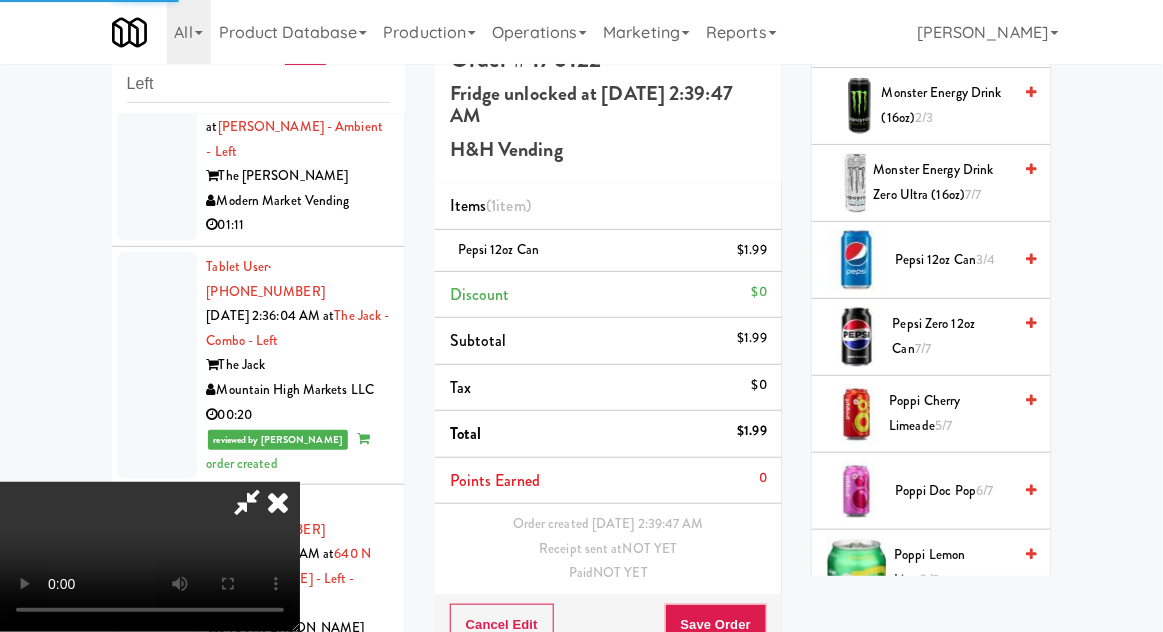 scroll, scrollTop: 0, scrollLeft: 0, axis: both 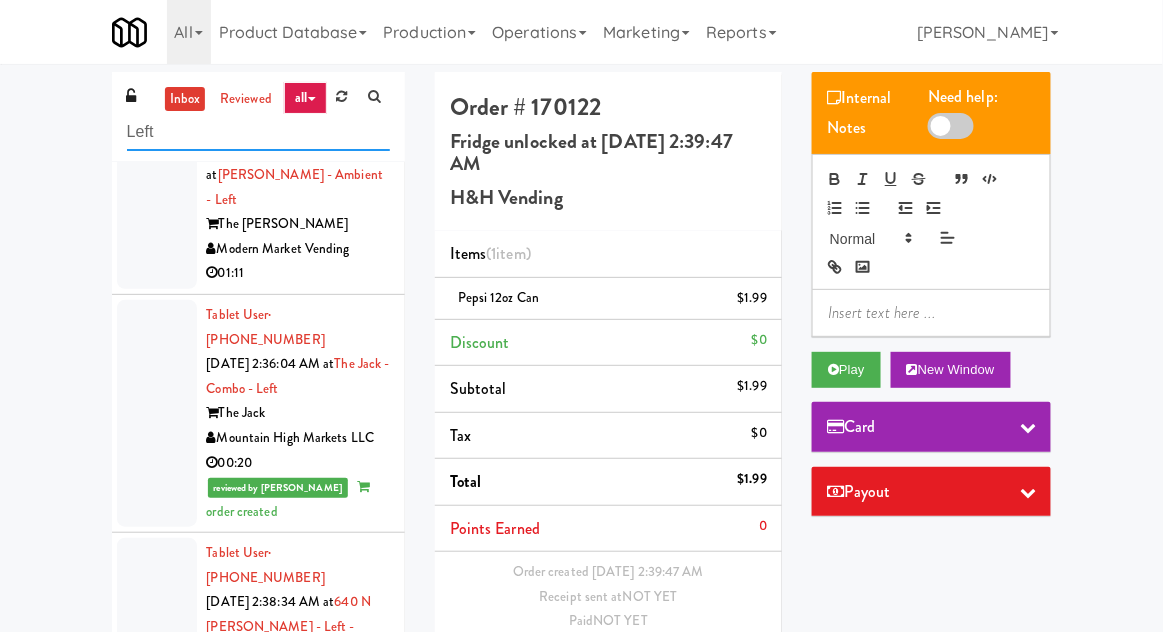click on "Left" at bounding box center (258, 132) 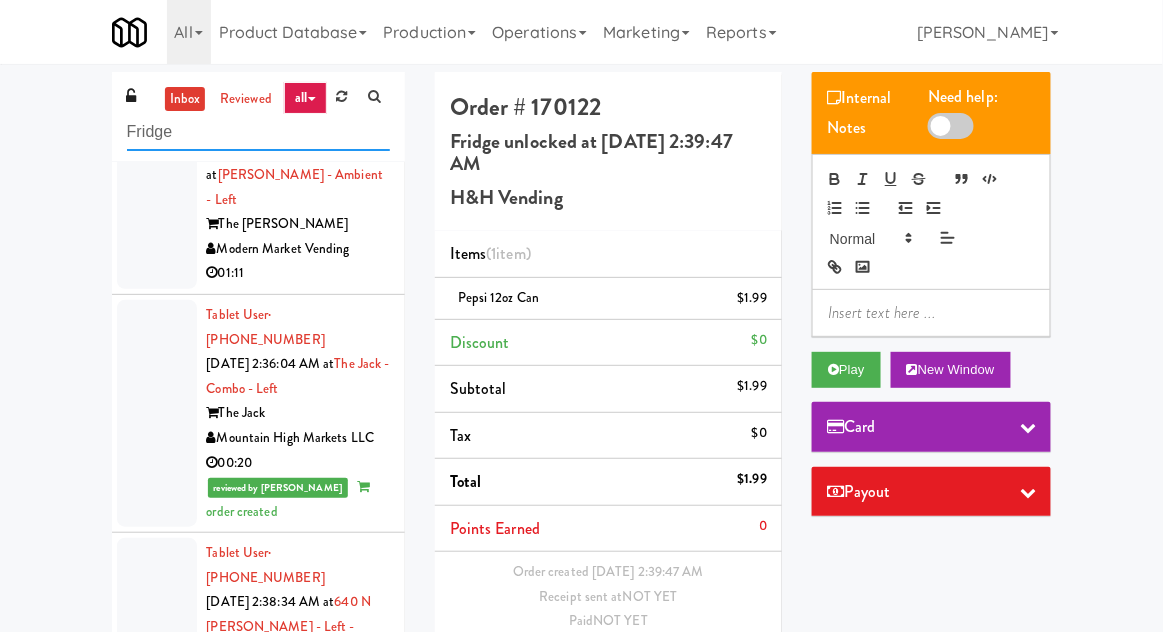 type on "Fridge" 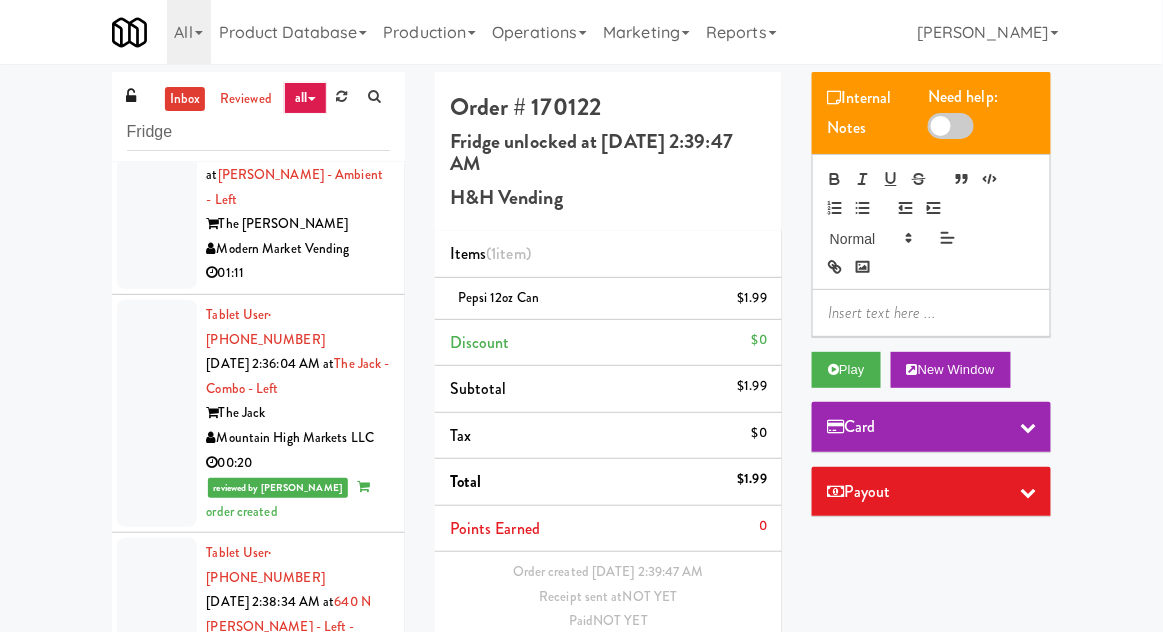 click on "inbox reviewed all    all     gen 1.5     gen 2/3     gen 4     help requested     failed   Fridge Tablet User  · (530) 718-4436 [DATE] 8:05:09 PM at  Avant HP - Cooler - Left  The Avant and Huntington Pointe  Smart Vending of [US_STATE]  00:13 reviewed by [PERSON_NAME]  order created     Tablet User  · (912) 657-6609 [DATE] 10:06:53 PM at  Avant HP - Cooler - Left  The Avant and Huntington Pointe  Smart Vending of [US_STATE]  00:05 reviewed by [PERSON_NAME]  order created     Tablet User  · (720) 600-2004 [DATE] 1:39:40 AM at  Cirrus - Pantry - Left  Cirrus  Backcountry Vending LLC  00:44 reviewed by [PERSON_NAME]  order created     Tablet User  · (504) 357-8411 [DATE] 1:45:28 AM at  [PERSON_NAME] - Ambient - Left  The [PERSON_NAME]  Modern Market Vending  01:11     Tablet User  · (480) 387-7405 [DATE] 2:36:04 AM at  The Jack - Combo - Left  The Jack  Mountain High Markets LLC  00:20 reviewed by [PERSON_NAME]  order created     Tablet User  · (530) 448-4269 [DATE] 2:38:34 AM at   [STREET_ADDRESS][PERSON_NAME]  00:06" at bounding box center [581, 424] 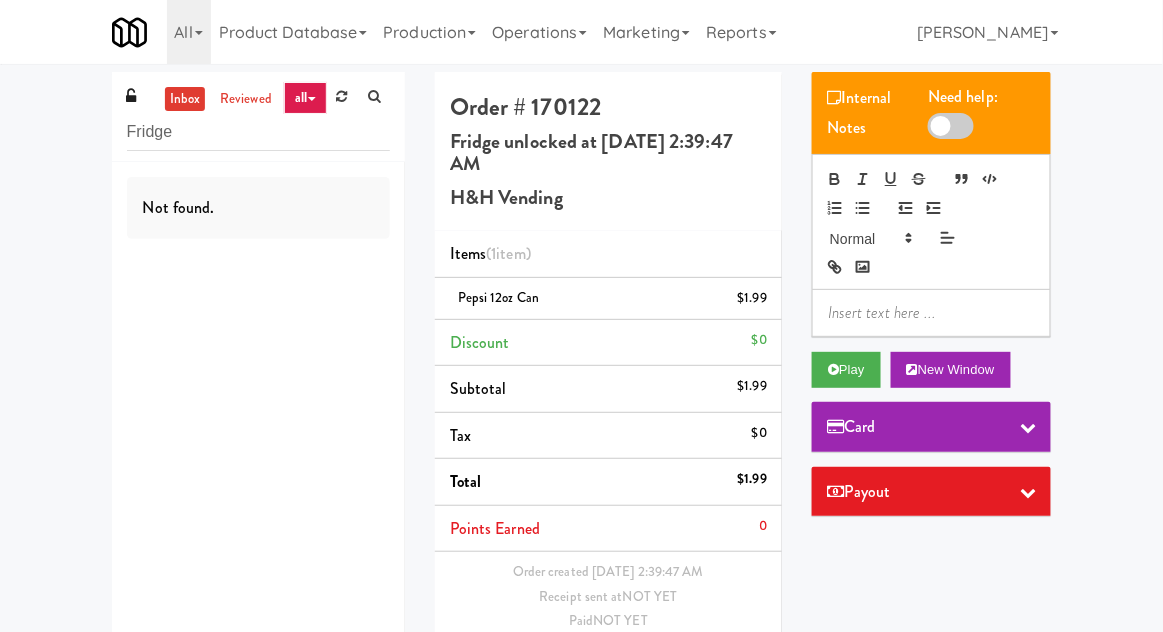 scroll, scrollTop: 0, scrollLeft: 0, axis: both 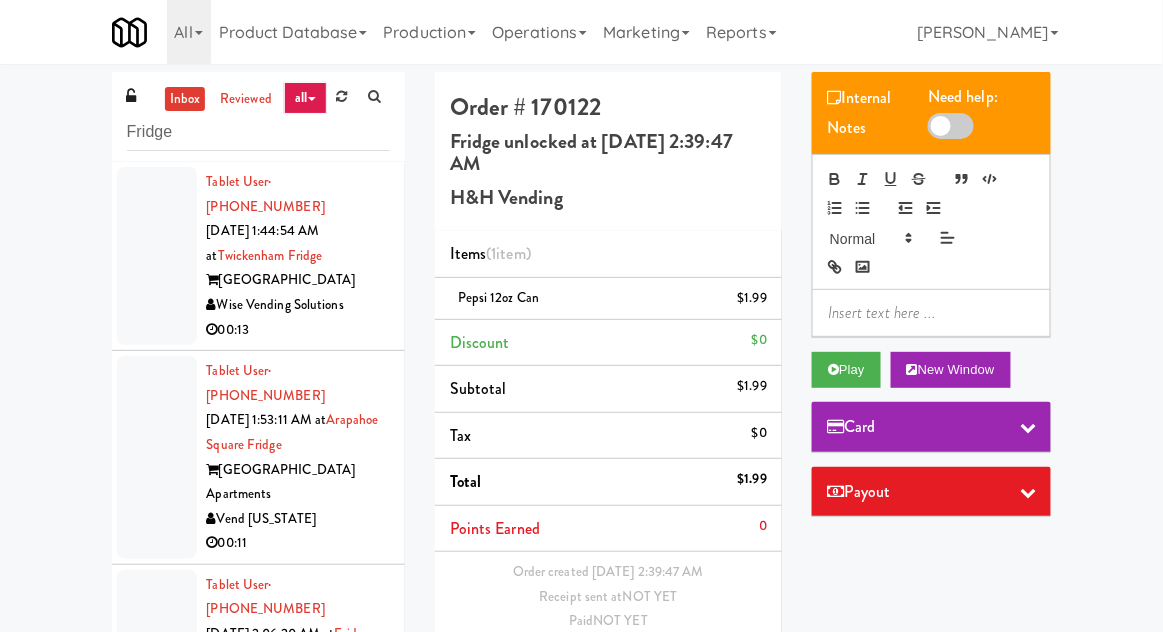 click at bounding box center [157, 256] 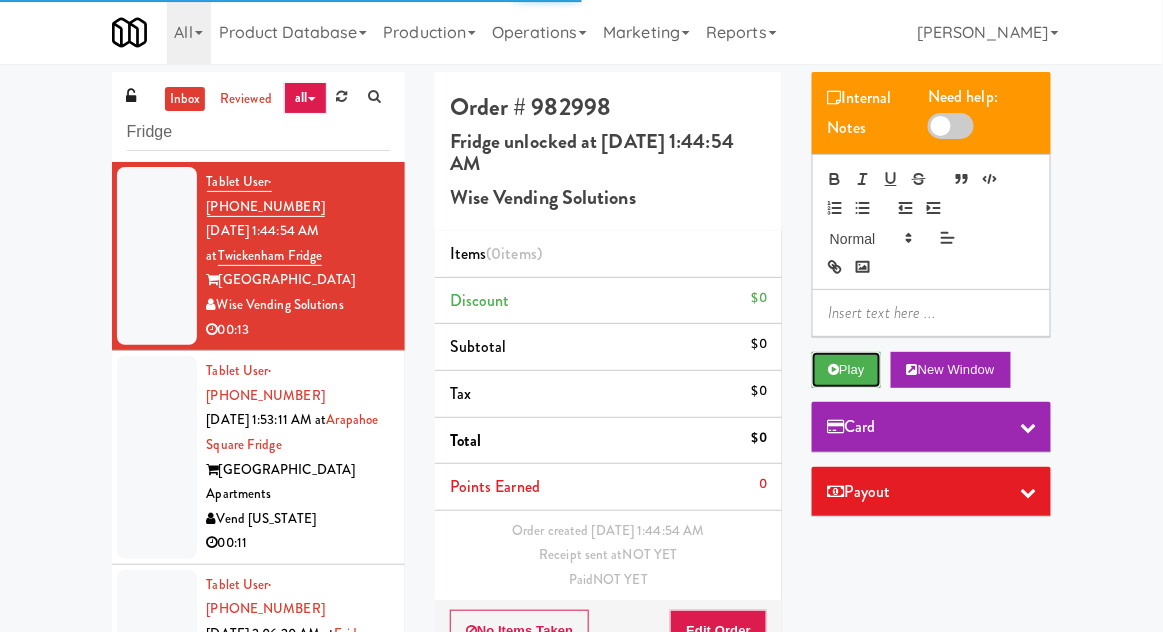 click on "Play" at bounding box center (846, 370) 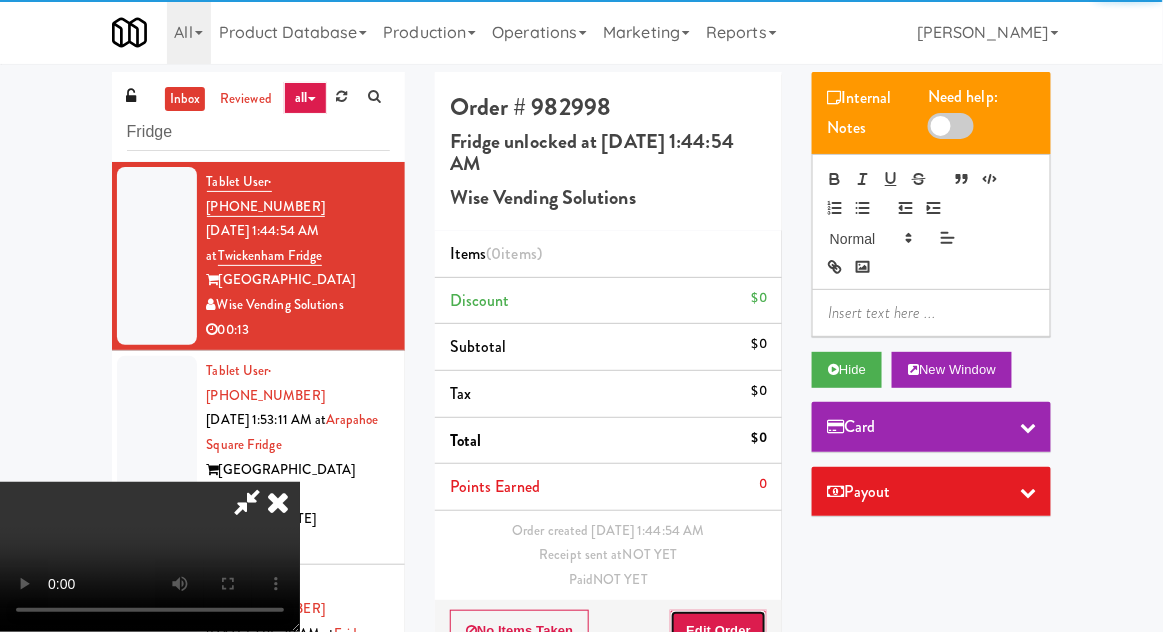 click on "Edit Order" at bounding box center [718, 631] 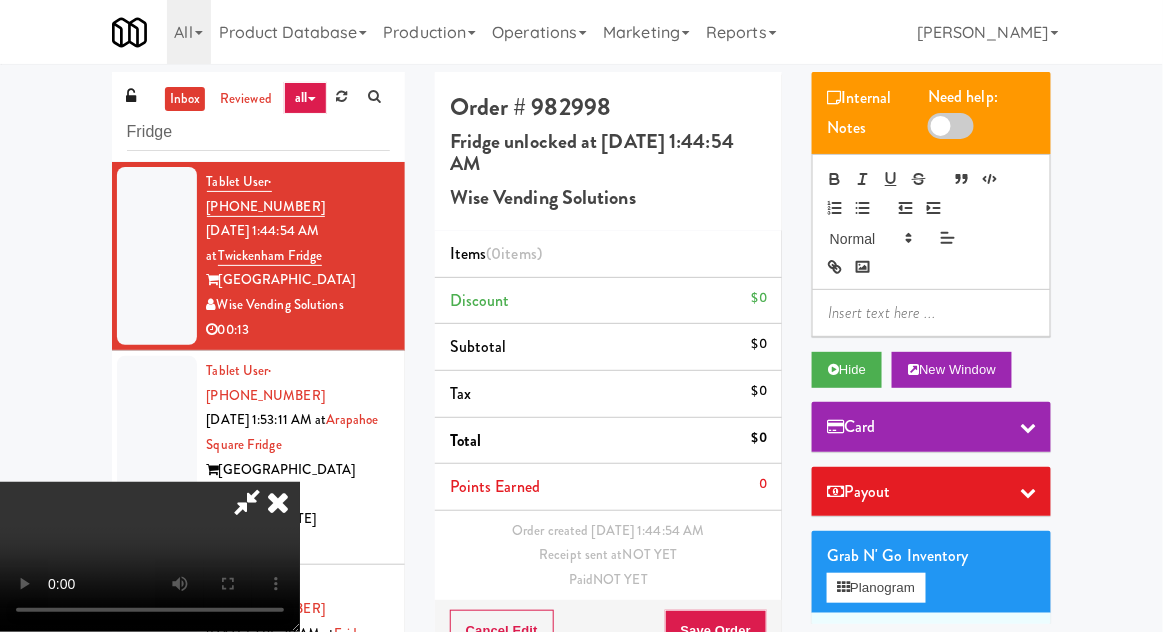 scroll, scrollTop: 73, scrollLeft: 0, axis: vertical 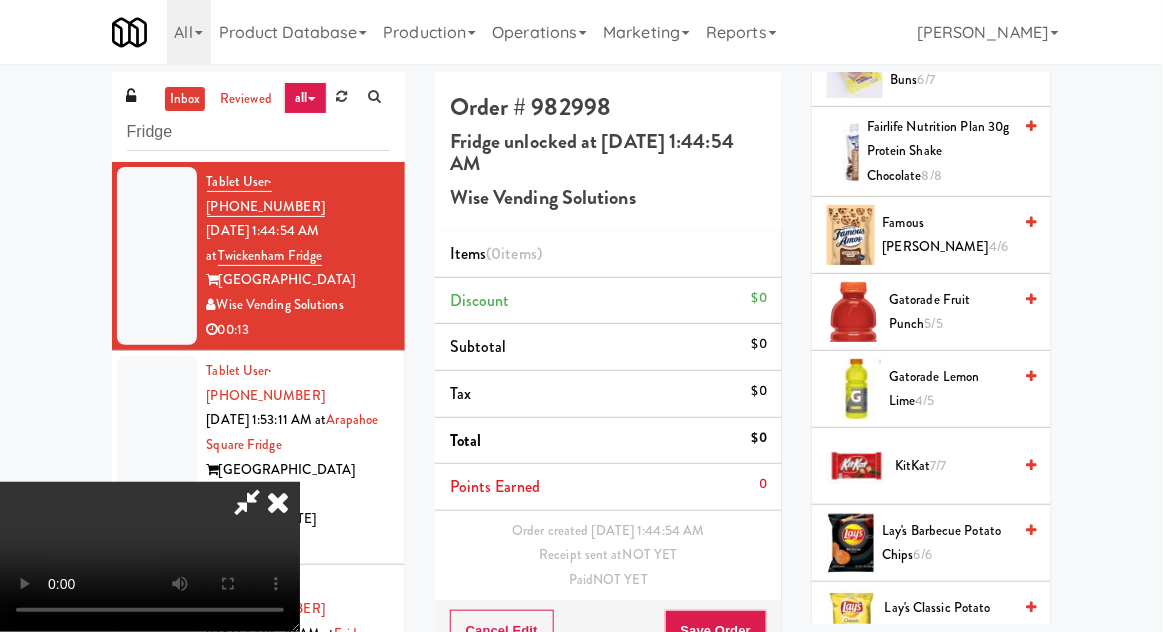 click on "KitKat  7/7" at bounding box center [953, 466] 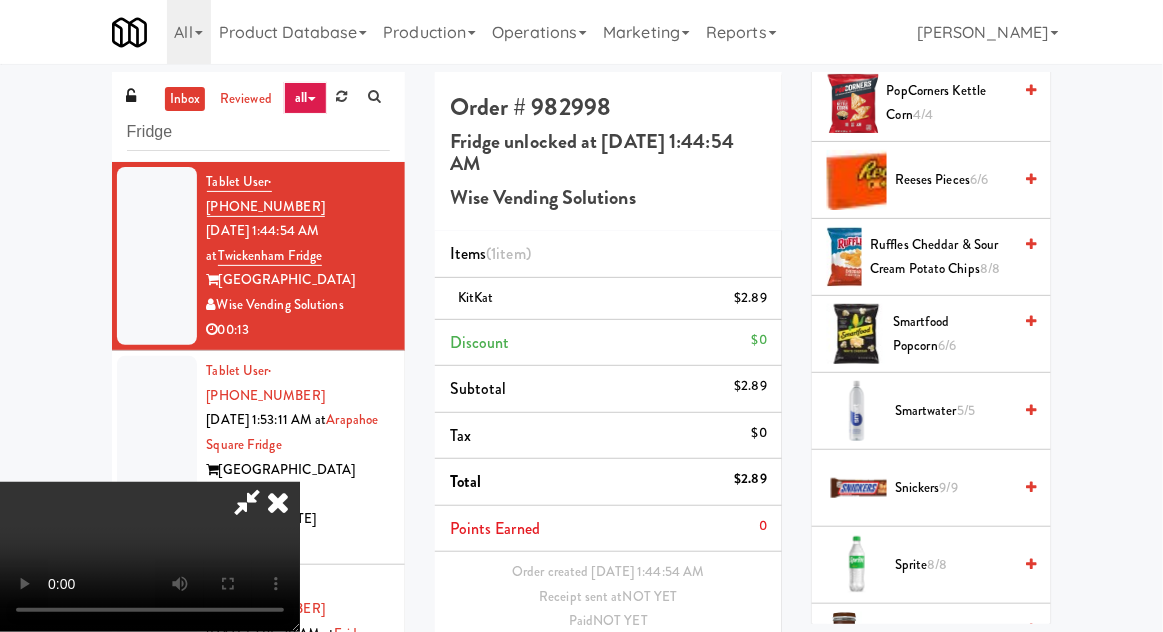 scroll, scrollTop: 2642, scrollLeft: 0, axis: vertical 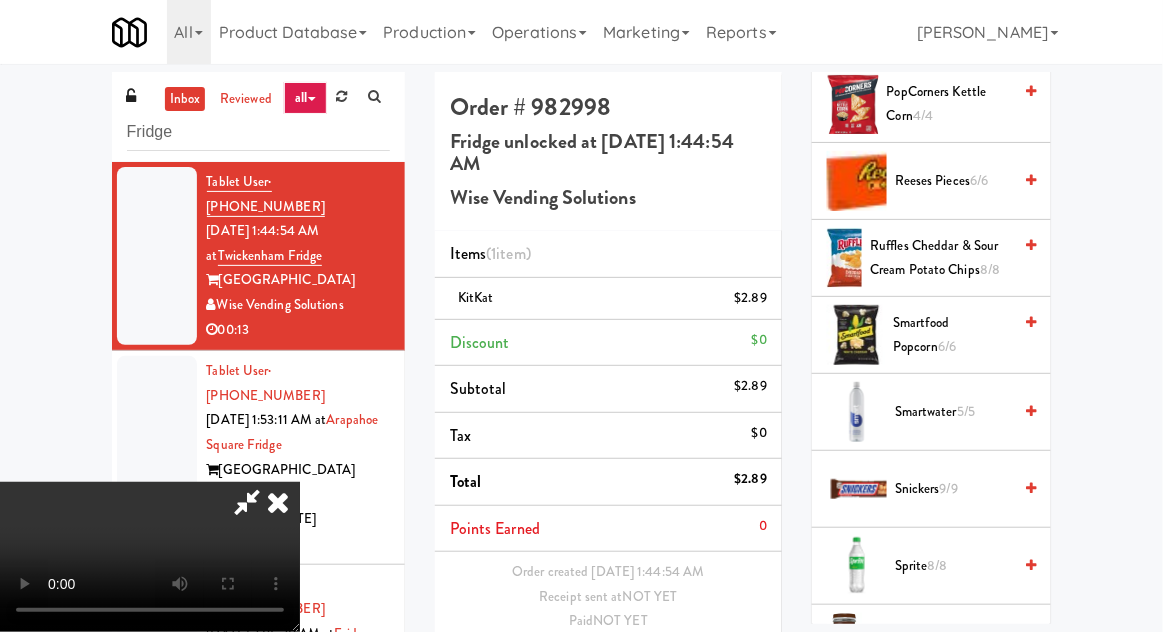 click on "Snickers  9/9" at bounding box center [953, 489] 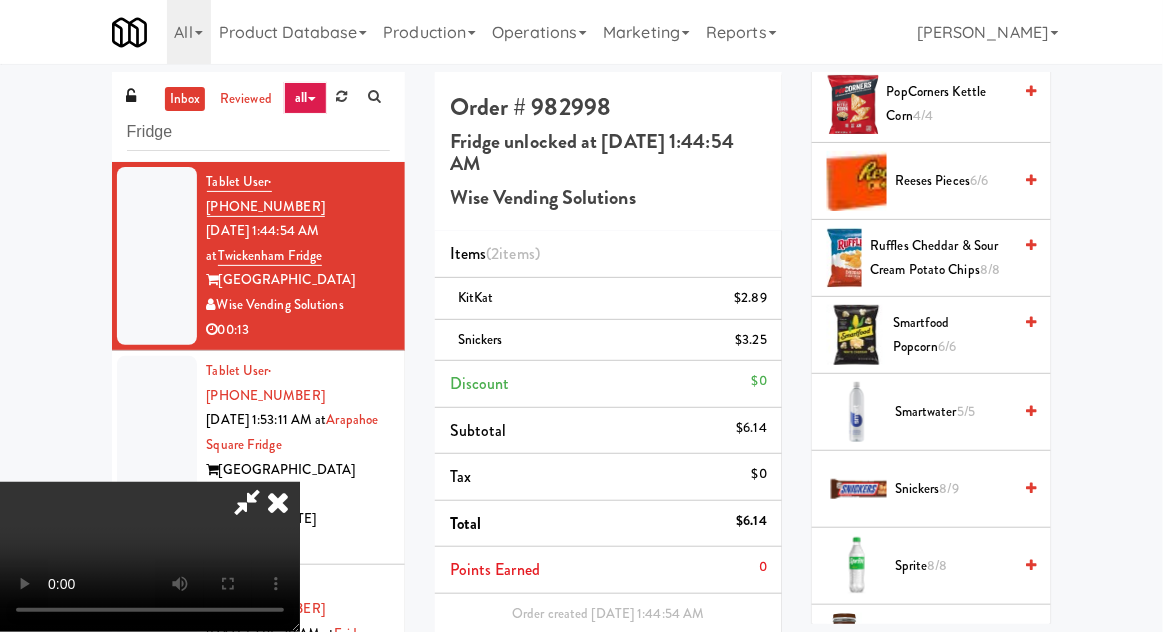 scroll, scrollTop: 48, scrollLeft: 0, axis: vertical 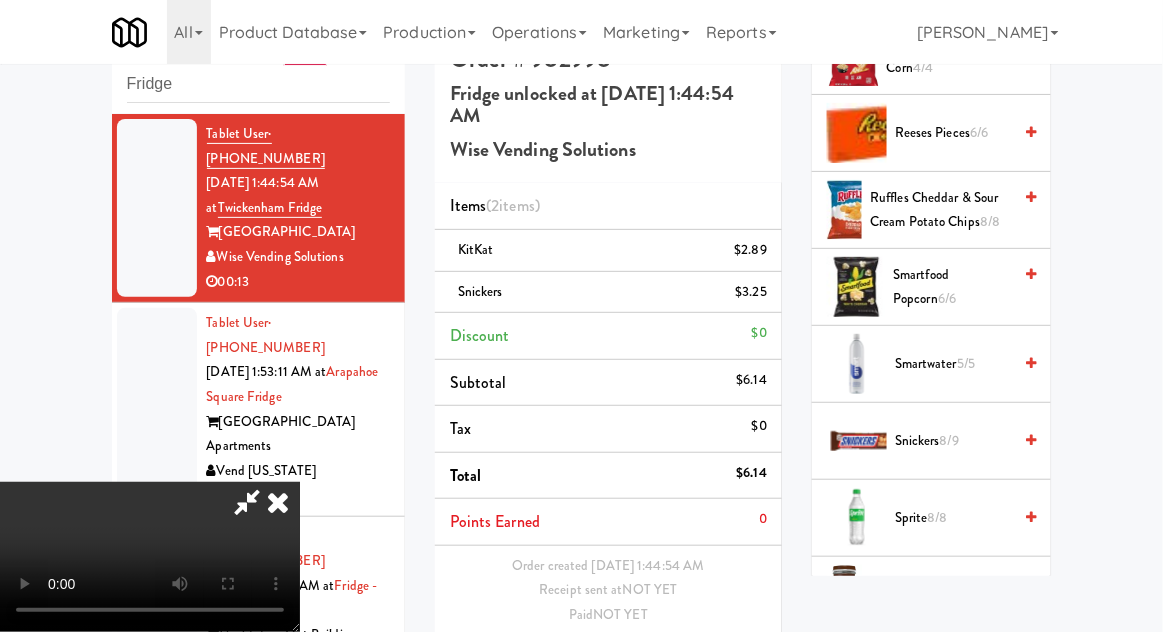 click on "Save Order" at bounding box center (716, 667) 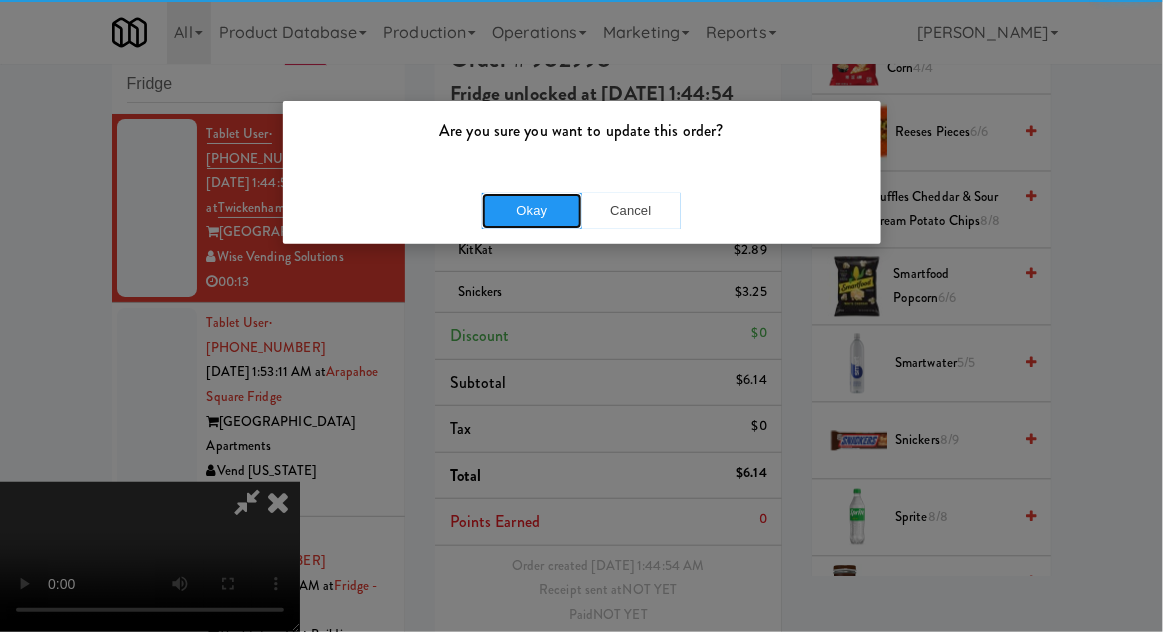 click on "Okay" at bounding box center (532, 211) 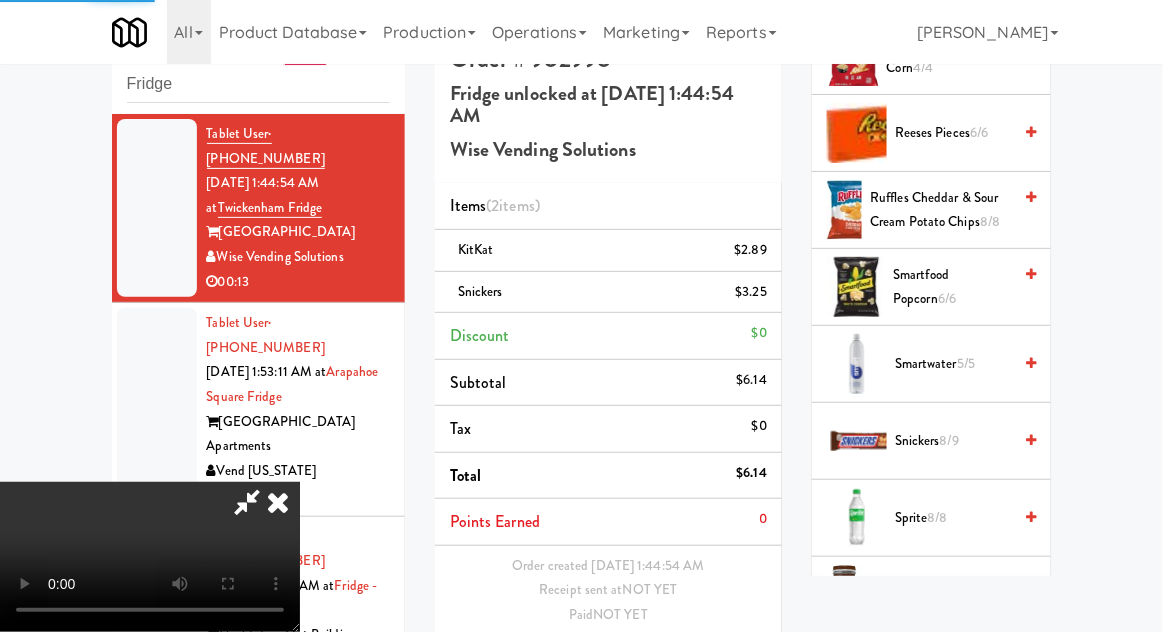 scroll, scrollTop: 0, scrollLeft: 0, axis: both 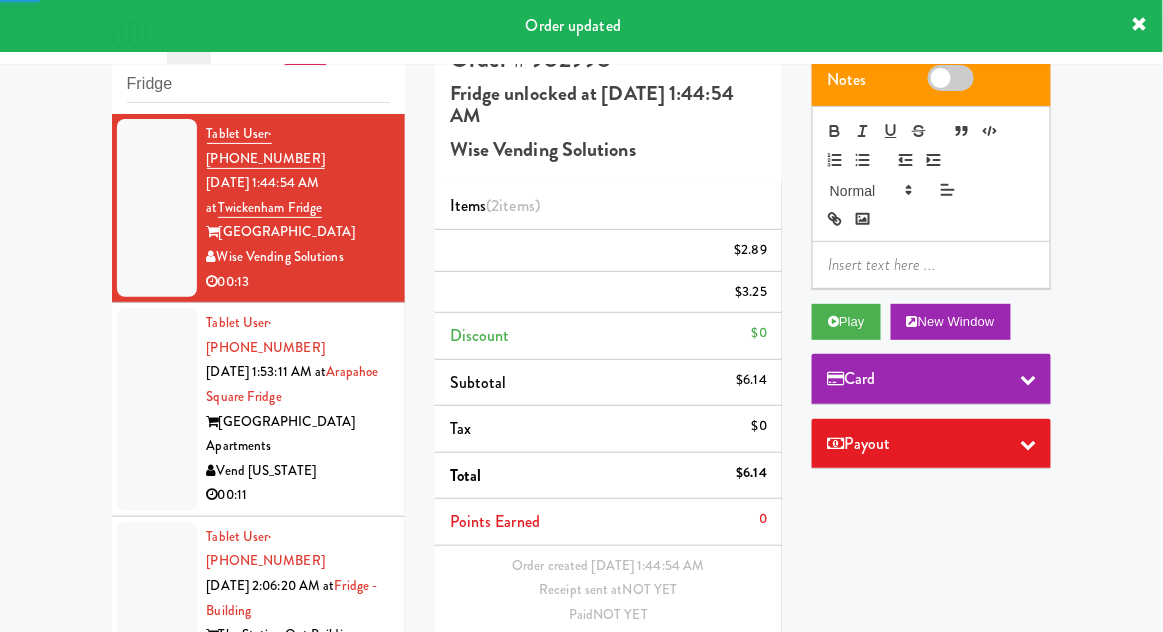 click at bounding box center [157, 409] 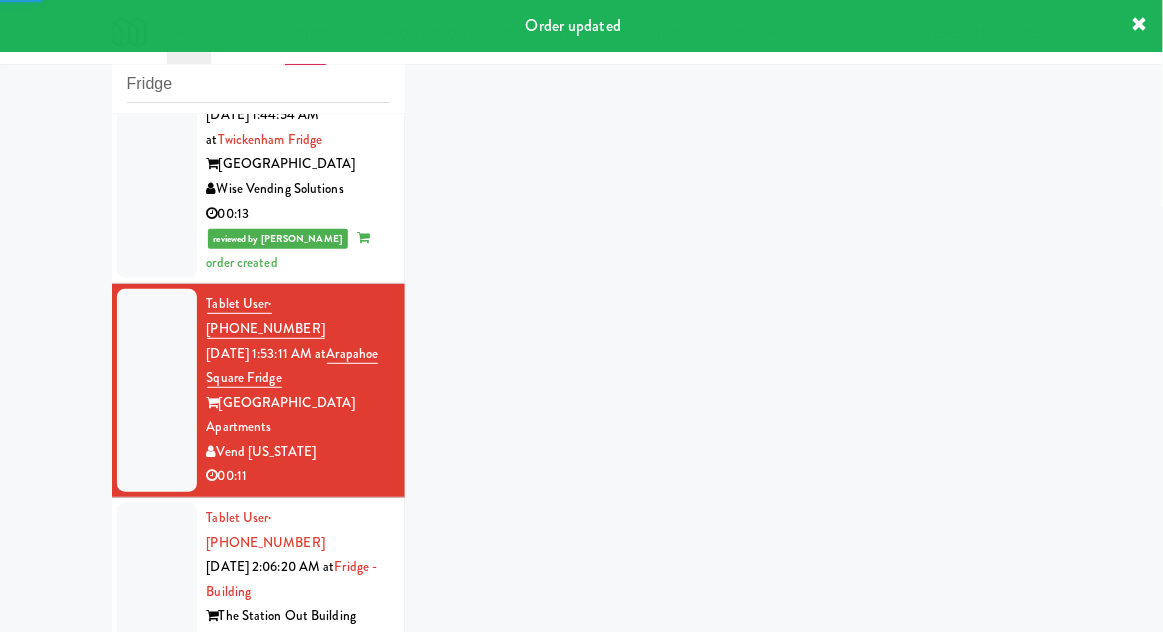 scroll, scrollTop: 106, scrollLeft: 0, axis: vertical 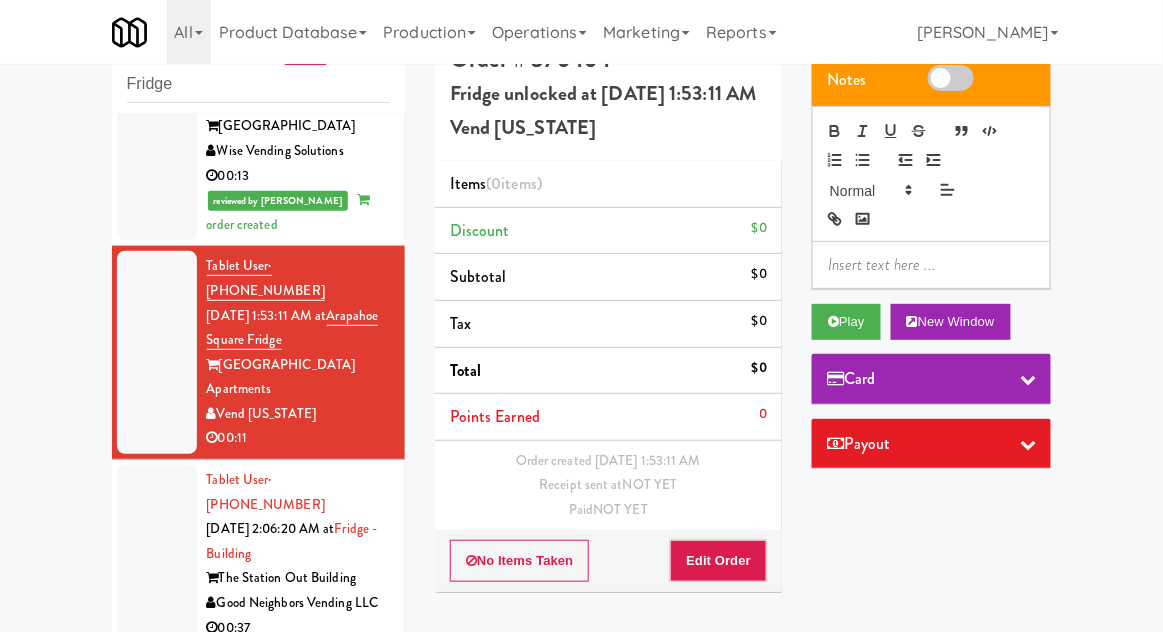 click on "Play" at bounding box center (846, 322) 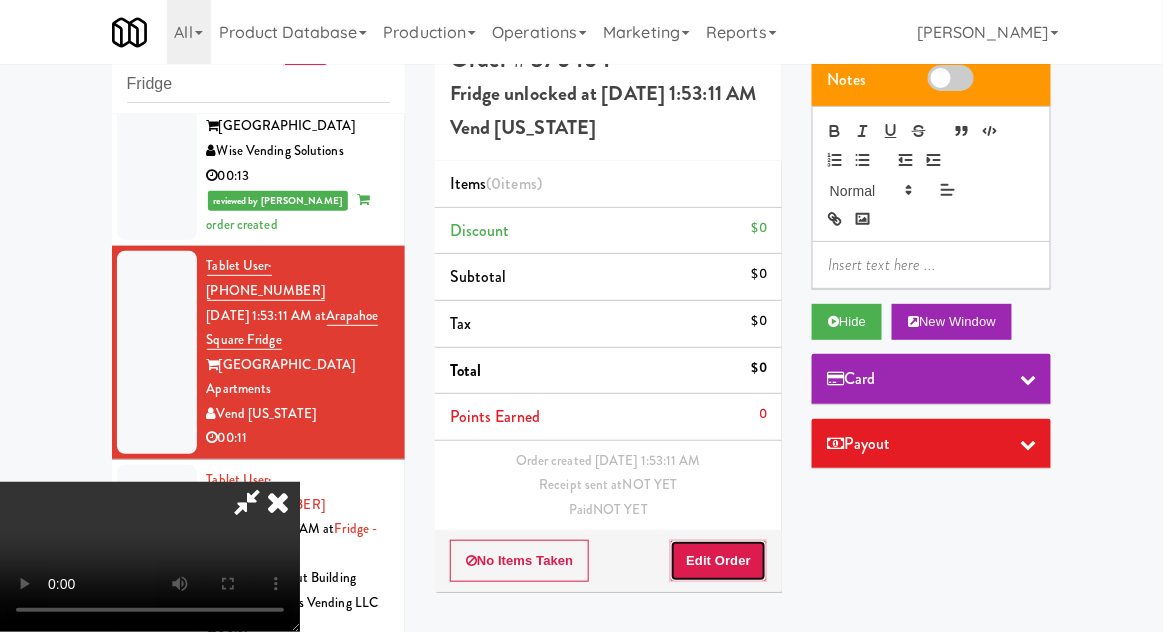 click on "Edit Order" at bounding box center [718, 561] 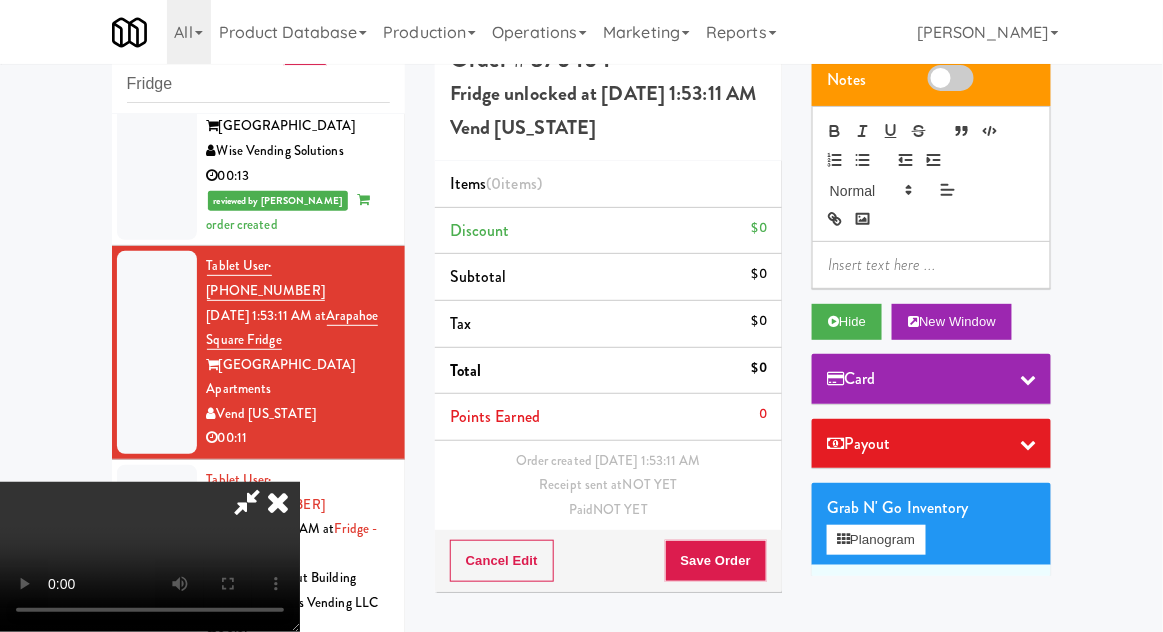scroll, scrollTop: 73, scrollLeft: 0, axis: vertical 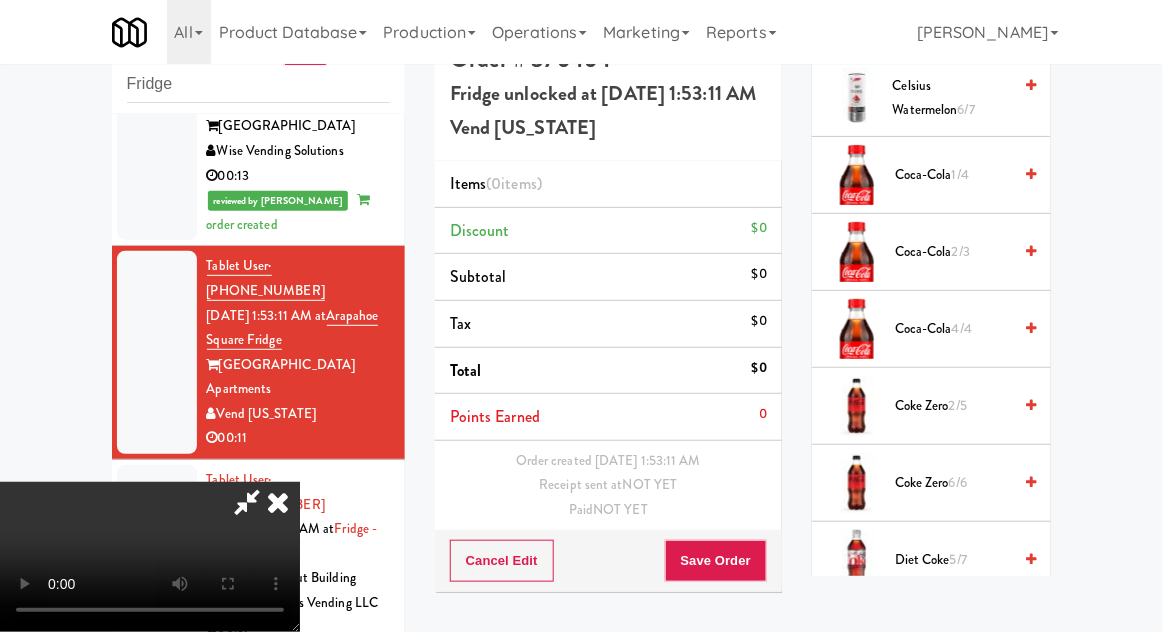 click on "Coca-Cola  1/4" at bounding box center (953, 175) 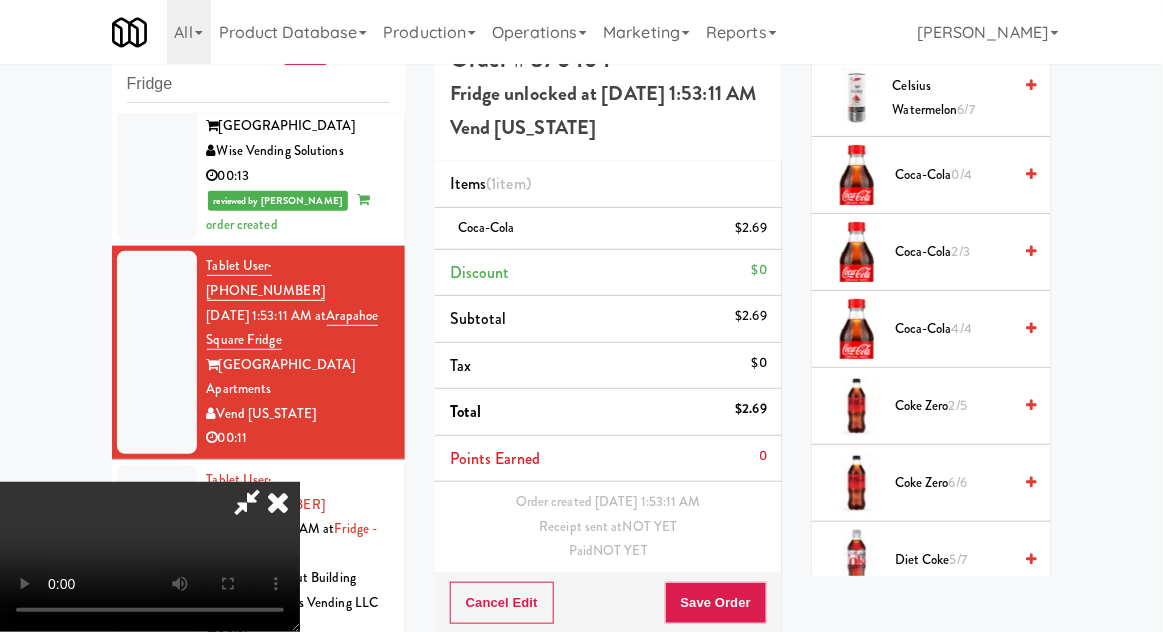 scroll, scrollTop: 73, scrollLeft: 0, axis: vertical 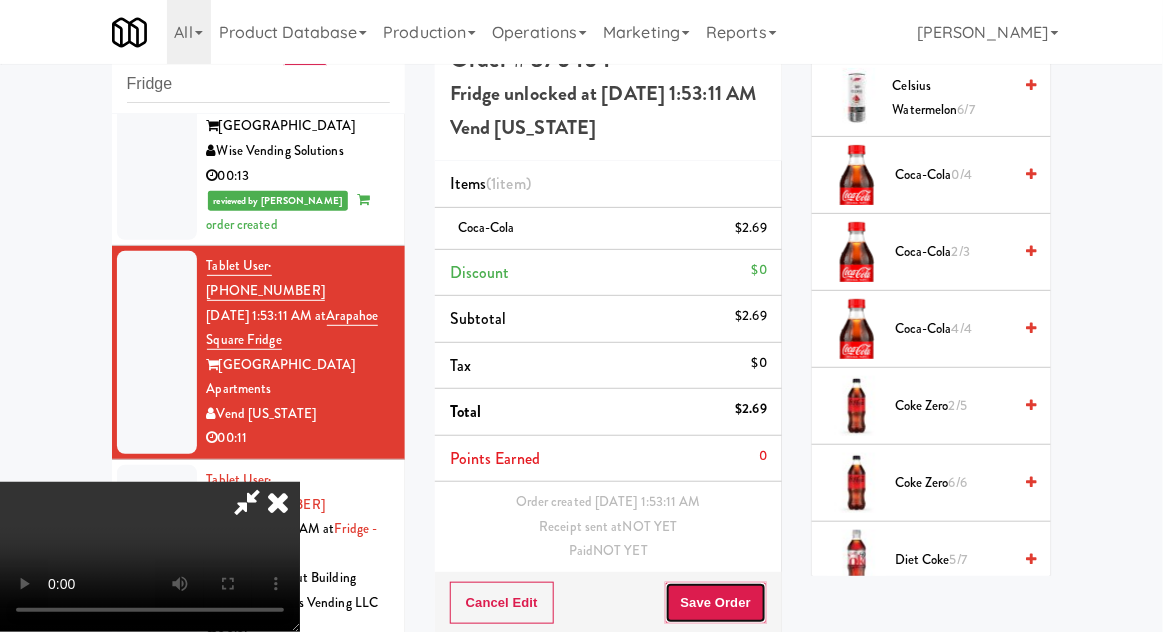 click on "Save Order" at bounding box center [716, 603] 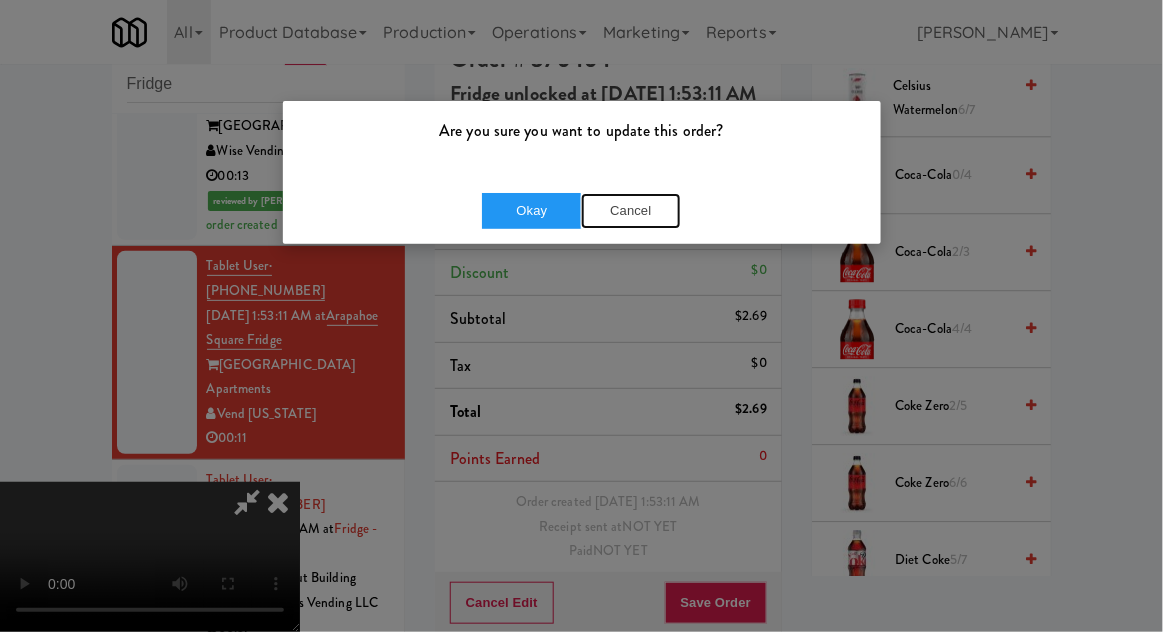 click on "Cancel" at bounding box center [631, 211] 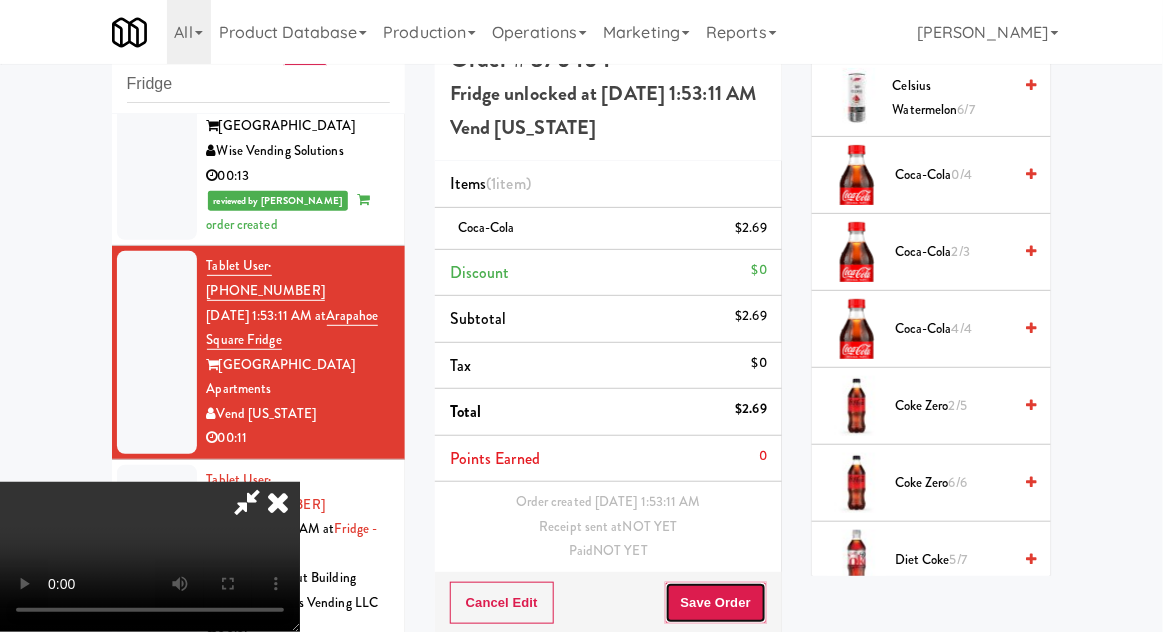 click on "Save Order" at bounding box center [716, 603] 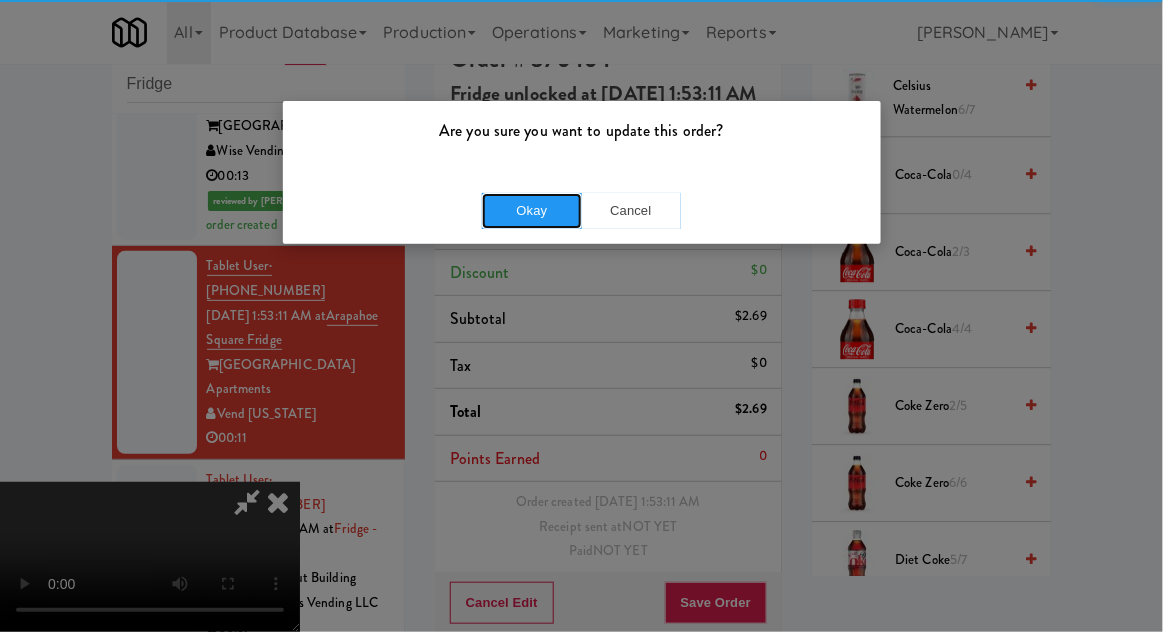 click on "Okay" at bounding box center (532, 211) 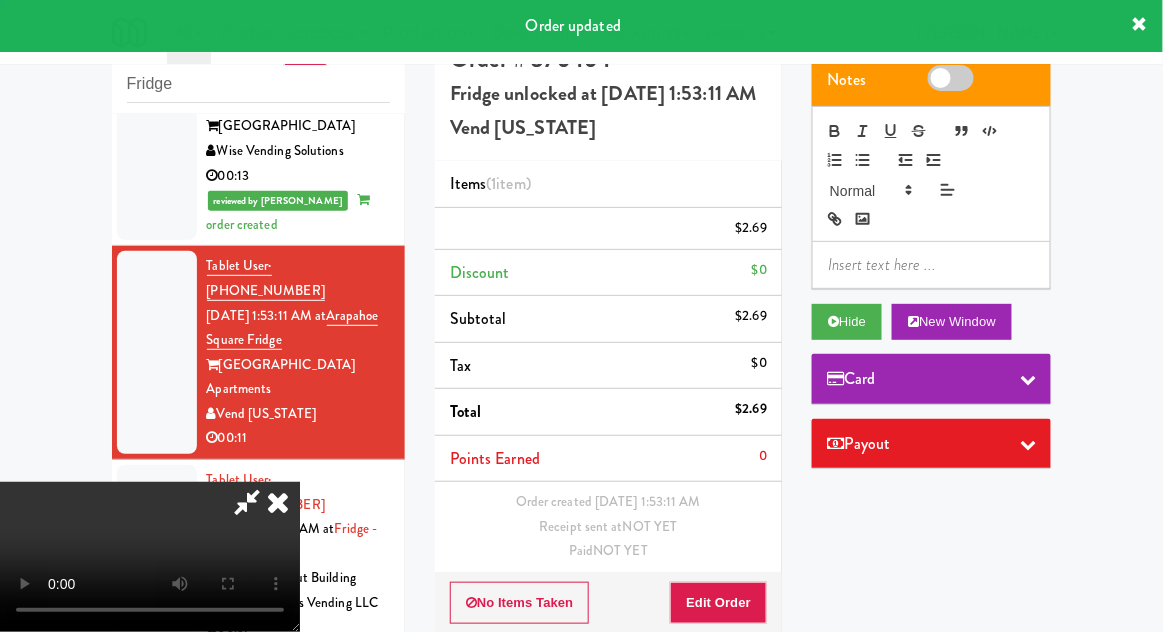 scroll, scrollTop: 0, scrollLeft: 0, axis: both 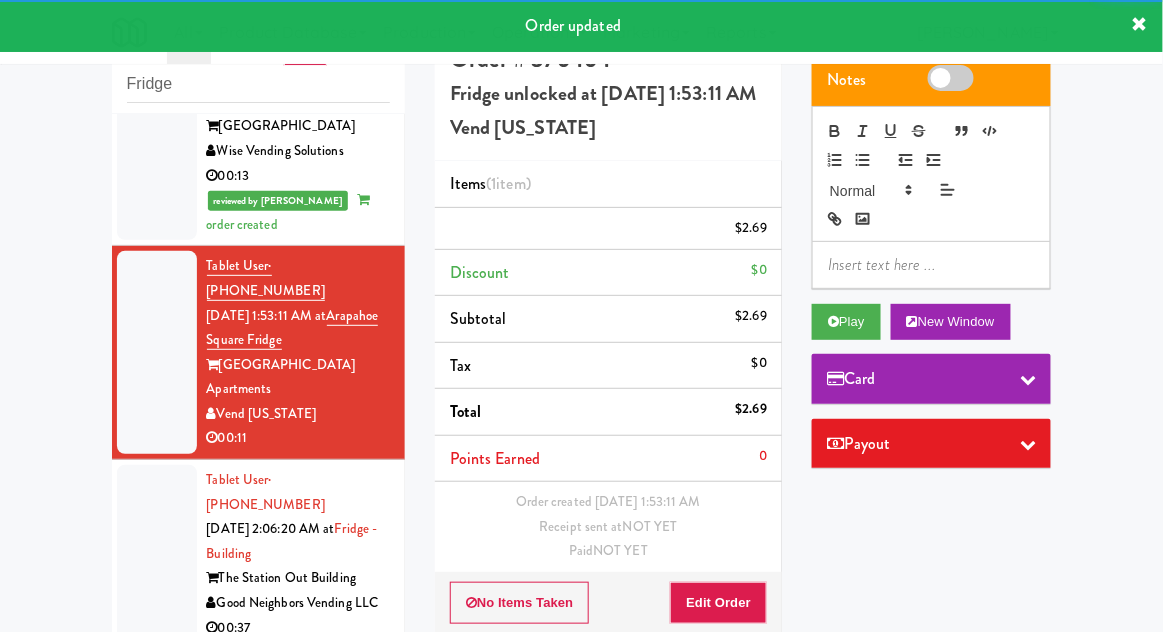 click at bounding box center (157, 554) 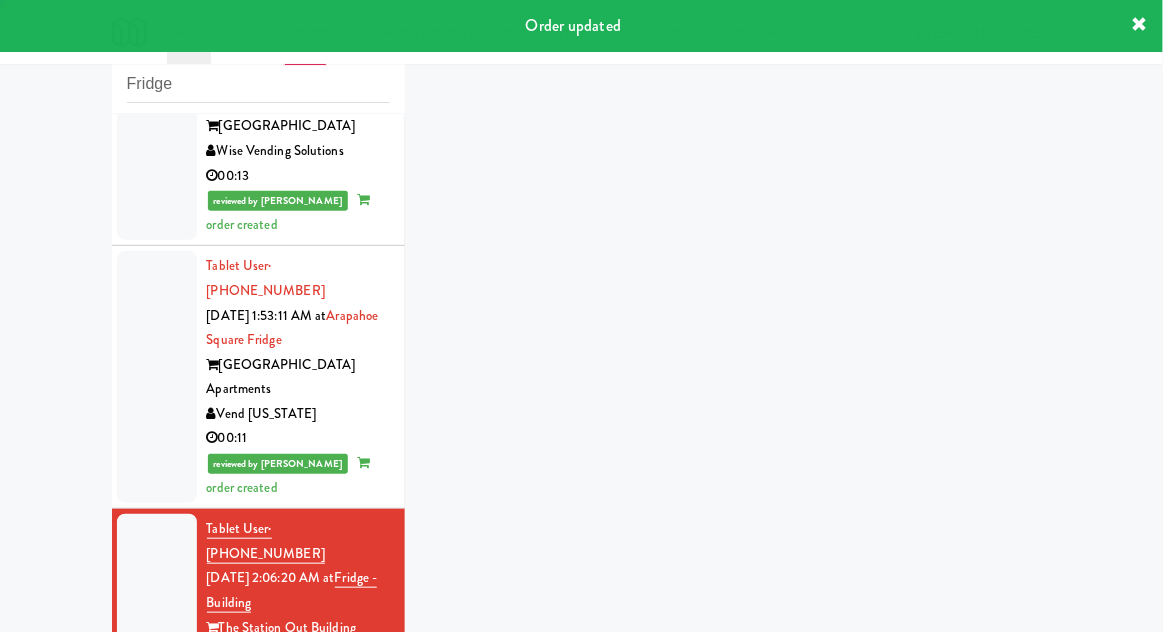 scroll, scrollTop: 155, scrollLeft: 0, axis: vertical 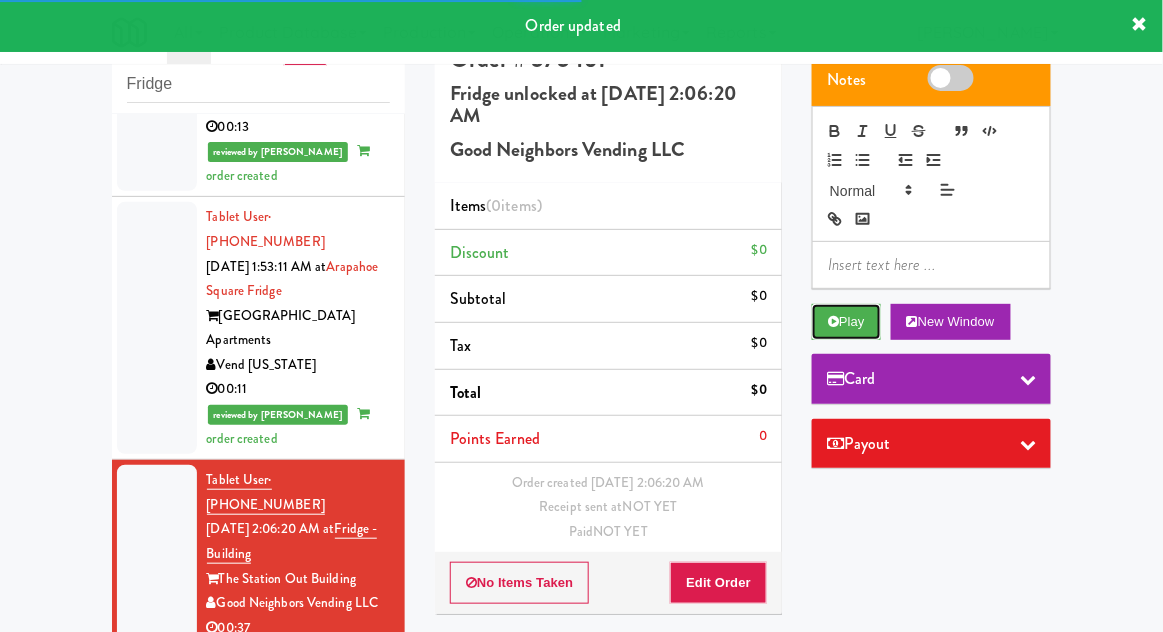 click on "Play" at bounding box center (846, 322) 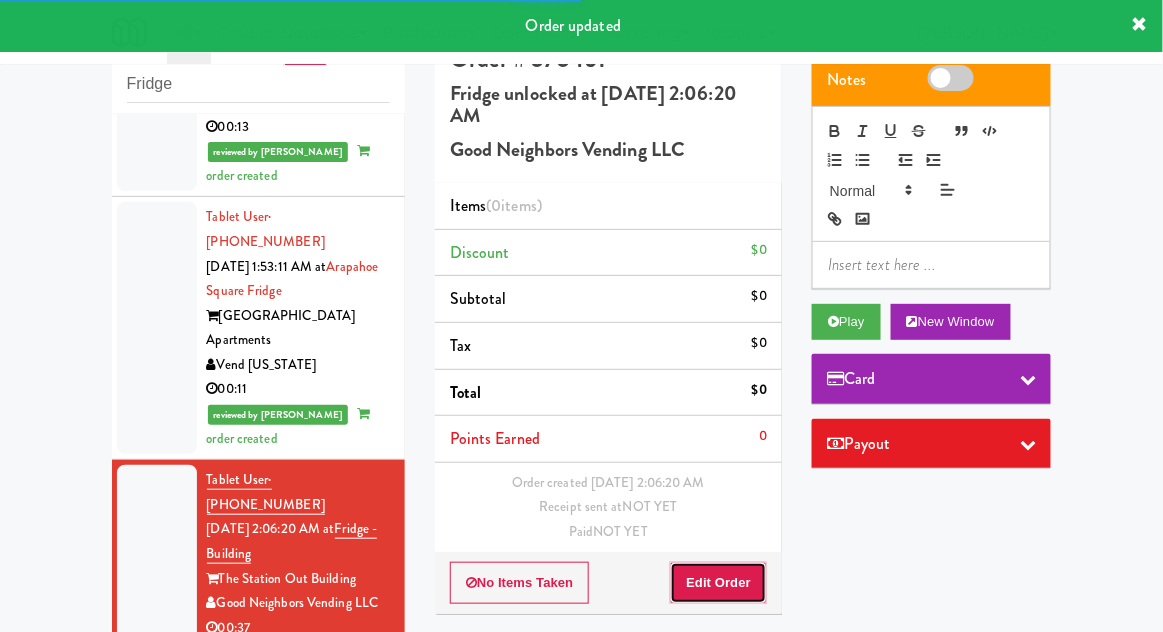 click on "Edit Order" at bounding box center (718, 583) 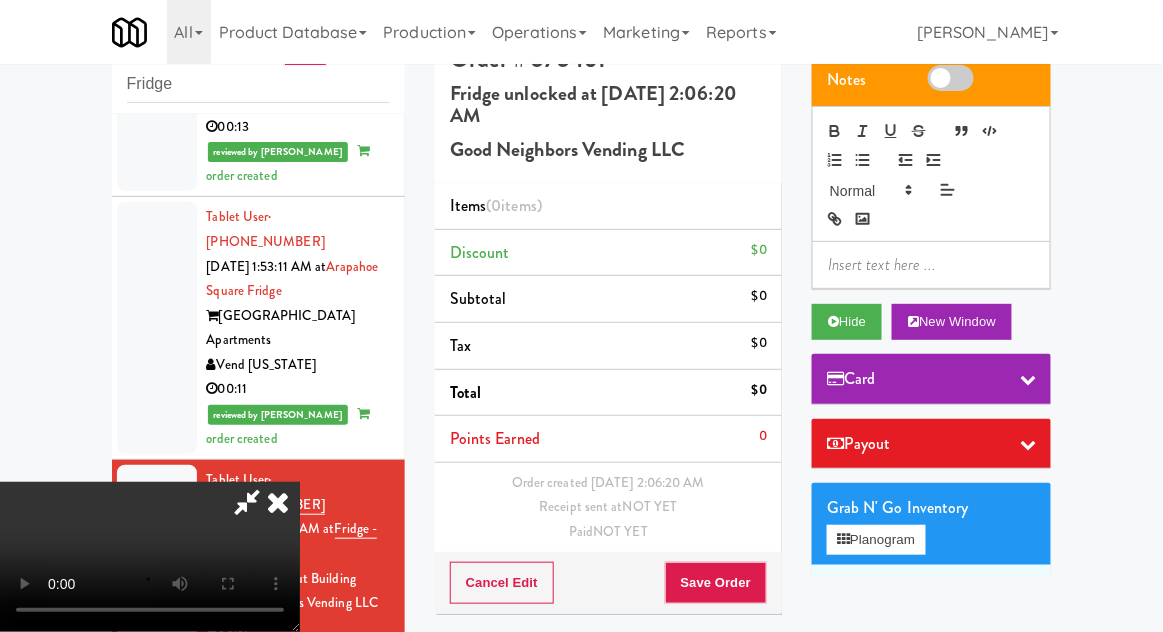 type 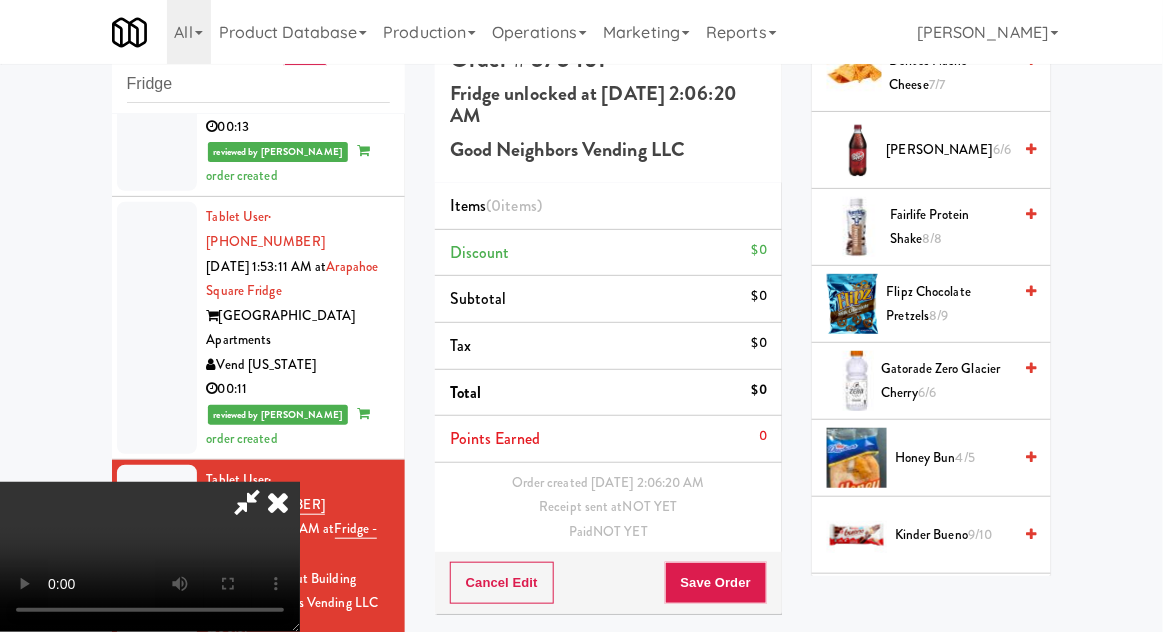 scroll, scrollTop: 1204, scrollLeft: 0, axis: vertical 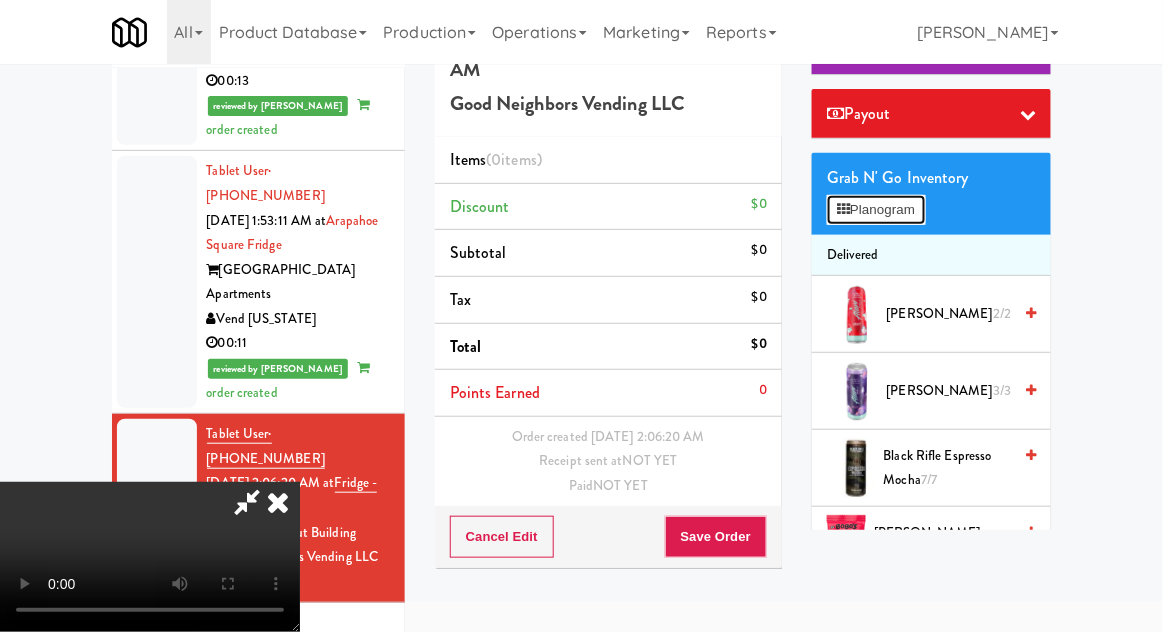click on "Planogram" at bounding box center [876, 210] 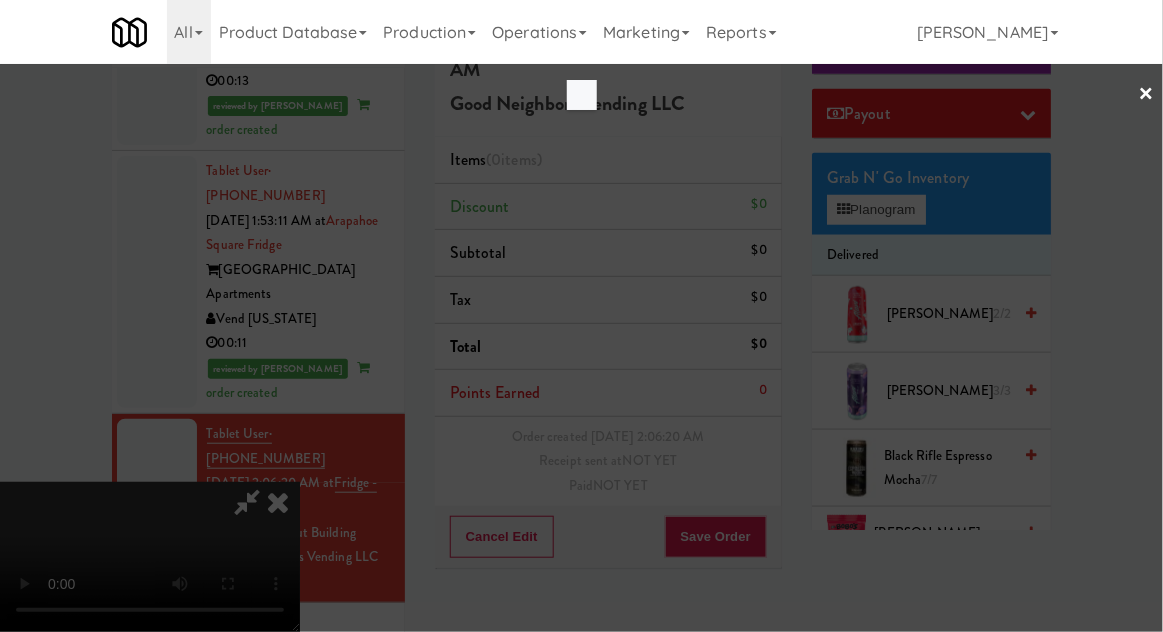 click at bounding box center [581, 316] 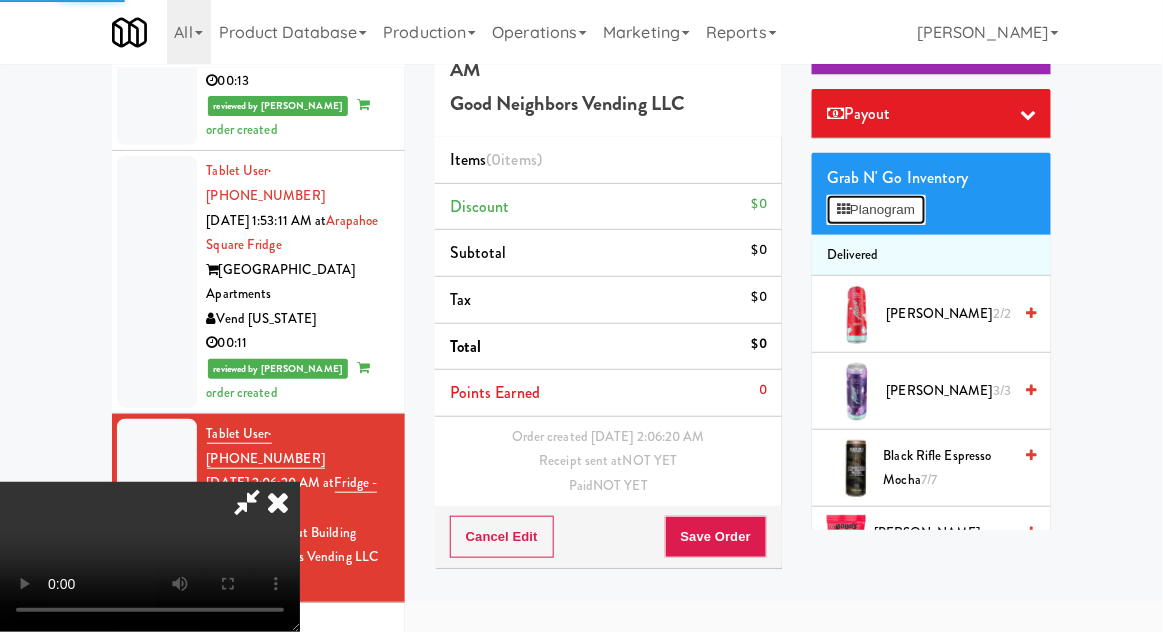 click on "Planogram" at bounding box center [876, 210] 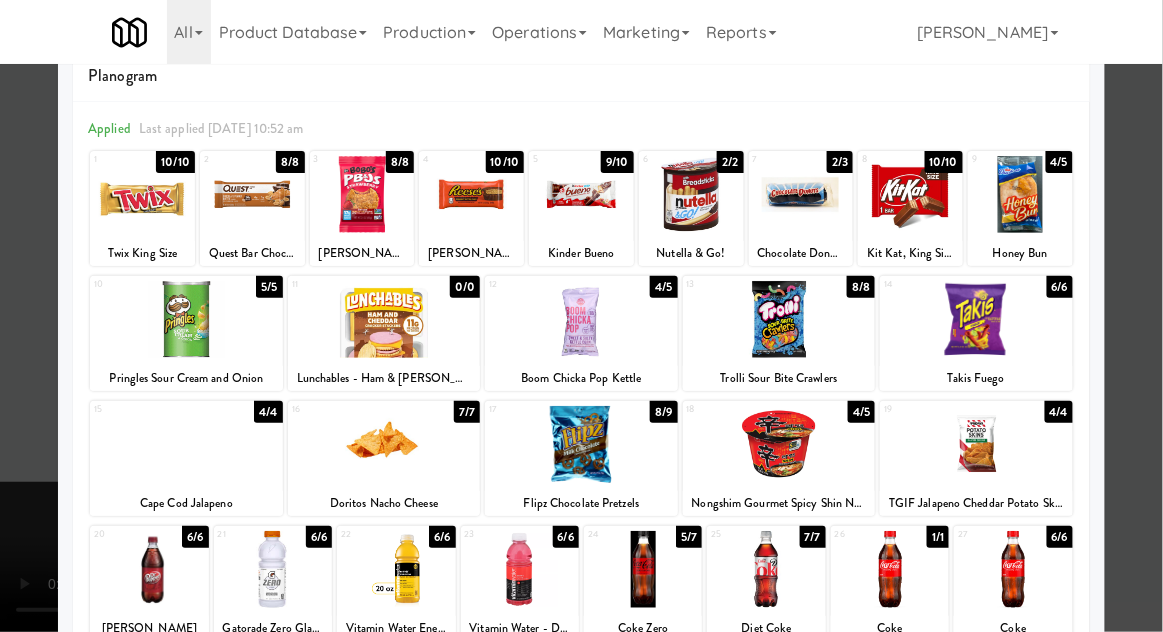 scroll, scrollTop: 87, scrollLeft: 0, axis: vertical 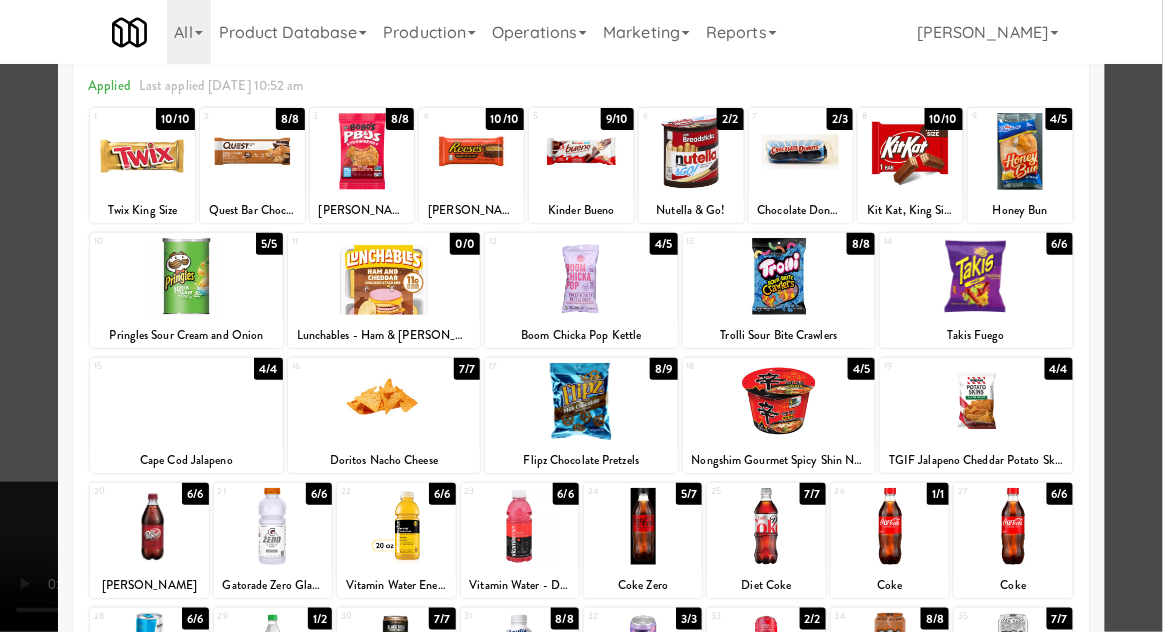 click on "Lunchables - Ham & [PERSON_NAME]" at bounding box center (384, 335) 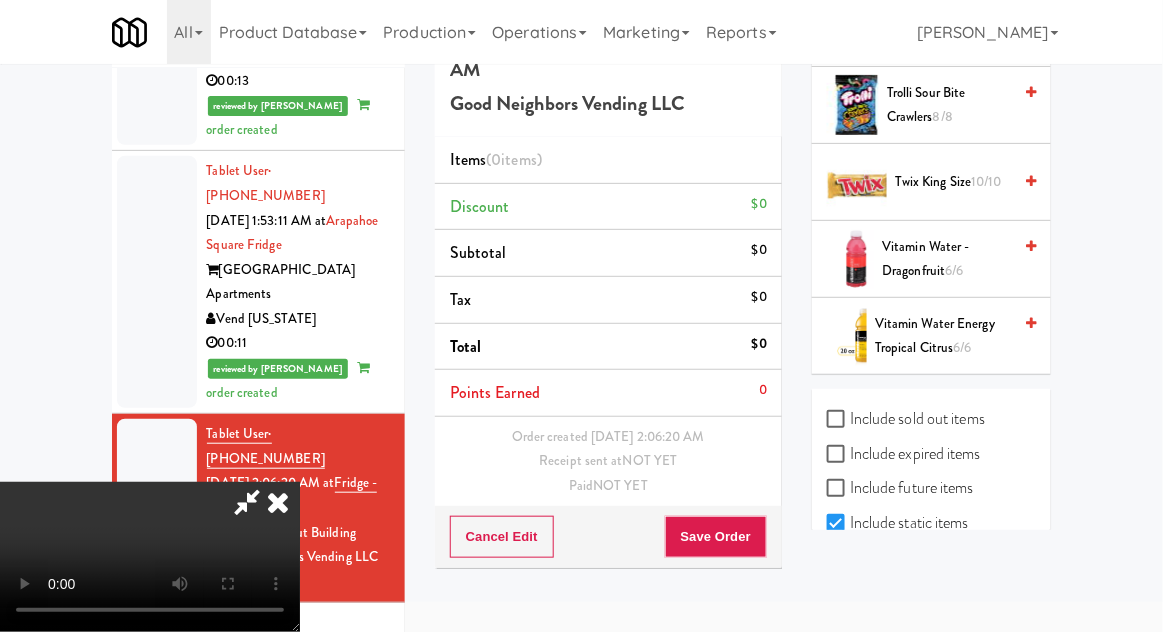 click on "Include sold out items" at bounding box center [906, 419] 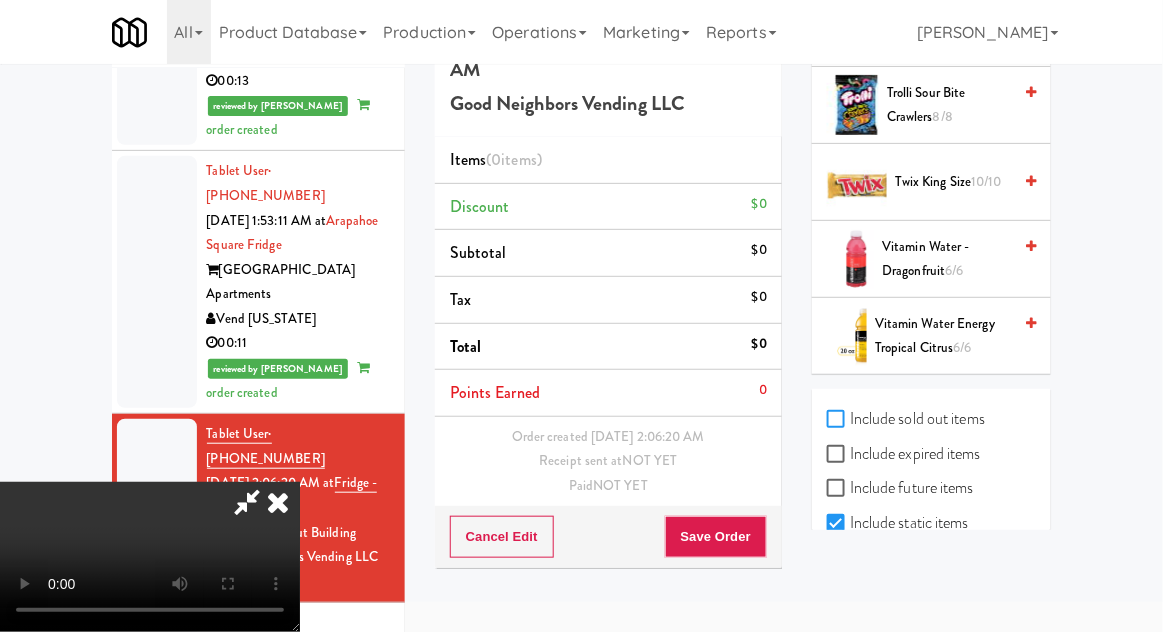 click on "Include sold out items" at bounding box center [838, 420] 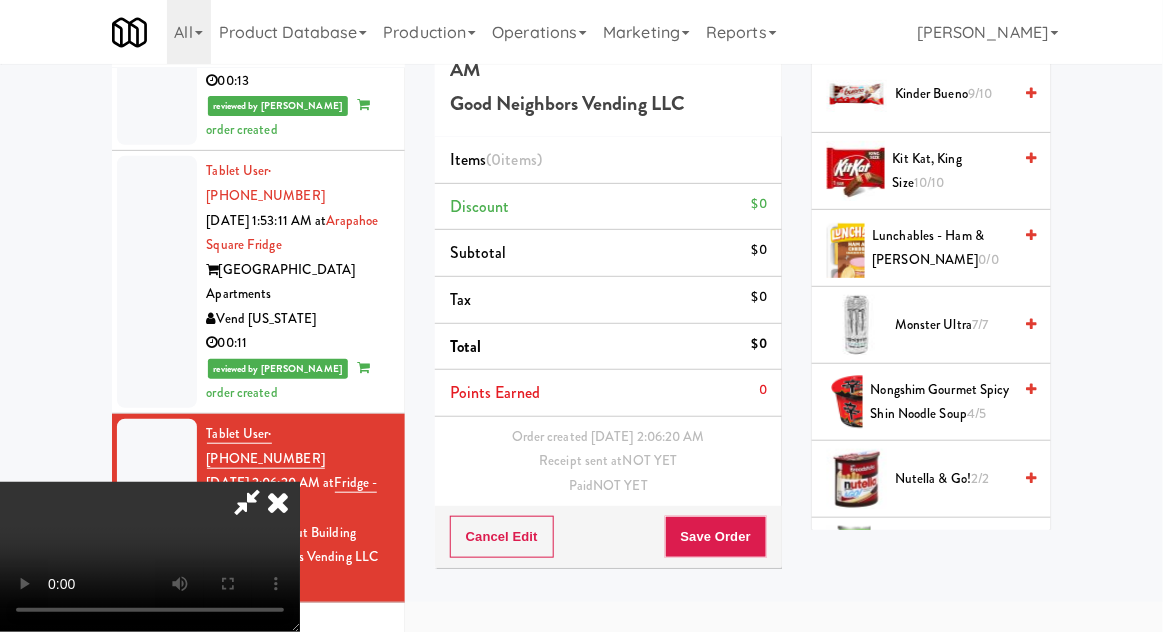 scroll, scrollTop: 1815, scrollLeft: 0, axis: vertical 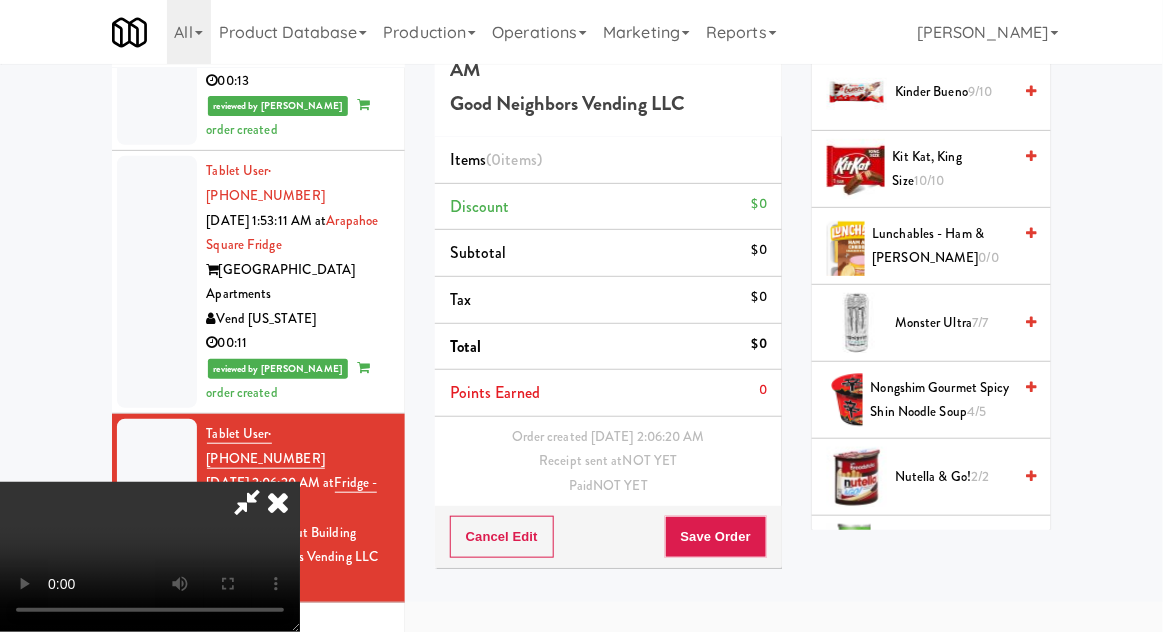 click on "Lunchables - Ham & Cheddar  0/0" at bounding box center [942, 246] 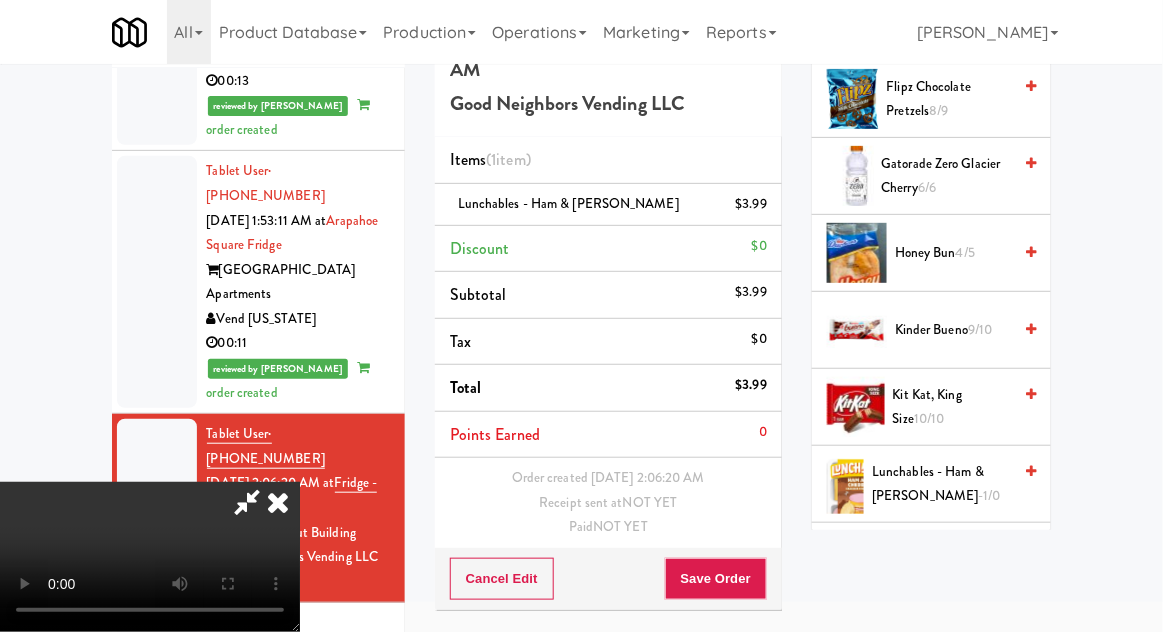 scroll, scrollTop: 1583, scrollLeft: 0, axis: vertical 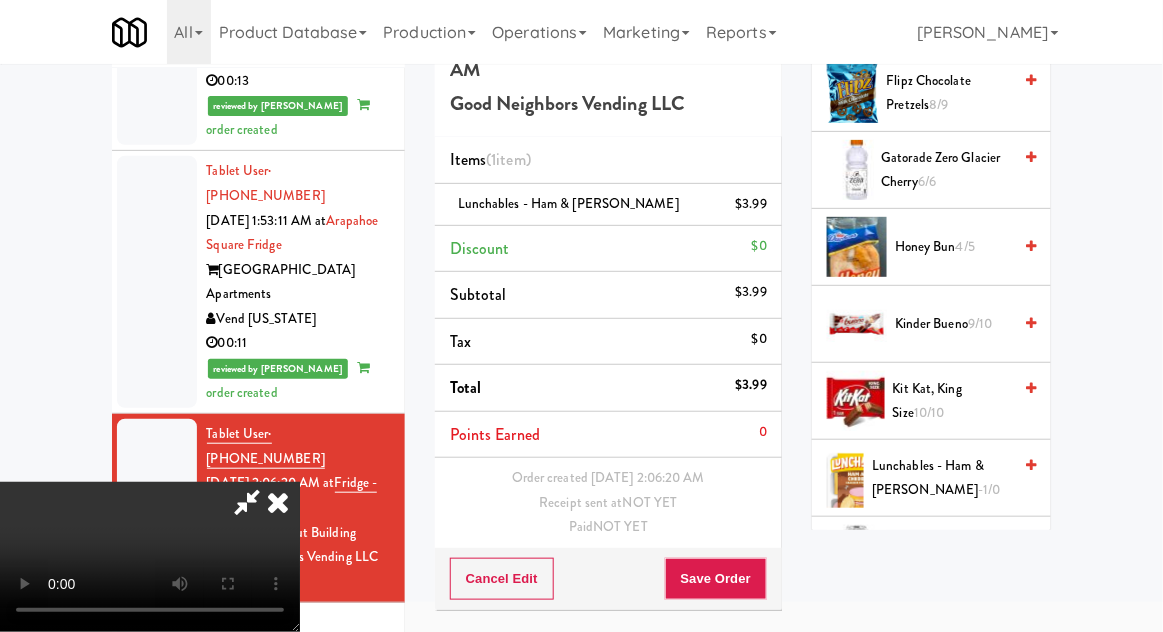 click on "9/10" at bounding box center [980, 323] 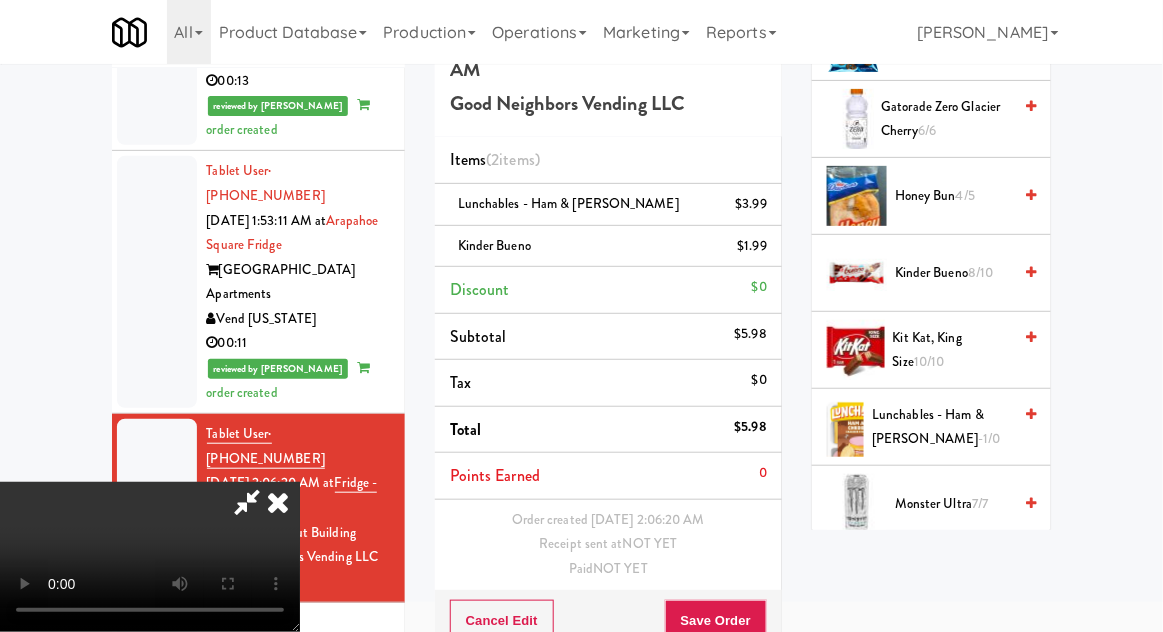 scroll, scrollTop: 1682, scrollLeft: 0, axis: vertical 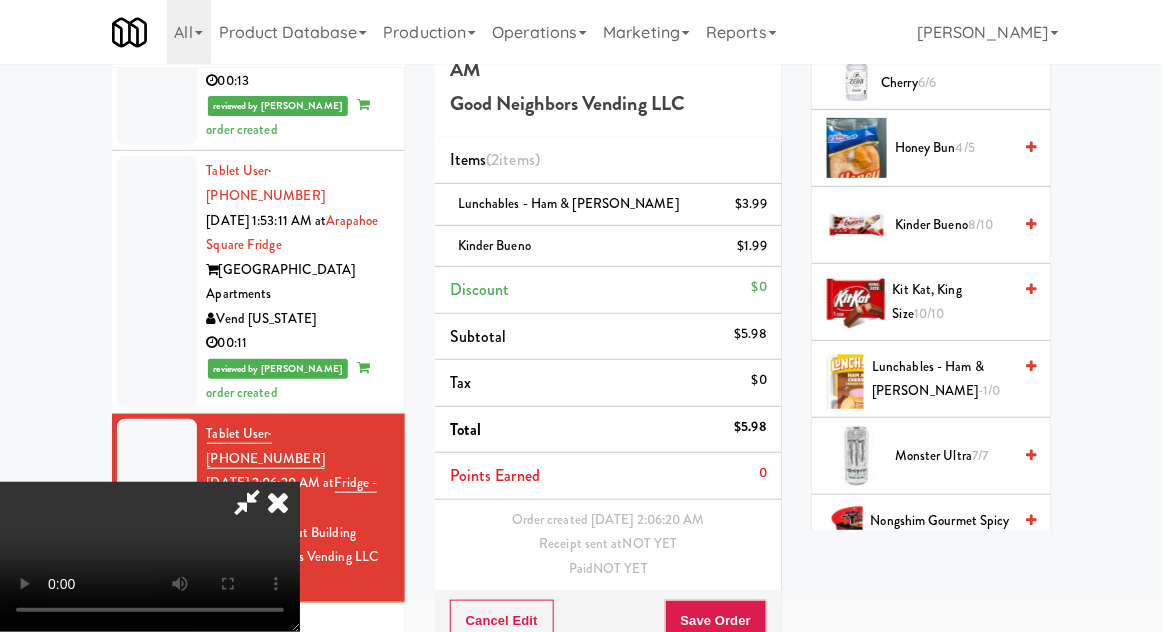 click on "Lunchables - Ham & Cheddar  -1/0" at bounding box center (941, 379) 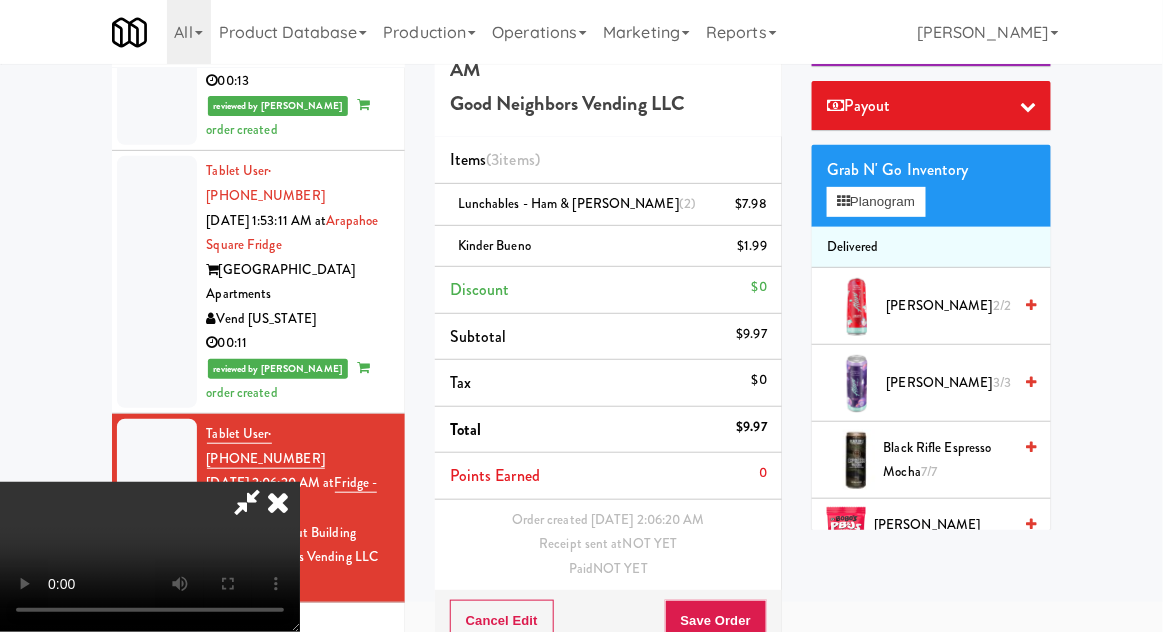 scroll, scrollTop: 269, scrollLeft: 0, axis: vertical 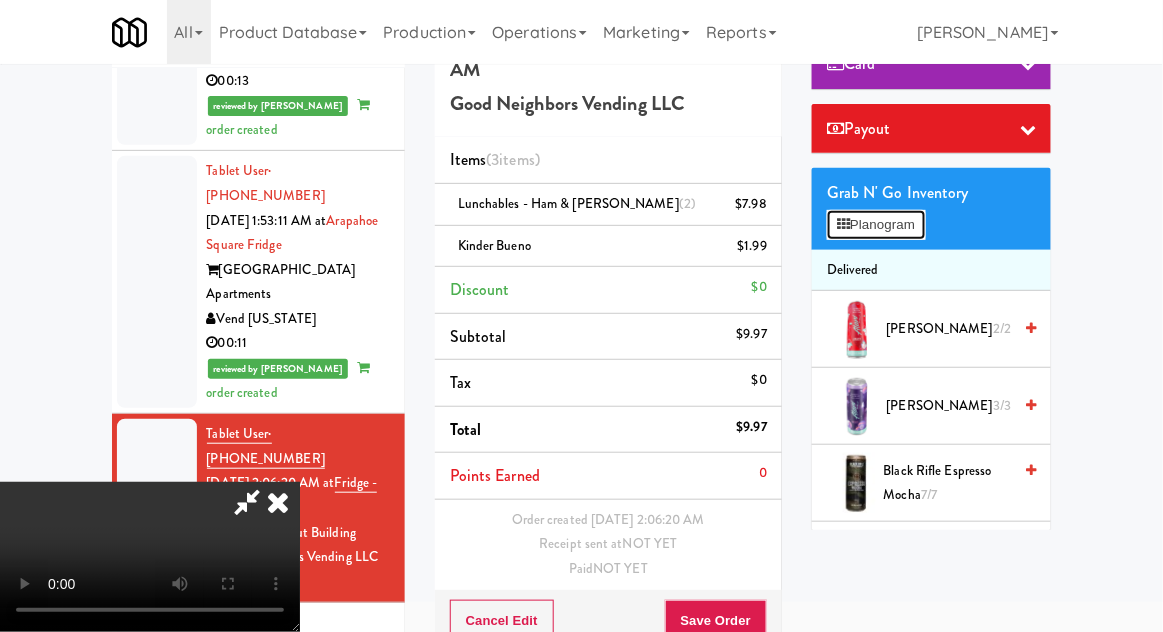 click on "Planogram" at bounding box center (876, 225) 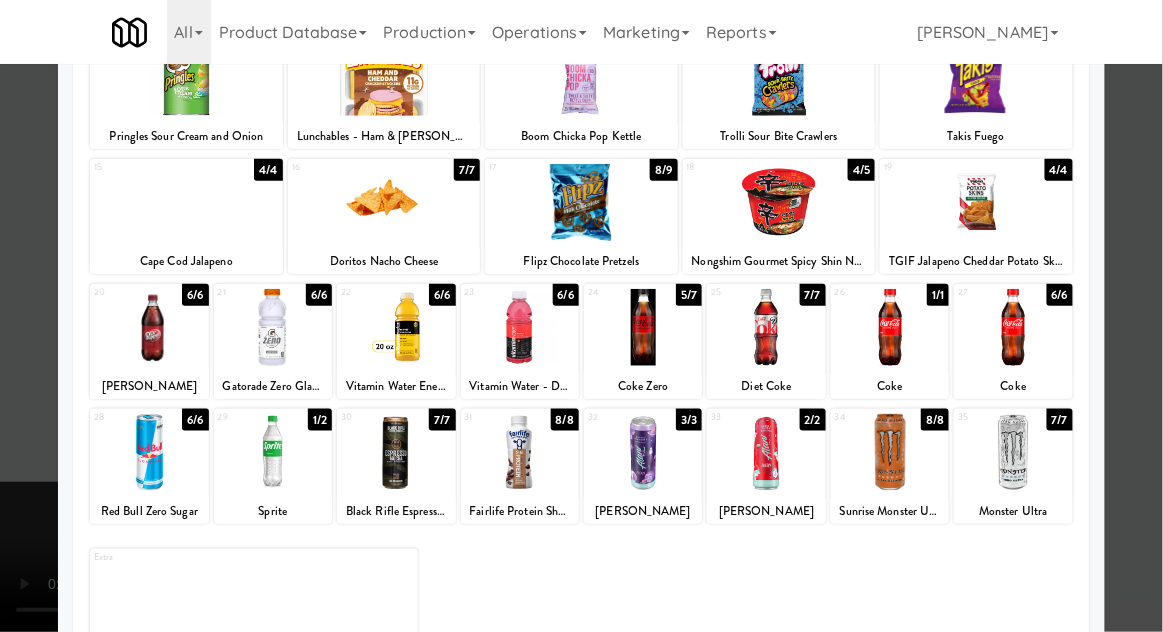 scroll, scrollTop: 291, scrollLeft: 0, axis: vertical 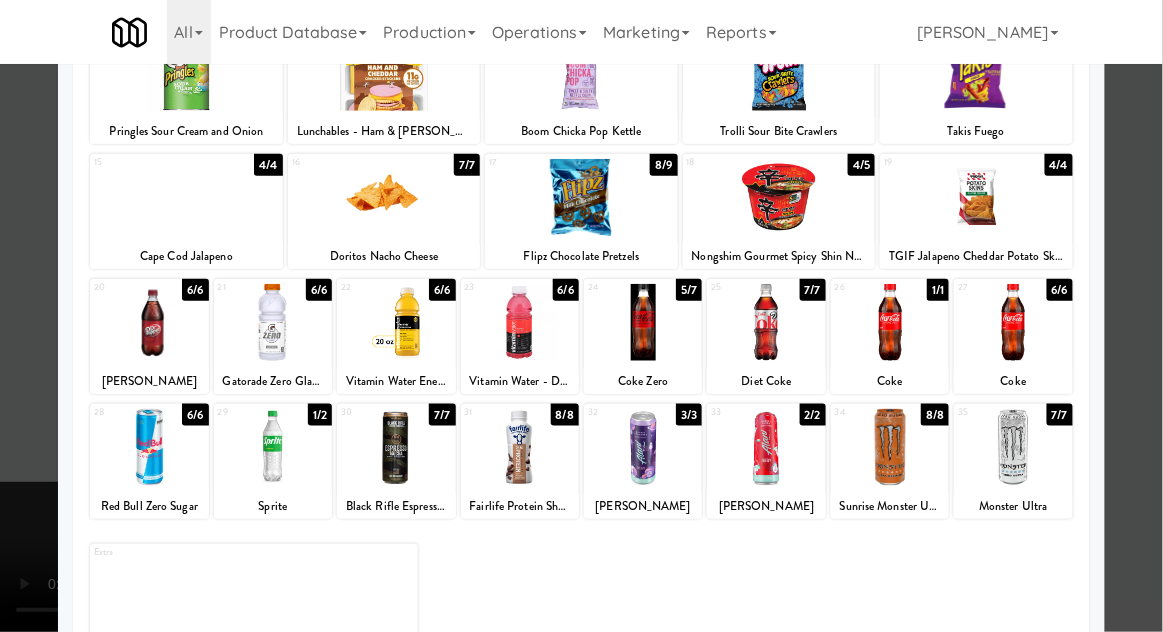 click at bounding box center [976, 197] 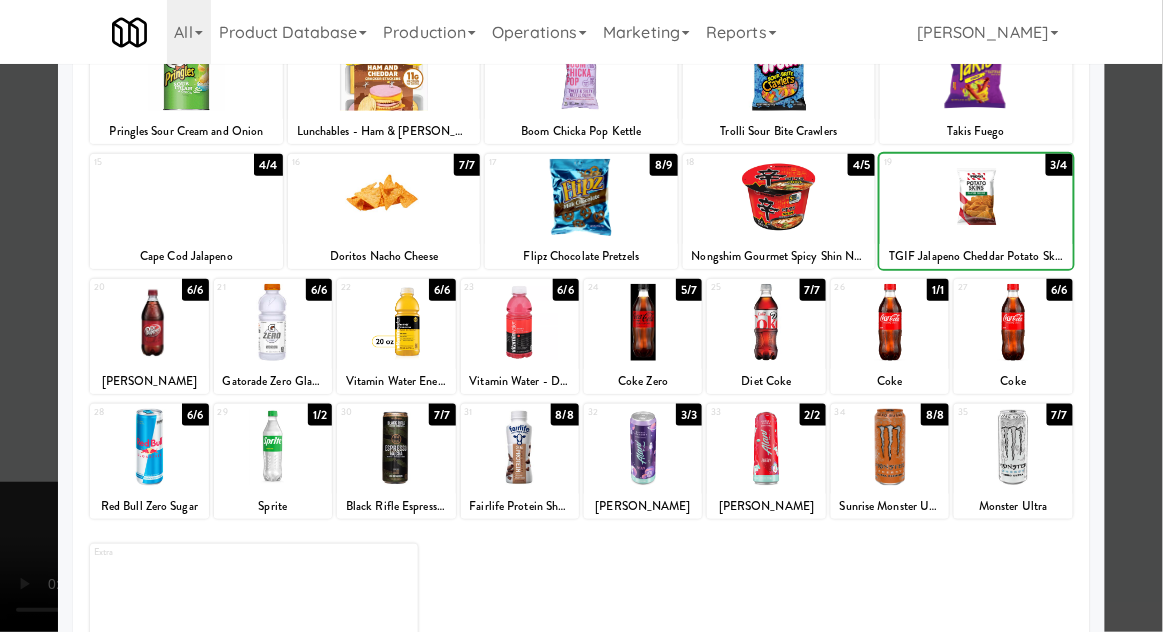 click at bounding box center (581, 316) 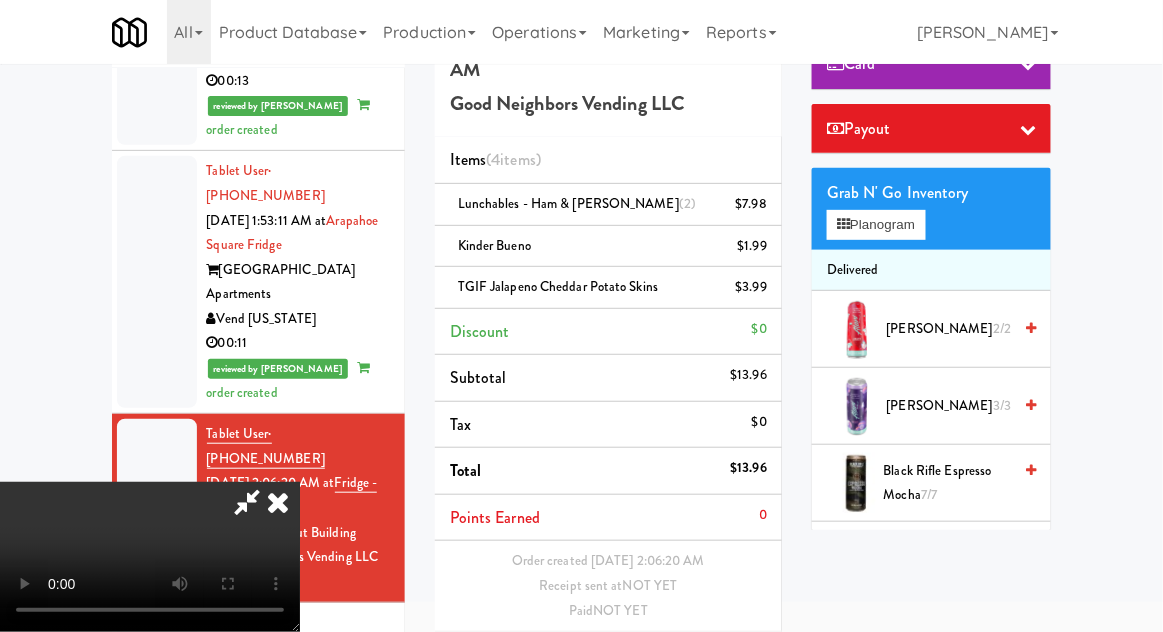 scroll, scrollTop: 166, scrollLeft: 0, axis: vertical 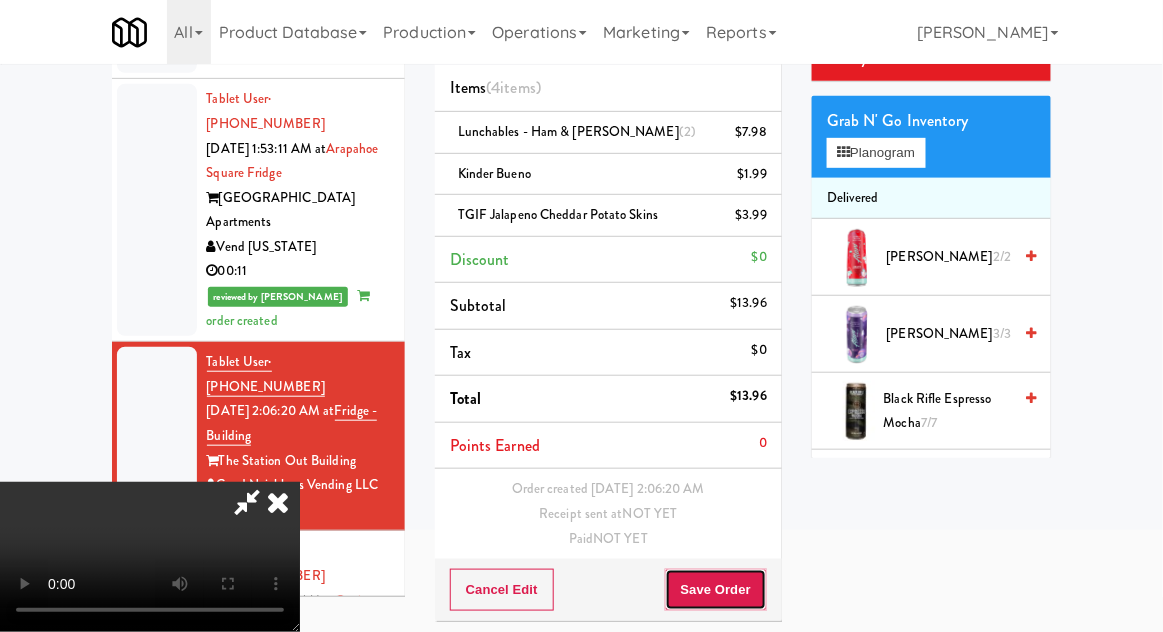 click on "Save Order" at bounding box center [716, 590] 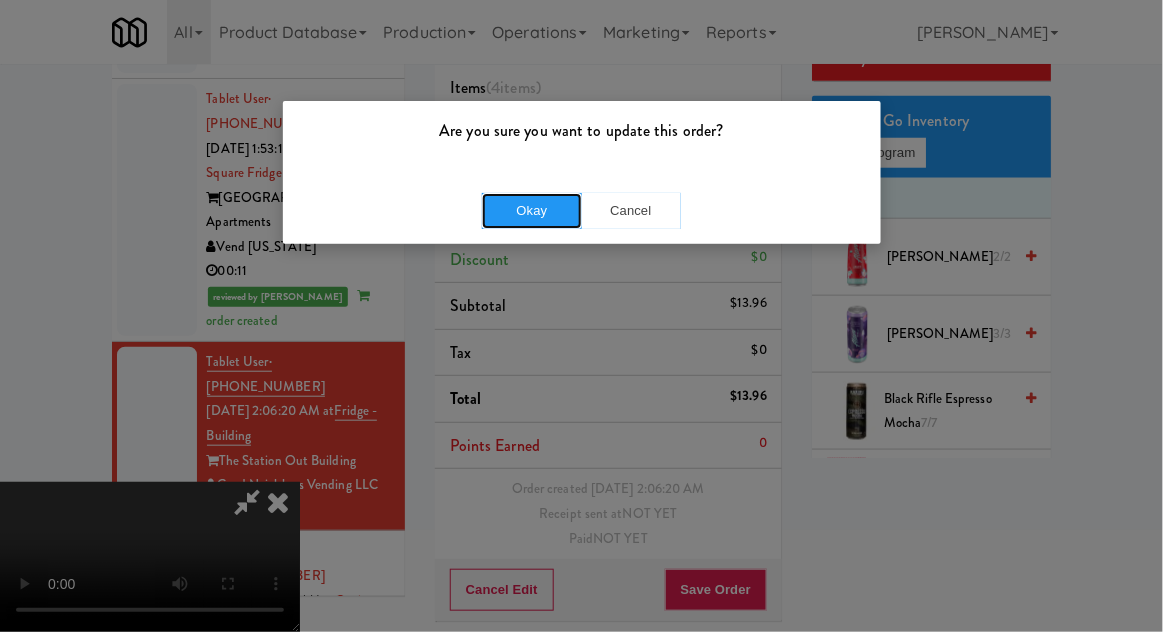 click on "Okay" at bounding box center (532, 211) 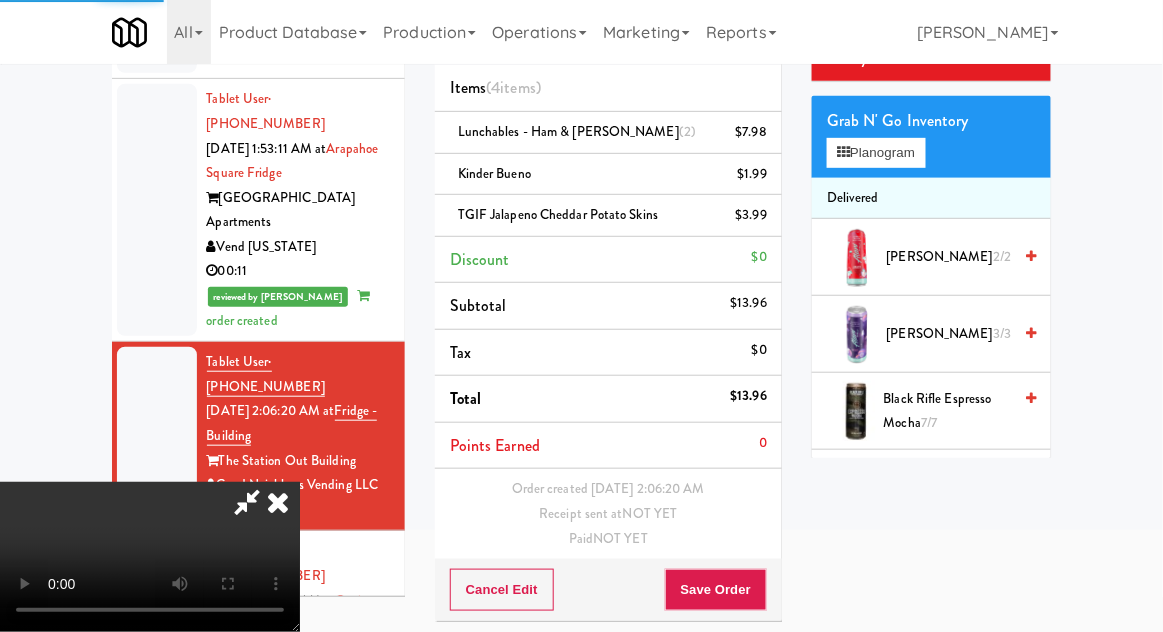 scroll, scrollTop: 0, scrollLeft: 0, axis: both 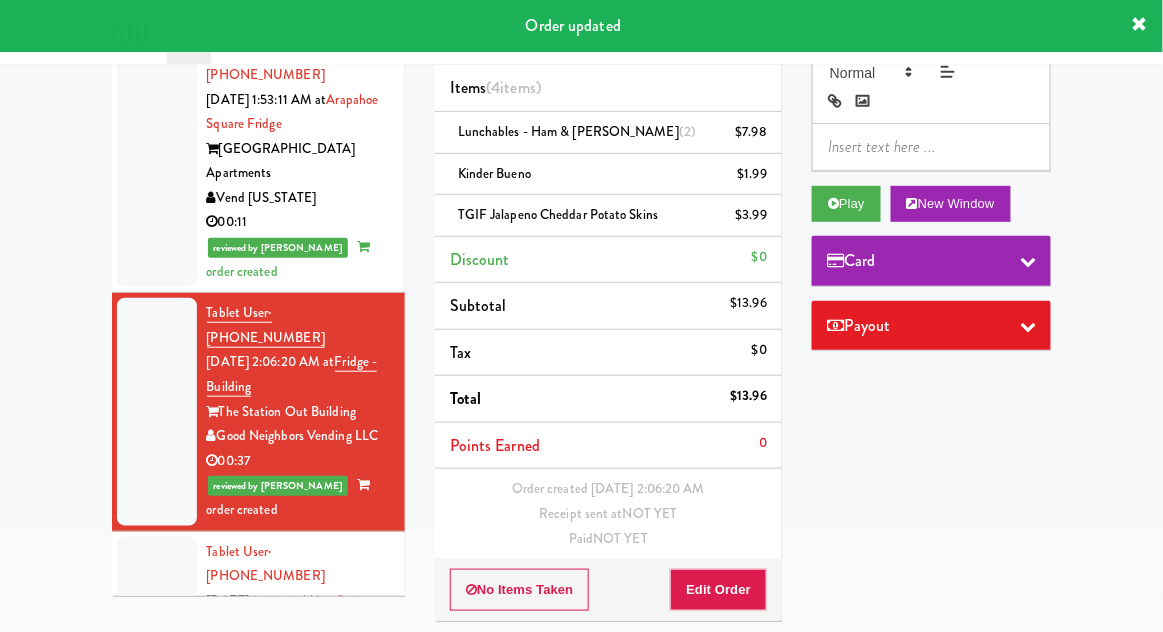 click at bounding box center [157, 626] 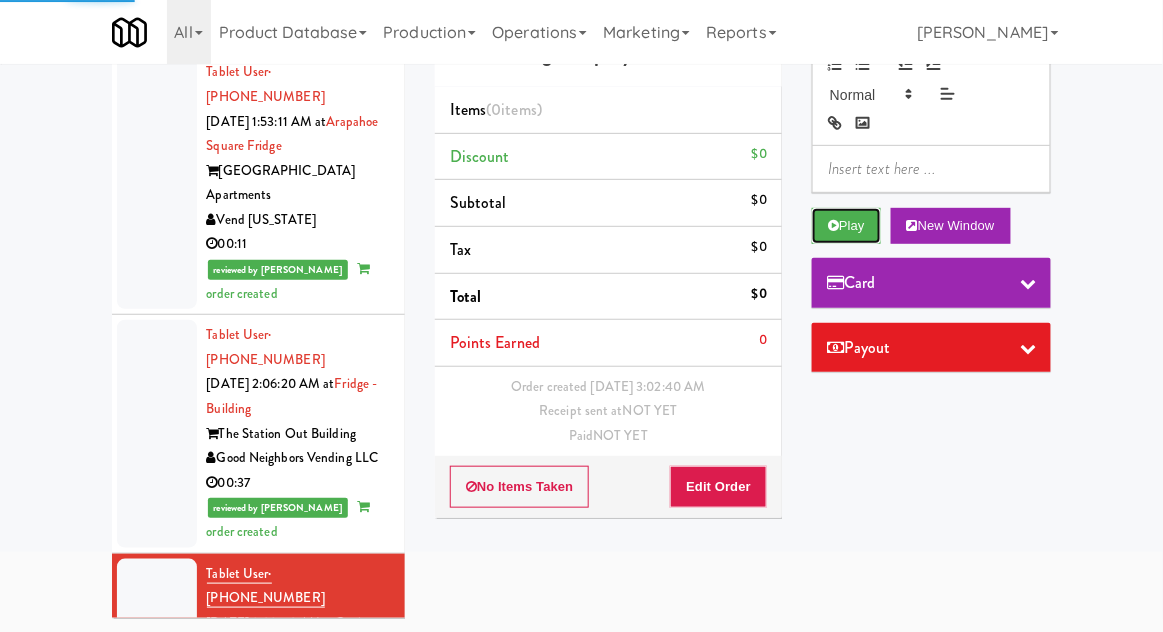 click at bounding box center [833, 225] 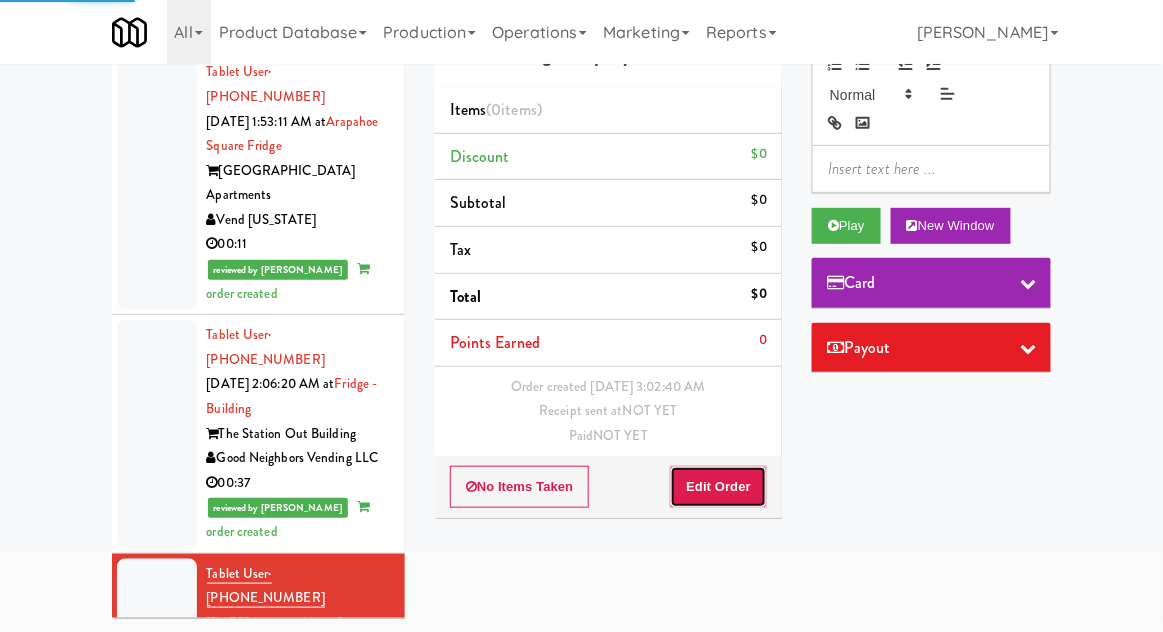 click on "Edit Order" at bounding box center [718, 487] 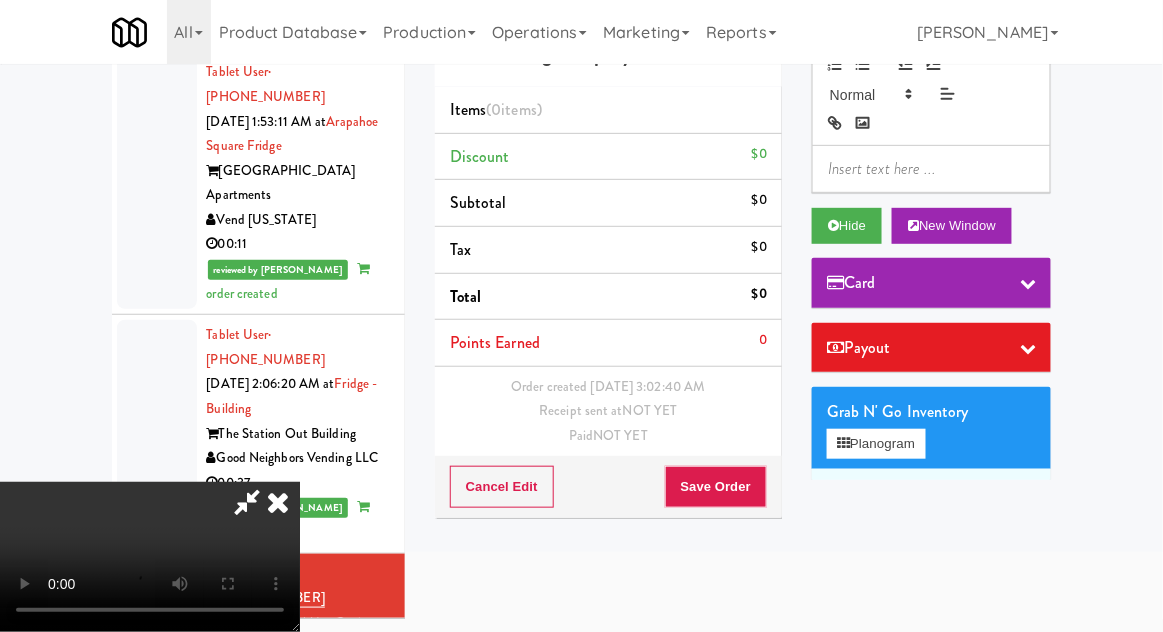 type 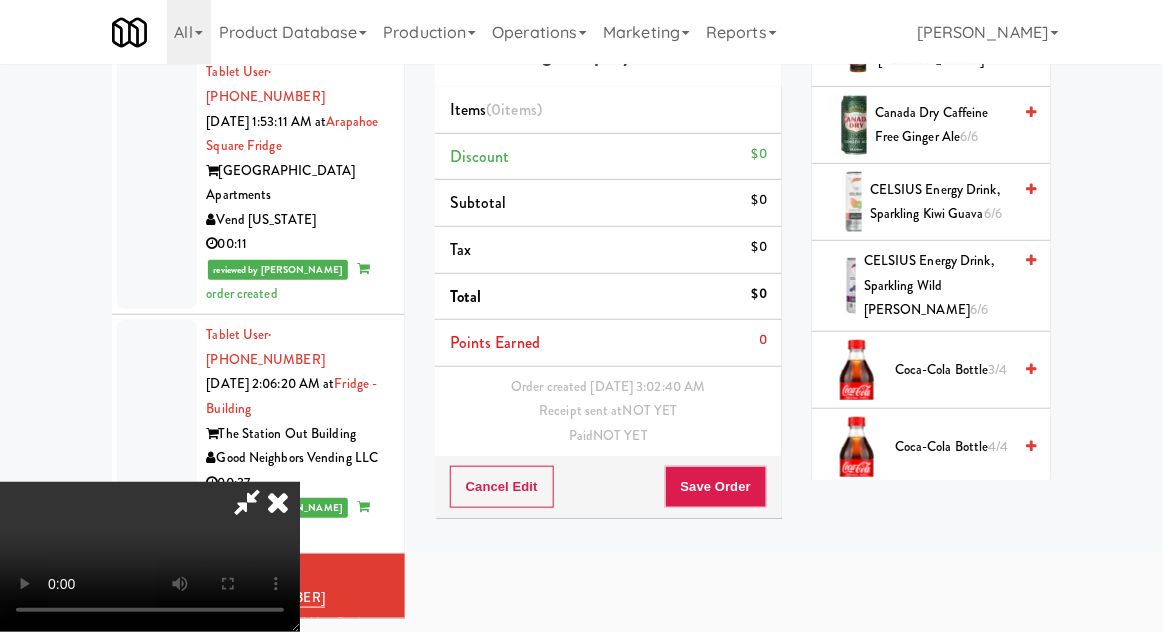 scroll, scrollTop: 809, scrollLeft: 0, axis: vertical 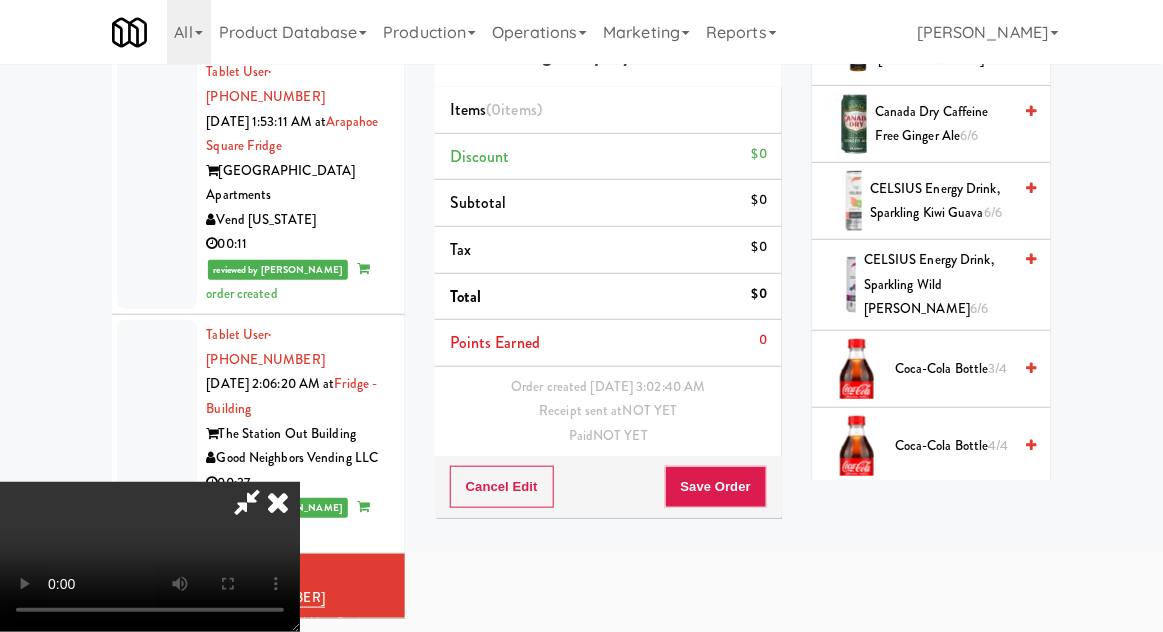 click on "CELSIUS Energy Drink, Sparkling Wild [PERSON_NAME]  6/6" at bounding box center (937, 285) 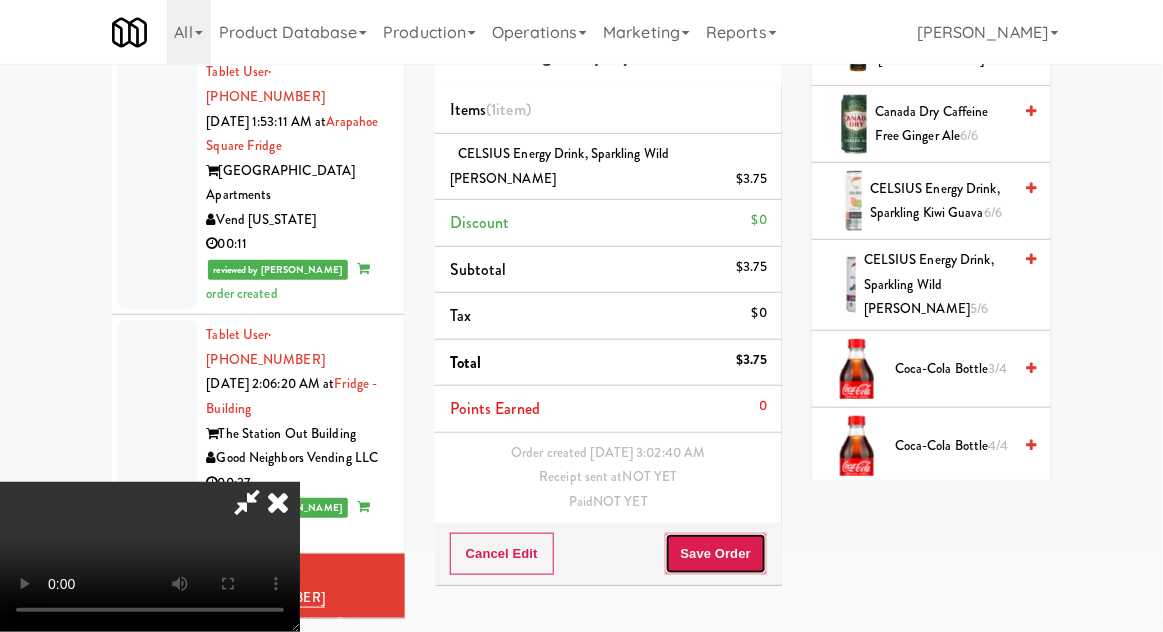 click on "Save Order" at bounding box center [716, 554] 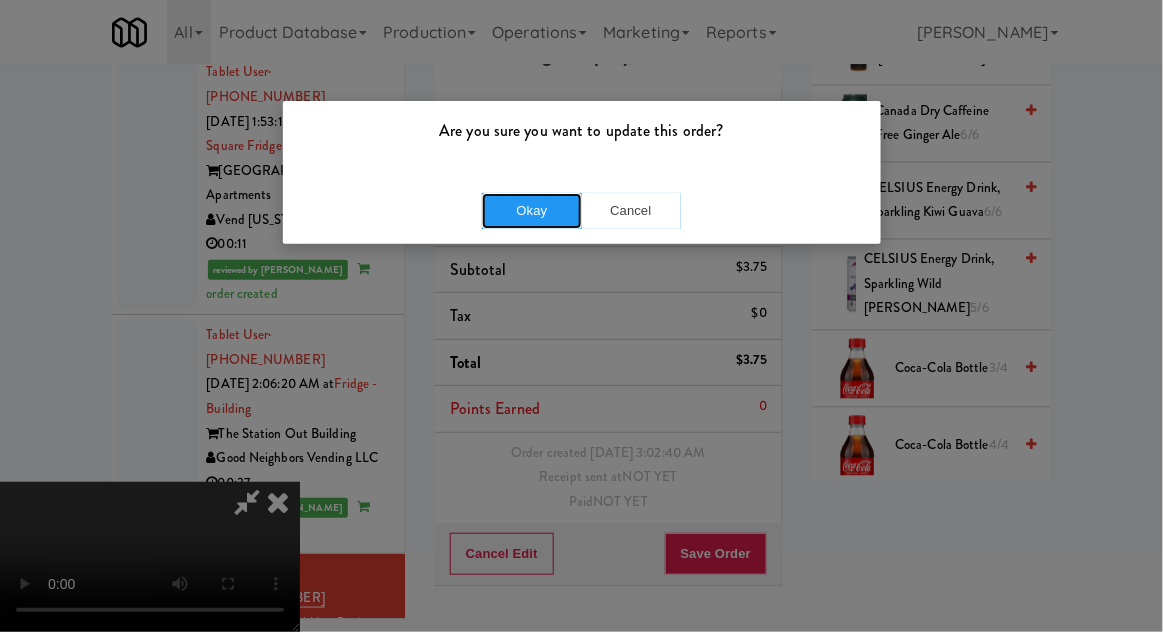 click on "Okay" at bounding box center (532, 211) 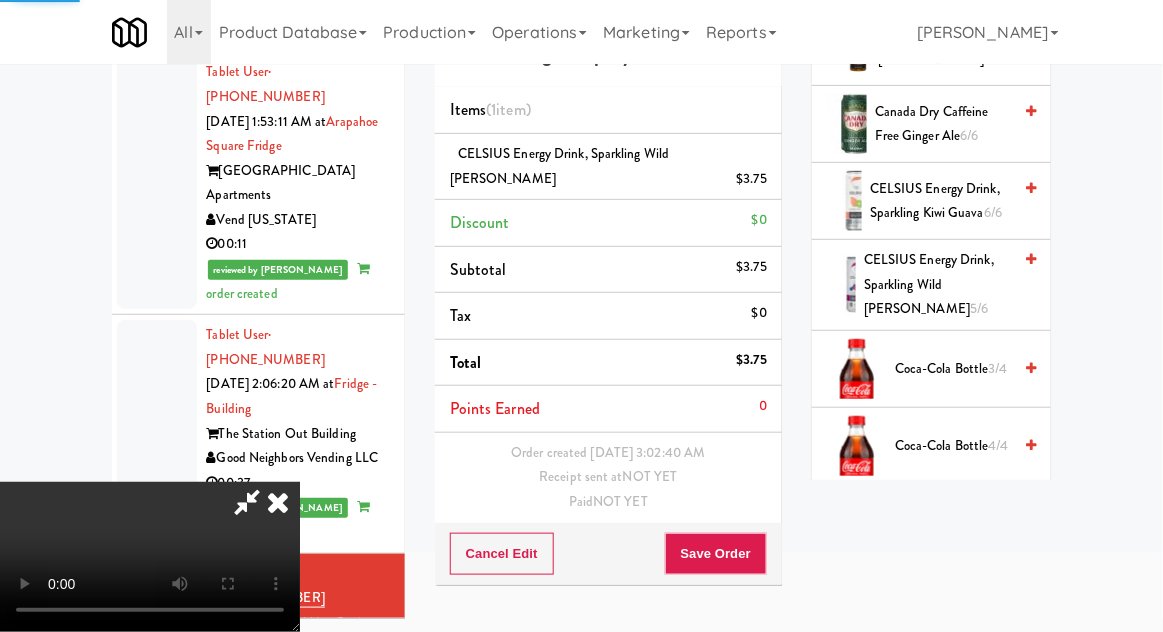 scroll, scrollTop: 0, scrollLeft: 0, axis: both 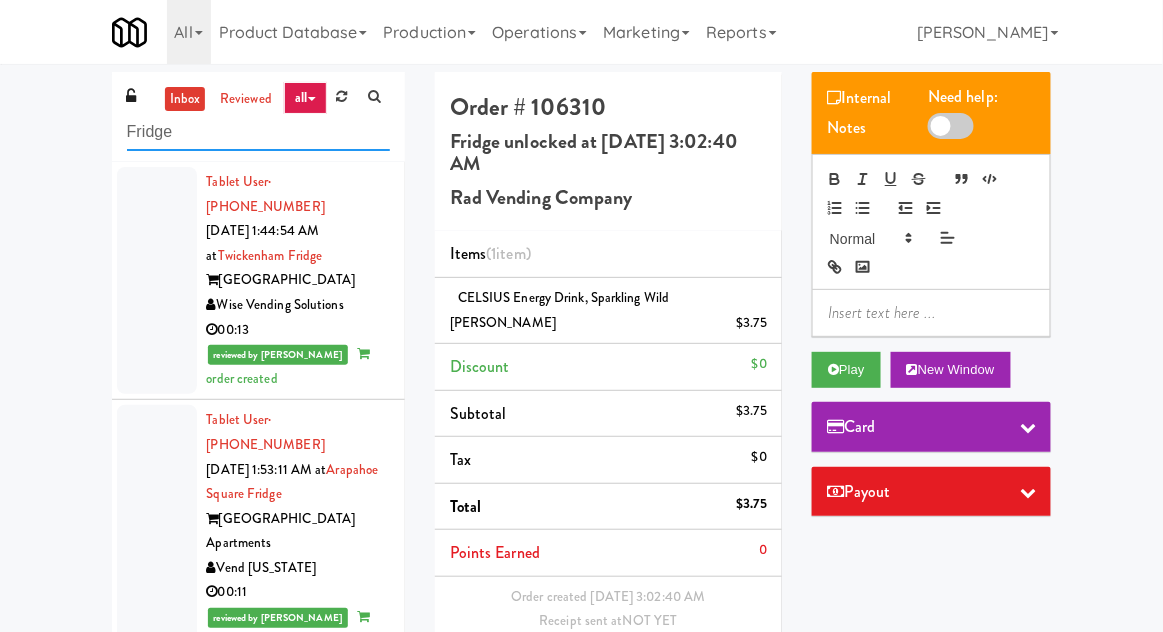 click on "Fridge" at bounding box center [258, 132] 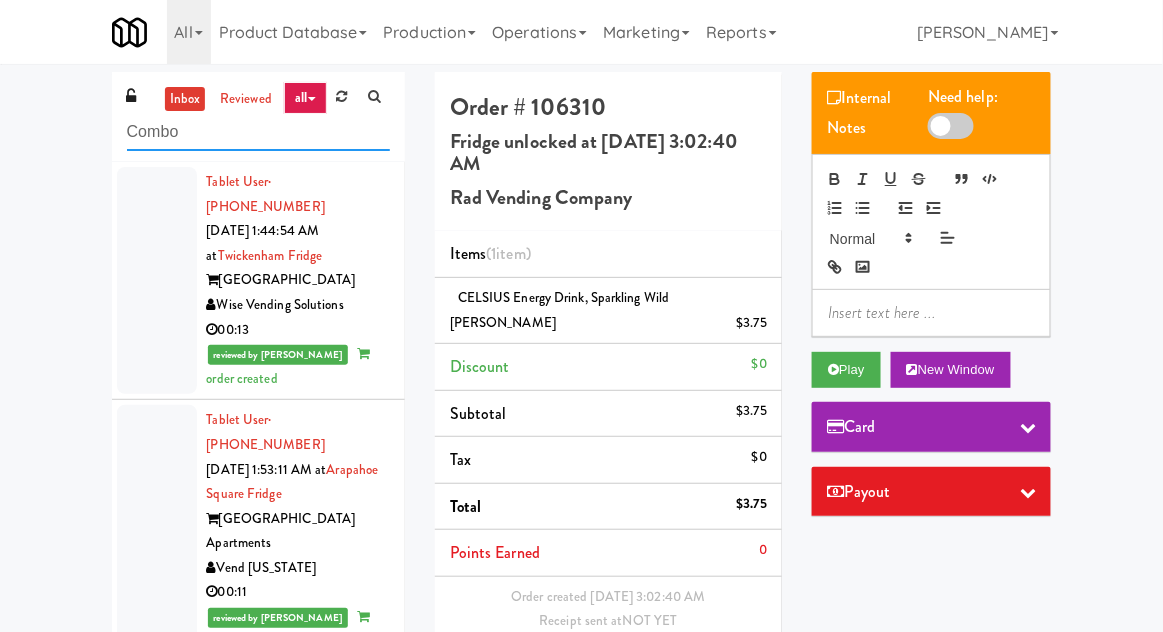 type on "Combo" 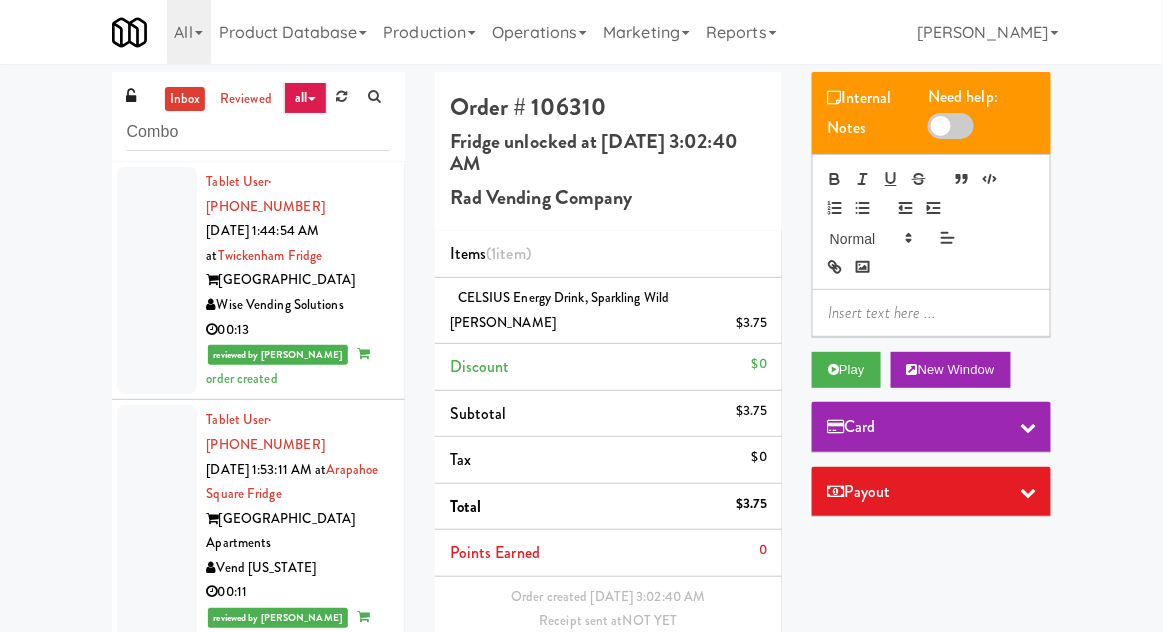 click on "inbox reviewed all    all     gen 1.5     gen 2/3     gen 4     help requested     failed   Combo Tablet User  · (561) 308-9527 [DATE] 1:44:54 AM at  [GEOGRAPHIC_DATA]  Wise Vending Solutions  00:13 reviewed by [PERSON_NAME]  order created     Tablet User  · (720) 951-6618 [DATE] 1:53:11 AM at  [GEOGRAPHIC_DATA]  [GEOGRAPHIC_DATA][US_STATE]  00:11 reviewed by [PERSON_NAME]  order created     Tablet User  · (585) 208-3731 [DATE] 2:06:20 AM at  [GEOGRAPHIC_DATA]  The Station Out Building  Good Neighbors Vending LLC  00:37 reviewed by [PERSON_NAME]  order created     Tablet User  · (661) 208-0746 [DATE] 3:02:40 AM at  Oasis - Fridge - Right  The Oasis Anaheim  Rad Vending Company  00:15 reviewed by [PERSON_NAME]  order created     Order # 106310 Fridge unlocked at [DATE] 3:02:40 AM Rad Vending Company Items  (1  item ) CELSIUS Energy Drink, Sparkling Wild [PERSON_NAME]  $3.75 Discount  $0 Subtotal $3.75 Tax $0 Total $3.75 Points Earned  0 Receipt sent at" at bounding box center (581, 424) 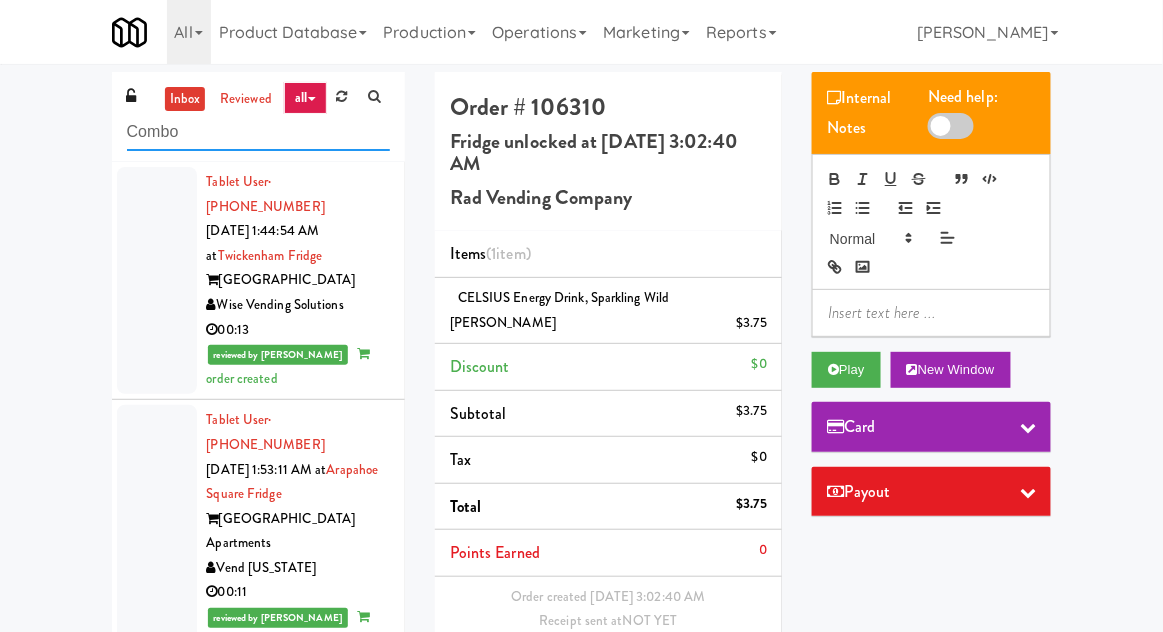 click on "Combo" at bounding box center [258, 132] 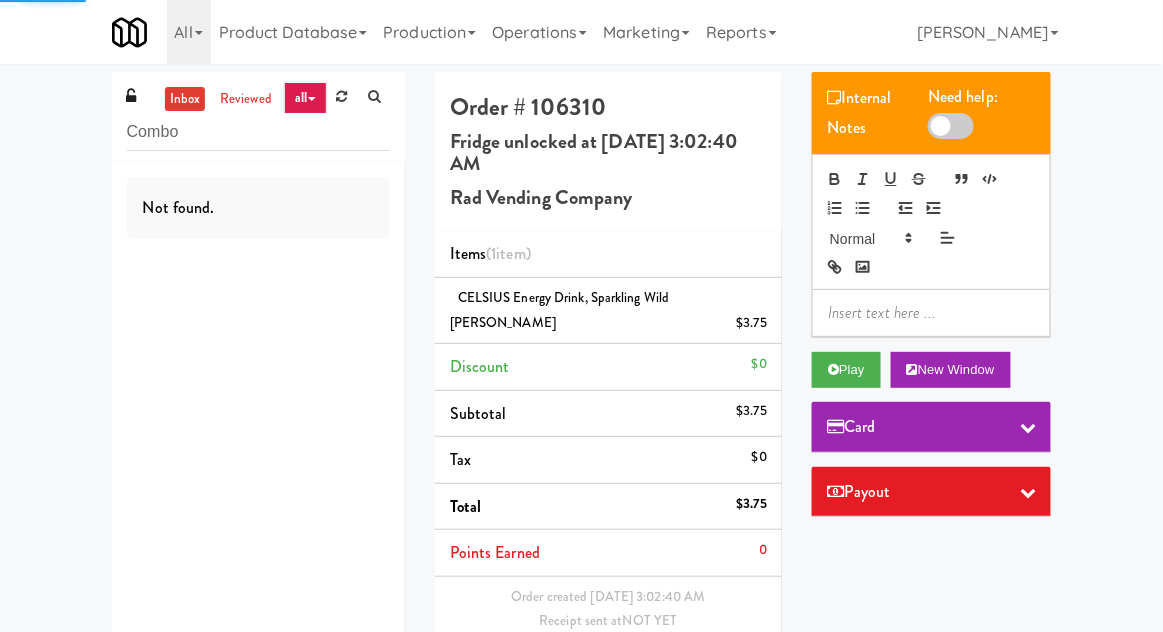 click on "inbox reviewed all    all     gen 1.5     gen 2/3     gen 4     help requested     failed   Combo   Not found. Order # 106310 Fridge unlocked at [DATE] 3:02:40 AM Rad Vending Company Items  (1  item ) CELSIUS Energy Drink, Sparkling Wild [PERSON_NAME]  $3.75 Discount  $0 Subtotal $3.75 Tax $0 Total $3.75 Points Earned  0 Order created [DATE] 3:02:40 AM Receipt sent at  NOT YET Paid  NOT YET  No Items Taken Edit Order  Internal Notes Need help:                                                                                                                                                                 Play  New Window  Card   Payout ×" at bounding box center (581, 408) 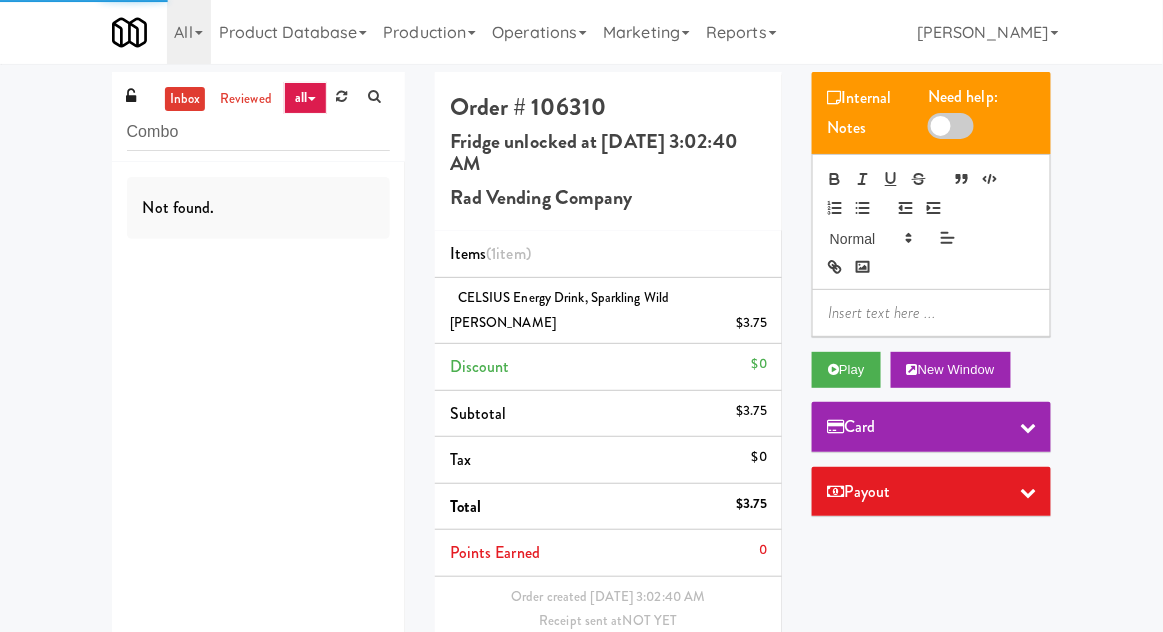 click on "inbox" at bounding box center (185, 99) 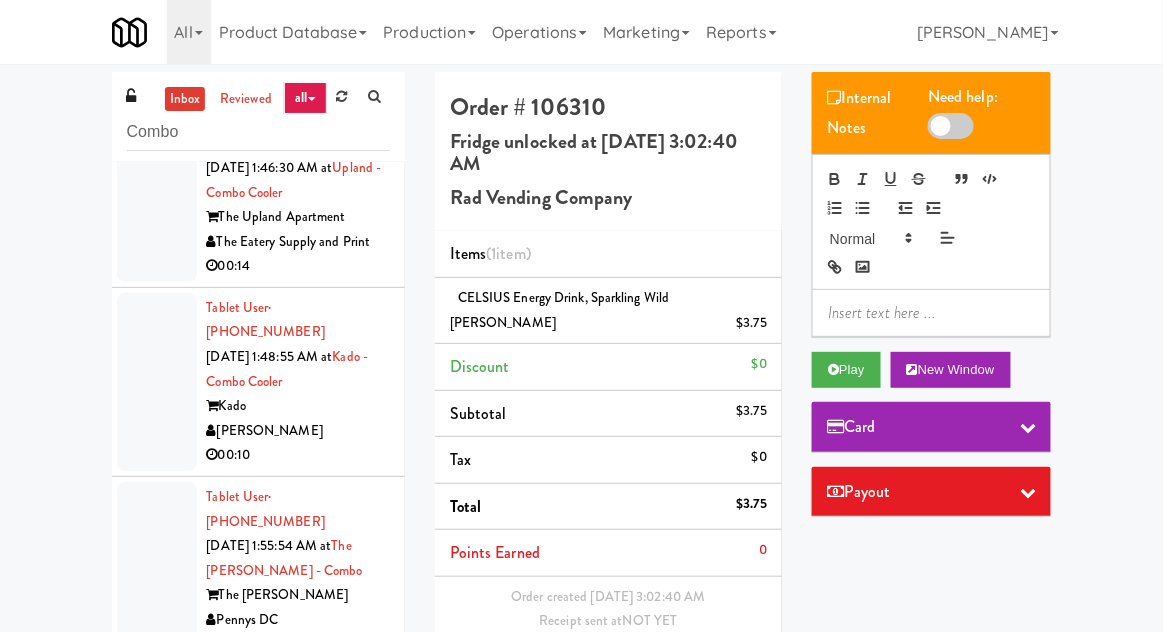 scroll, scrollTop: 878, scrollLeft: 0, axis: vertical 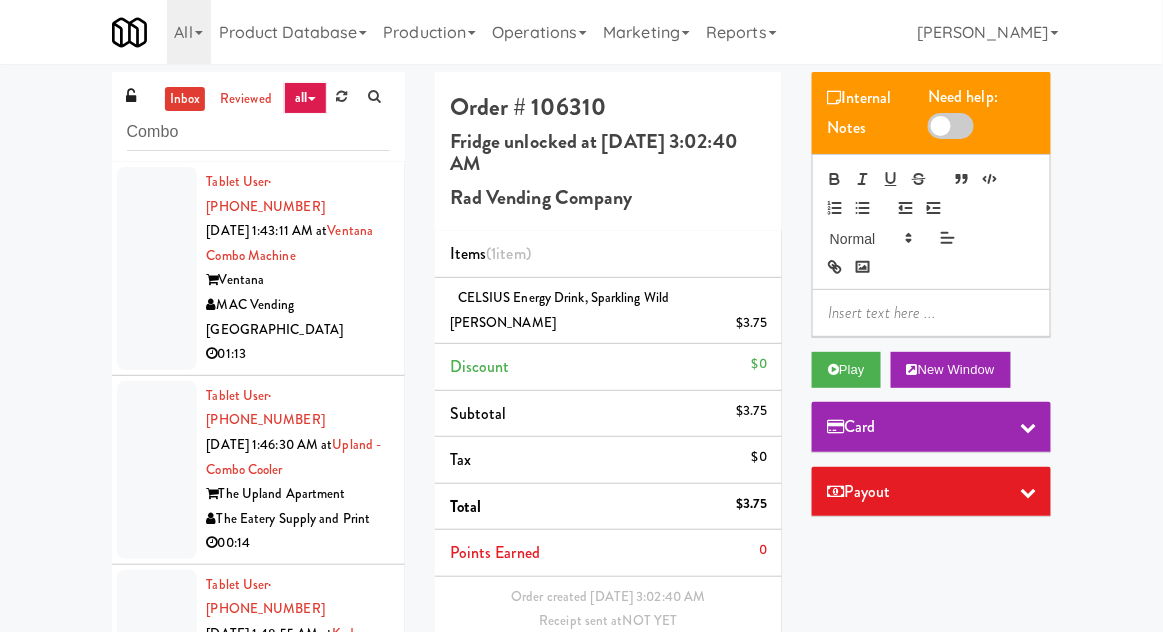 click at bounding box center [157, 268] 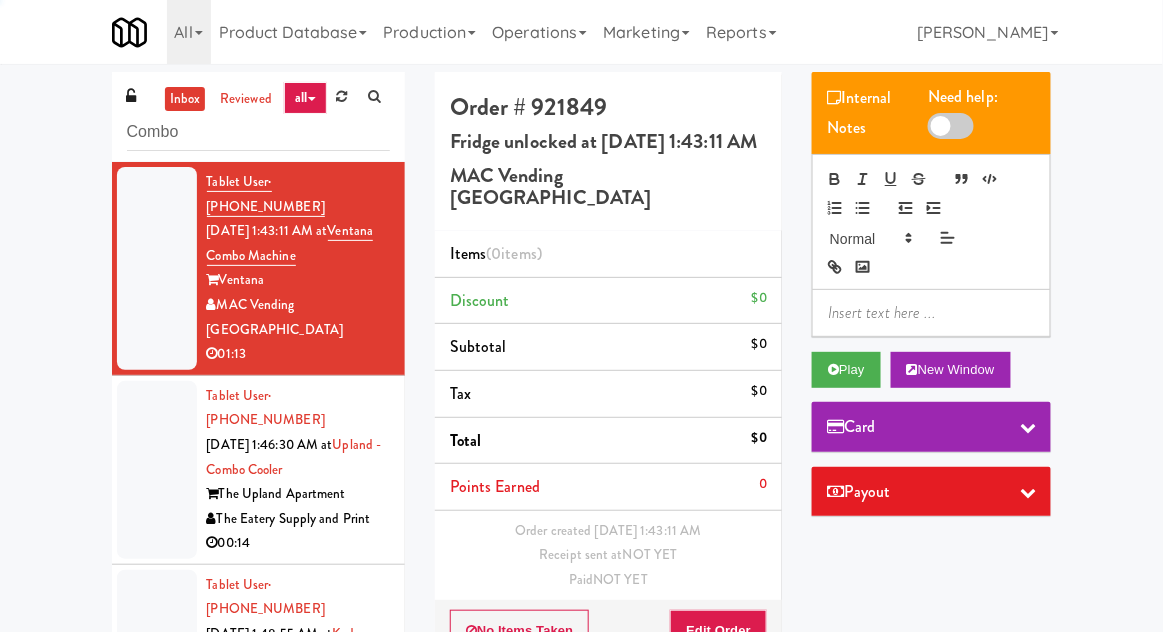 click at bounding box center [157, 470] 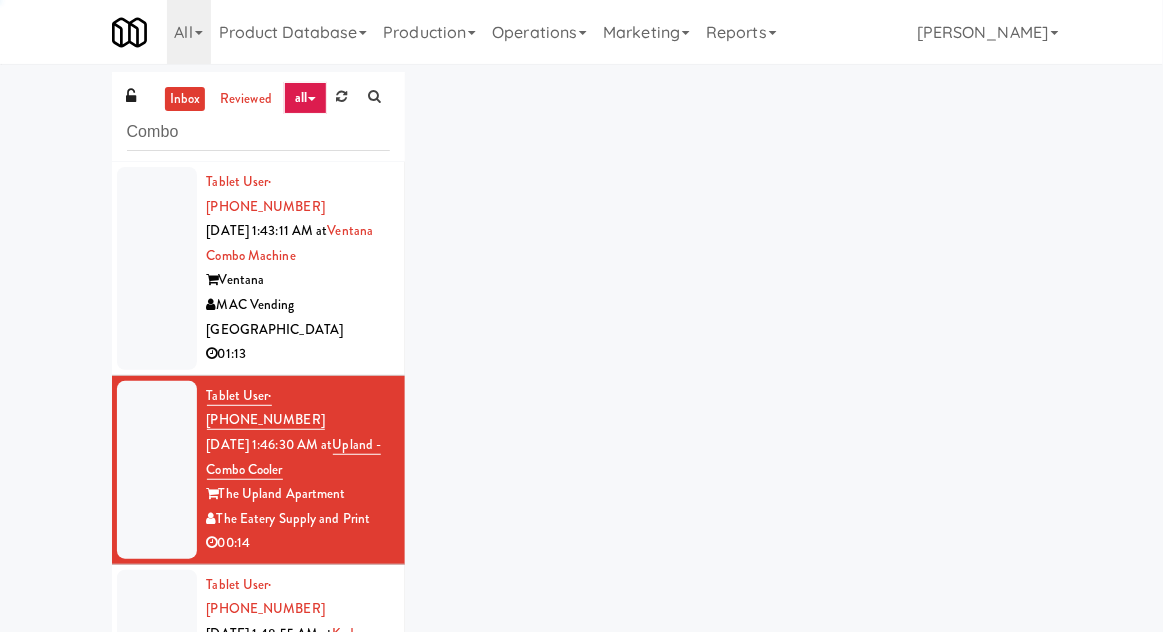 click at bounding box center (157, 470) 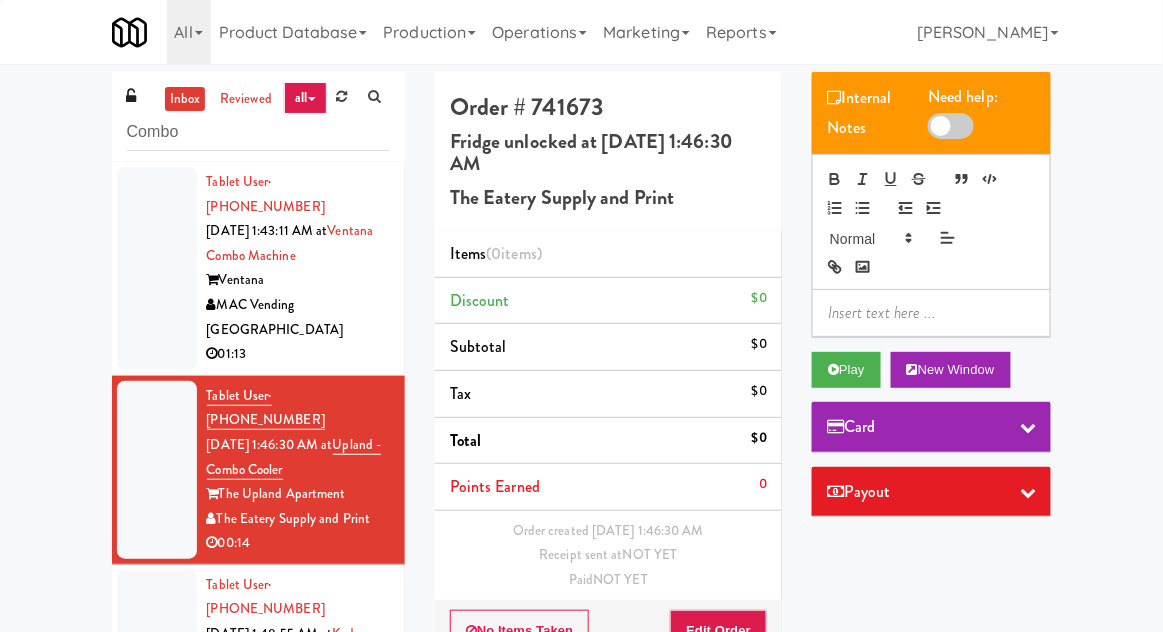 click at bounding box center (157, 470) 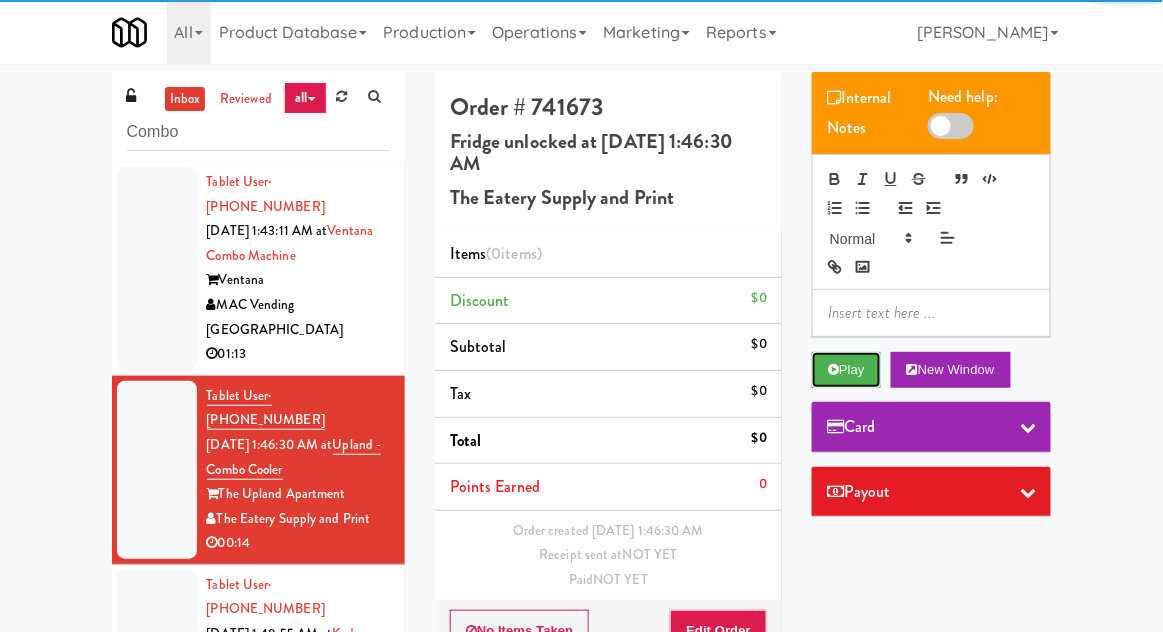 click on "Play" at bounding box center (846, 370) 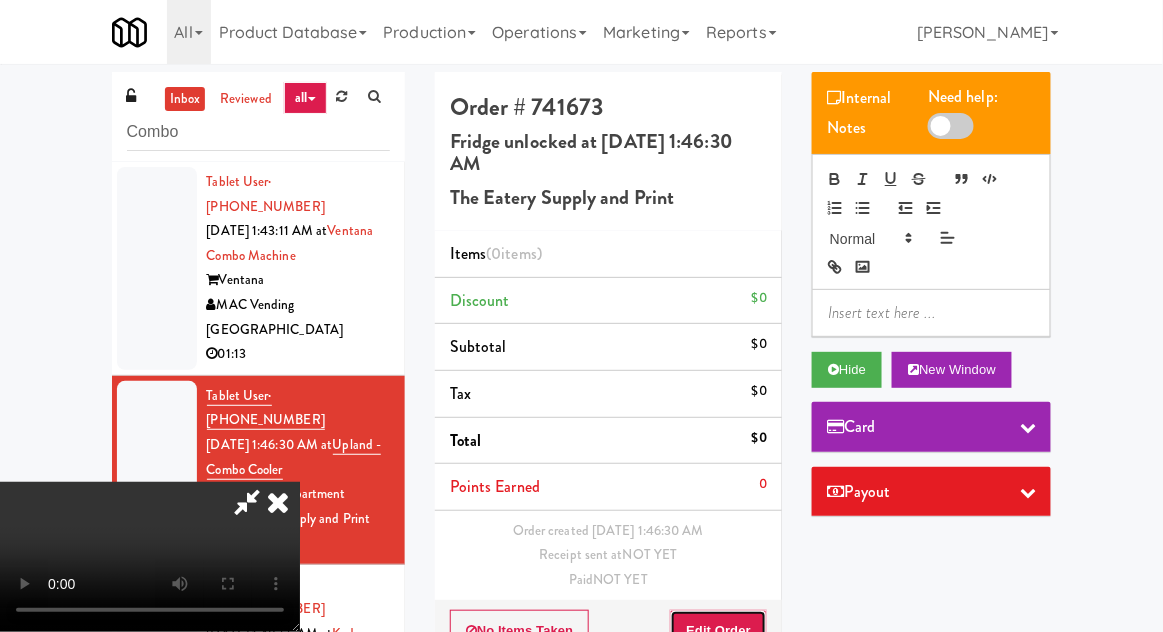 click on "Edit Order" at bounding box center [718, 631] 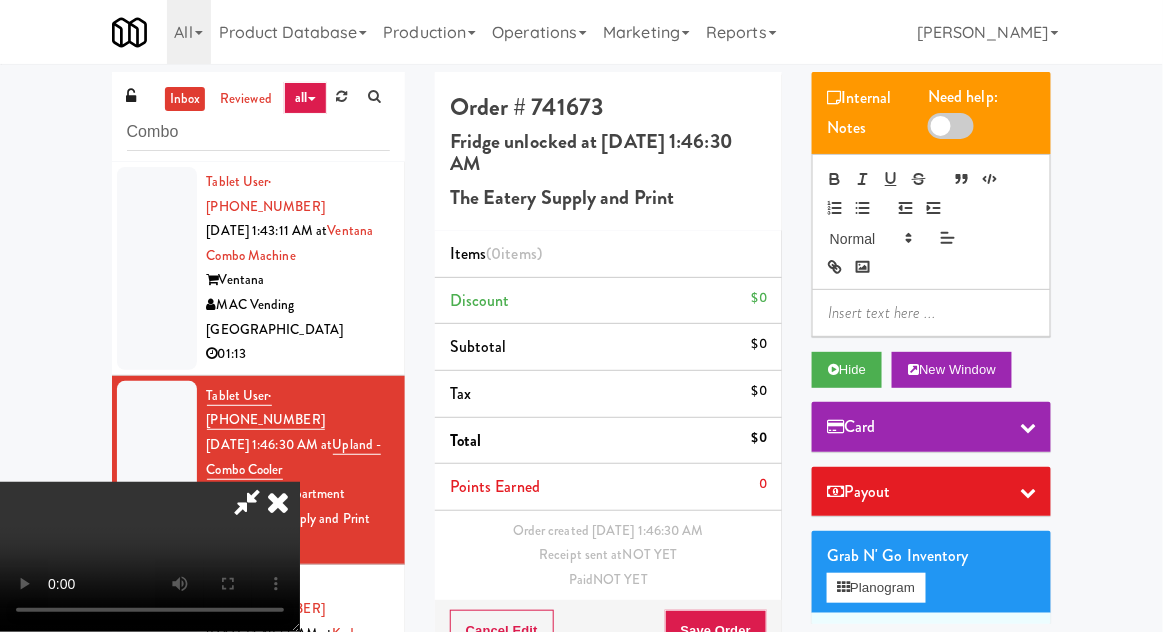 type 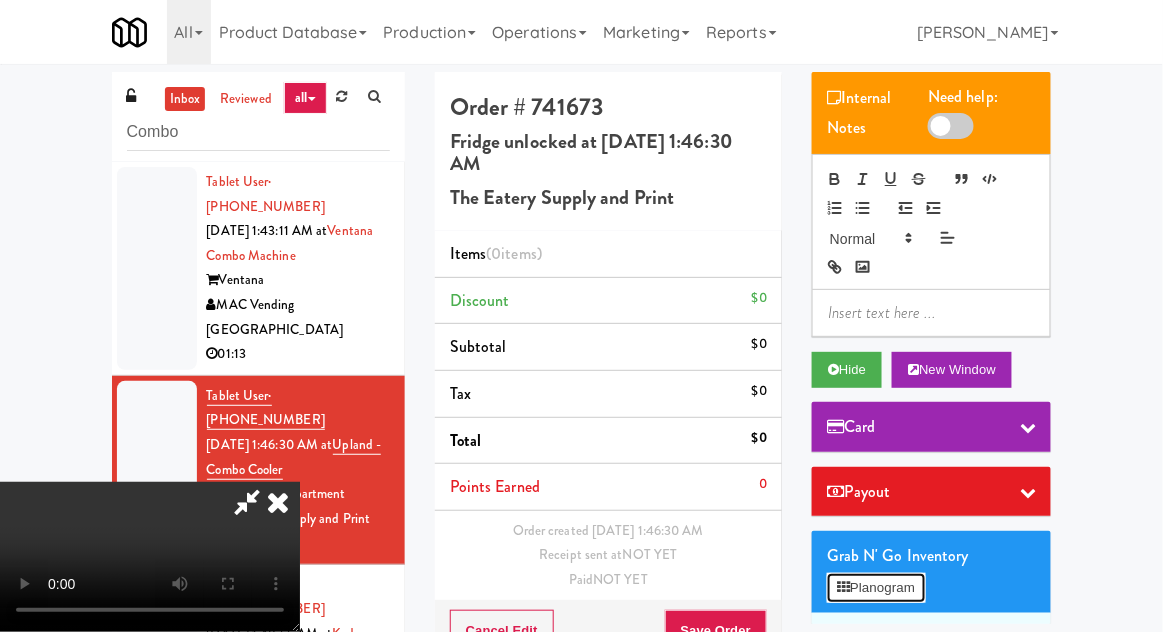 click on "Planogram" at bounding box center [876, 588] 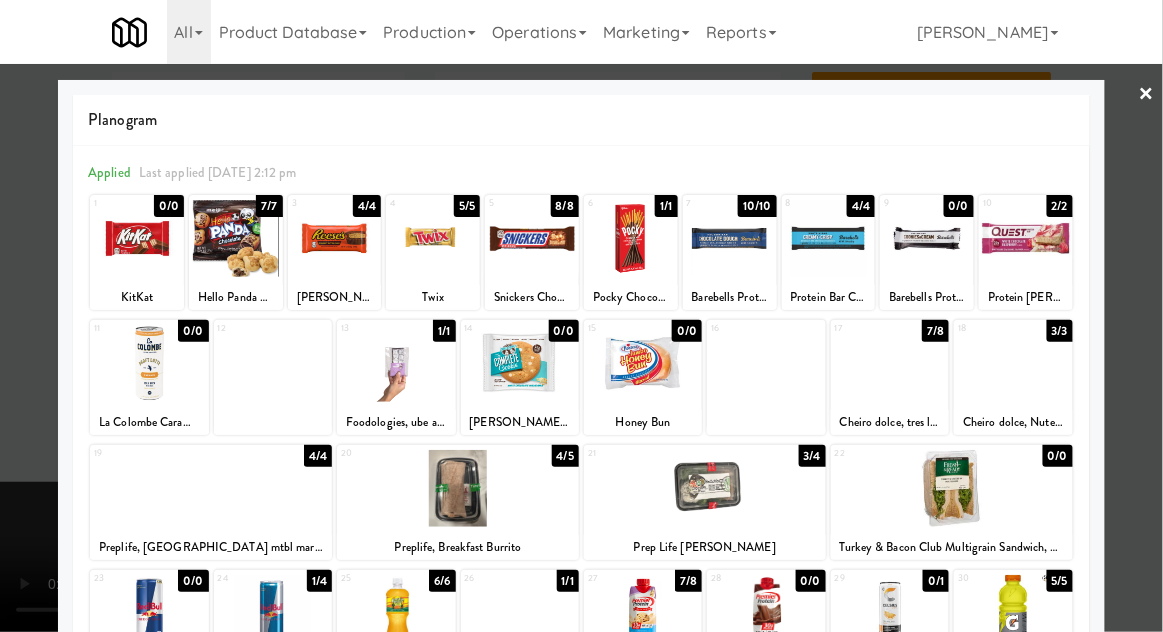 click at bounding box center [1013, 363] 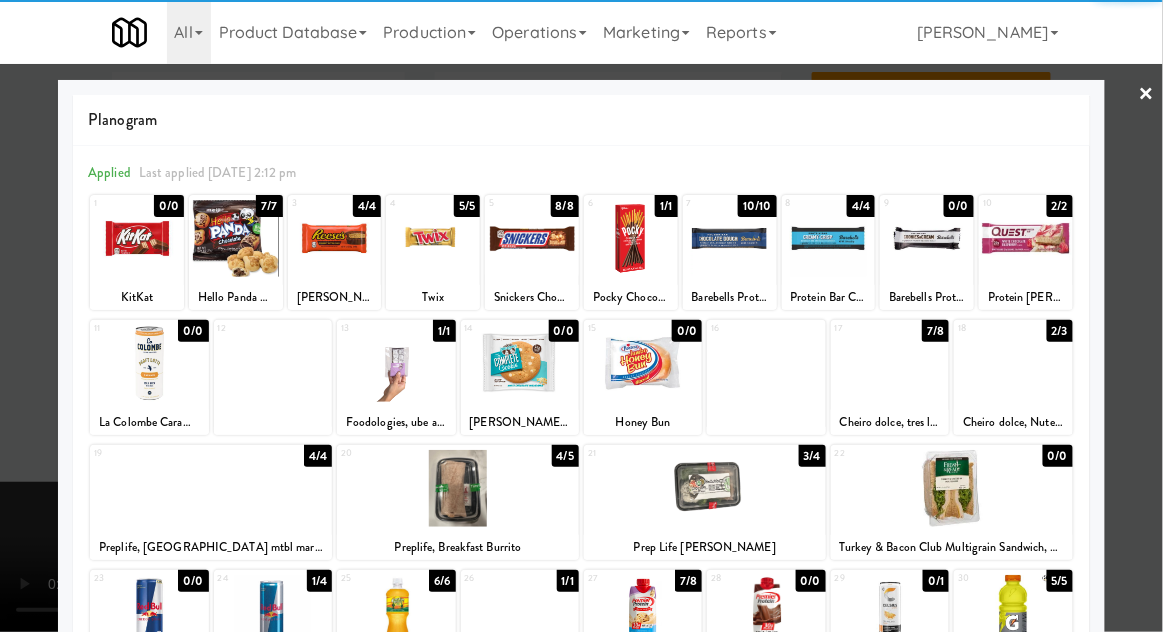 click at bounding box center [581, 316] 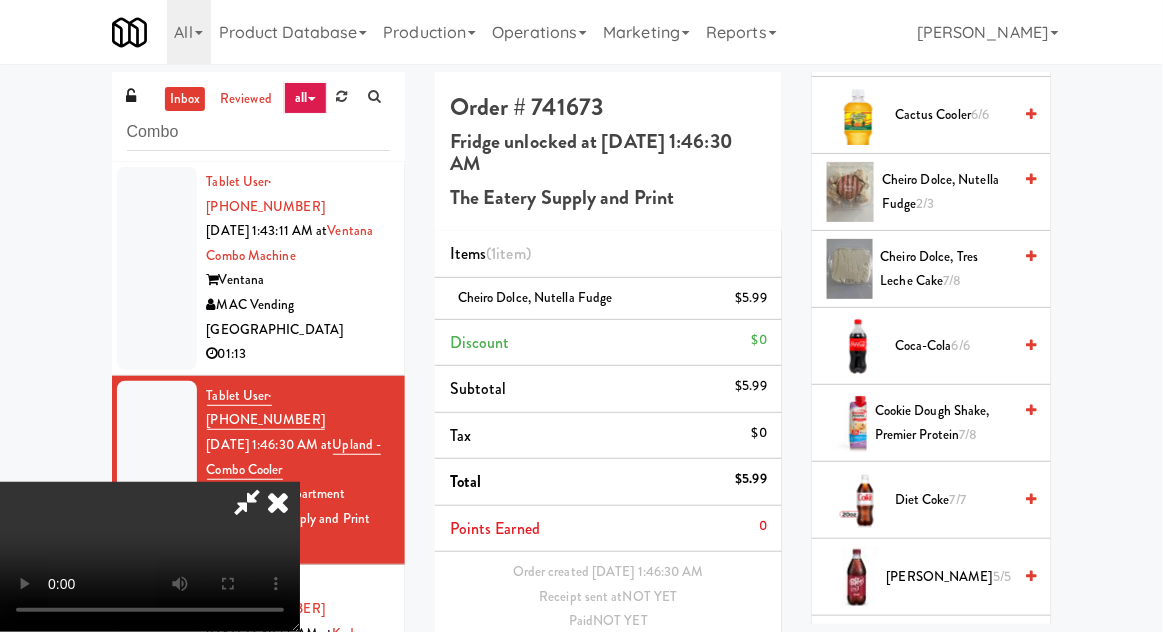 scroll, scrollTop: 808, scrollLeft: 0, axis: vertical 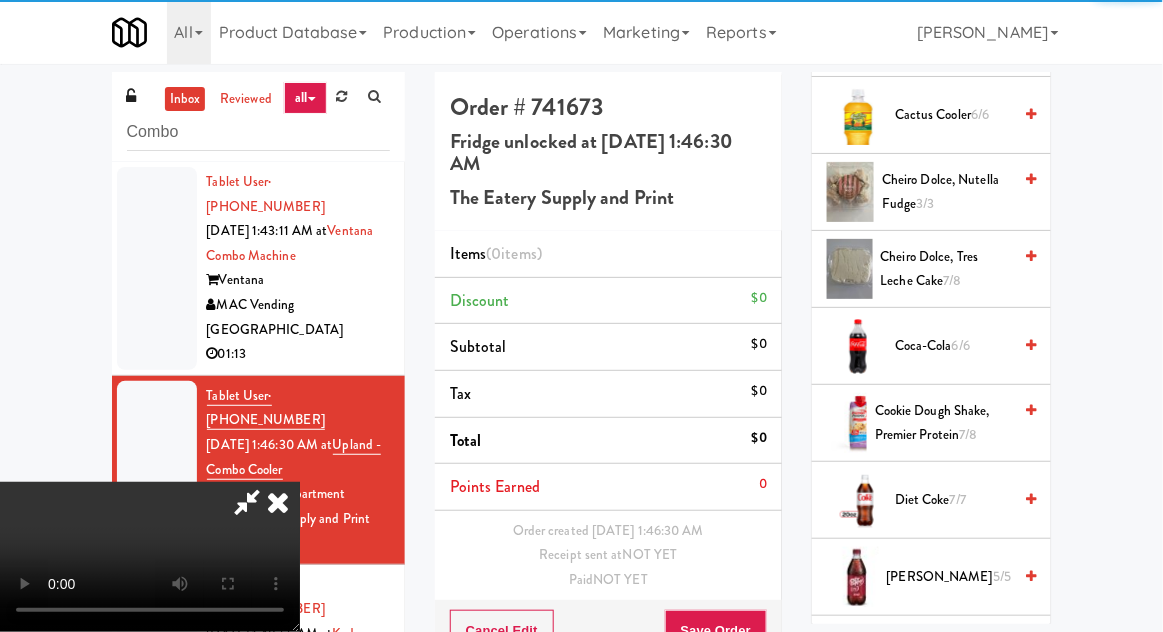 click on "Cheiro dolce, tres leche cake   7/8" at bounding box center [946, 269] 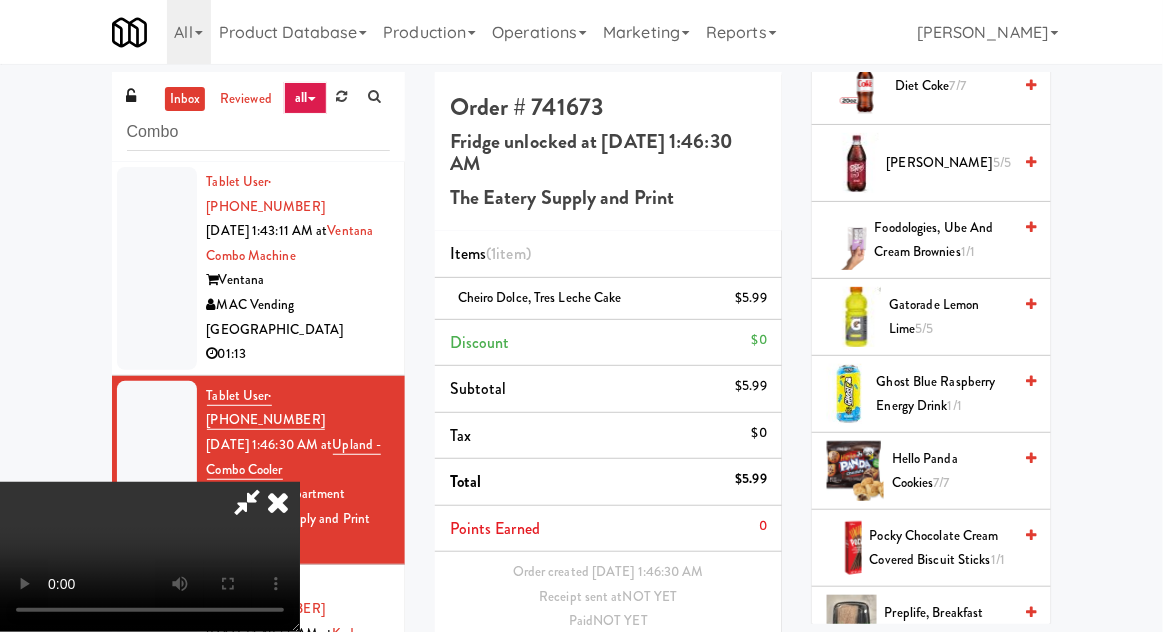 scroll, scrollTop: 1220, scrollLeft: 0, axis: vertical 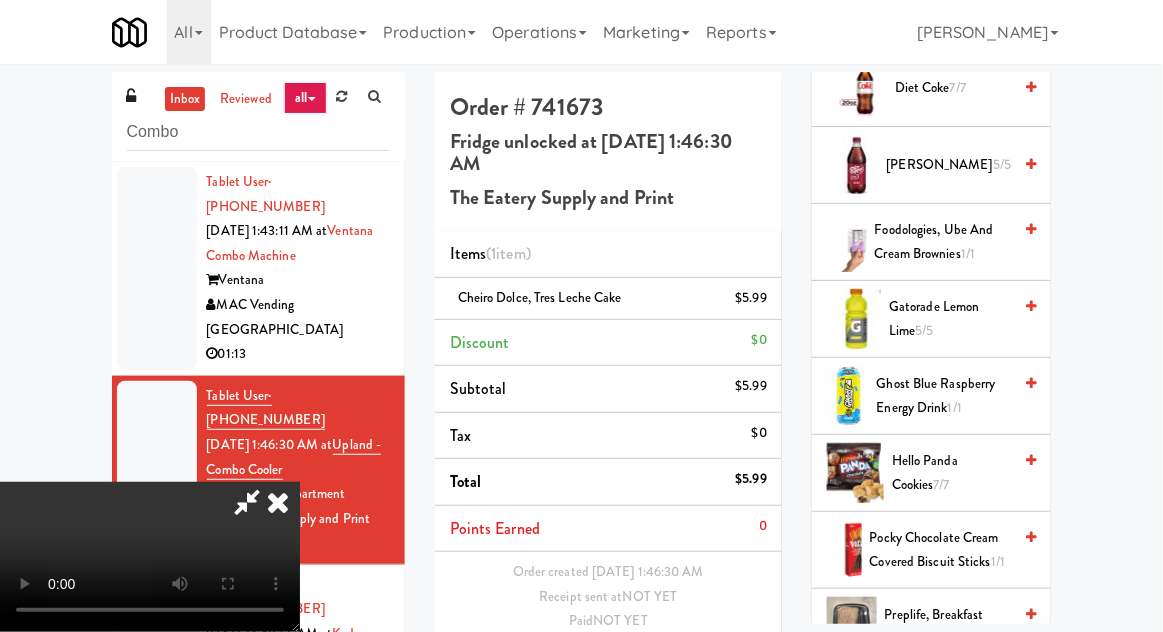 click on "Gatorade Lemon Lime  5/5" at bounding box center (950, 319) 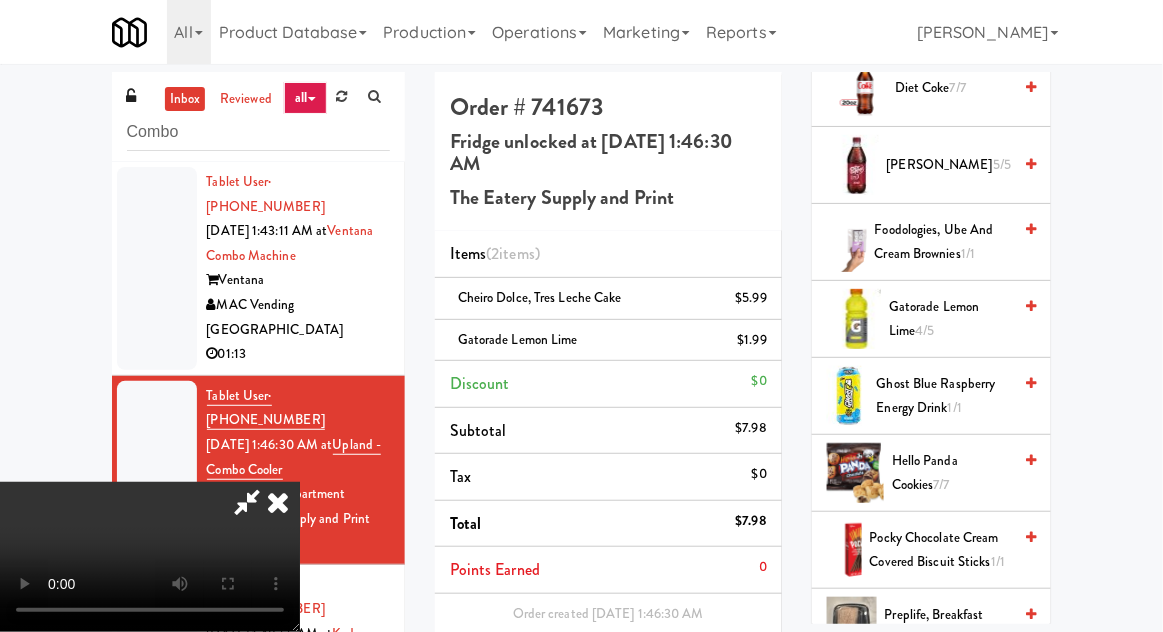 click on "Gatorade Lemon Lime  4/5" at bounding box center (950, 319) 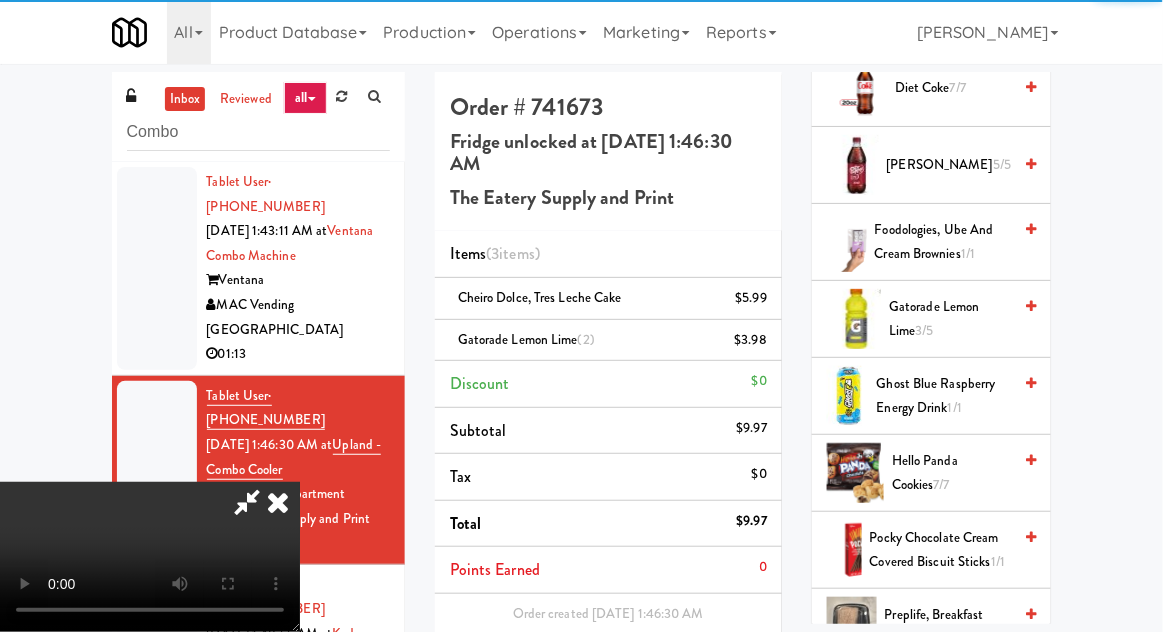 scroll, scrollTop: 48, scrollLeft: 0, axis: vertical 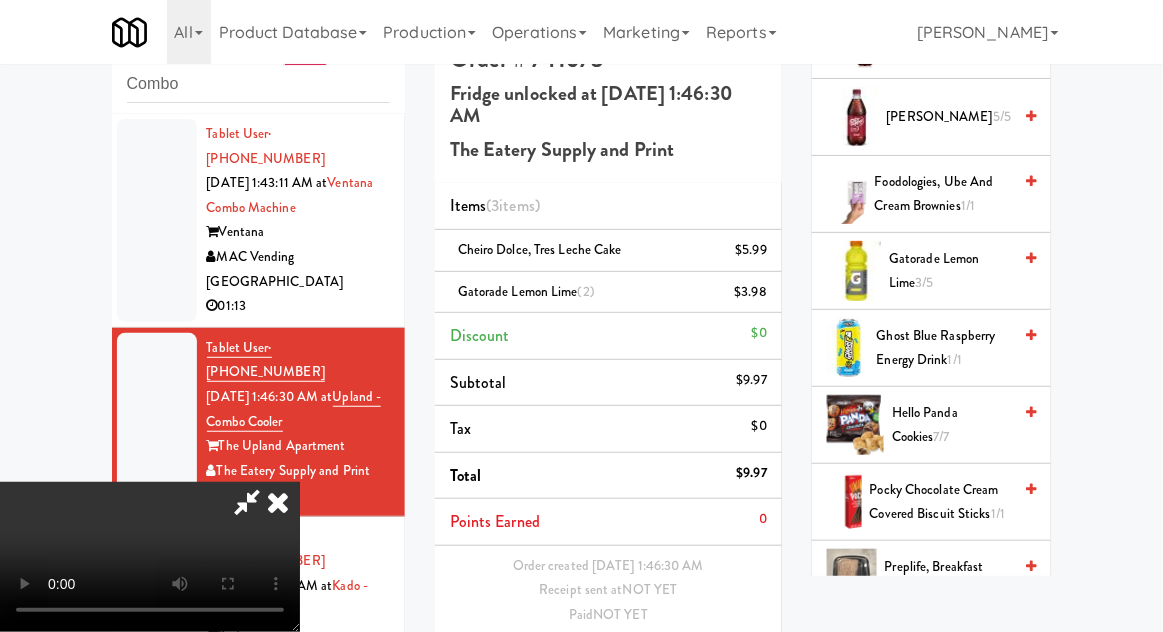 click on "Save Order" at bounding box center [716, 667] 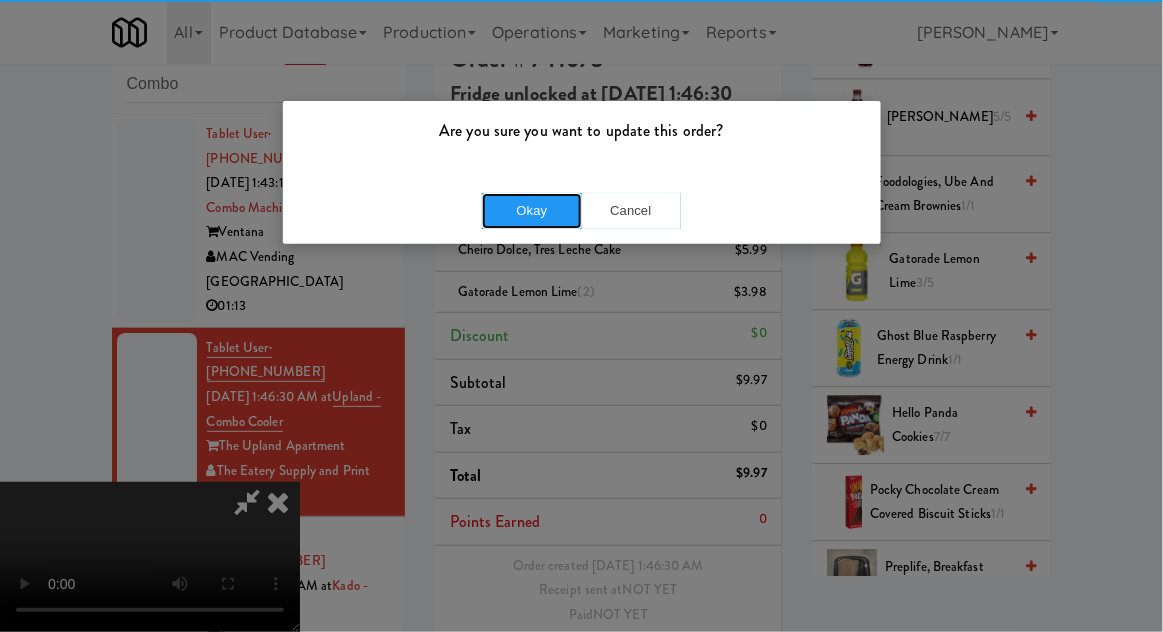 click on "Okay" at bounding box center [532, 211] 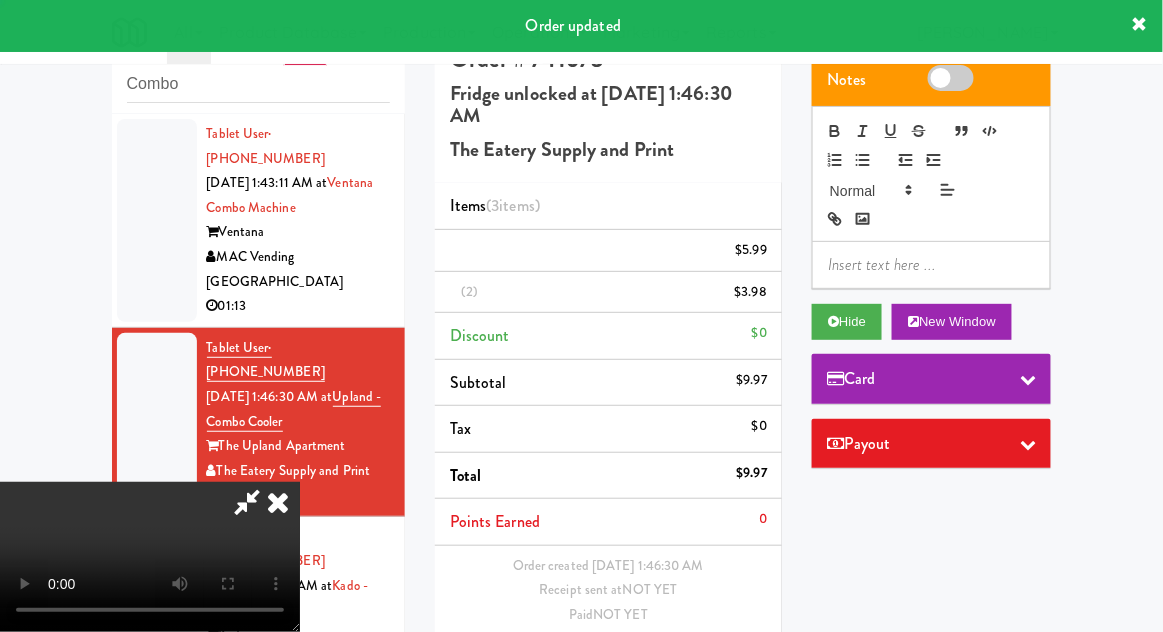 scroll, scrollTop: 0, scrollLeft: 0, axis: both 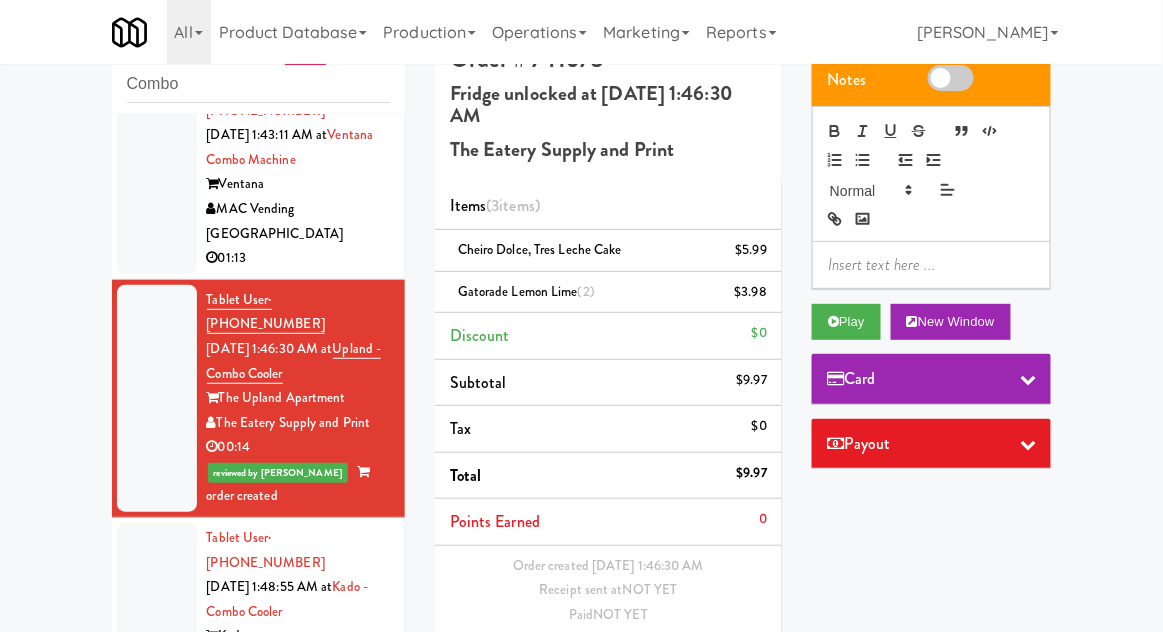 click at bounding box center (157, 612) 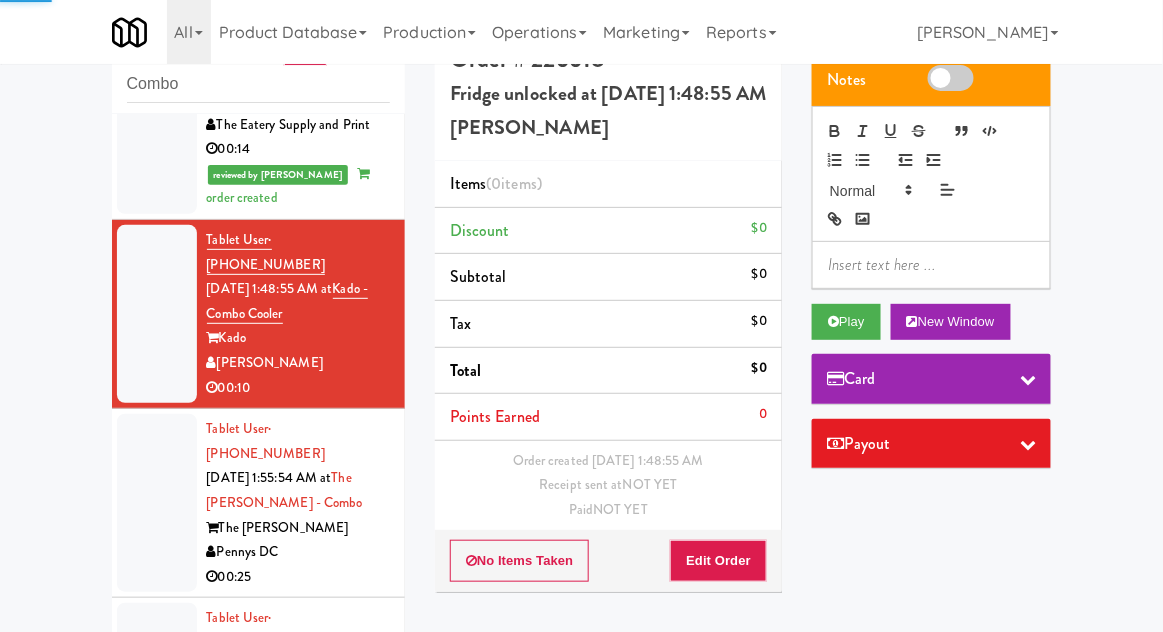 scroll, scrollTop: 349, scrollLeft: 0, axis: vertical 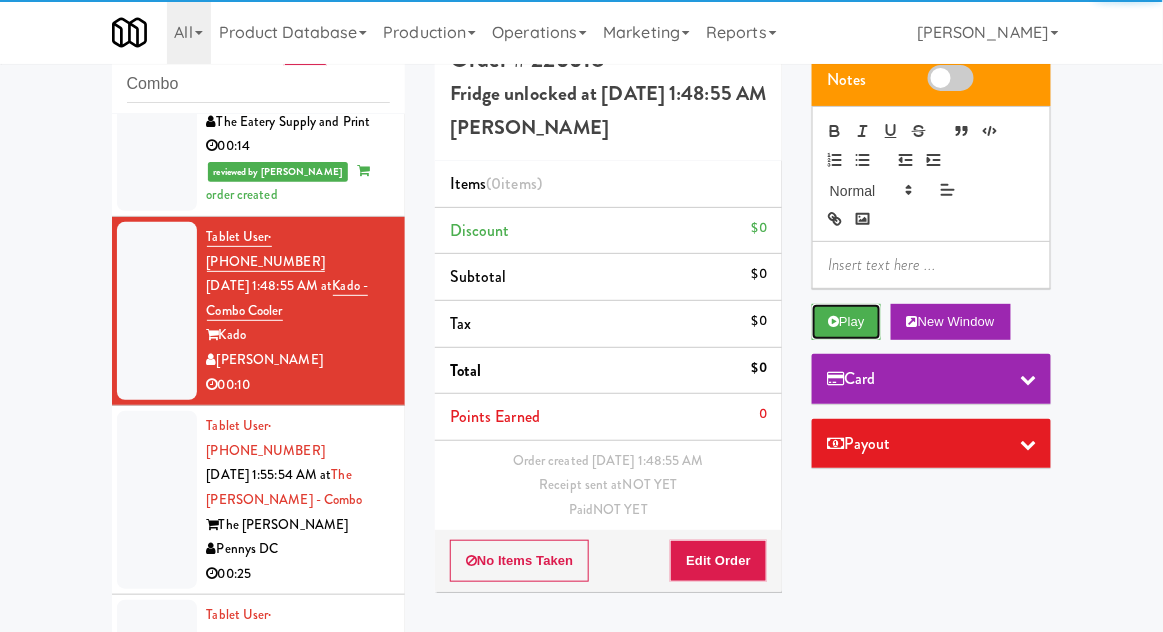 click on "Play" at bounding box center [846, 322] 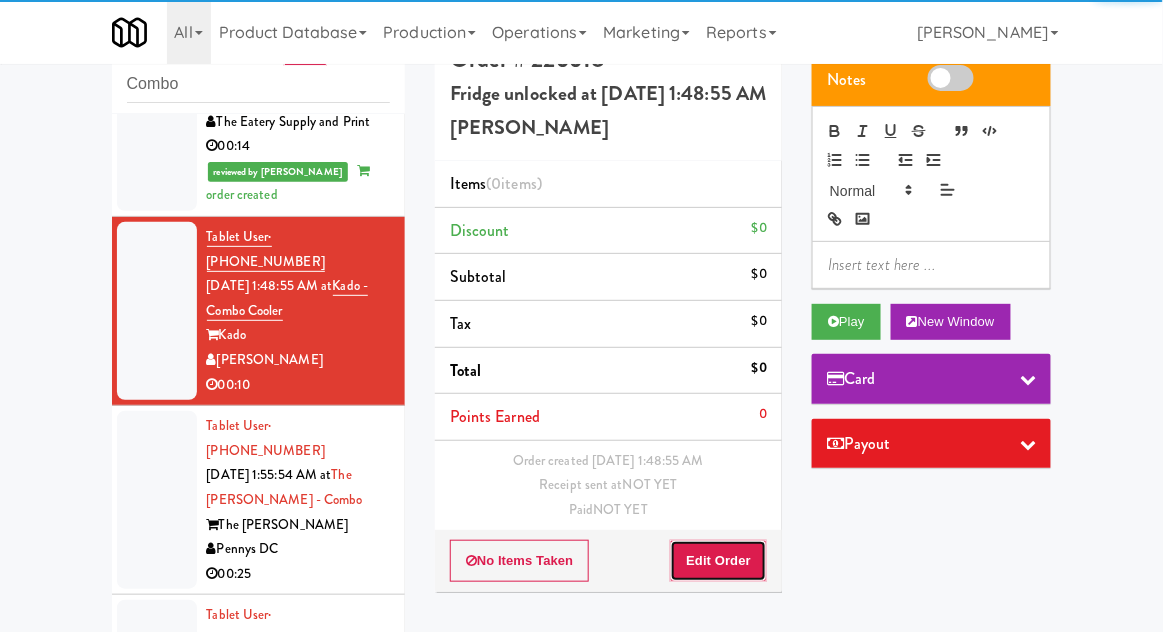 click on "Edit Order" at bounding box center (718, 561) 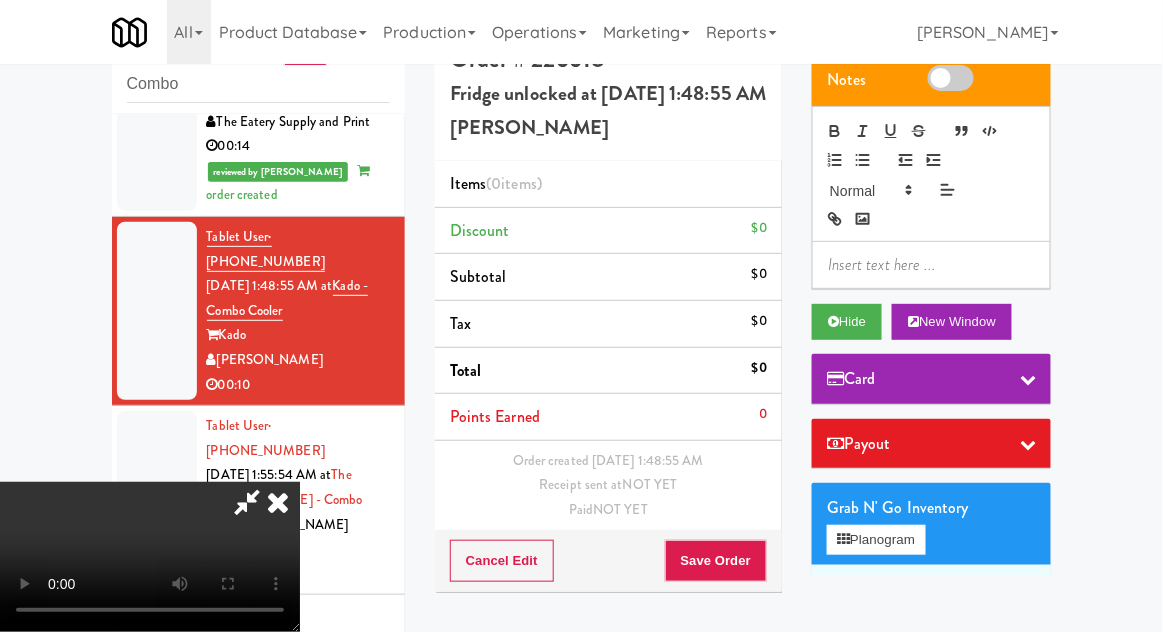 type 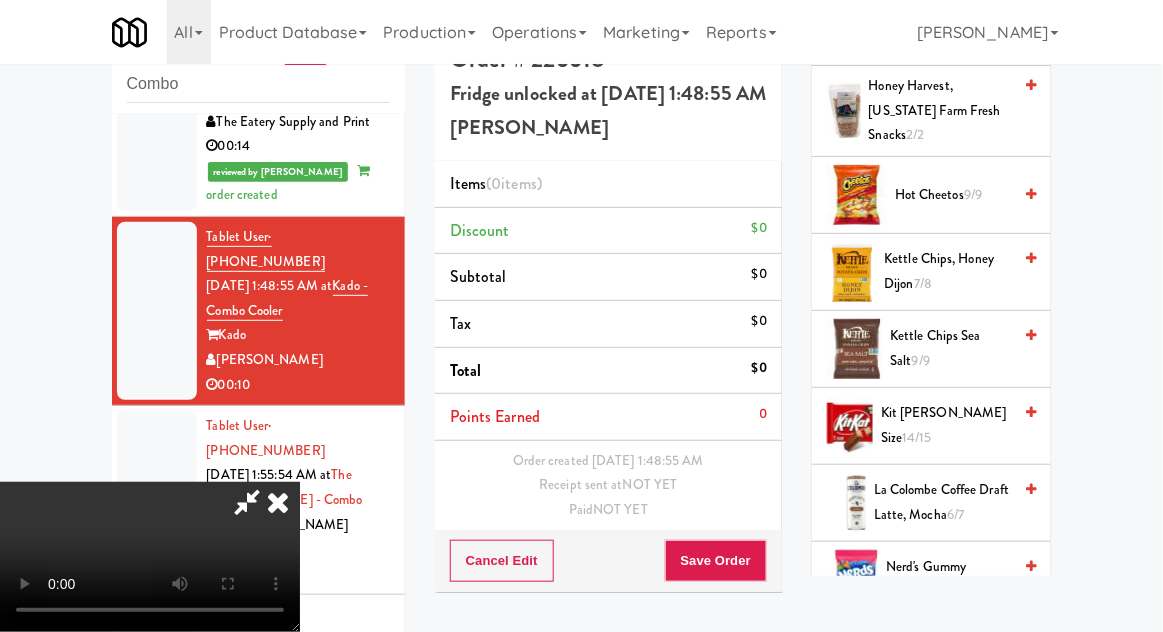 scroll, scrollTop: 1310, scrollLeft: 0, axis: vertical 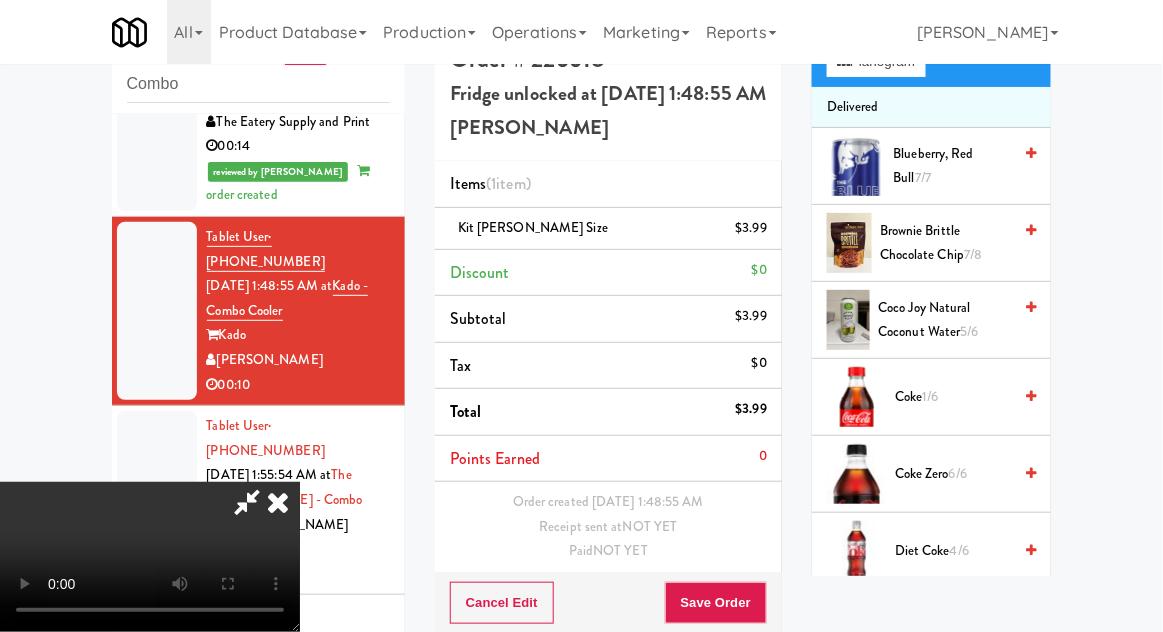 click on "Brownie Brittle Chocolate Chip  7/8" at bounding box center (945, 243) 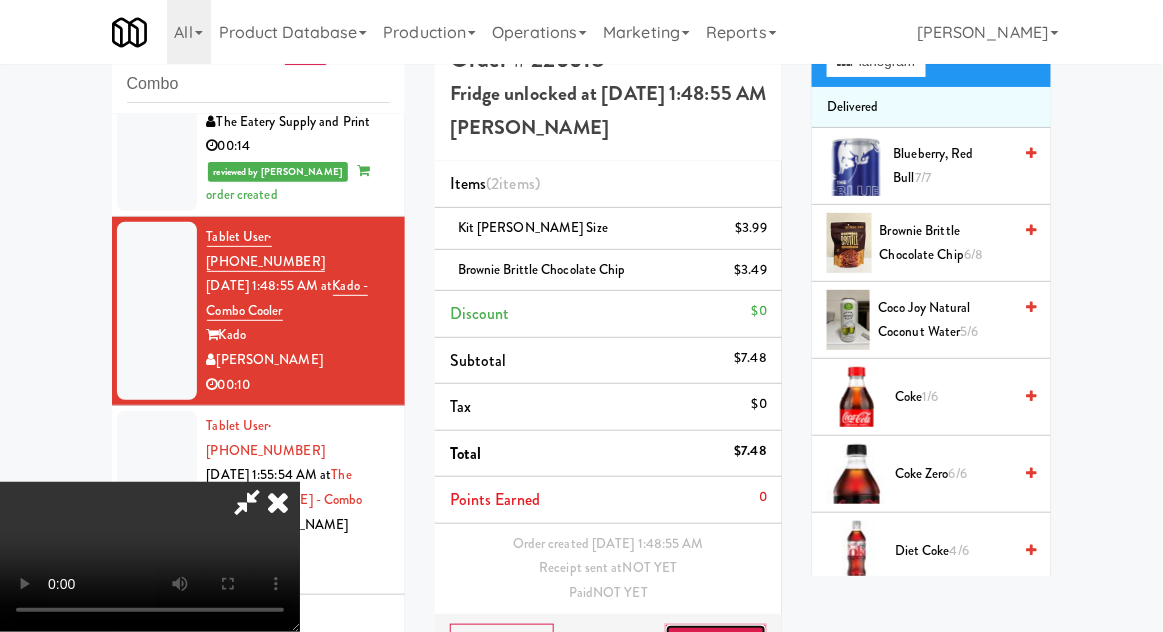 click on "Save Order" at bounding box center [716, 645] 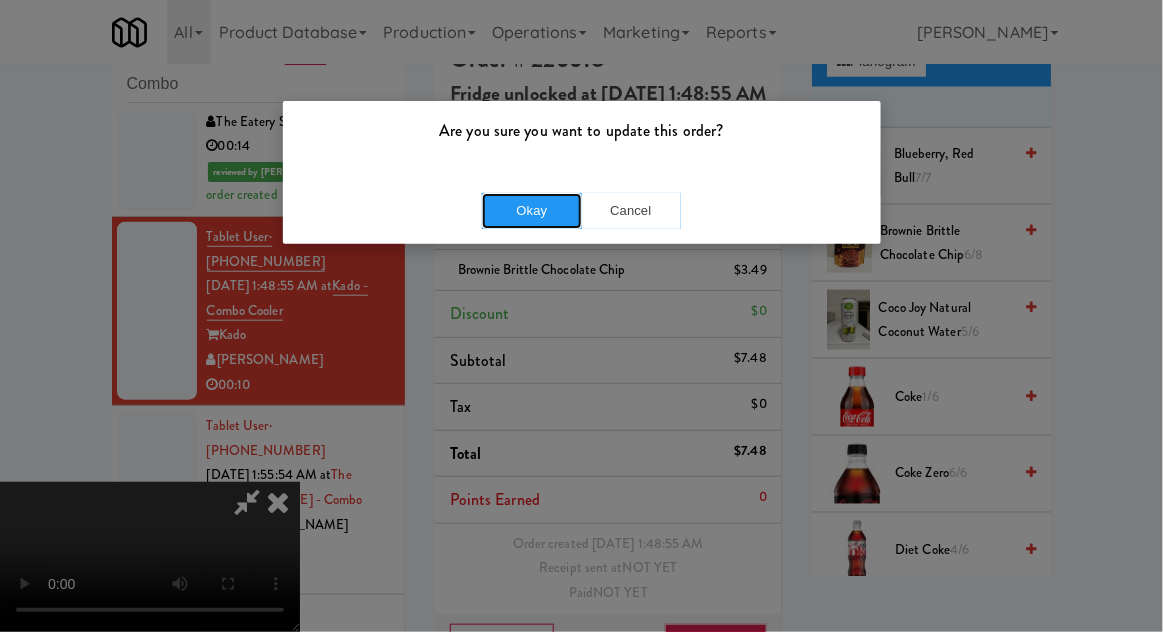 click on "Okay" at bounding box center (532, 211) 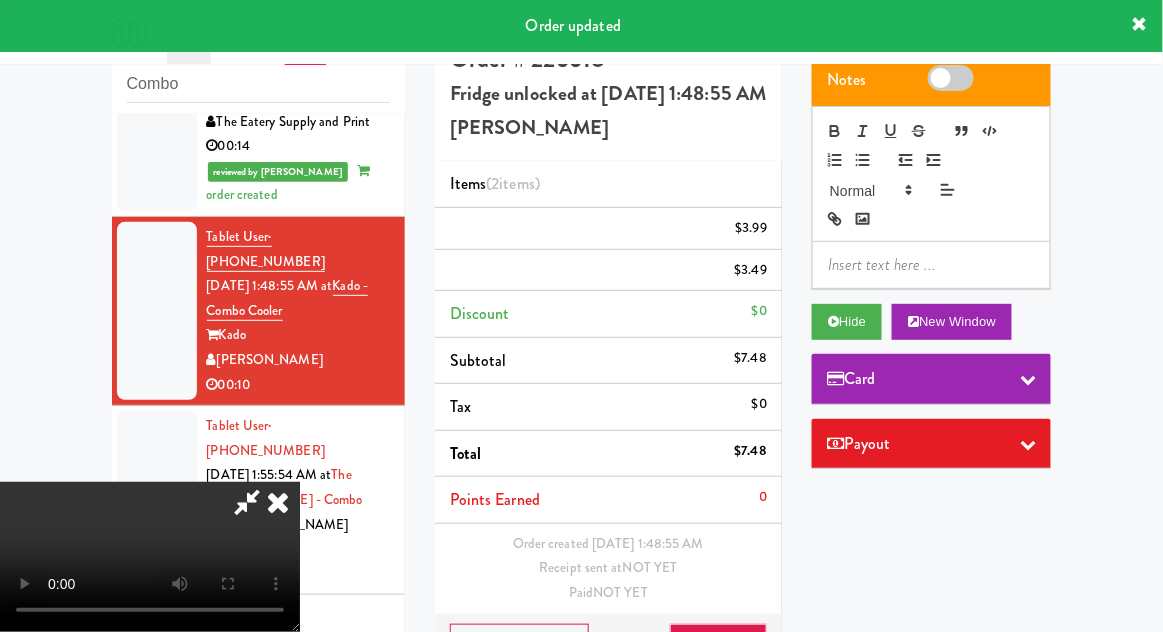 scroll, scrollTop: 0, scrollLeft: 0, axis: both 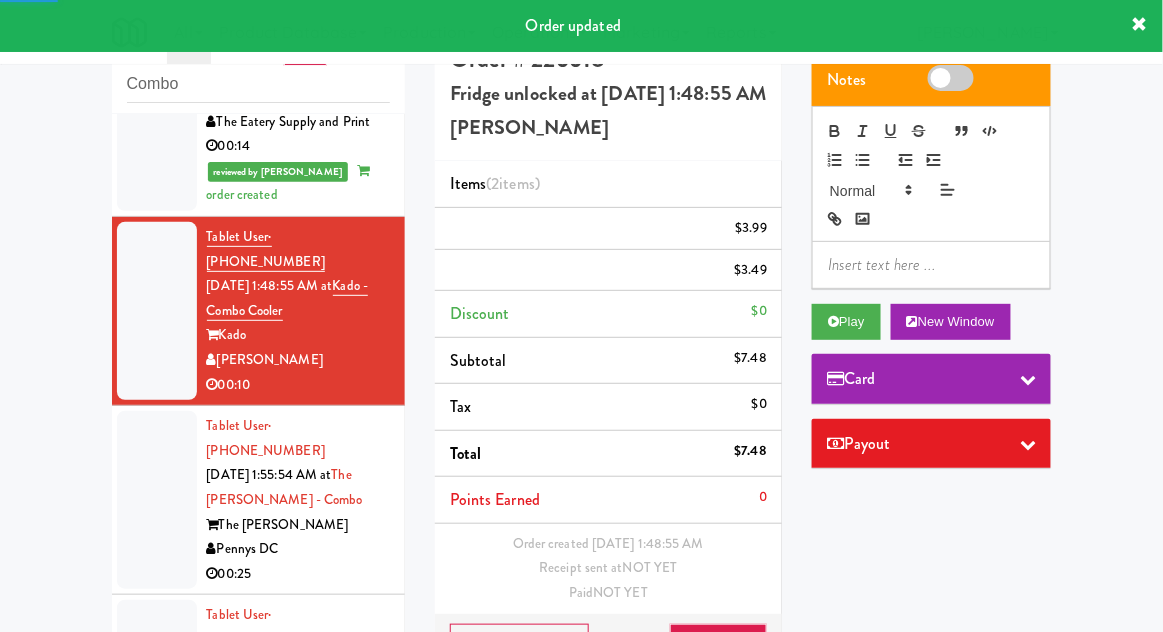 click at bounding box center (157, 500) 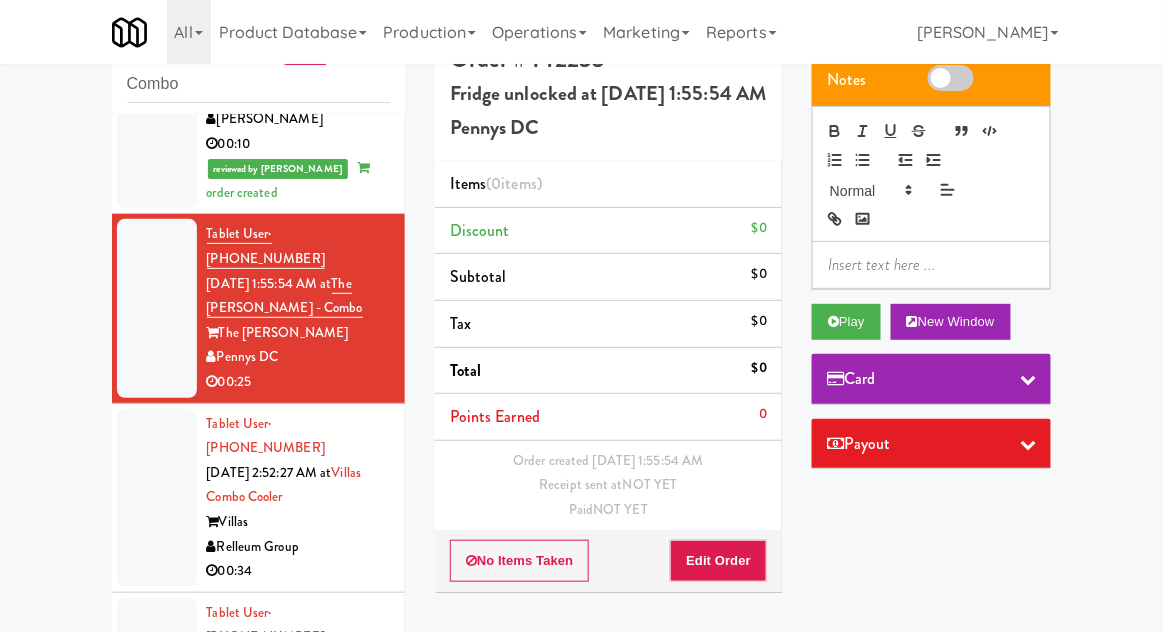 scroll, scrollTop: 590, scrollLeft: 0, axis: vertical 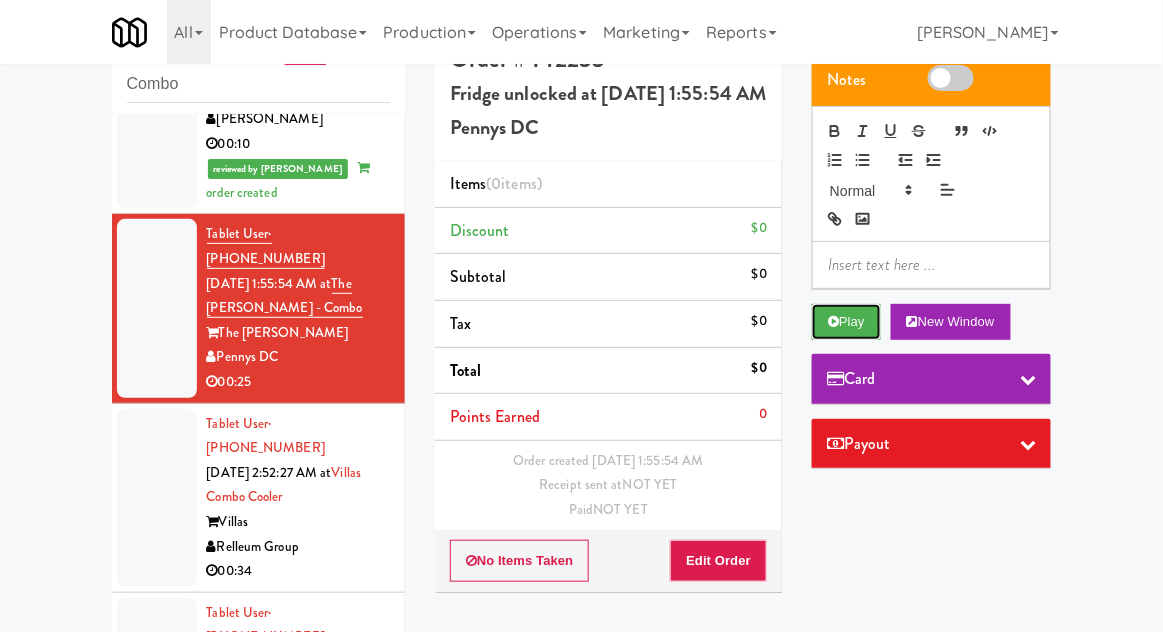 click on "Play" at bounding box center [846, 322] 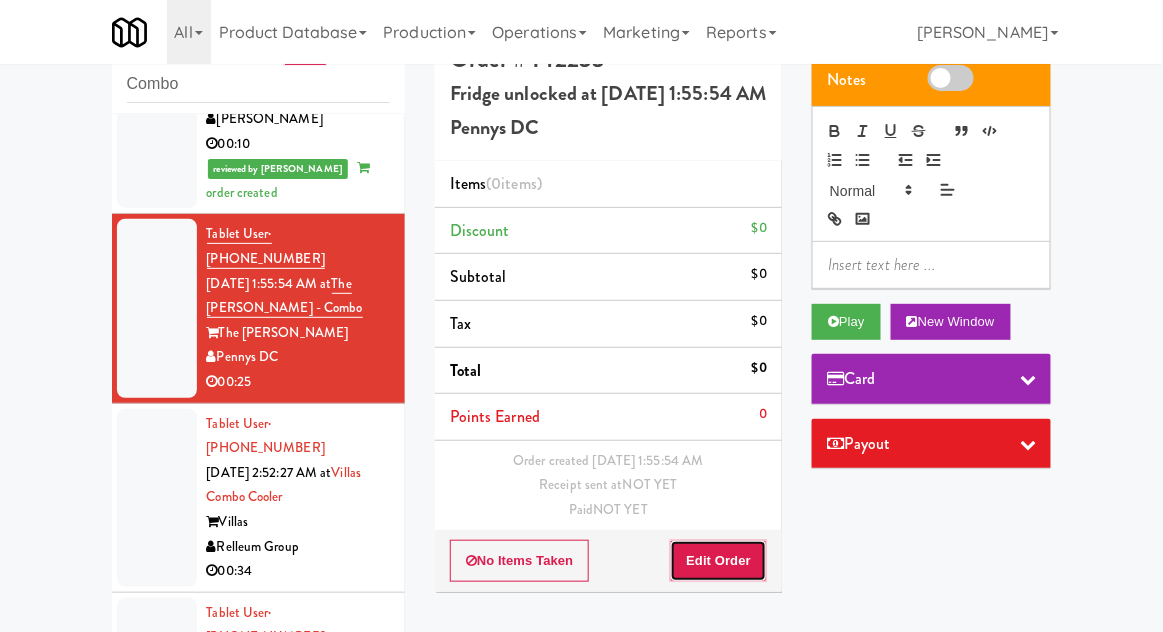 click on "Edit Order" at bounding box center (718, 561) 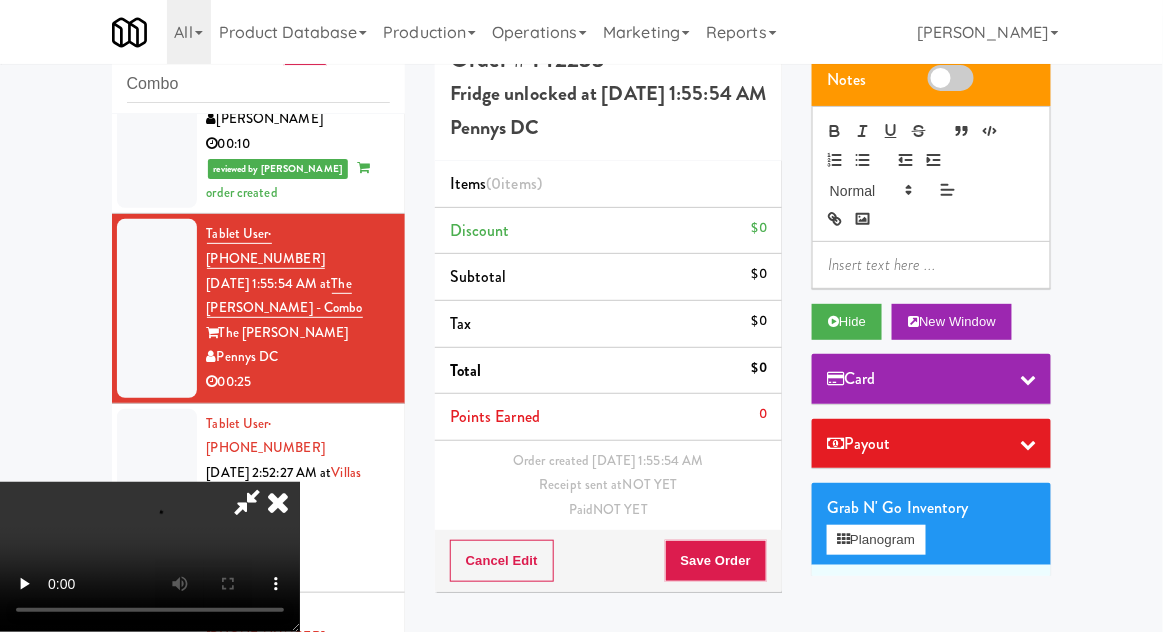 scroll, scrollTop: 73, scrollLeft: 0, axis: vertical 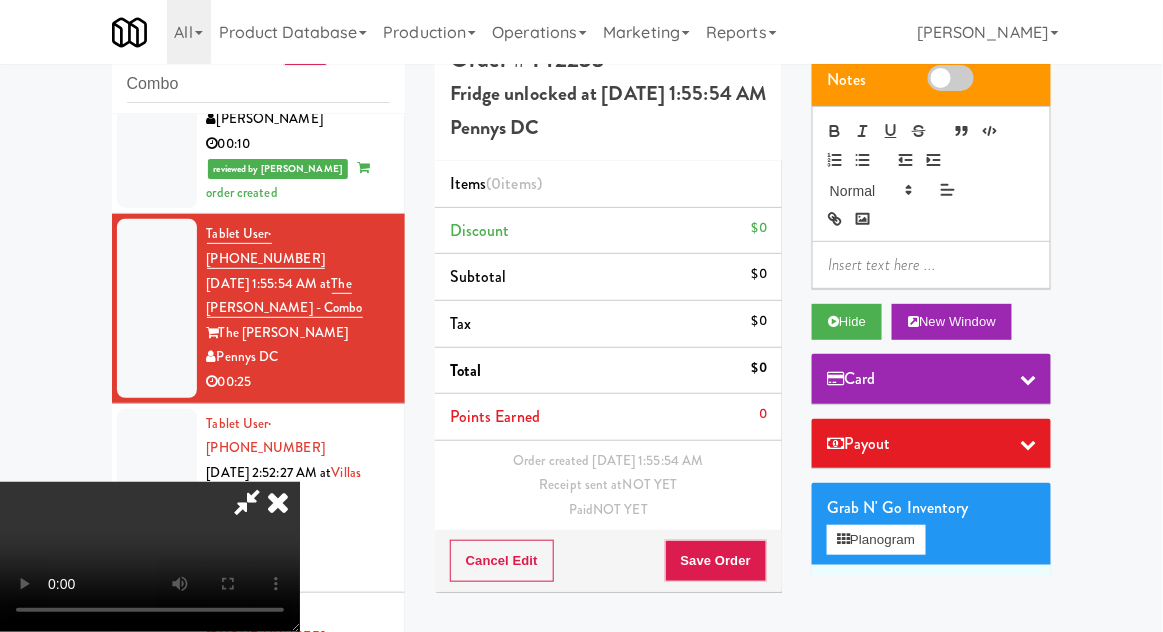 type 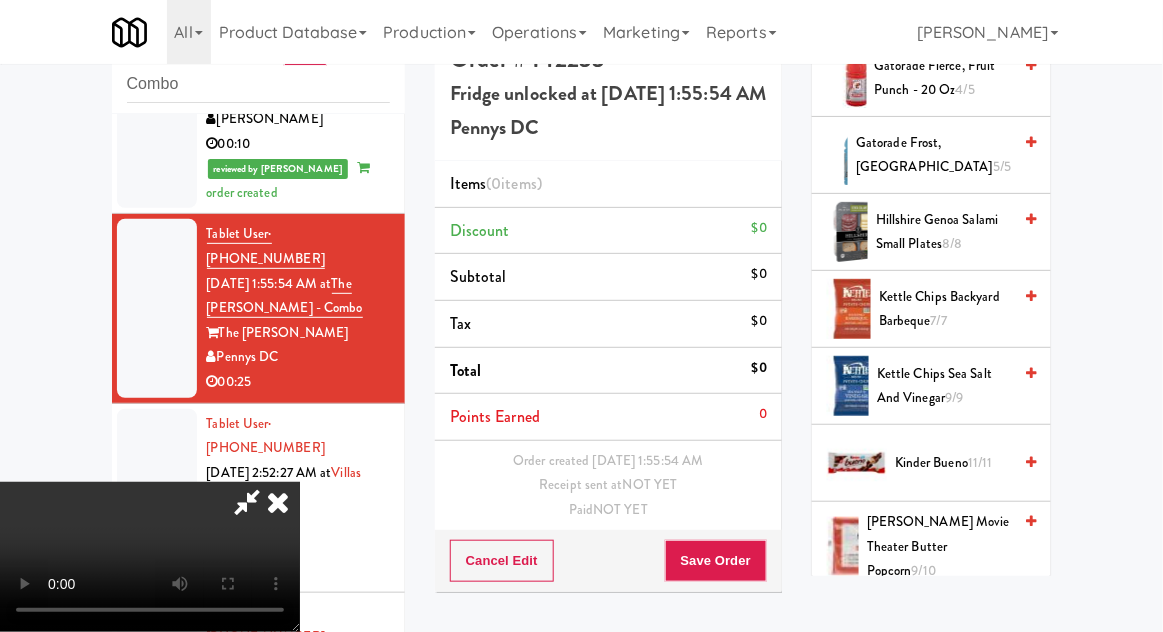 scroll, scrollTop: 1349, scrollLeft: 0, axis: vertical 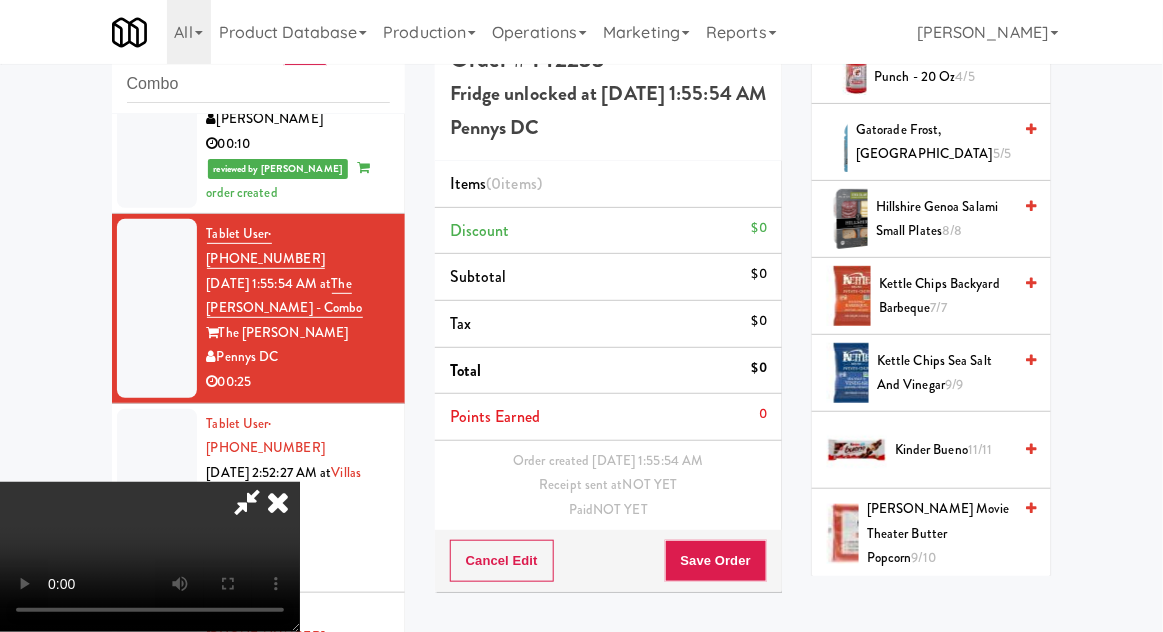 click on "Kettle Chips Sea Salt and Vinegar  9/9" at bounding box center [944, 373] 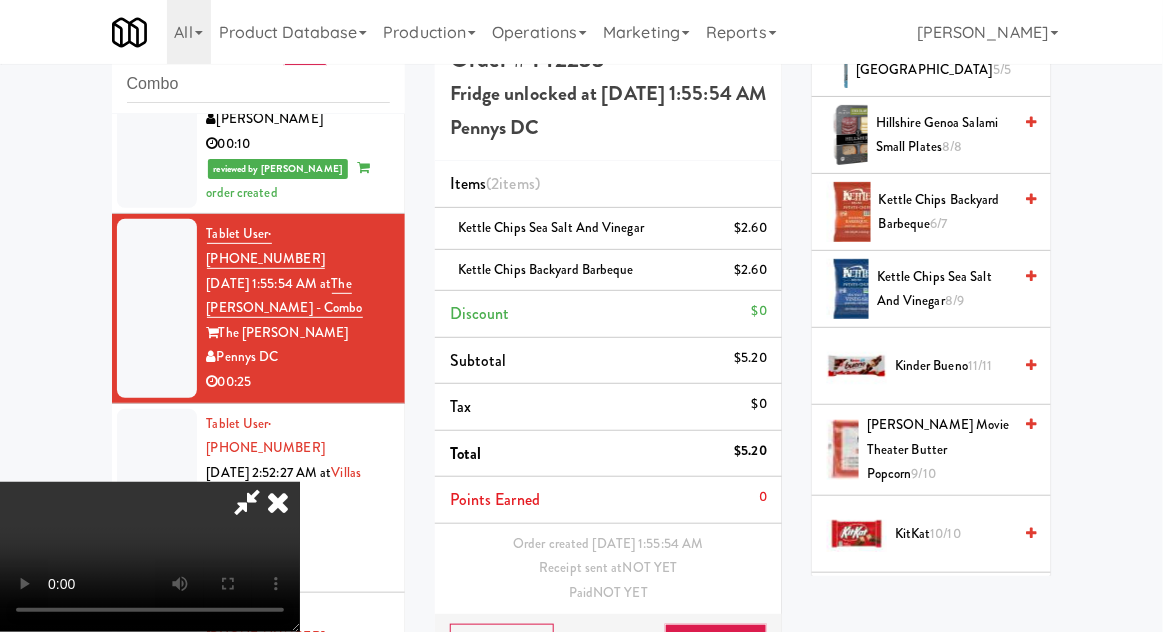 scroll, scrollTop: 1427, scrollLeft: 0, axis: vertical 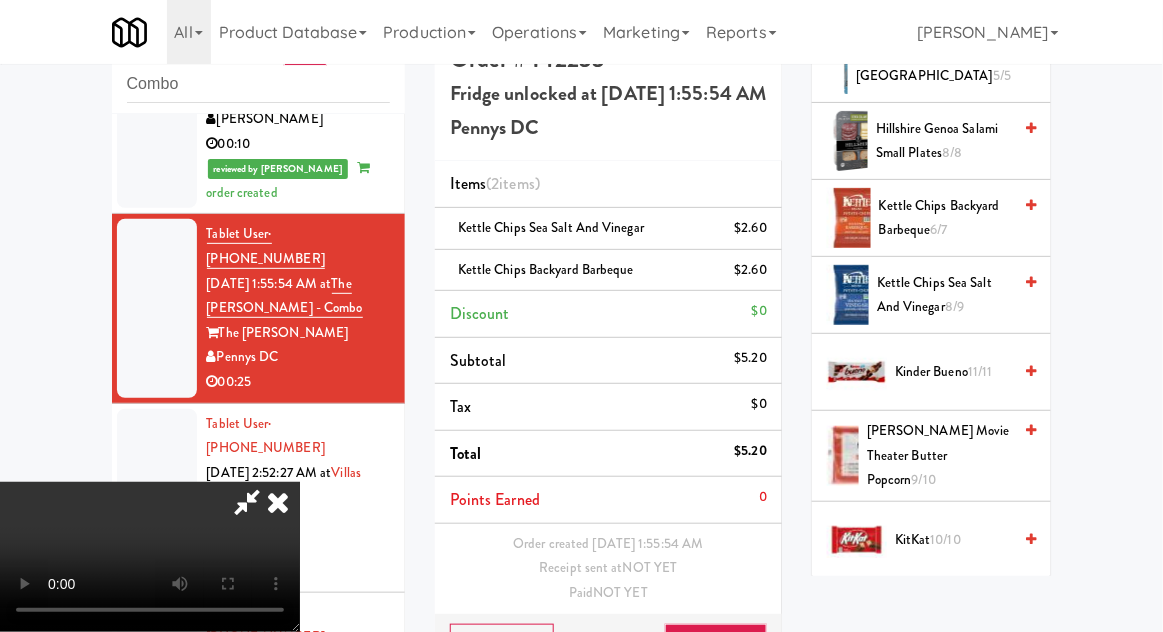 click on "Kinder Bueno  11/11" at bounding box center (953, 372) 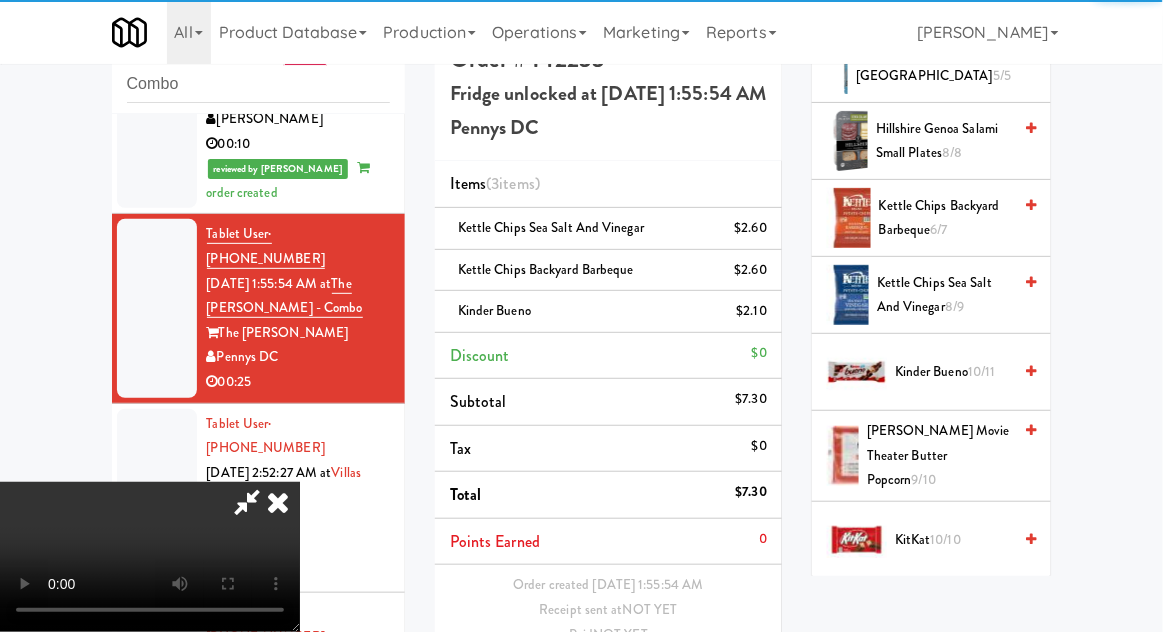 scroll, scrollTop: 70, scrollLeft: 0, axis: vertical 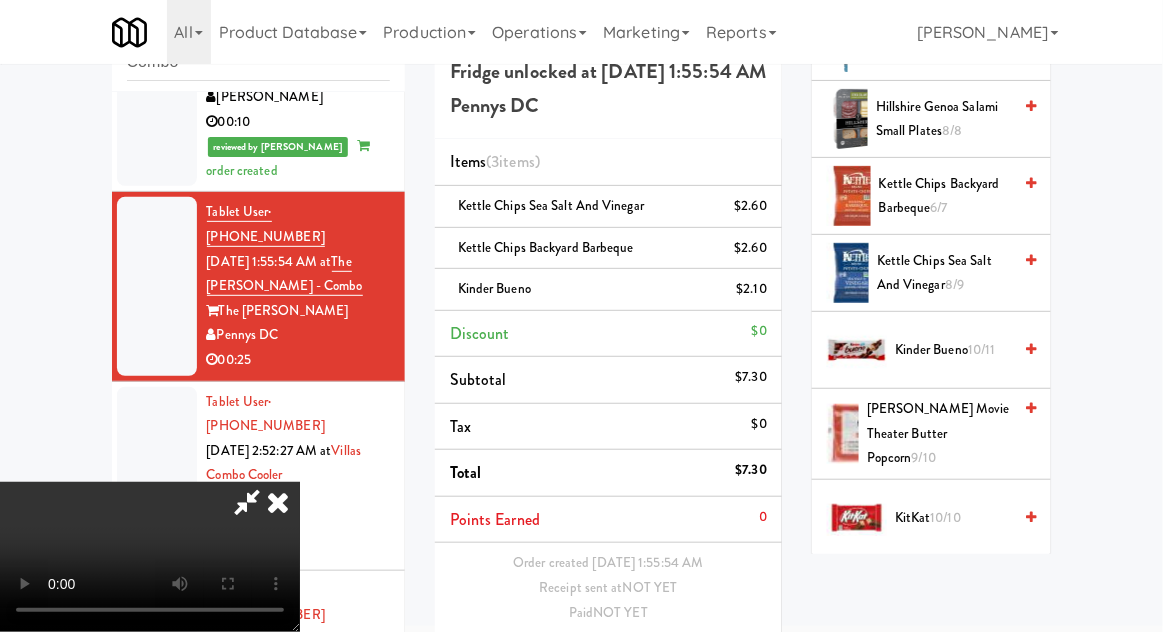 click on "Save Order" at bounding box center [716, 664] 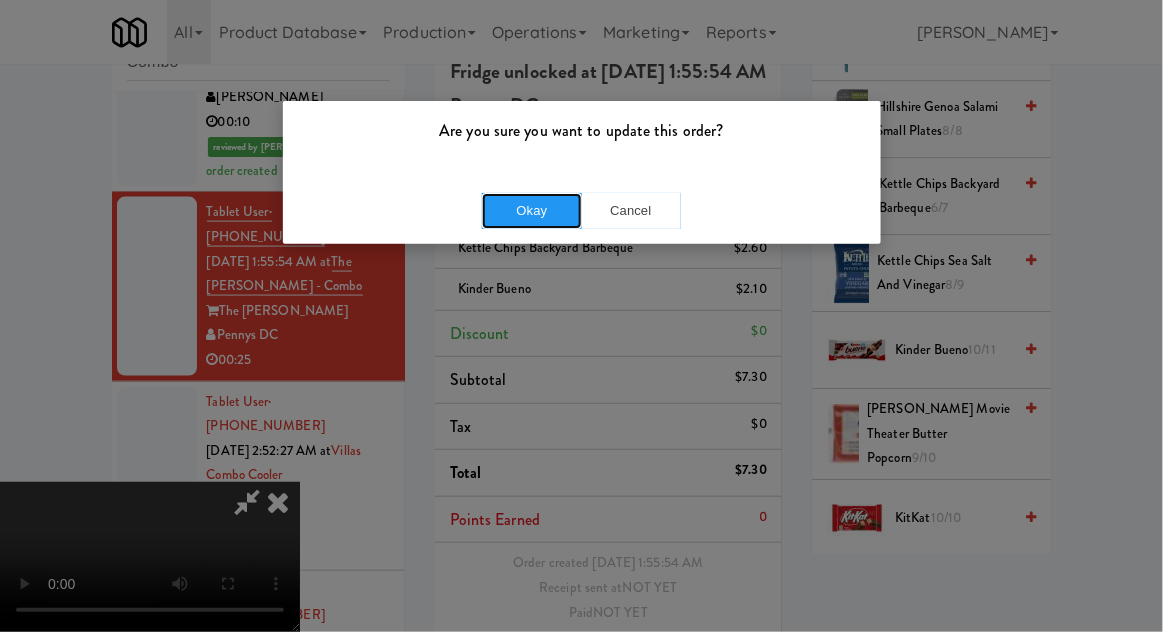 click on "Okay" at bounding box center (532, 211) 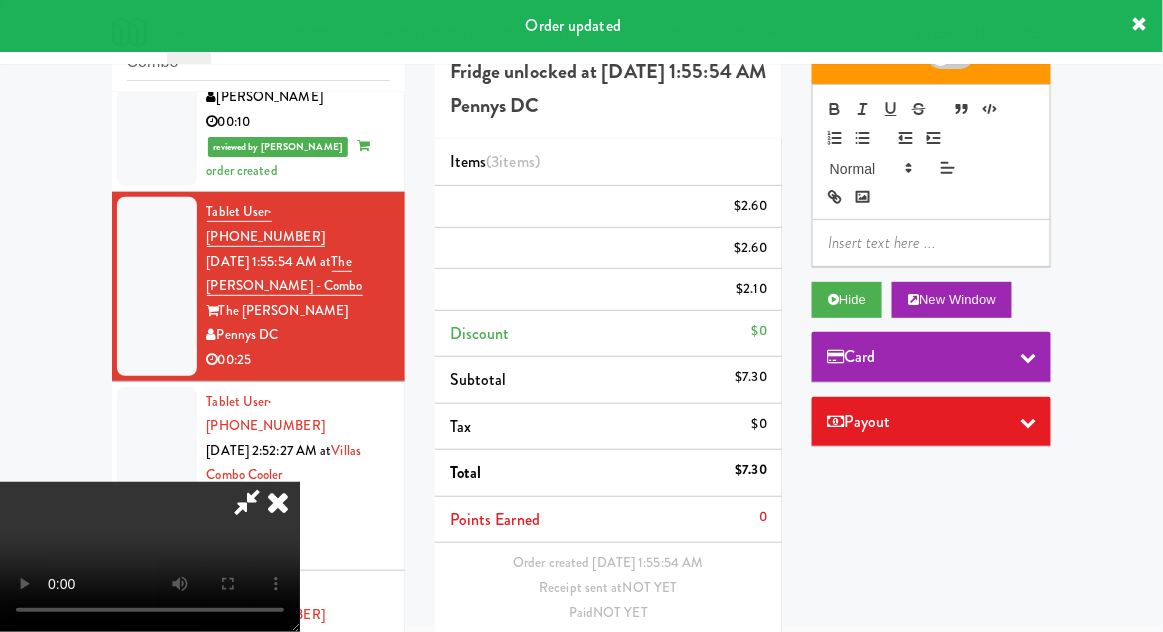 scroll, scrollTop: 0, scrollLeft: 0, axis: both 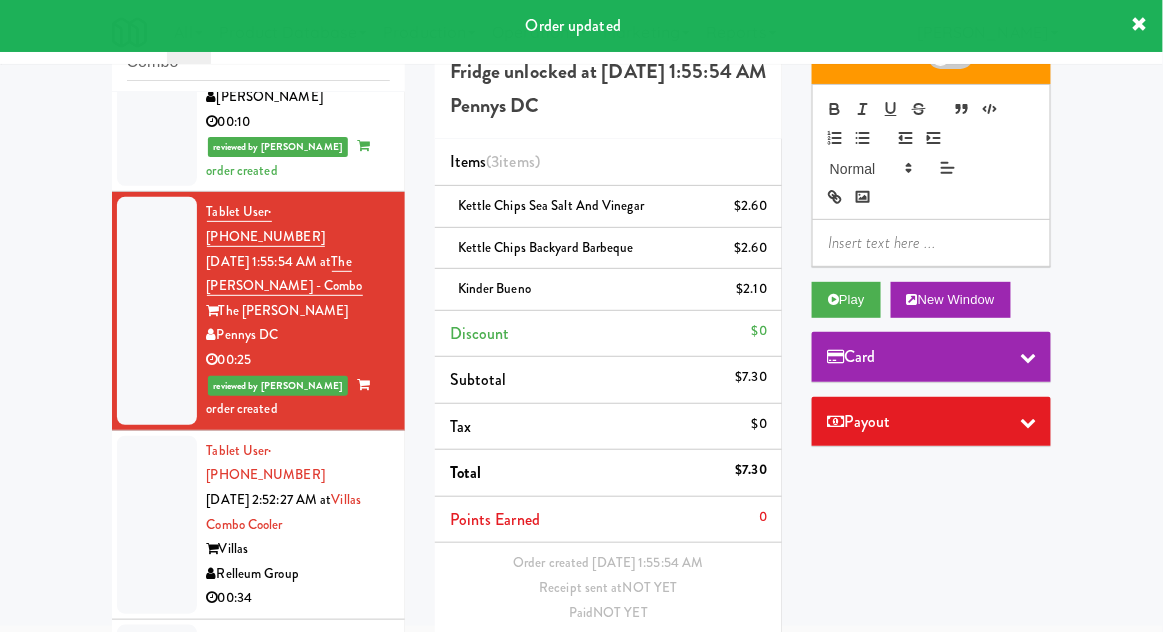 click at bounding box center (157, 525) 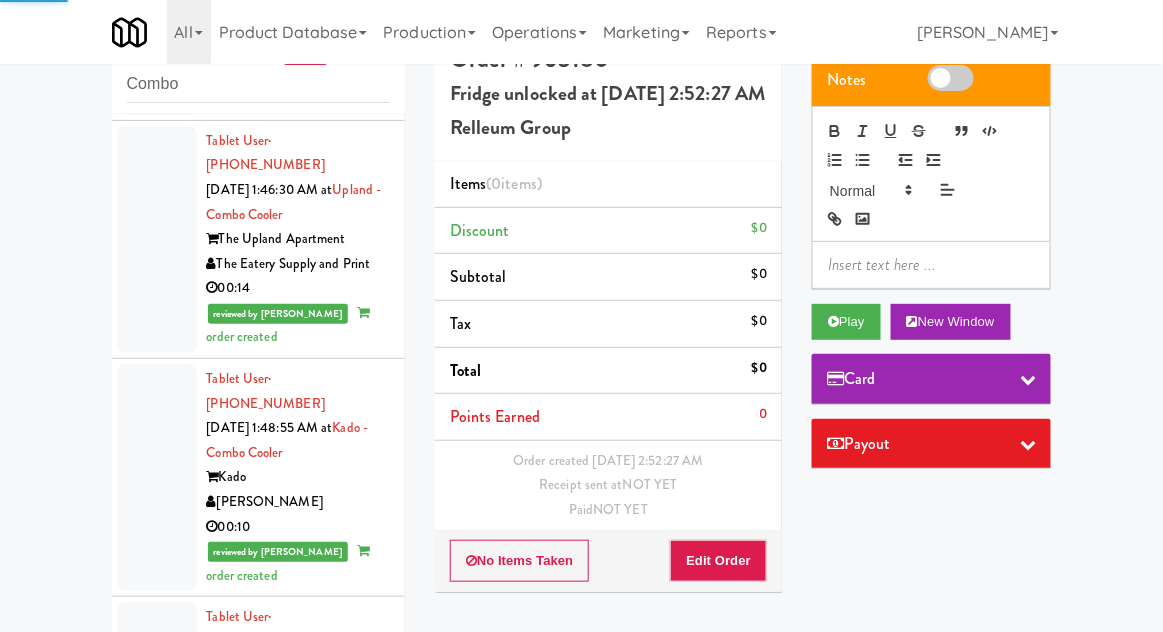scroll, scrollTop: 0, scrollLeft: 0, axis: both 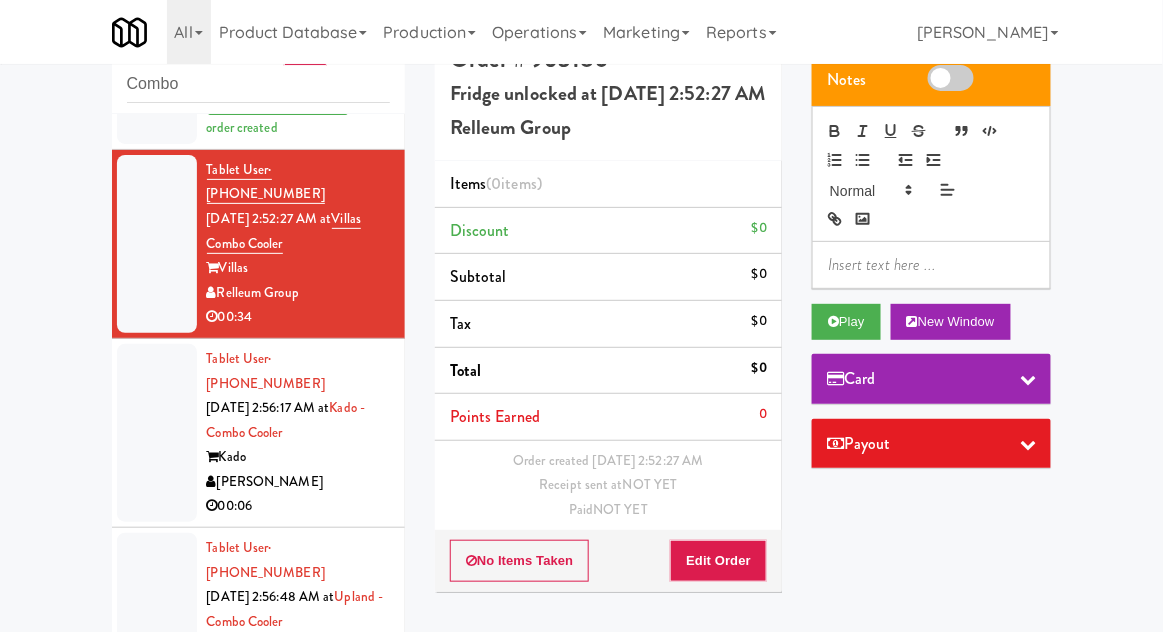 click on "Tablet User  · (626) 267-5013 [DATE] 2:56:48 AM at  Upland - Combo Cooler  The Upland Apartment  The Eatery Supply and Print  00:05" at bounding box center (258, 622) 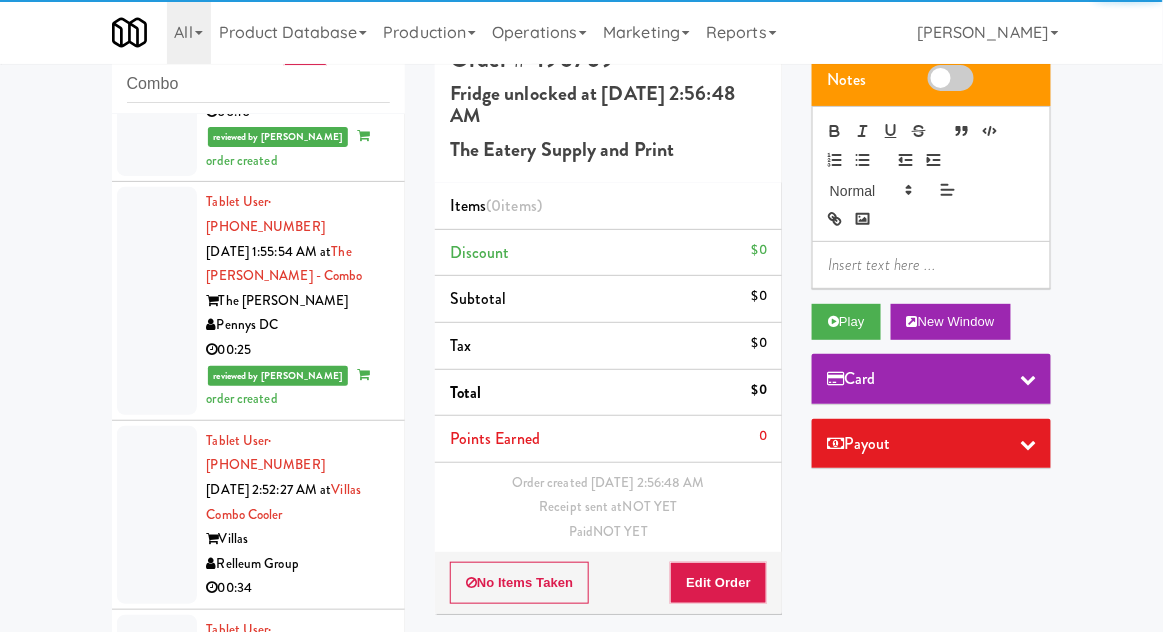 click at bounding box center [157, 515] 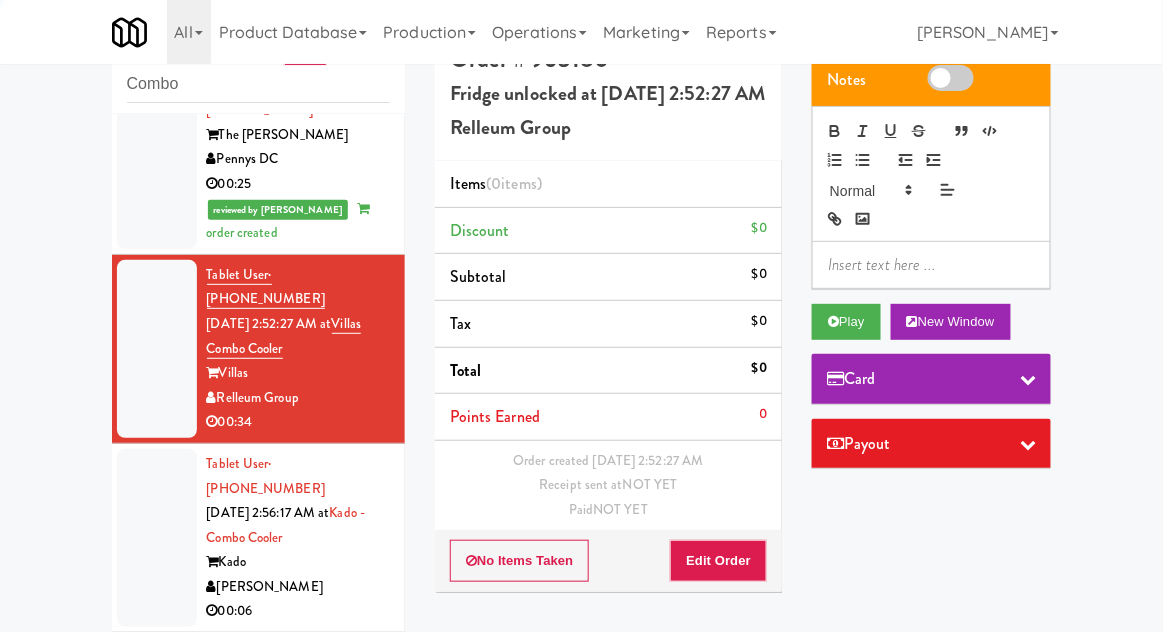scroll, scrollTop: 793, scrollLeft: 0, axis: vertical 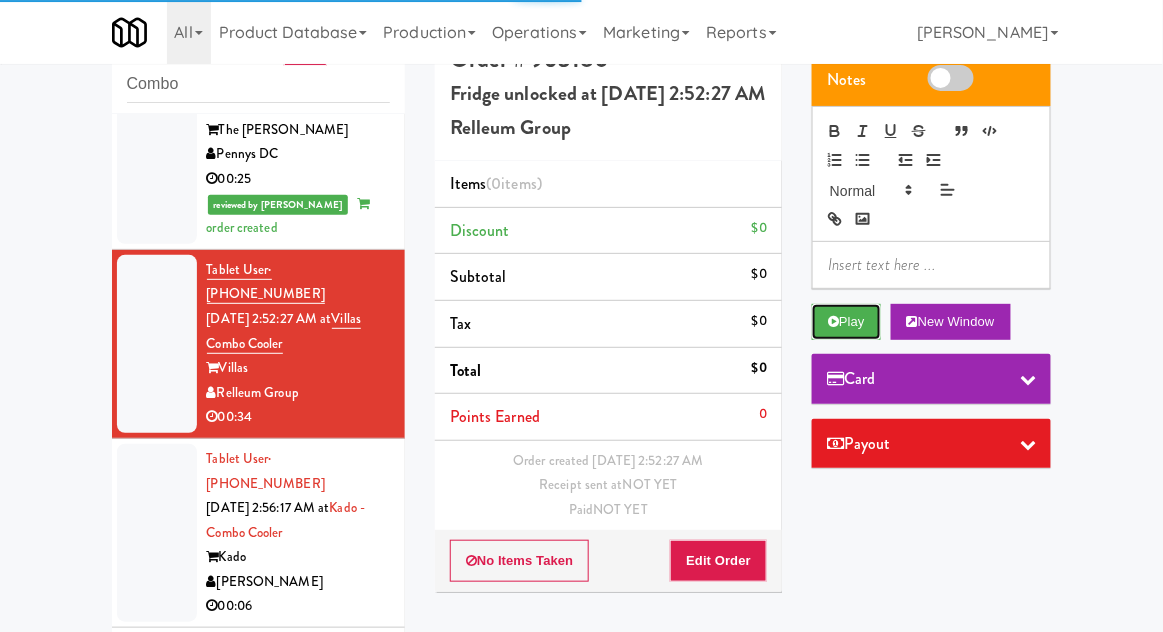 click on "Play" at bounding box center [846, 322] 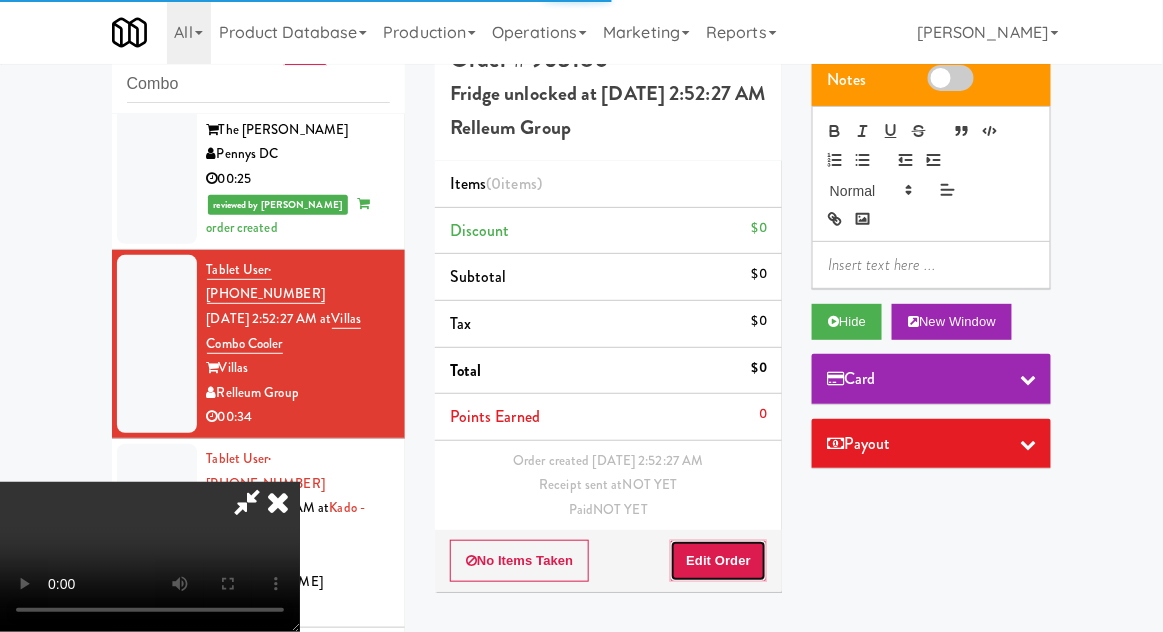 click on "Edit Order" at bounding box center (718, 561) 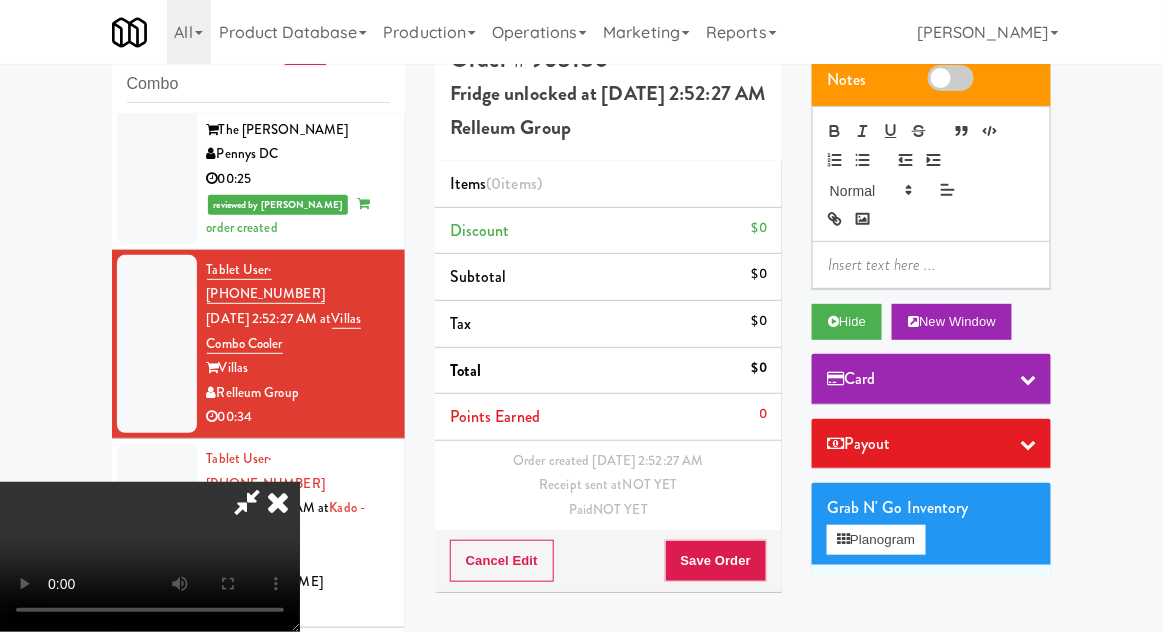 scroll, scrollTop: 73, scrollLeft: 0, axis: vertical 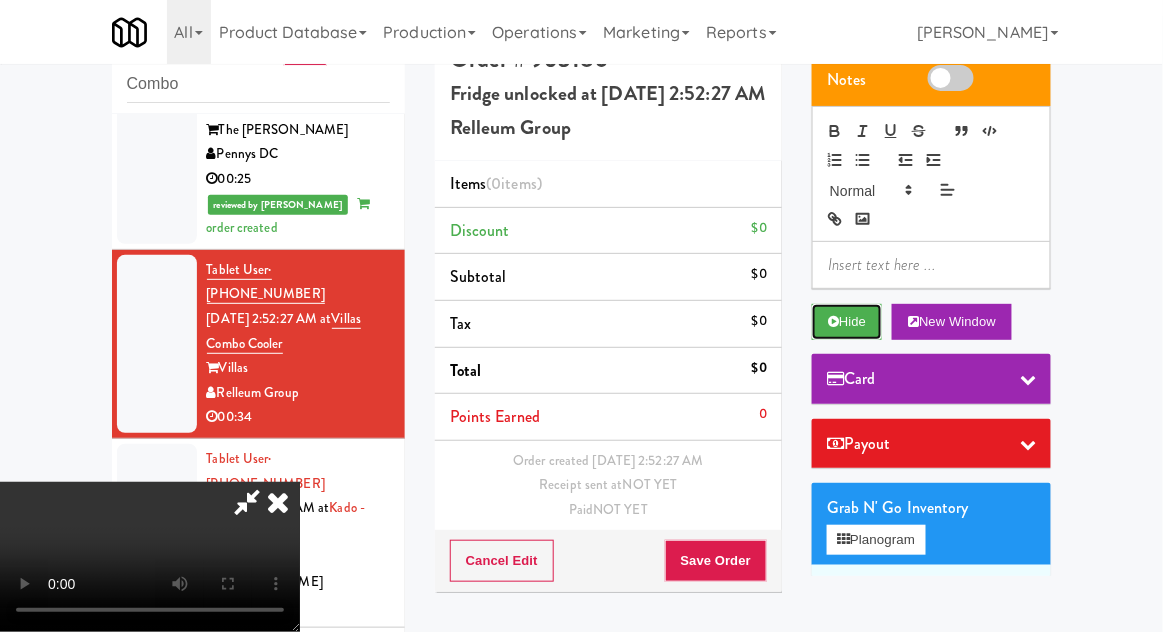 click at bounding box center [833, 321] 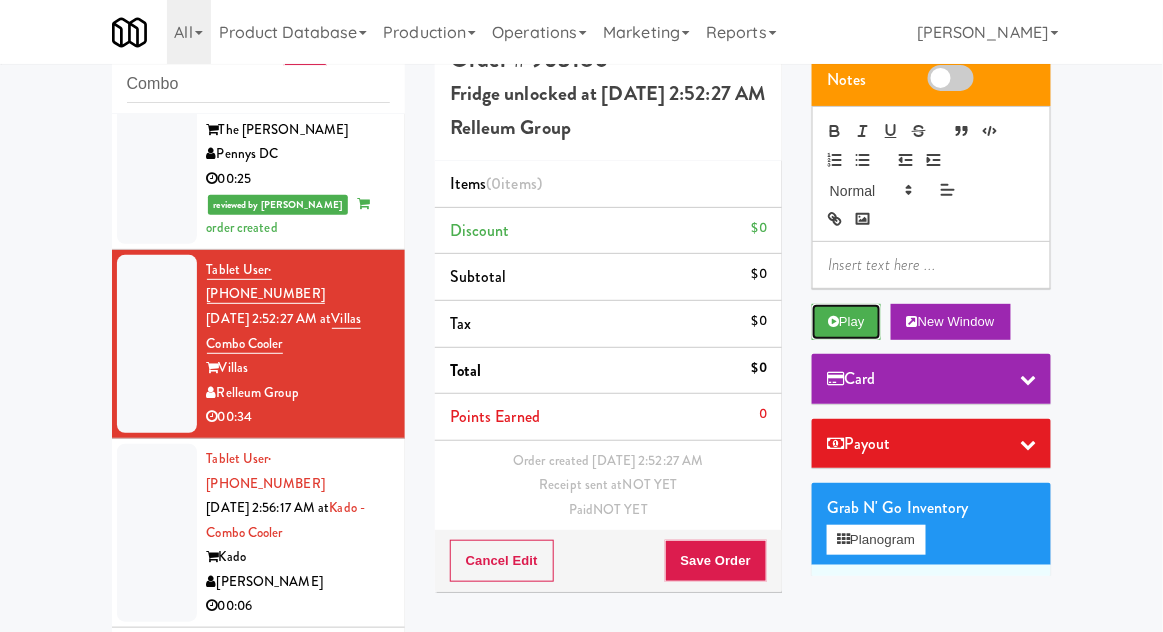 scroll, scrollTop: 0, scrollLeft: 0, axis: both 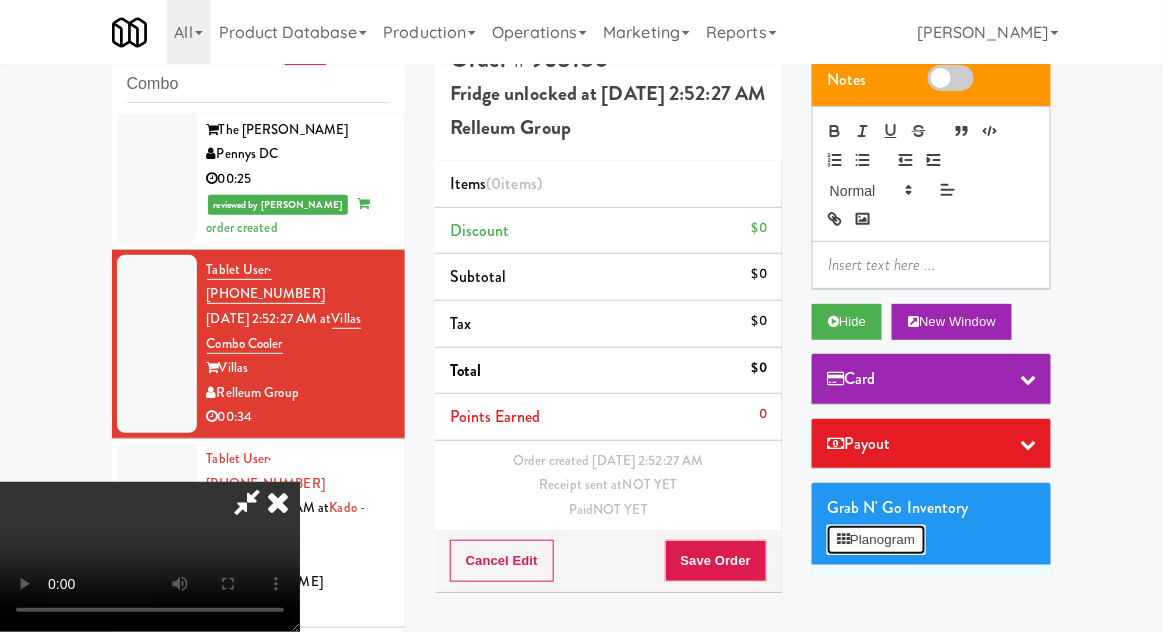 click on "Planogram" at bounding box center (876, 540) 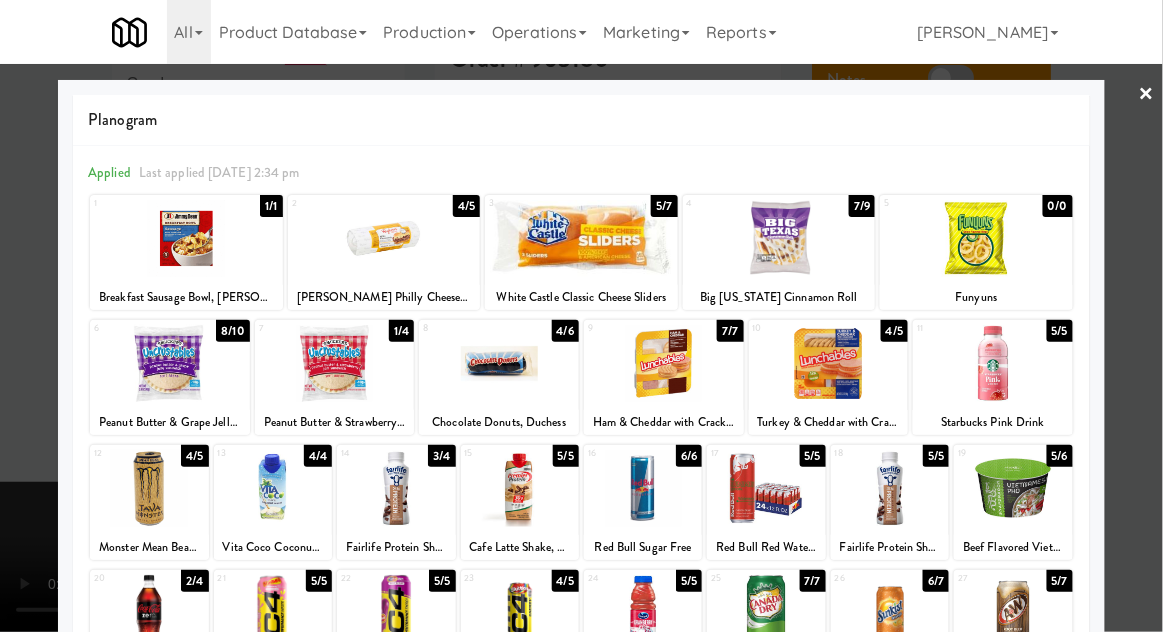 click at bounding box center (384, 238) 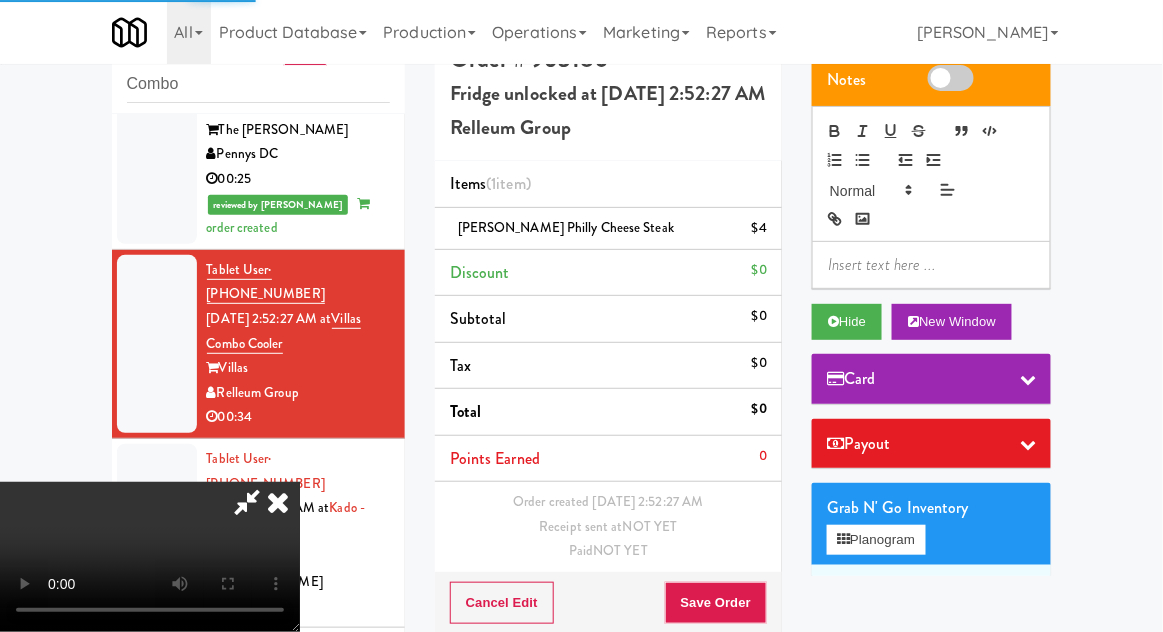 click at bounding box center (247, 502) 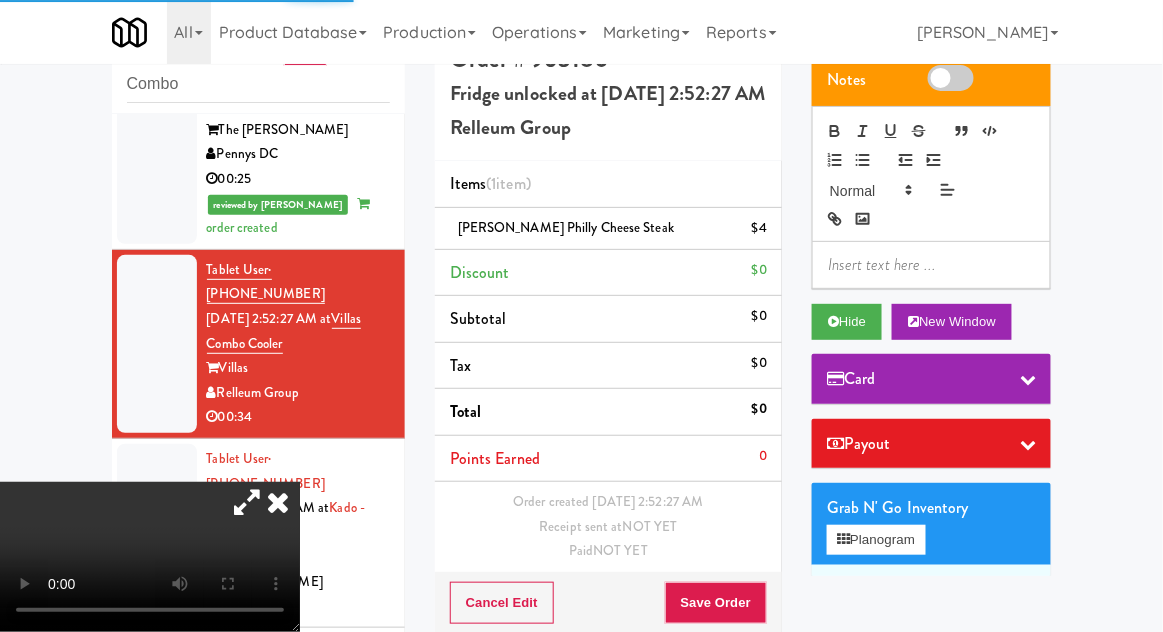 click at bounding box center (247, 502) 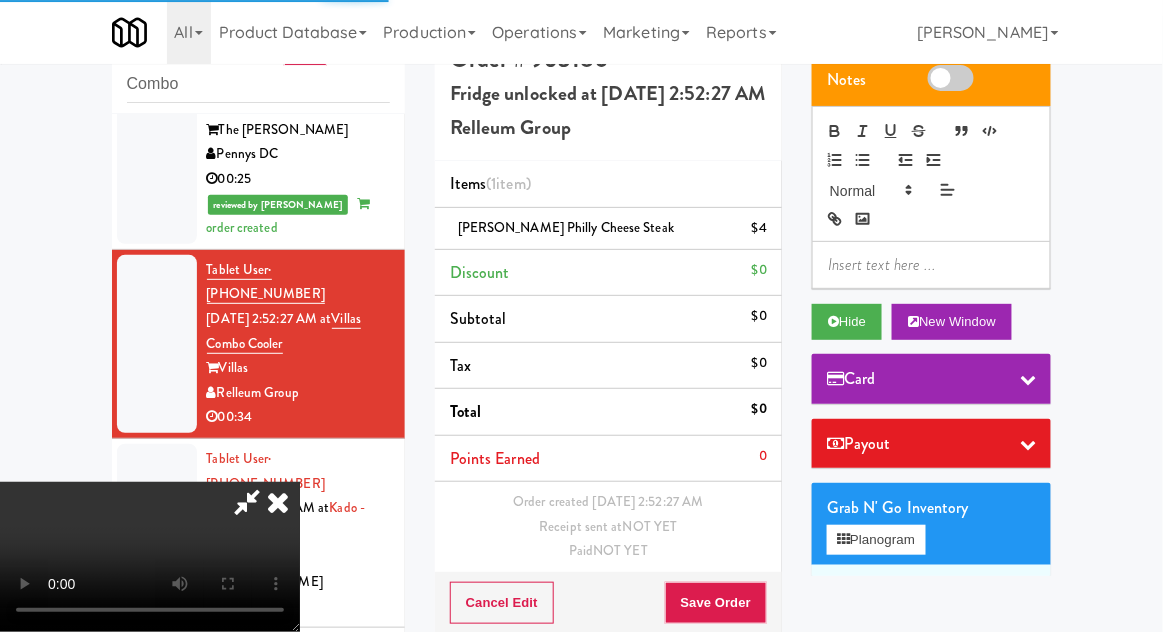 scroll, scrollTop: 73, scrollLeft: 0, axis: vertical 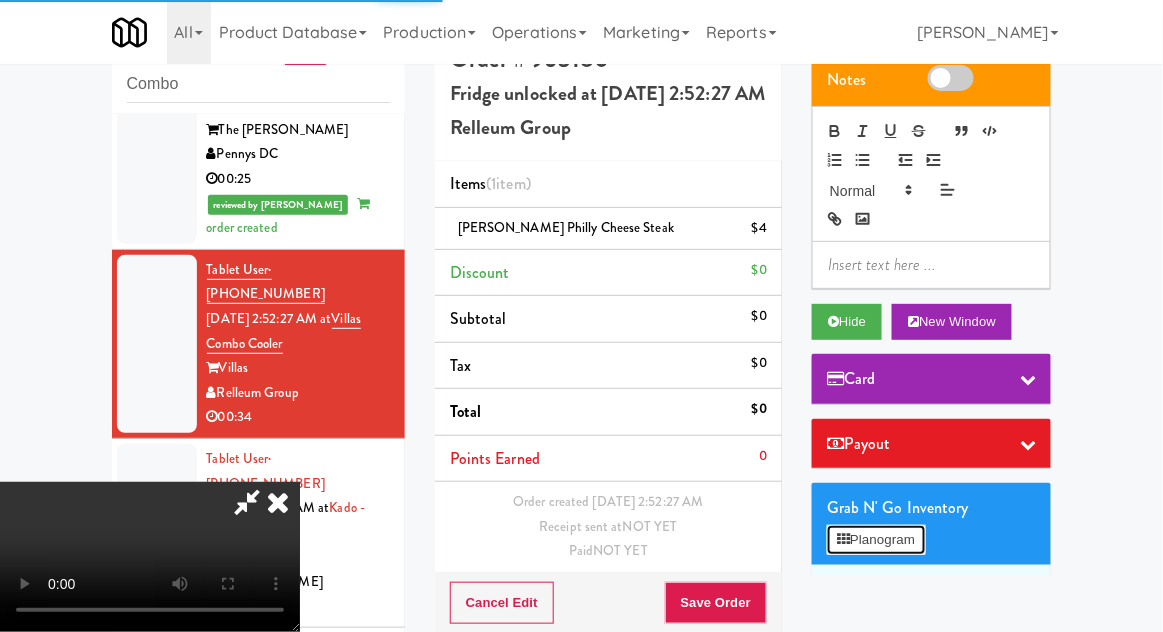 click on "Planogram" at bounding box center [876, 540] 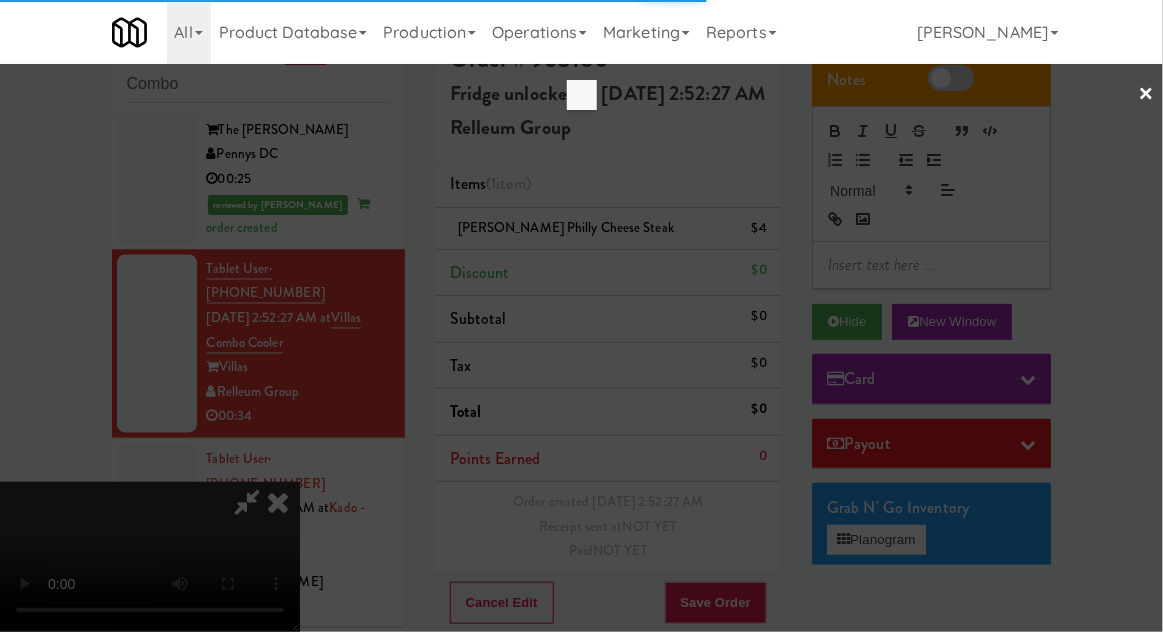 click at bounding box center [581, 316] 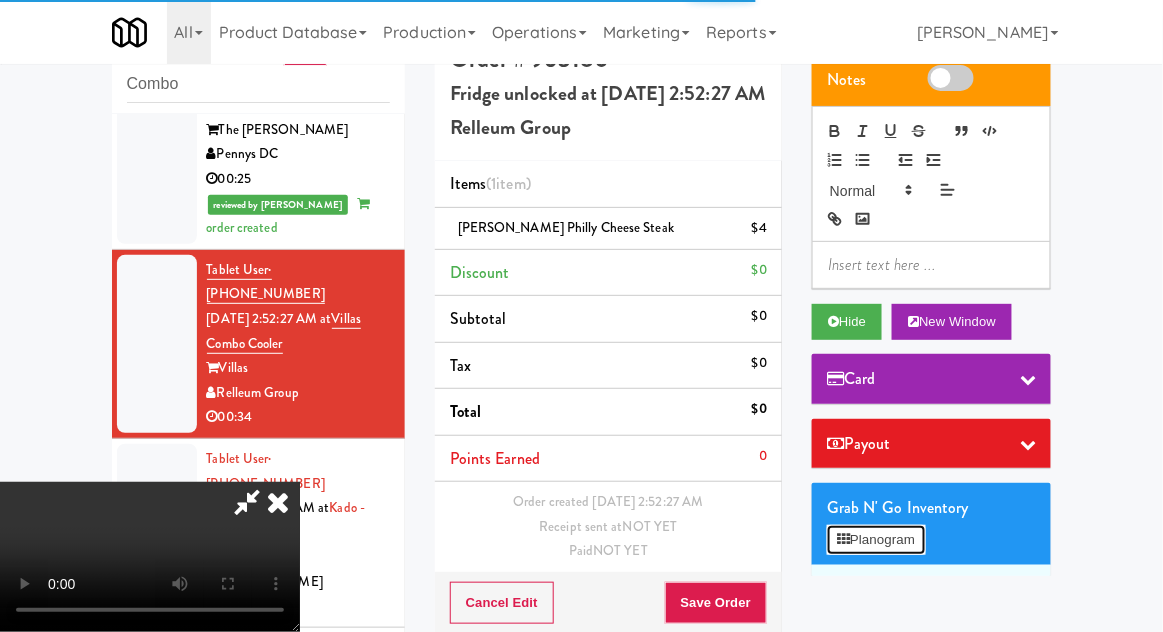click on "Planogram" at bounding box center [876, 540] 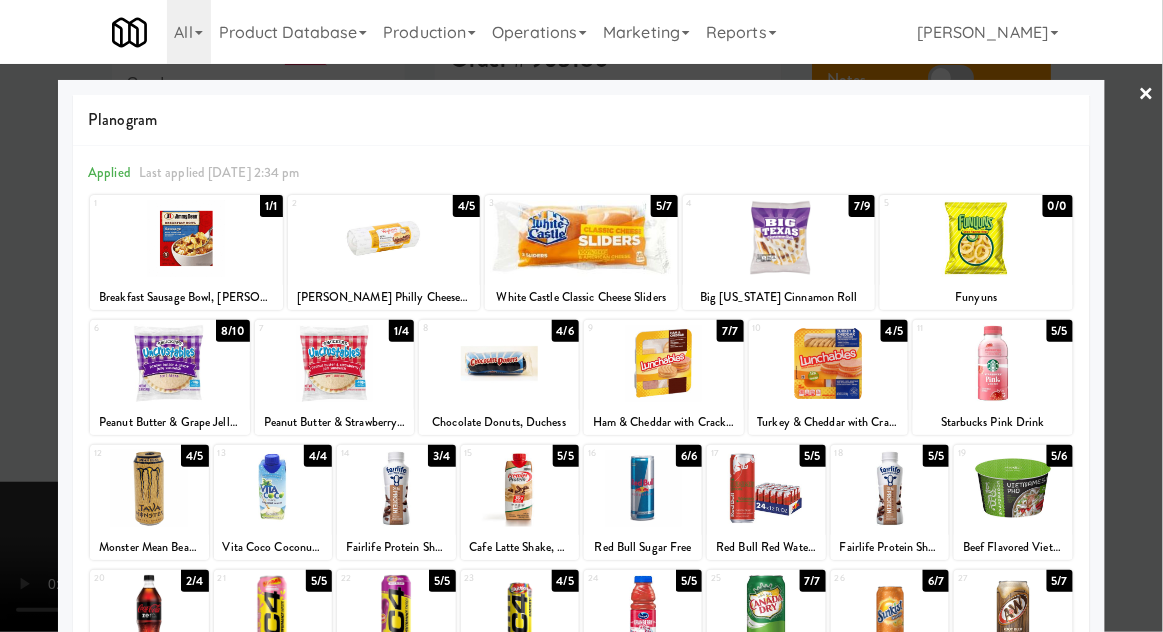 click at bounding box center (384, 238) 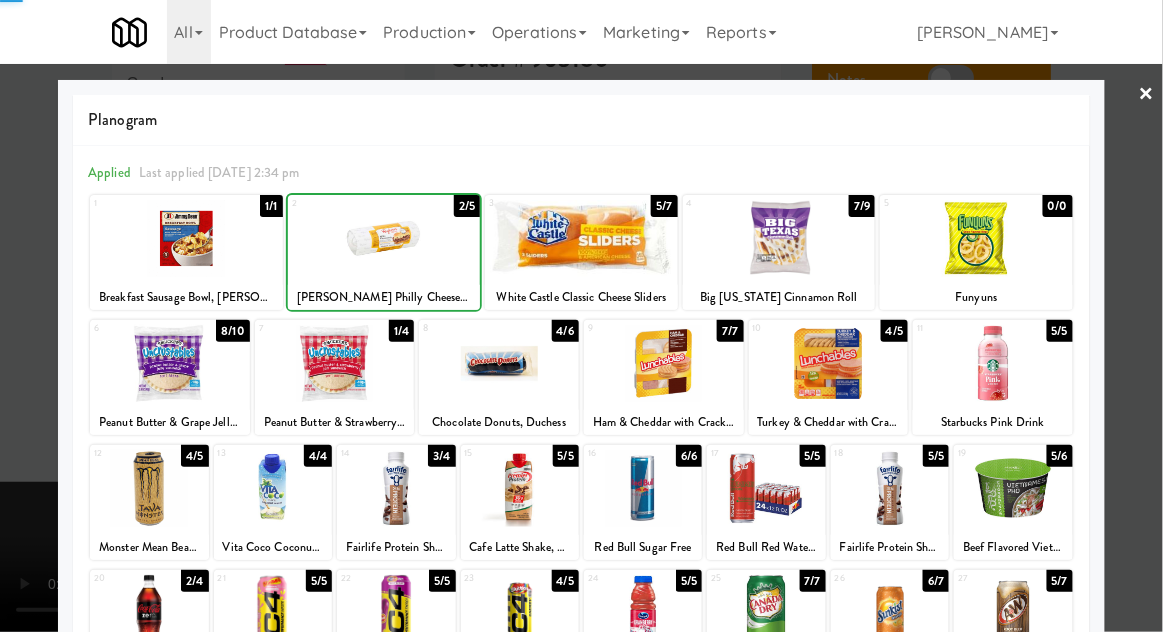 click at bounding box center [581, 316] 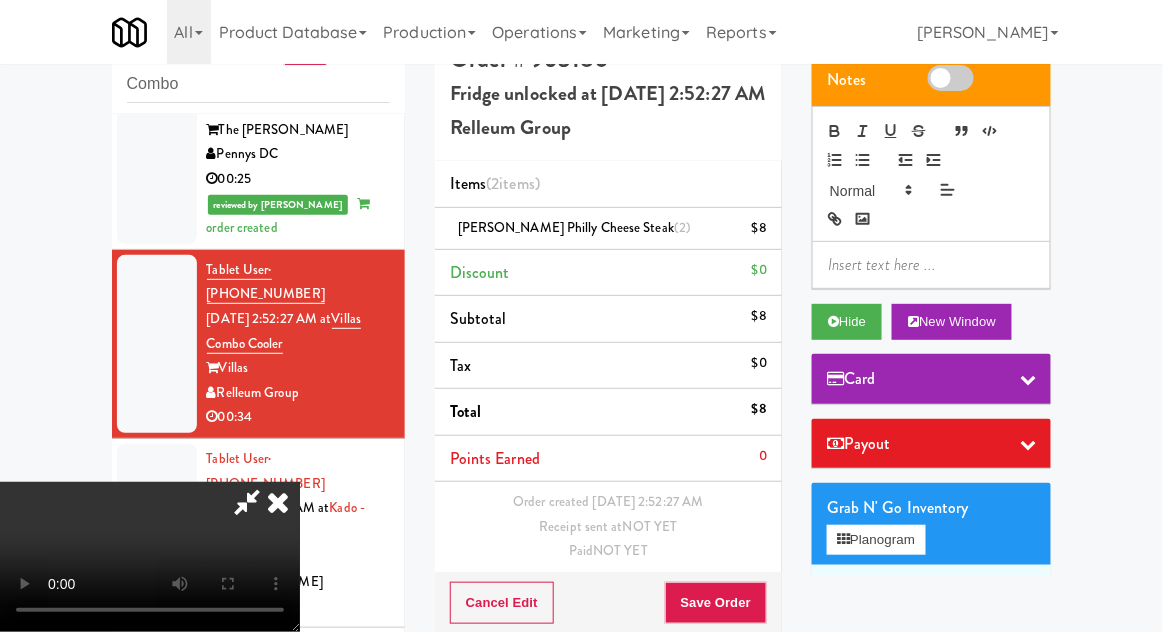 scroll, scrollTop: 73, scrollLeft: 0, axis: vertical 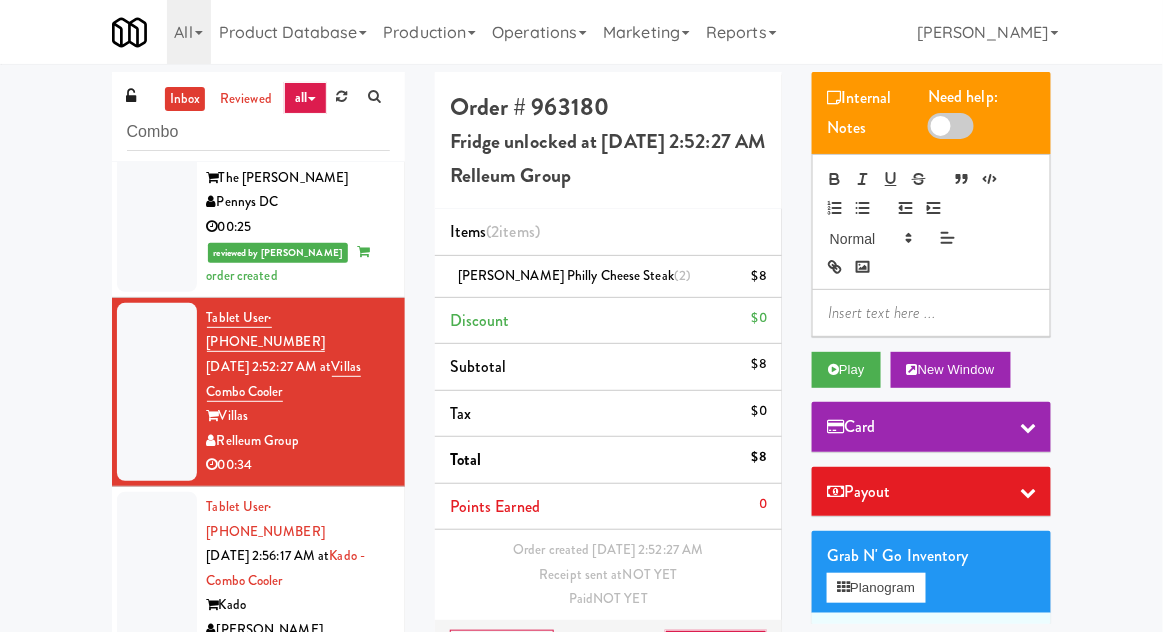 click on "inbox" at bounding box center [185, 99] 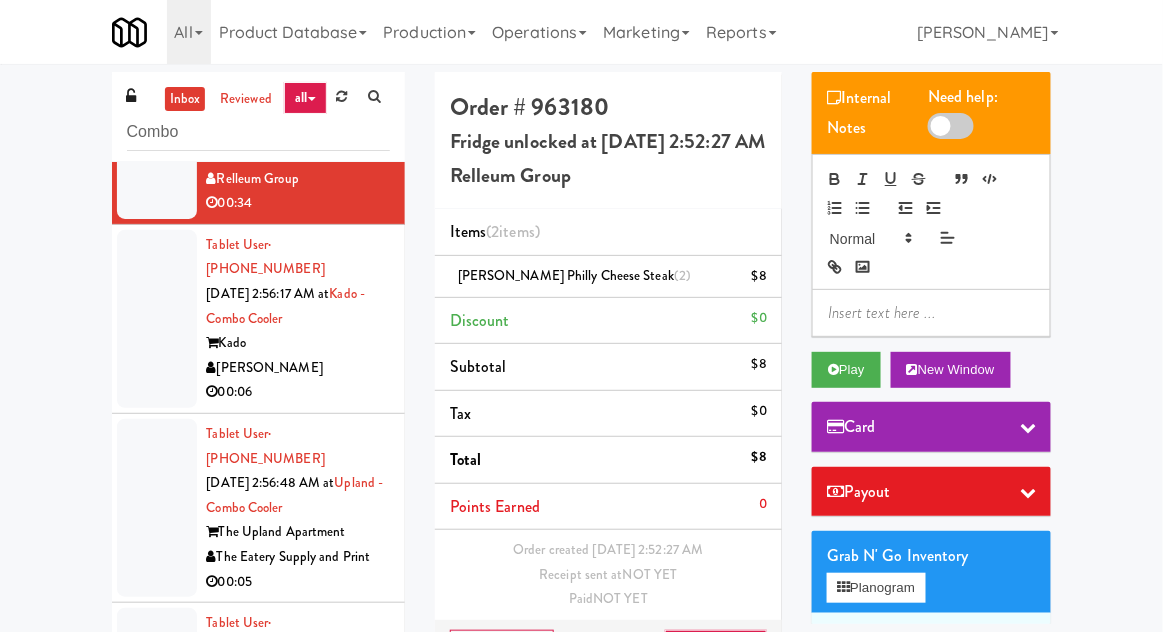 scroll, scrollTop: 0, scrollLeft: 0, axis: both 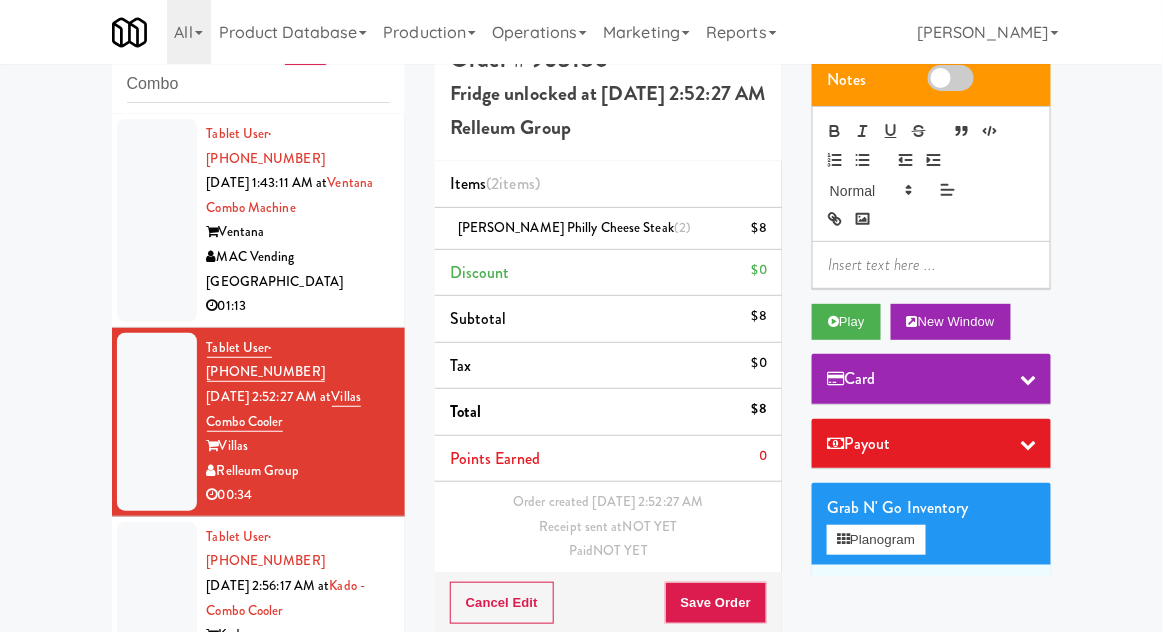 click at bounding box center [157, 220] 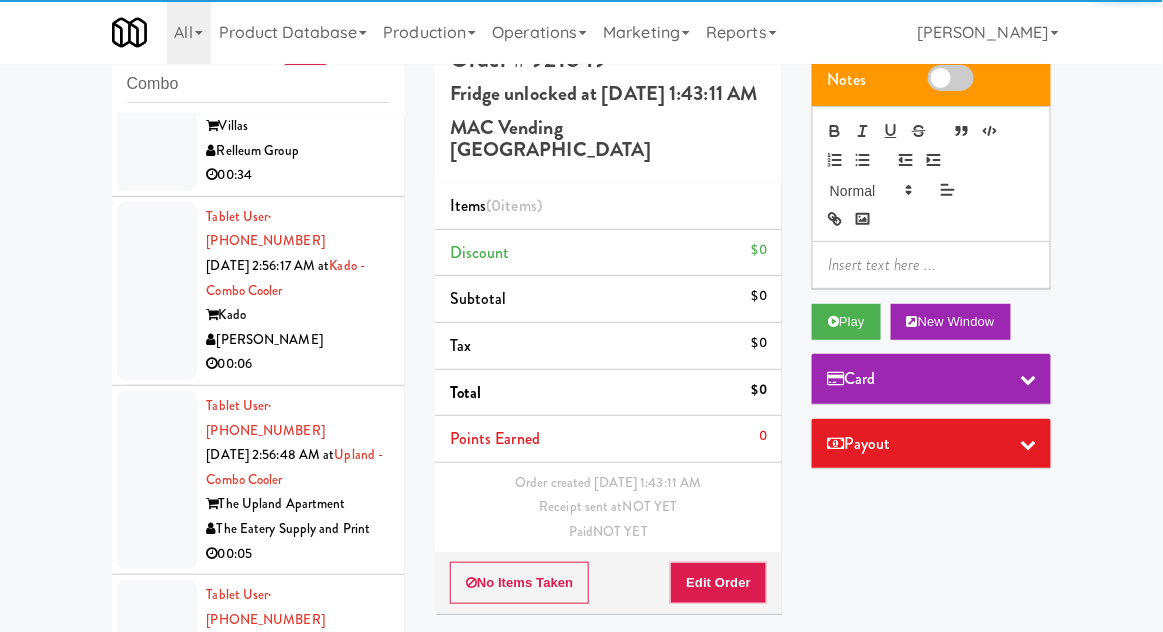 scroll, scrollTop: 0, scrollLeft: 0, axis: both 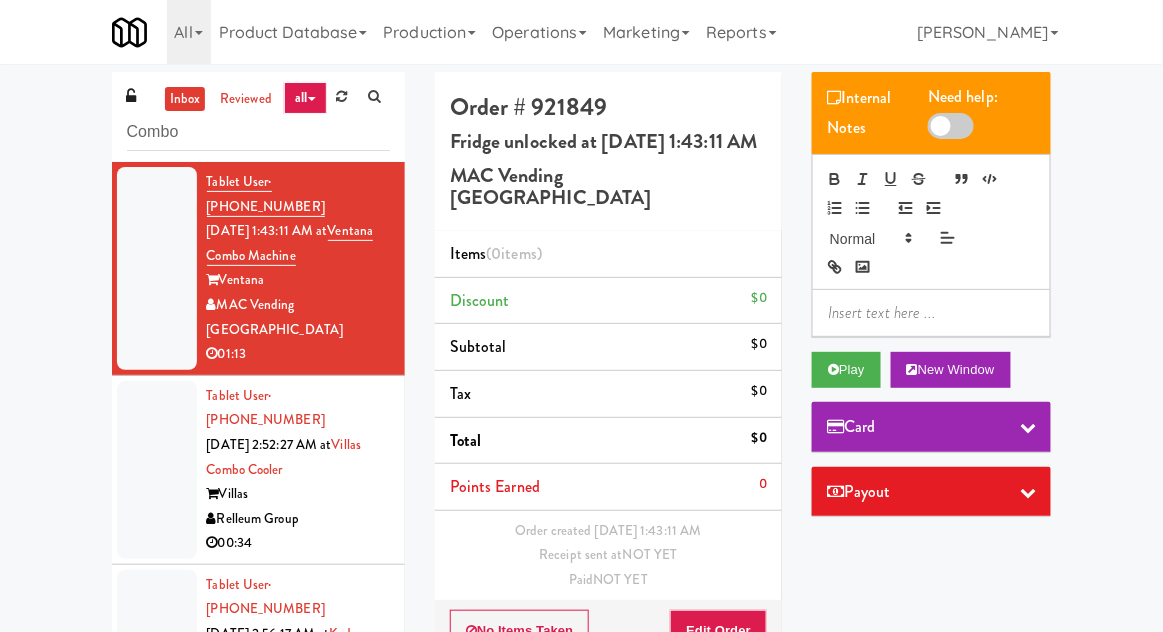 click on "inbox" at bounding box center [185, 99] 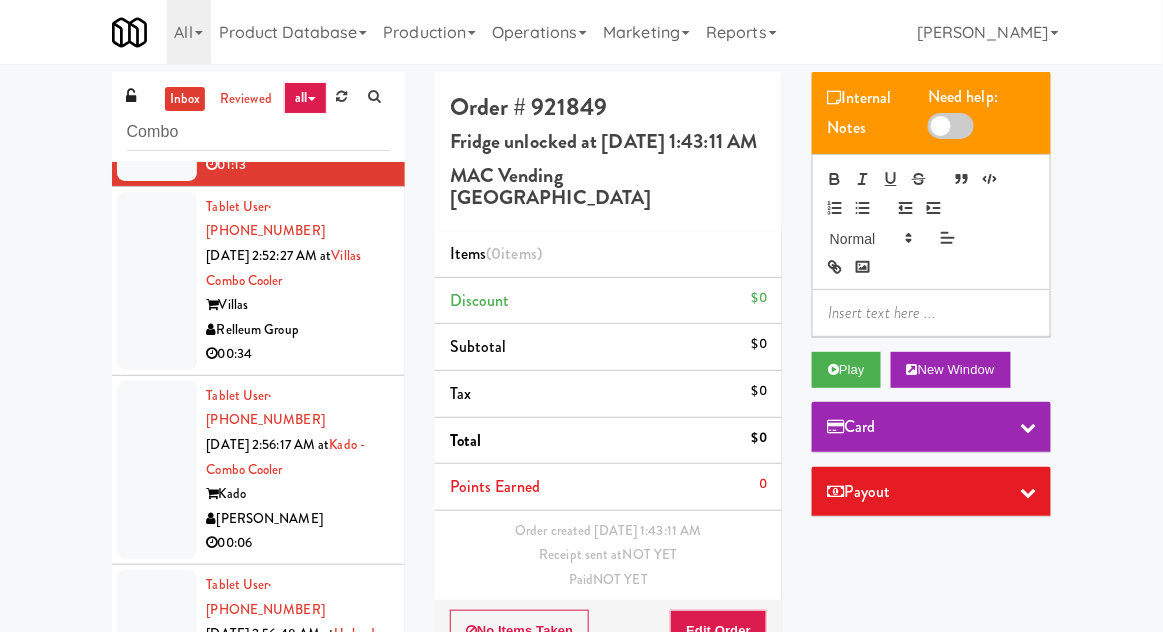 scroll, scrollTop: 550, scrollLeft: 0, axis: vertical 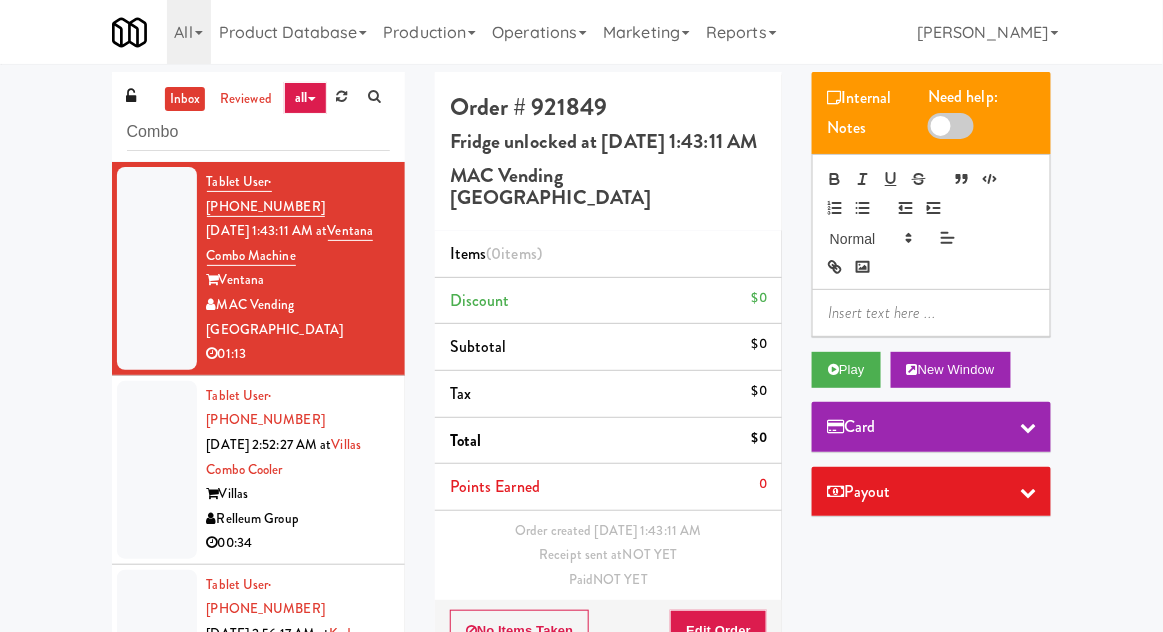 click at bounding box center (157, 470) 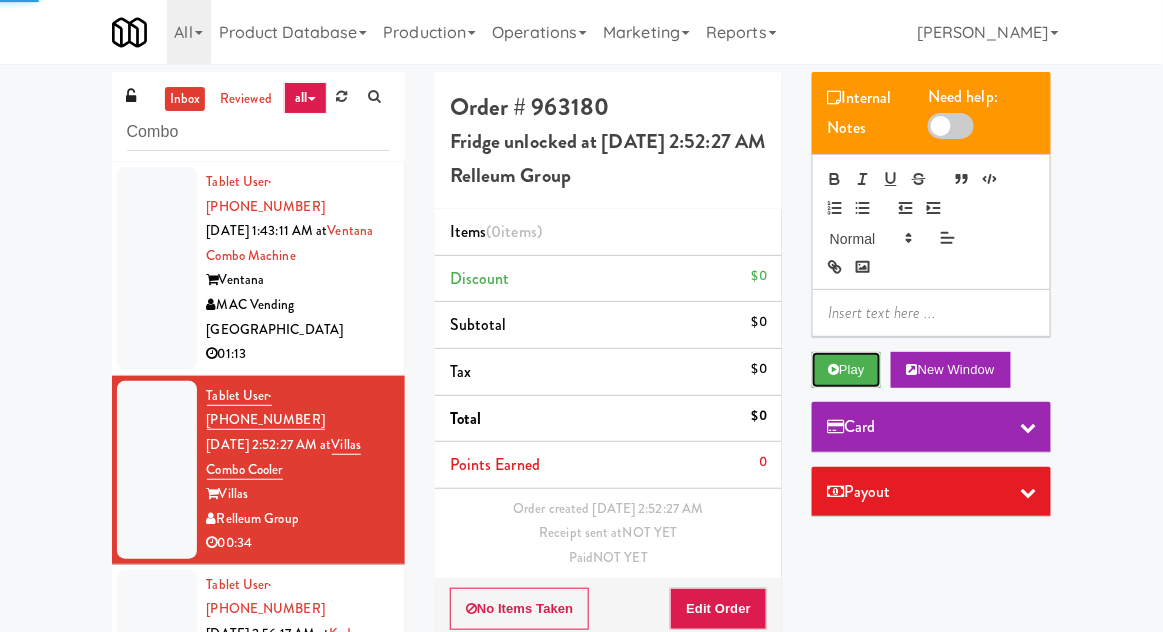 click on "Play" at bounding box center (846, 370) 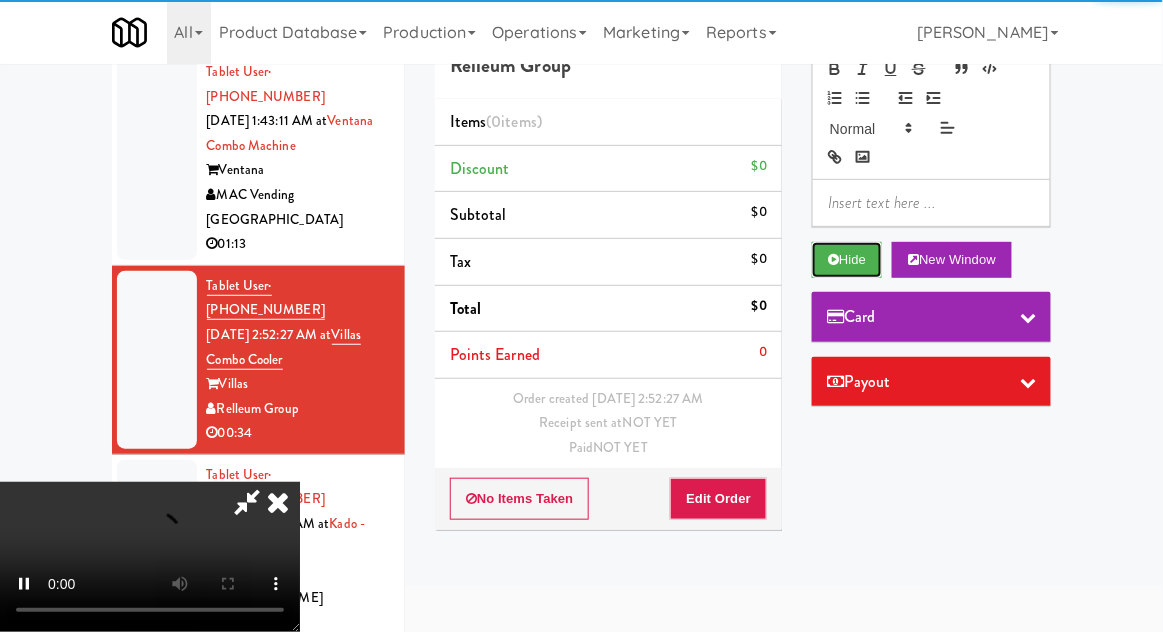 scroll, scrollTop: 144, scrollLeft: 0, axis: vertical 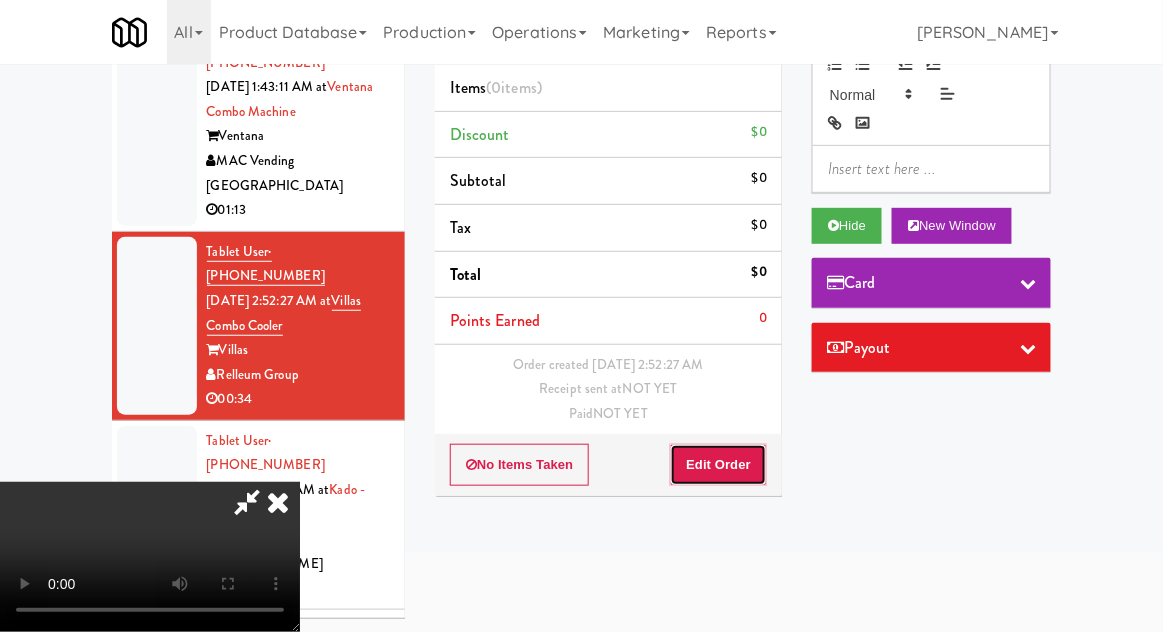 click on "Edit Order" at bounding box center [718, 465] 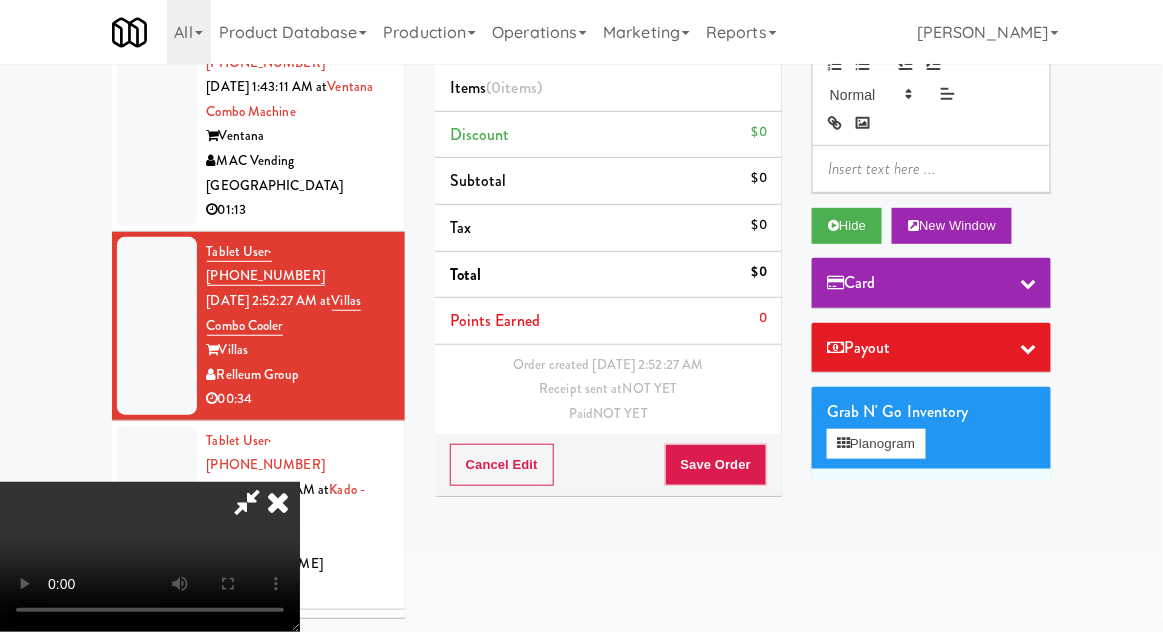 scroll, scrollTop: 73, scrollLeft: 0, axis: vertical 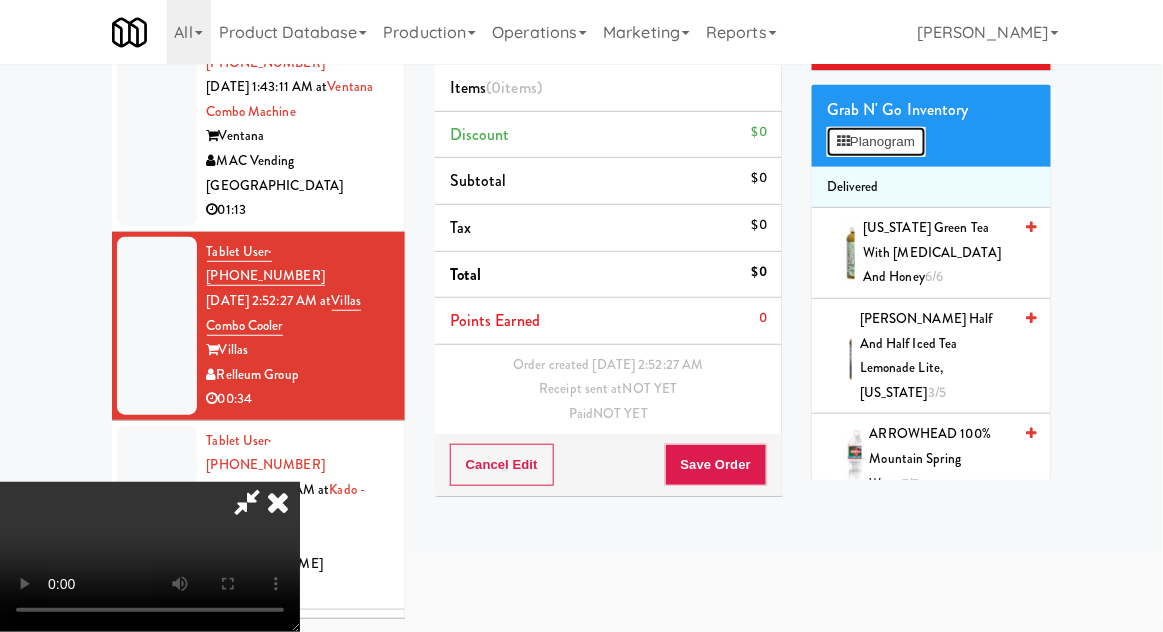 click on "Planogram" at bounding box center [876, 142] 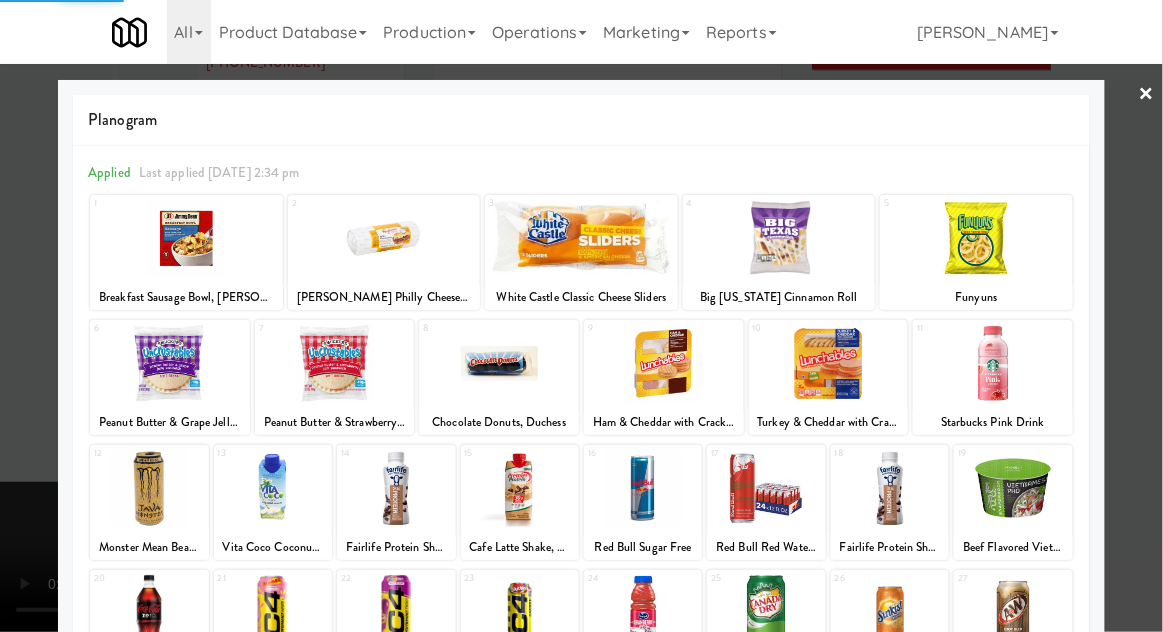 click at bounding box center [384, 238] 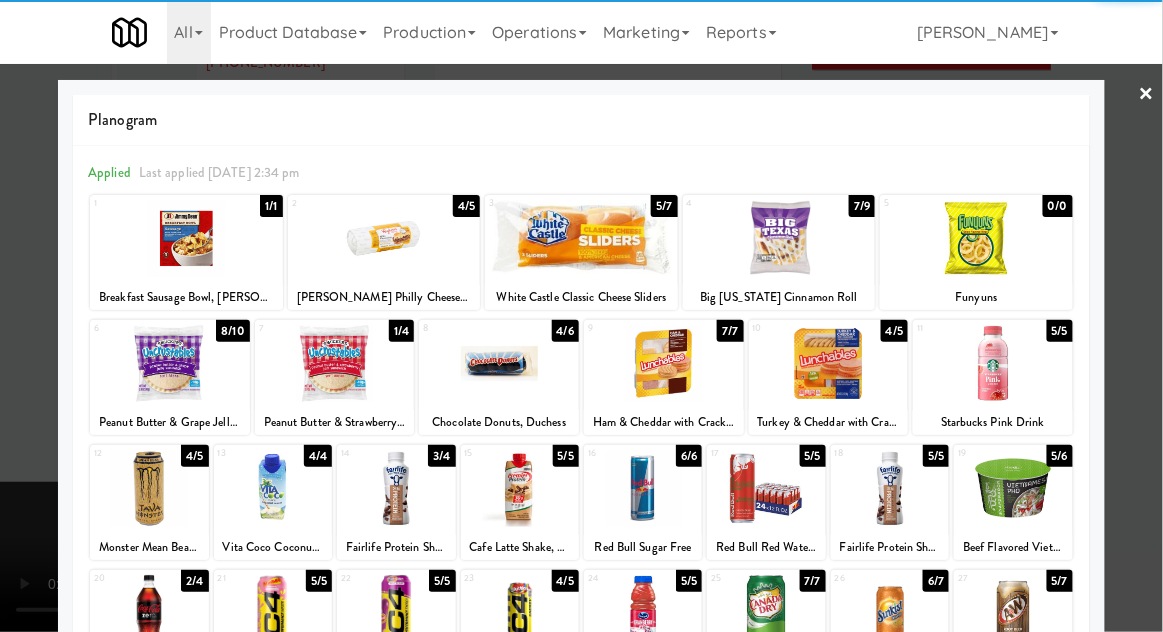 click at bounding box center (384, 238) 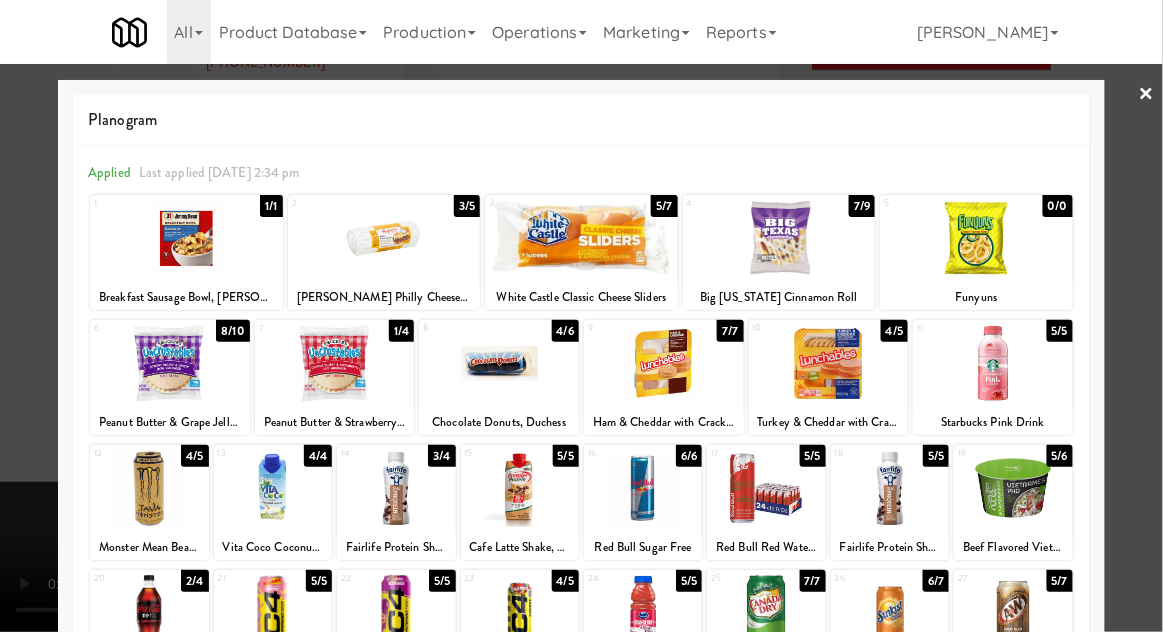 click at bounding box center [384, 238] 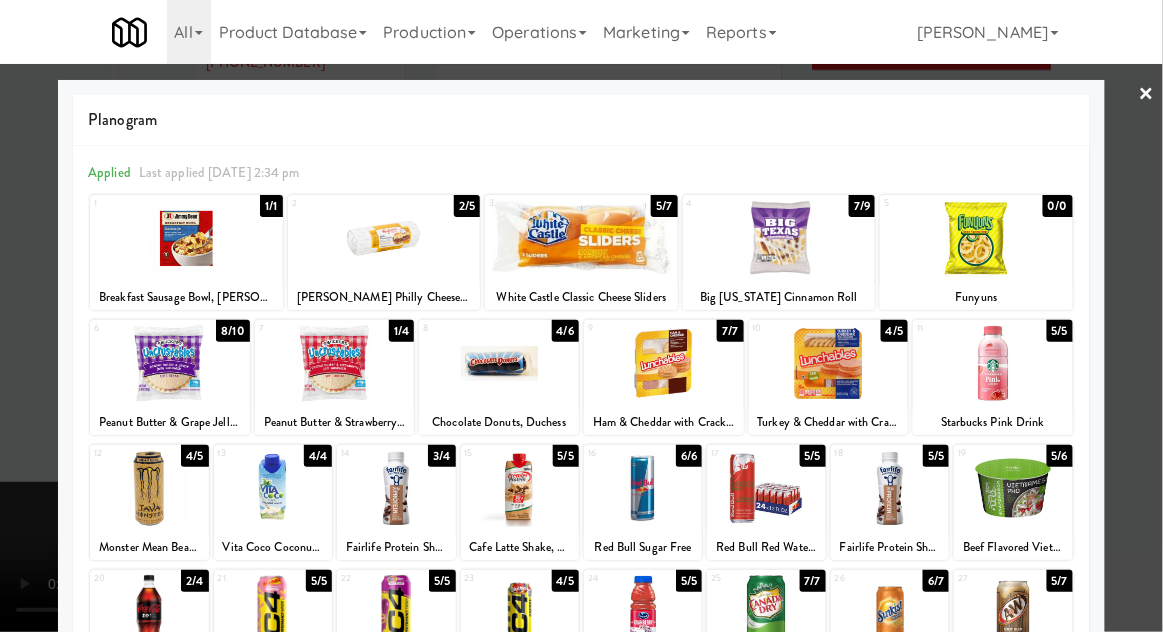 click at bounding box center (581, 238) 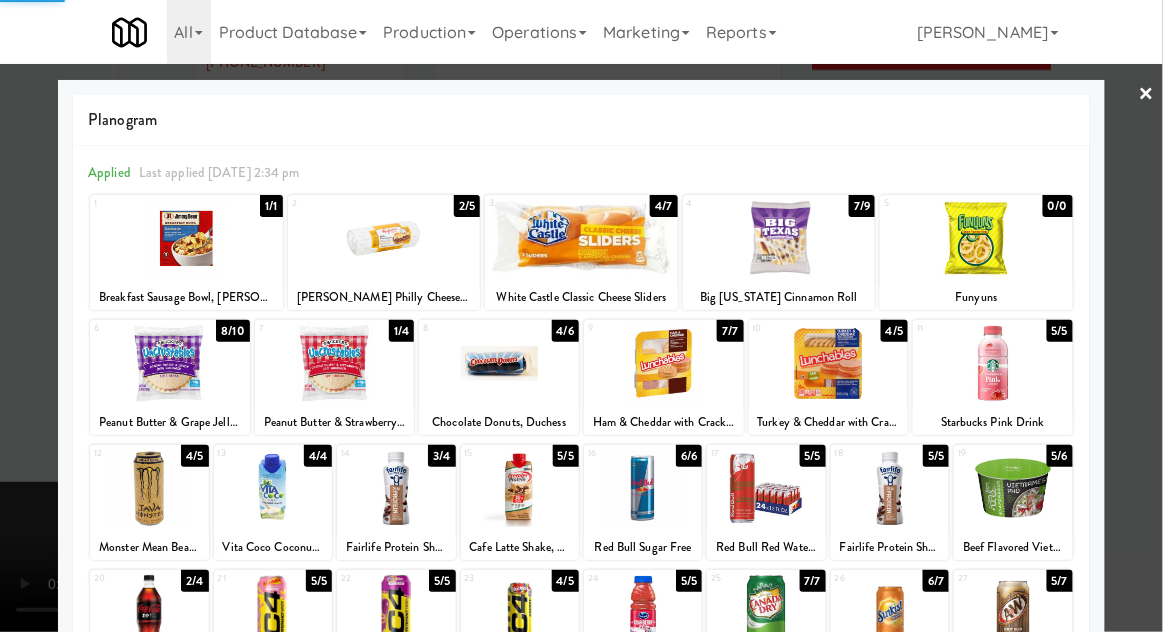 click at bounding box center (581, 316) 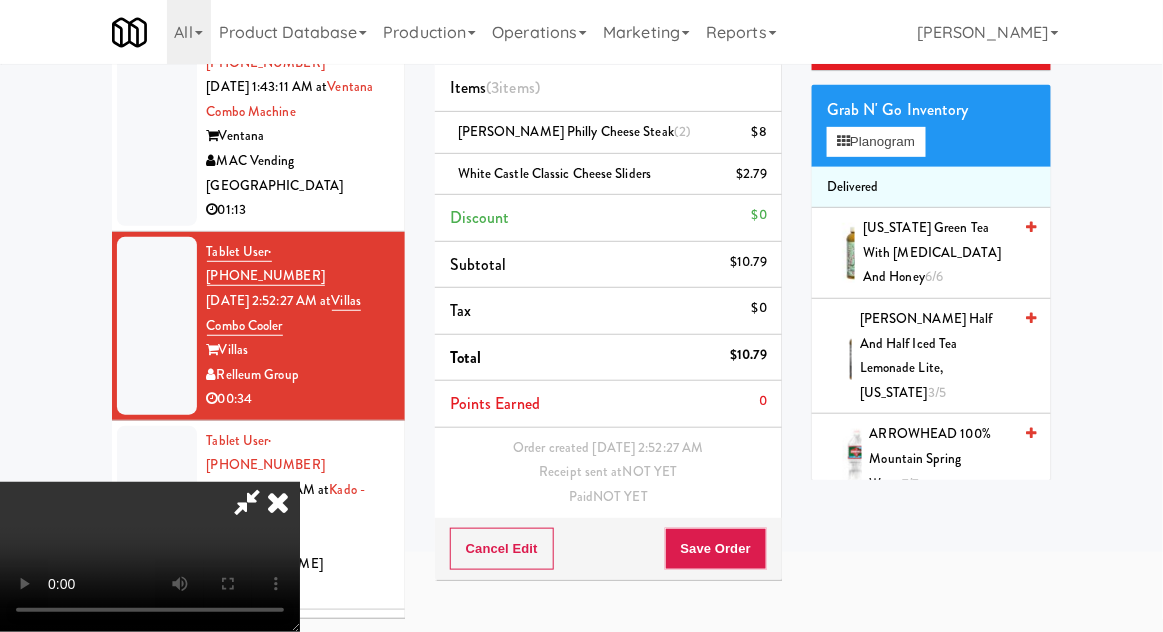scroll, scrollTop: 73, scrollLeft: 0, axis: vertical 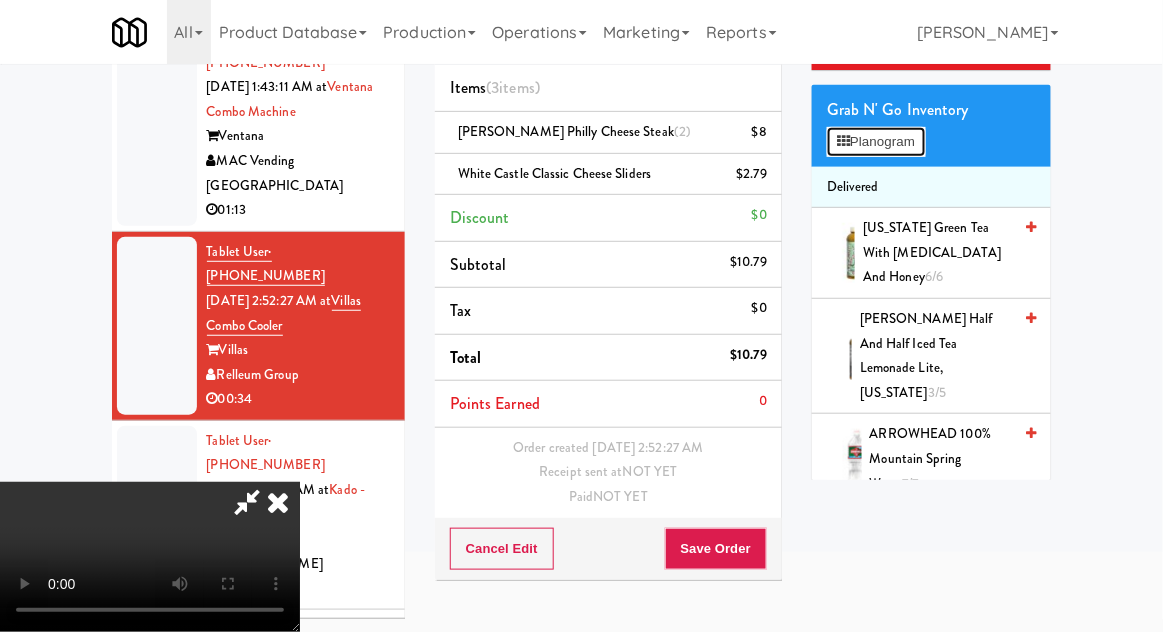 click on "Planogram" at bounding box center (876, 142) 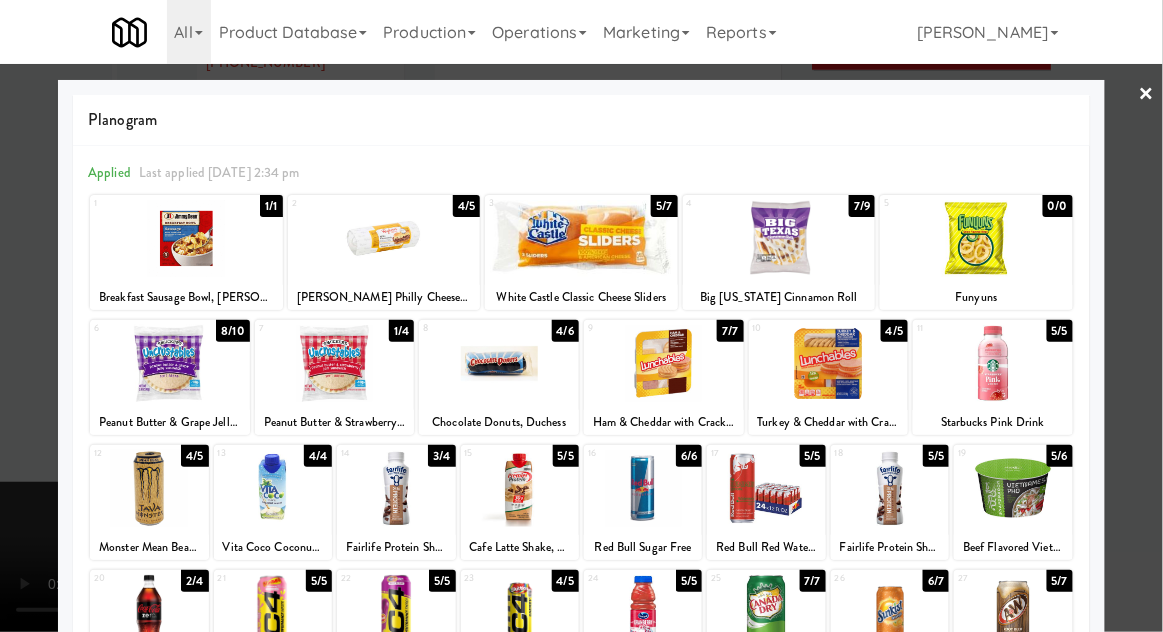 click at bounding box center [170, 363] 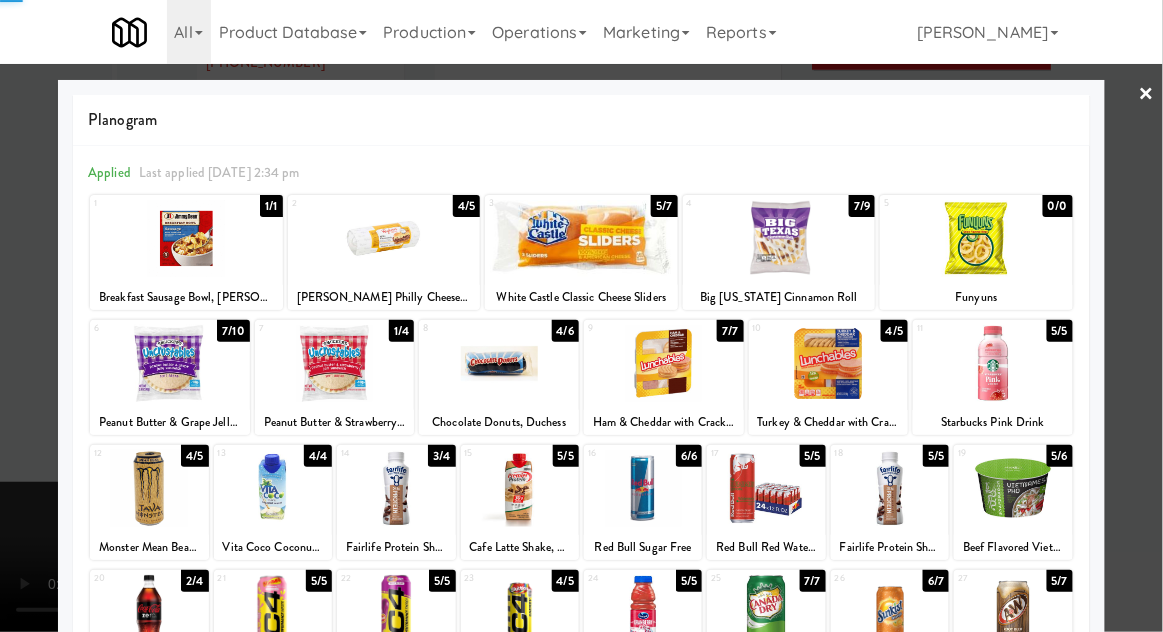click at bounding box center (581, 316) 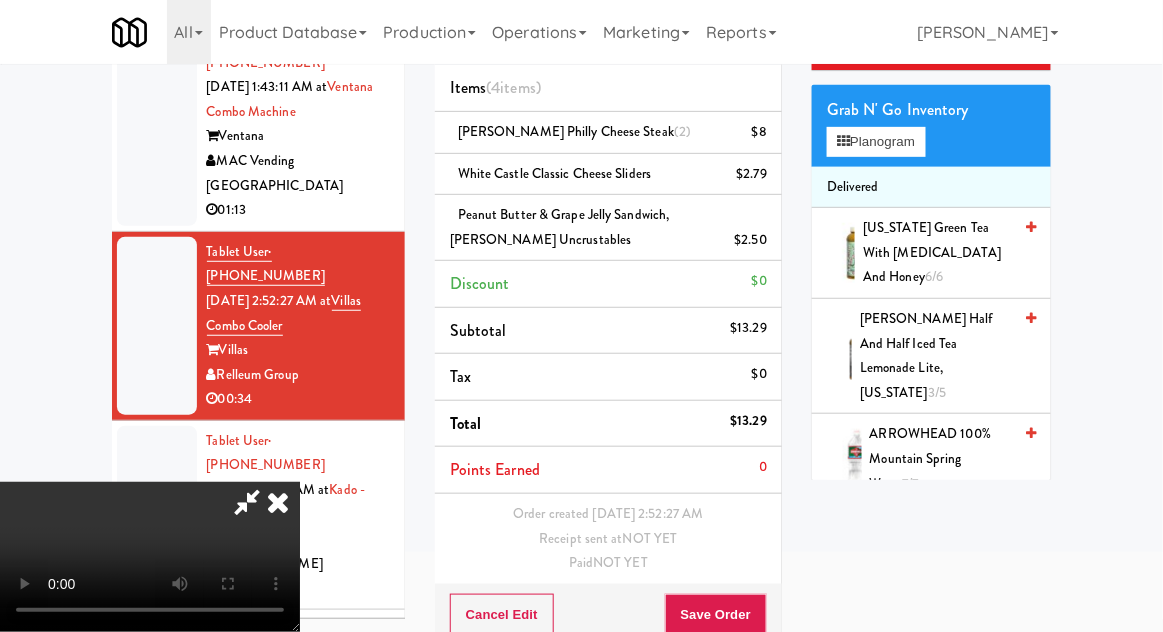 scroll, scrollTop: 73, scrollLeft: 0, axis: vertical 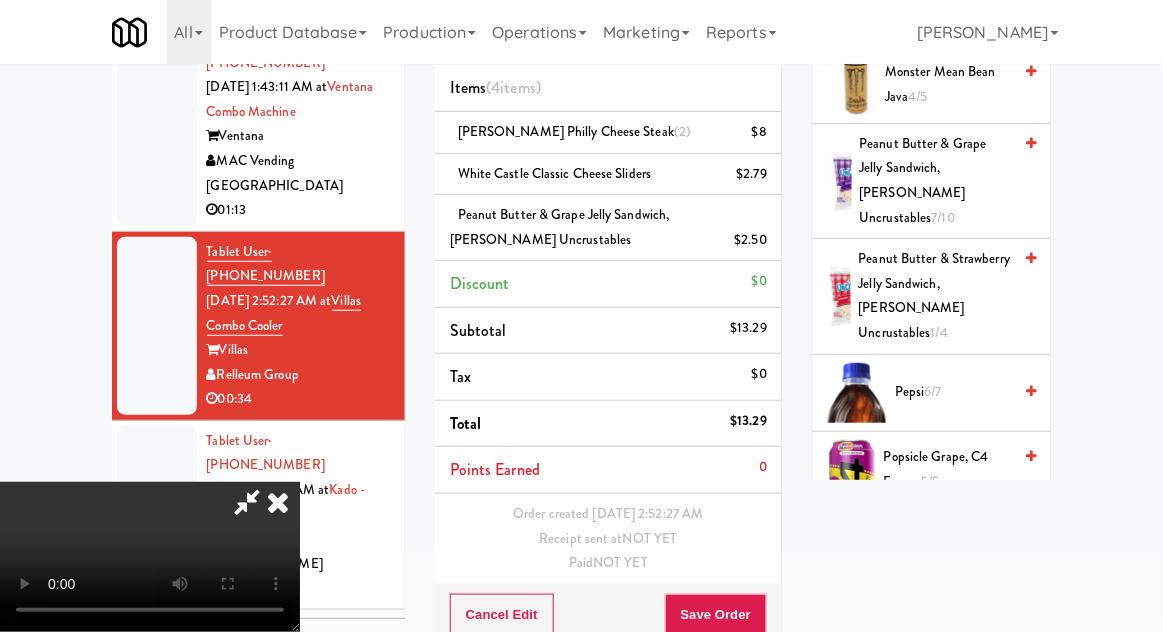 click on "Peanut Butter & Strawberry Jelly Sandwich, [PERSON_NAME] Uncrustables  1/4" at bounding box center (935, 296) 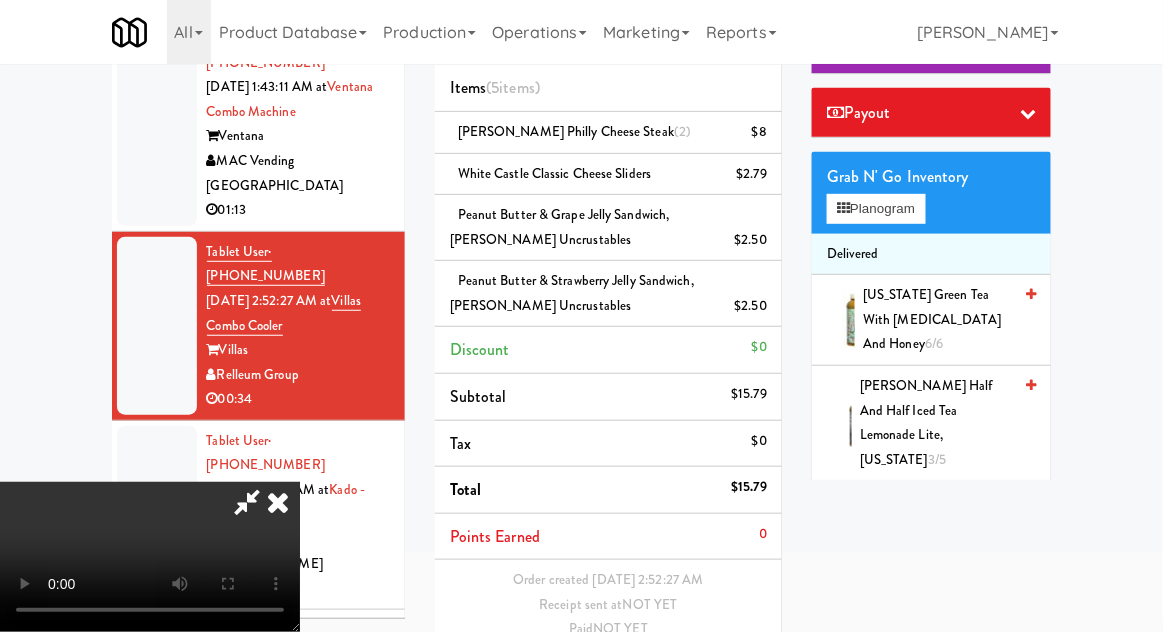 scroll, scrollTop: 234, scrollLeft: 0, axis: vertical 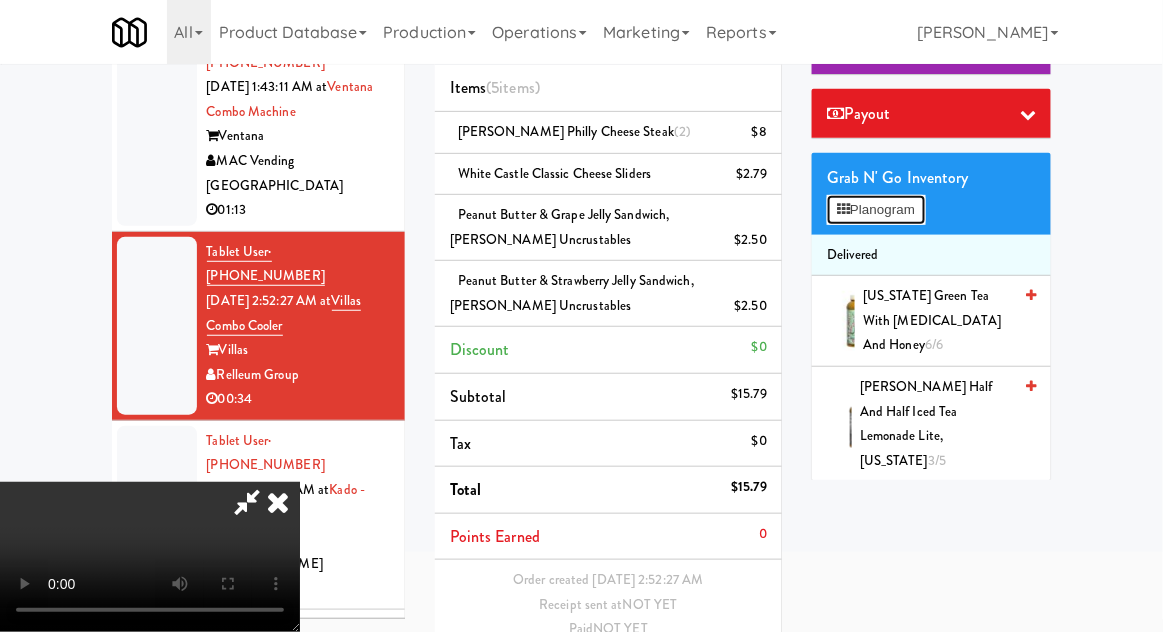 click on "Planogram" at bounding box center (876, 210) 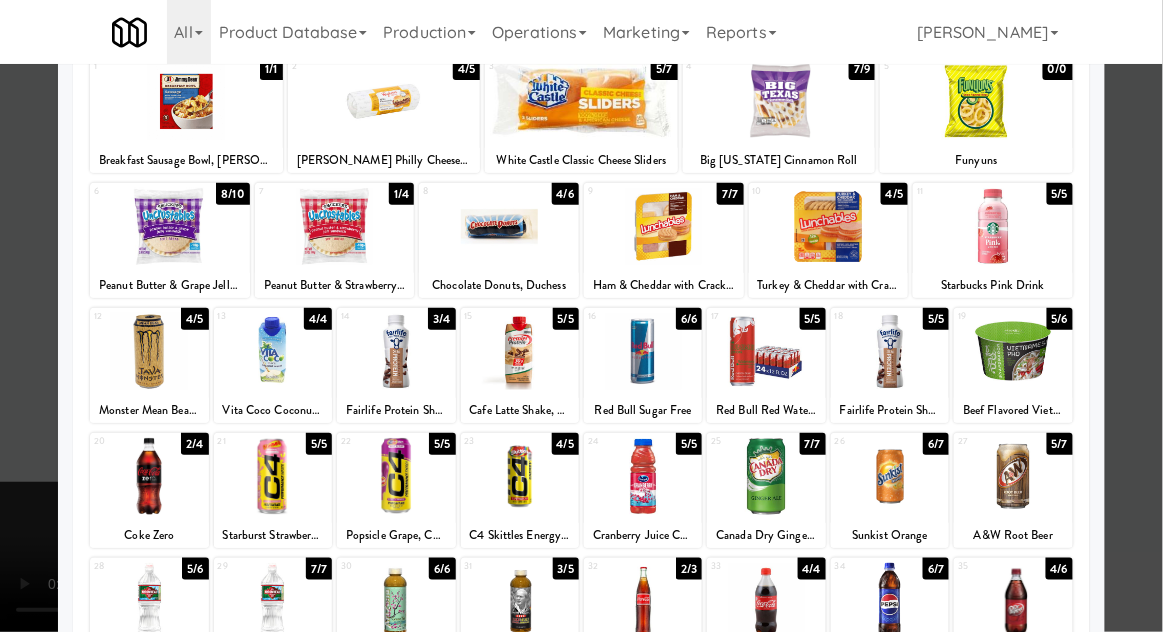 scroll, scrollTop: 142, scrollLeft: 0, axis: vertical 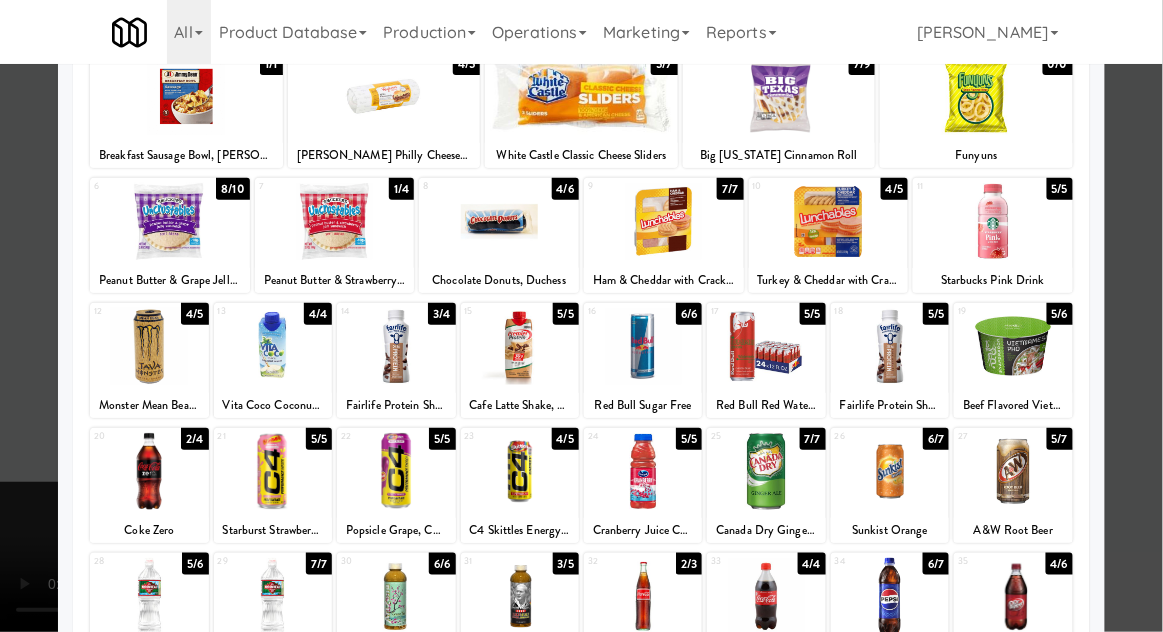 click at bounding box center (273, 471) 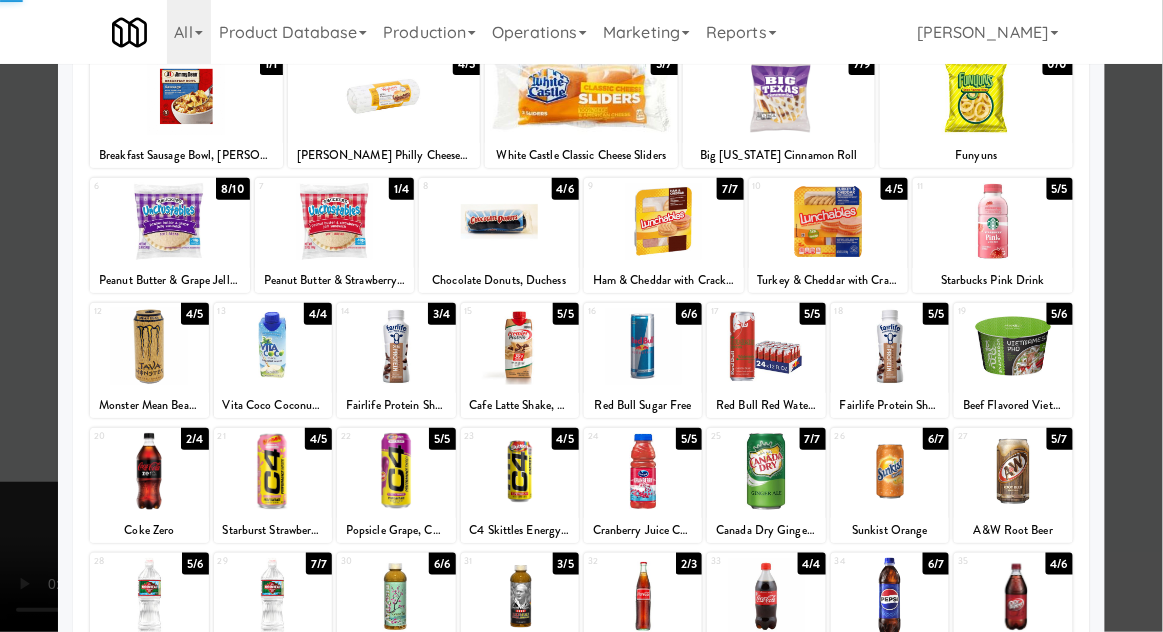 click at bounding box center (581, 316) 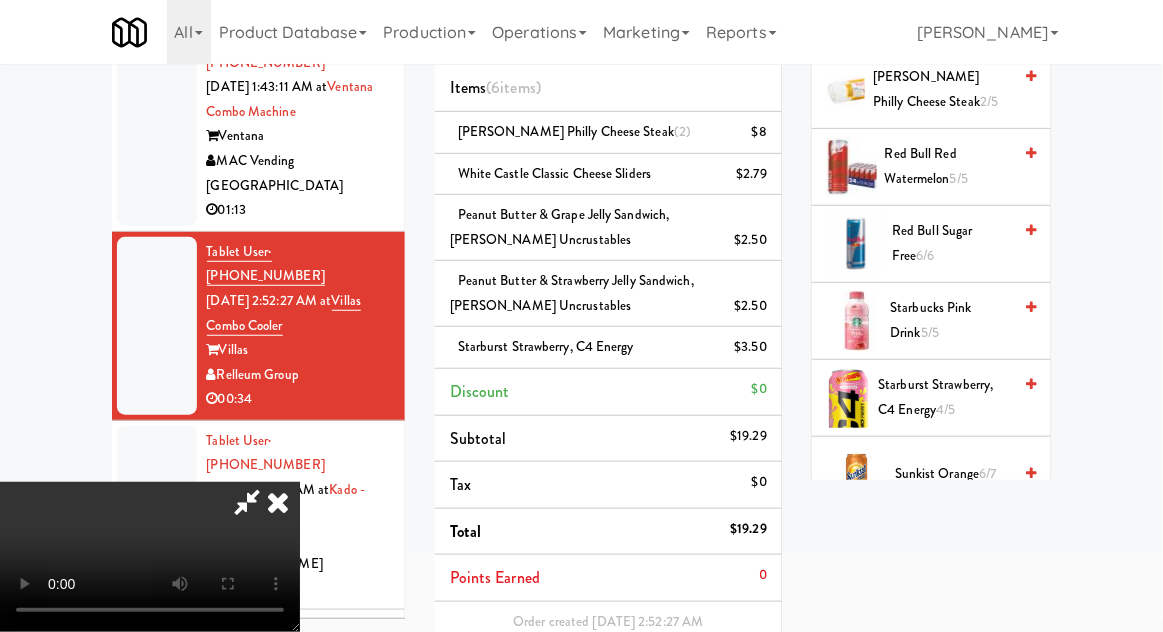 scroll, scrollTop: 2552, scrollLeft: 0, axis: vertical 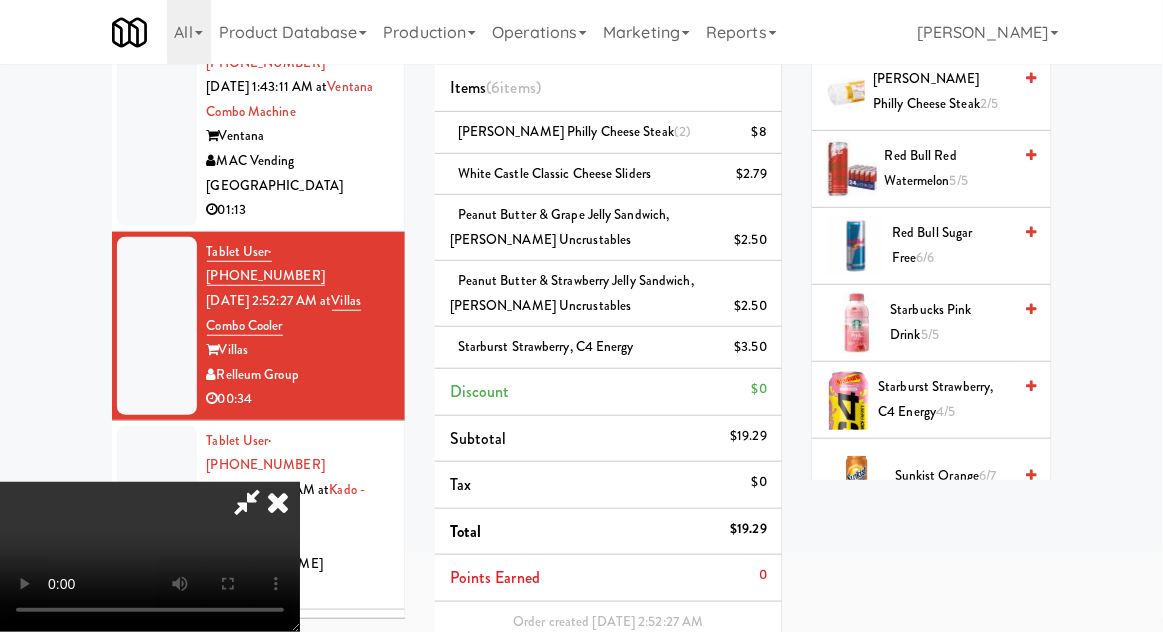click on "Sunkist Orange  6/7" at bounding box center [953, 476] 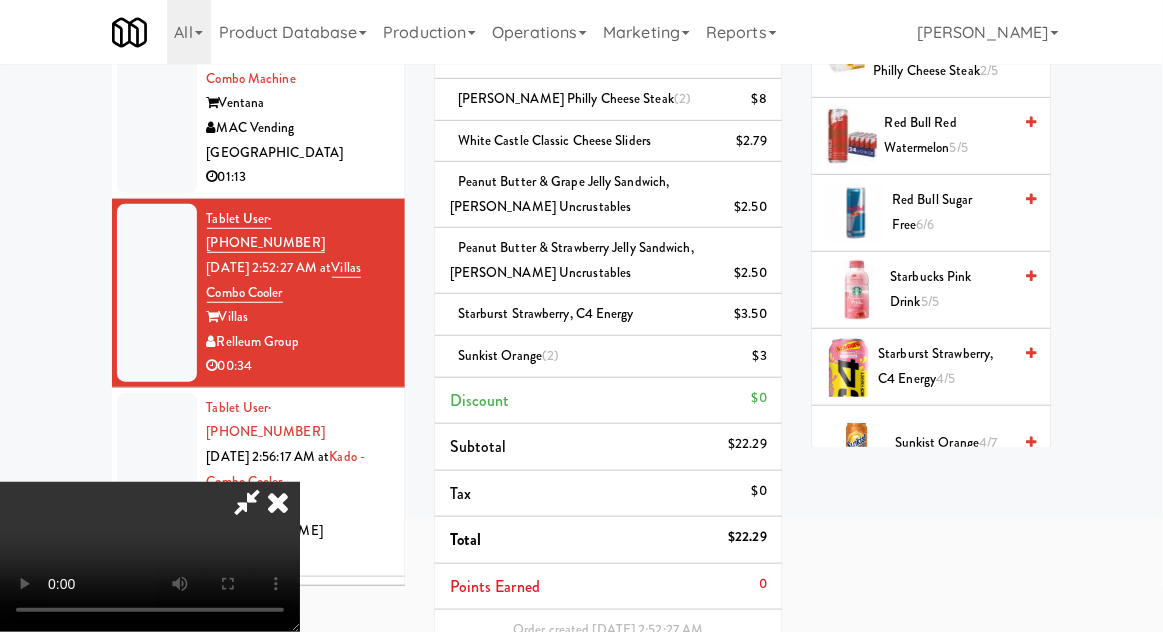 scroll, scrollTop: 244, scrollLeft: 0, axis: vertical 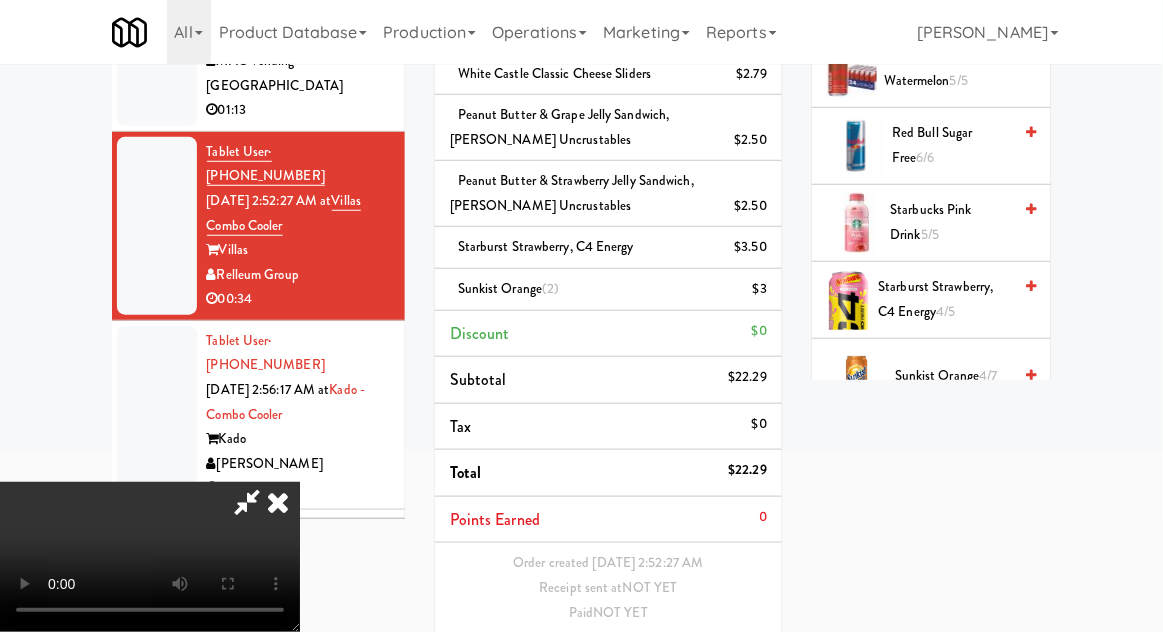 click on "Save Order" at bounding box center (716, 664) 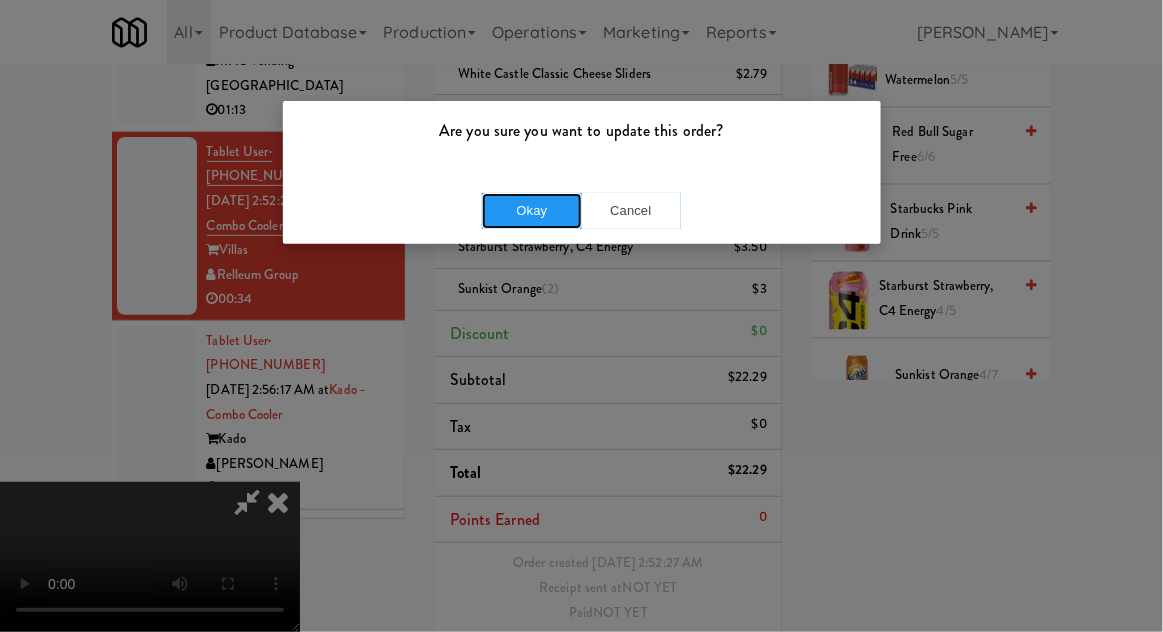 click on "Okay" at bounding box center [532, 211] 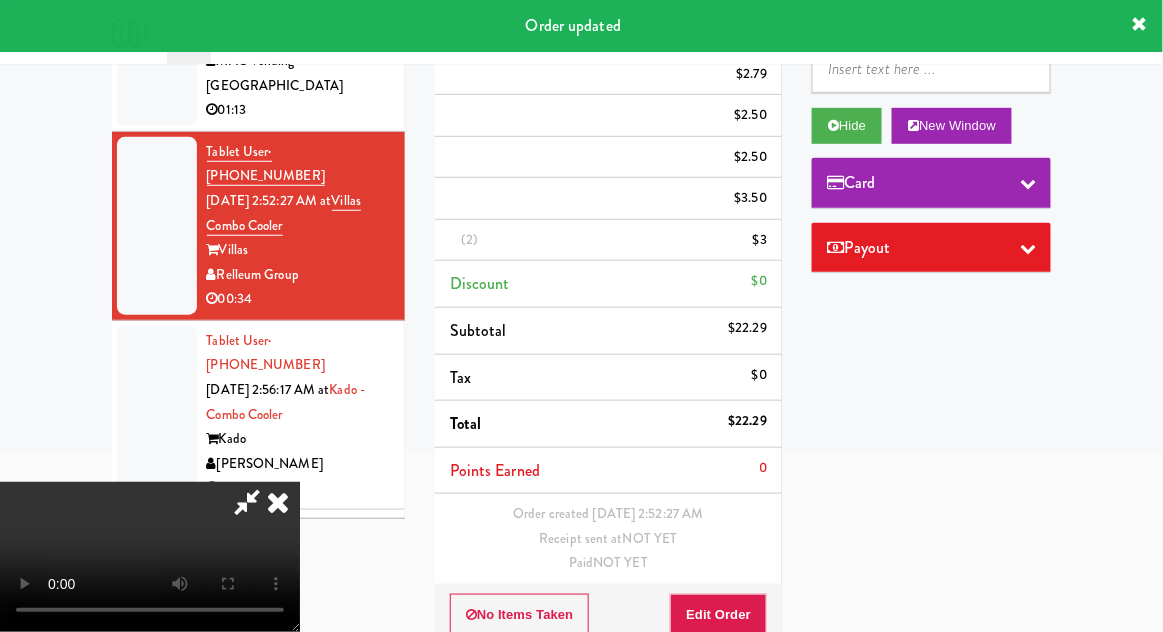 scroll, scrollTop: 194, scrollLeft: 0, axis: vertical 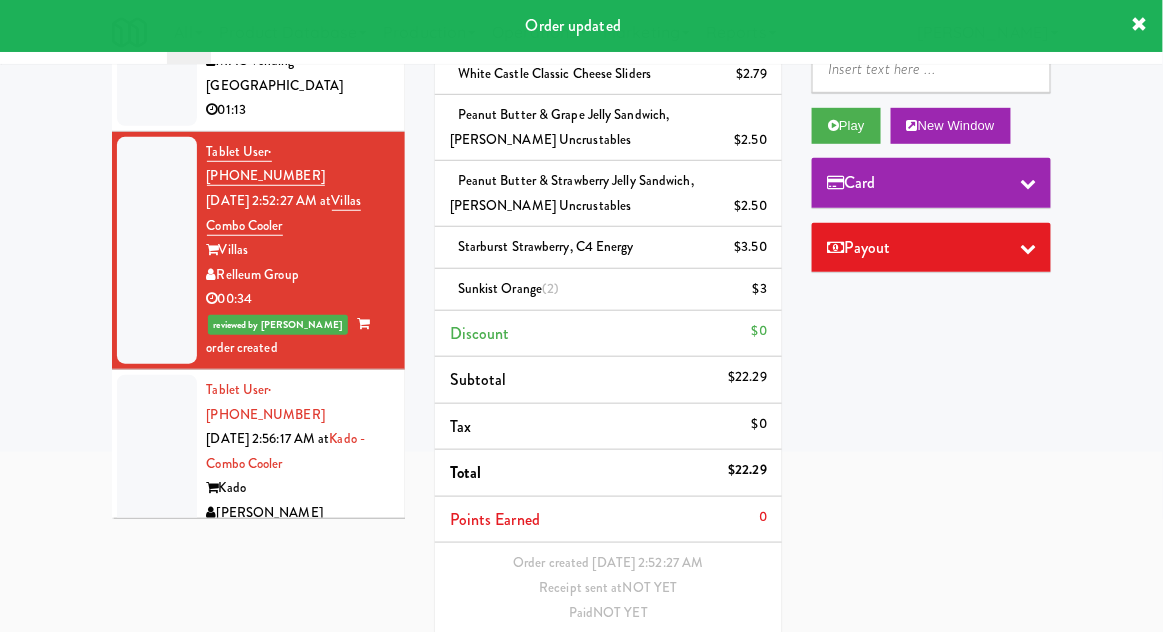 click at bounding box center [157, 464] 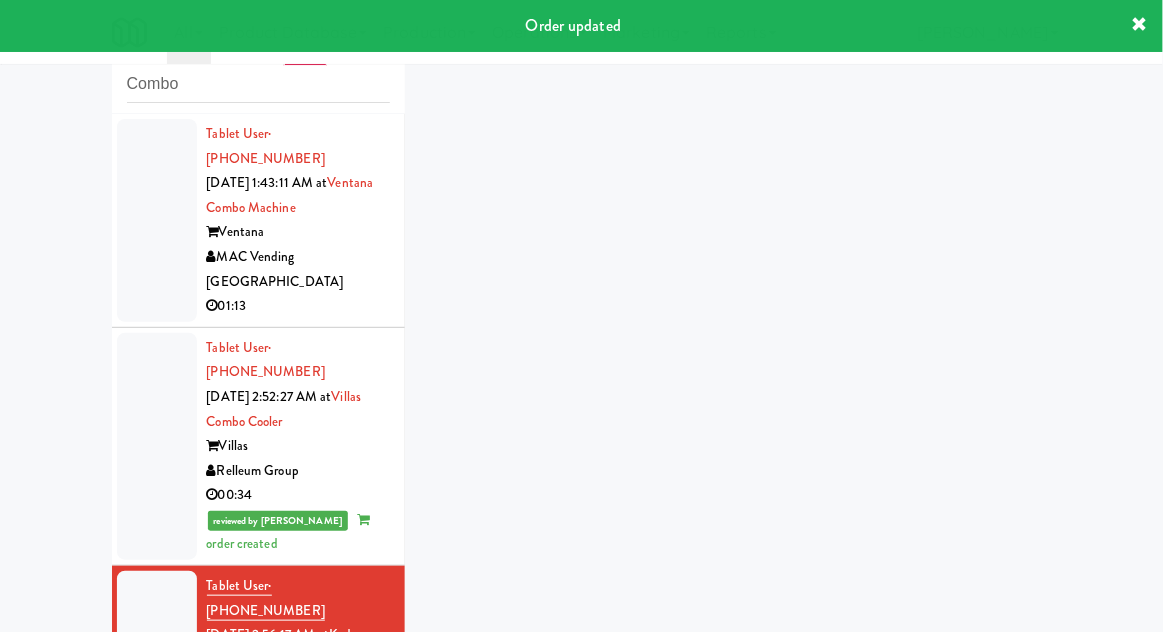scroll, scrollTop: 0, scrollLeft: 0, axis: both 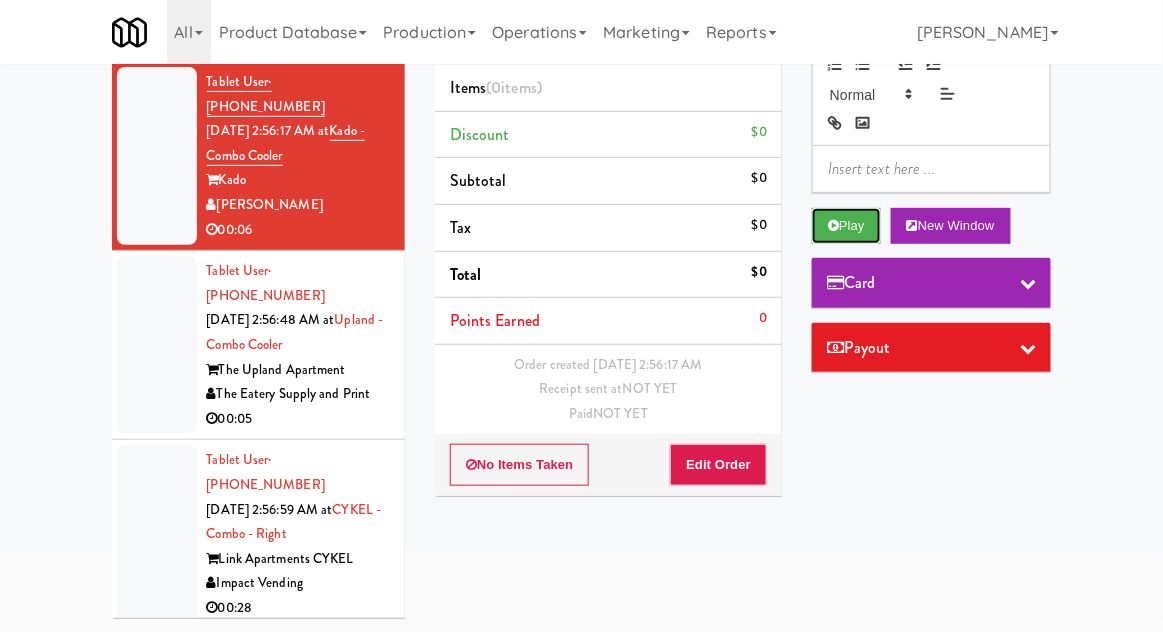 click on "Play" at bounding box center [846, 226] 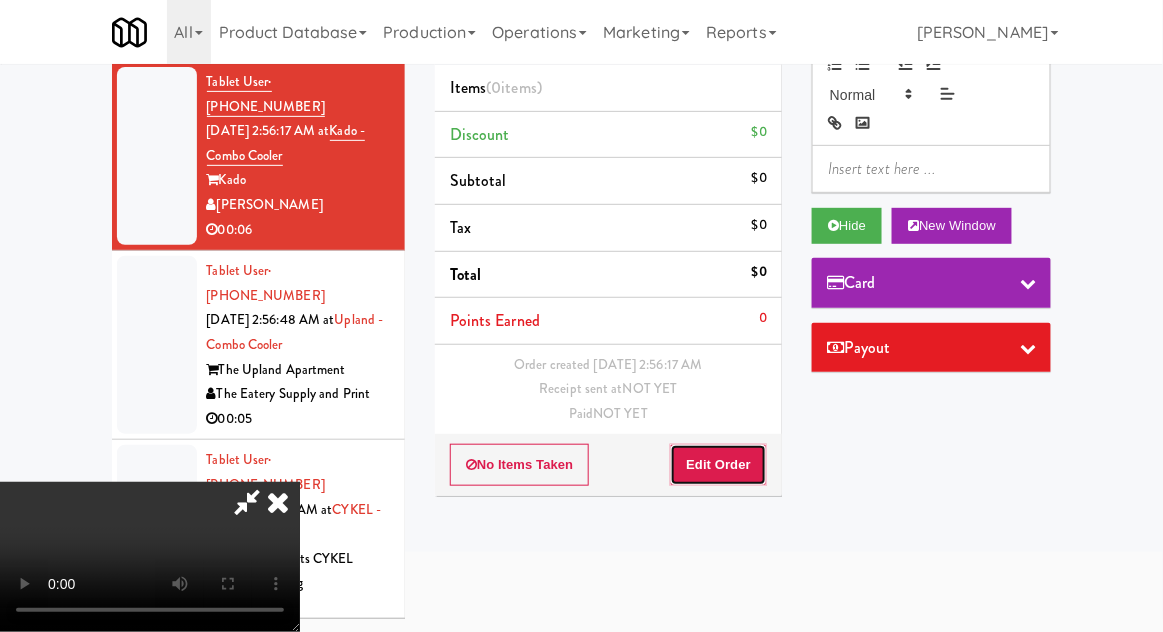 click on "Edit Order" at bounding box center [718, 465] 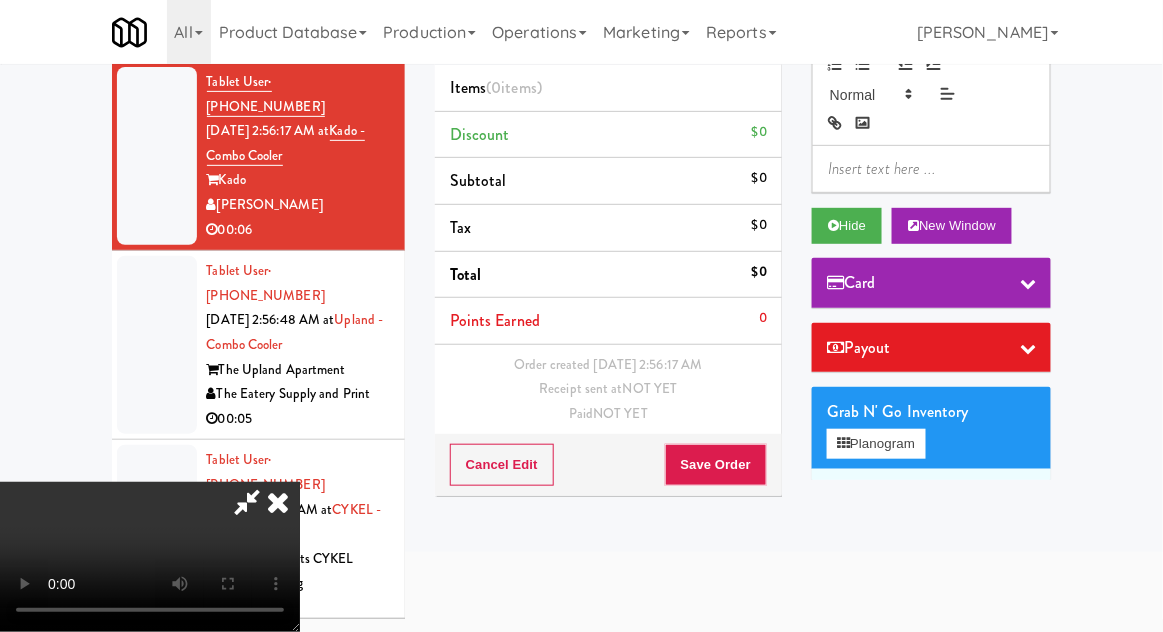 type 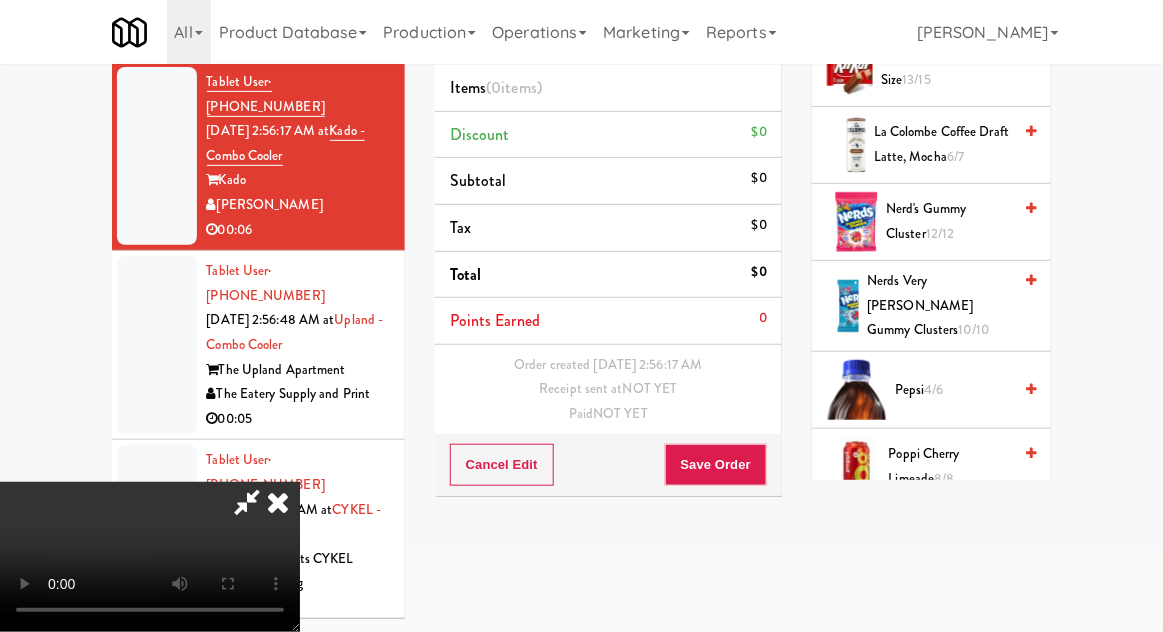 scroll, scrollTop: 1575, scrollLeft: 0, axis: vertical 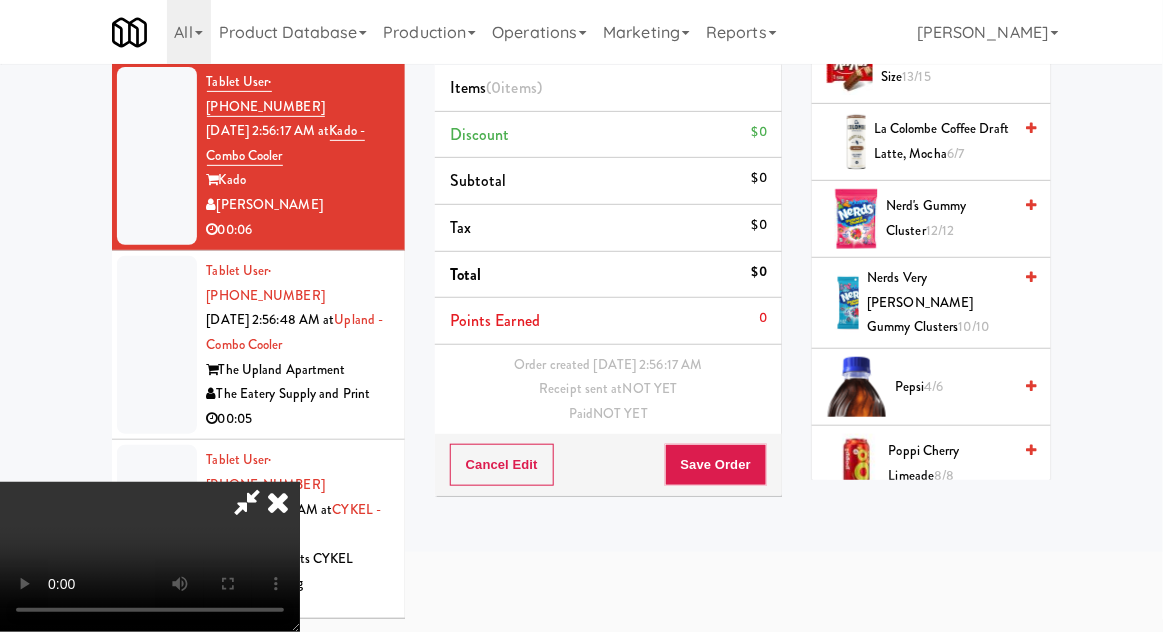click on "10/10" at bounding box center (974, 326) 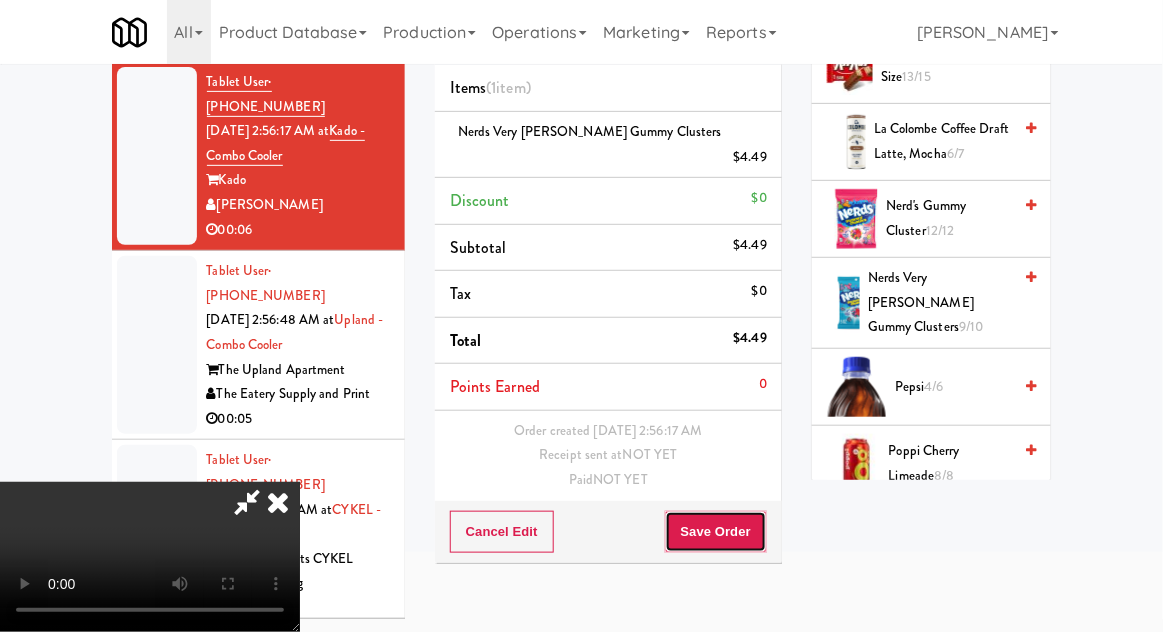 click on "Save Order" at bounding box center (716, 532) 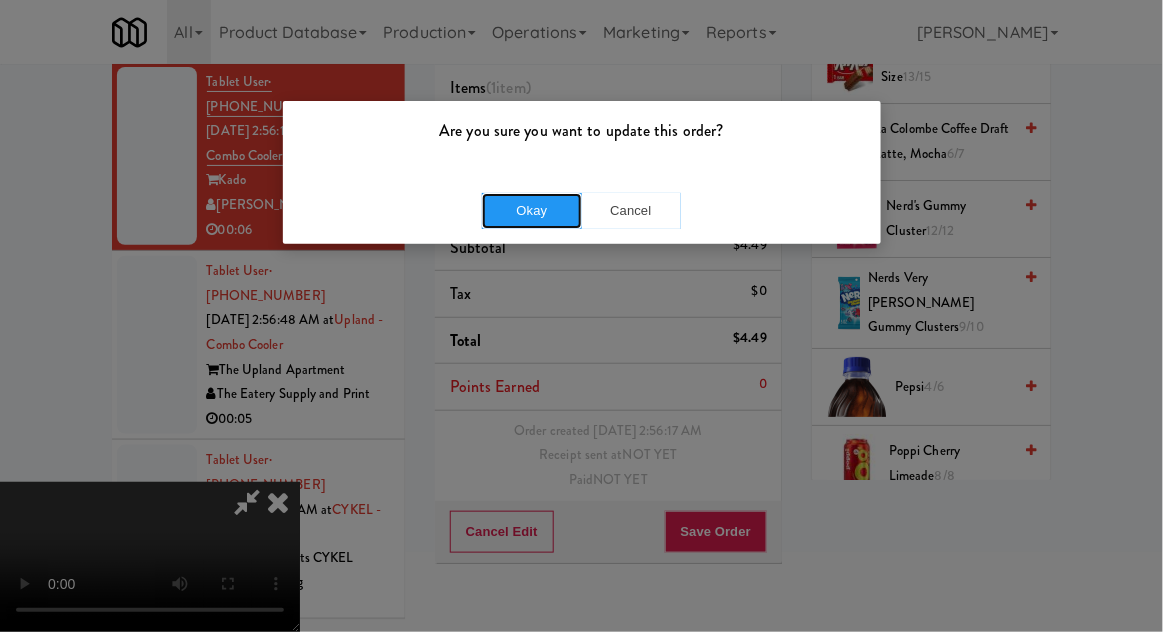 click on "Okay" at bounding box center [532, 211] 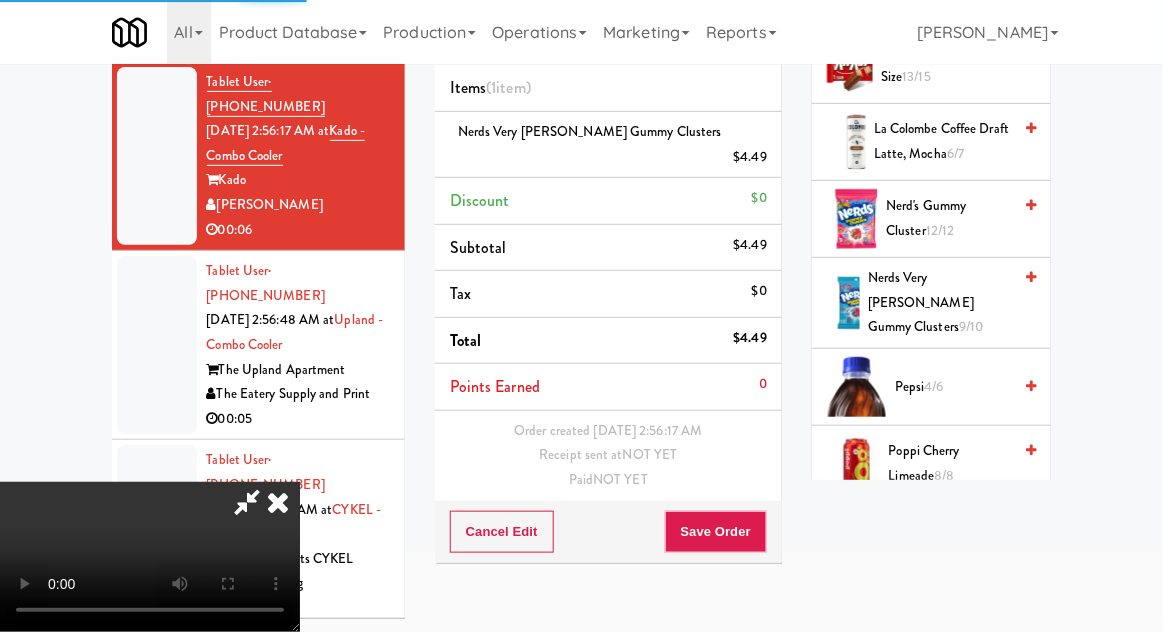 scroll, scrollTop: 0, scrollLeft: 0, axis: both 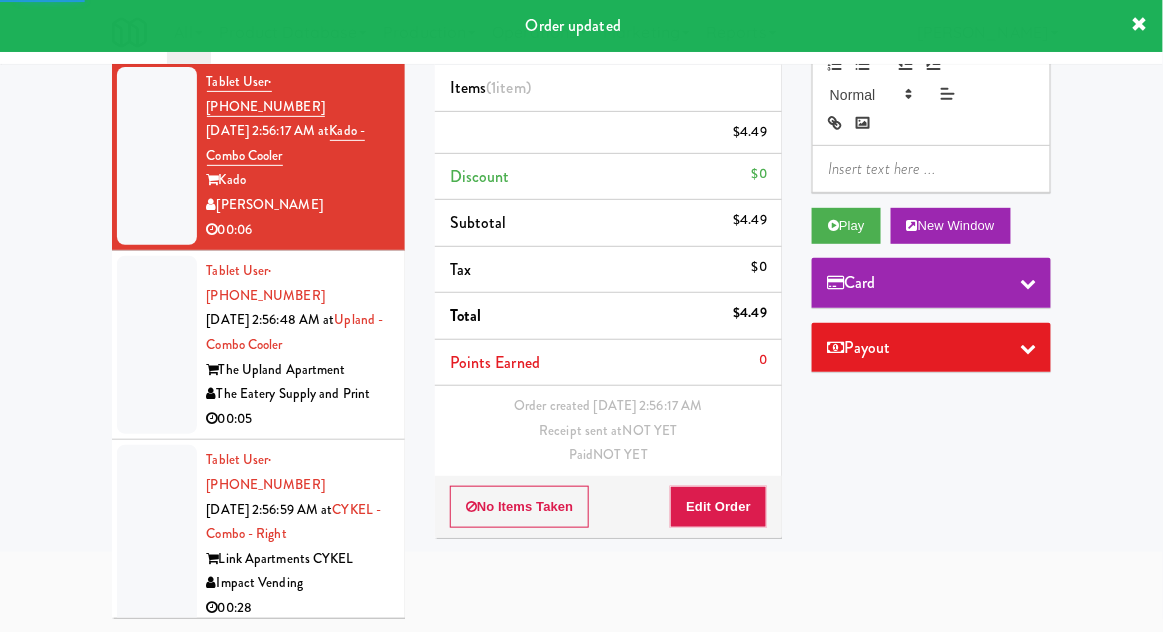 click at bounding box center (157, 345) 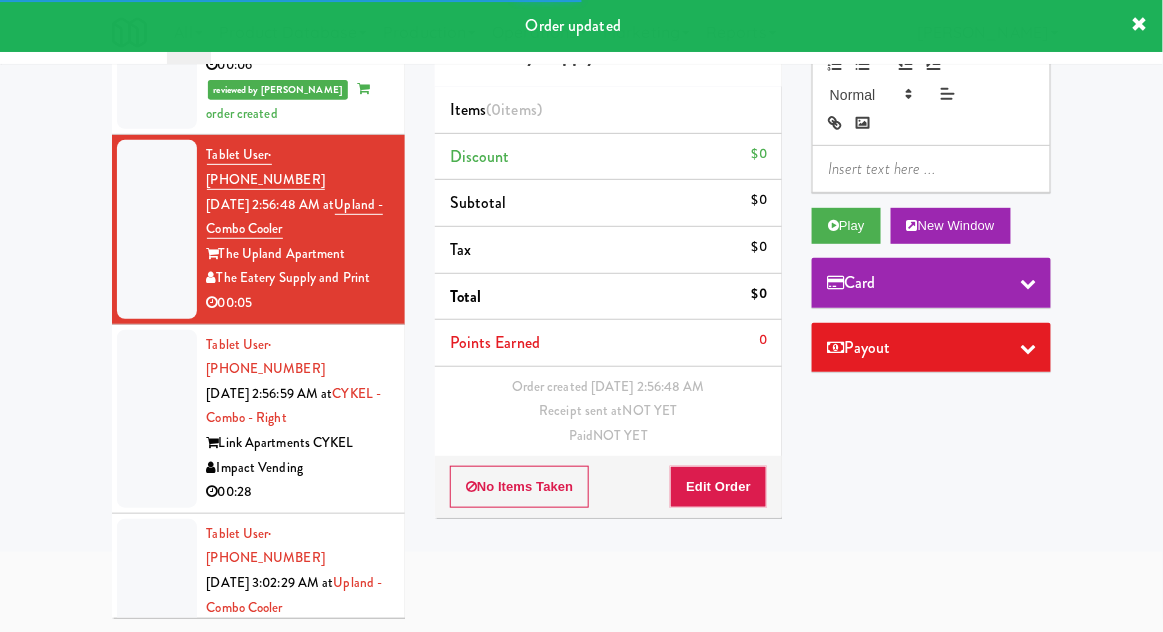 scroll, scrollTop: 648, scrollLeft: 0, axis: vertical 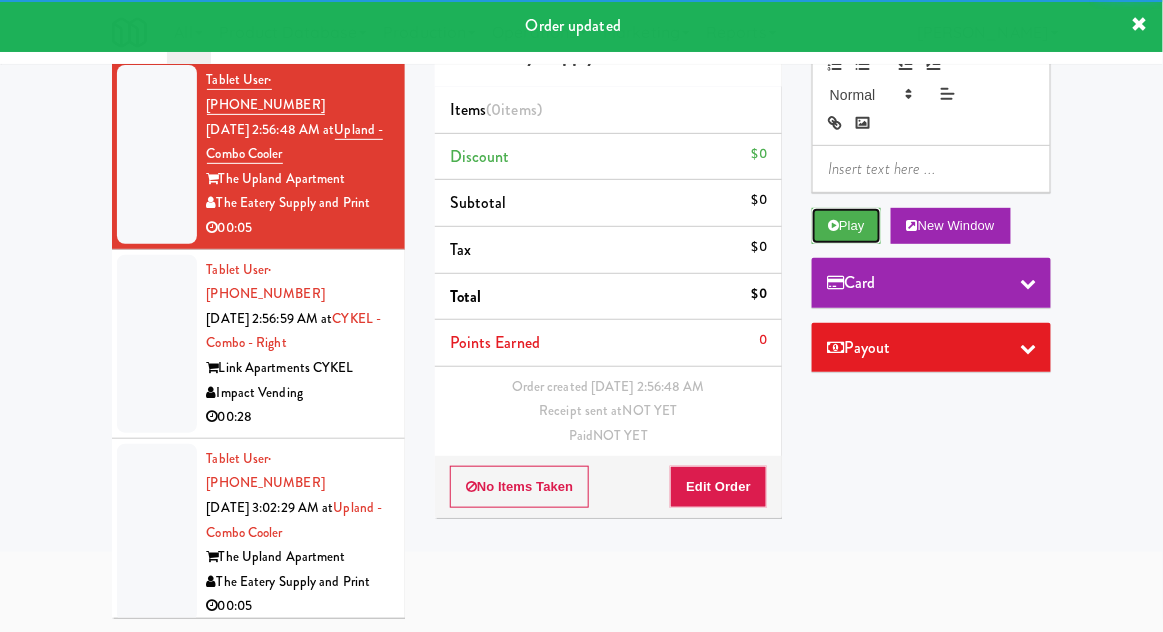 click on "Play" at bounding box center (846, 226) 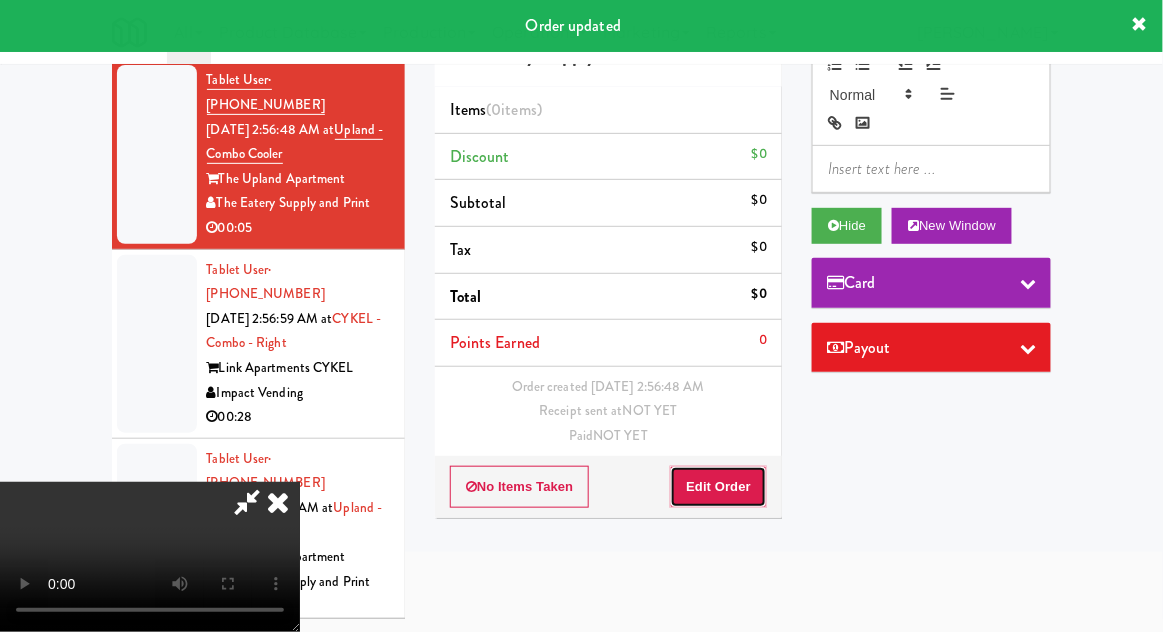 click on "Edit Order" at bounding box center [718, 487] 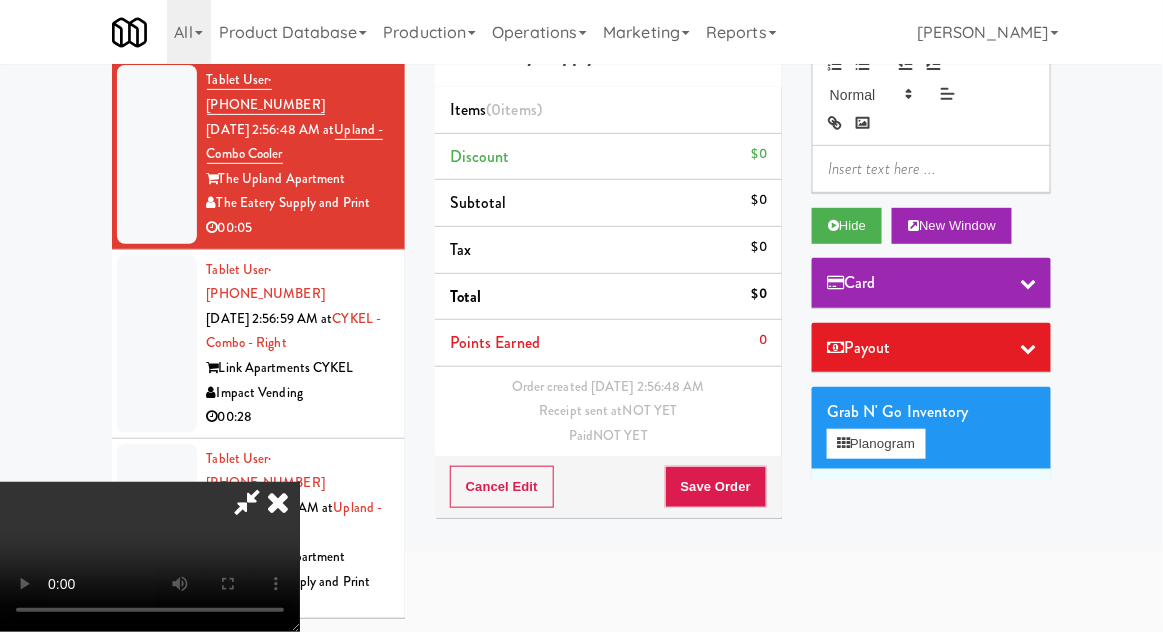 type 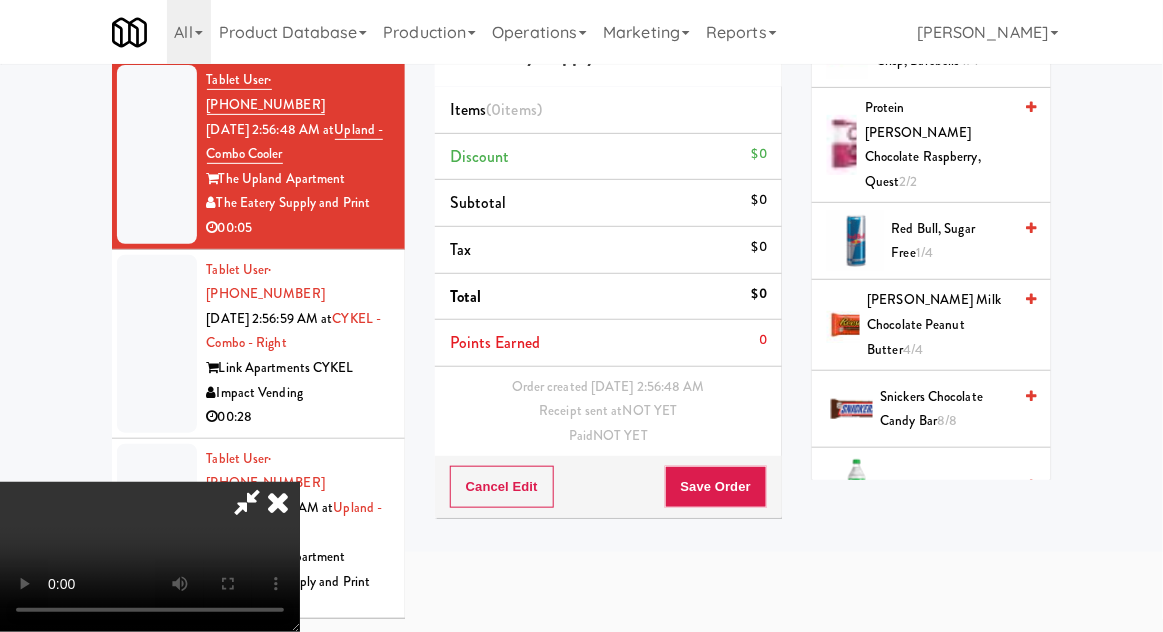 scroll, scrollTop: 1901, scrollLeft: 0, axis: vertical 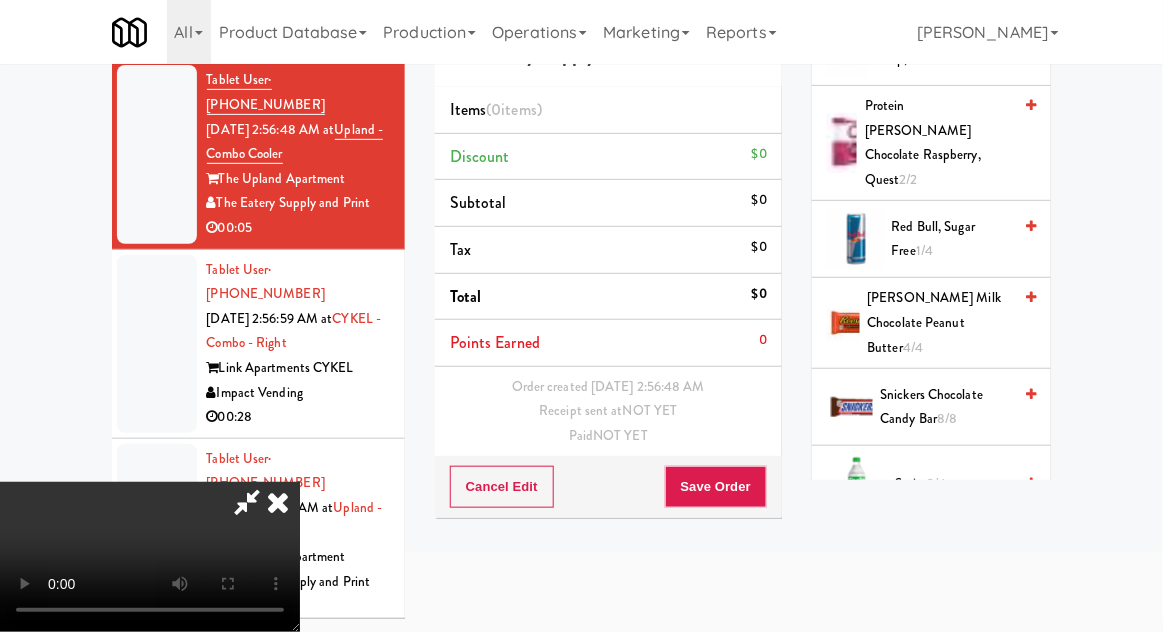 click on "Snickers Chocolate Candy Bar  8/8" at bounding box center (946, 407) 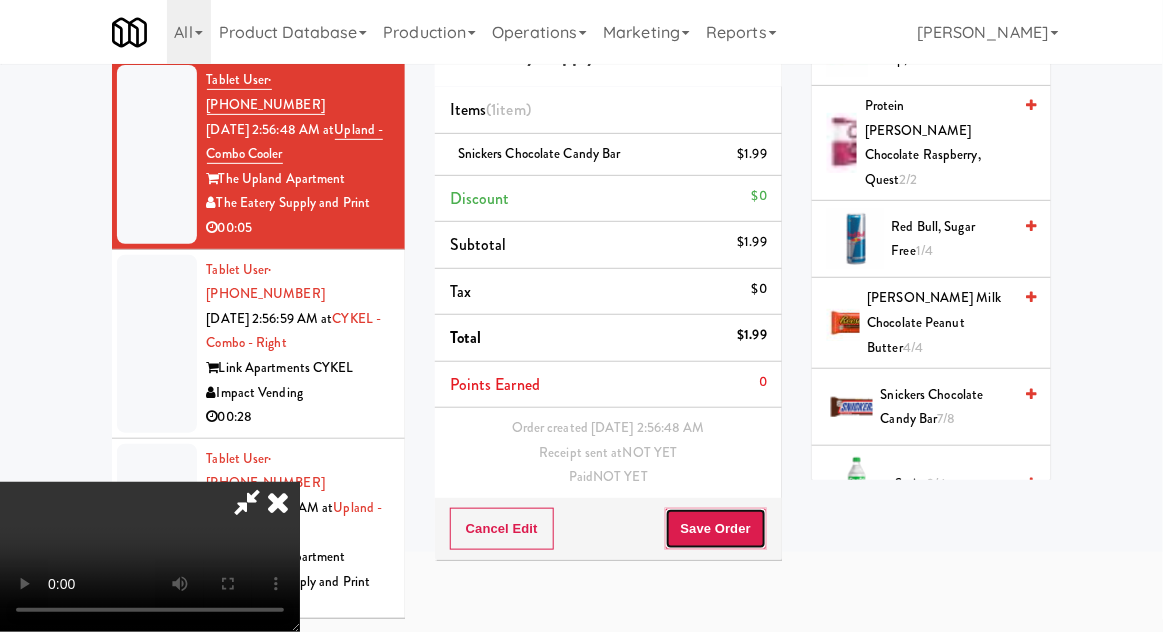 click on "Save Order" at bounding box center [716, 529] 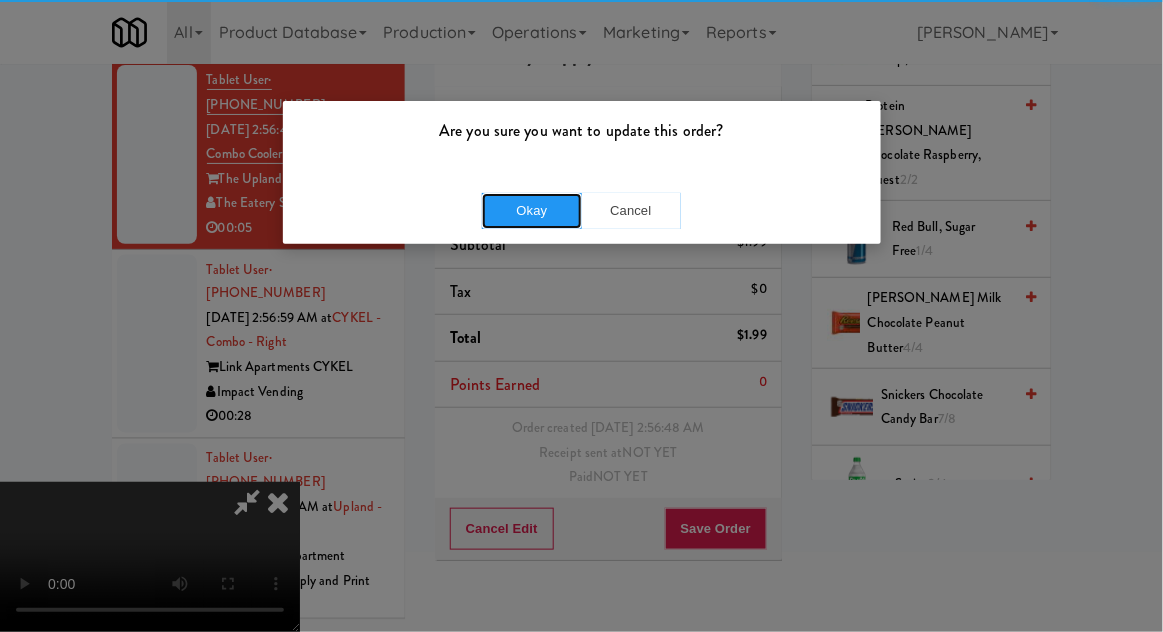 click on "Okay" at bounding box center (532, 211) 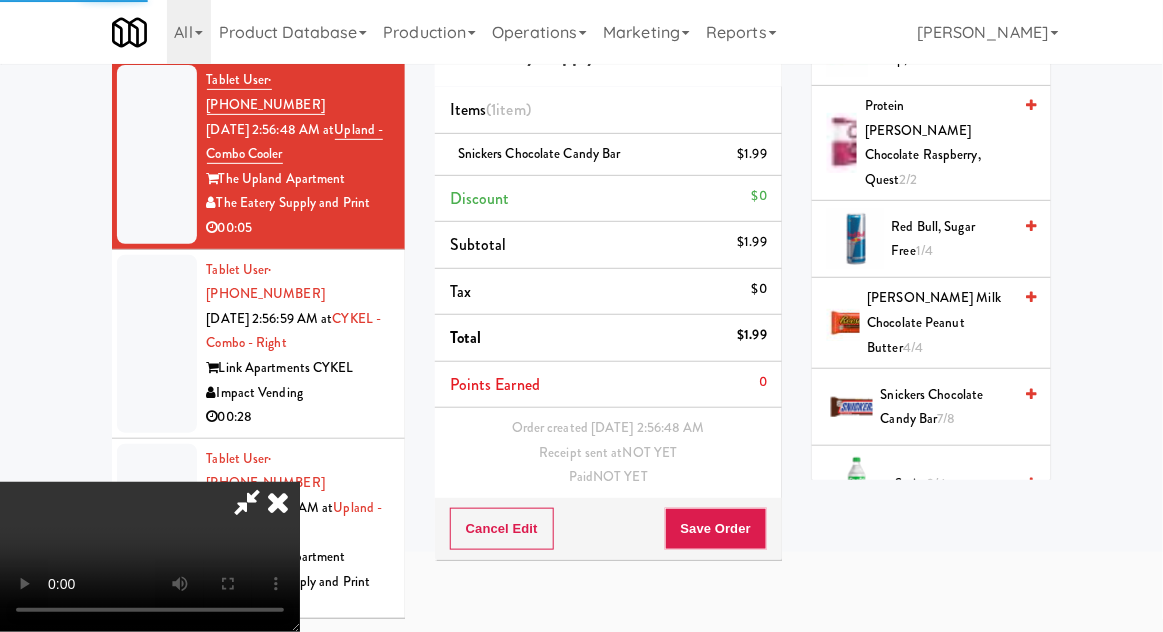 scroll, scrollTop: 0, scrollLeft: 0, axis: both 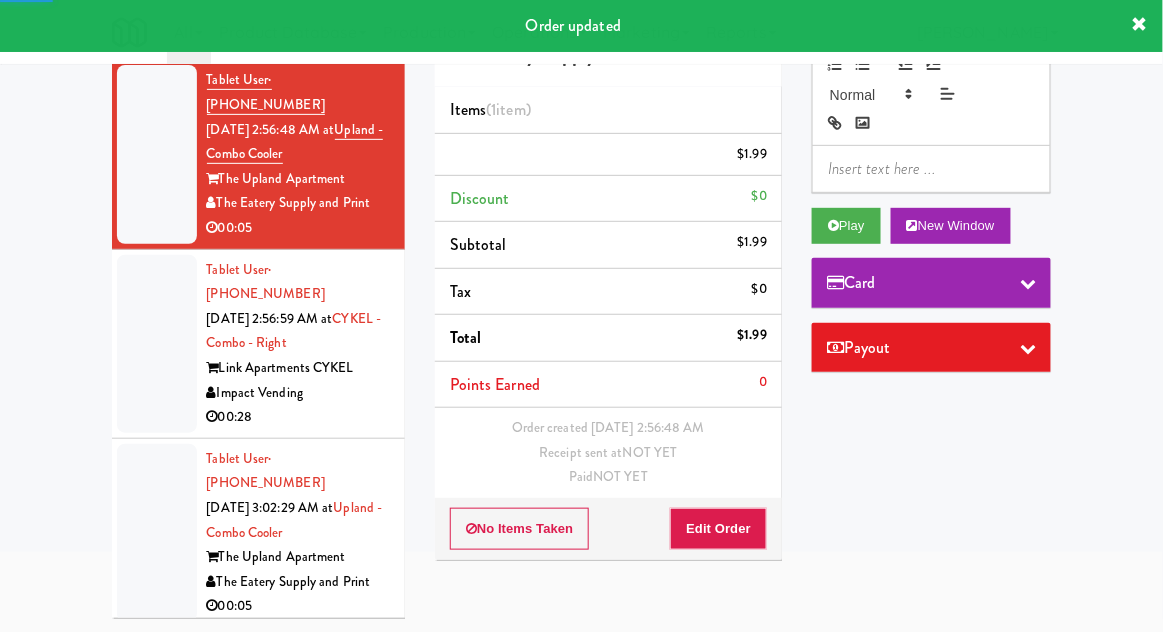click at bounding box center [157, 344] 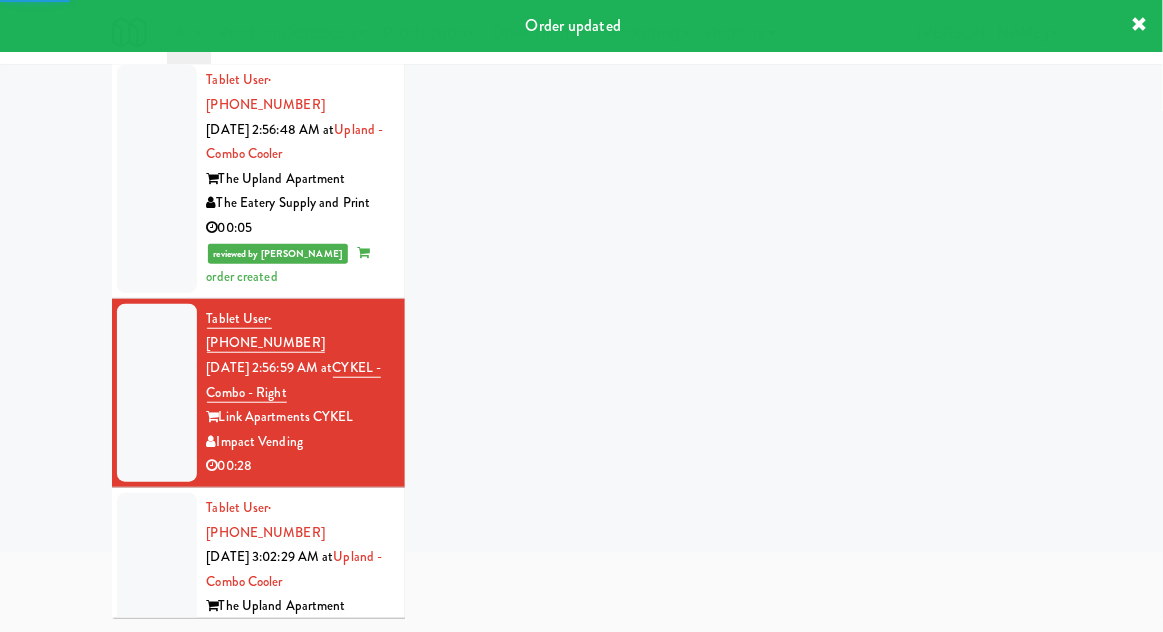 scroll, scrollTop: 697, scrollLeft: 0, axis: vertical 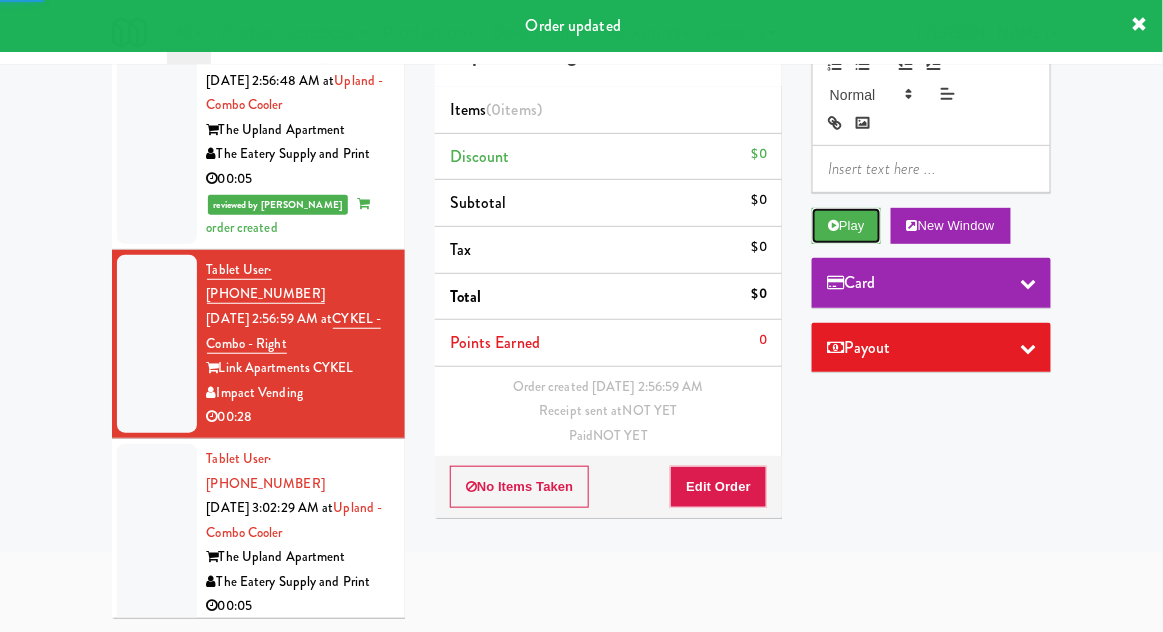 click on "Play" at bounding box center [846, 226] 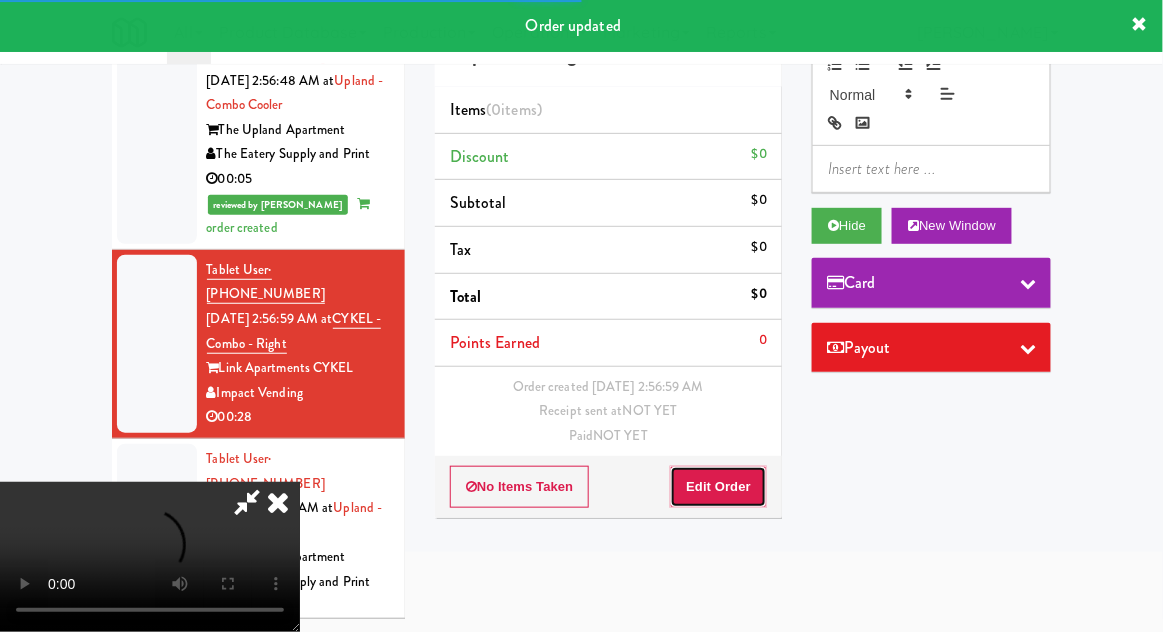 click on "Edit Order" at bounding box center [718, 487] 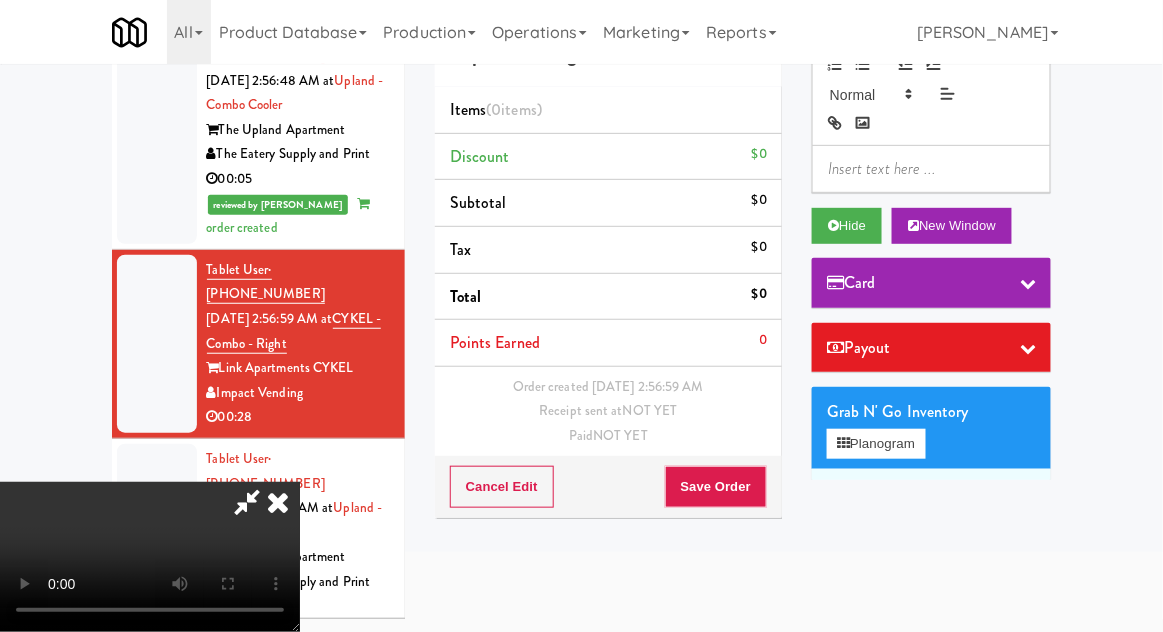type 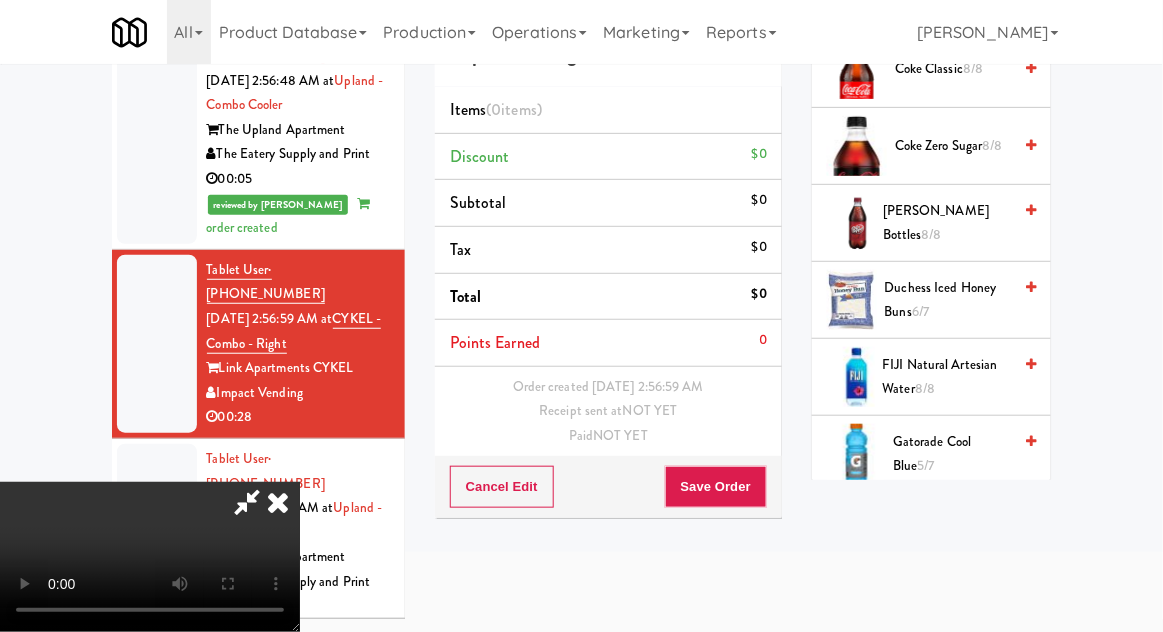 scroll, scrollTop: 829, scrollLeft: 0, axis: vertical 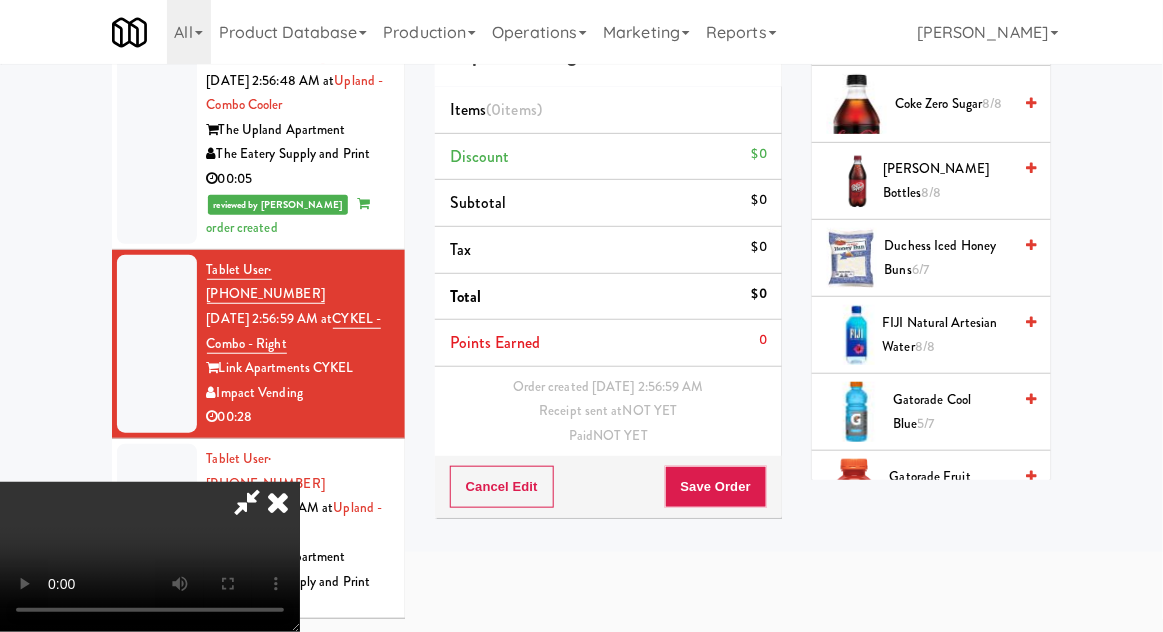click on "Duchess Iced Honey Buns  6/7" at bounding box center [948, 258] 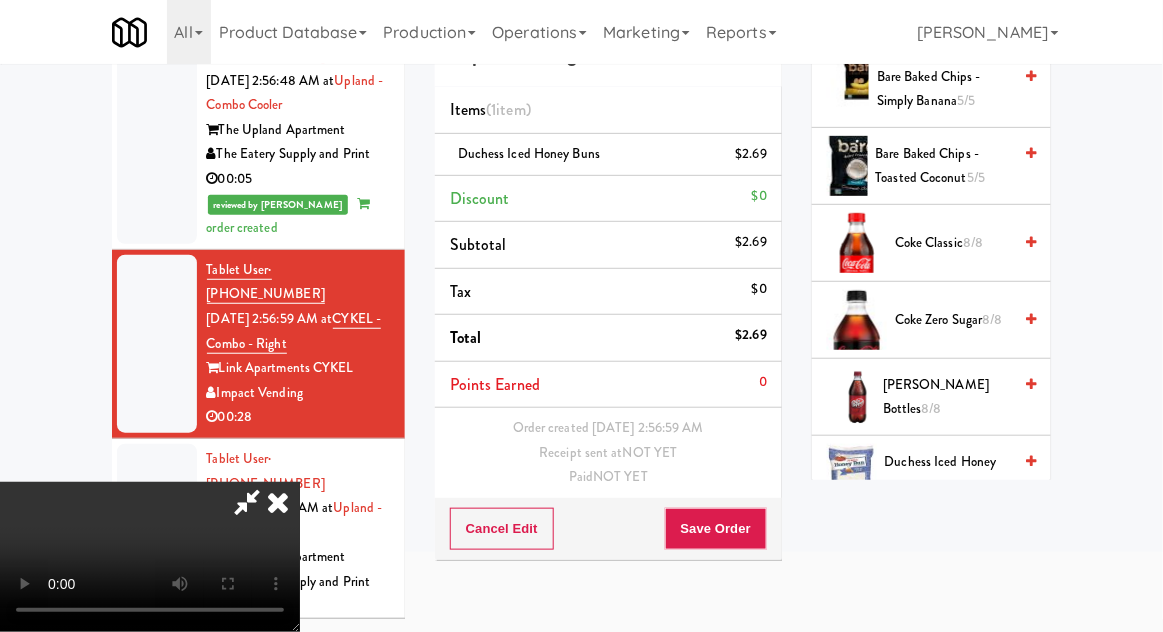 scroll, scrollTop: 613, scrollLeft: 0, axis: vertical 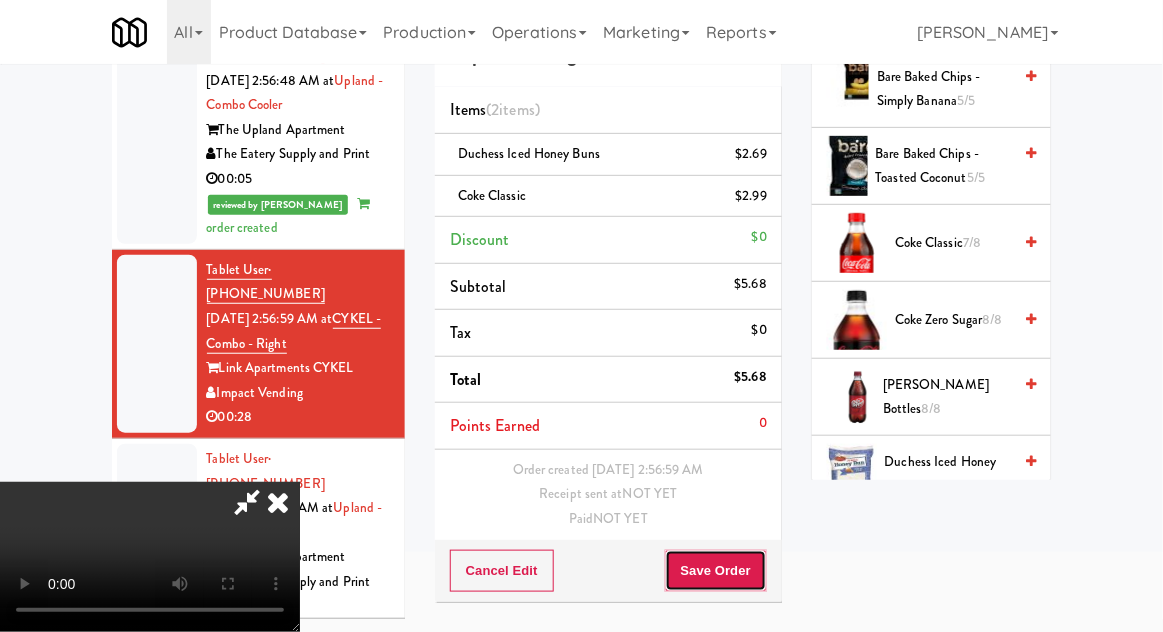 click on "Save Order" at bounding box center (716, 571) 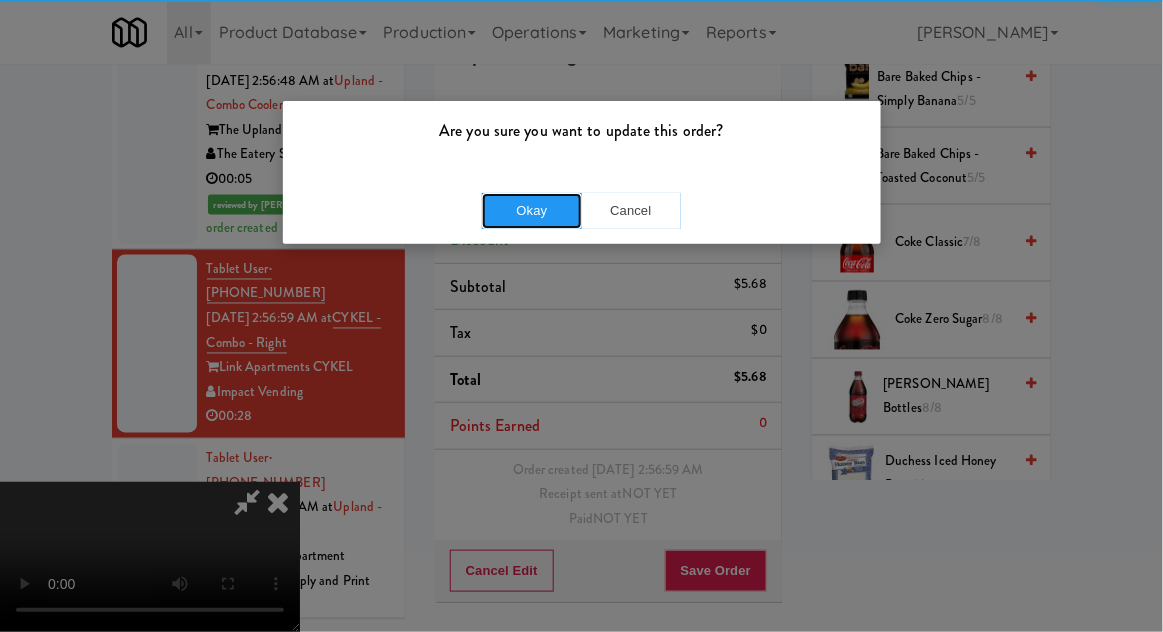 click on "Okay" at bounding box center [532, 211] 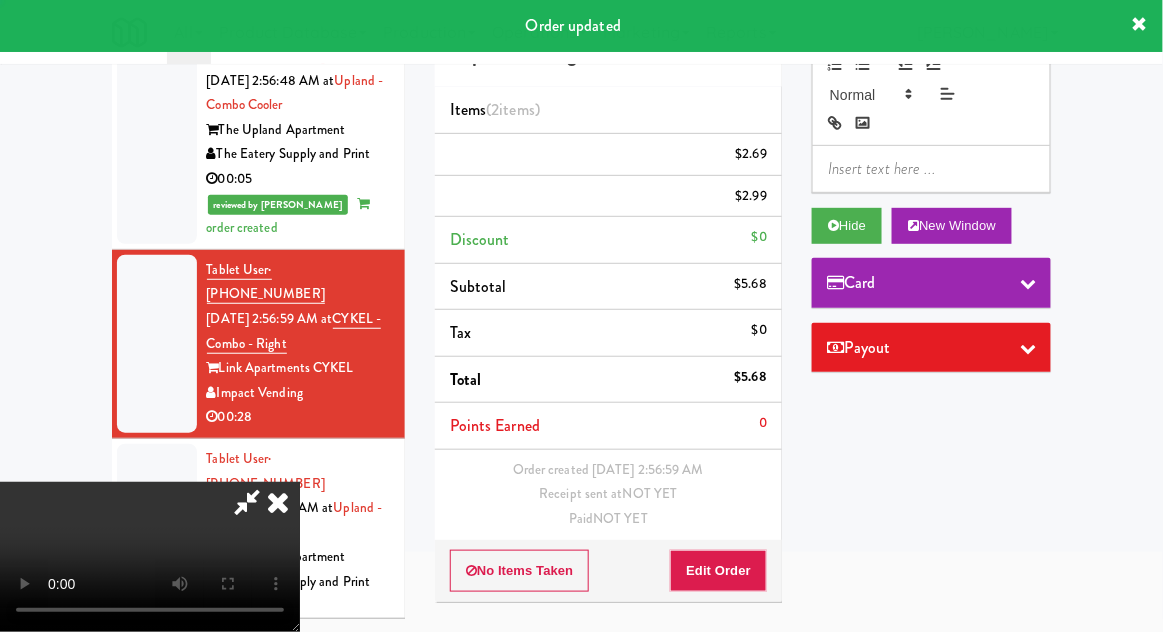 scroll, scrollTop: 0, scrollLeft: 0, axis: both 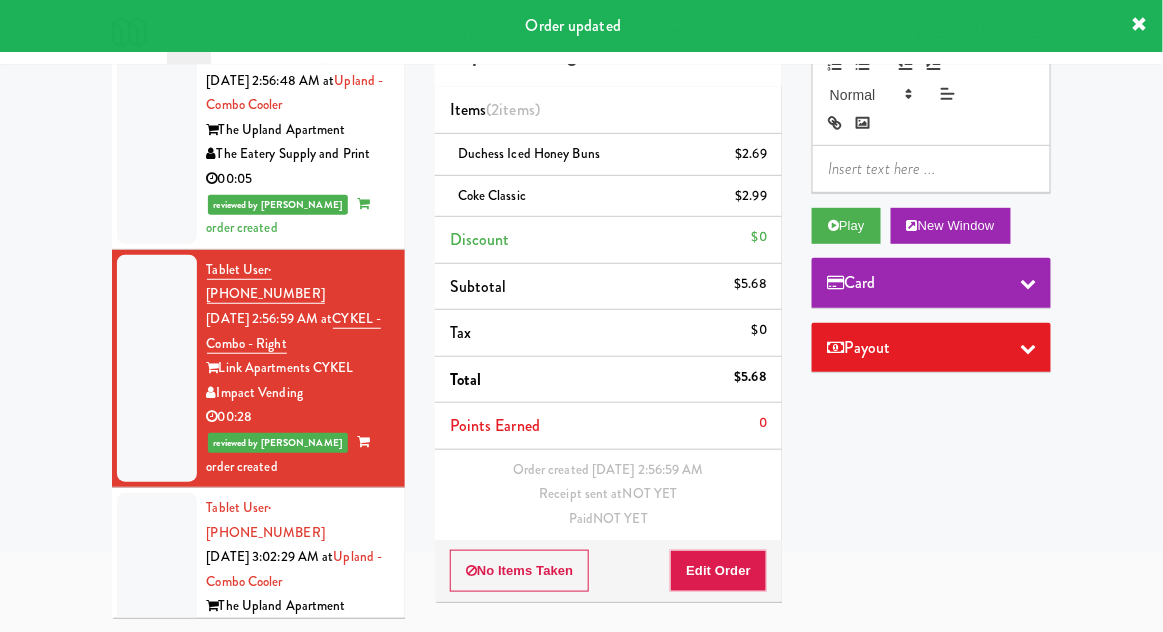 click at bounding box center (157, 582) 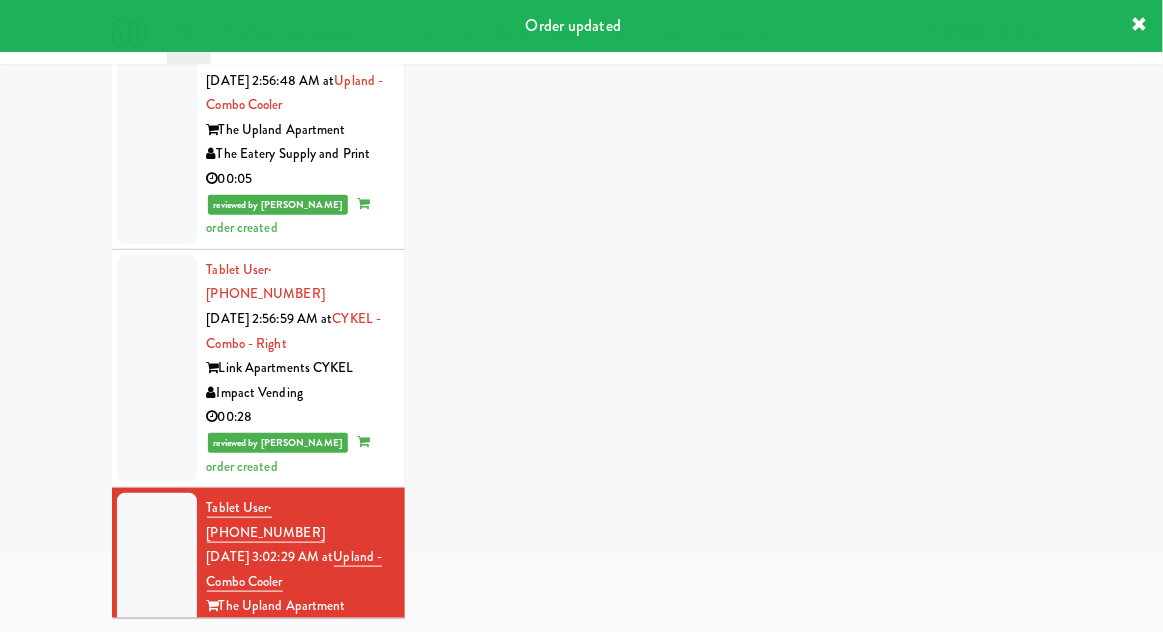 scroll, scrollTop: 746, scrollLeft: 0, axis: vertical 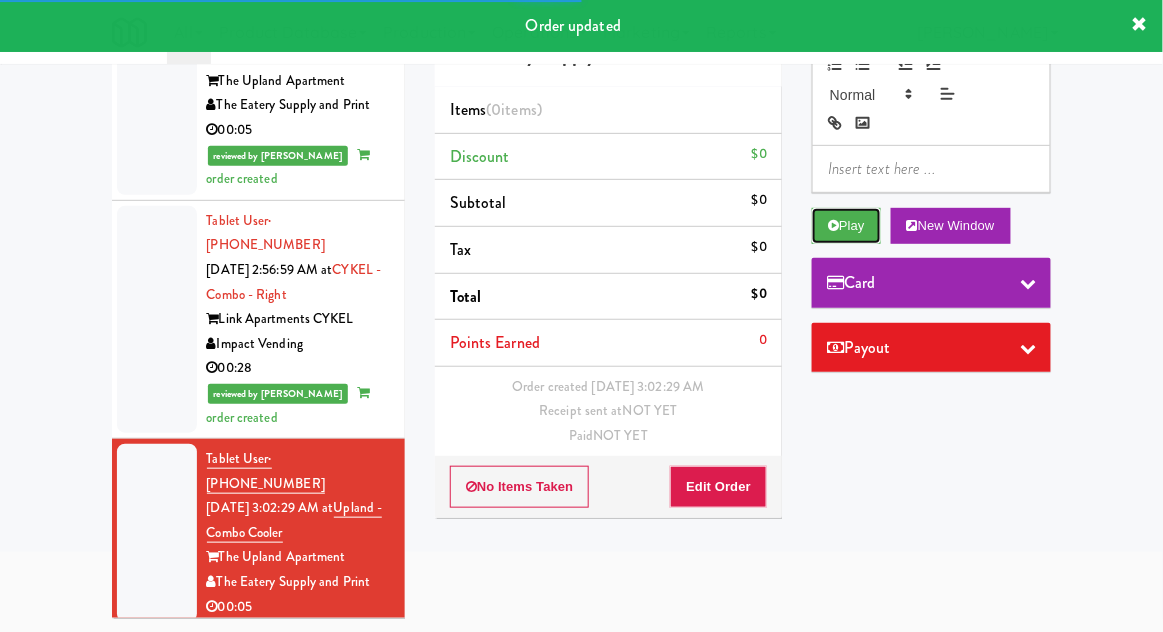 click on "Play" at bounding box center (846, 226) 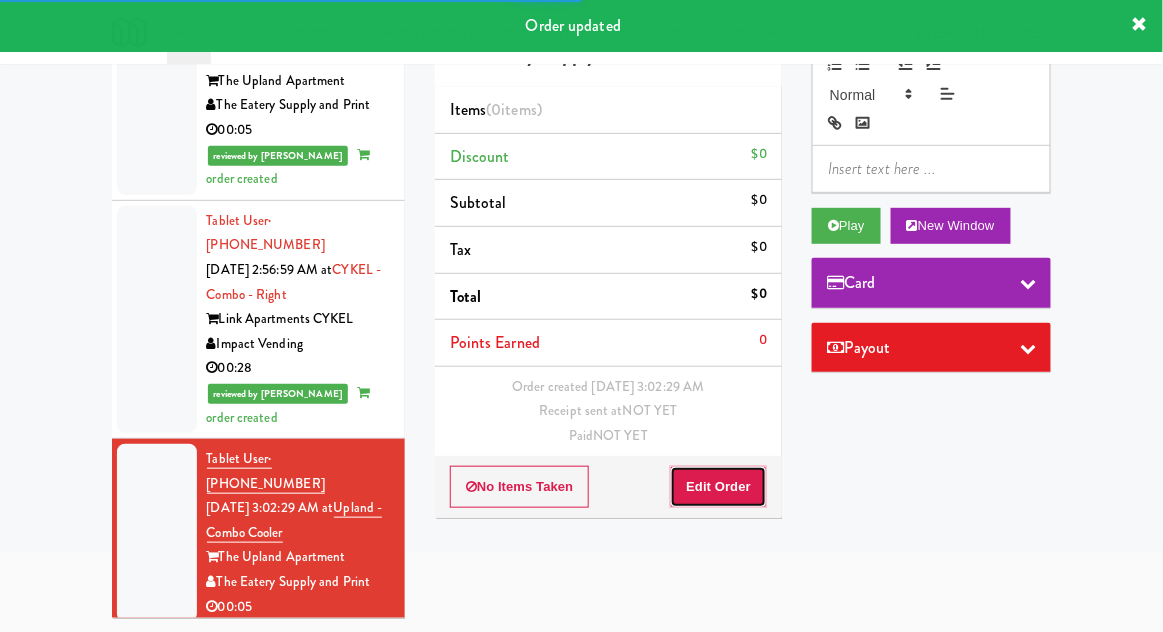 click on "Edit Order" at bounding box center (718, 487) 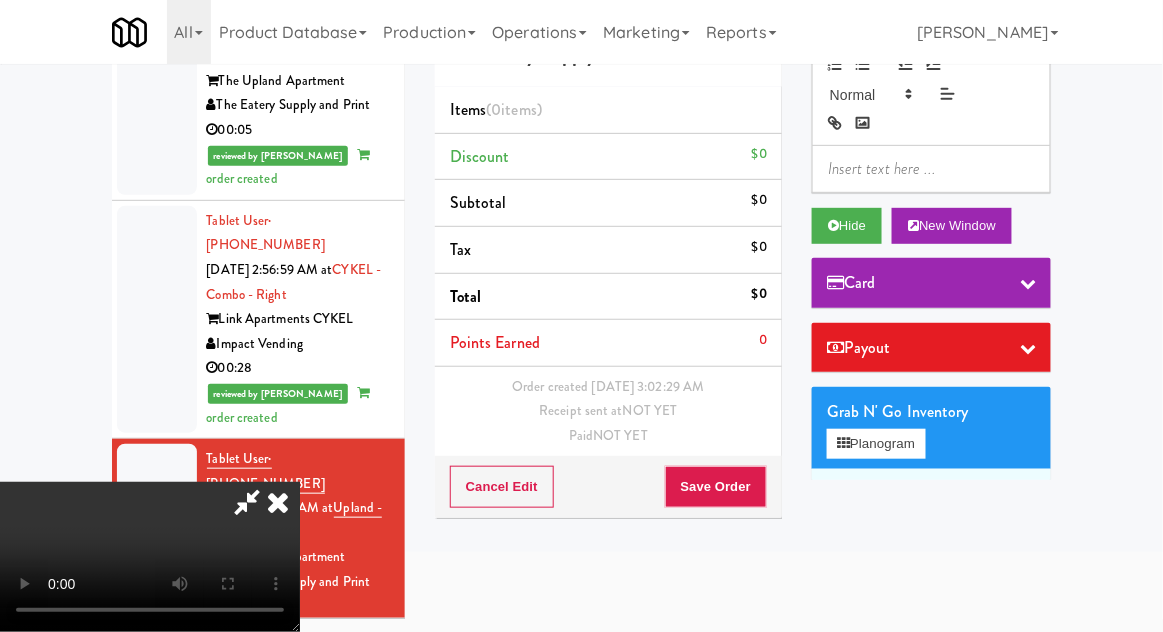 type 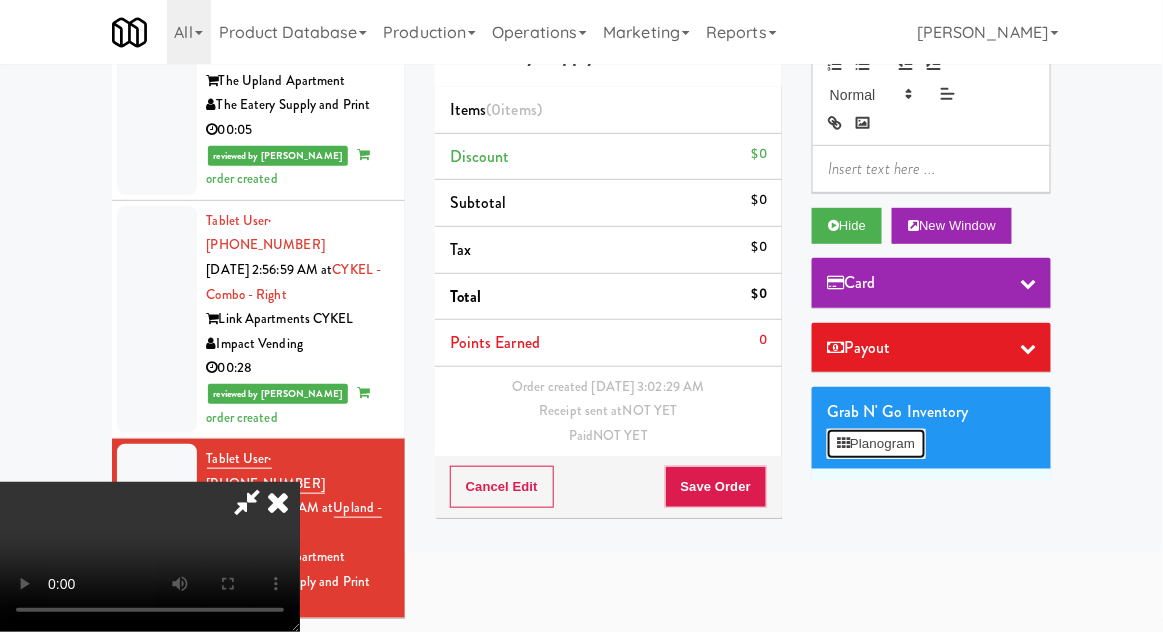 click on "Planogram" at bounding box center [876, 444] 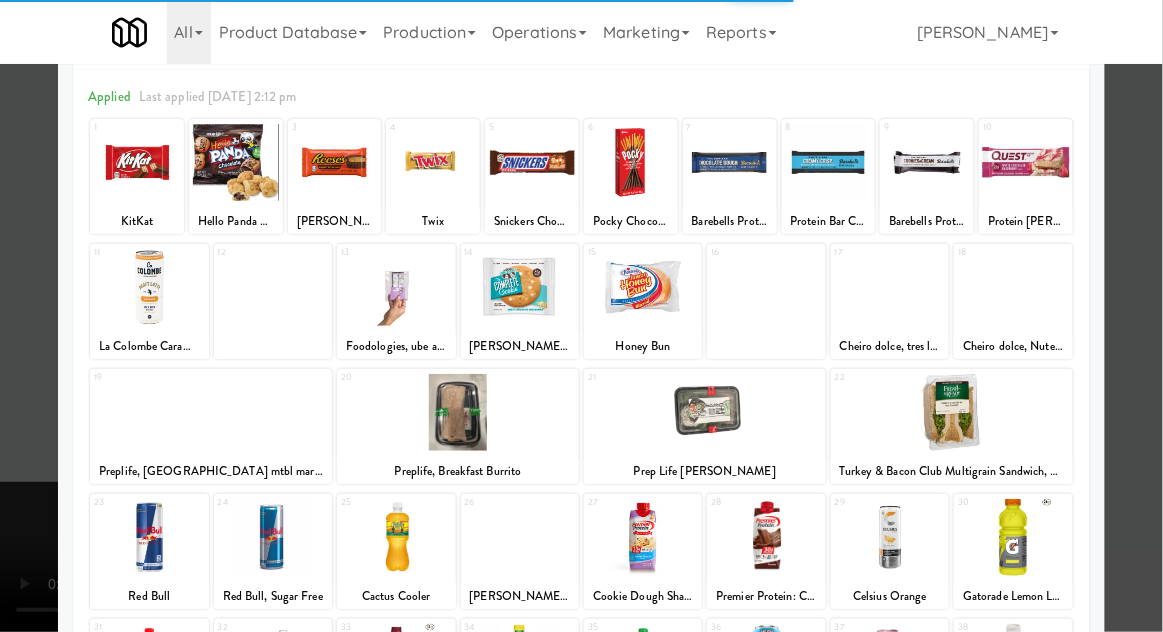 scroll, scrollTop: 114, scrollLeft: 0, axis: vertical 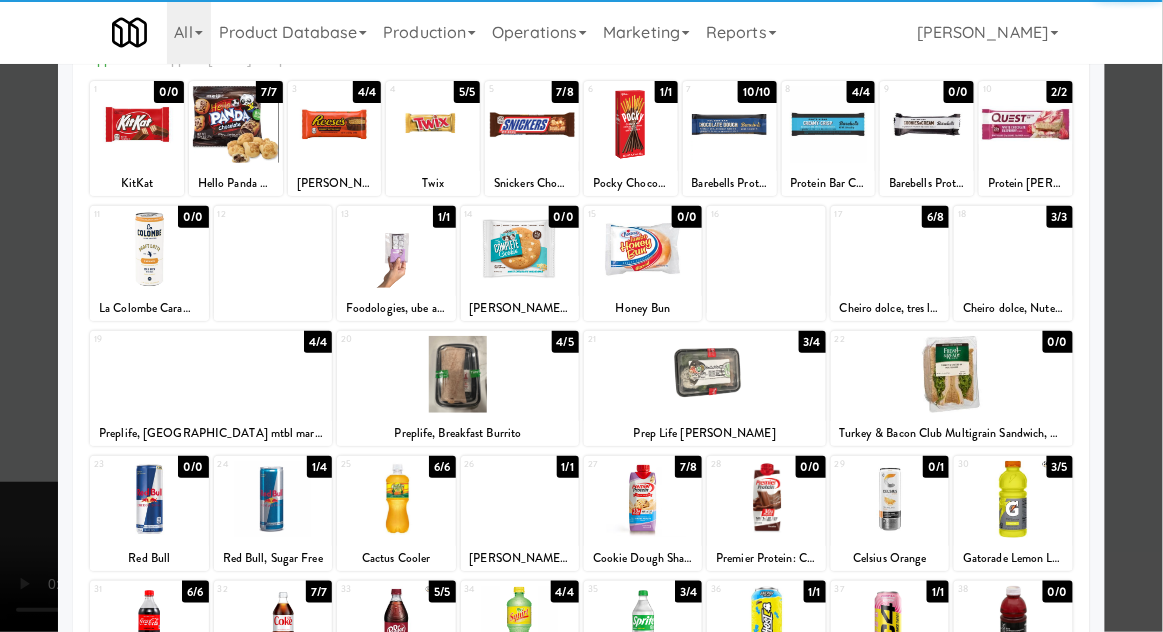 click at bounding box center (211, 374) 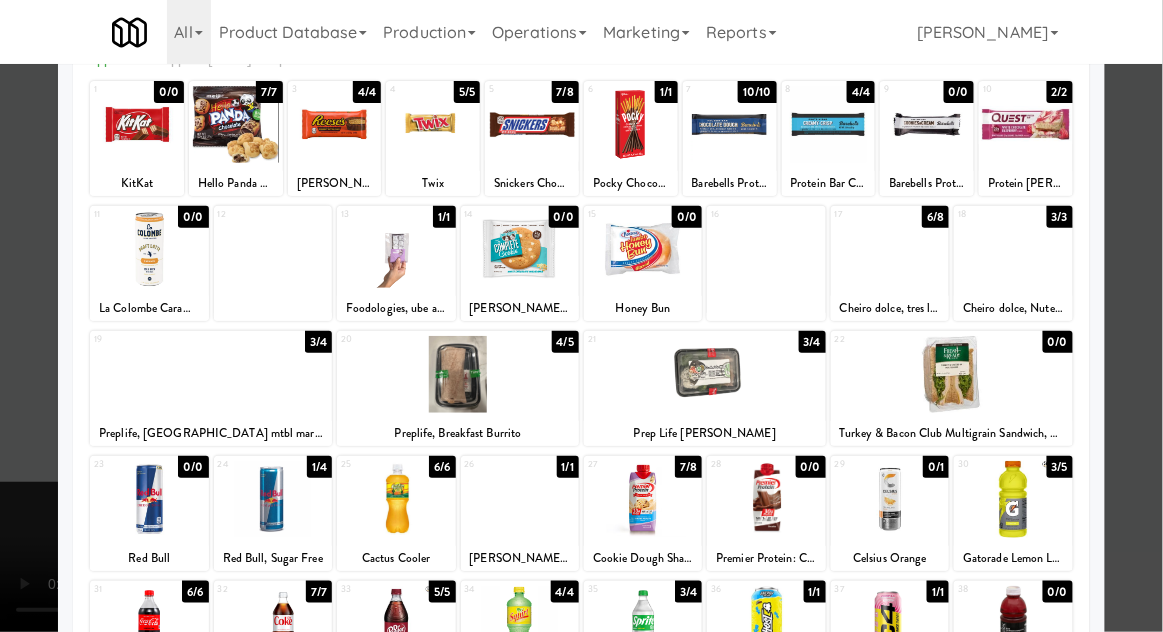 click at bounding box center (581, 316) 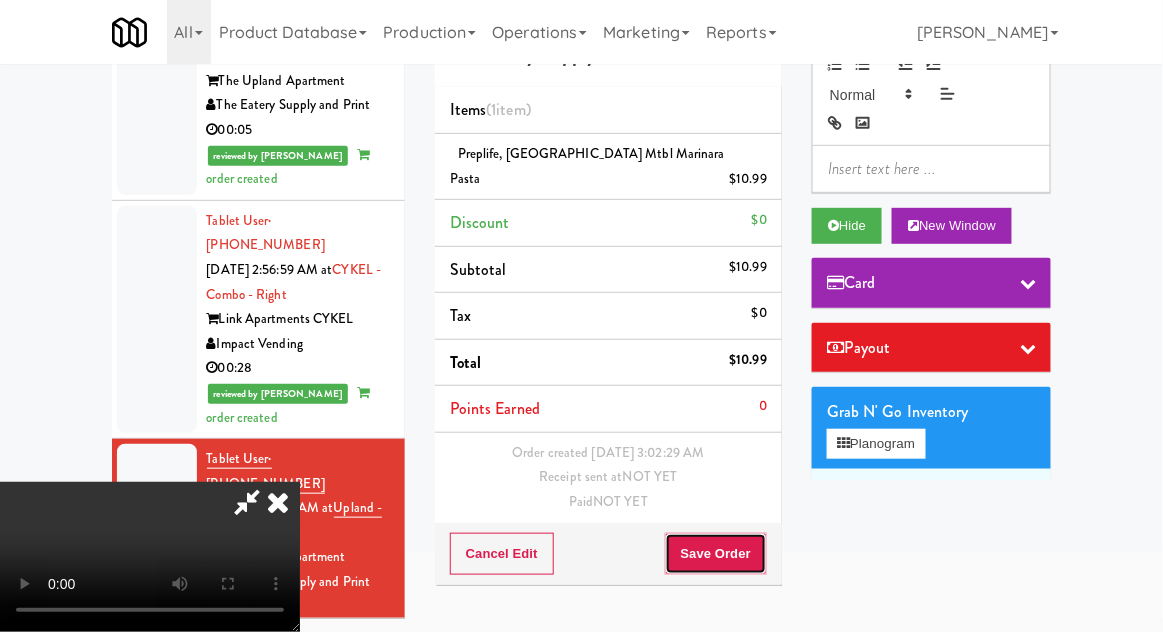 click on "Save Order" at bounding box center [716, 554] 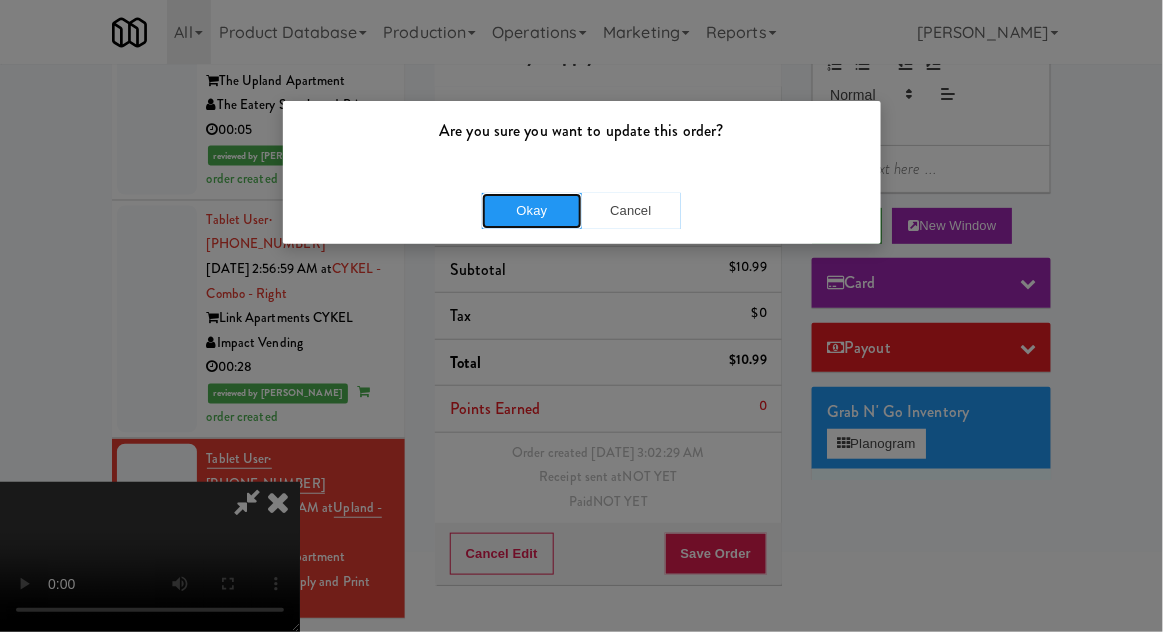 click on "Okay" at bounding box center [532, 211] 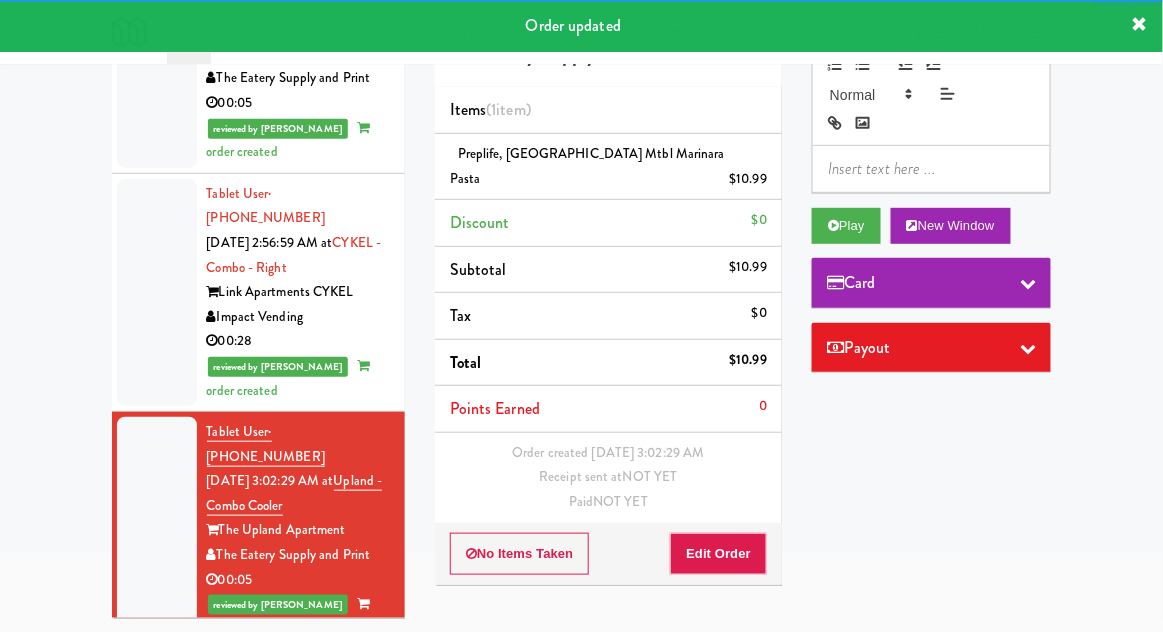 click at bounding box center (157, 756) 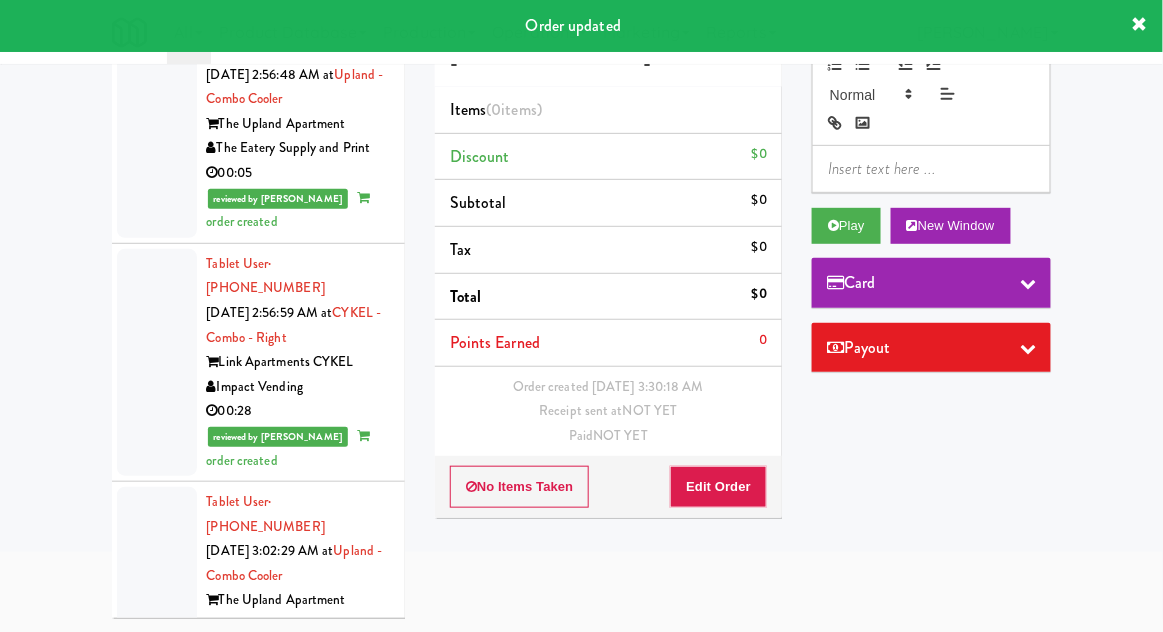 scroll, scrollTop: 796, scrollLeft: 0, axis: vertical 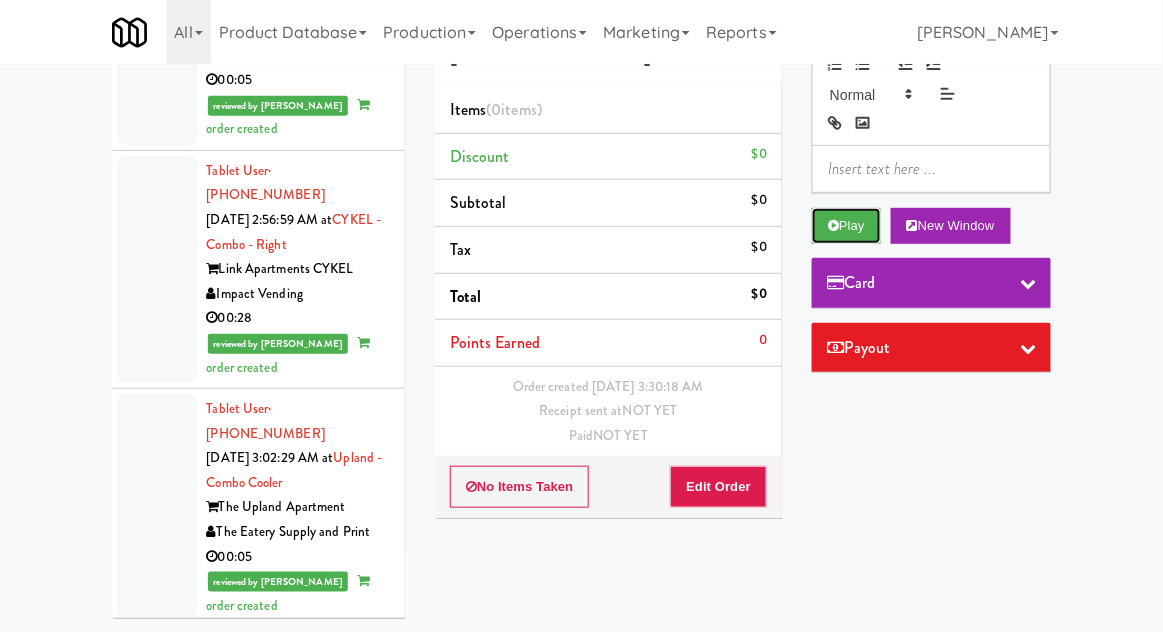 click on "Play" at bounding box center (846, 226) 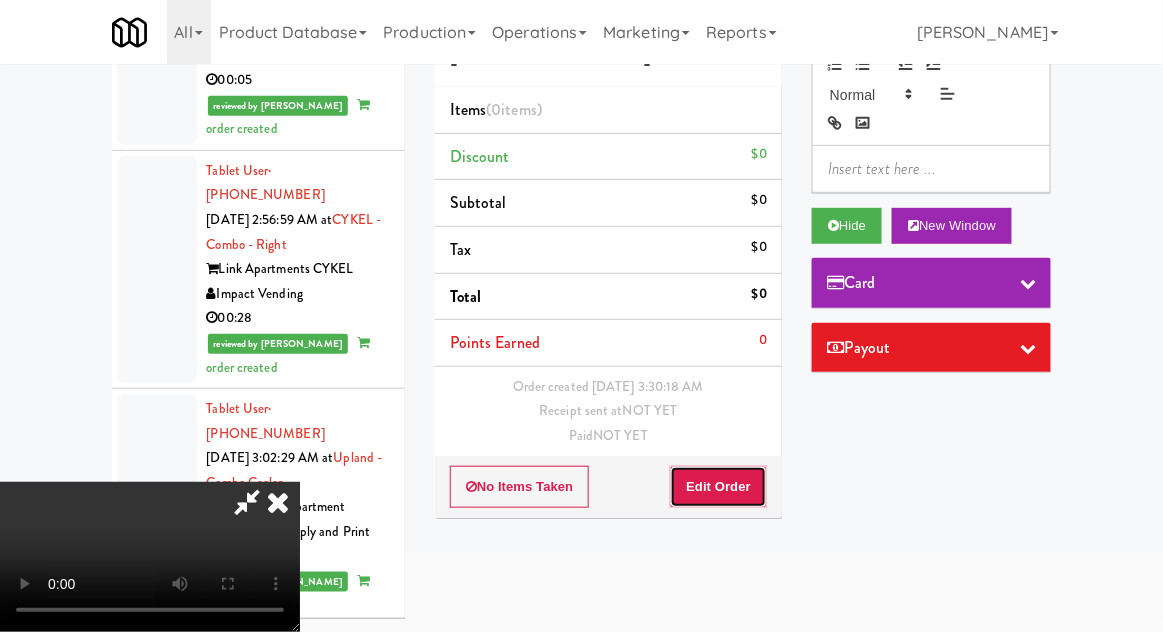 click on "Edit Order" at bounding box center [718, 487] 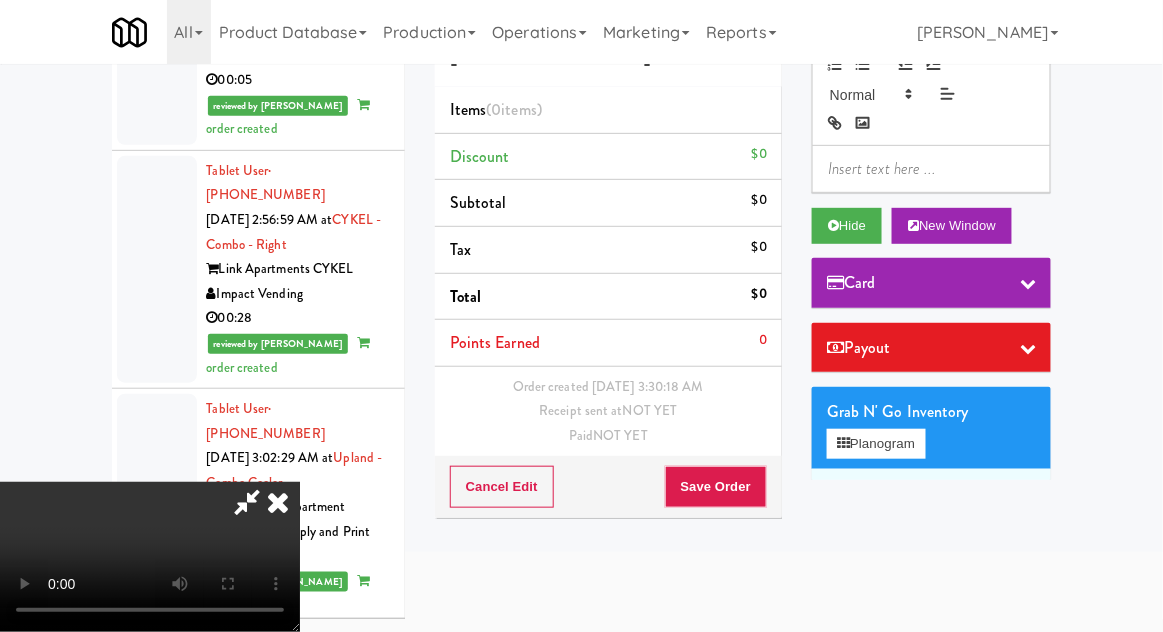 type 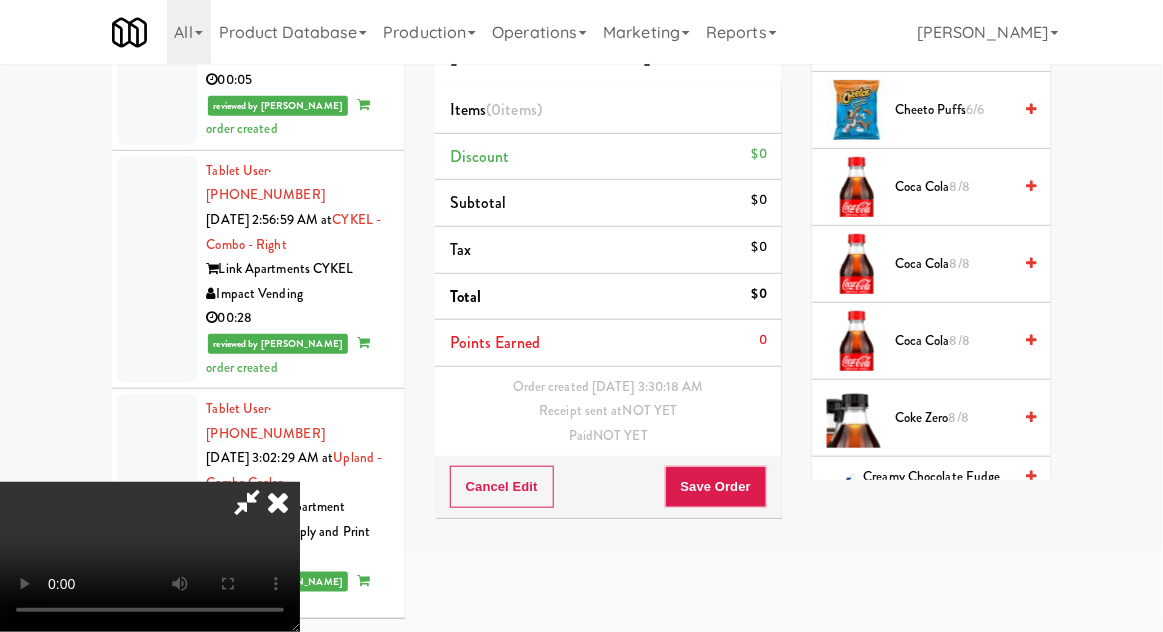 scroll, scrollTop: 658, scrollLeft: 0, axis: vertical 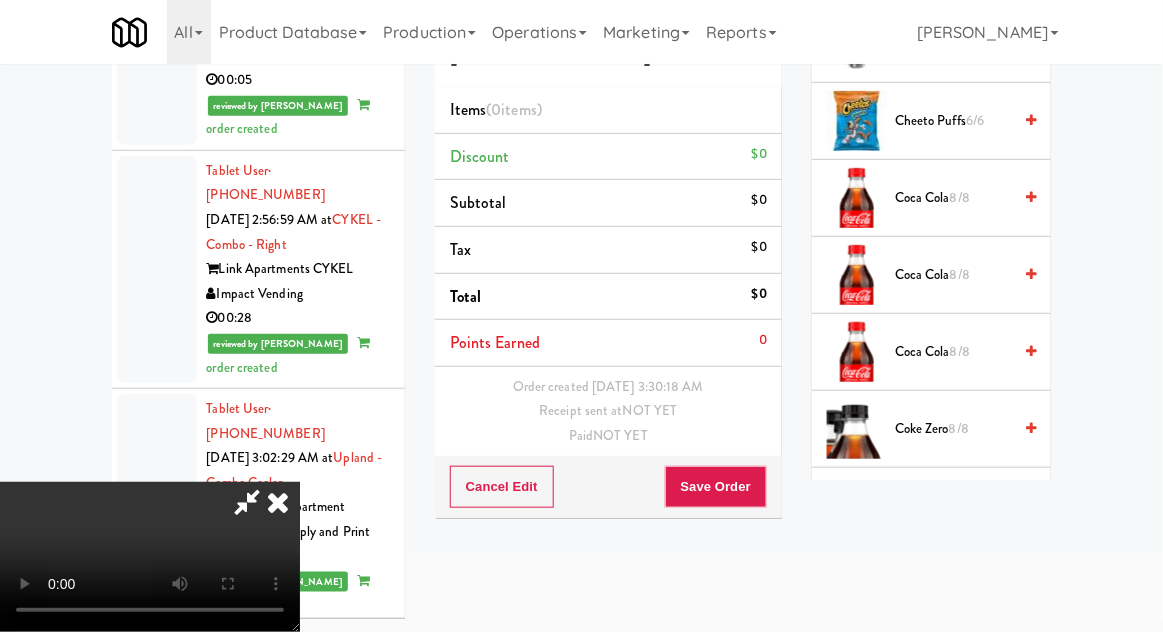 click on "8/8" at bounding box center (959, 428) 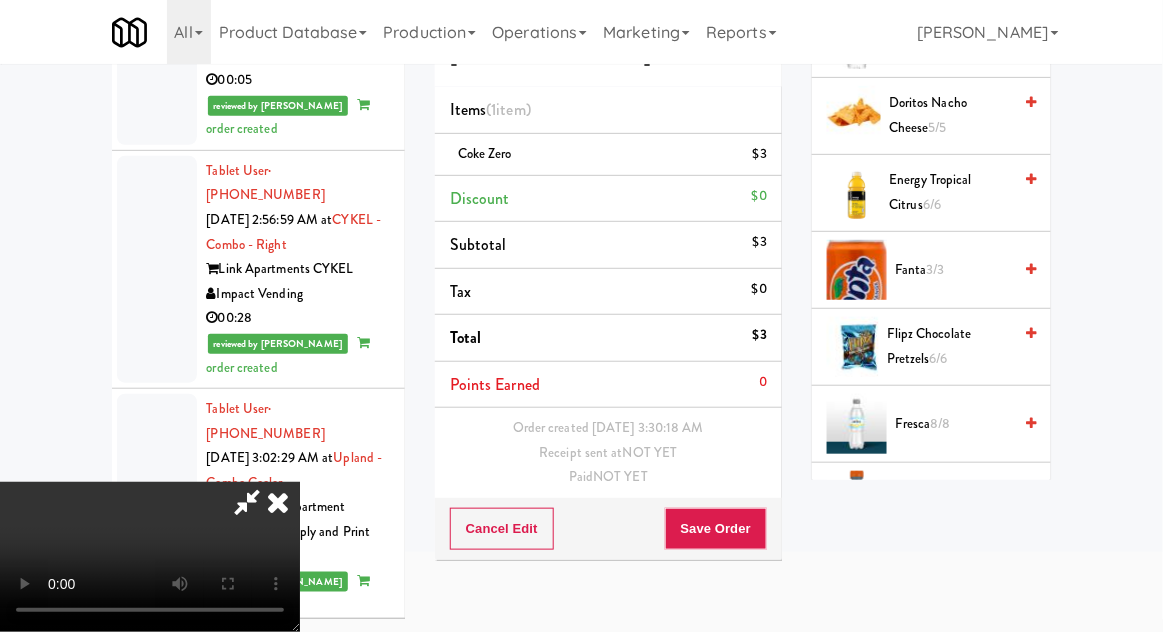 scroll, scrollTop: 1217, scrollLeft: 0, axis: vertical 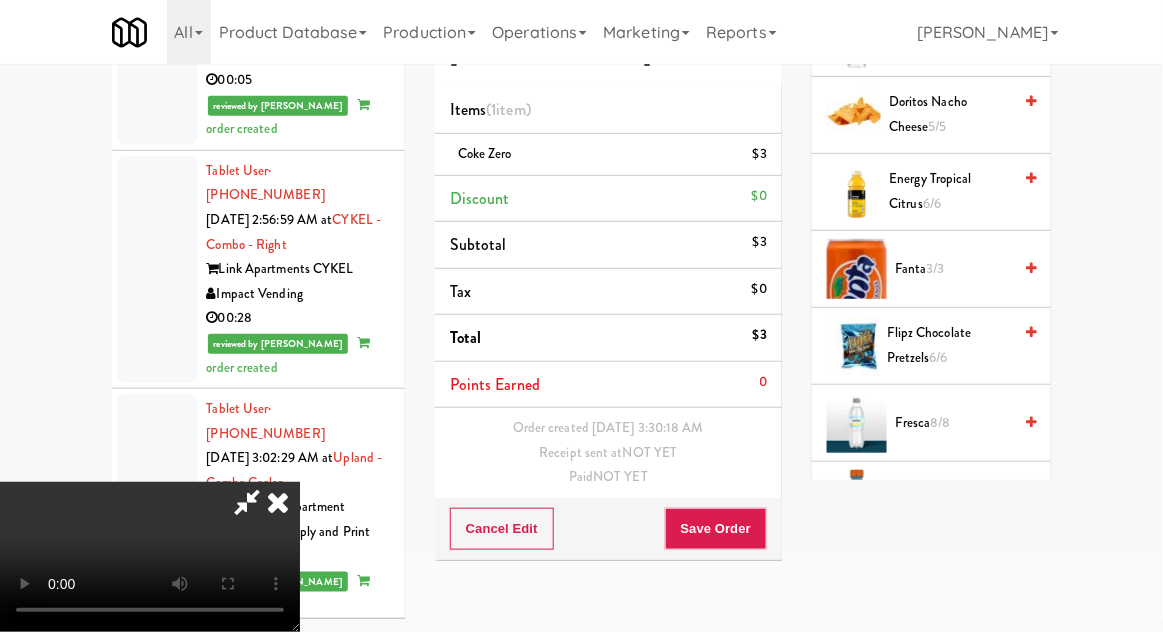 click on "8/8" at bounding box center [941, 422] 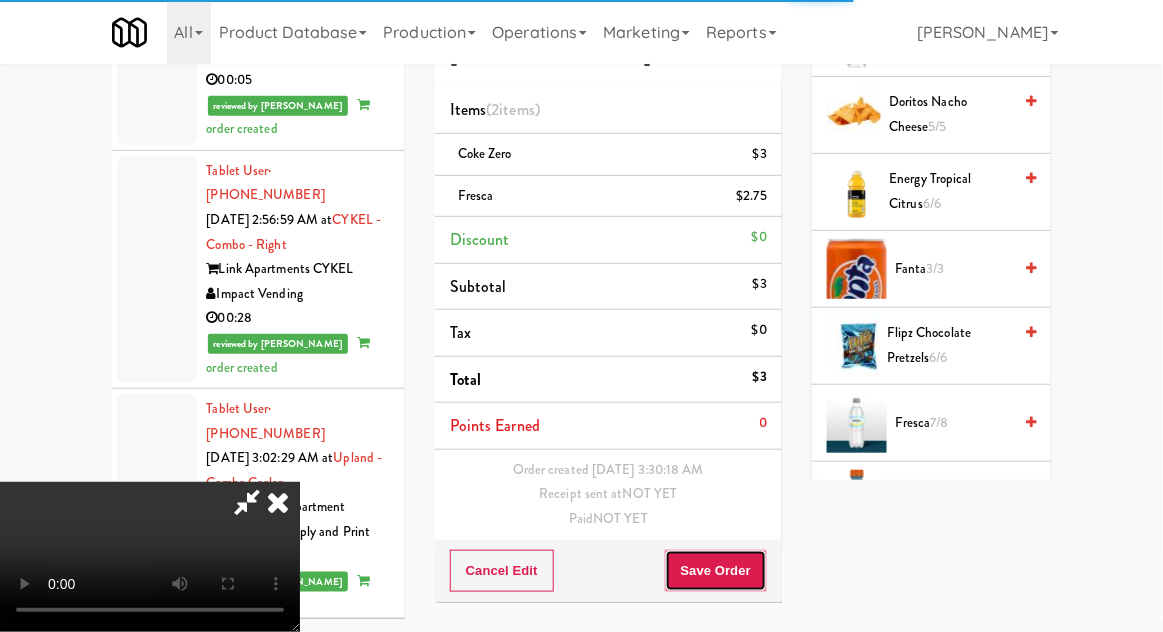 click on "Save Order" at bounding box center (716, 571) 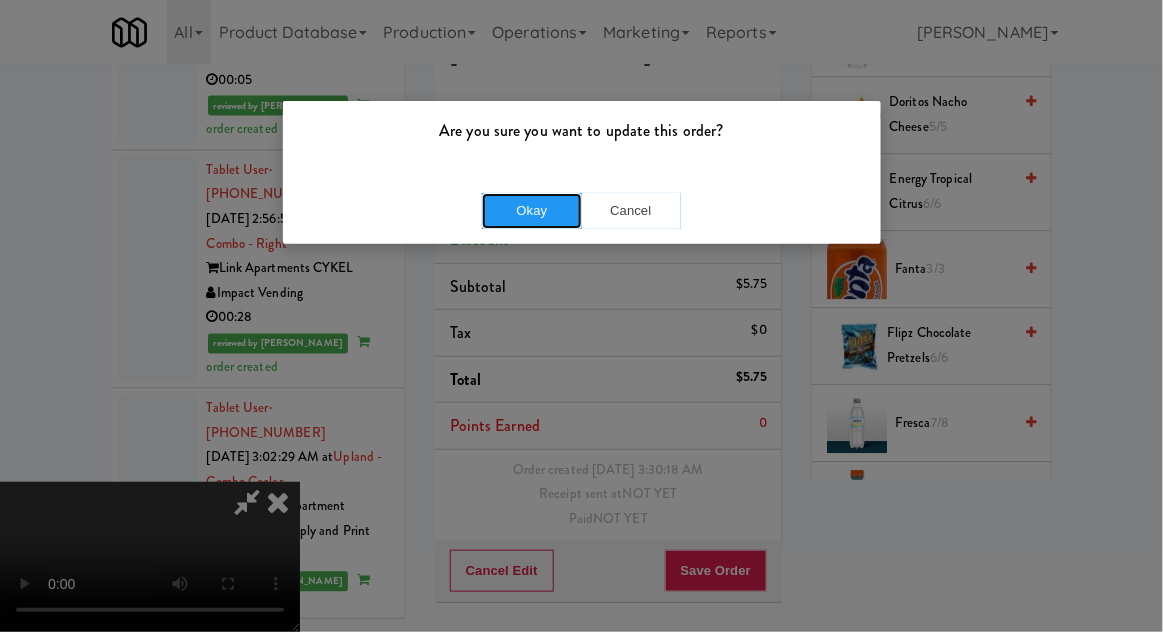 click on "Okay" at bounding box center (532, 211) 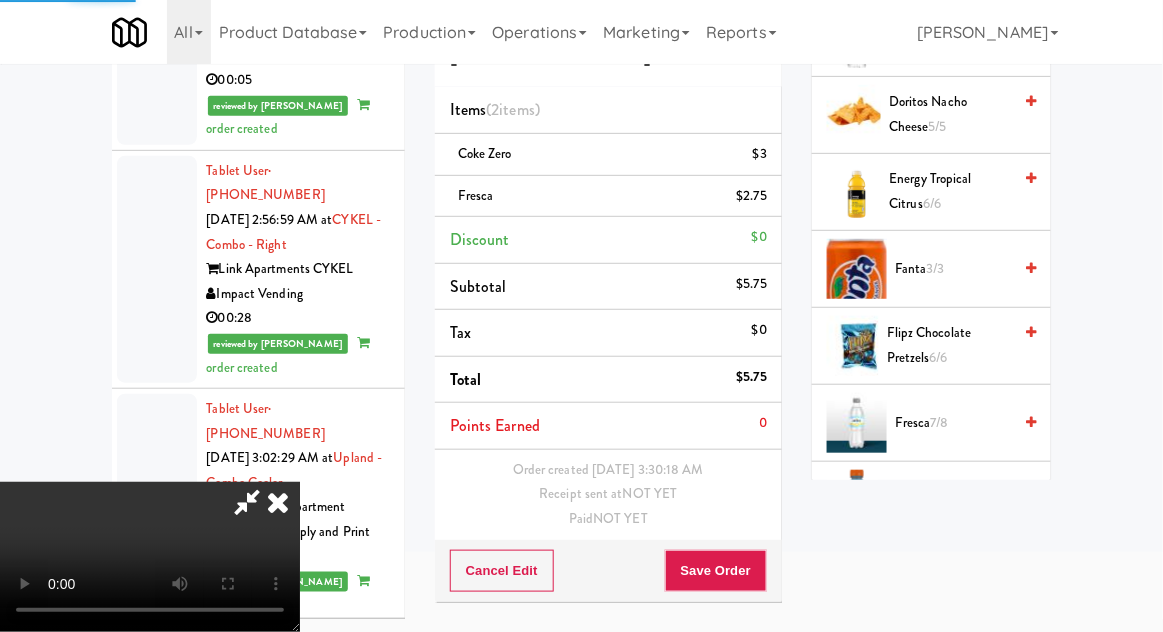 scroll, scrollTop: 0, scrollLeft: 0, axis: both 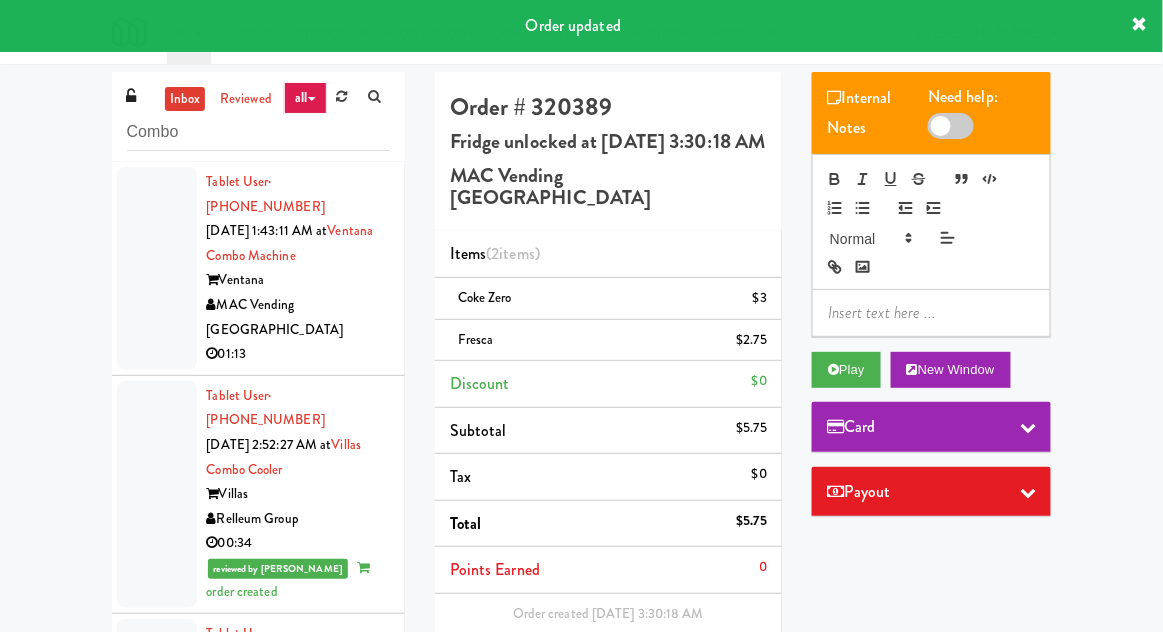 click at bounding box center [157, 268] 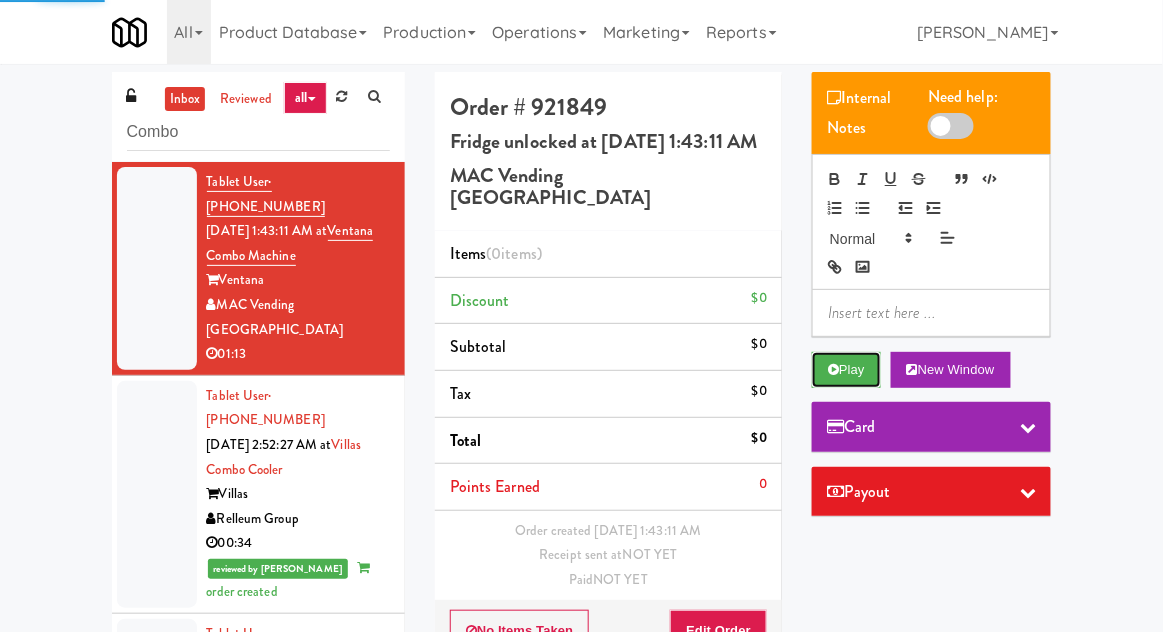 click on "Play" at bounding box center [846, 370] 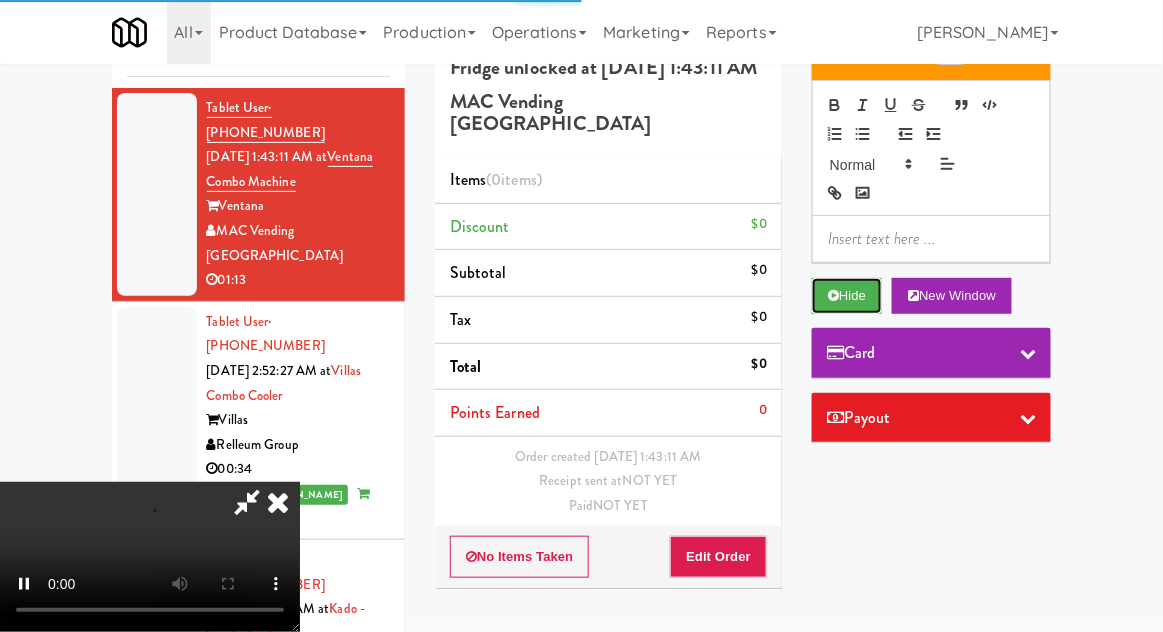scroll, scrollTop: 144, scrollLeft: 0, axis: vertical 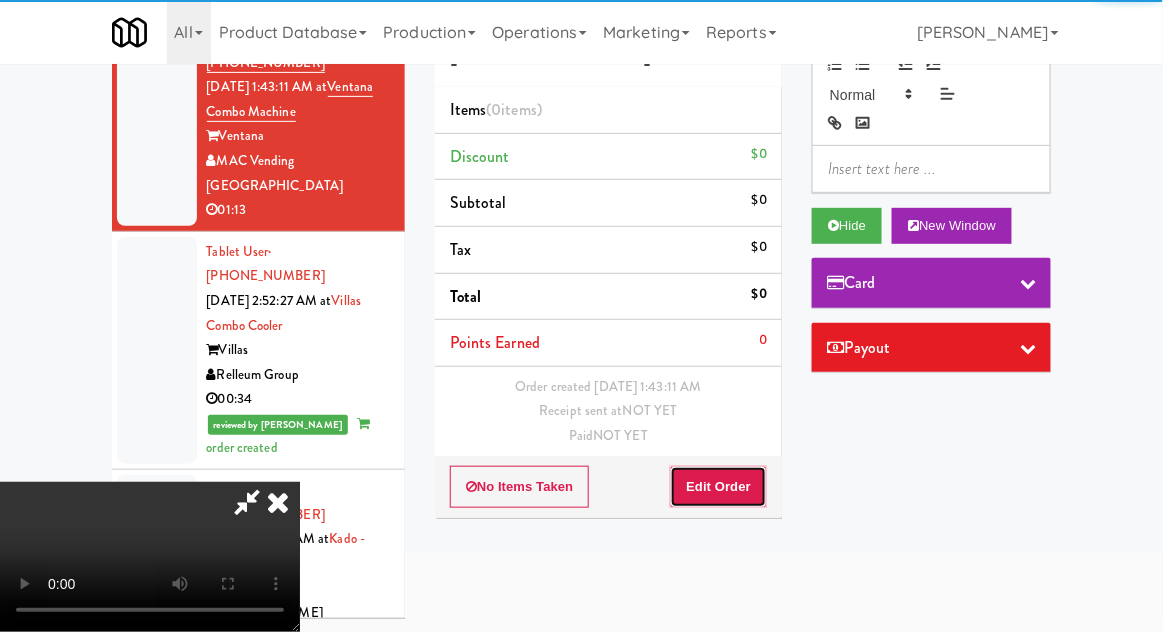 click on "Edit Order" at bounding box center [718, 487] 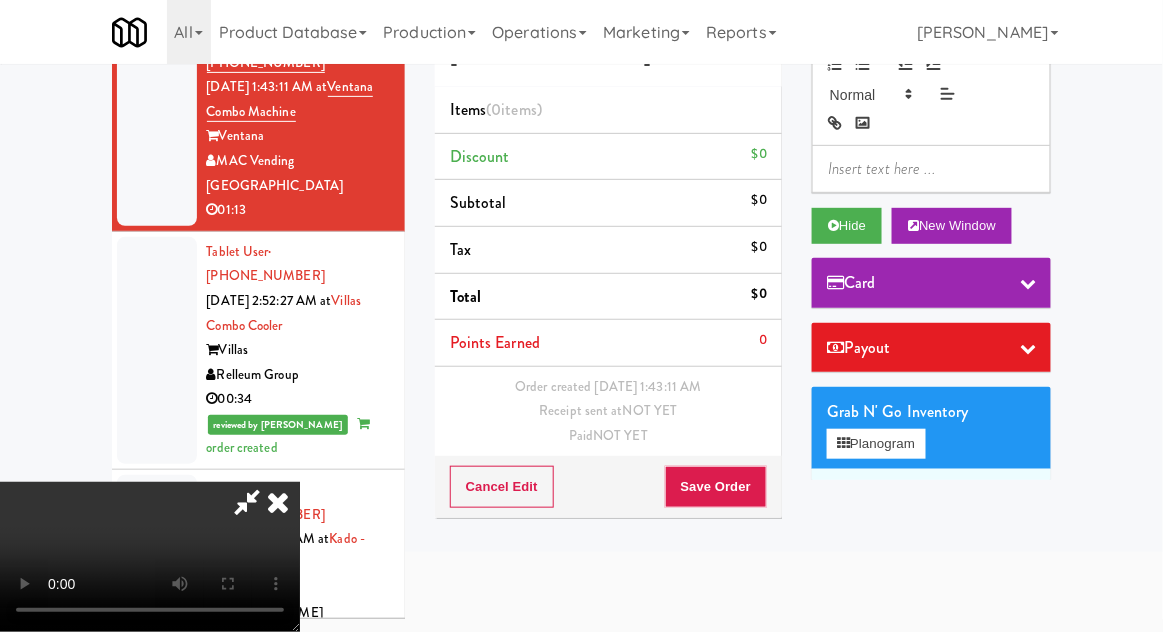 type 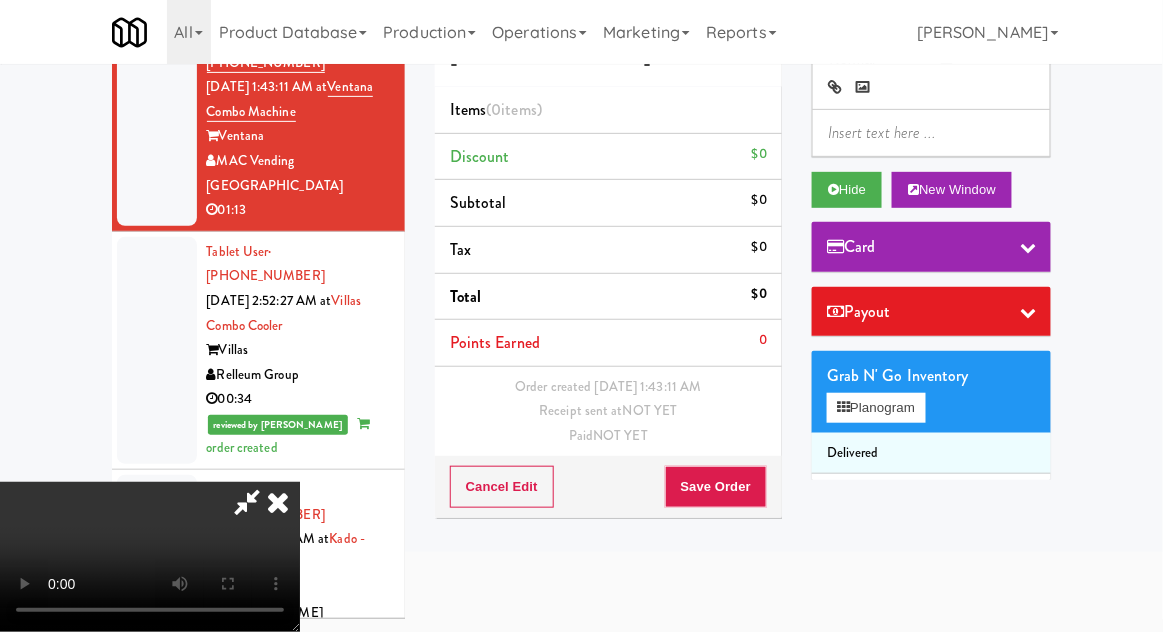 scroll, scrollTop: 55, scrollLeft: 0, axis: vertical 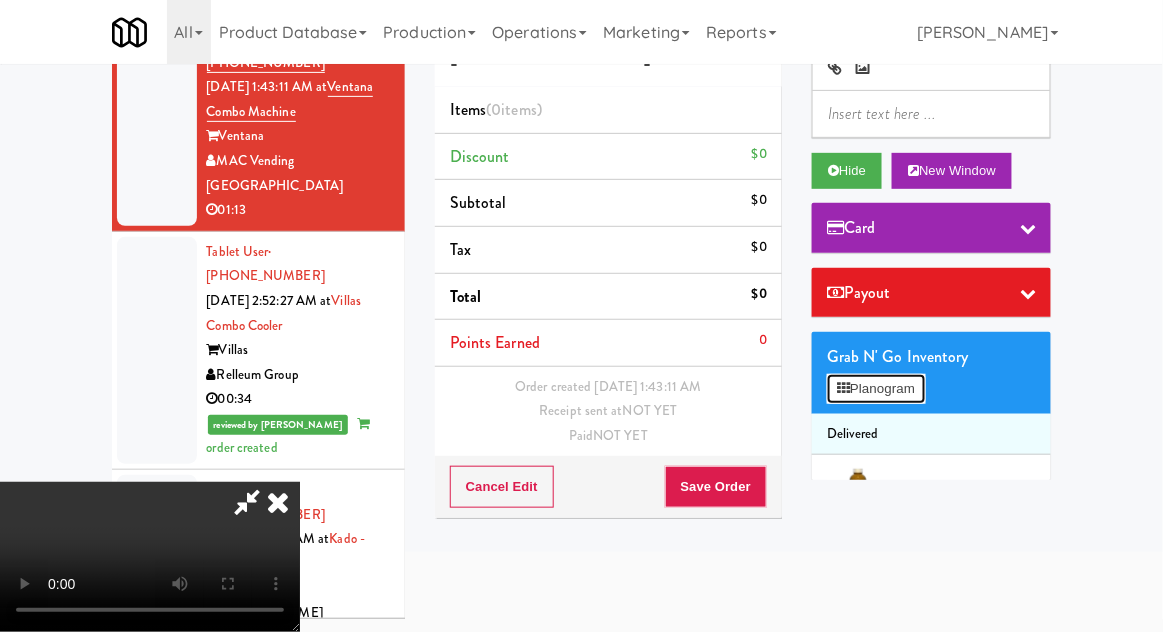 click on "Planogram" at bounding box center (876, 389) 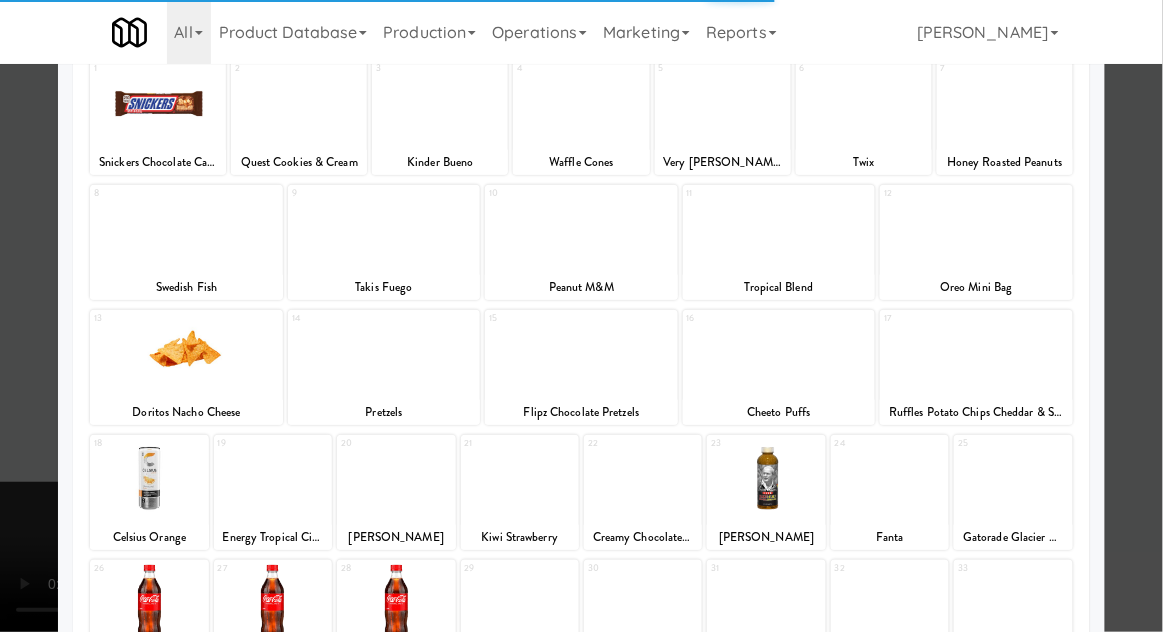 scroll, scrollTop: 147, scrollLeft: 0, axis: vertical 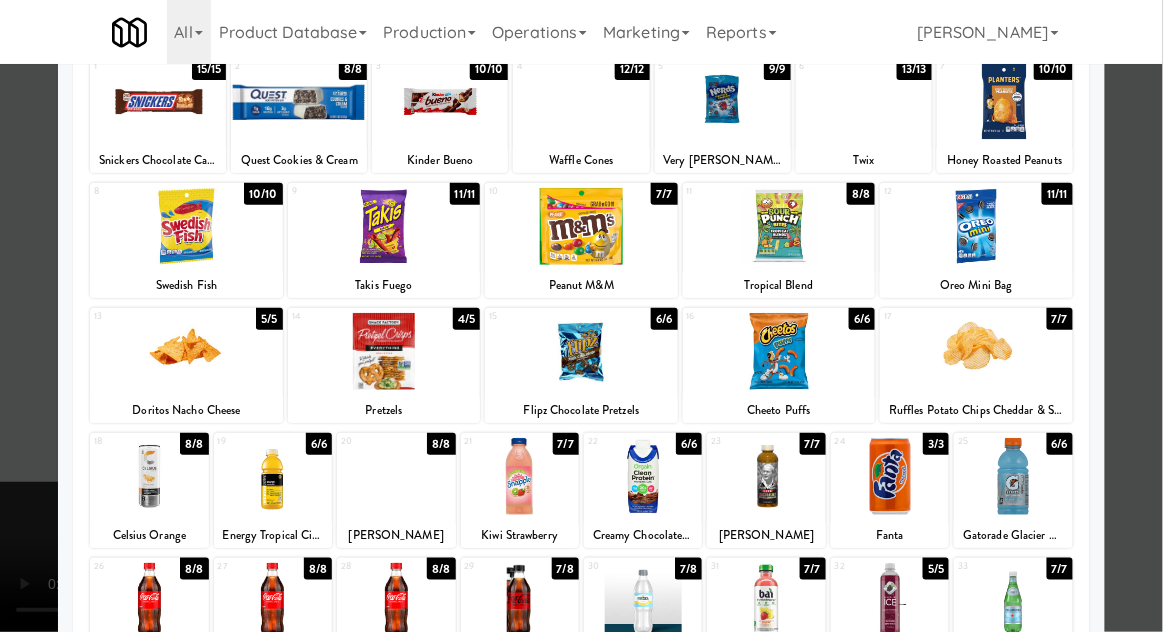 click at bounding box center (643, 601) 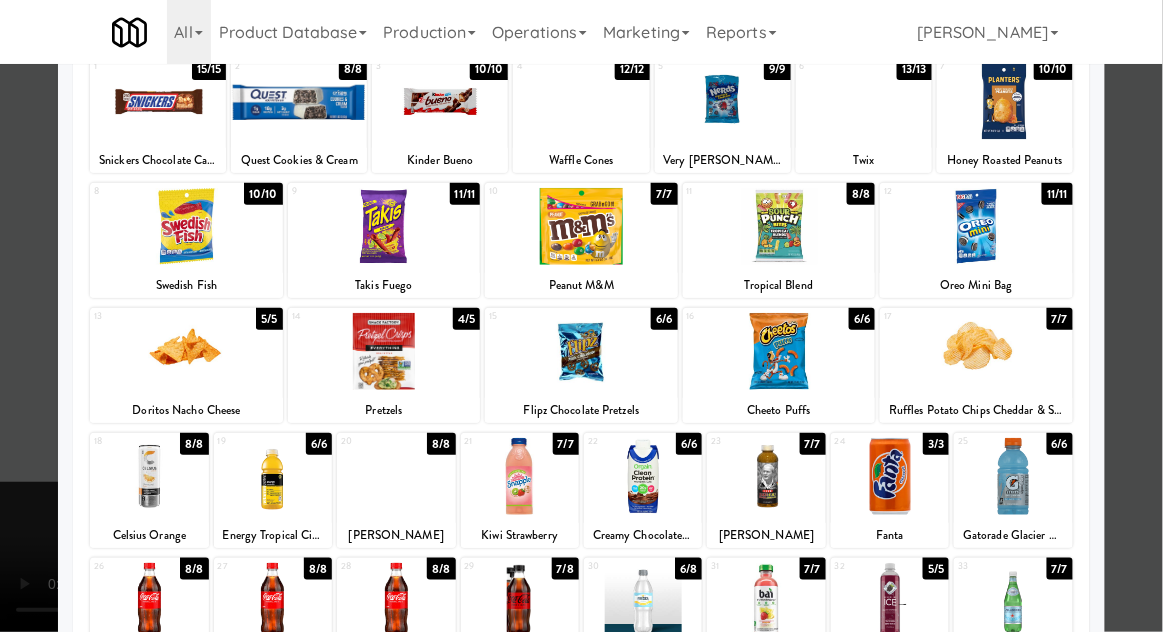 click at bounding box center (581, 316) 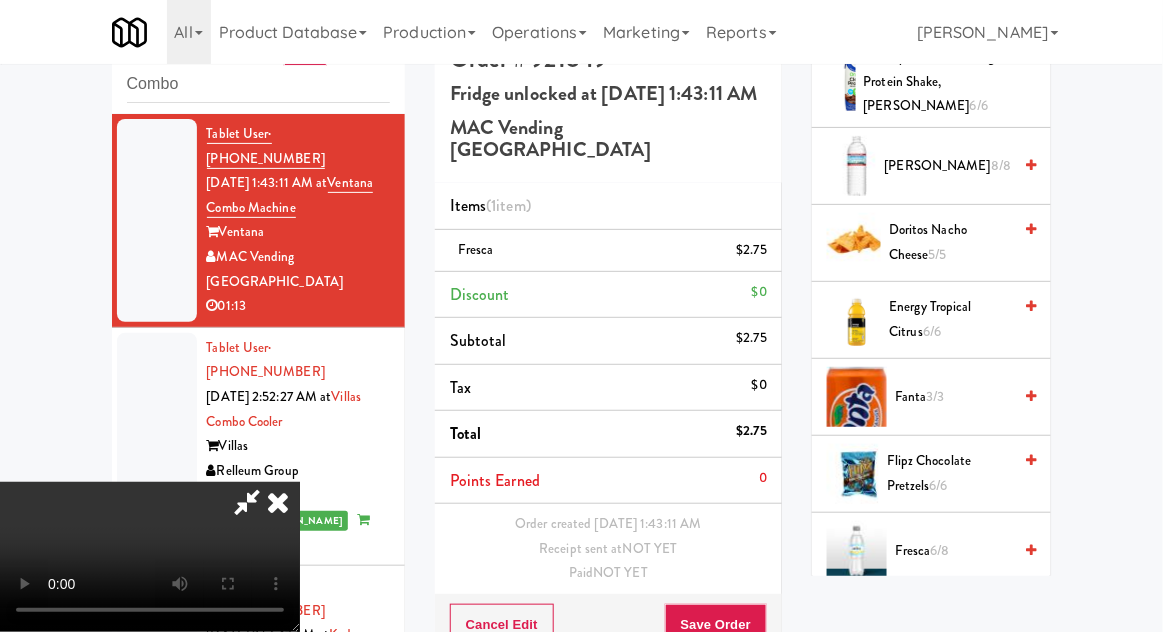scroll, scrollTop: 1201, scrollLeft: 0, axis: vertical 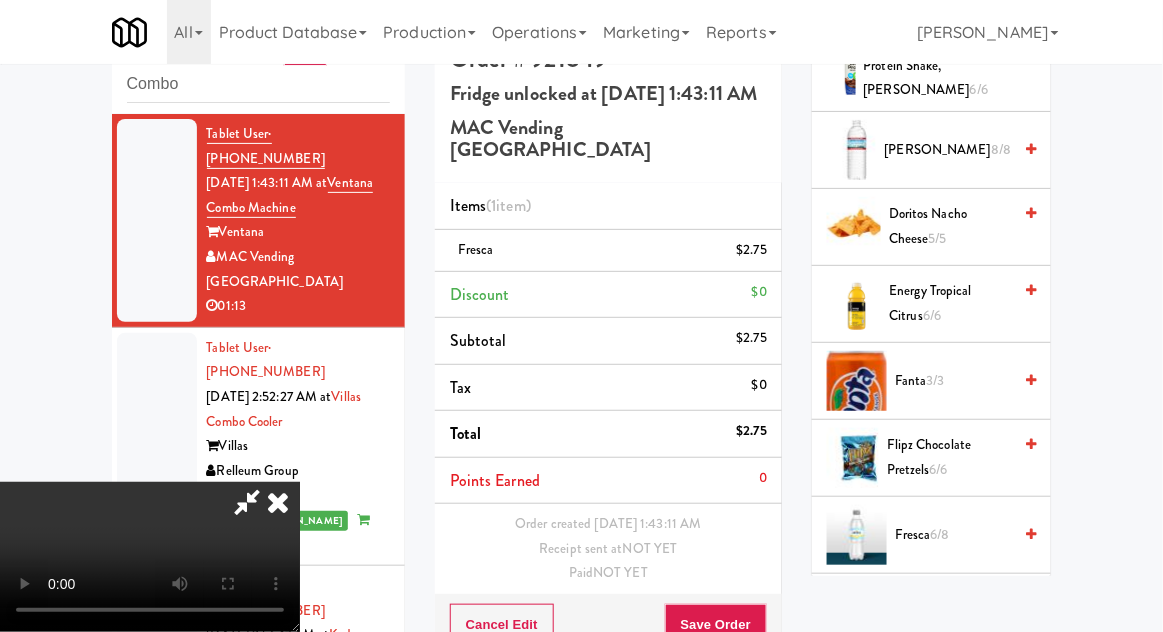 click on "Fresca   6/8" at bounding box center (953, 535) 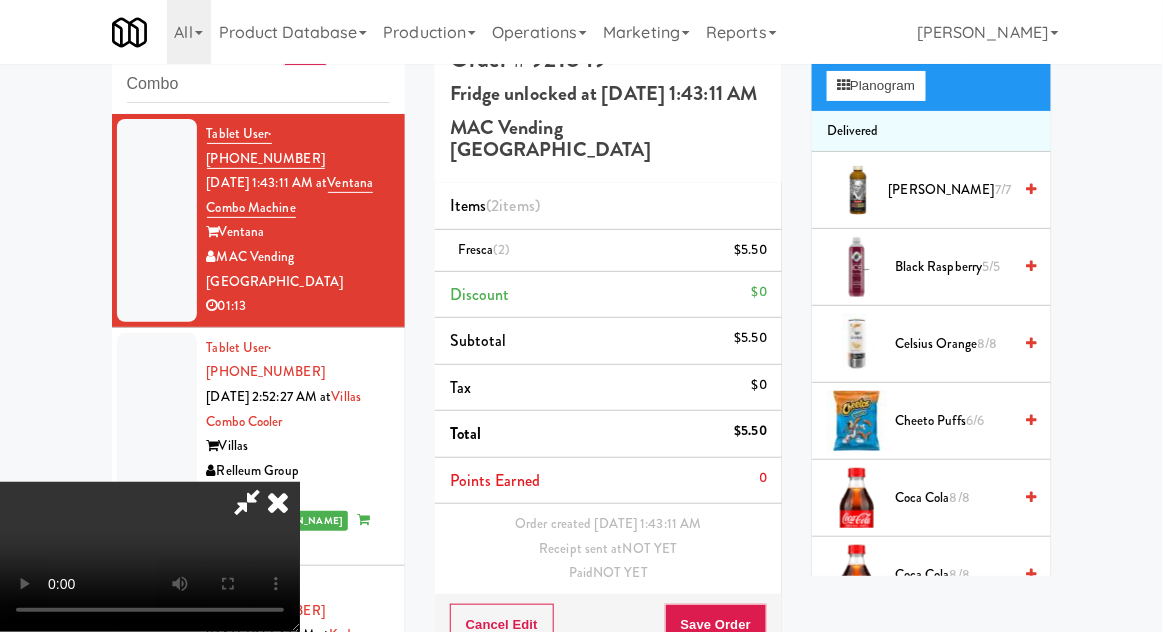 scroll, scrollTop: 456, scrollLeft: 0, axis: vertical 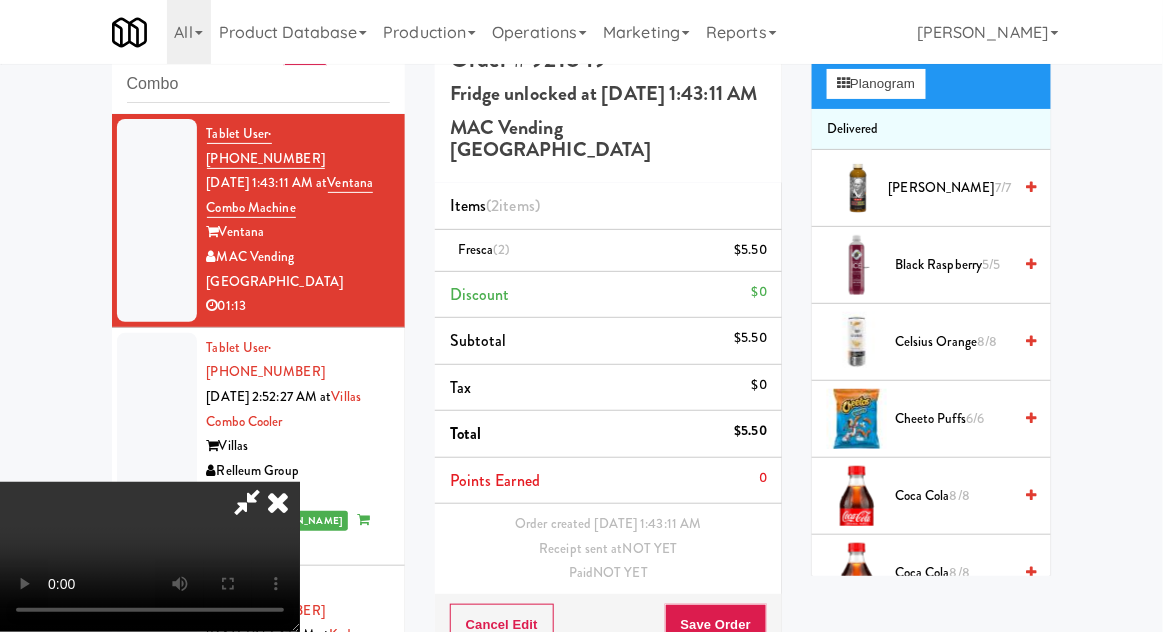 click on "Cheeto Puffs  6/6" at bounding box center [953, 419] 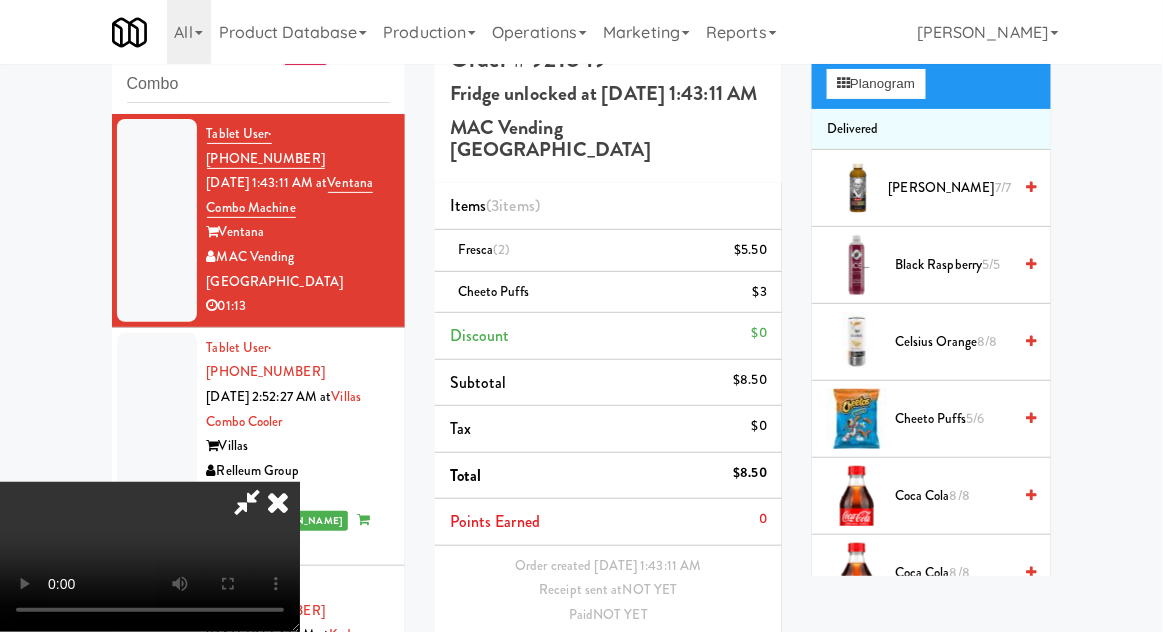 click on "Cheeto Puffs  5/6" at bounding box center [953, 419] 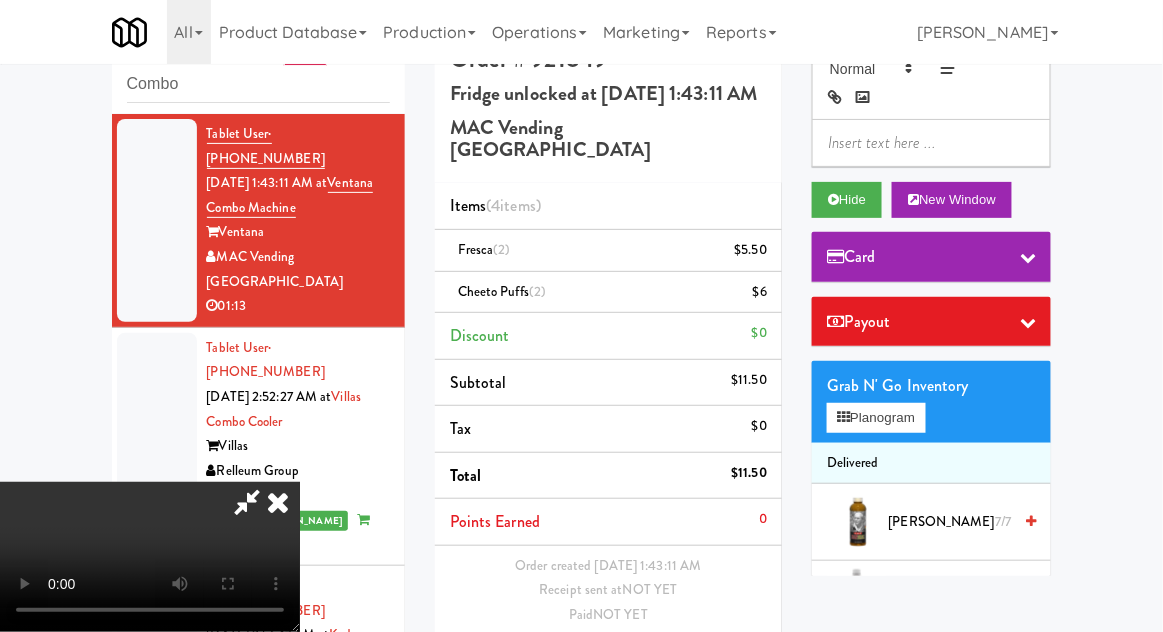 scroll, scrollTop: 120, scrollLeft: 0, axis: vertical 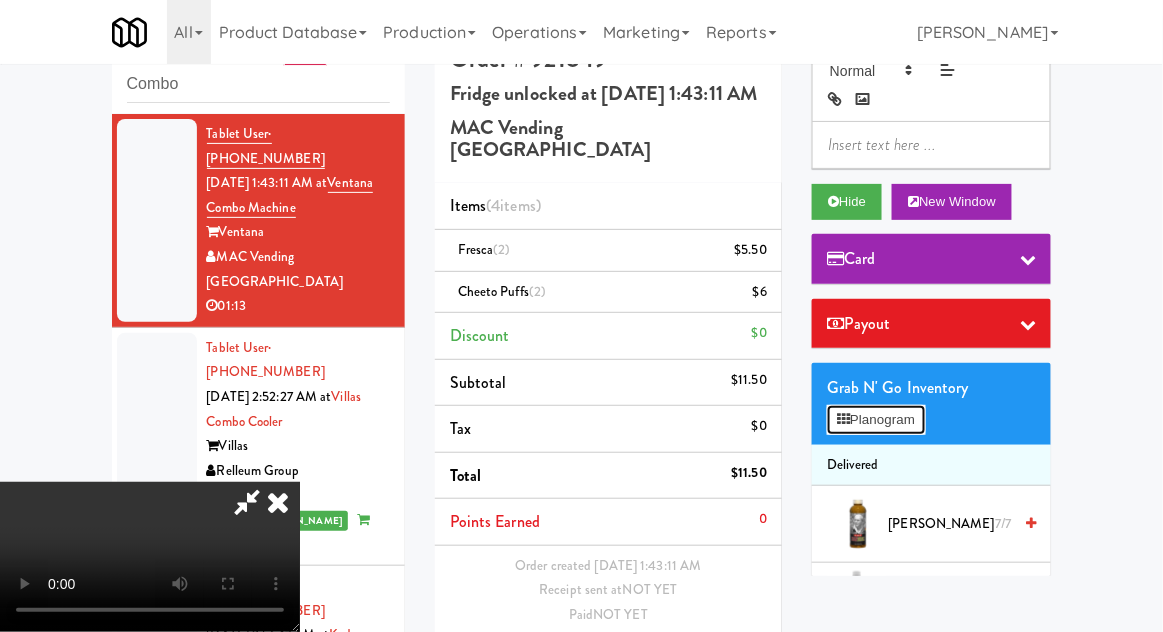 click on "Planogram" at bounding box center [876, 420] 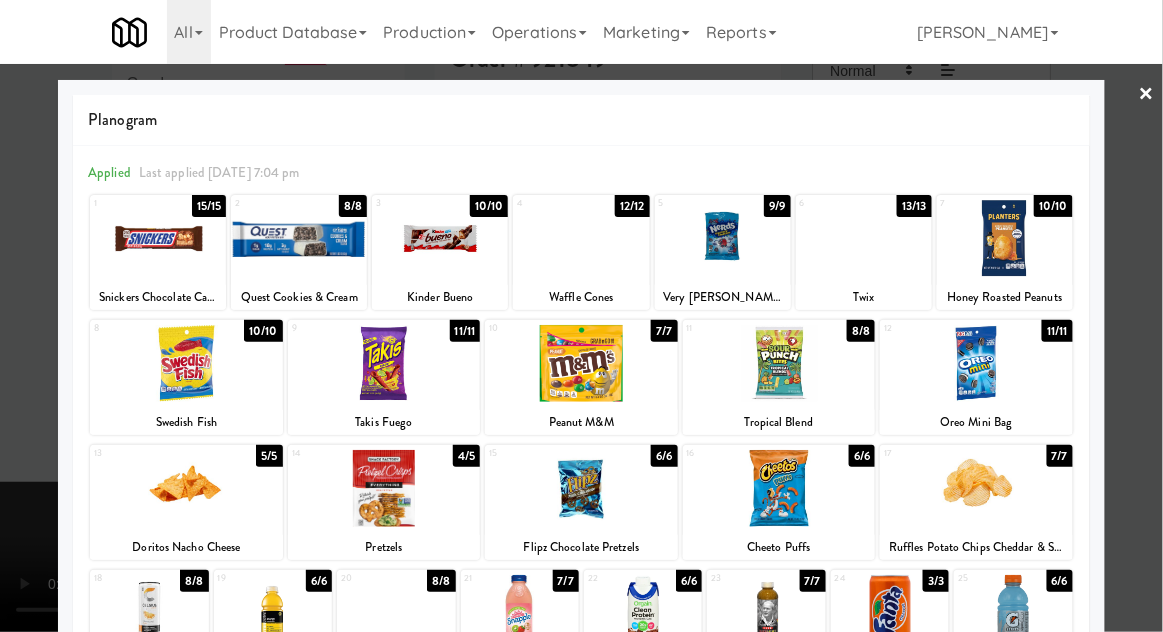click at bounding box center [864, 238] 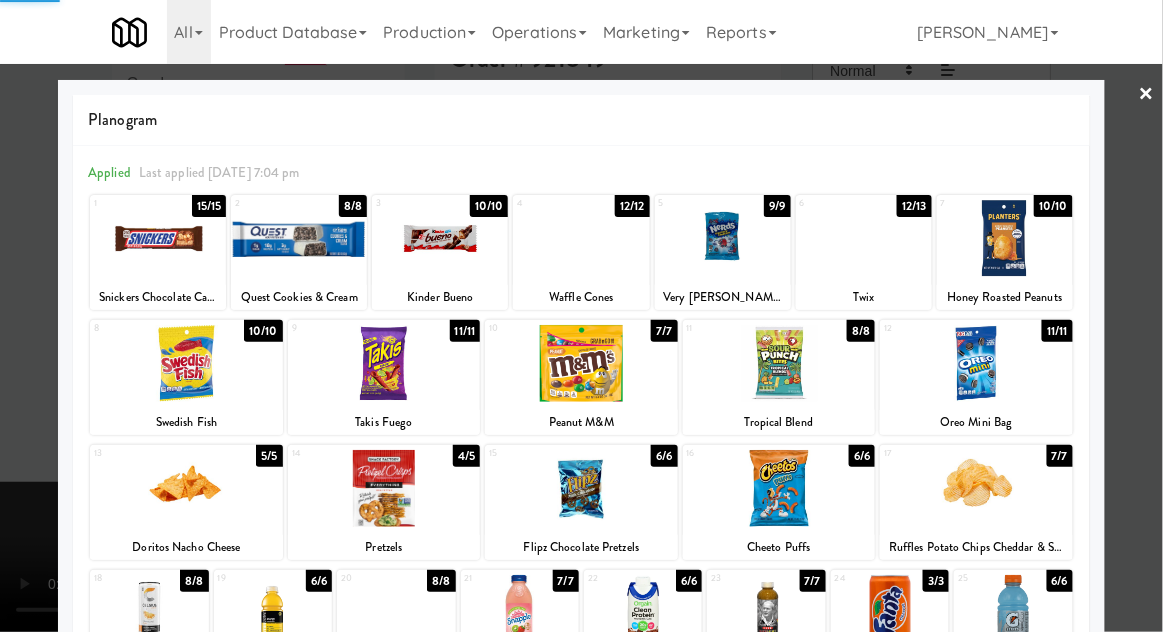 click at bounding box center [581, 316] 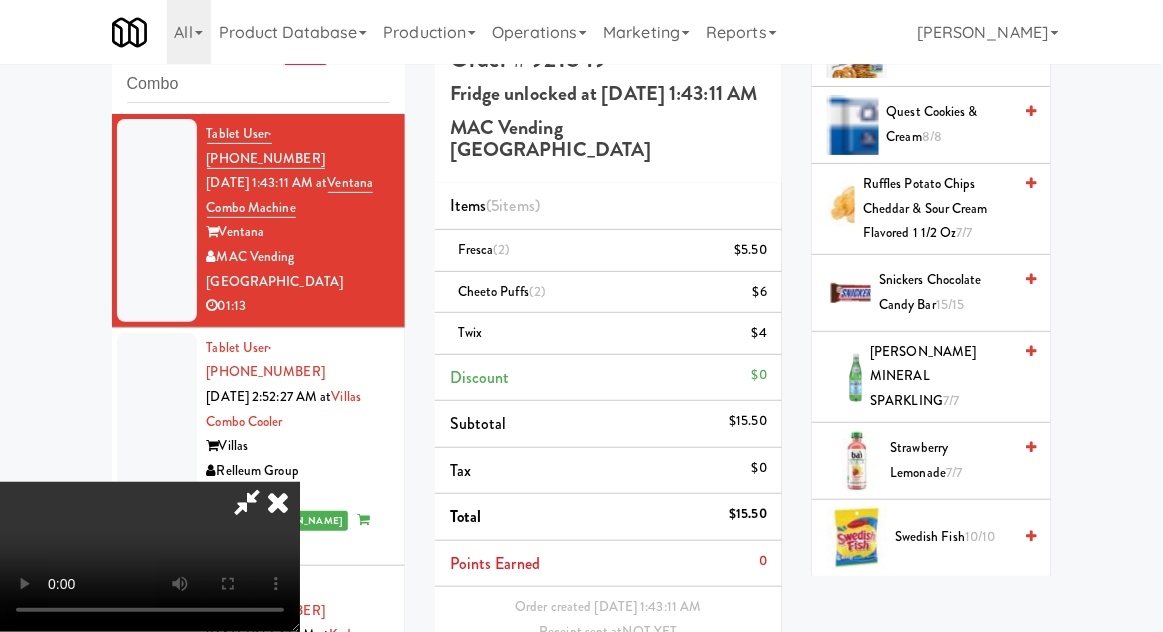 click on "Strawberry Lemonade  7/7" at bounding box center (951, 460) 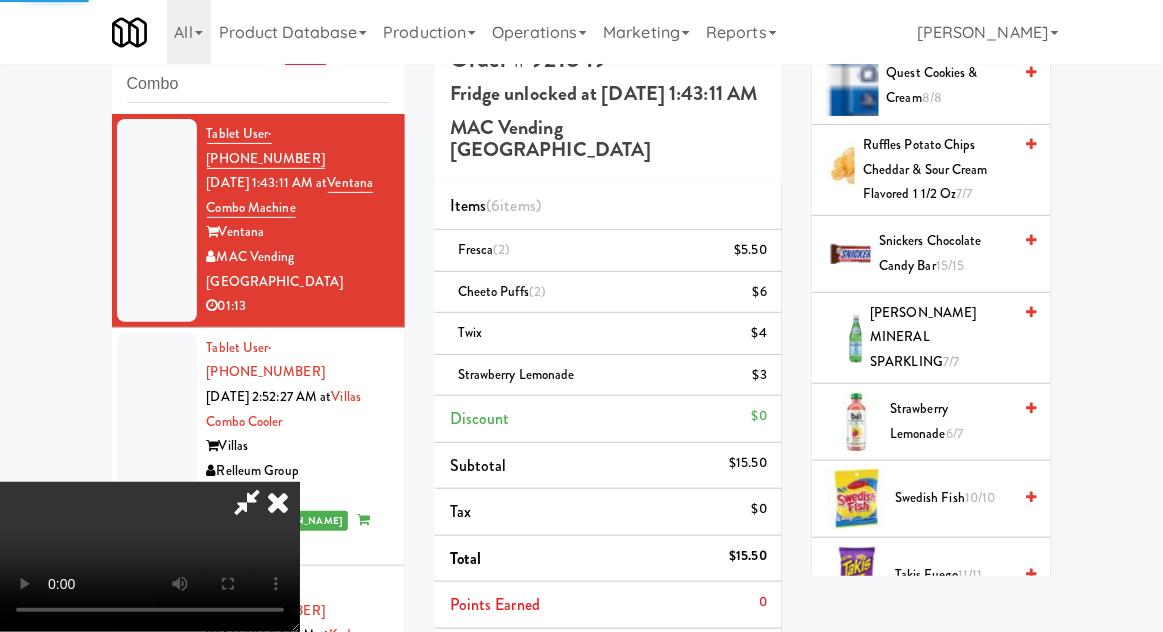 scroll, scrollTop: 2293, scrollLeft: 0, axis: vertical 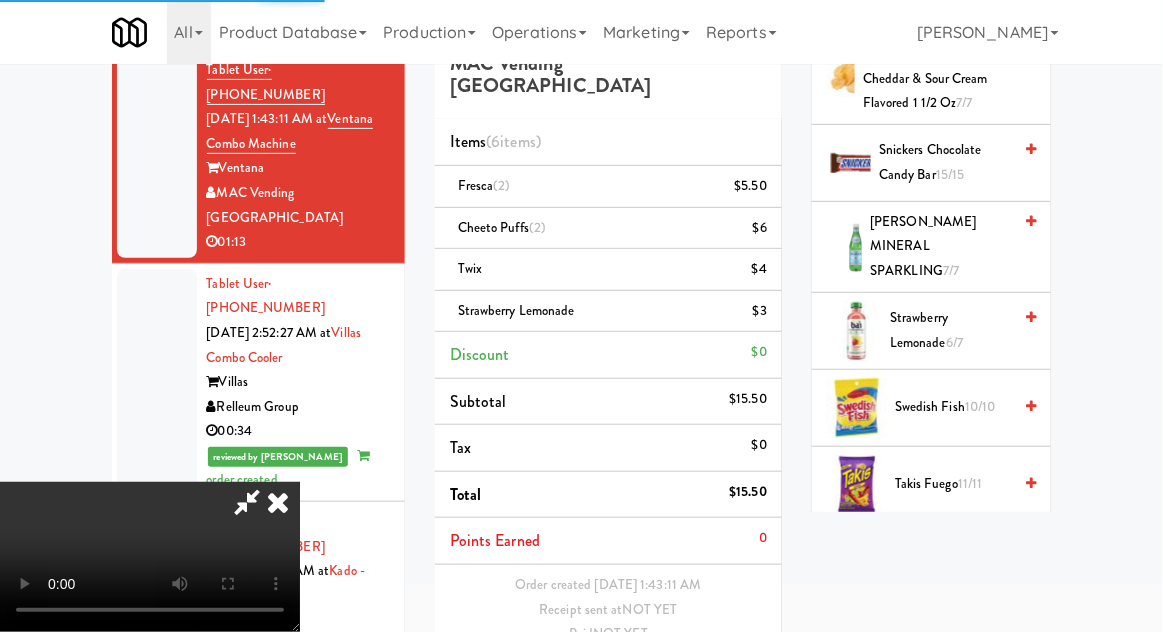 click on "Strawberry Lemonade  $3" at bounding box center [608, 312] 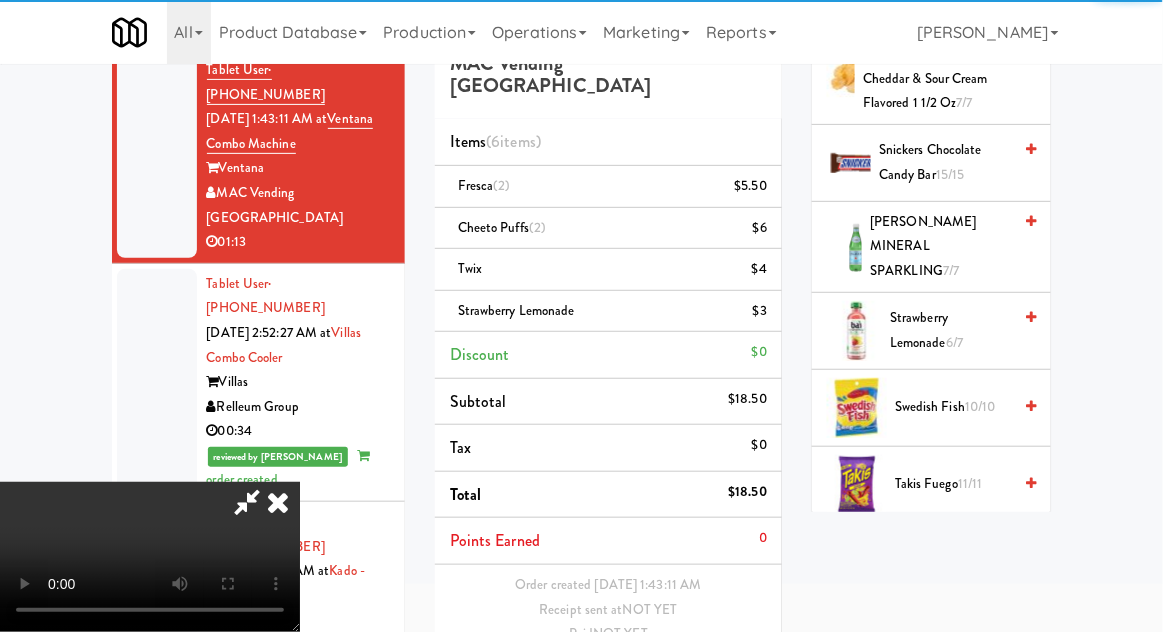 click at bounding box center [765, 319] 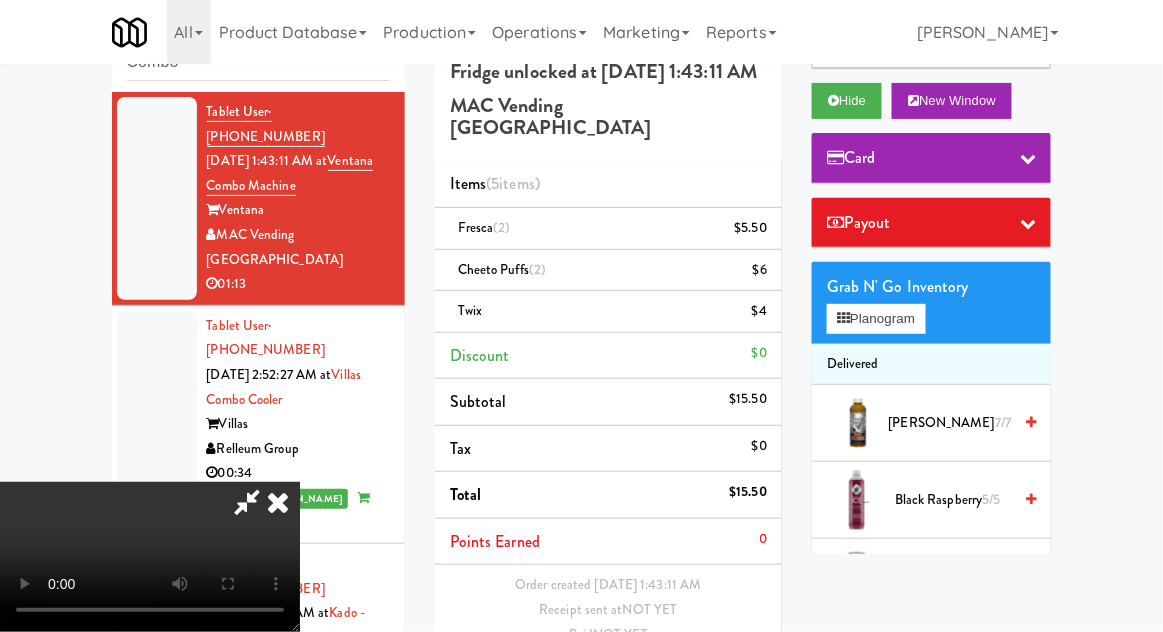 scroll, scrollTop: 0, scrollLeft: 0, axis: both 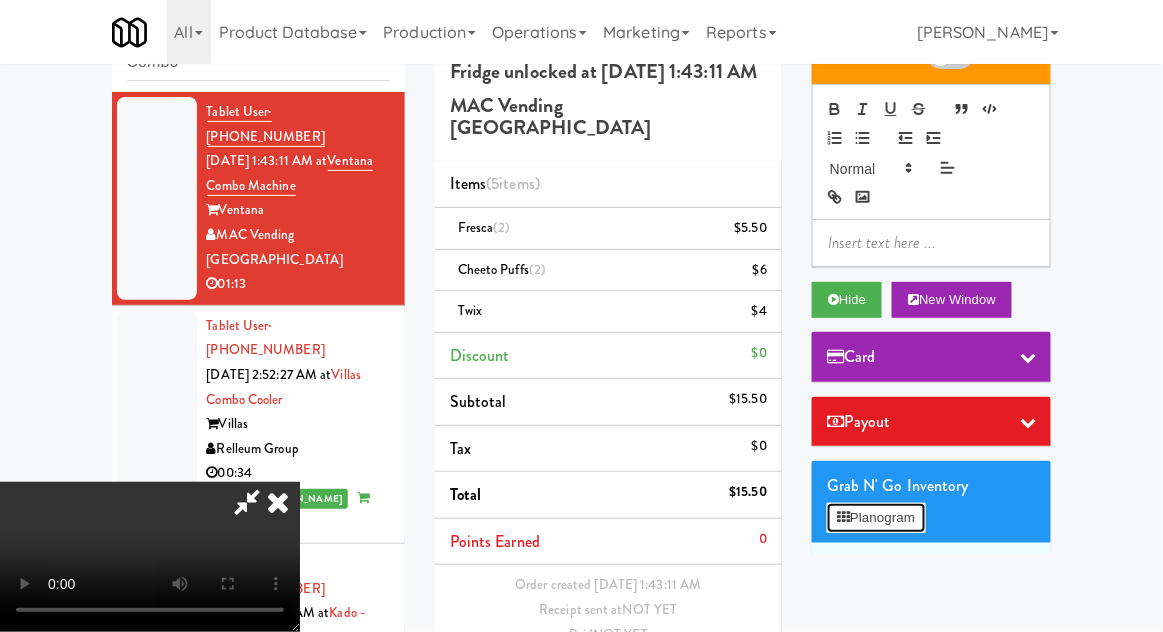 click on "Planogram" at bounding box center [876, 518] 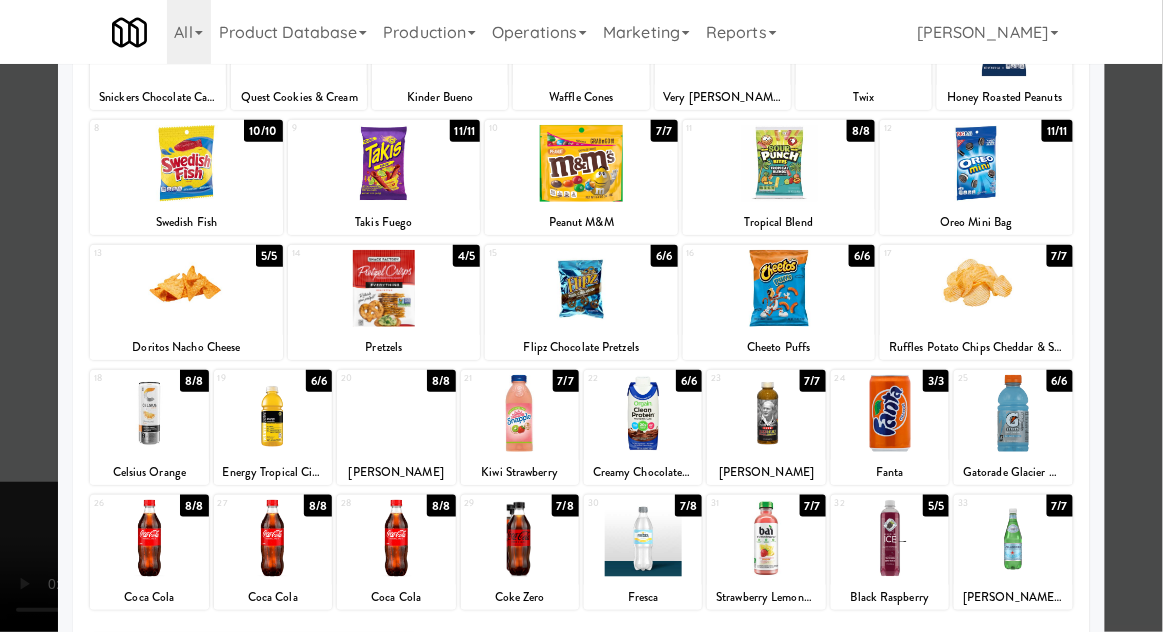 scroll, scrollTop: 203, scrollLeft: 0, axis: vertical 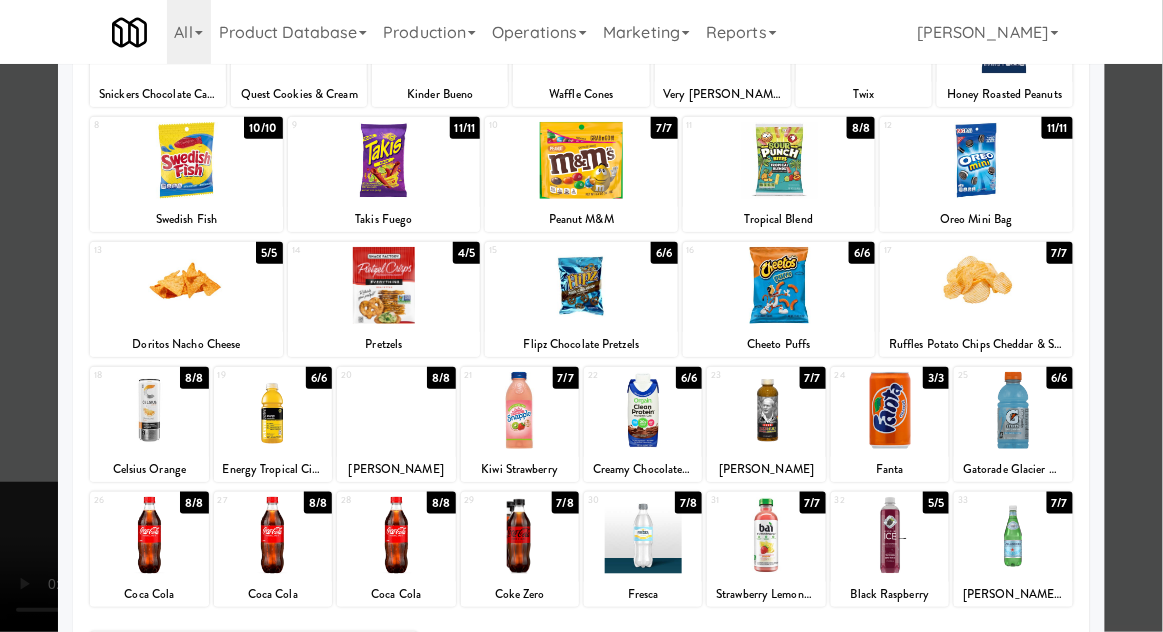click at bounding box center (520, 410) 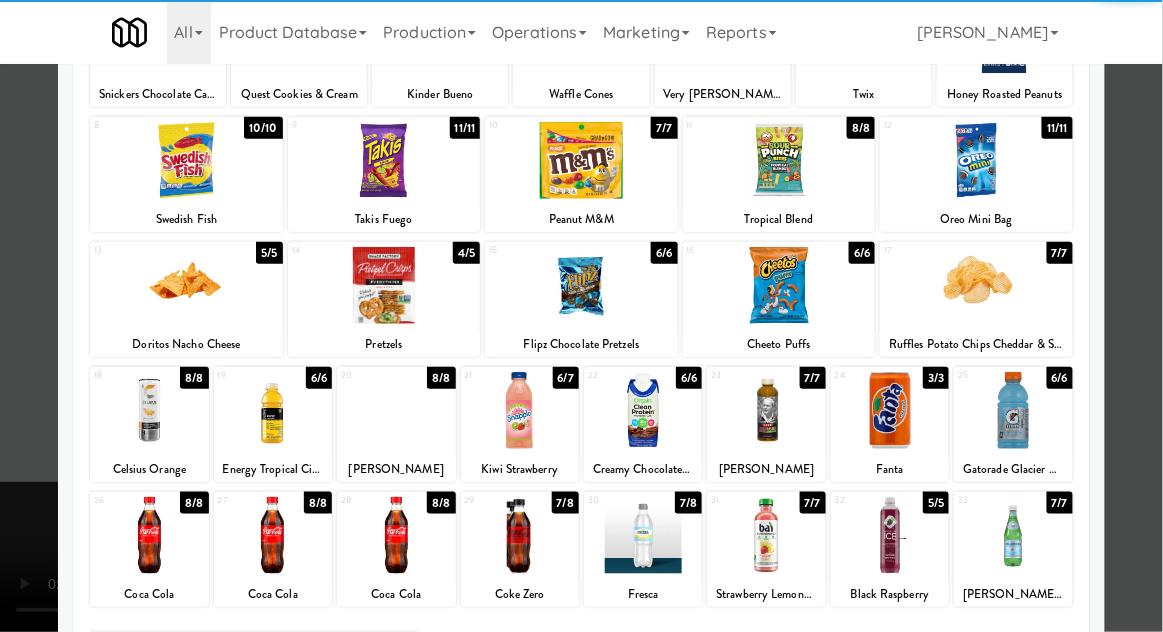 click at bounding box center [581, 316] 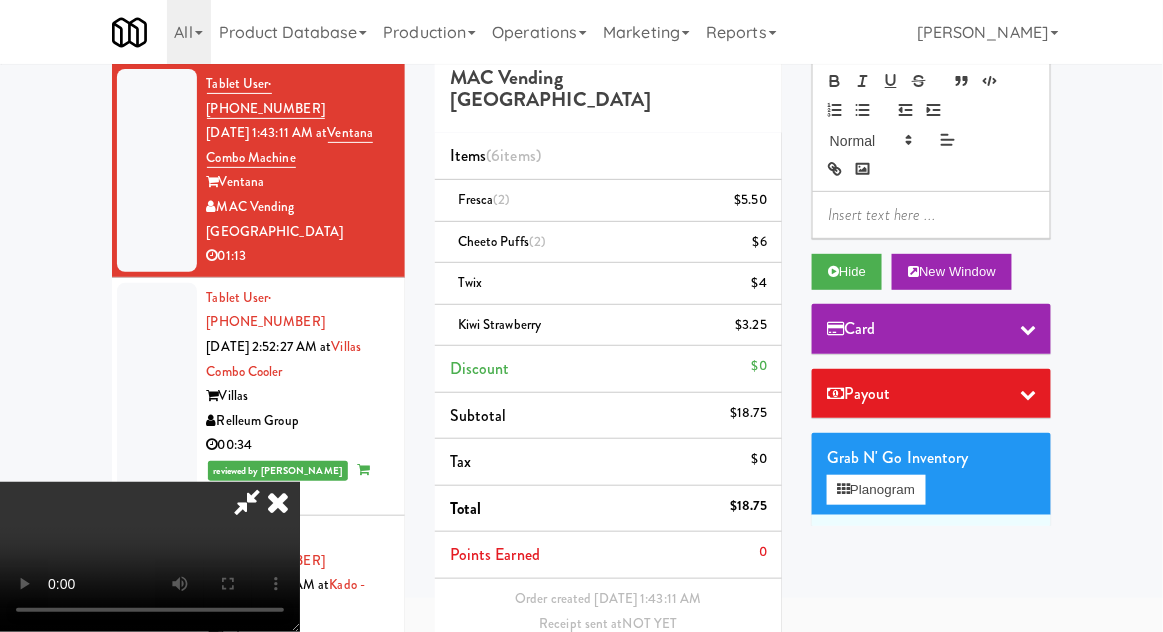 scroll, scrollTop: 112, scrollLeft: 0, axis: vertical 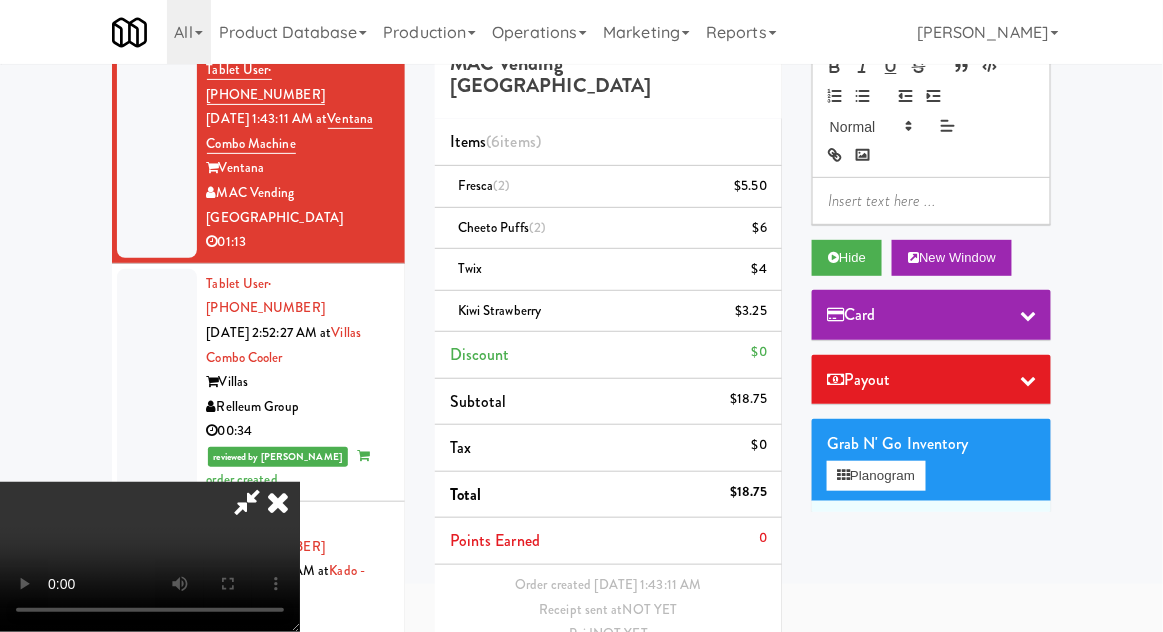 click on "Save Order" at bounding box center [716, 686] 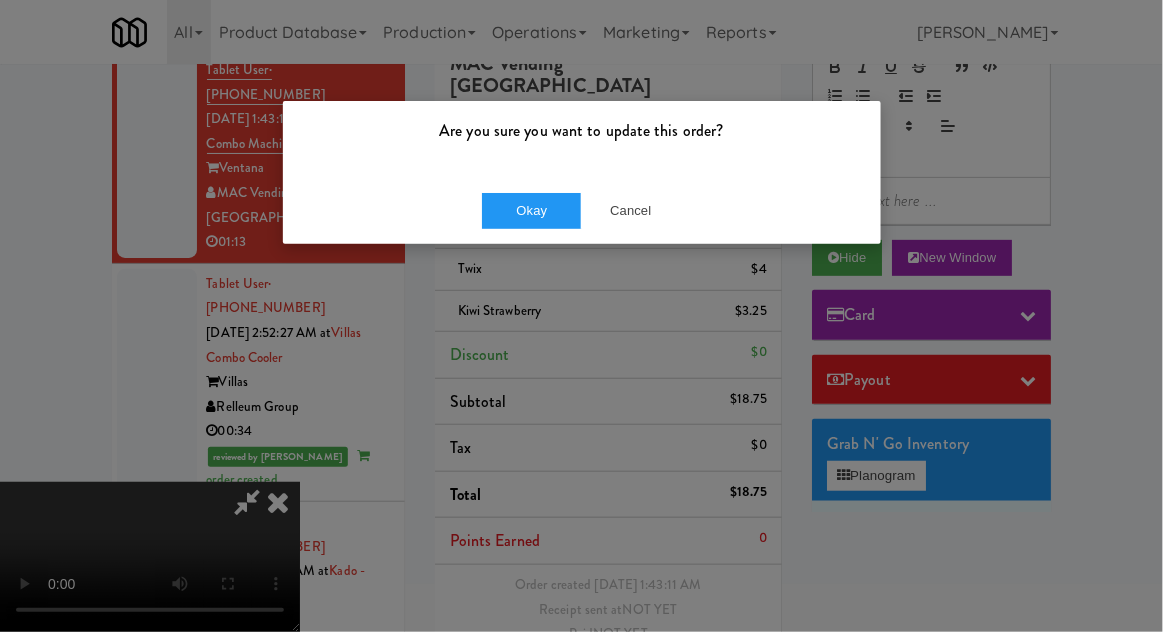 click on "Okay Cancel" at bounding box center (582, 210) 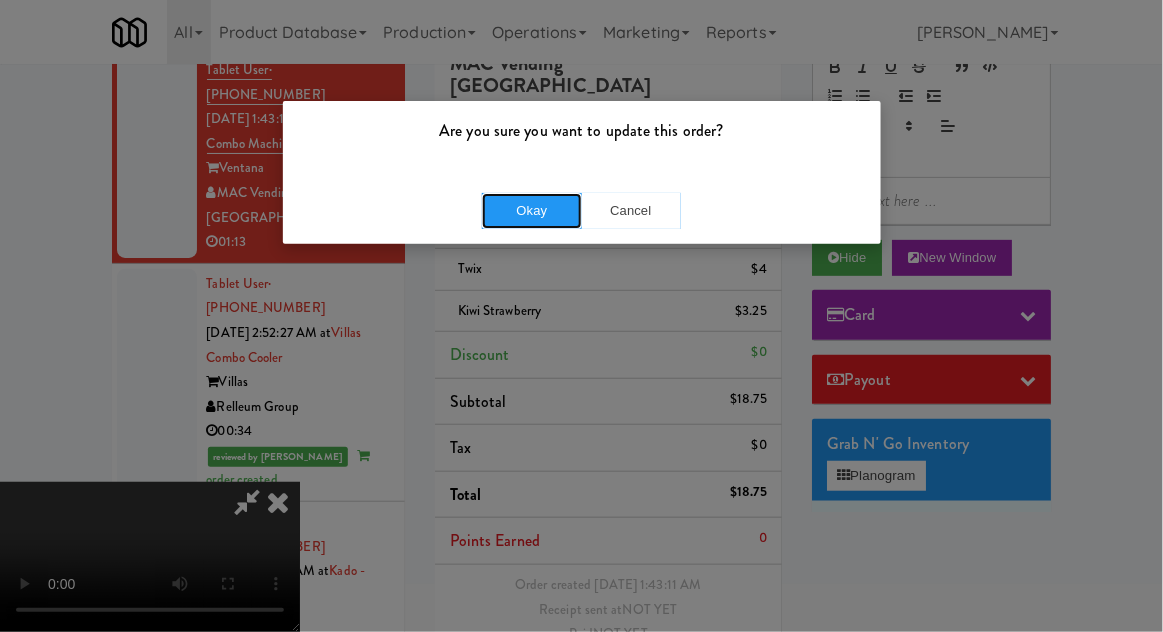 click on "Okay" at bounding box center (532, 211) 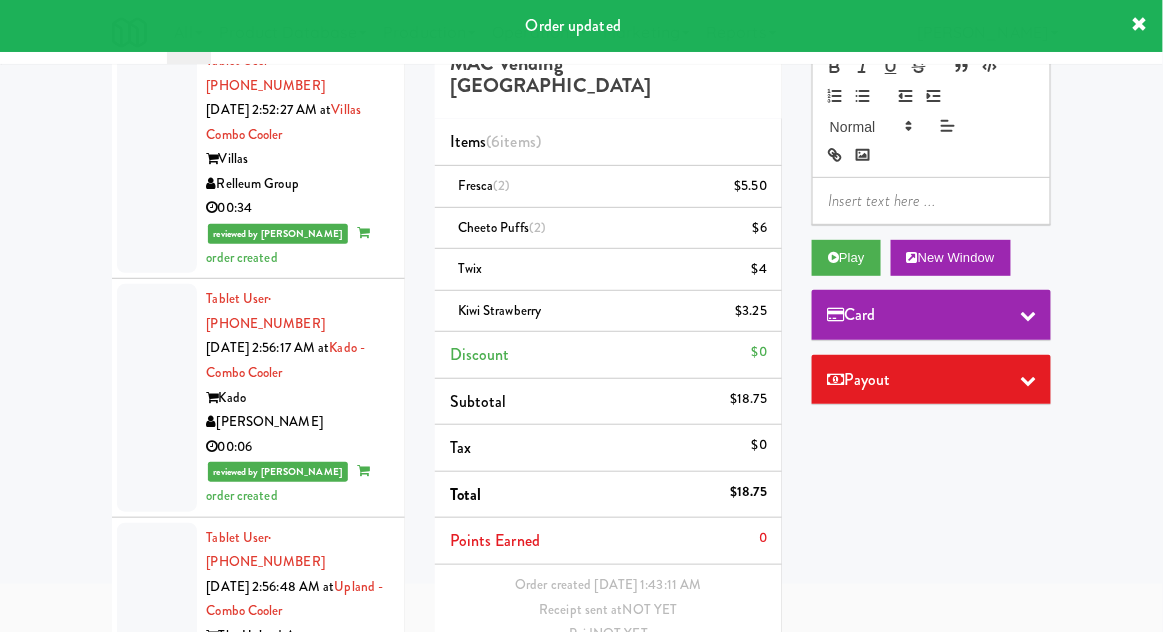 scroll, scrollTop: 0, scrollLeft: 0, axis: both 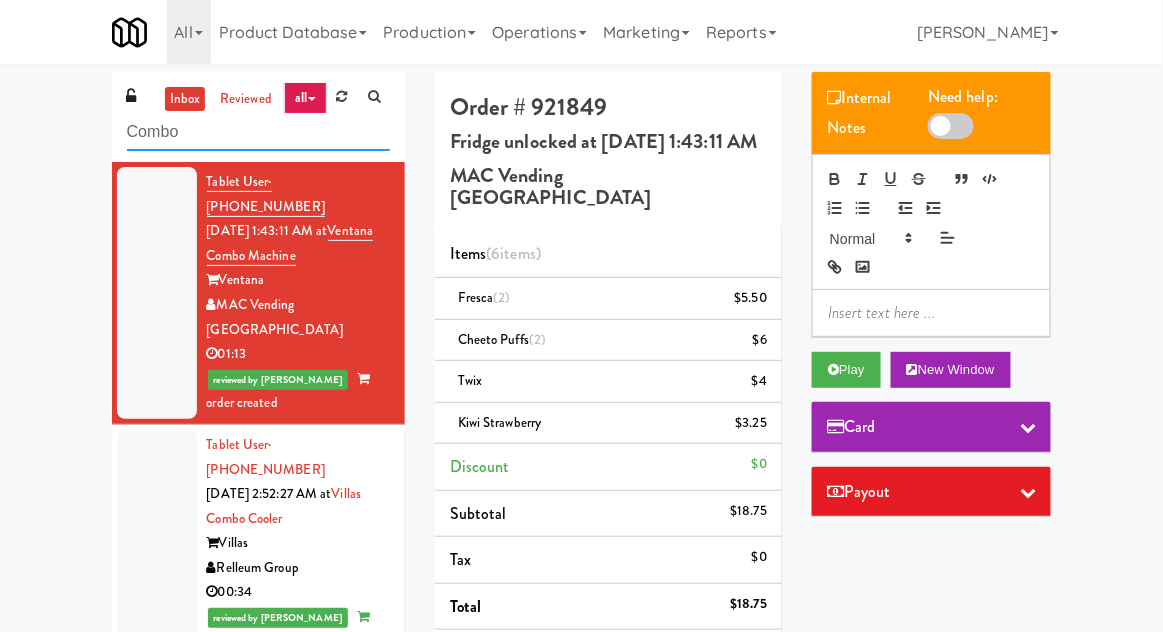 click on "Combo" at bounding box center (258, 132) 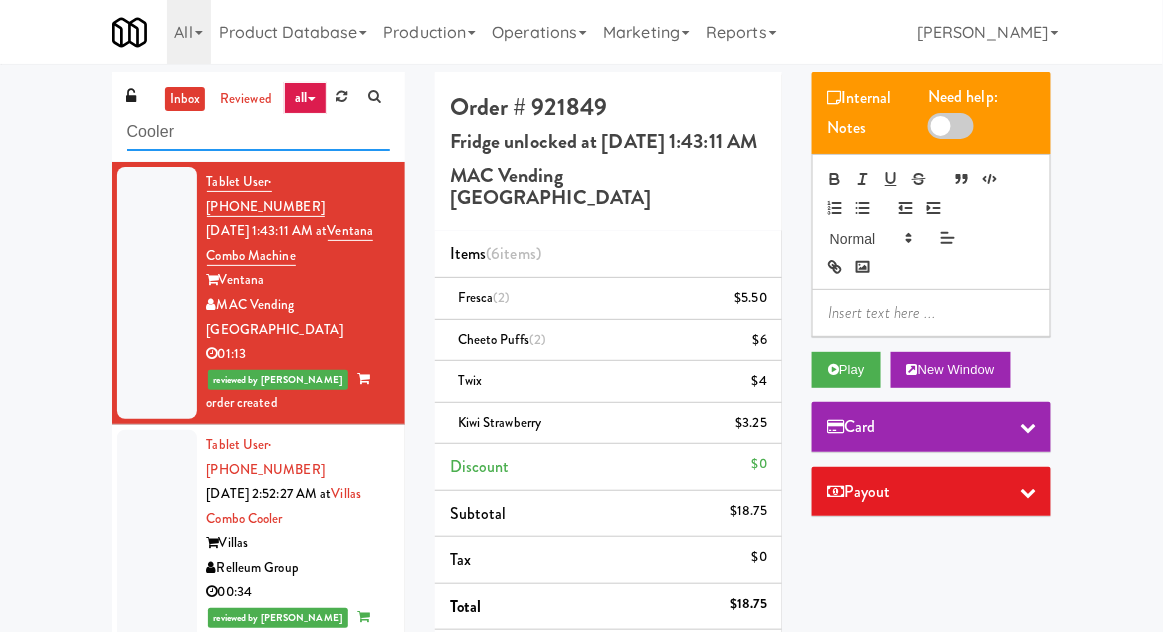 type on "Cooler" 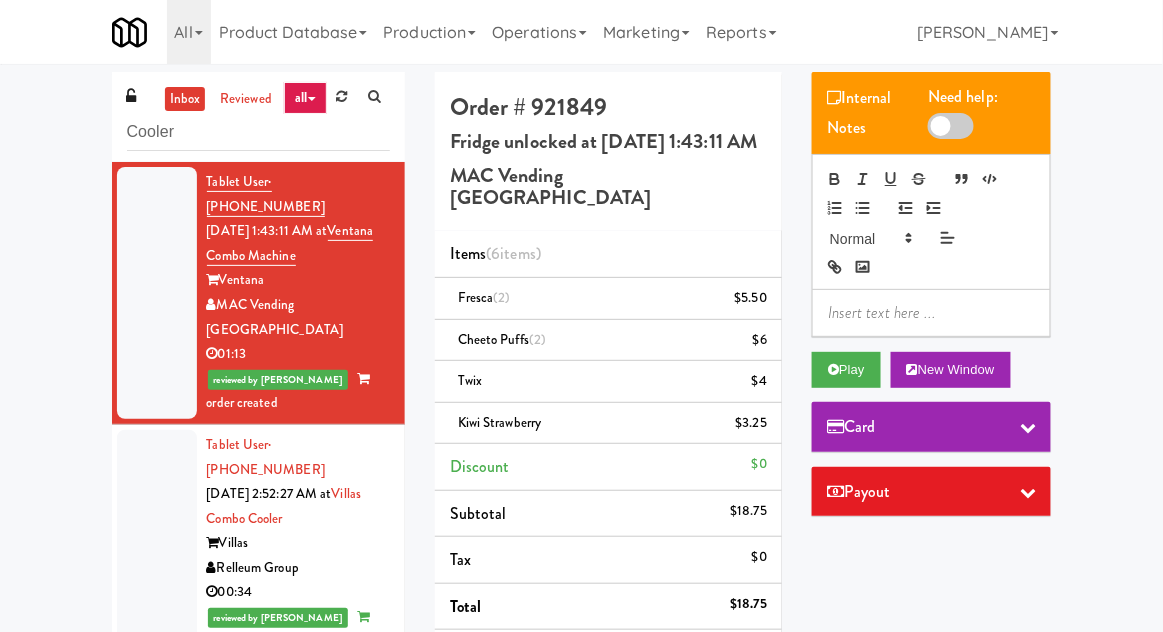 click on "inbox reviewed all    all     gen 1.5     gen 2/3     gen 4     help requested     failed   Cooler Tablet User  · (415) 361-9519 [DATE] 1:43:11 AM at  Ventana Combo Machine  Ventana  MAC Vending [GEOGRAPHIC_DATA]  01:13 reviewed by [PERSON_NAME]  order created     Tablet User  · (562) 487-4884 [DATE] 2:52:27 AM at  Villas Combo Cooler  Villas   Relleum Group  00:34 reviewed by [PERSON_NAME]  order created     Tablet User  · (925) 817-9405 [DATE] 2:56:17 AM at  Kado - Combo Cooler  [PERSON_NAME]  00:06 reviewed by [PERSON_NAME]  order created     Tablet User  · (626) 267-5013 [DATE] 2:56:48 AM at  Upland - Combo Cooler  The Upland Apartment  The Eatery Supply and Print  00:05 reviewed by [PERSON_NAME]  order created     Tablet User  · (704) 606-7522 [DATE] 2:56:59 AM at  CYKEL - Combo - Right  Link Apartments CYKEL  Impact Vending  00:28 reviewed by [PERSON_NAME]  order created     Tablet User  · (626) 267-5013 [DATE] 3:02:29 AM at  Upland - Combo Cooler  The Upland Apartment  00:05  order created" at bounding box center (581, 458) 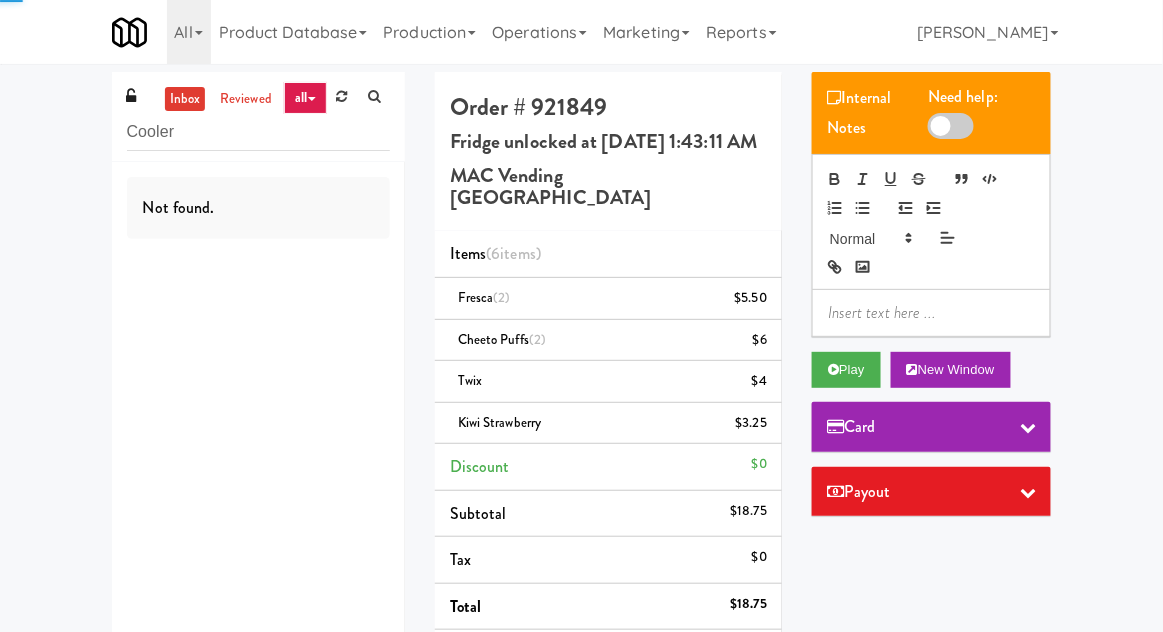 click on "inbox" at bounding box center [185, 99] 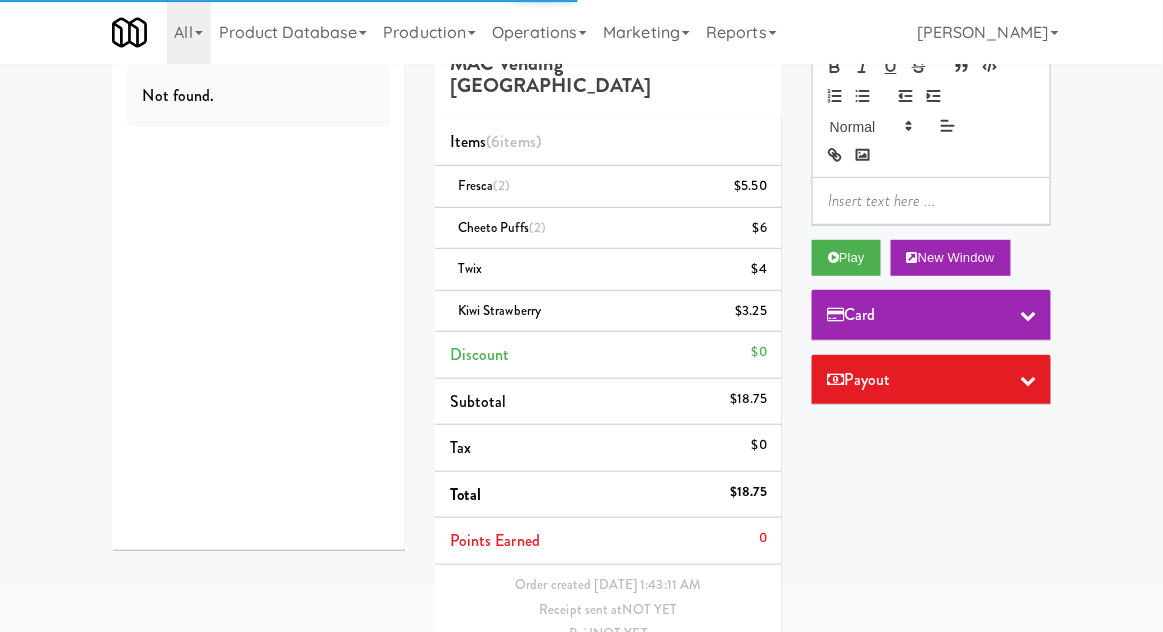 scroll, scrollTop: 0, scrollLeft: 0, axis: both 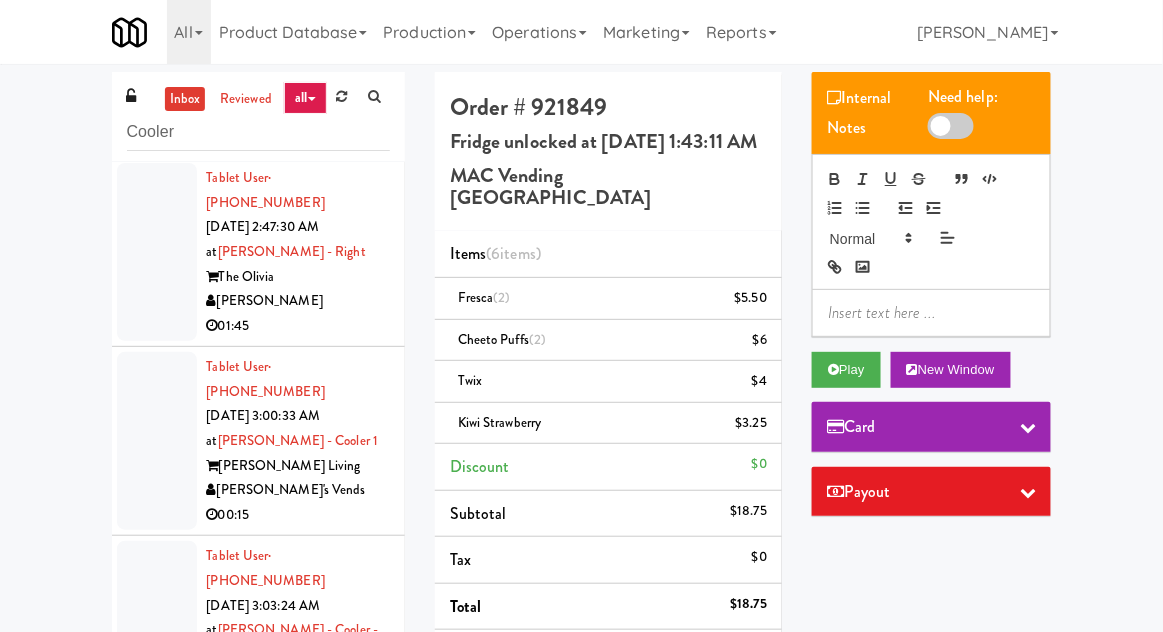 click at bounding box center [157, 441] 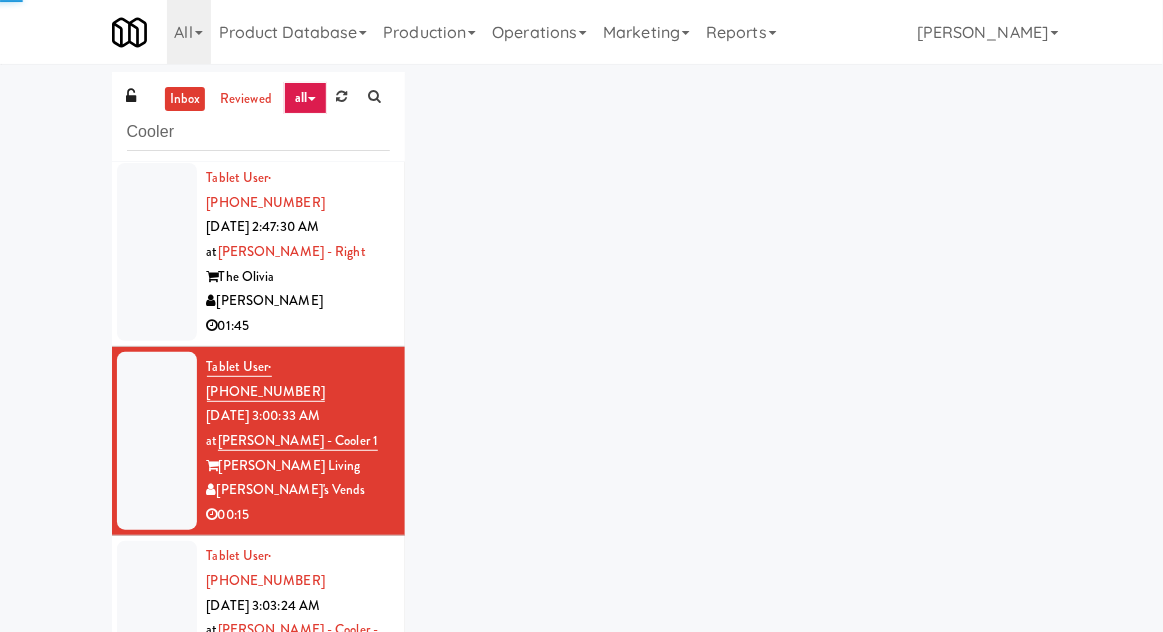 scroll, scrollTop: 144, scrollLeft: 0, axis: vertical 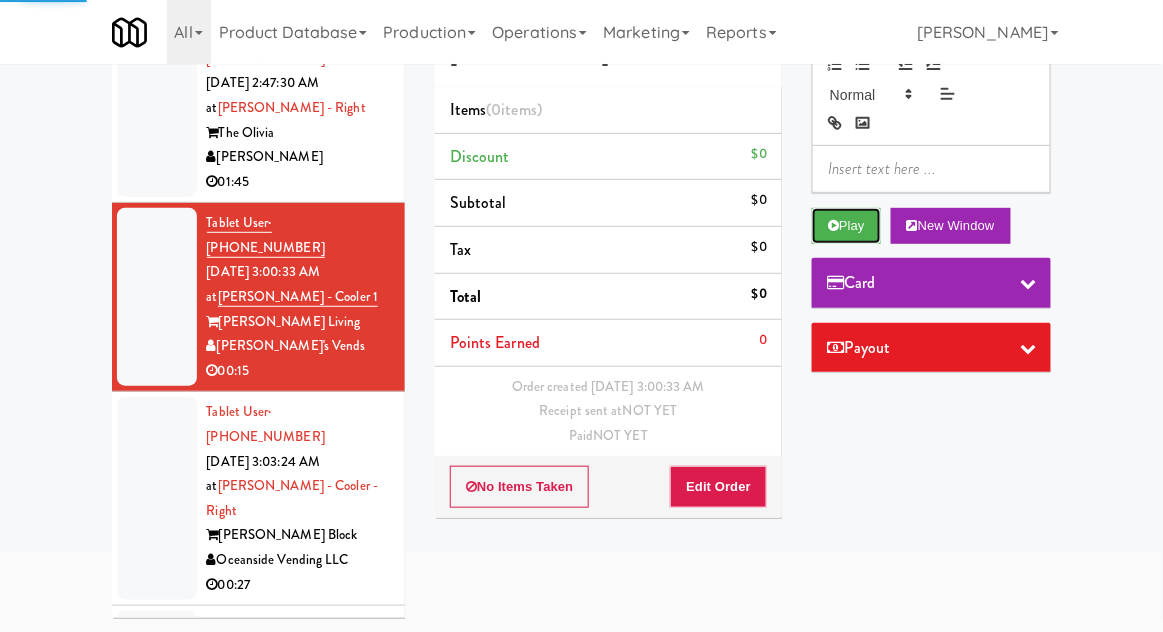 click on "Play" at bounding box center (846, 226) 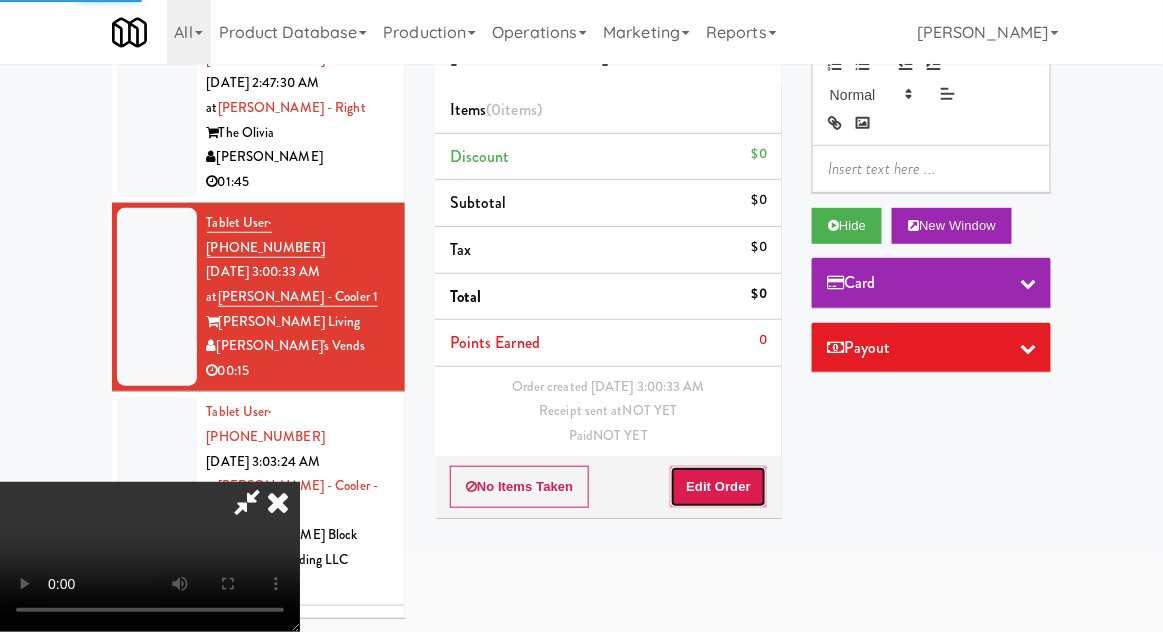 click on "Edit Order" at bounding box center [718, 487] 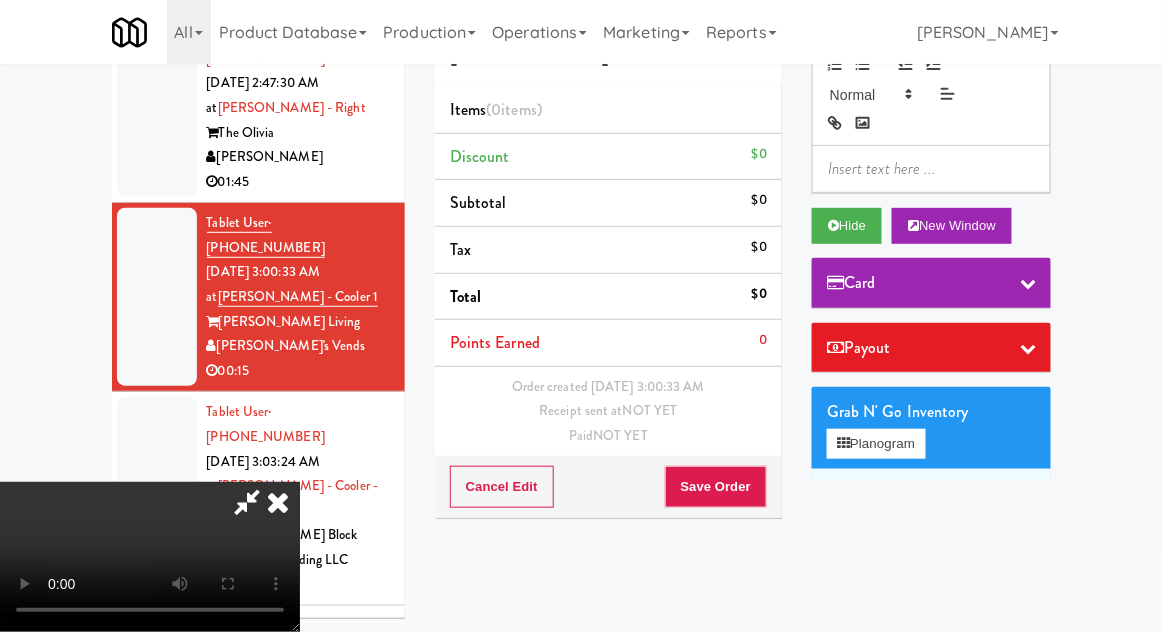 type 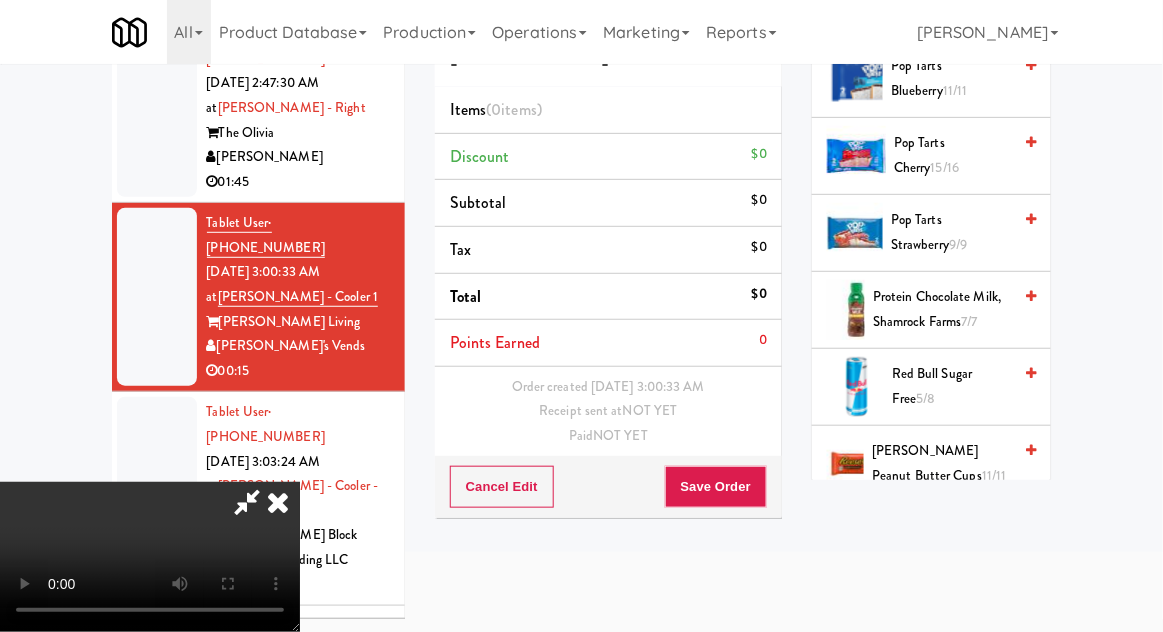 scroll, scrollTop: 2328, scrollLeft: 0, axis: vertical 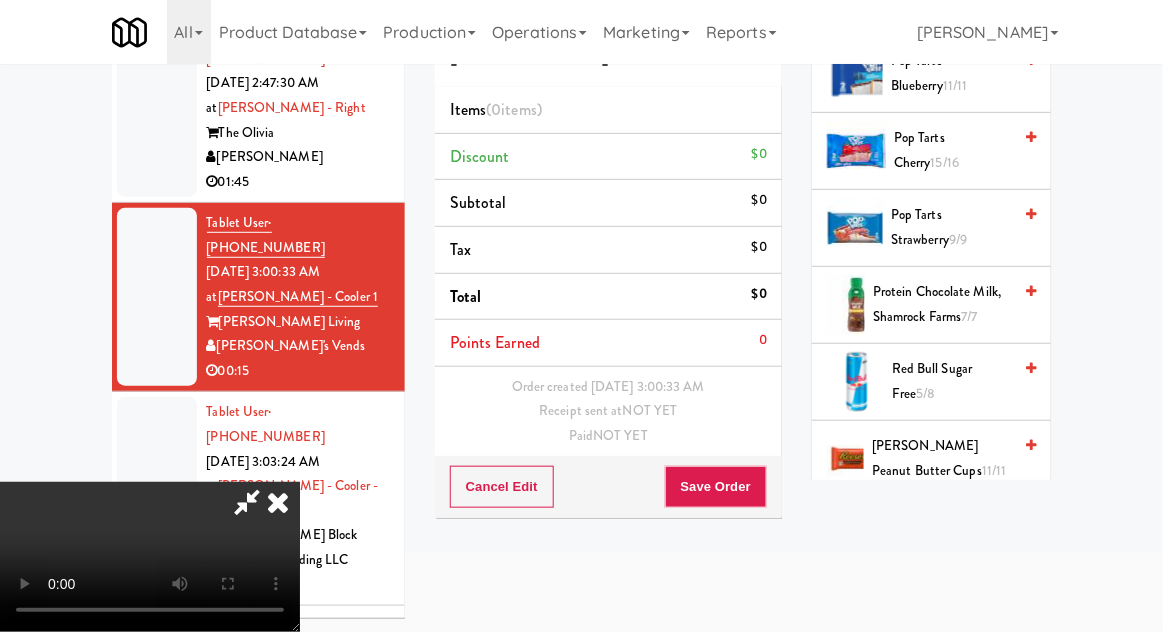 click on "Red Bull Sugar Free  5/8" at bounding box center [951, 381] 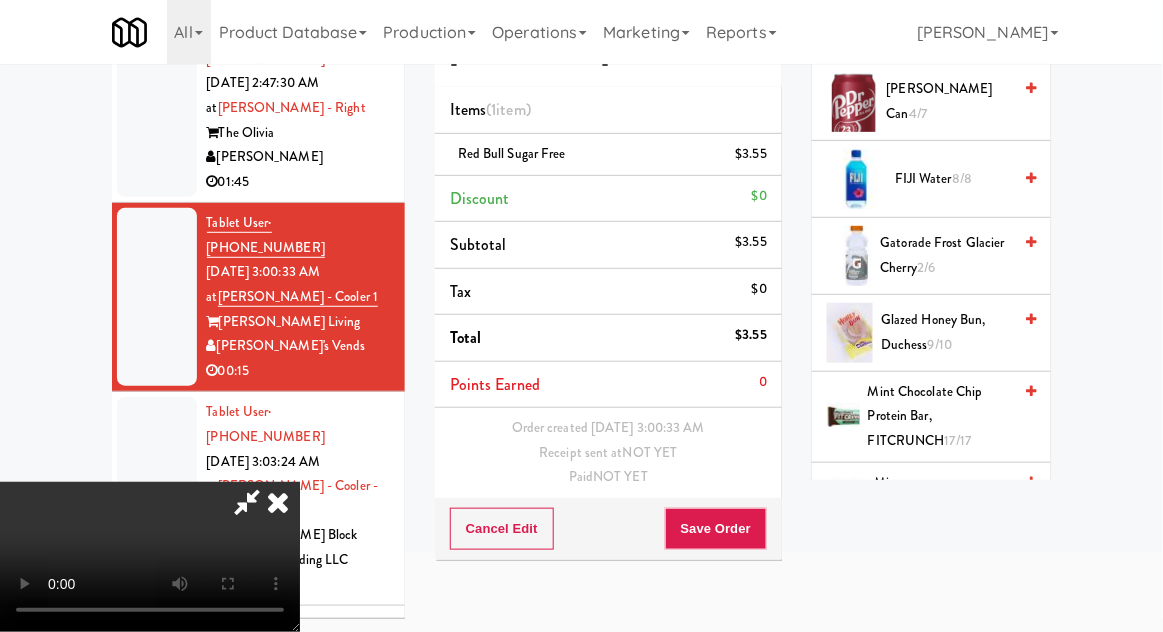 scroll, scrollTop: 1242, scrollLeft: 0, axis: vertical 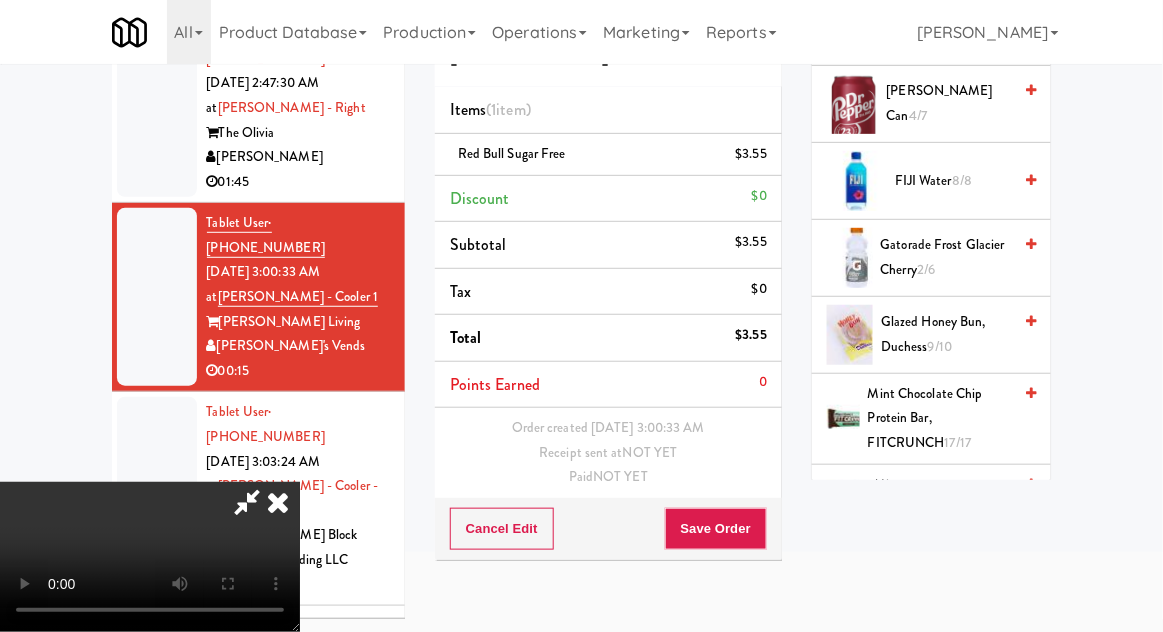 click on "Glazed Honey Bun, Duchess   9/10" at bounding box center (946, 334) 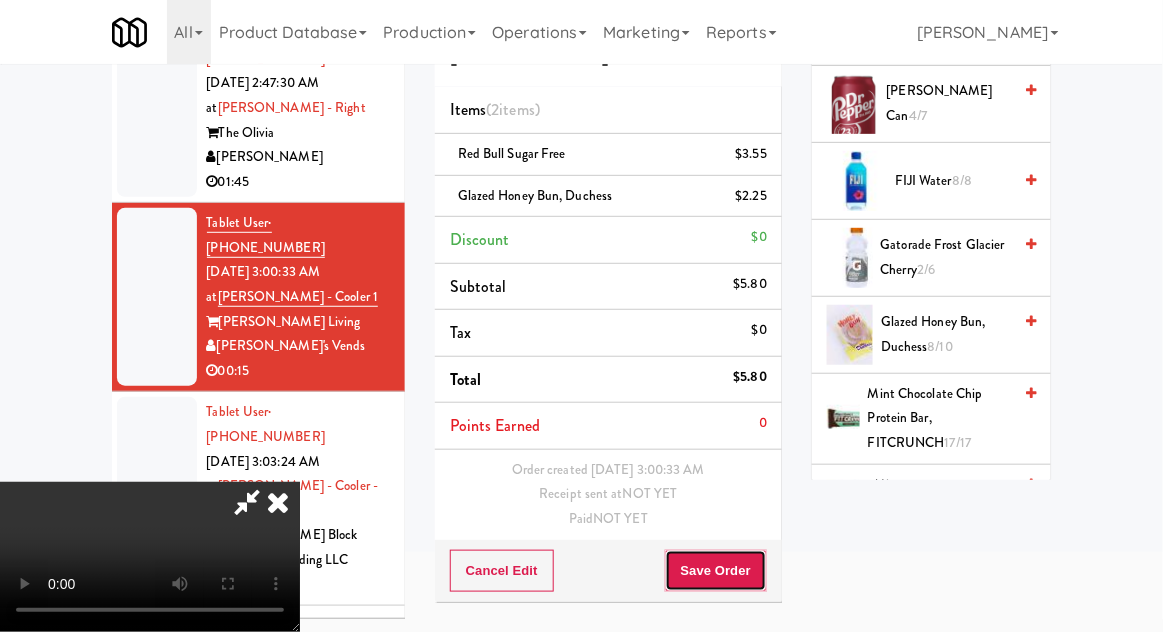 click on "Save Order" at bounding box center (716, 571) 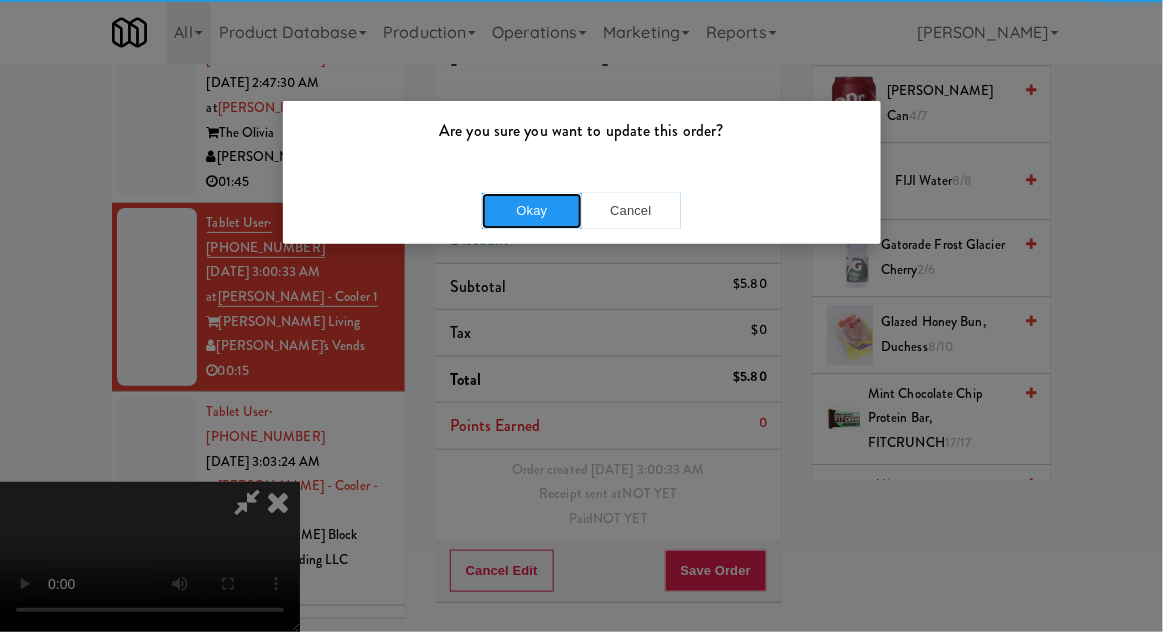 click on "Okay" at bounding box center (532, 211) 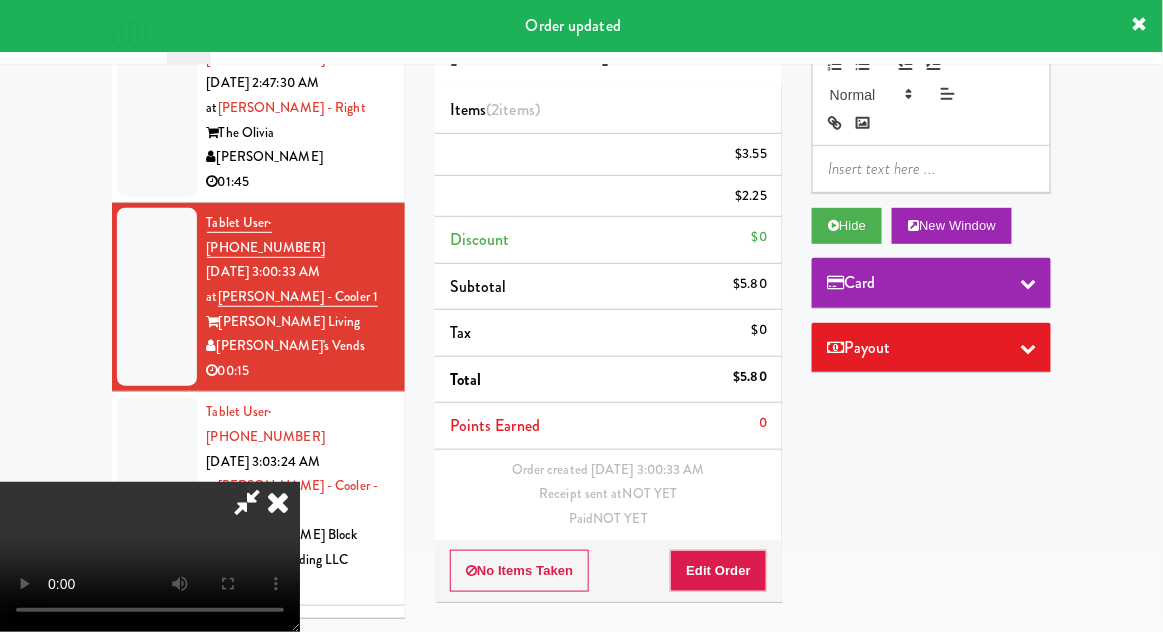 scroll, scrollTop: 0, scrollLeft: 0, axis: both 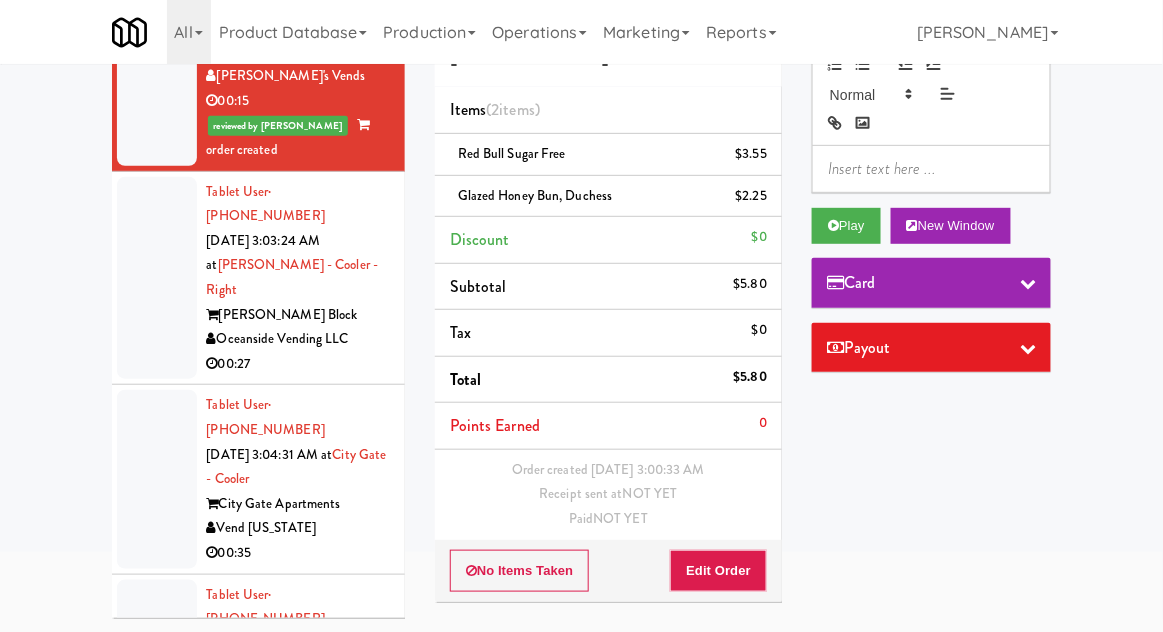 click at bounding box center (157, 278) 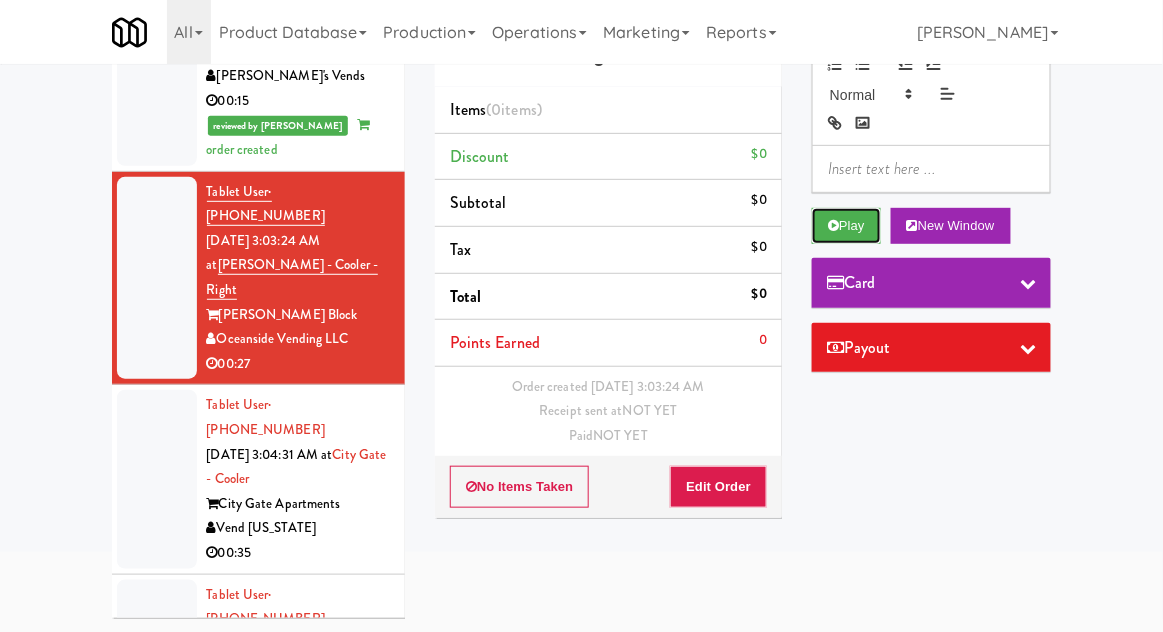 click on "Play" at bounding box center [846, 226] 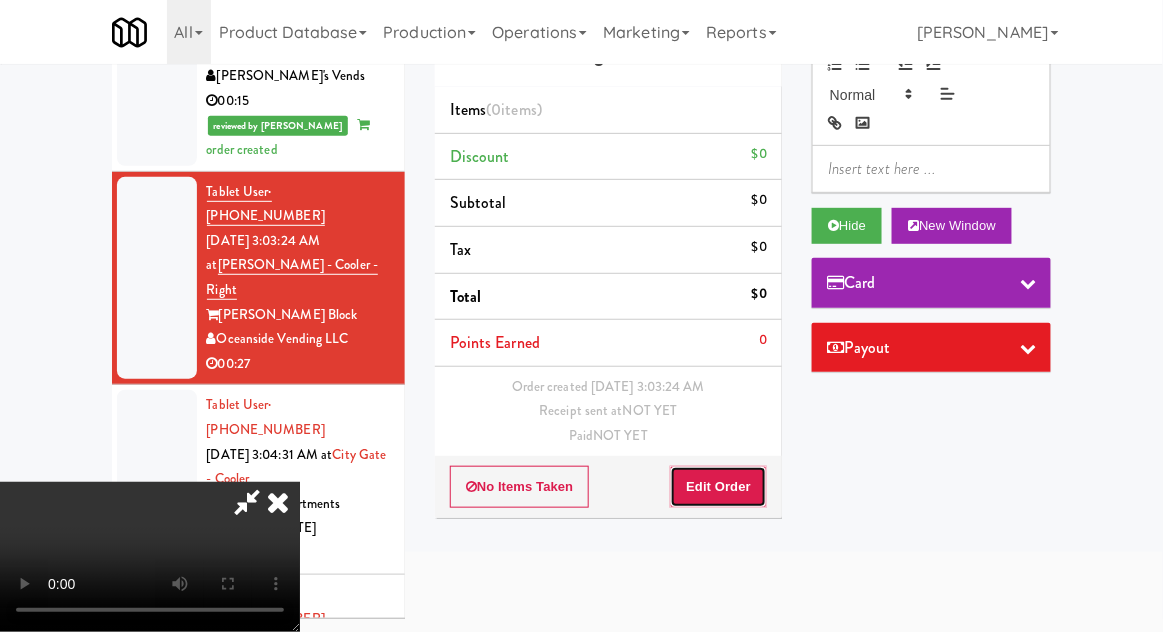 click on "Edit Order" at bounding box center (718, 487) 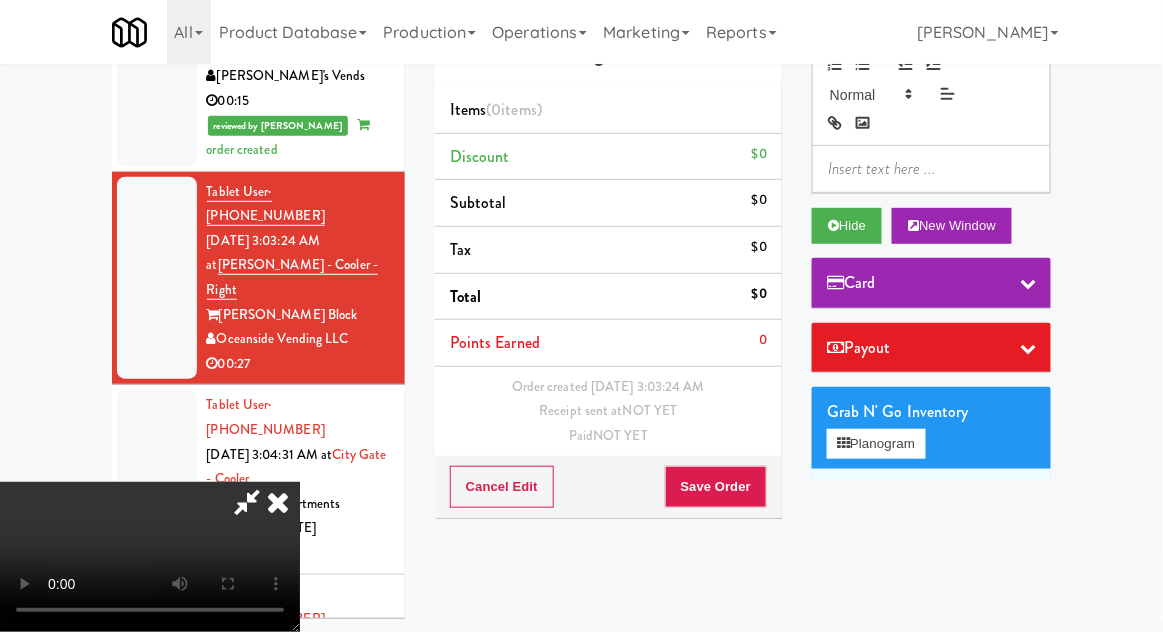 type 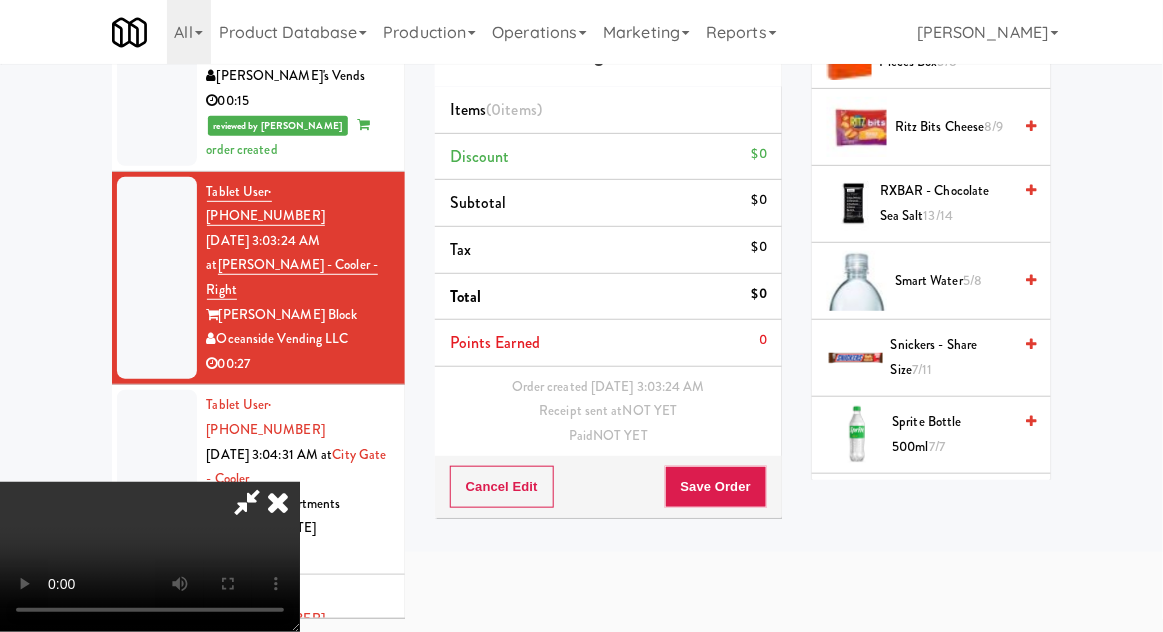 scroll, scrollTop: 2374, scrollLeft: 0, axis: vertical 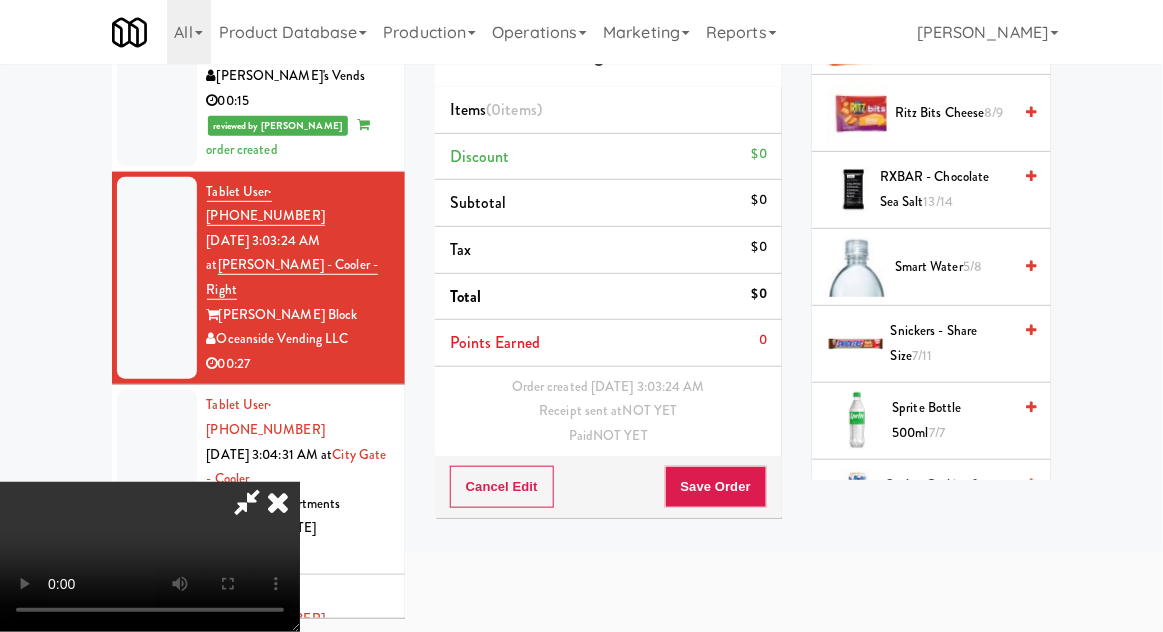 click on "Sprite Bottle 500ml  7/7" at bounding box center (952, 420) 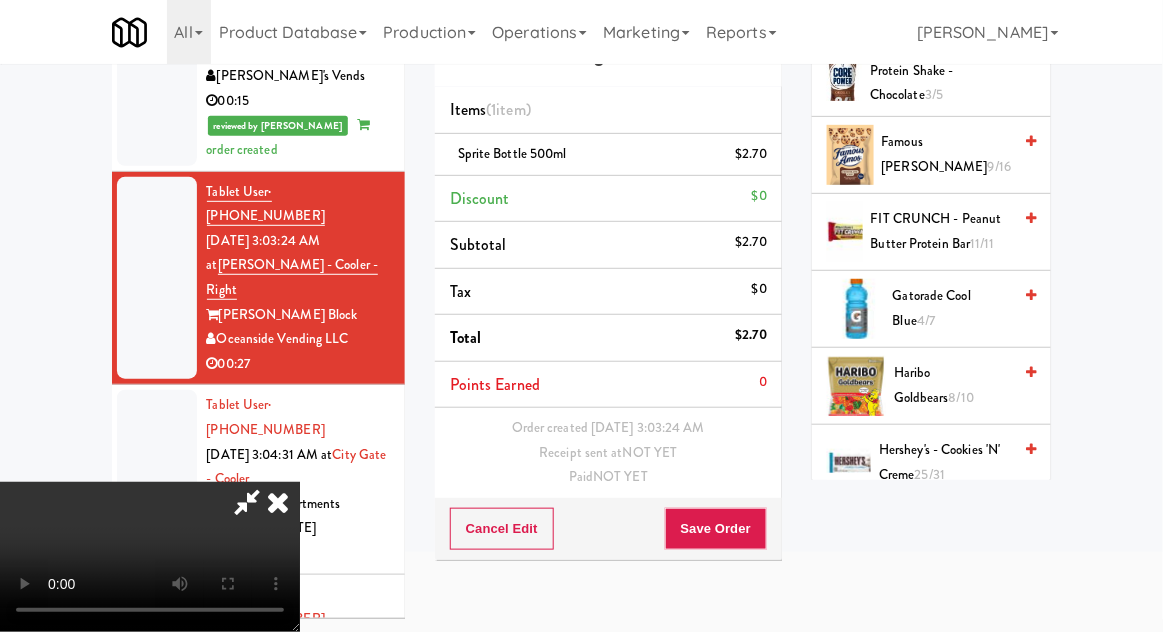 scroll, scrollTop: 1236, scrollLeft: 0, axis: vertical 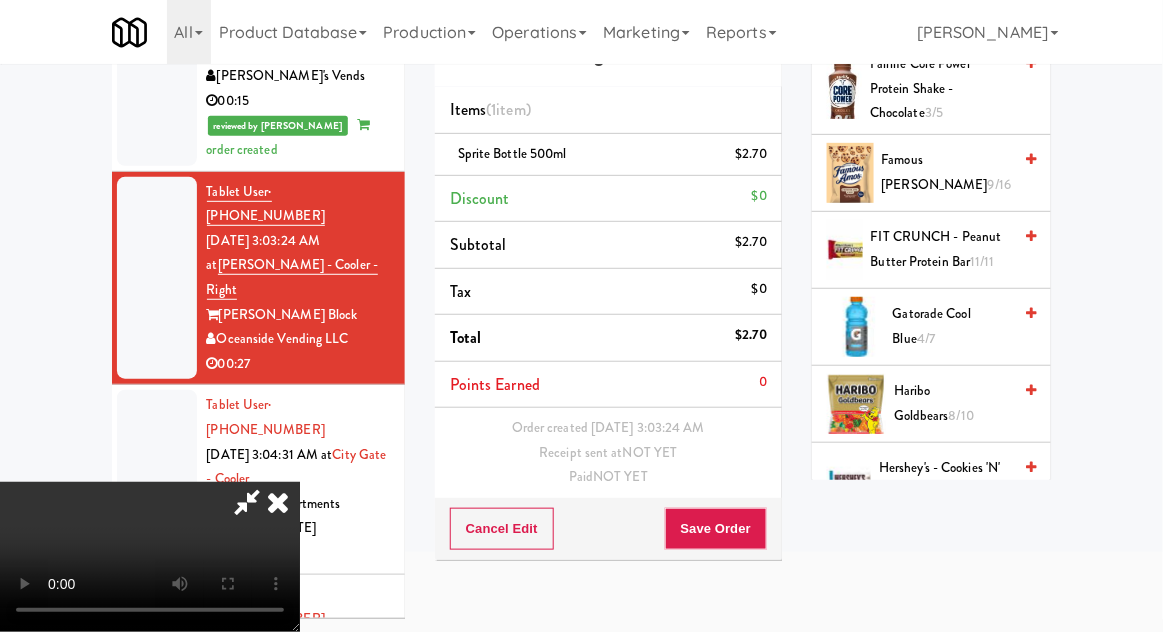 click on "Gatorade Cool Blue  4/7" at bounding box center [952, 326] 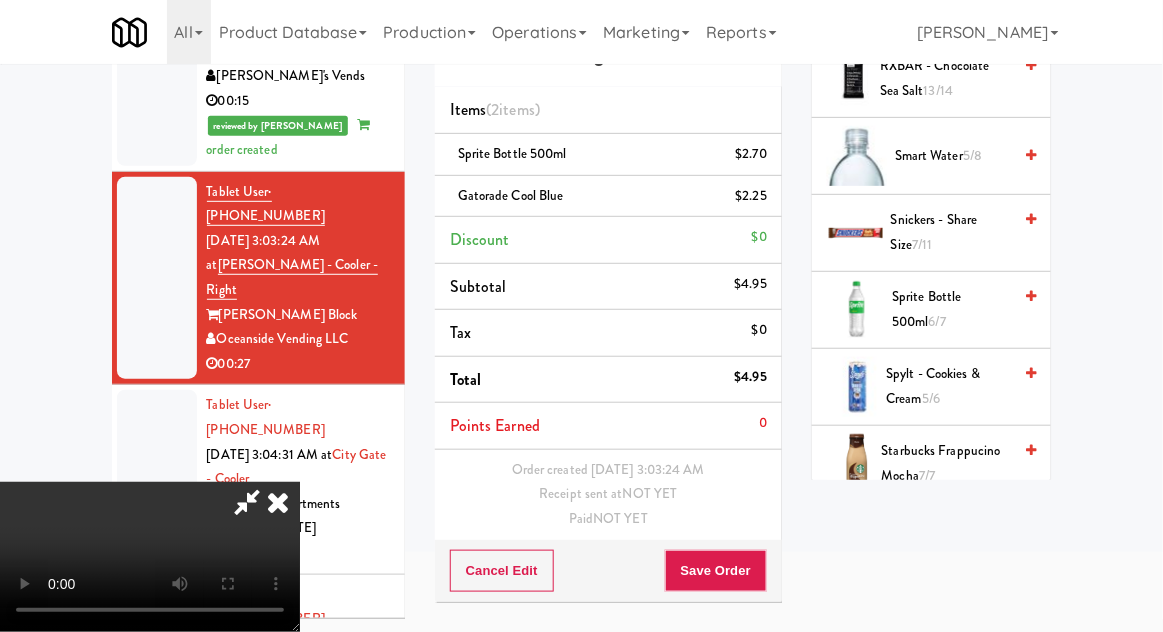 scroll, scrollTop: 2516, scrollLeft: 0, axis: vertical 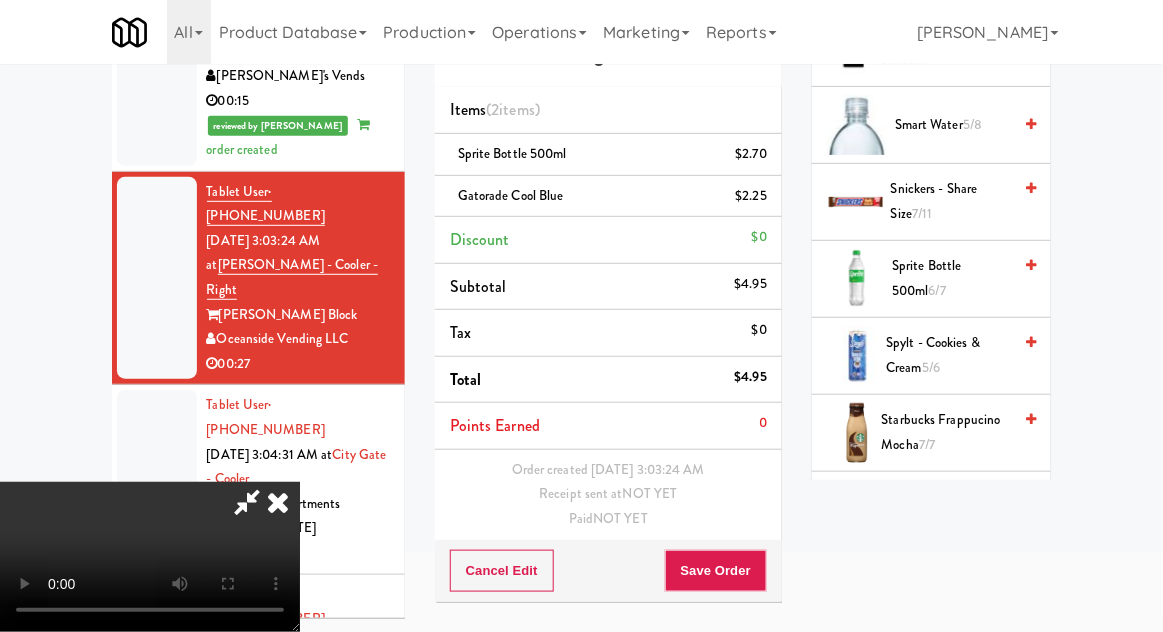 click on "Sprite Bottle 500ml  6/7" at bounding box center (951, 278) 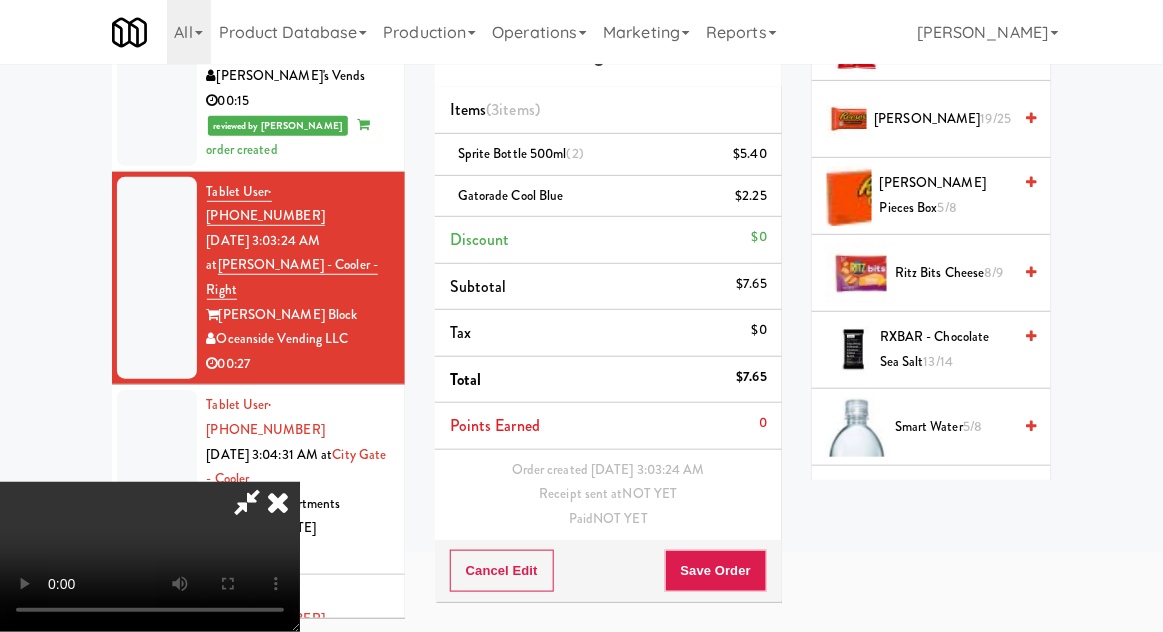 scroll, scrollTop: 2202, scrollLeft: 0, axis: vertical 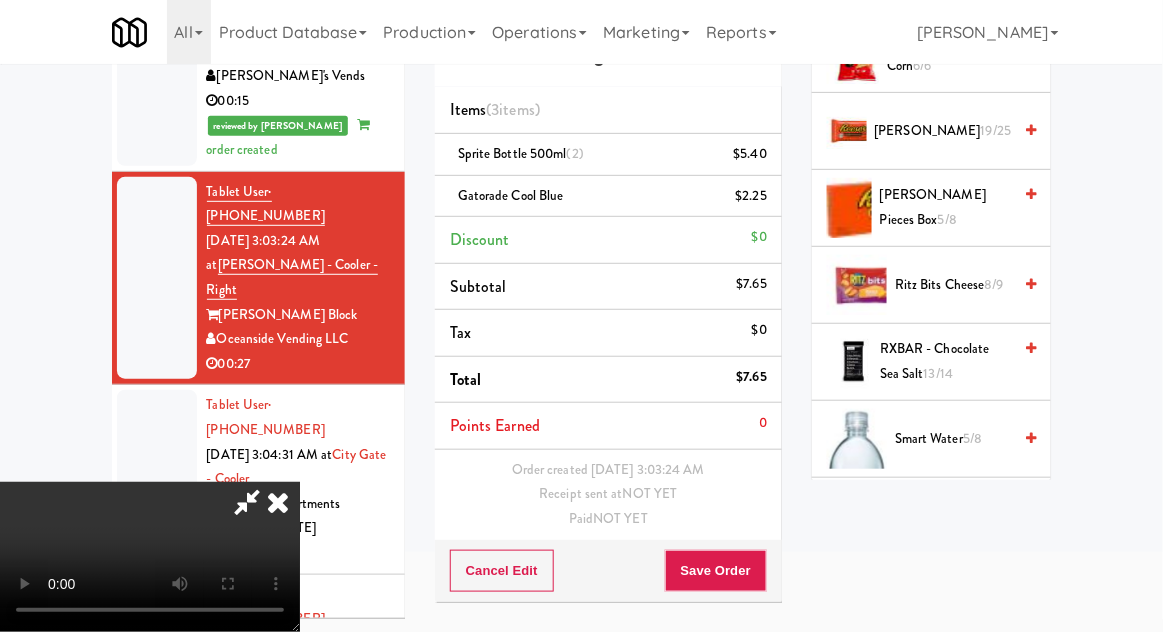 click on "Ritz Bits Cheese  8/9" at bounding box center (953, 285) 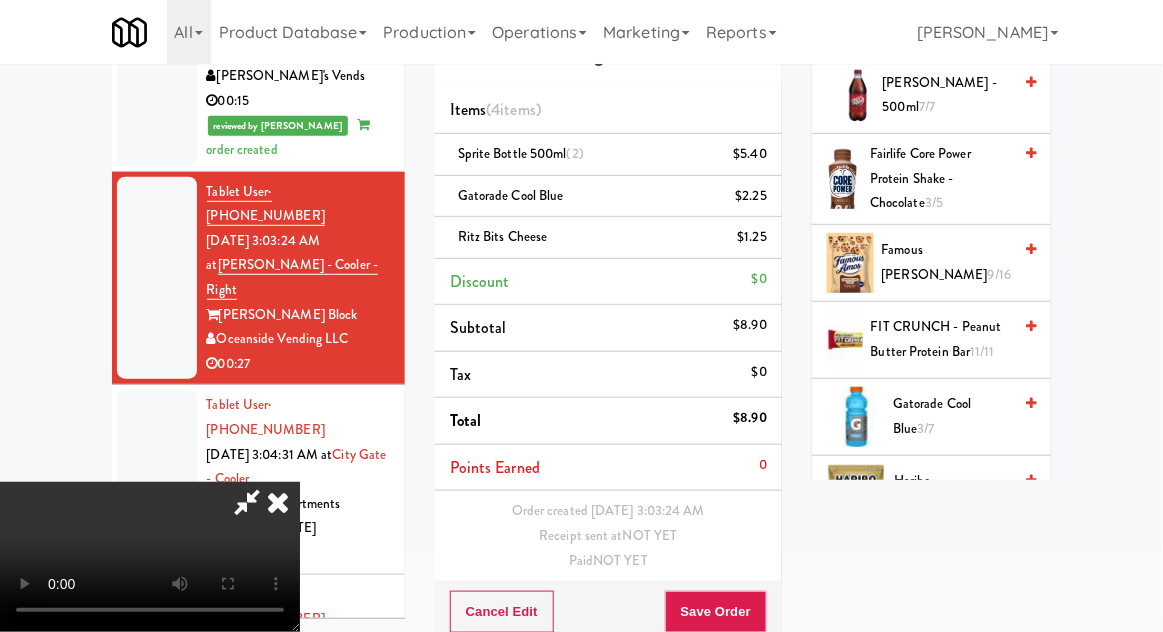 scroll, scrollTop: 1132, scrollLeft: 0, axis: vertical 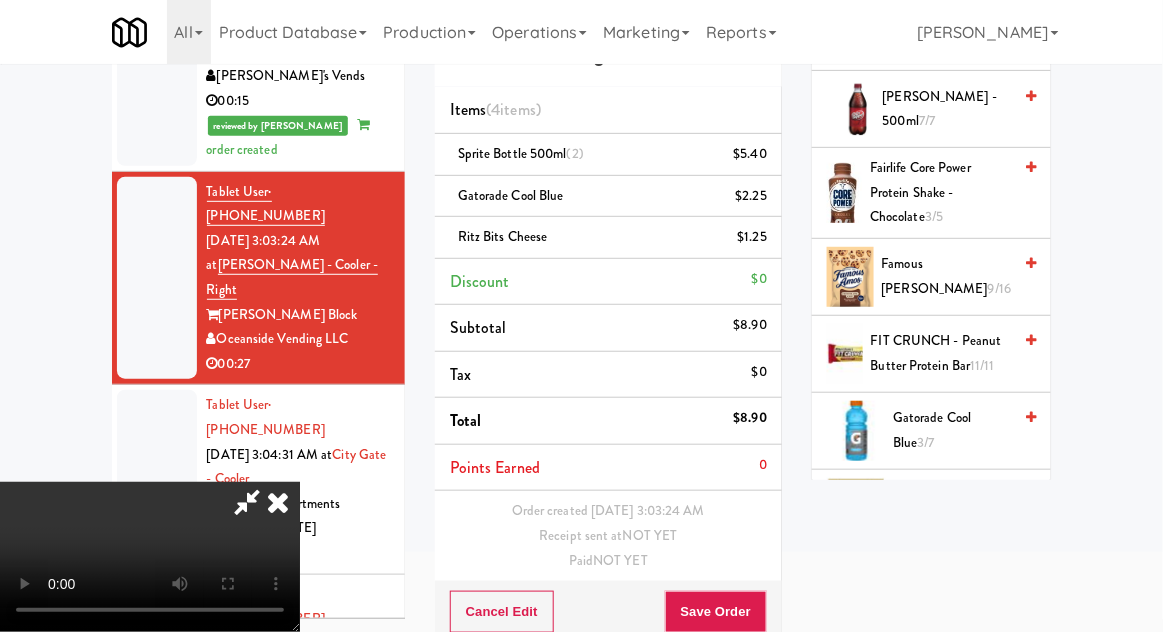 click on "9/16" at bounding box center (999, 288) 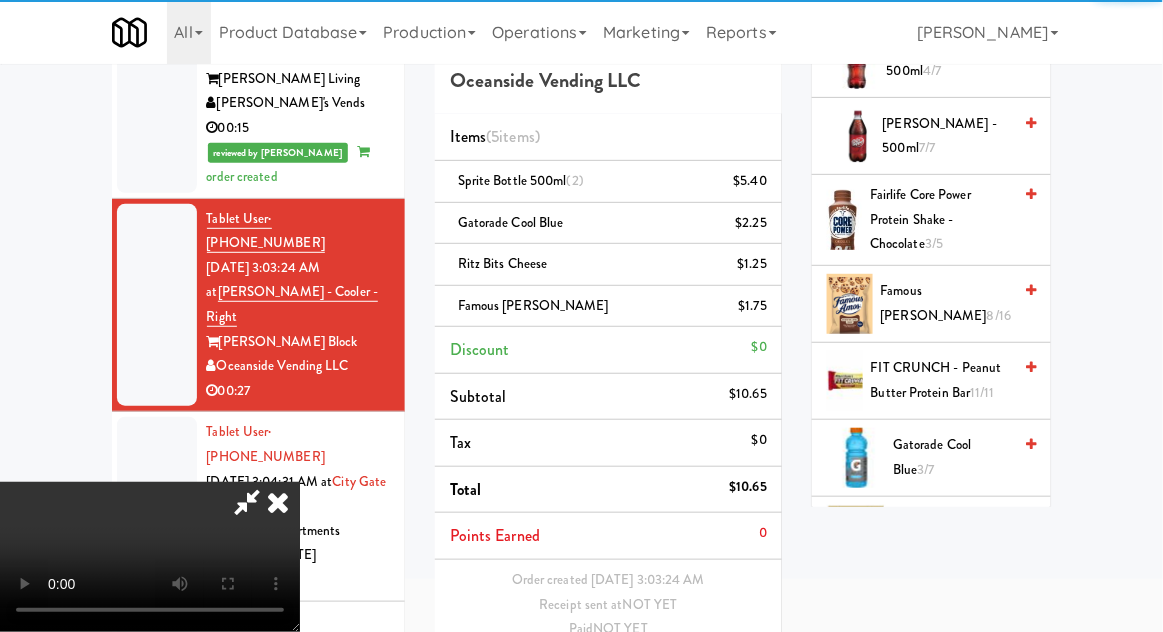 scroll, scrollTop: 112, scrollLeft: 0, axis: vertical 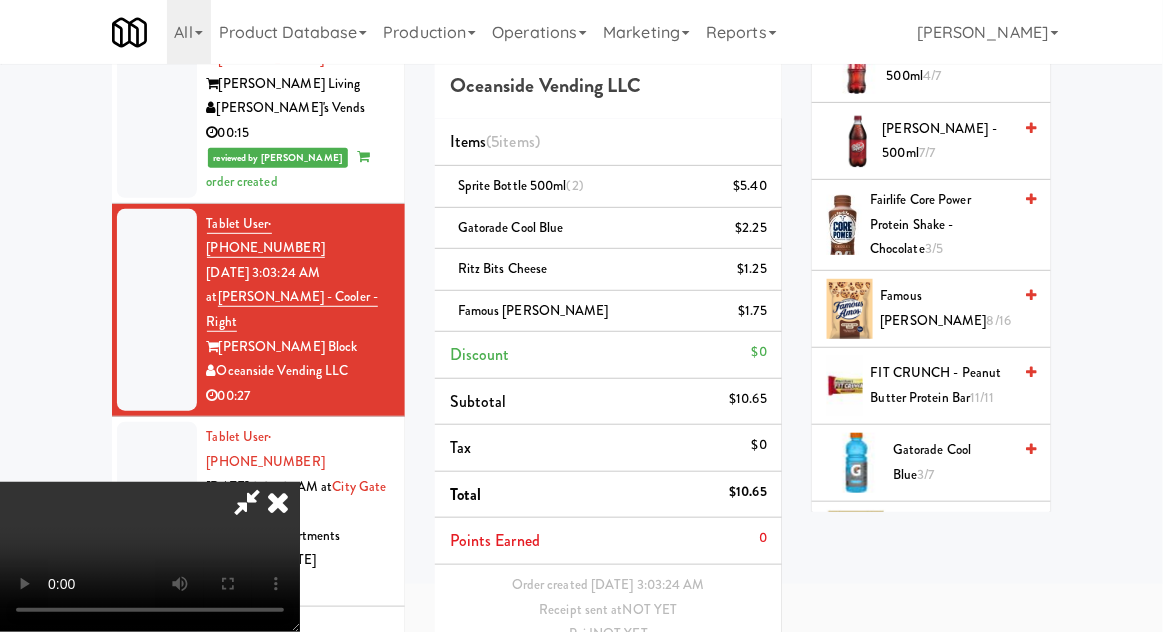 click on "Save Order" at bounding box center (716, 686) 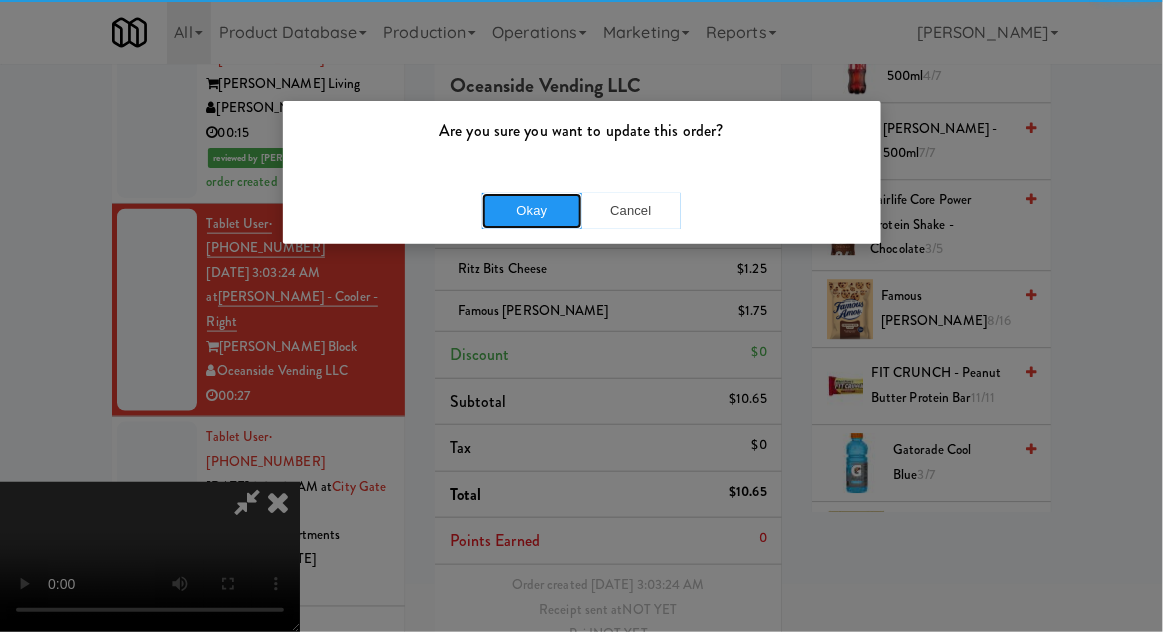 click on "Okay" at bounding box center (532, 211) 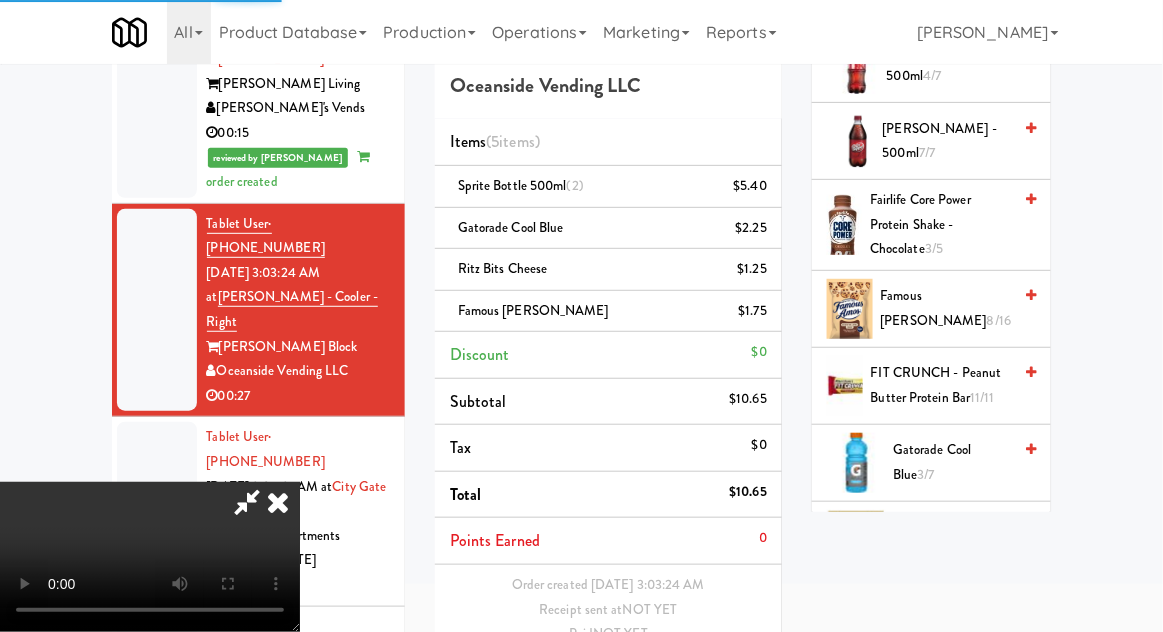 scroll, scrollTop: 0, scrollLeft: 0, axis: both 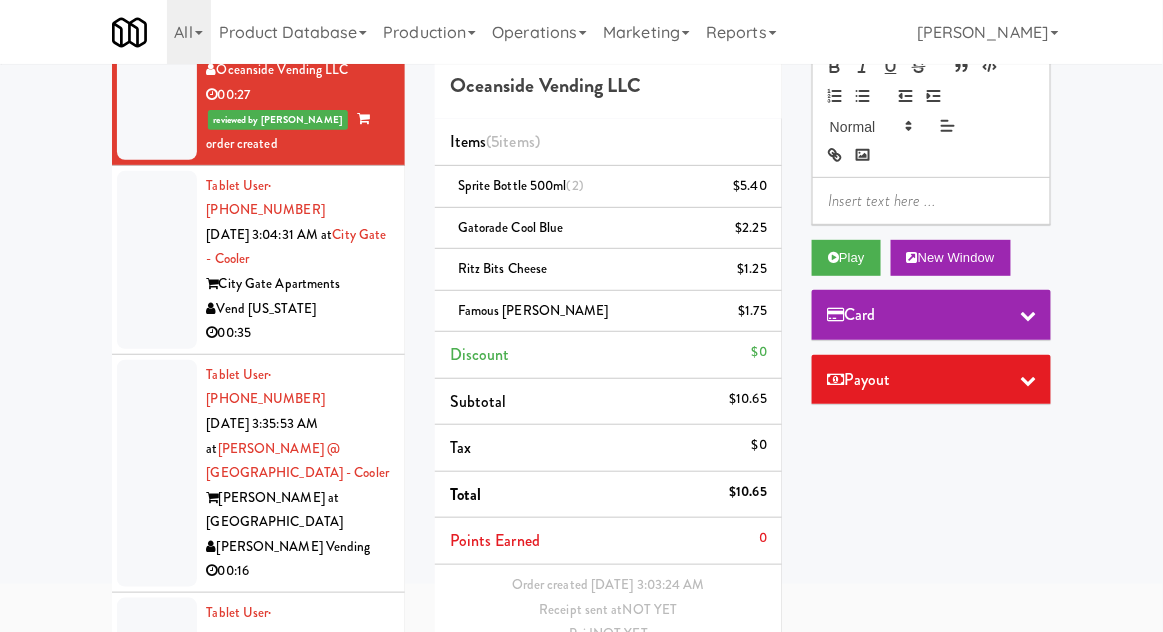 click at bounding box center [157, 473] 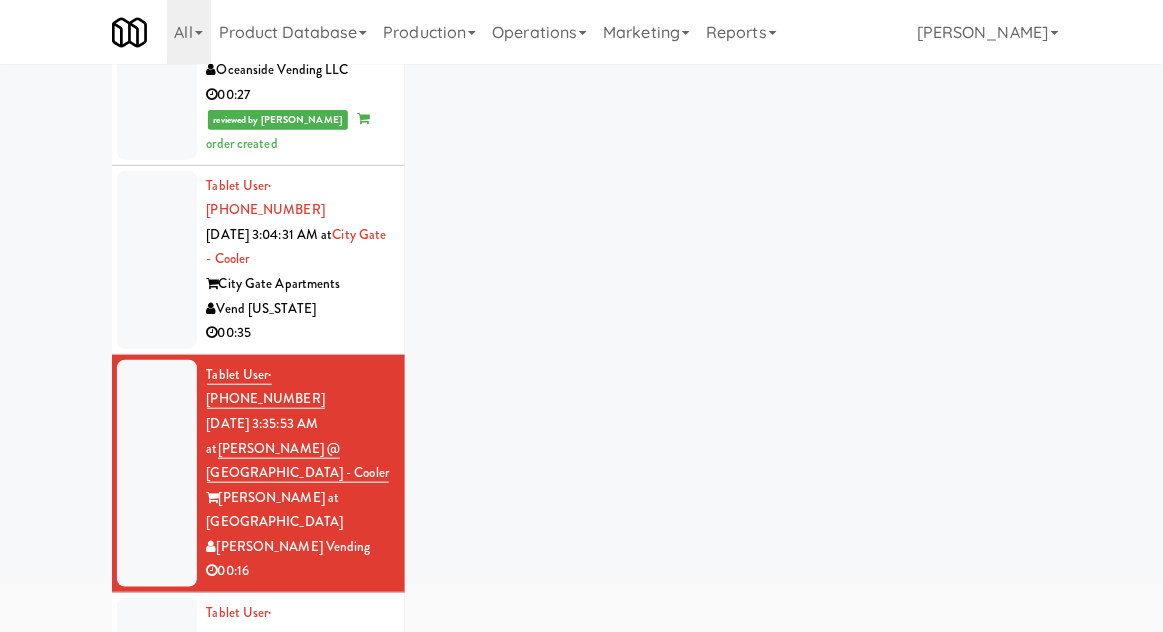 scroll, scrollTop: 48, scrollLeft: 0, axis: vertical 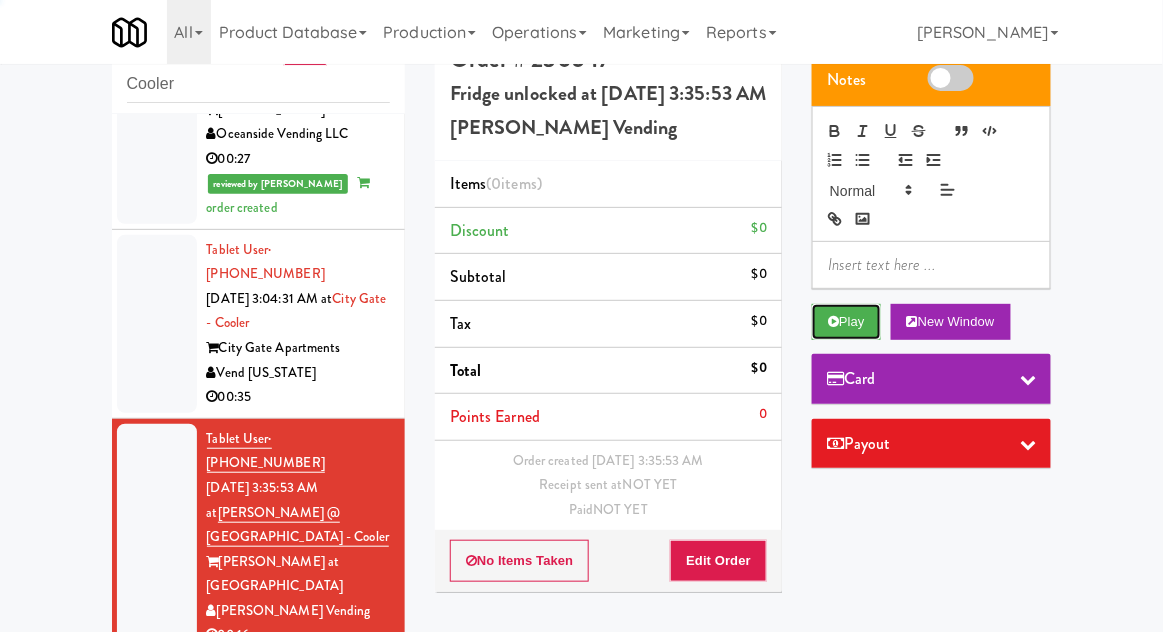 click on "Play" at bounding box center (846, 322) 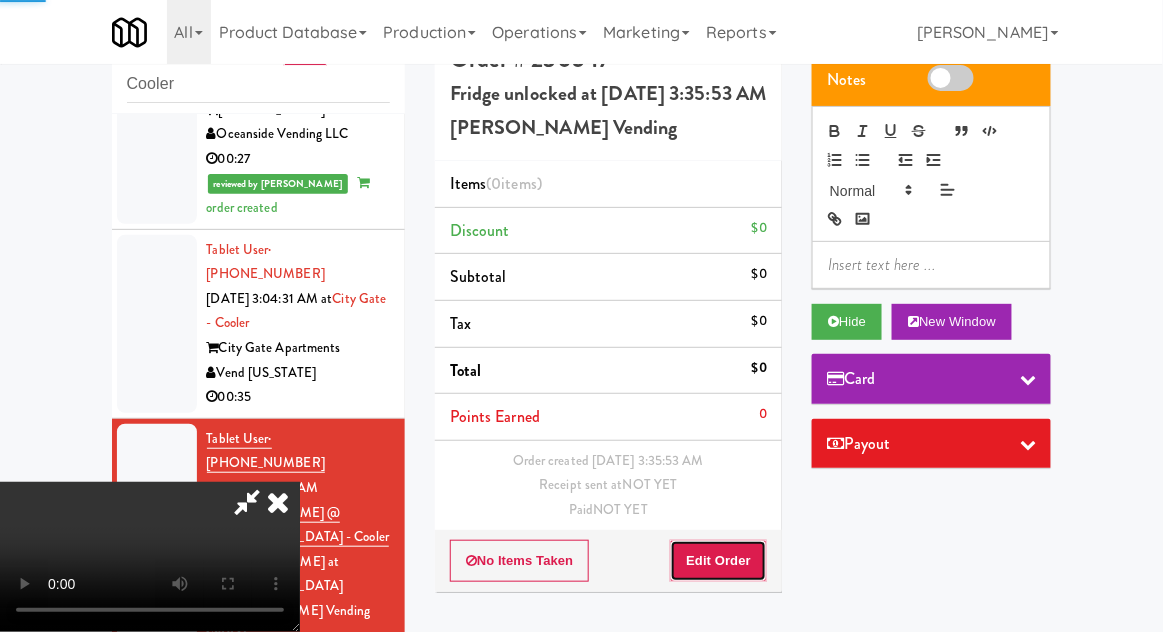 click on "Edit Order" at bounding box center [718, 561] 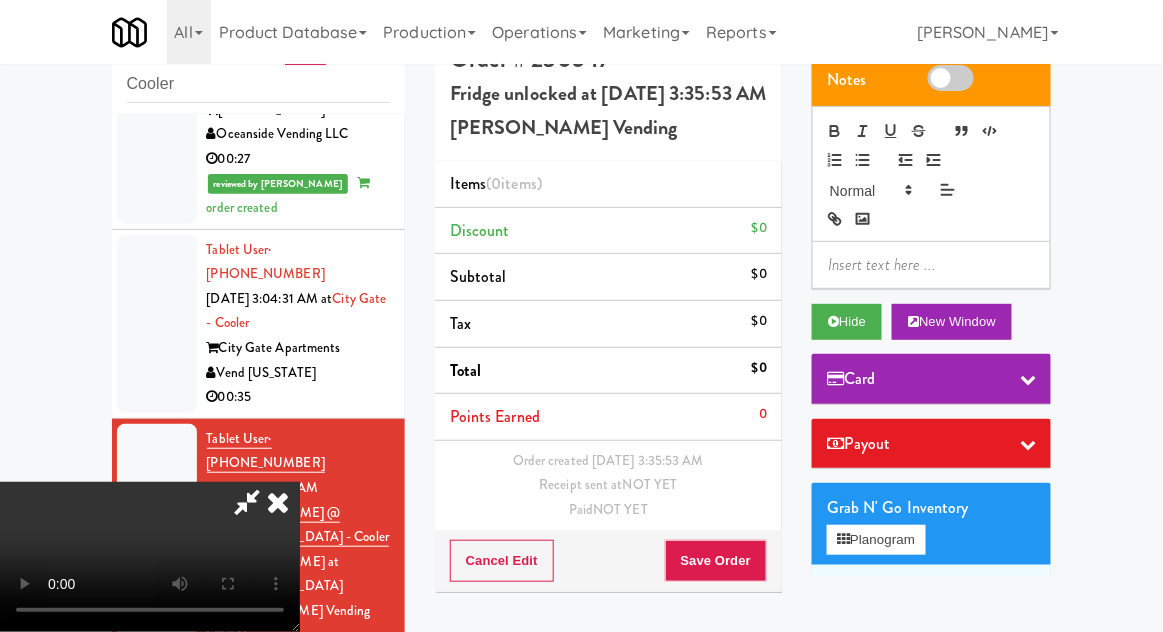 type 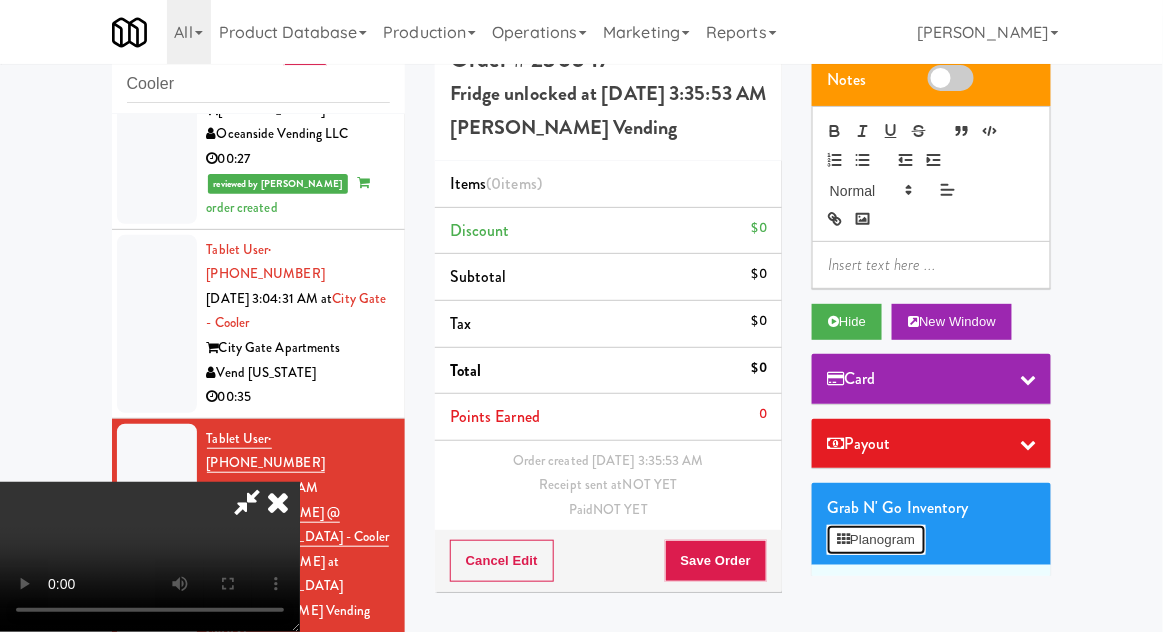 click on "Planogram" at bounding box center (876, 540) 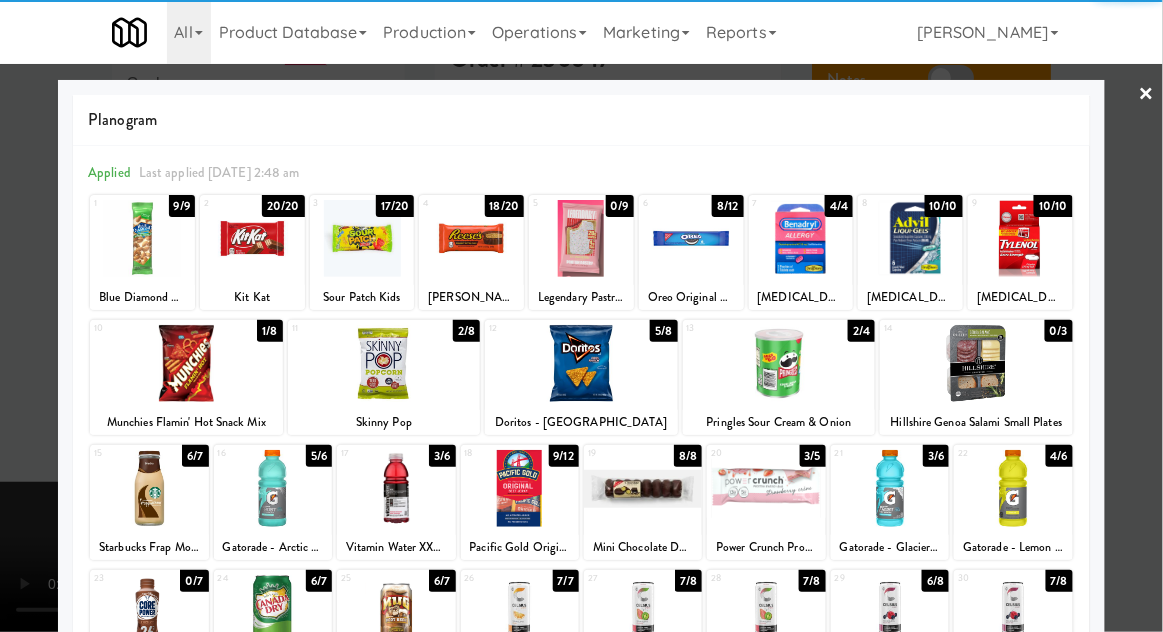 click at bounding box center (766, 488) 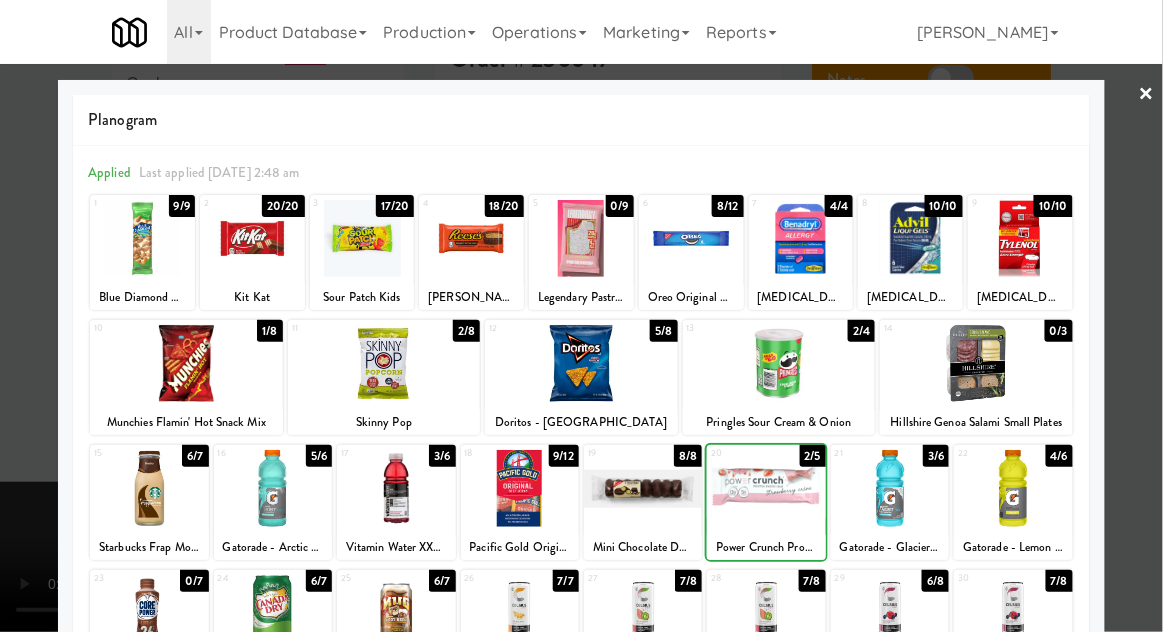click at bounding box center [766, 488] 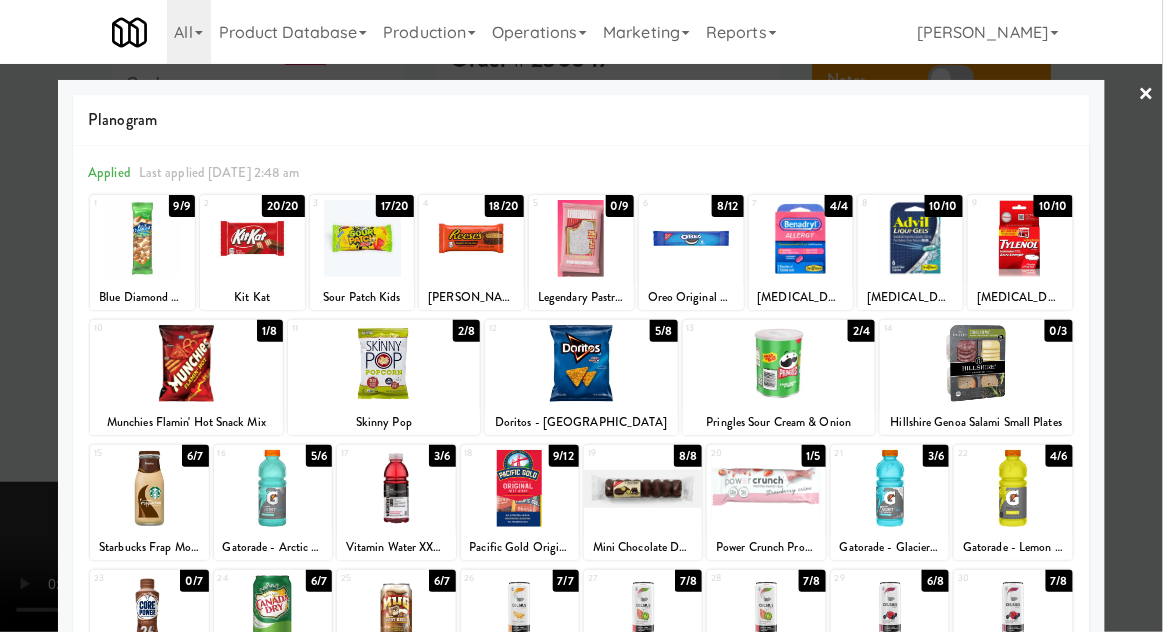 click at bounding box center (581, 316) 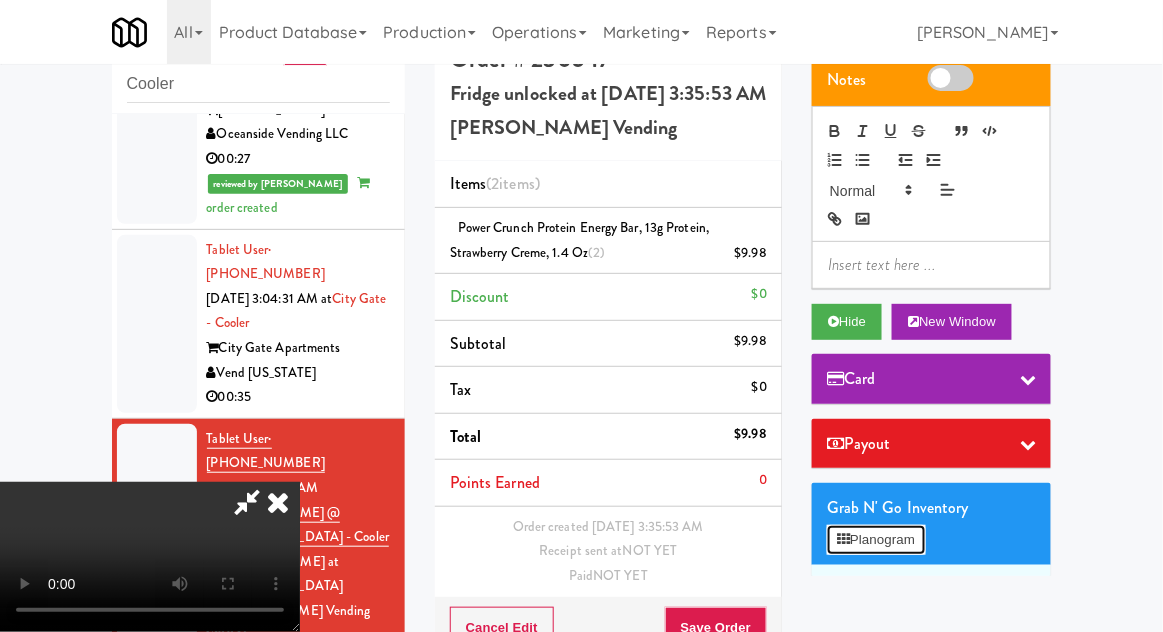 click on "Planogram" at bounding box center (876, 540) 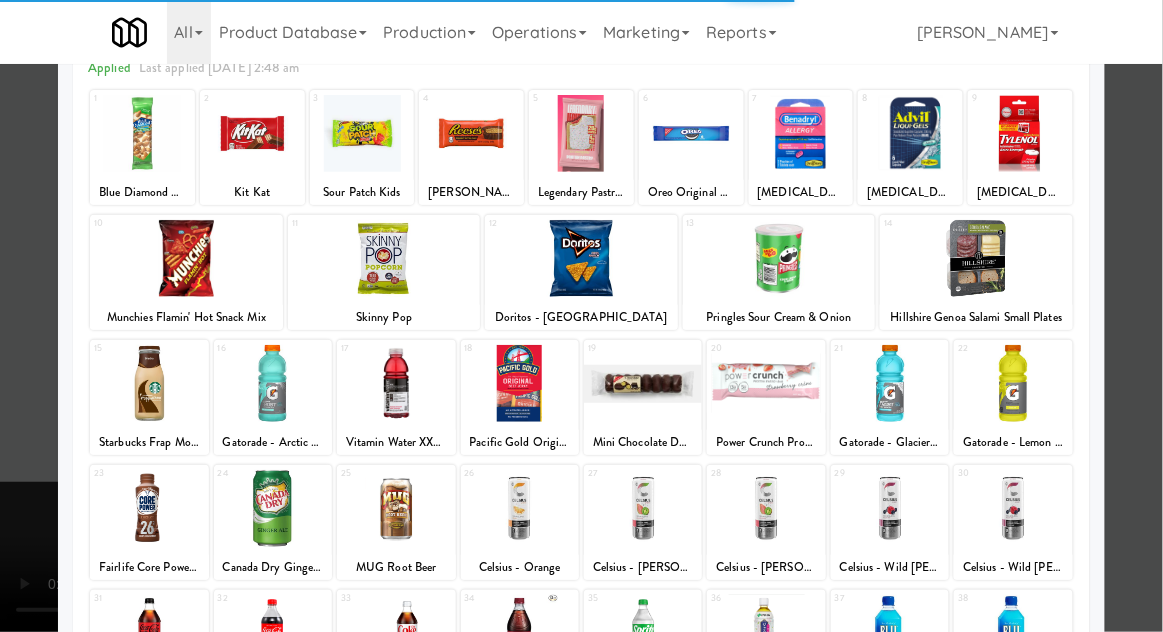 scroll, scrollTop: 193, scrollLeft: 0, axis: vertical 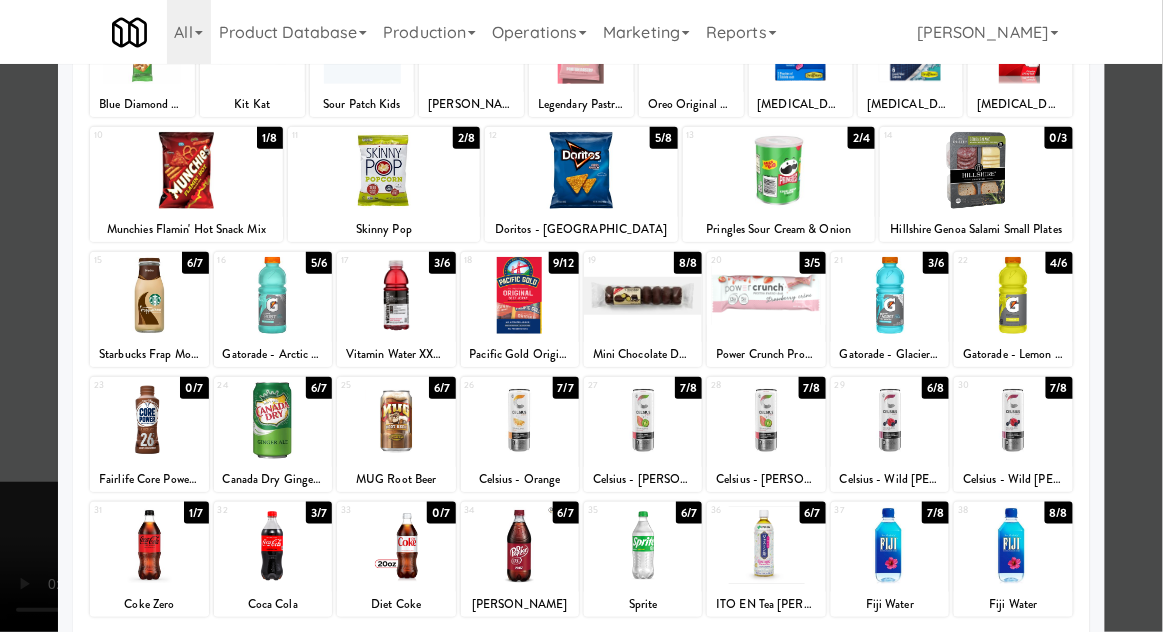 click at bounding box center [520, 295] 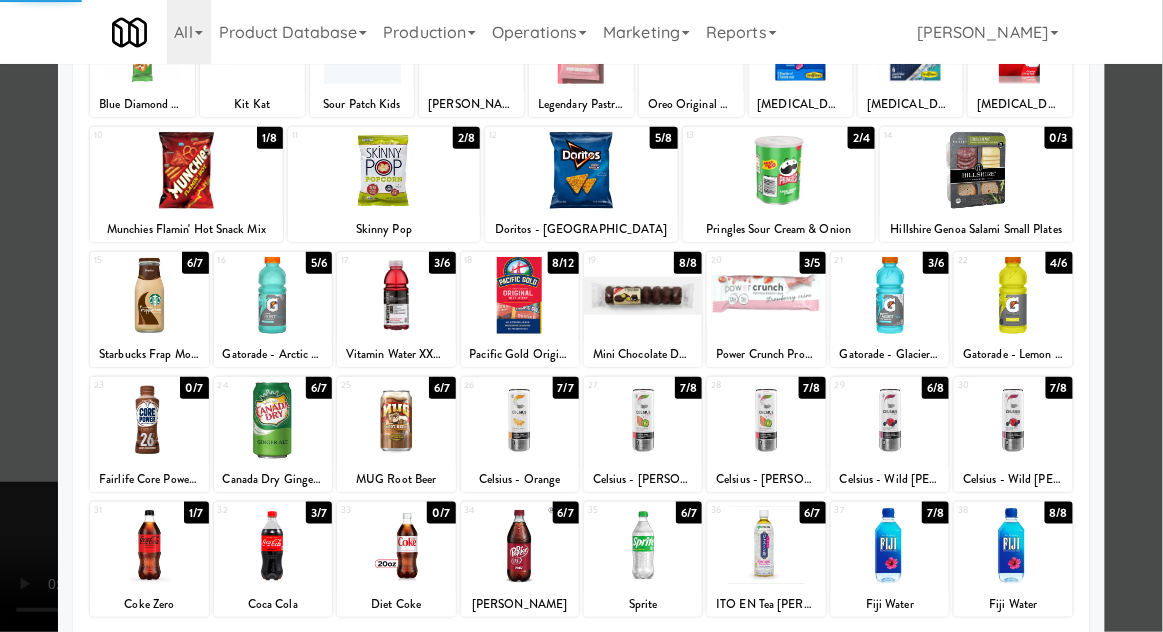 click at bounding box center [581, 316] 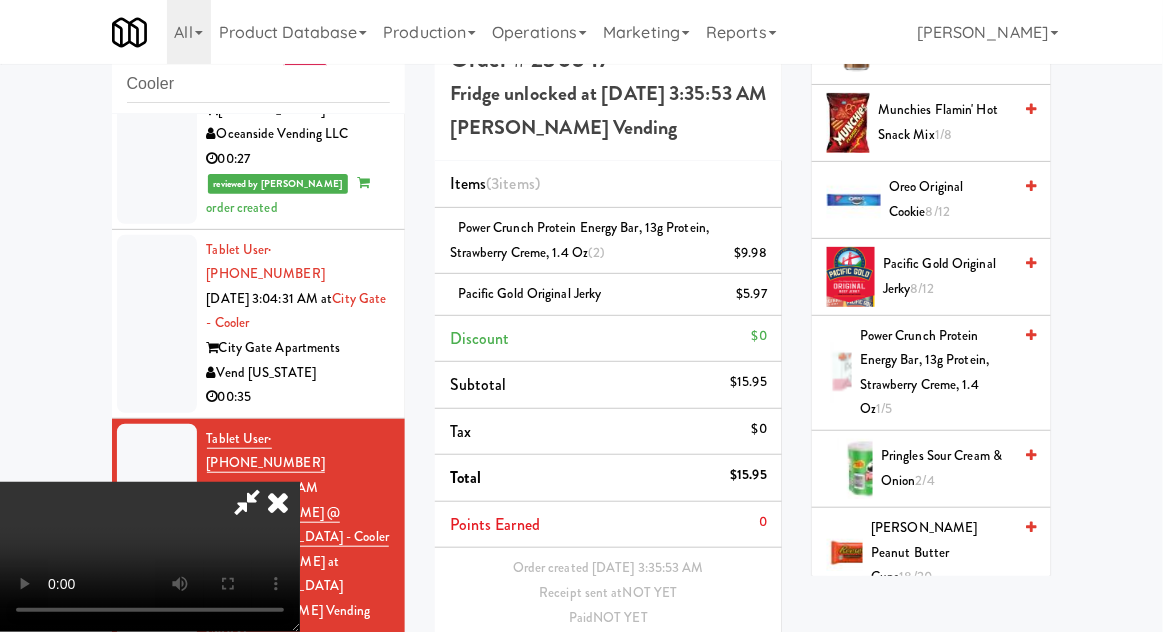 scroll, scrollTop: 2255, scrollLeft: 0, axis: vertical 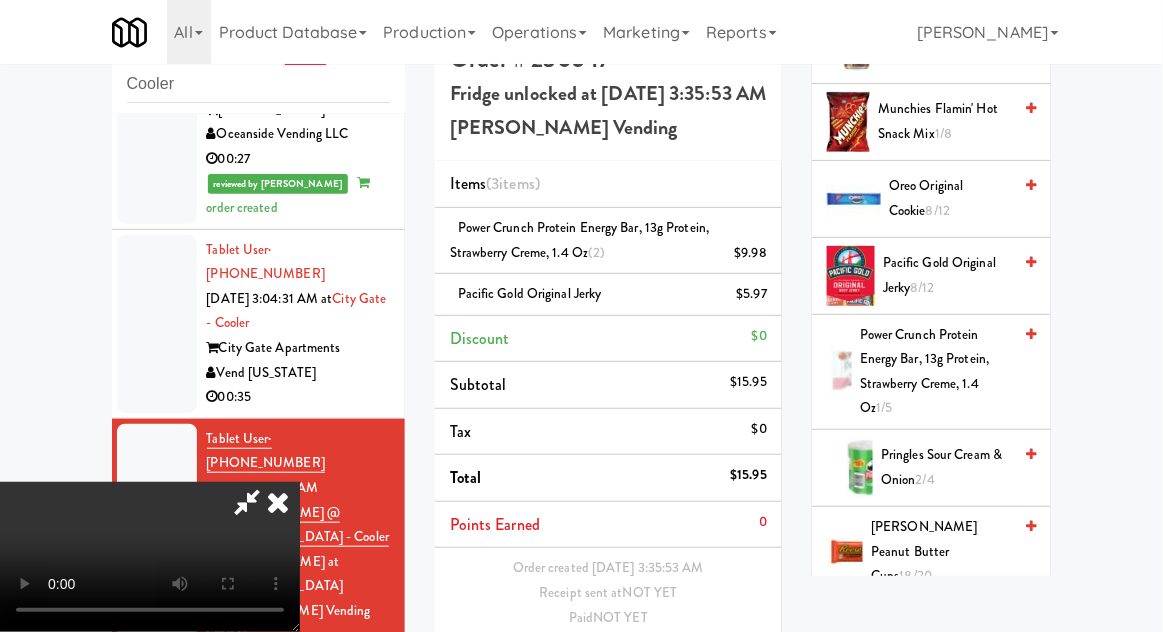 click on "Pringles Sour Cream & Onion  2/4" at bounding box center [946, 467] 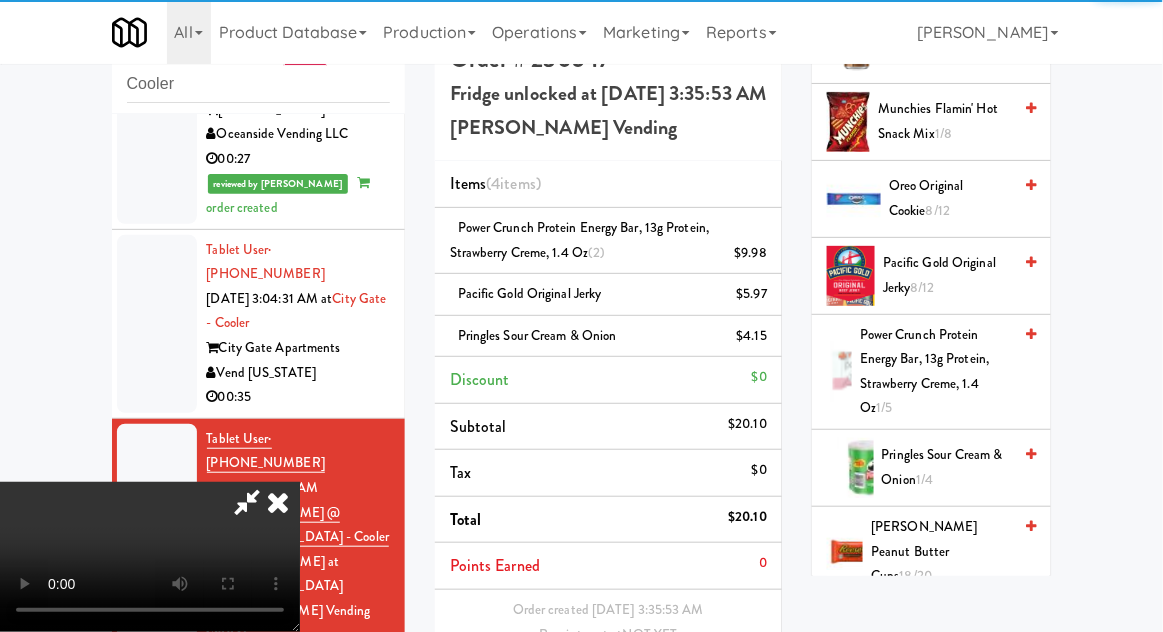 scroll, scrollTop: 95, scrollLeft: 0, axis: vertical 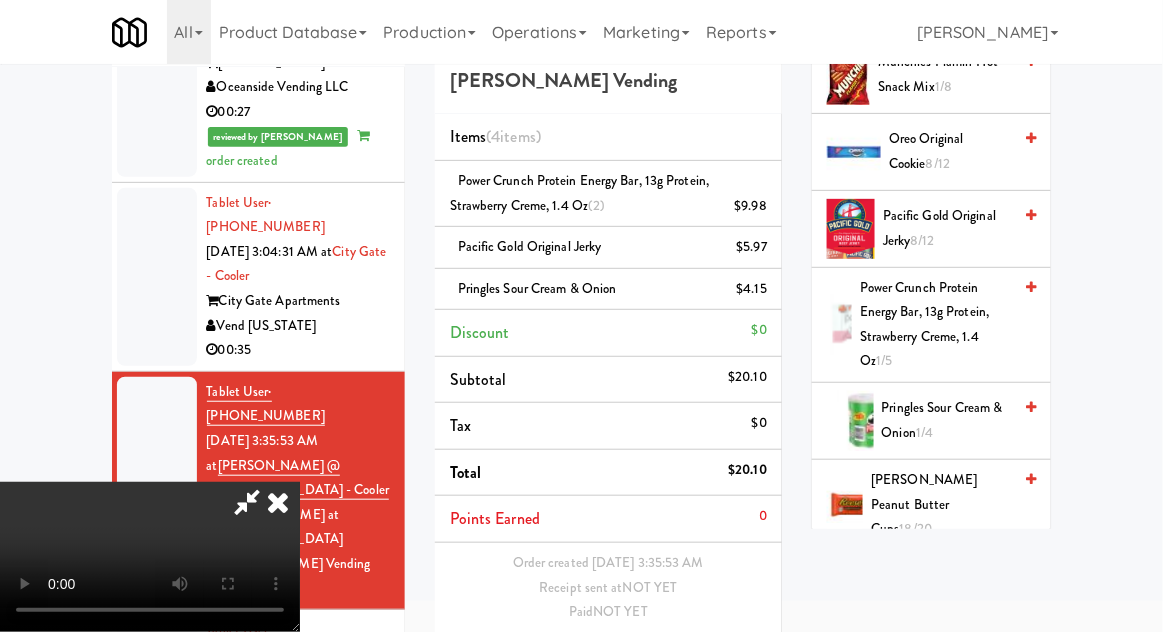 click on "Save Order" at bounding box center [716, 664] 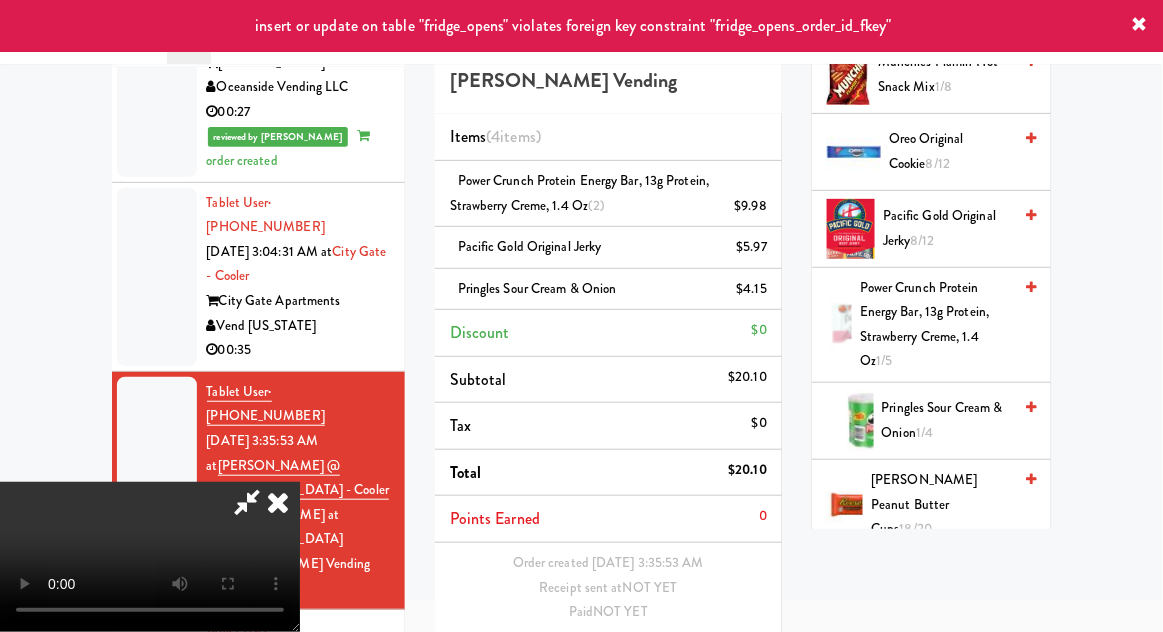 click at bounding box center [278, 502] 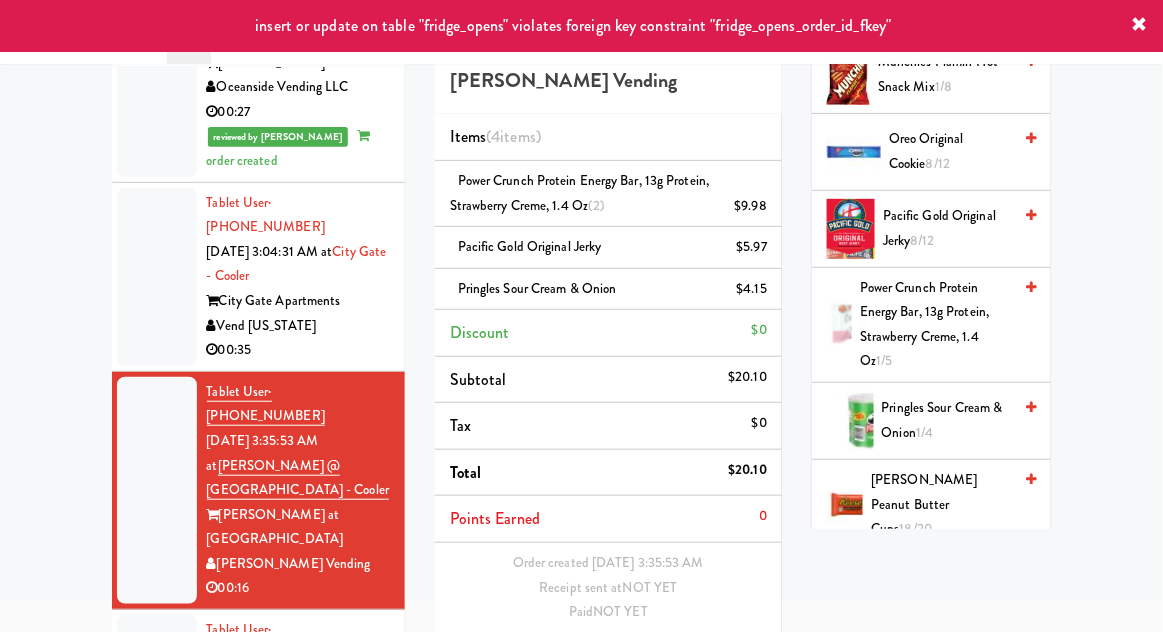 click at bounding box center [157, 716] 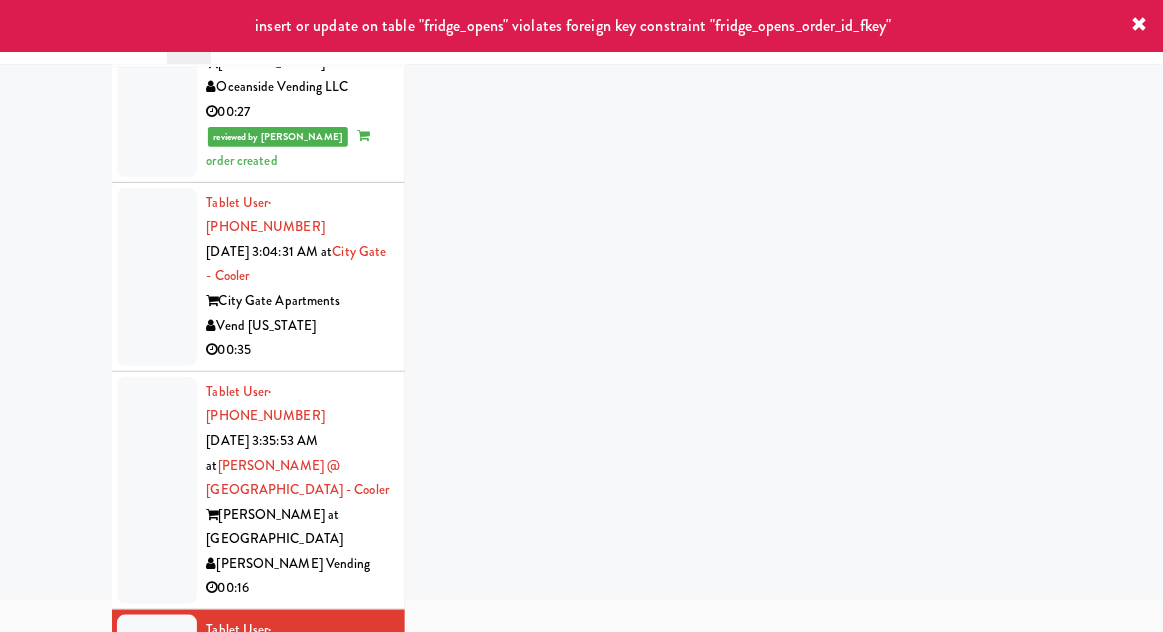 scroll, scrollTop: 48, scrollLeft: 0, axis: vertical 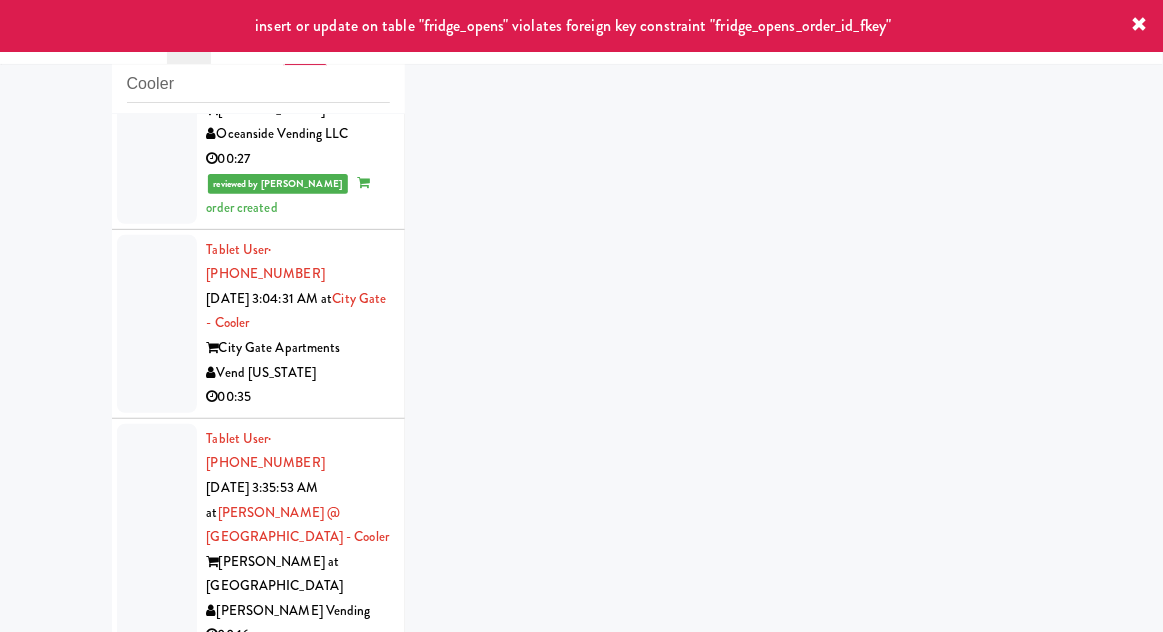 click at bounding box center (157, 537) 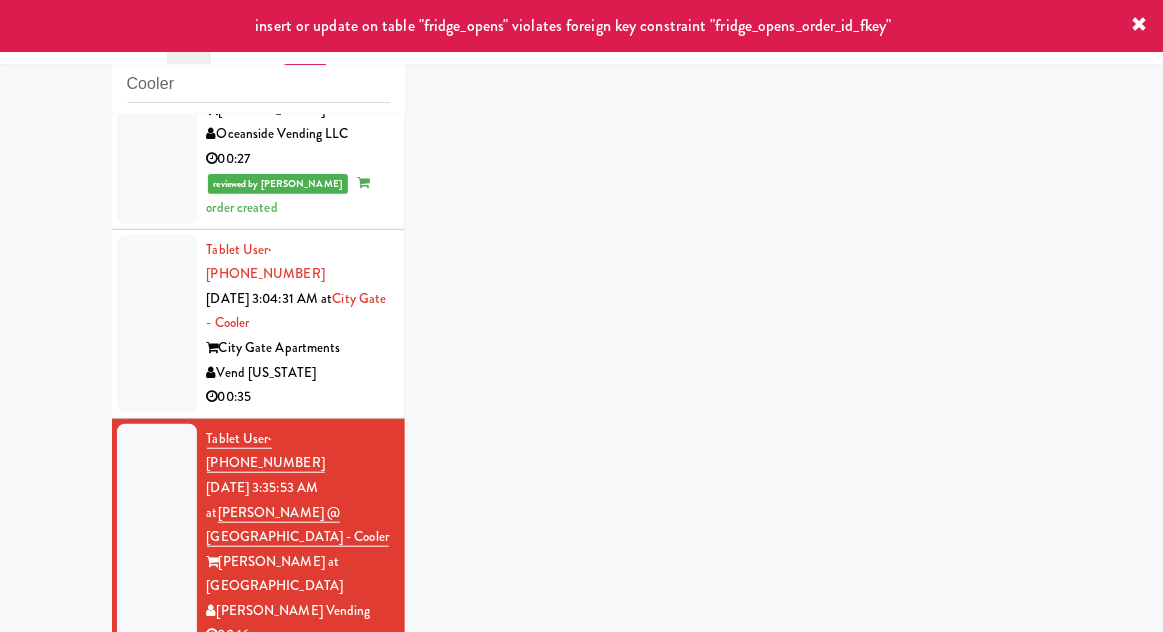 click on "Tablet User  · (480) 882-8951 [DATE] 3:04:31 AM at  [GEOGRAPHIC_DATA] - [GEOGRAPHIC_DATA]  [GEOGRAPHIC_DATA][US_STATE]  00:35" at bounding box center (258, 324) 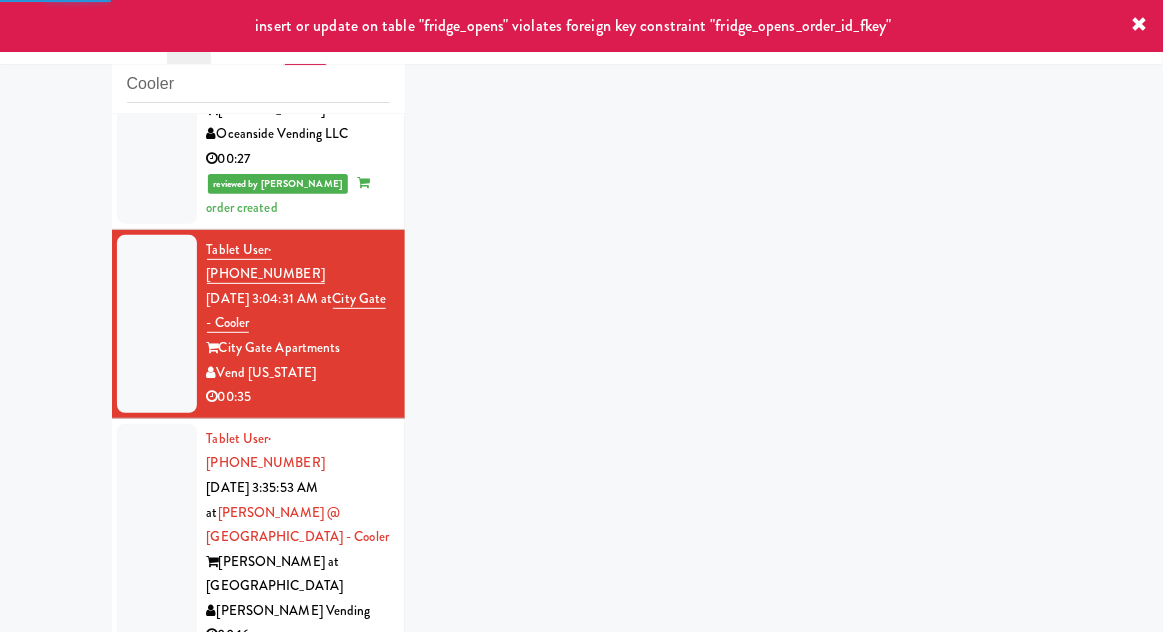 click at bounding box center [157, 537] 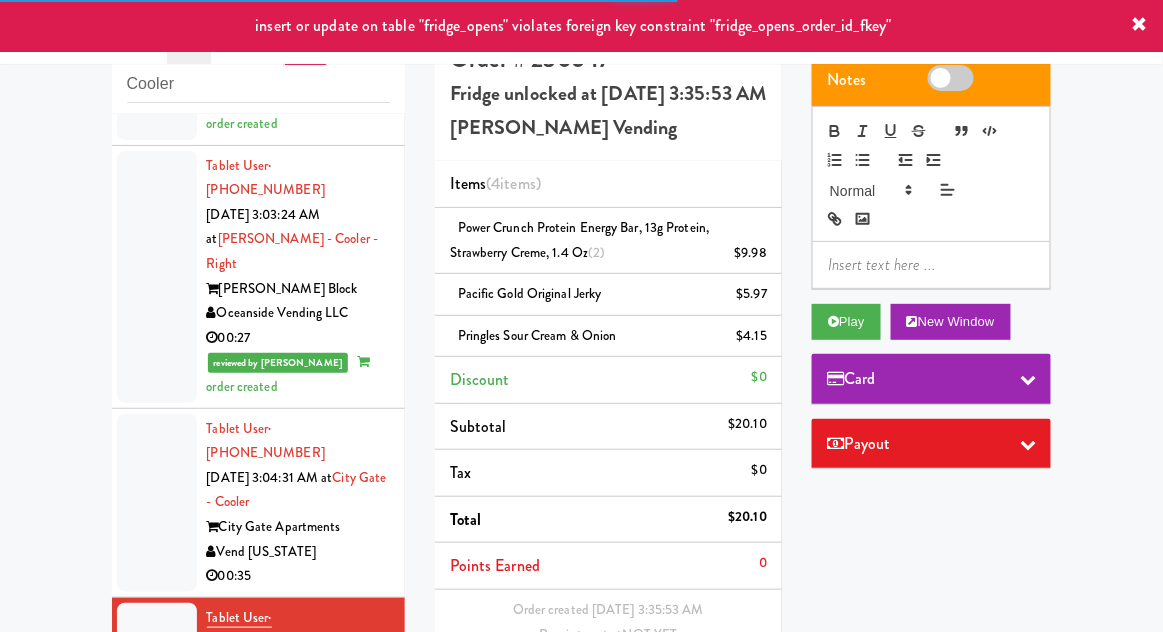 scroll, scrollTop: 0, scrollLeft: 0, axis: both 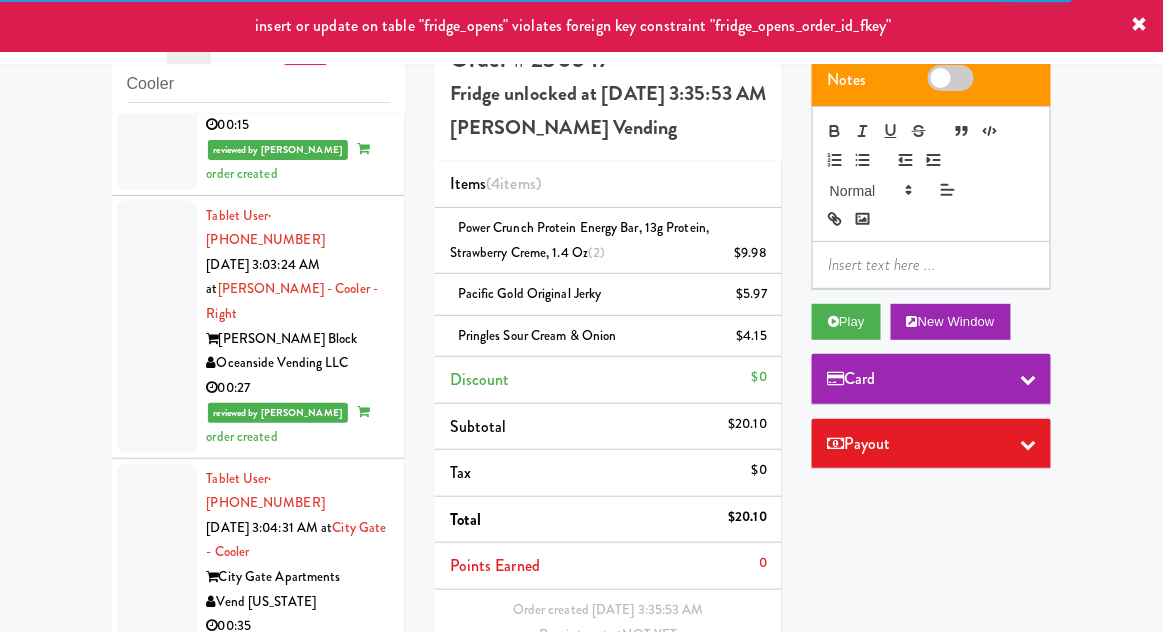 click at bounding box center [157, 553] 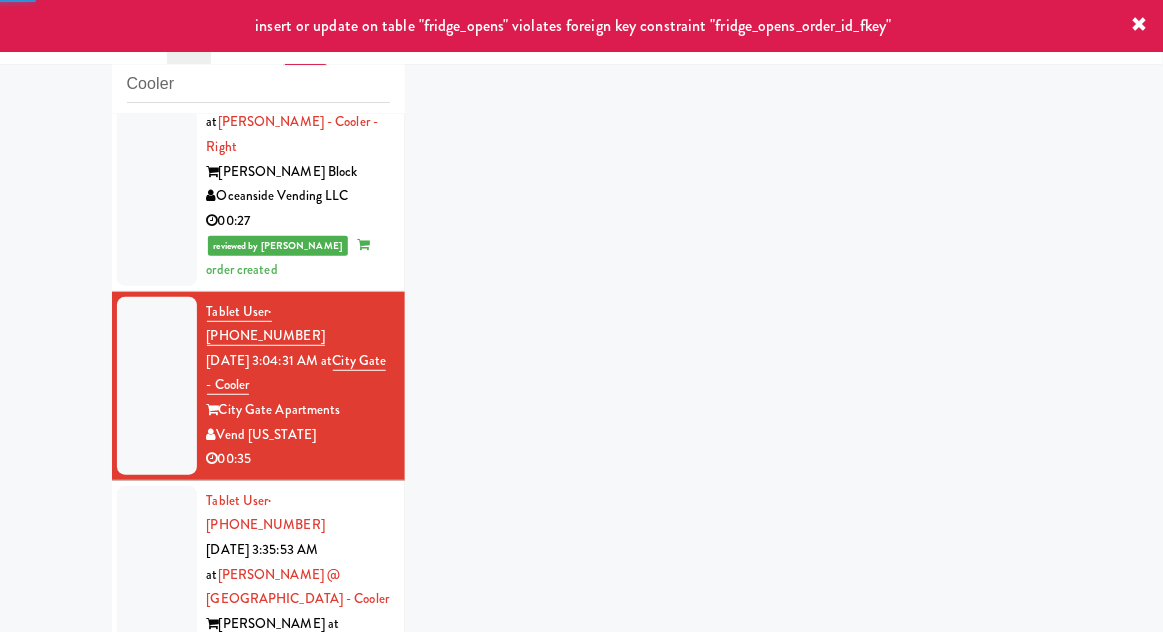 scroll, scrollTop: 886, scrollLeft: 0, axis: vertical 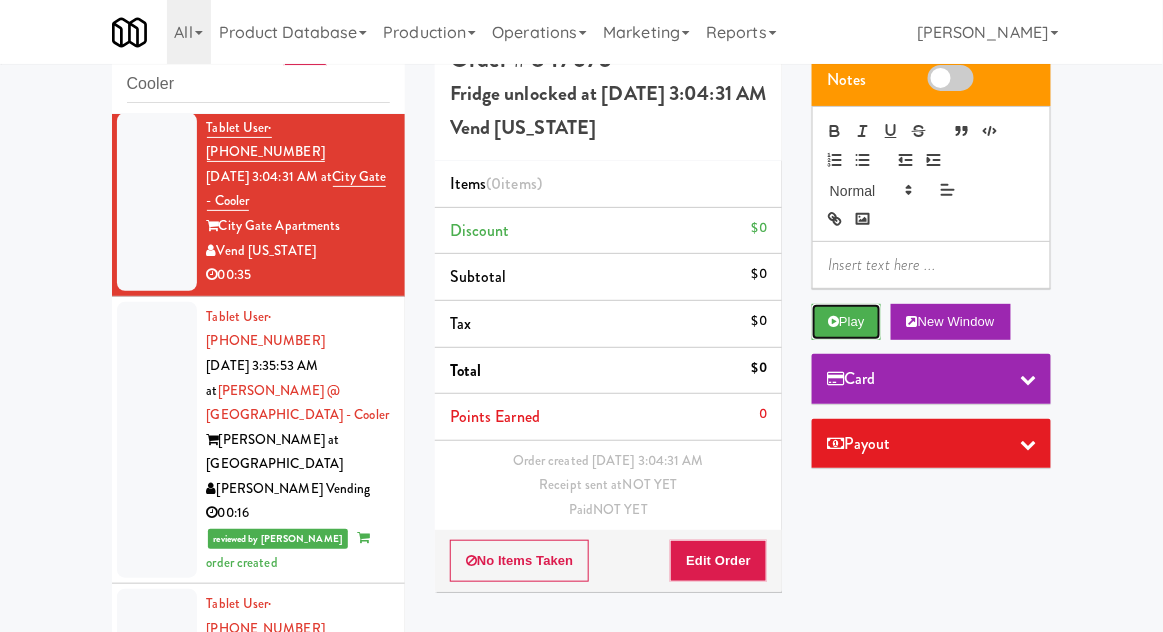 click on "Play" at bounding box center (846, 322) 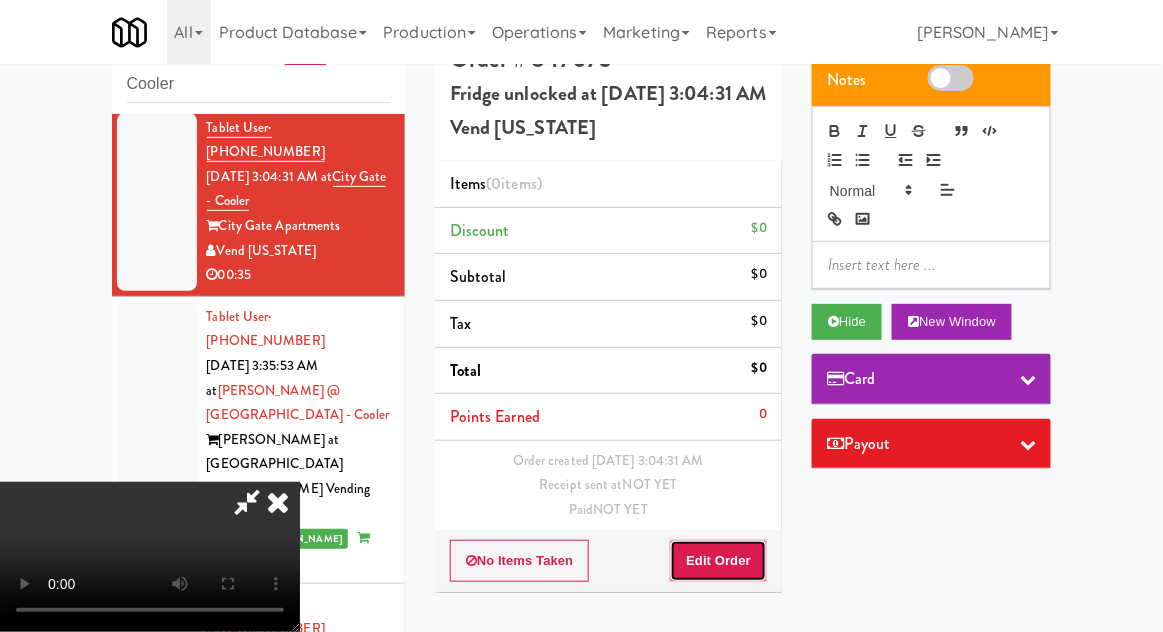 click on "Edit Order" at bounding box center (718, 561) 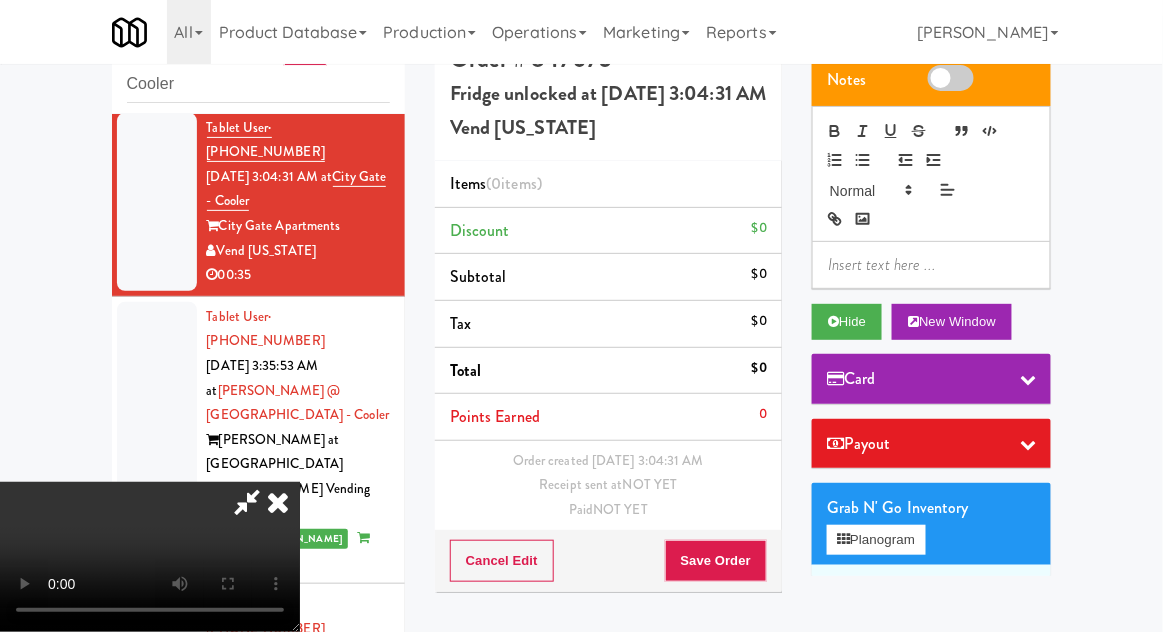 scroll, scrollTop: 73, scrollLeft: 0, axis: vertical 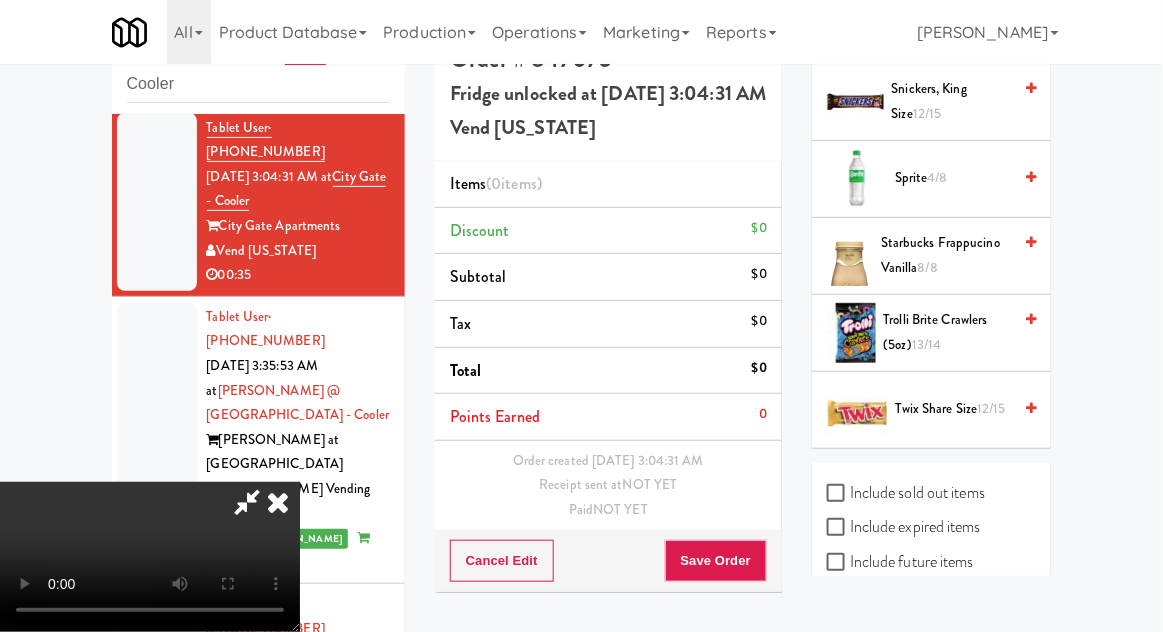 click on "Include sold out items" at bounding box center (906, 493) 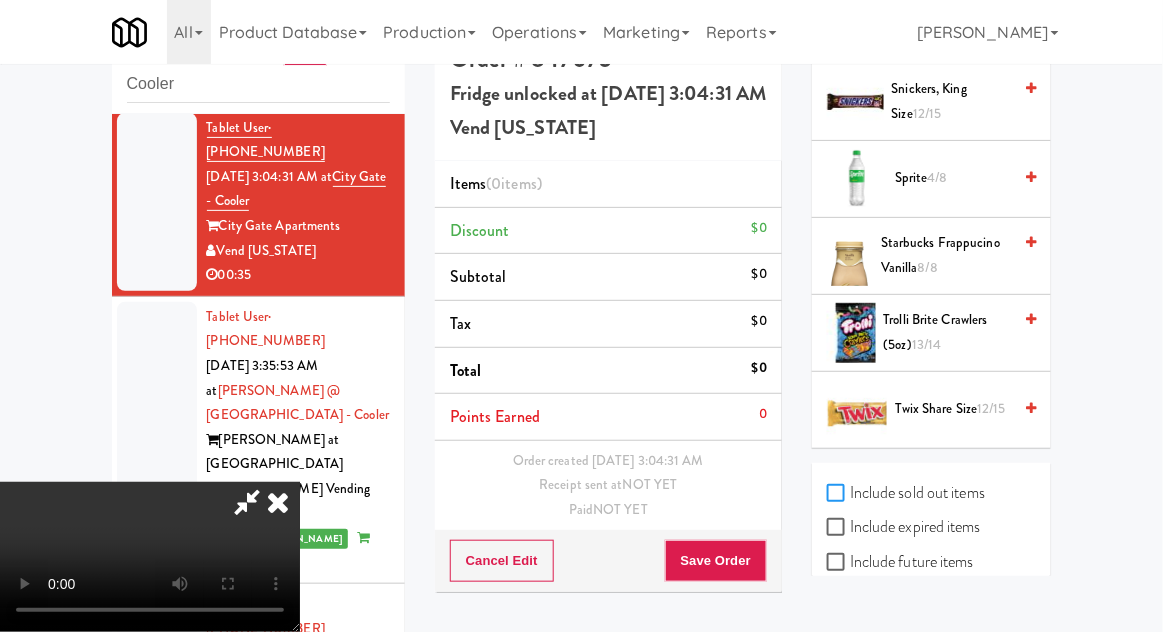 click on "Include sold out items" at bounding box center (838, 494) 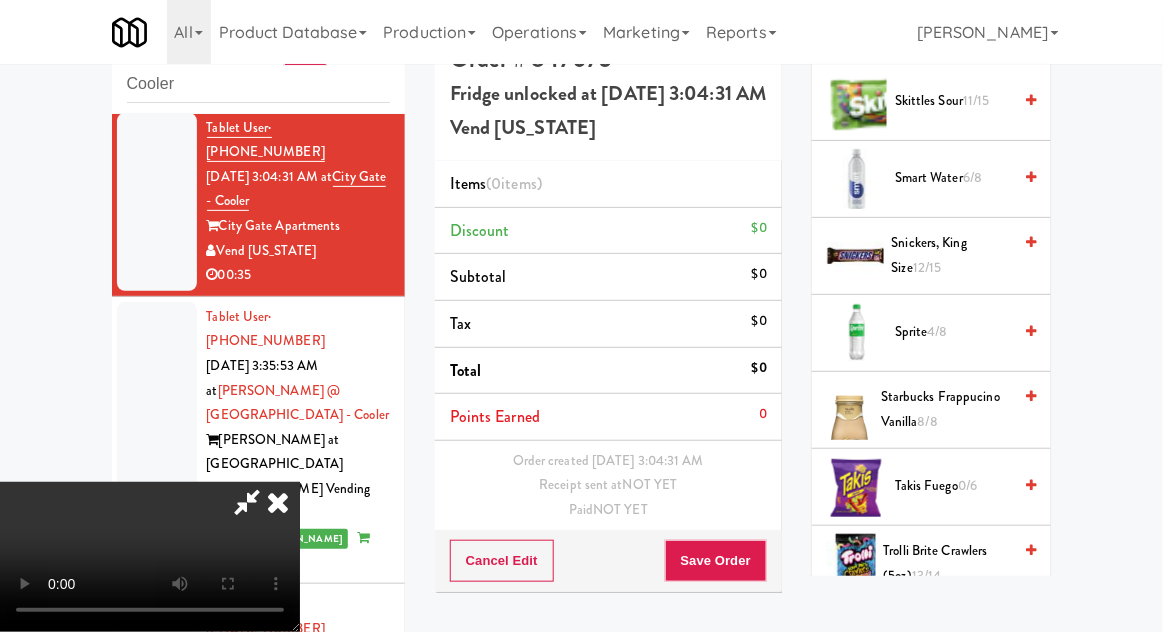 click on "Takis Fuego  0/6" at bounding box center [953, 486] 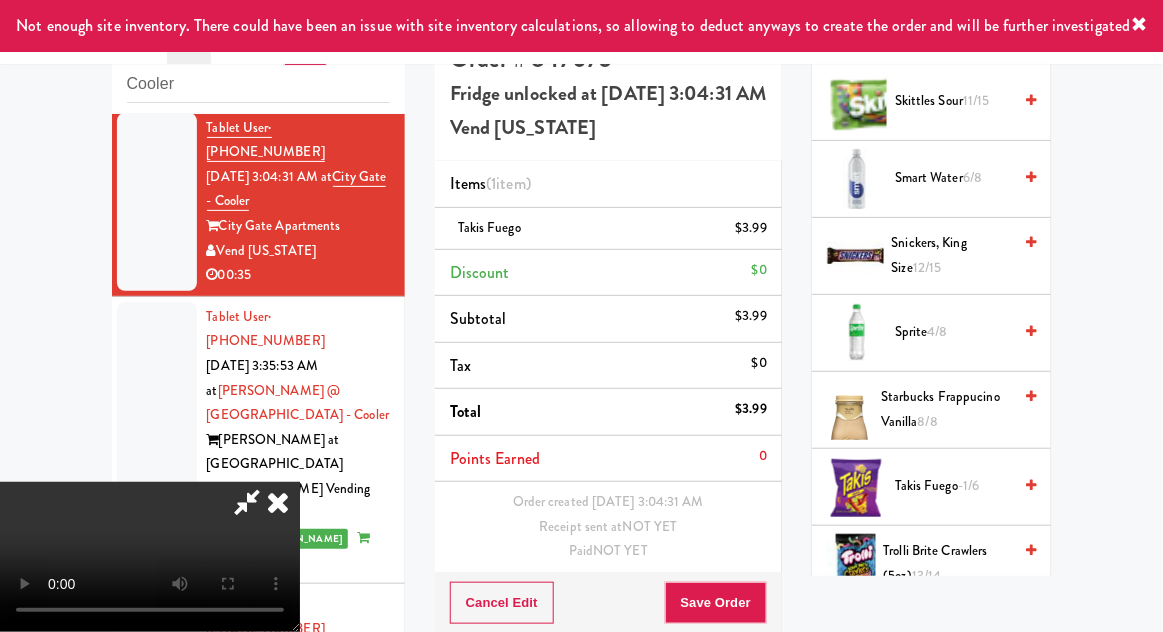 scroll, scrollTop: 73, scrollLeft: 0, axis: vertical 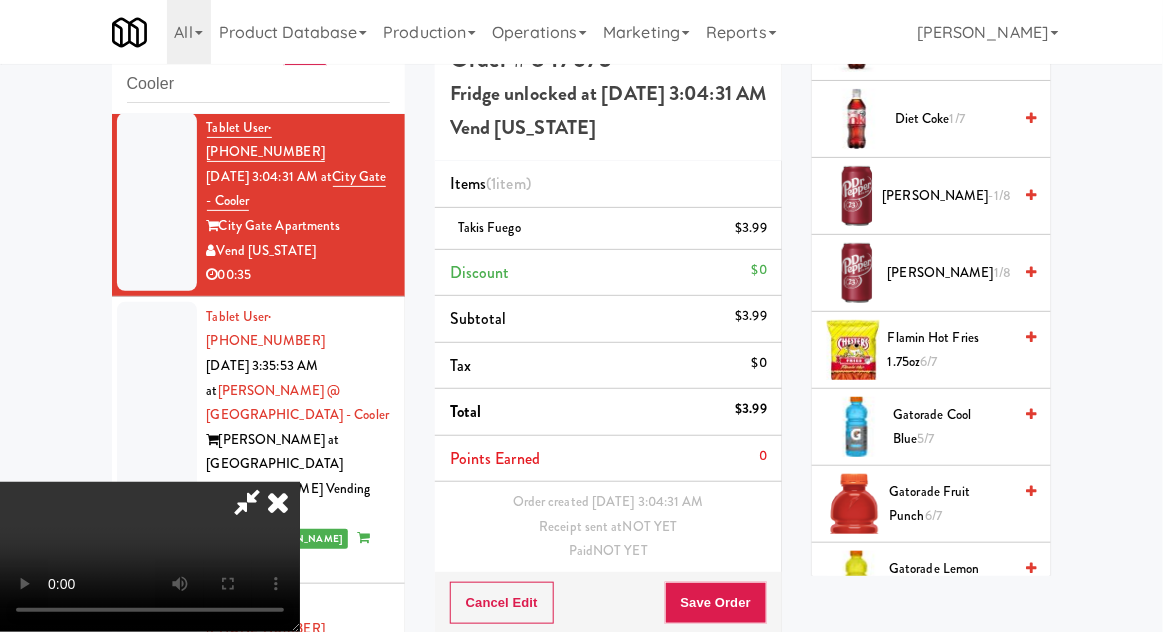 click on "Gatorade Cool Blue  5/7" at bounding box center (952, 427) 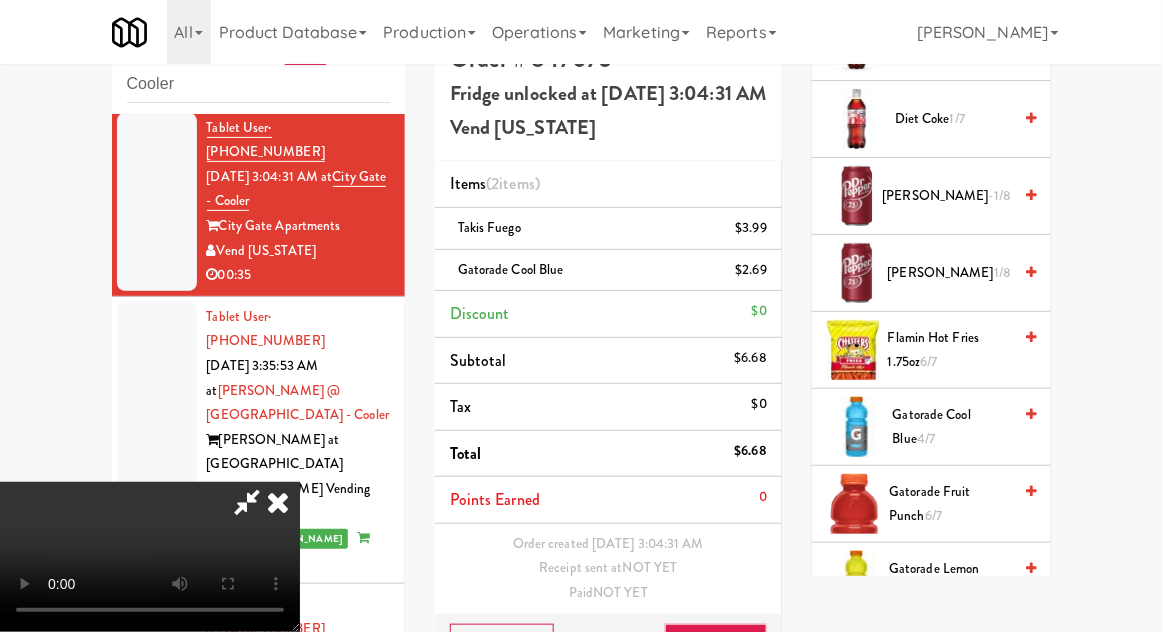 click on "Gatorade Cool Blue  4/7" at bounding box center (952, 427) 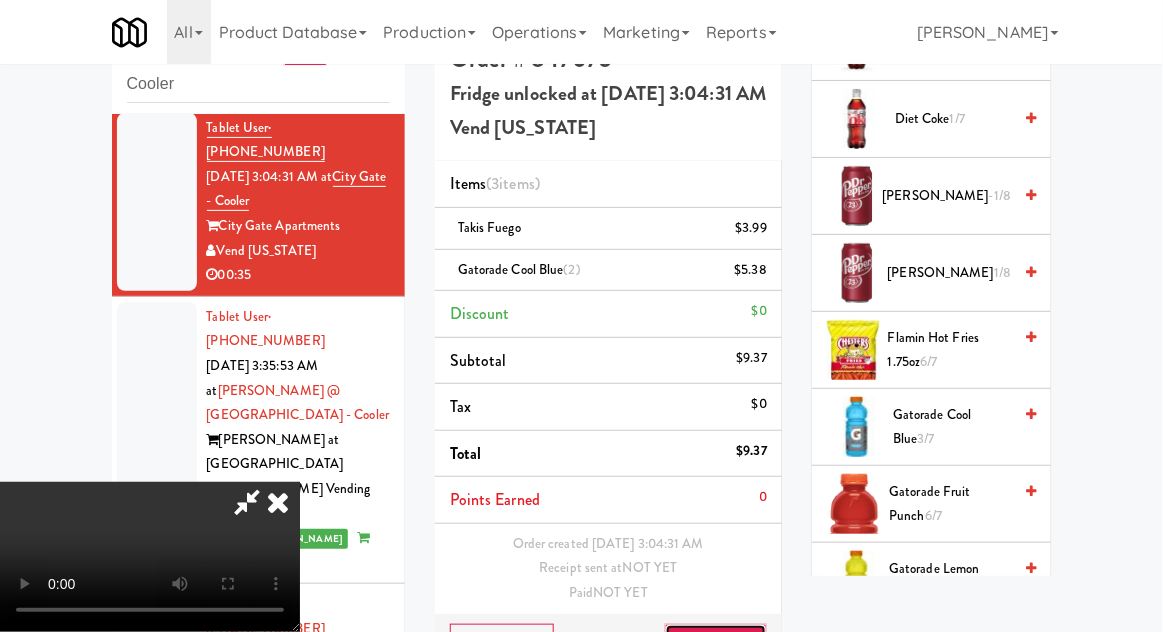 click on "Save Order" at bounding box center (716, 645) 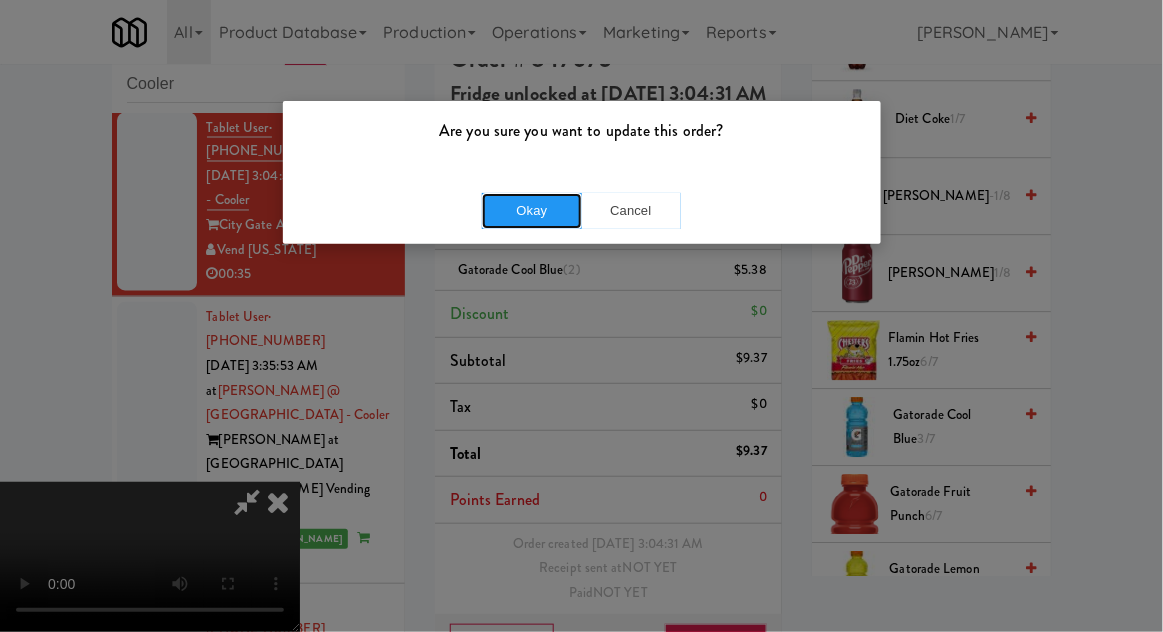 click on "Okay" at bounding box center (532, 211) 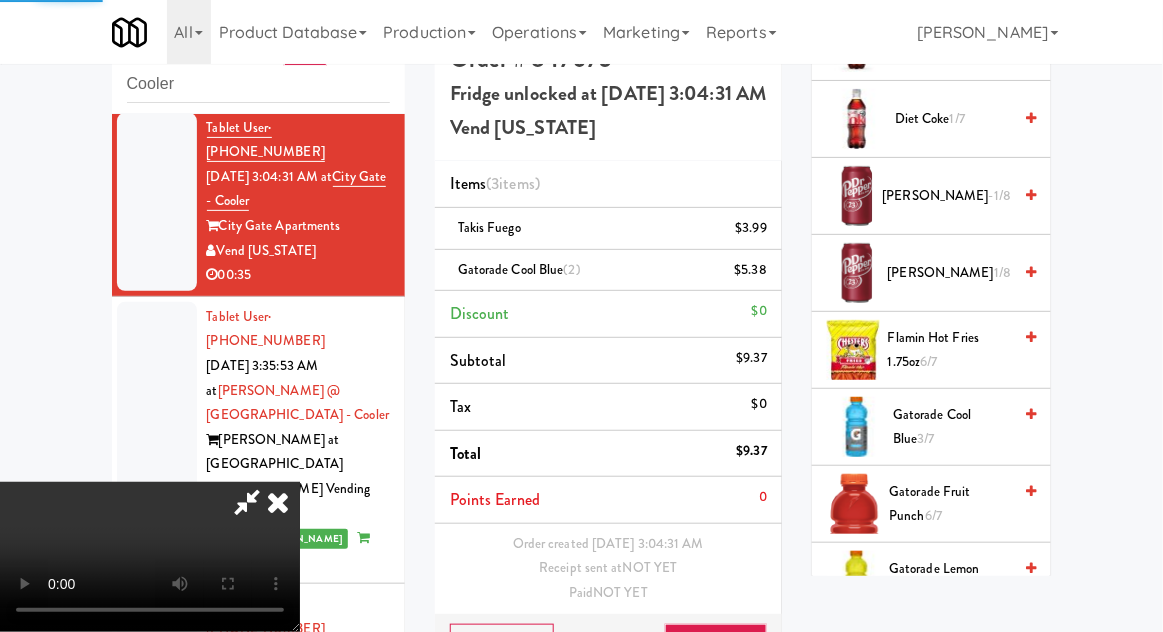 scroll, scrollTop: 0, scrollLeft: 0, axis: both 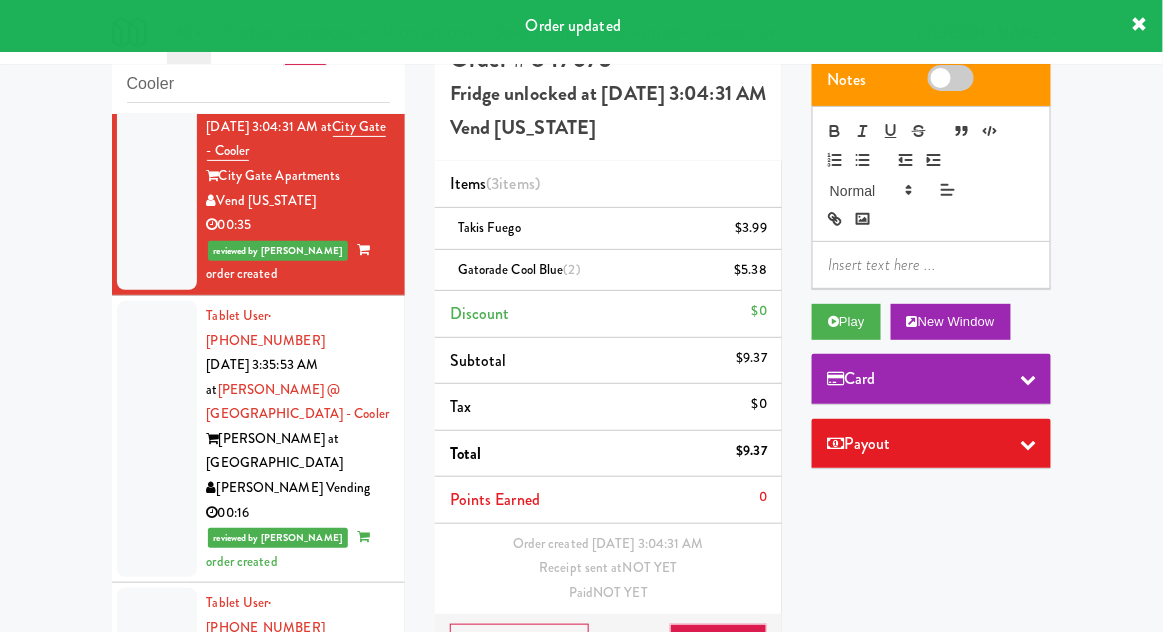 click at bounding box center [157, 689] 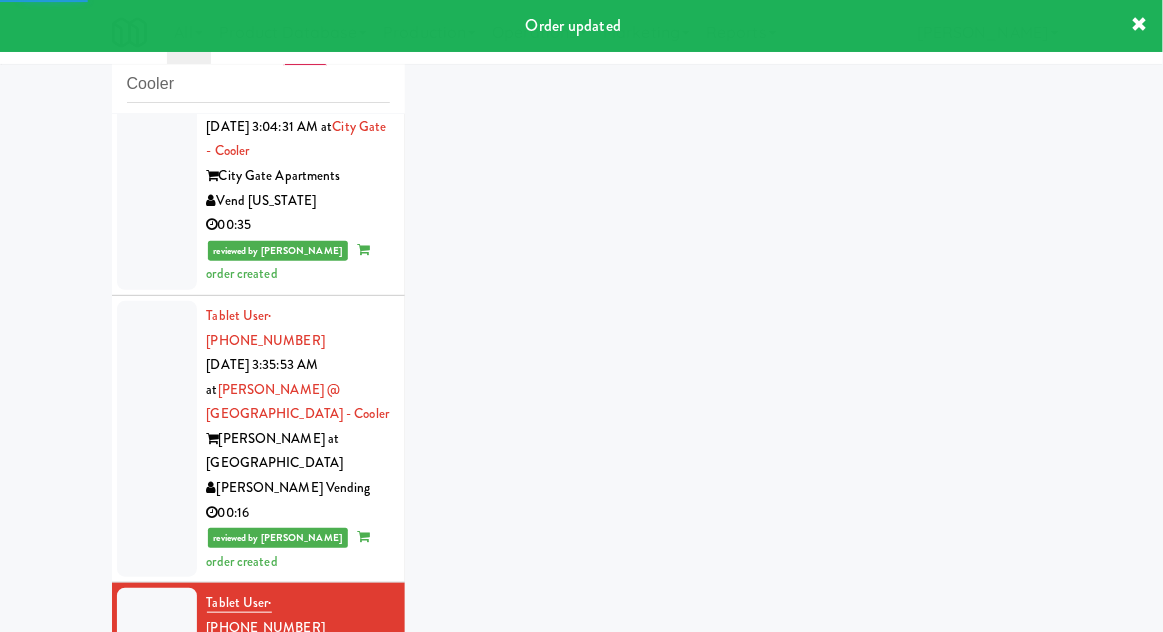 click at bounding box center (157, 891) 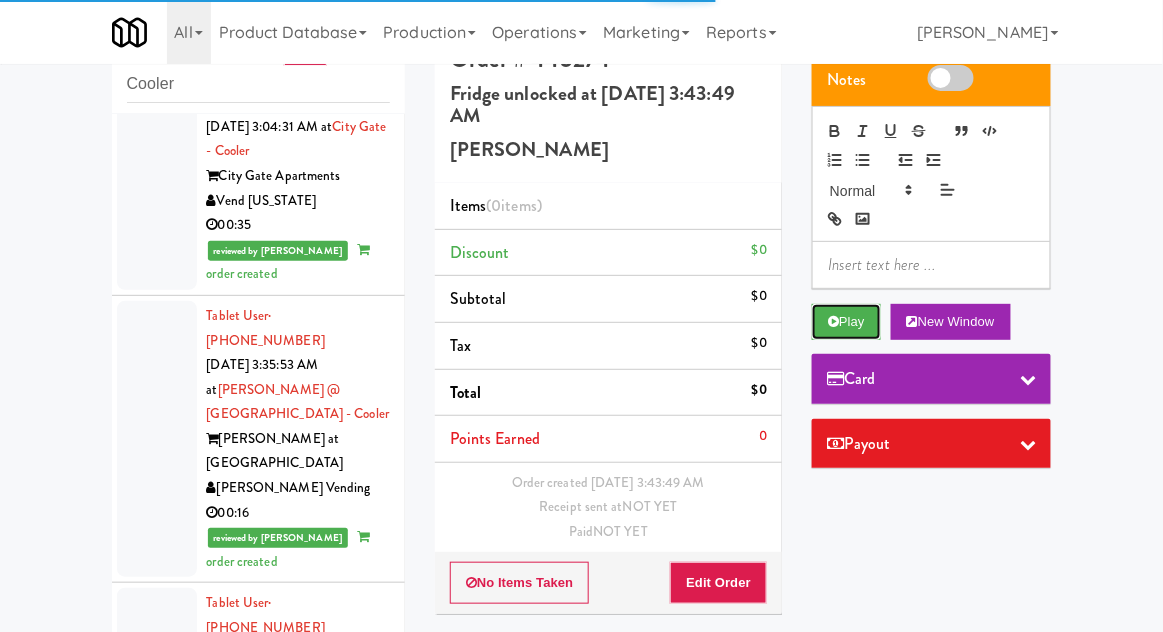 click on "Play" at bounding box center (846, 322) 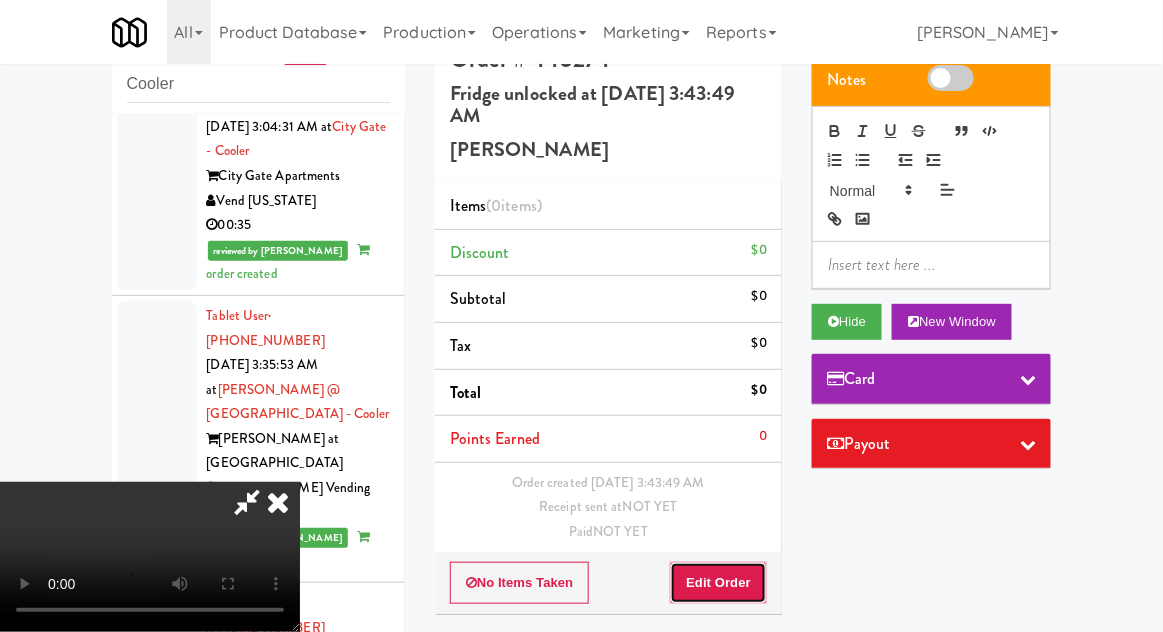 click on "Edit Order" at bounding box center [718, 583] 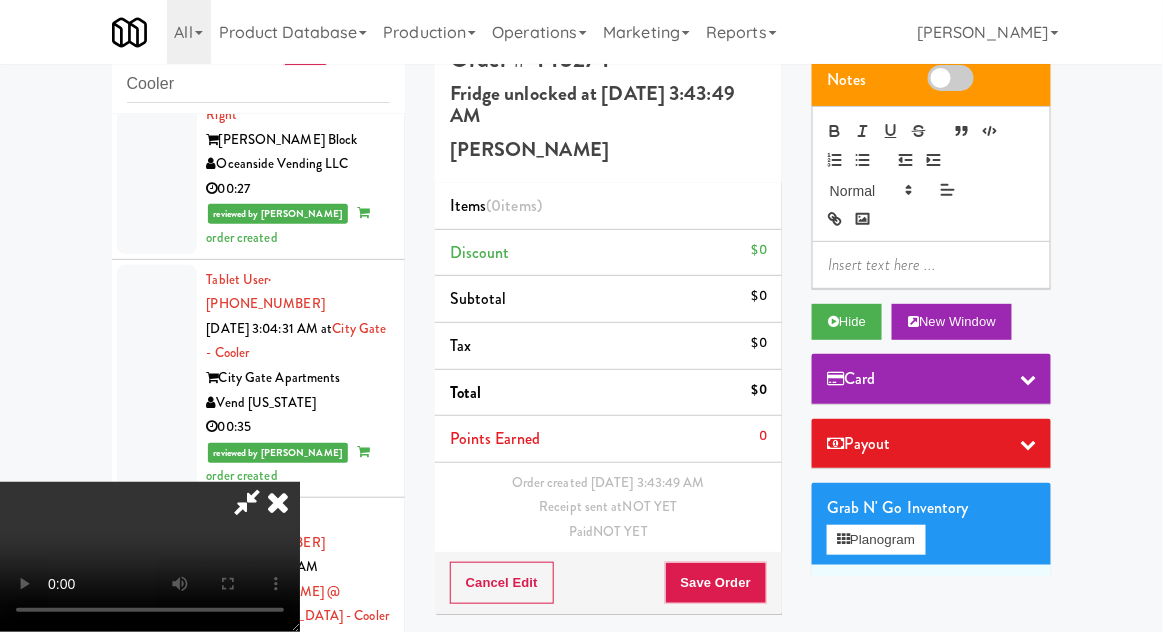 scroll, scrollTop: 936, scrollLeft: 0, axis: vertical 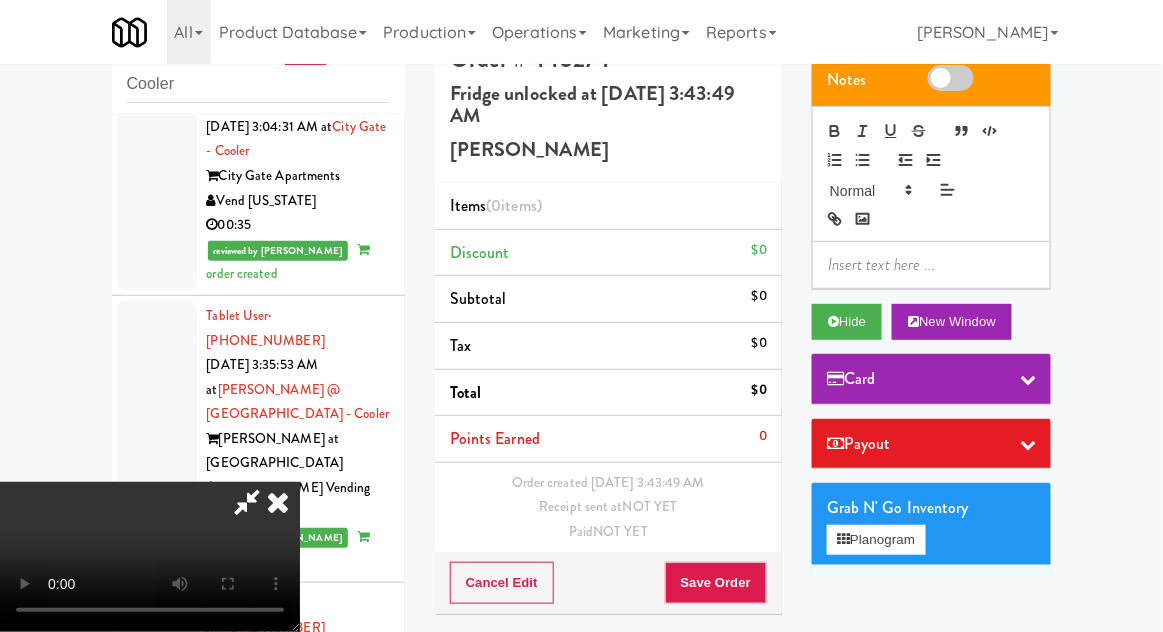 type 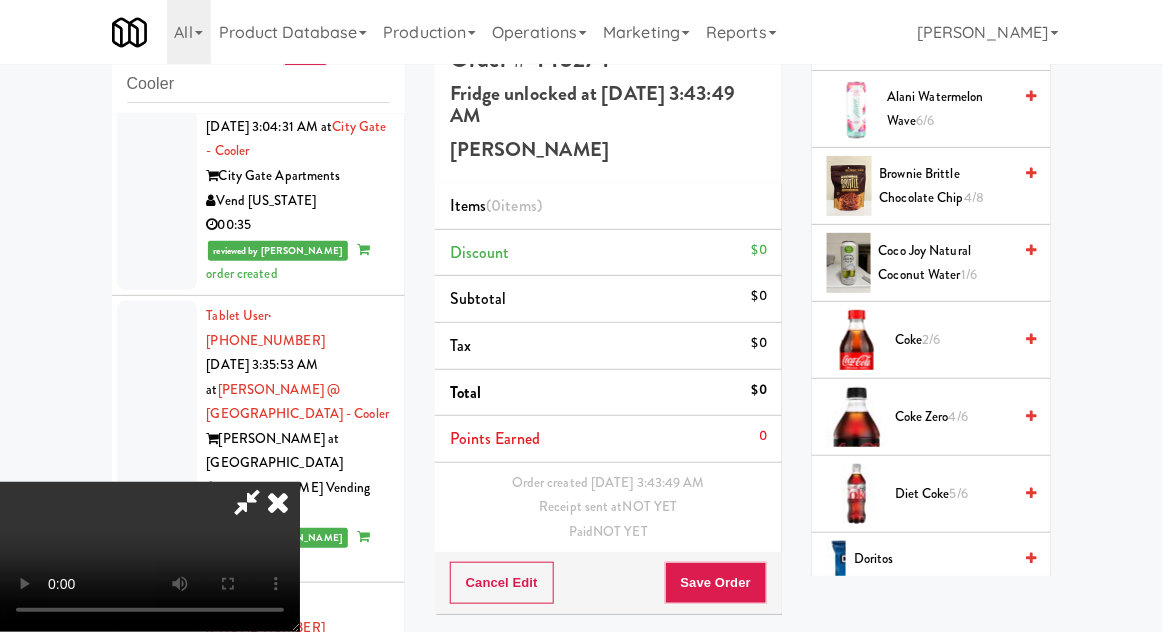 scroll, scrollTop: 685, scrollLeft: 0, axis: vertical 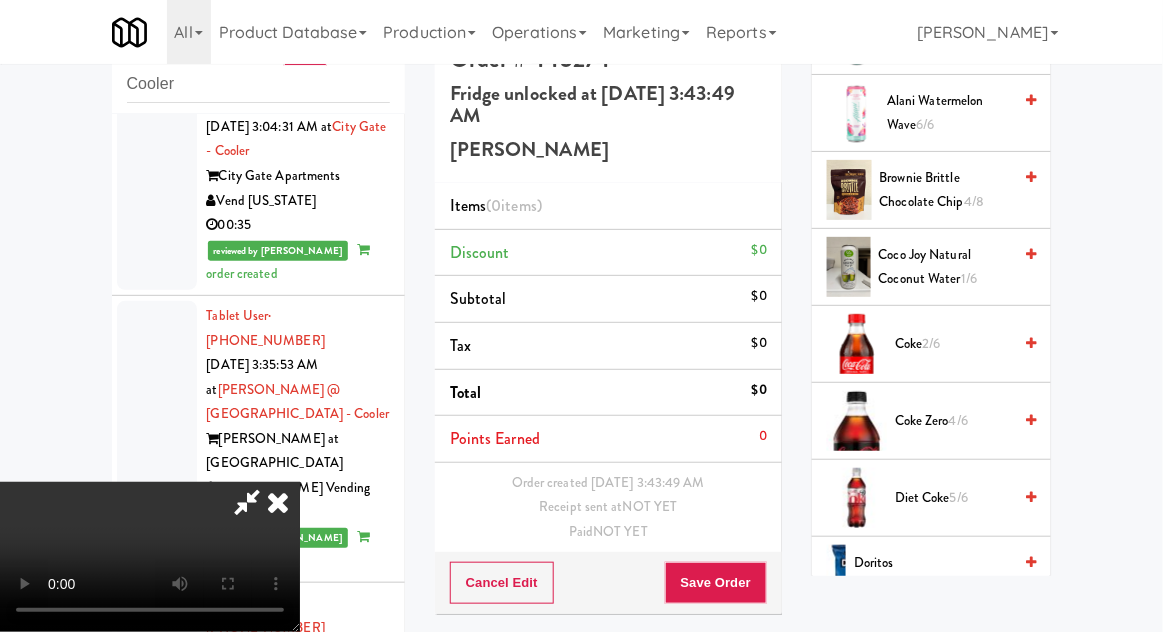 click on "Coke  2/6" at bounding box center [953, 344] 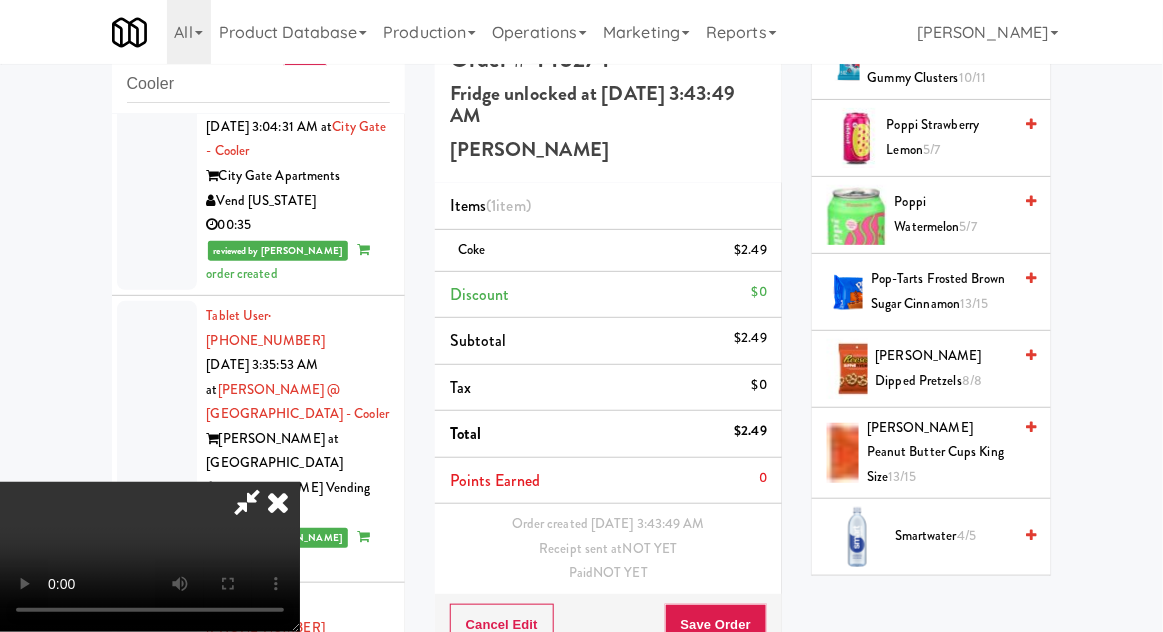 scroll, scrollTop: 2242, scrollLeft: 0, axis: vertical 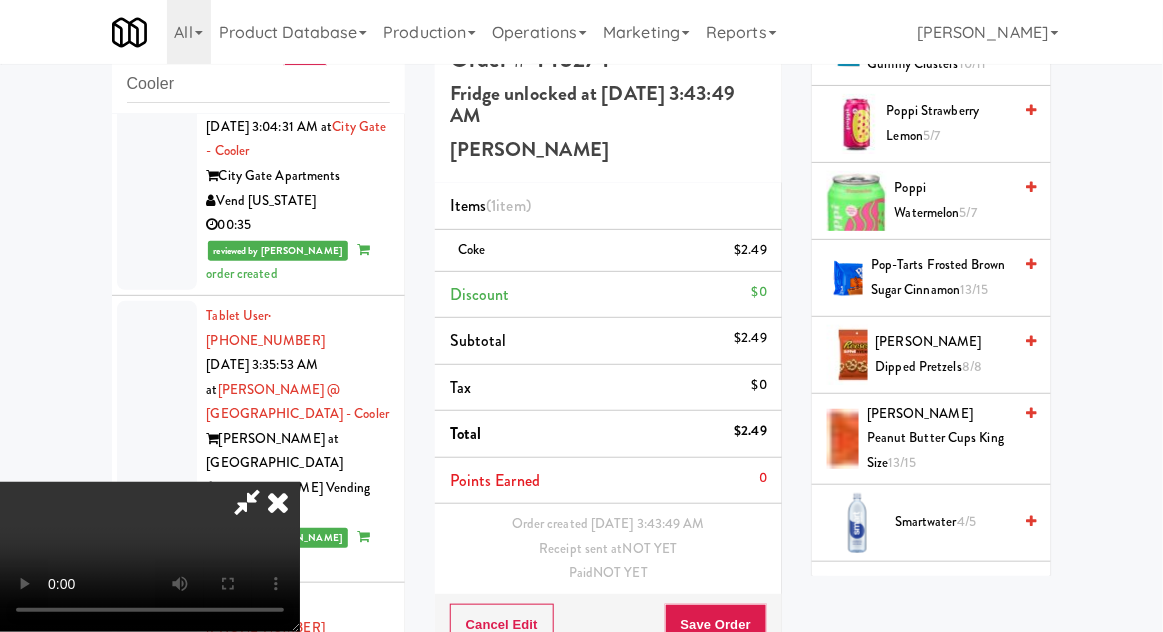 click on "Snickers Bar Full Size  9/15" at bounding box center [950, 599] 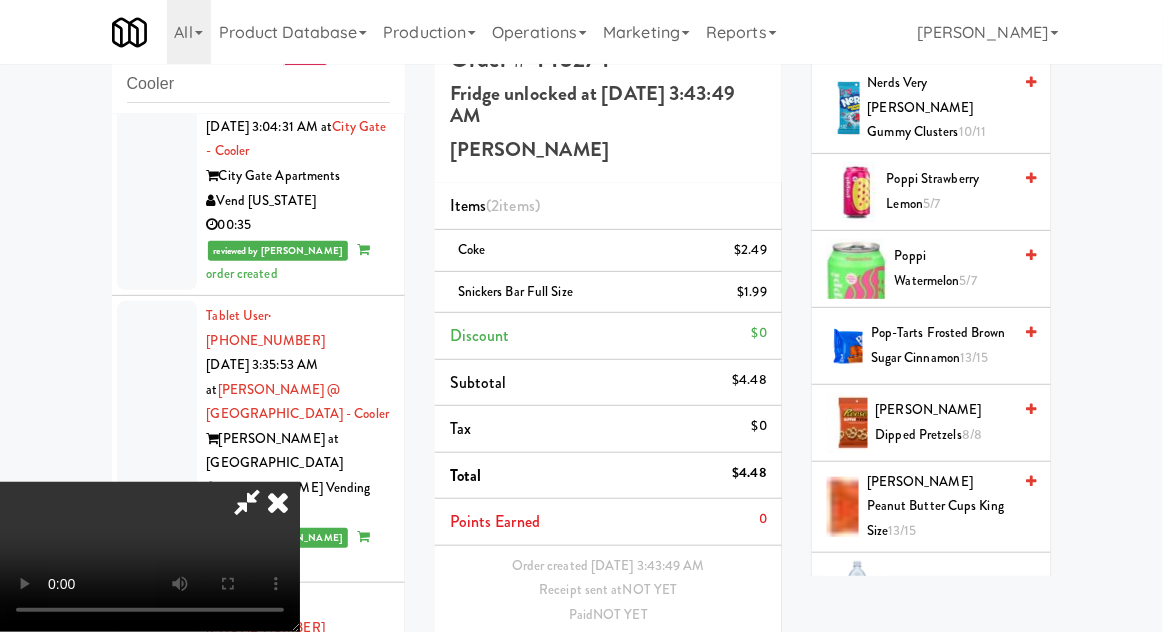 scroll, scrollTop: 2173, scrollLeft: 0, axis: vertical 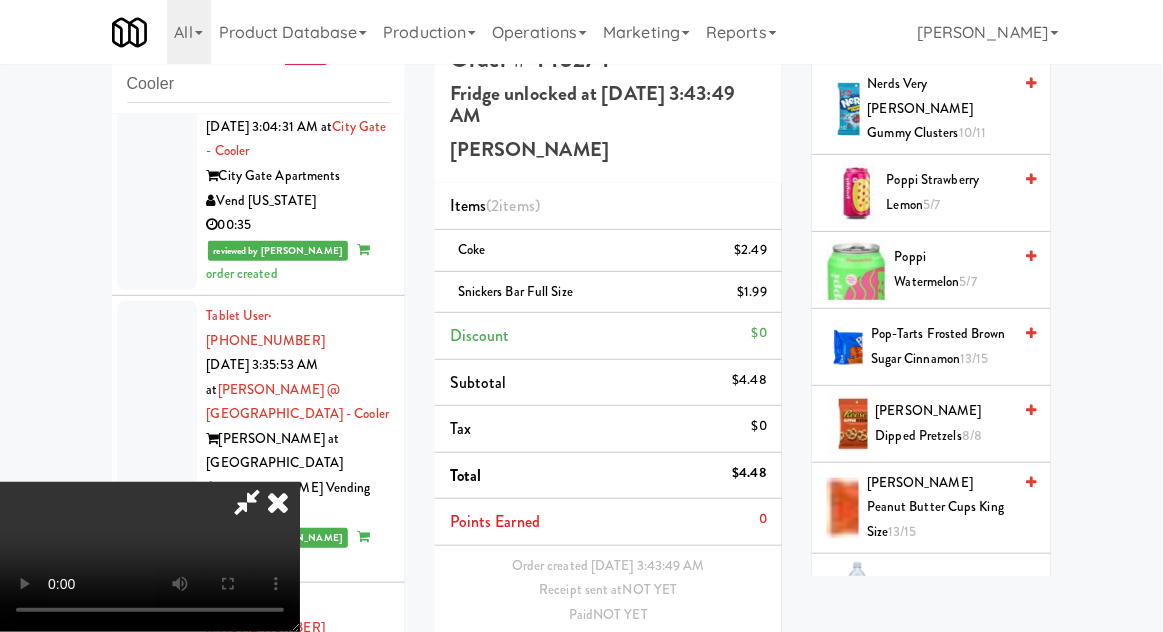 click on "Smartwater  4/5" at bounding box center (953, 591) 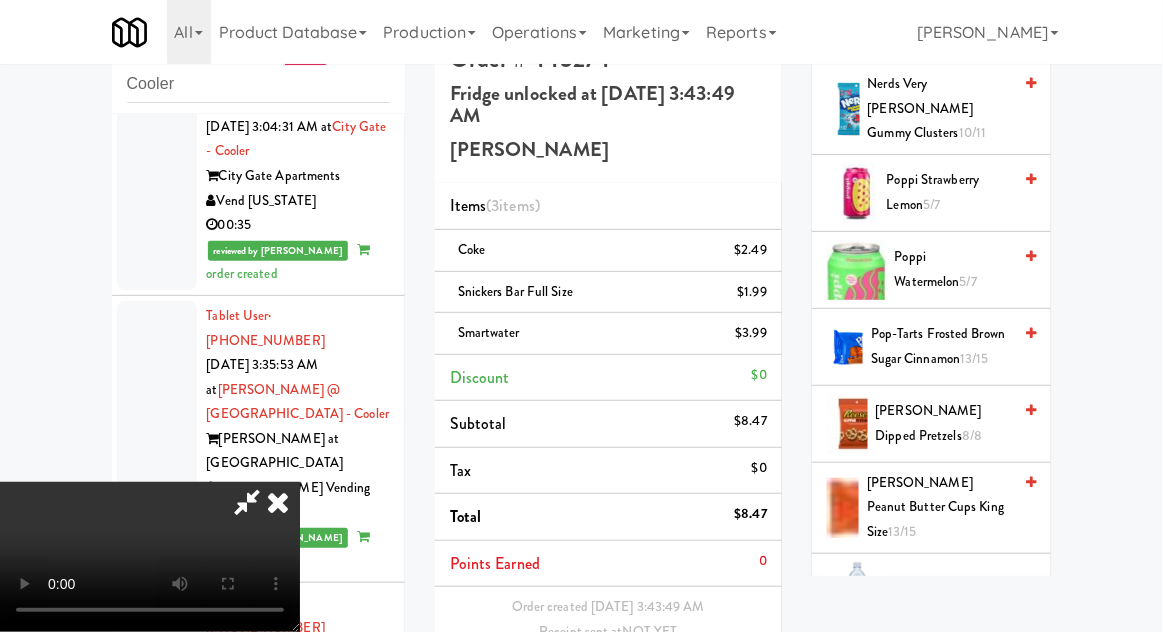 click on "Save Order" at bounding box center [716, 708] 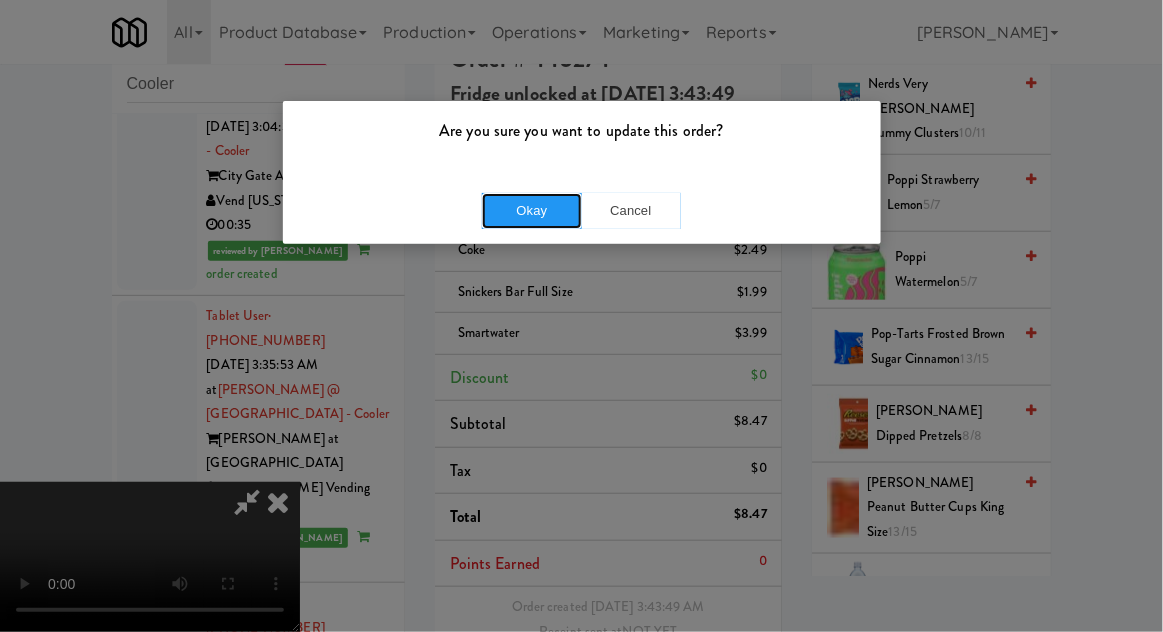 click on "Okay" at bounding box center (532, 211) 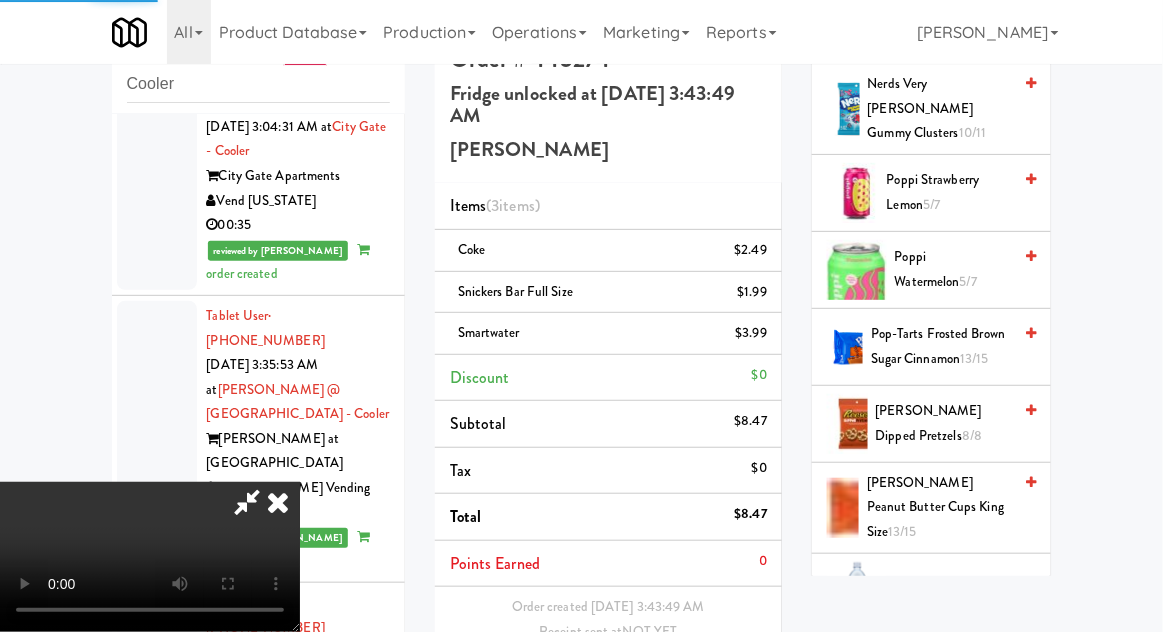 scroll, scrollTop: 0, scrollLeft: 0, axis: both 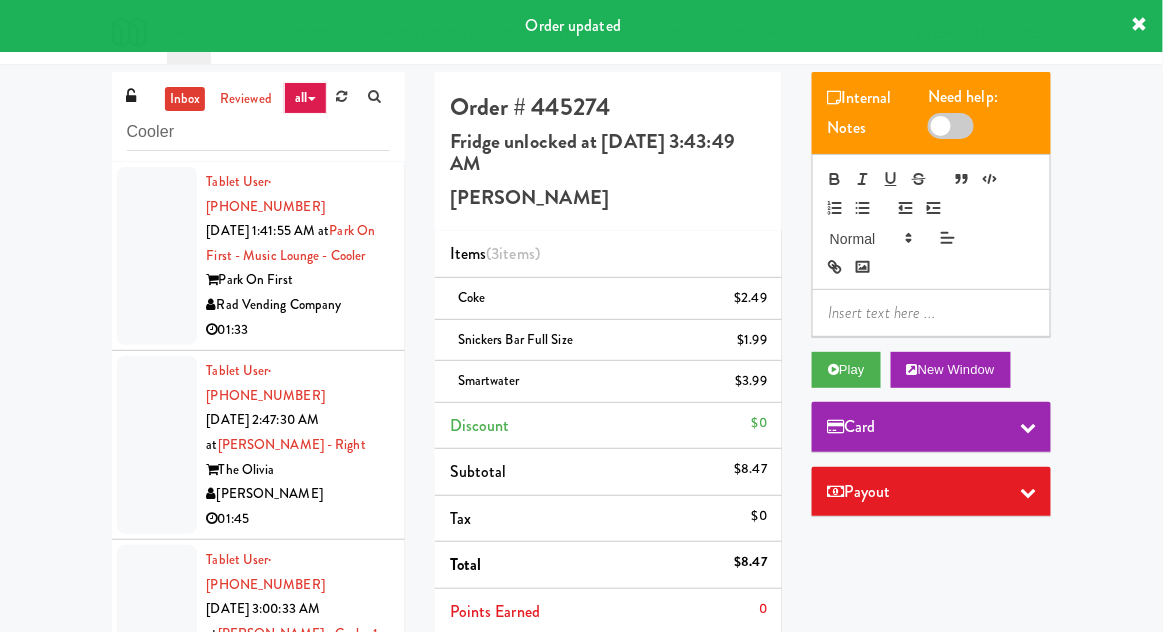 click on "inbox" at bounding box center [185, 99] 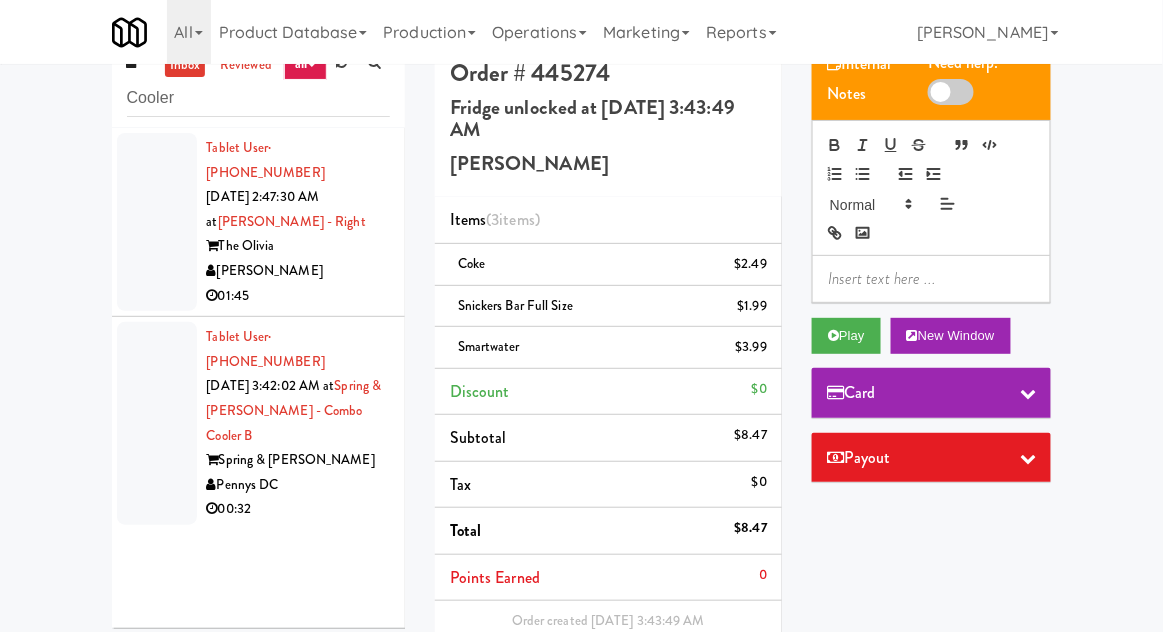 scroll, scrollTop: 0, scrollLeft: 0, axis: both 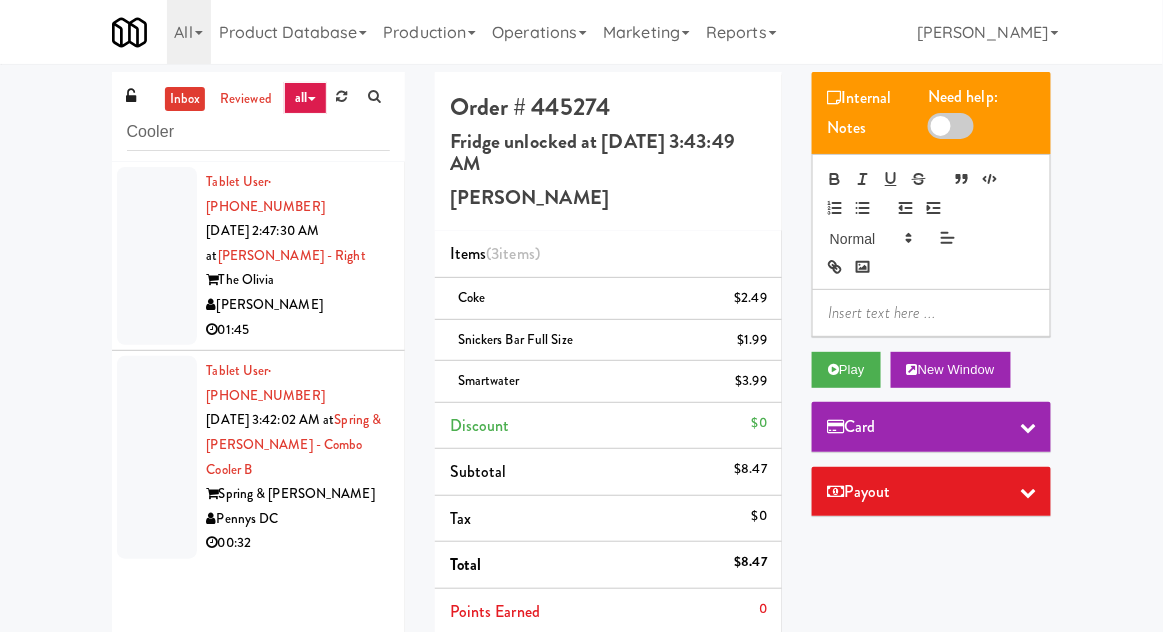 click at bounding box center (157, 457) 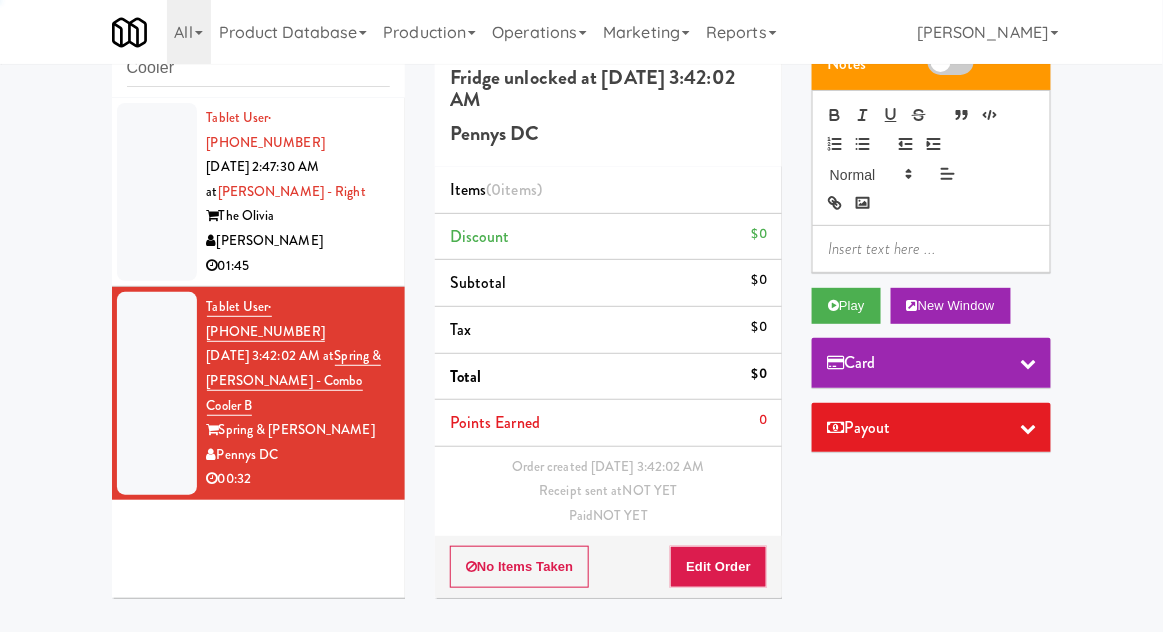 scroll, scrollTop: 0, scrollLeft: 0, axis: both 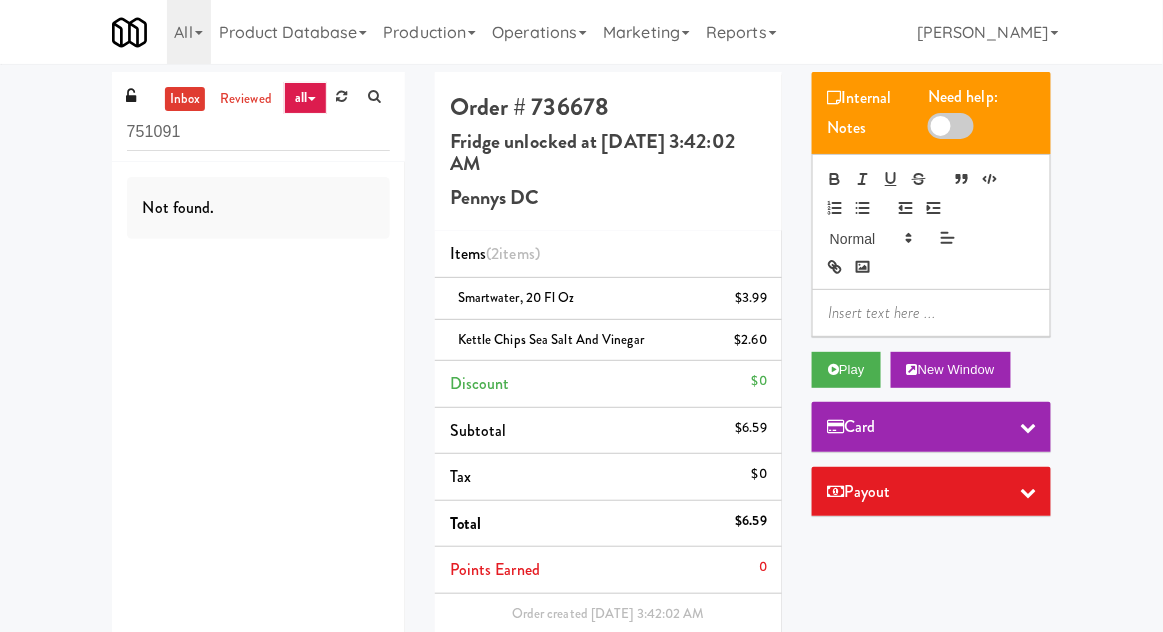 click on "751091" at bounding box center [258, 132] 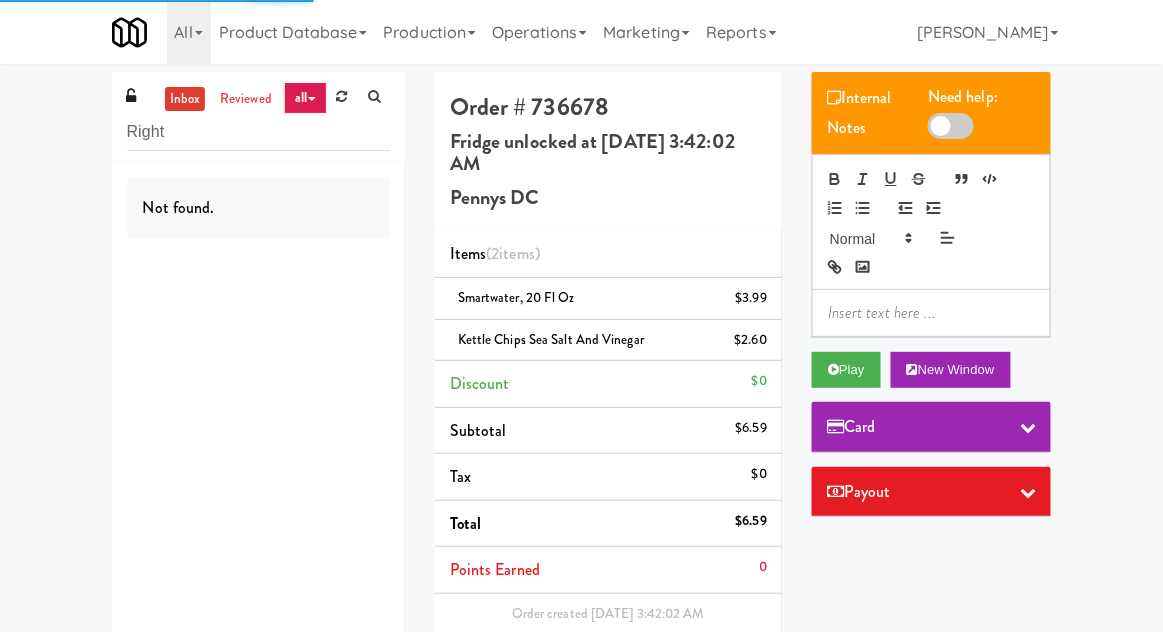 click on "inbox reviewed all    all     gen 1.5     gen 2/3     gen 4     help requested     failed   Right   Not found. Order # 736678 Fridge unlocked at Thursday, July 10th 2025 3:42:02 AM Pennys DC Items  (2  items ) smartwater, 20 fl oz  $3.99 Kettle Chips Sea Salt and Vinegar  $2.60 Discount  $0 Subtotal $6.59 Tax $0 Total $6.59 Points Earned  0 Order created Jul 10, 2025 3:42:02 AM Receipt sent at  NOT YET Paid  NOT YET  No Items Taken Edit Order  Internal Notes Need help:                                                                                                                                                                 Play  New Window  Card   Payout ×" at bounding box center (581, 416) 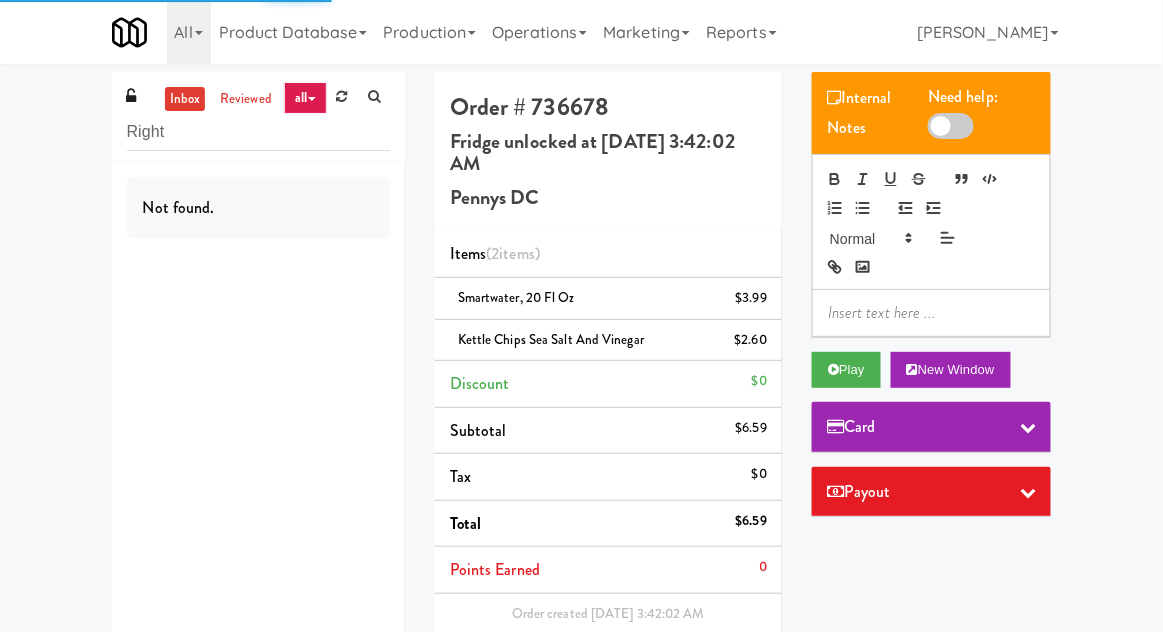 click on "inbox" at bounding box center [185, 99] 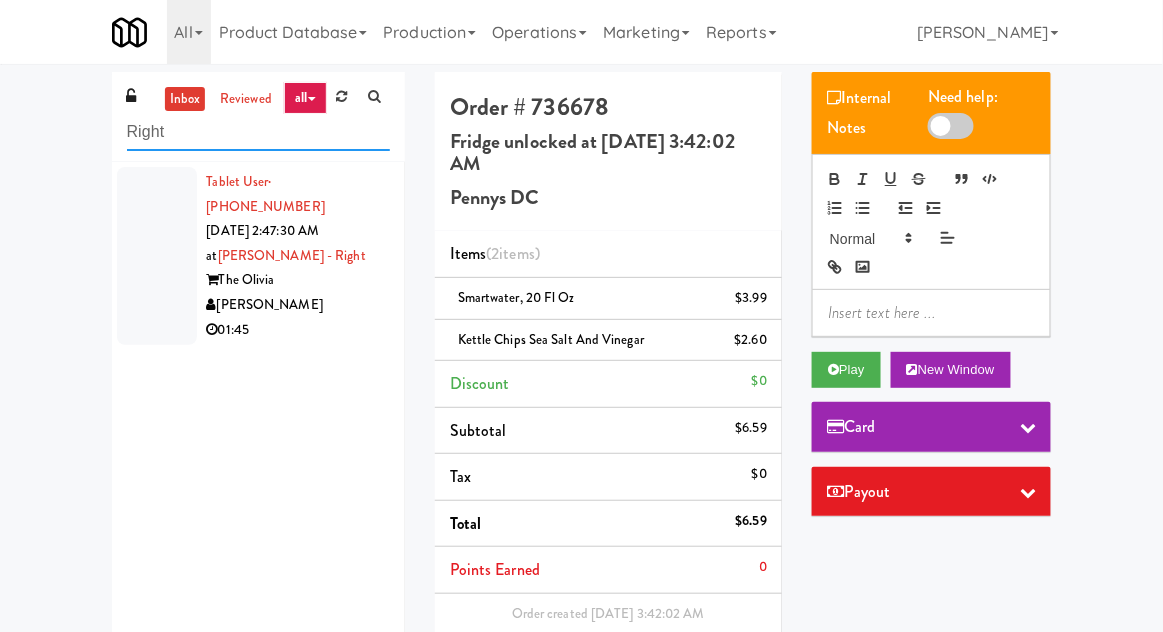 click on "Right" at bounding box center [258, 132] 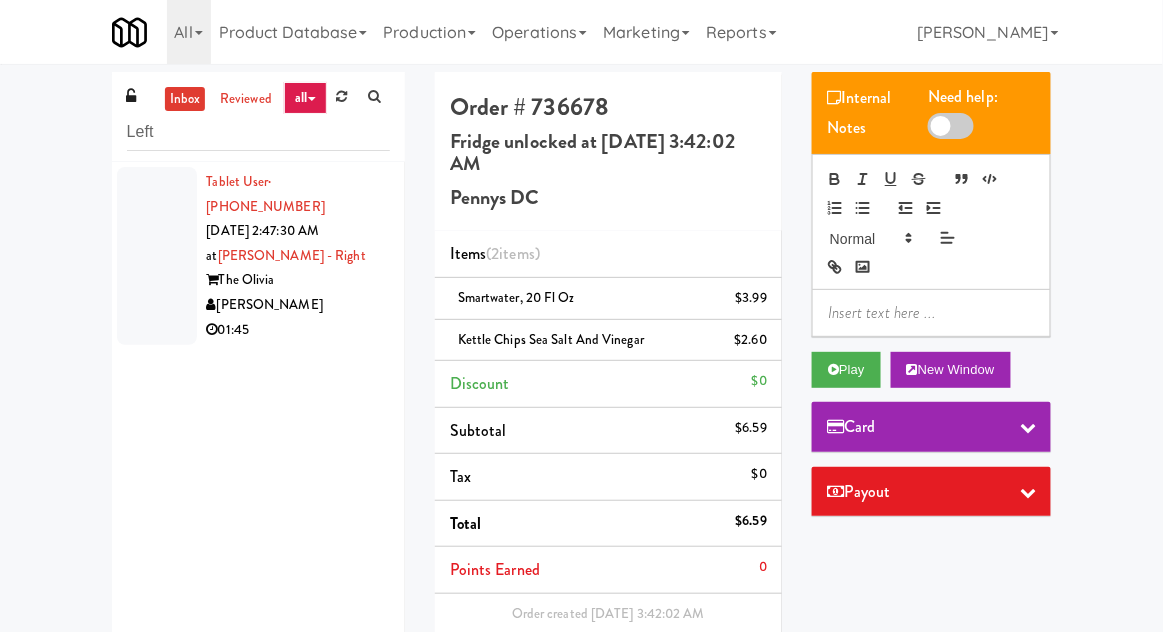 click on "inbox reviewed all    all     gen 1.5     gen 2/3     gen 4     help requested     failed   Left Tablet User  · (503) 277-8180 Jul 10, 2025 2:47:30 AM at  Olivia - Cooler - Right  The Olivia  Davey Vending  01:45     Order # 736678 Fridge unlocked at Thursday, July 10th 2025 3:42:02 AM Pennys DC Items  (2  items ) smartwater, 20 fl oz  $3.99 Kettle Chips Sea Salt and Vinegar  $2.60 Discount  $0 Subtotal $6.59 Tax $0 Total $6.59 Points Earned  0 Order created Jul 10, 2025 3:42:02 AM Receipt sent at  NOT YET Paid  NOT YET  No Items Taken Edit Order  Internal Notes Need help:                                                                                                                                                                 Play  New Window  Card   Payout ×" at bounding box center [581, 416] 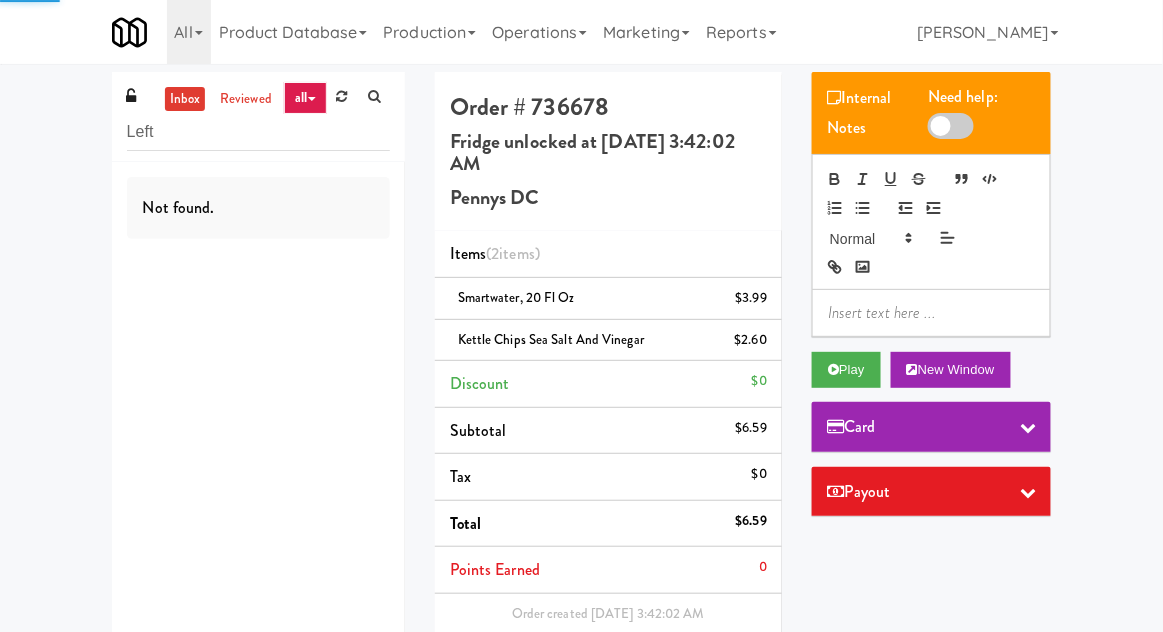 click on "inbox" at bounding box center (185, 99) 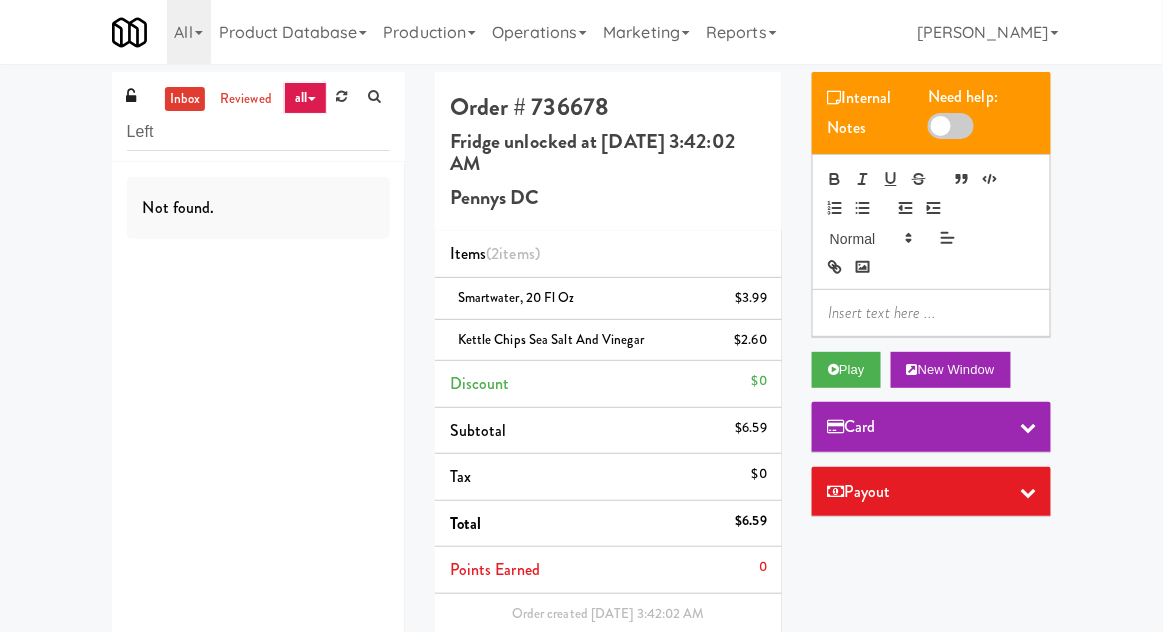 click on "inbox" at bounding box center [185, 99] 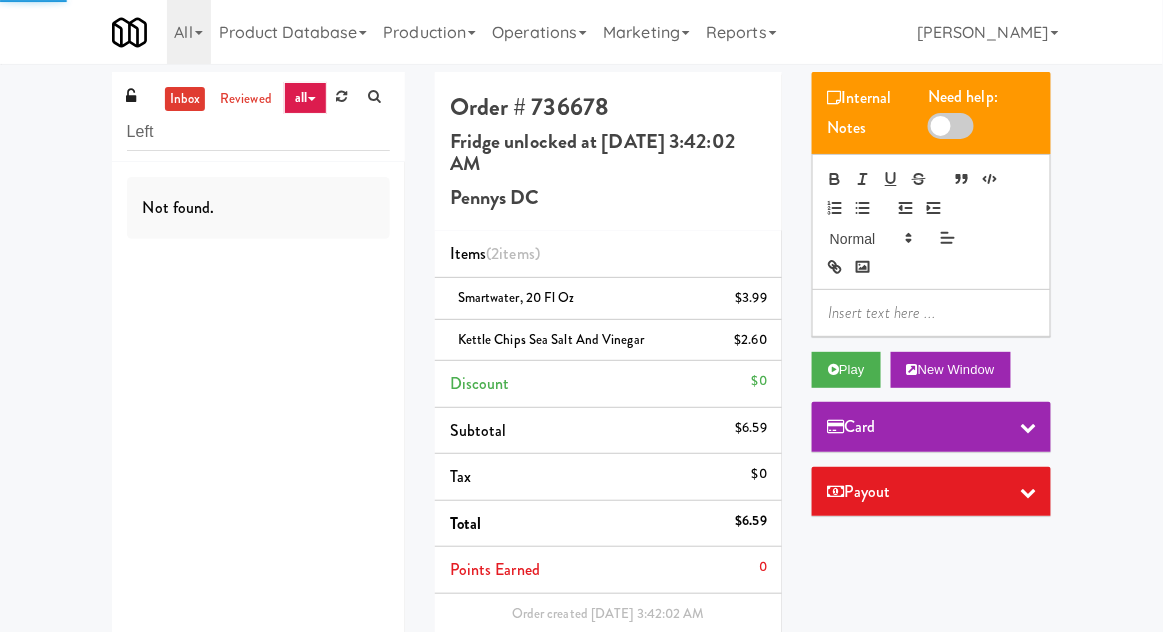 click on "inbox" at bounding box center (185, 99) 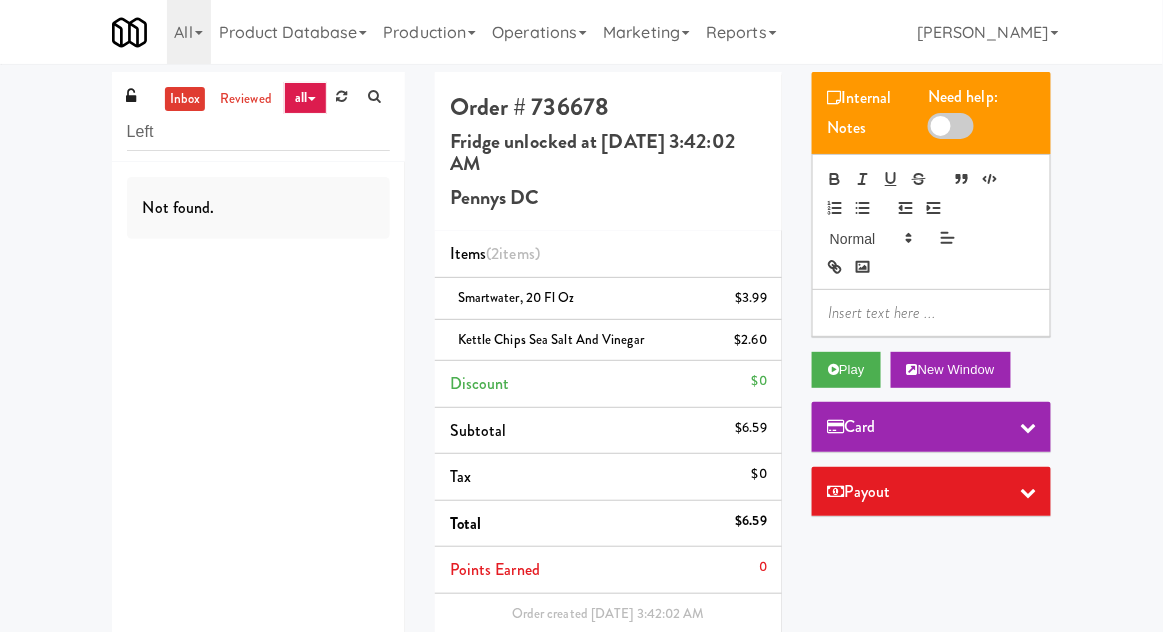 click on "inbox" at bounding box center (185, 99) 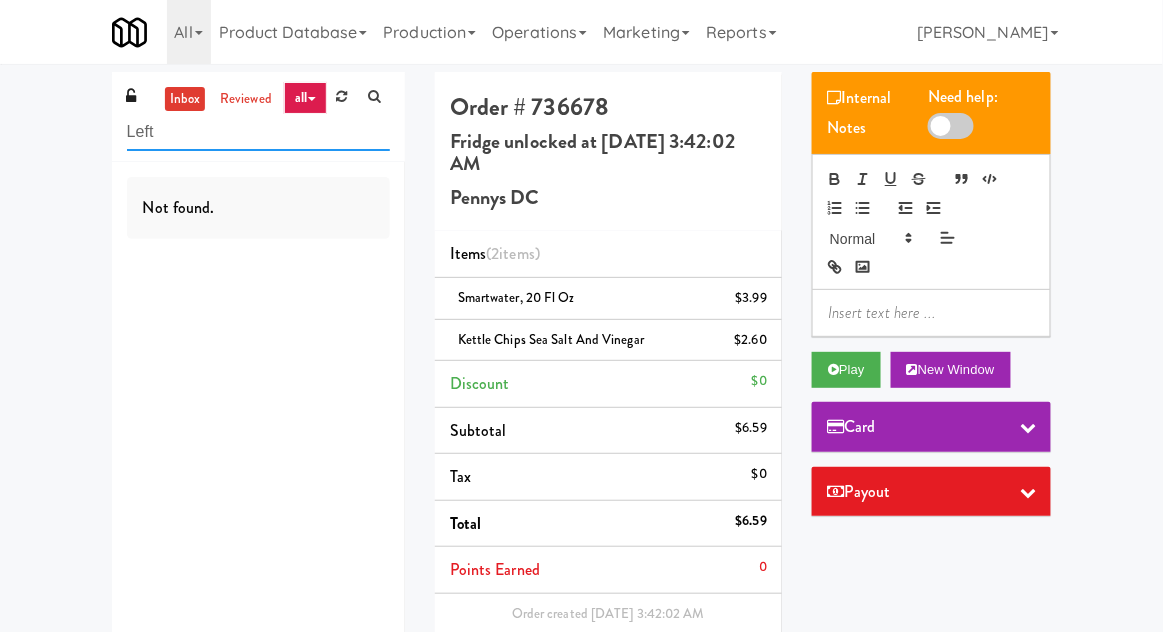 click on "Left" at bounding box center (258, 132) 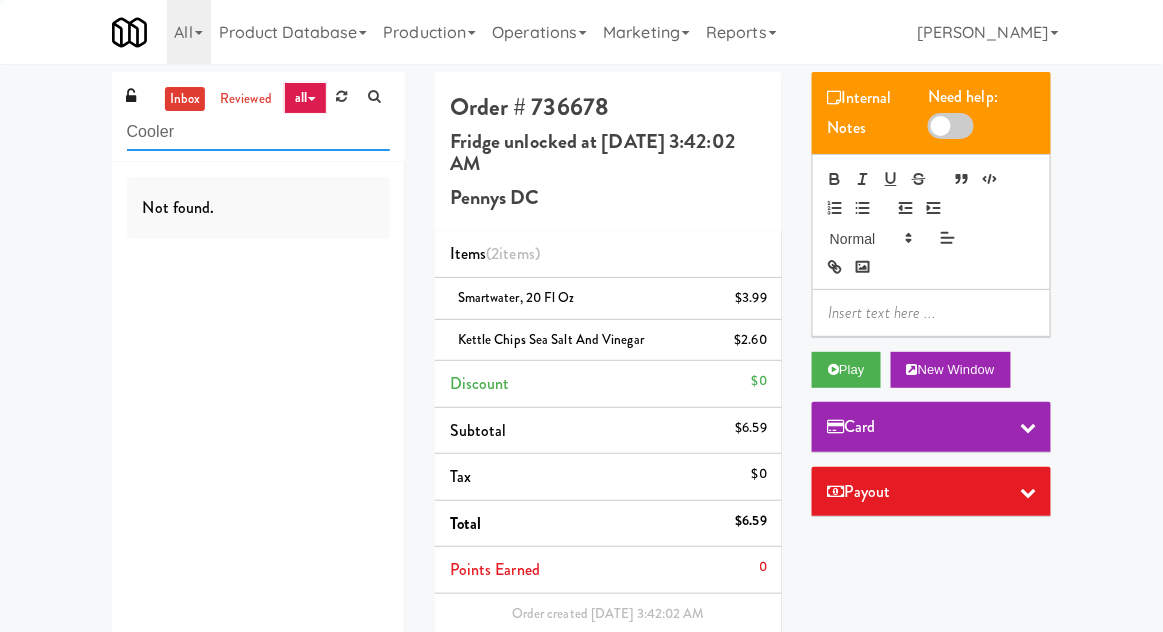 type on "Cooler" 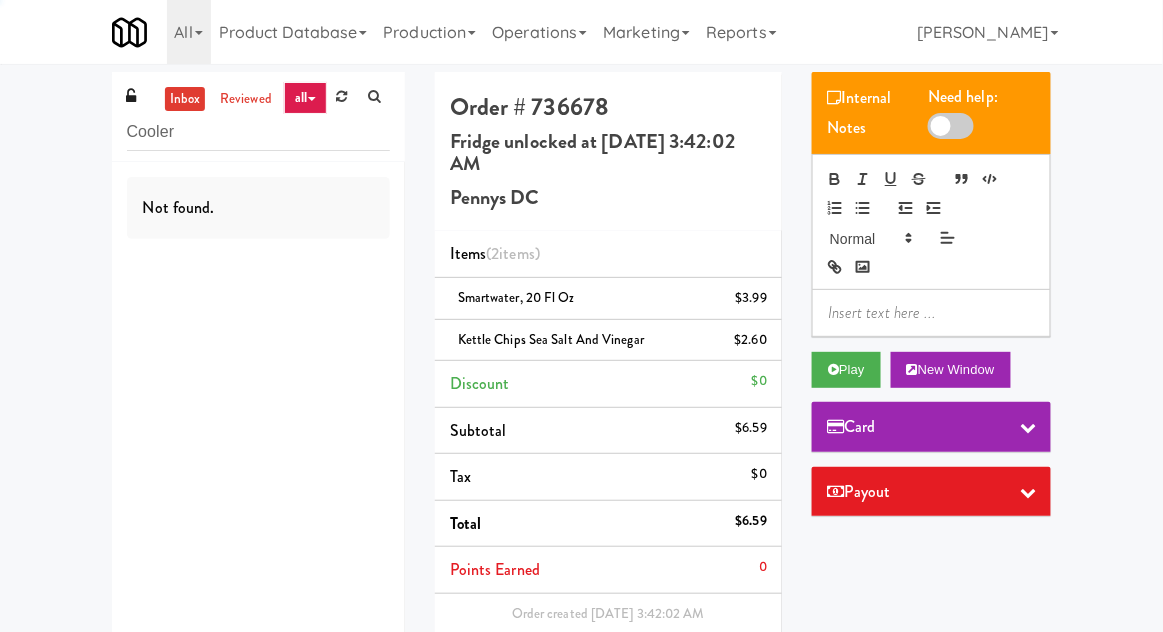 click on "inbox" at bounding box center [185, 99] 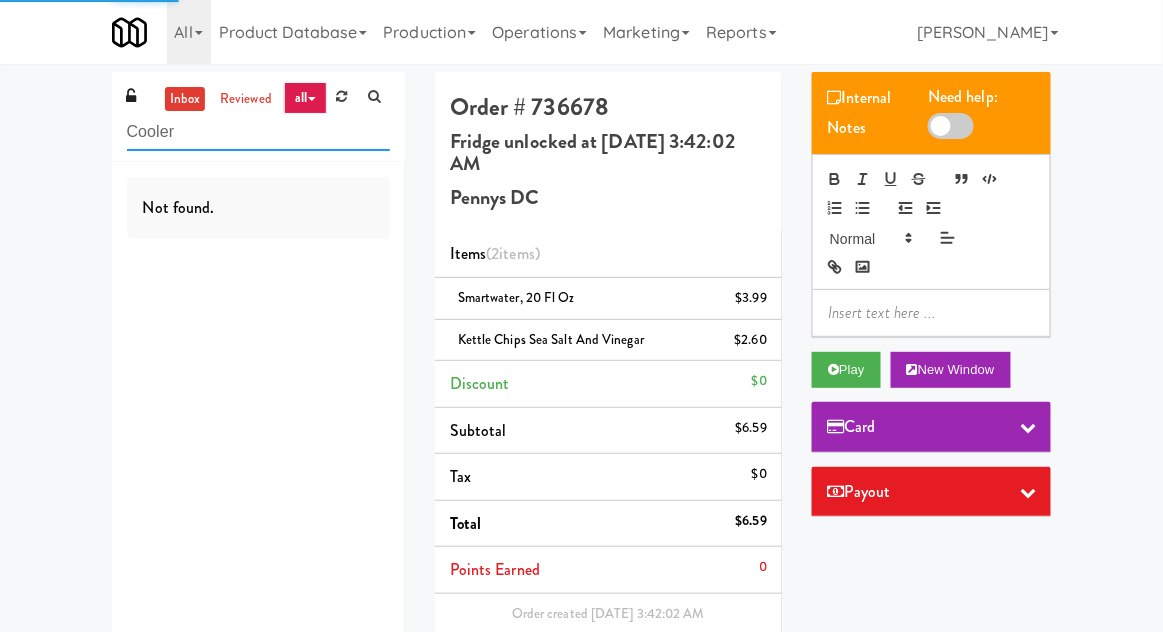 click on "Cooler" at bounding box center (258, 132) 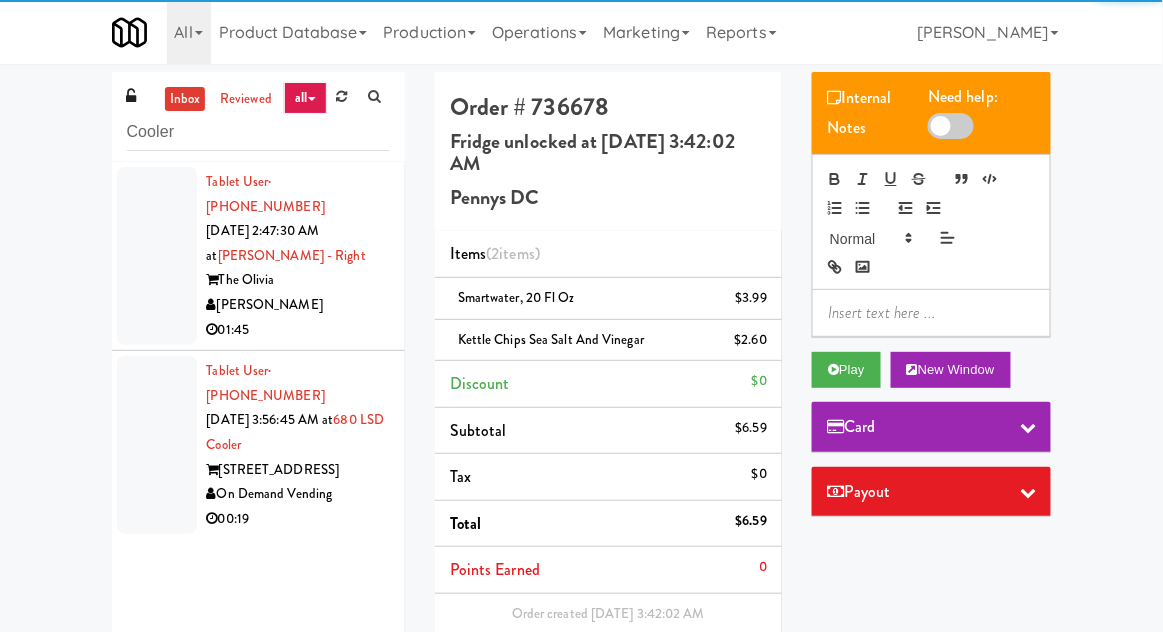 click on "inbox reviewed all    all     gen 1.5     gen 2/3     gen 4     help requested     failed   Cooler Tablet User  · (503) 277-8180 Jul 10, 2025 2:47:30 AM at  Olivia - Cooler - Right  The Olivia  Davey Vending  01:45     Tablet User  · (408) 752-1741 Jul 10, 2025 3:56:45 AM at  680 LSD Cooler  680 N. Lake Shore  On Demand Vending  00:19     Order # 736678 Fridge unlocked at Thursday, July 10th 2025 3:42:02 AM Pennys DC Items  (2  items ) smartwater, 20 fl oz  $3.99 Kettle Chips Sea Salt and Vinegar  $2.60 Discount  $0 Subtotal $6.59 Tax $0 Total $6.59 Points Earned  0 Order created Jul 10, 2025 3:42:02 AM Receipt sent at  NOT YET Paid  NOT YET  No Items Taken Edit Order  Internal Notes Need help:                                                                                                                                                                 Play  New Window  Card   Payout ×" at bounding box center (581, 416) 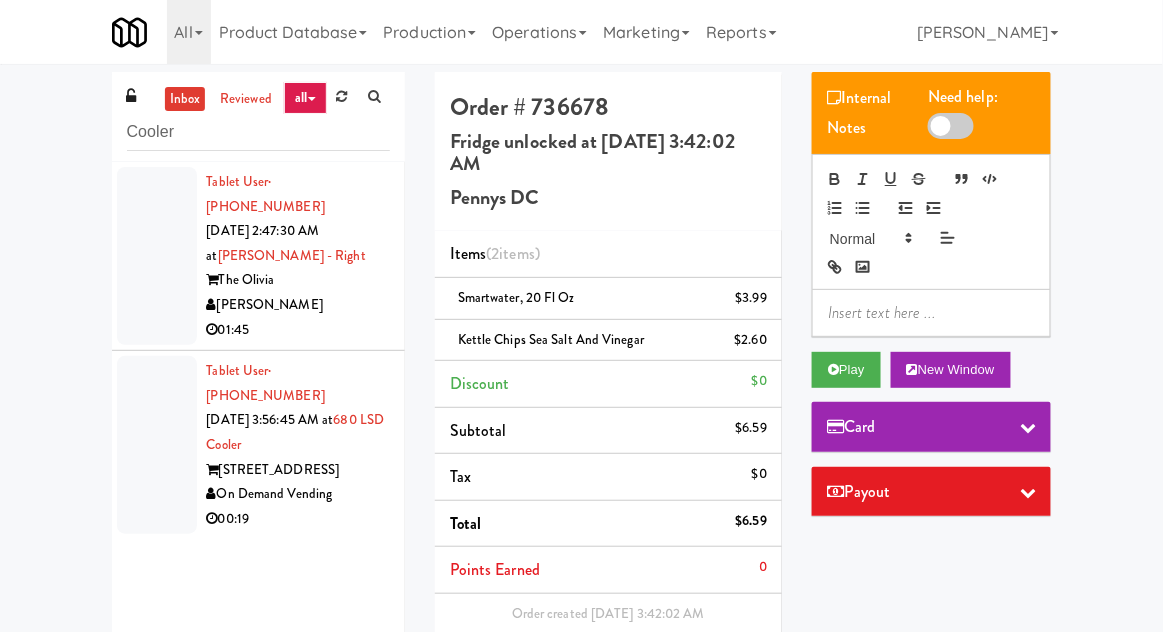 click at bounding box center (157, 445) 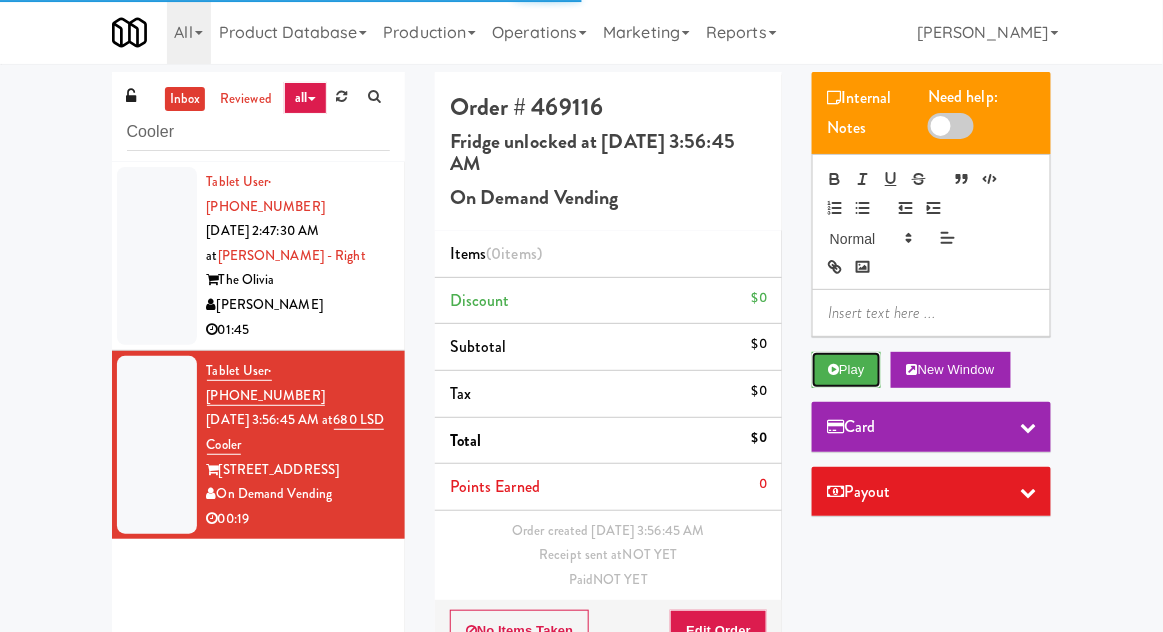 click on "Play" at bounding box center [846, 370] 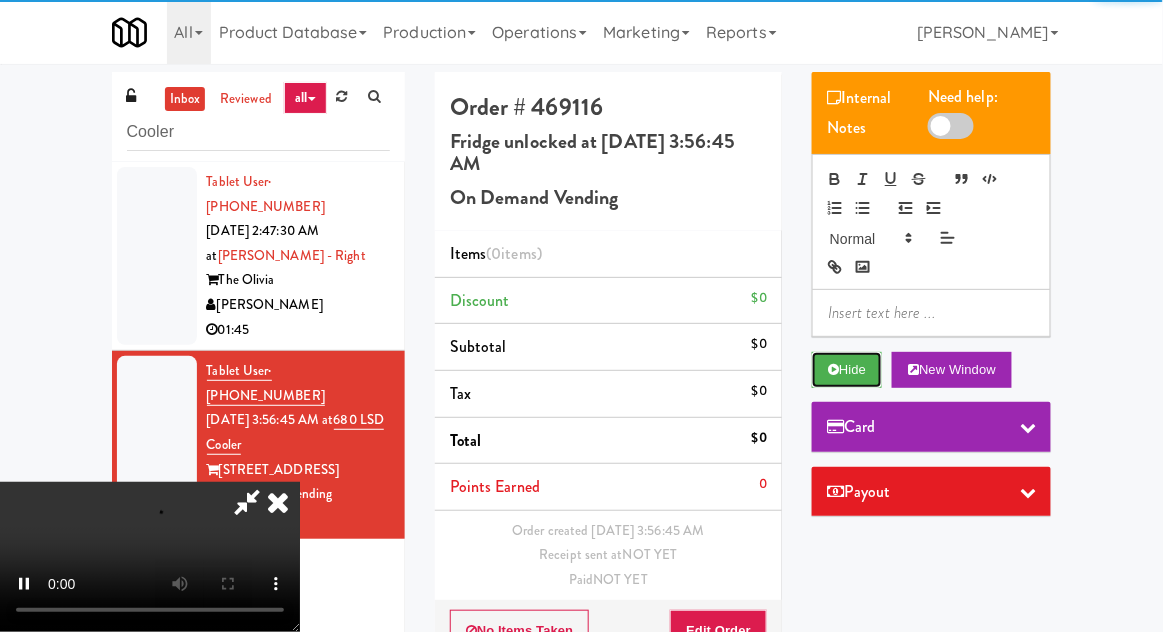 scroll, scrollTop: 64, scrollLeft: 0, axis: vertical 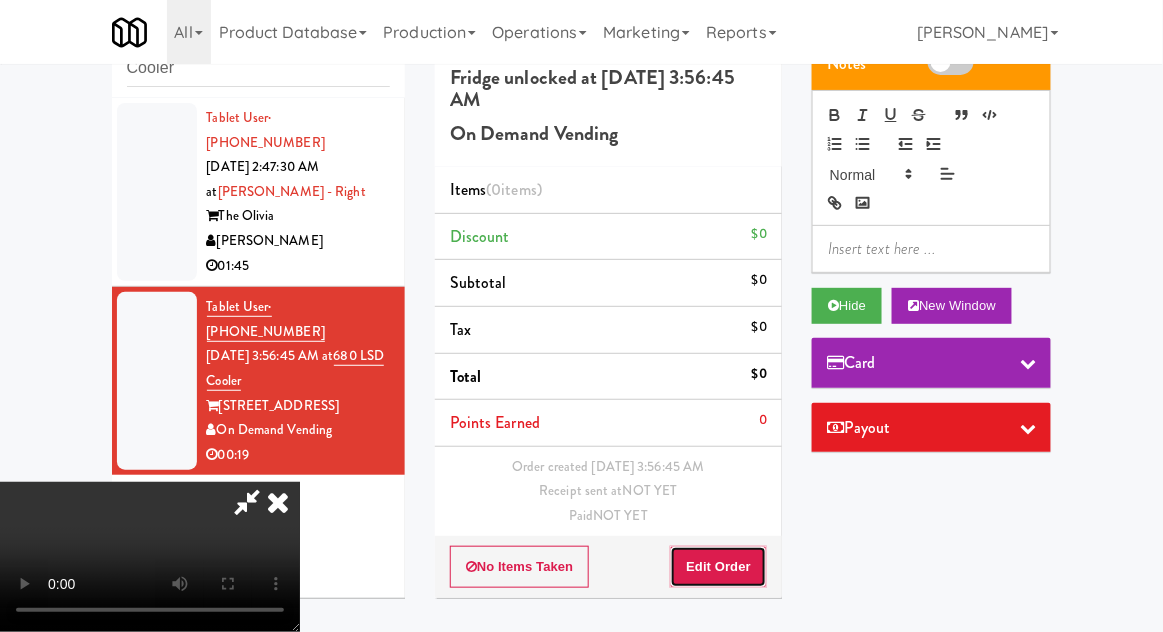 click on "Edit Order" at bounding box center [718, 567] 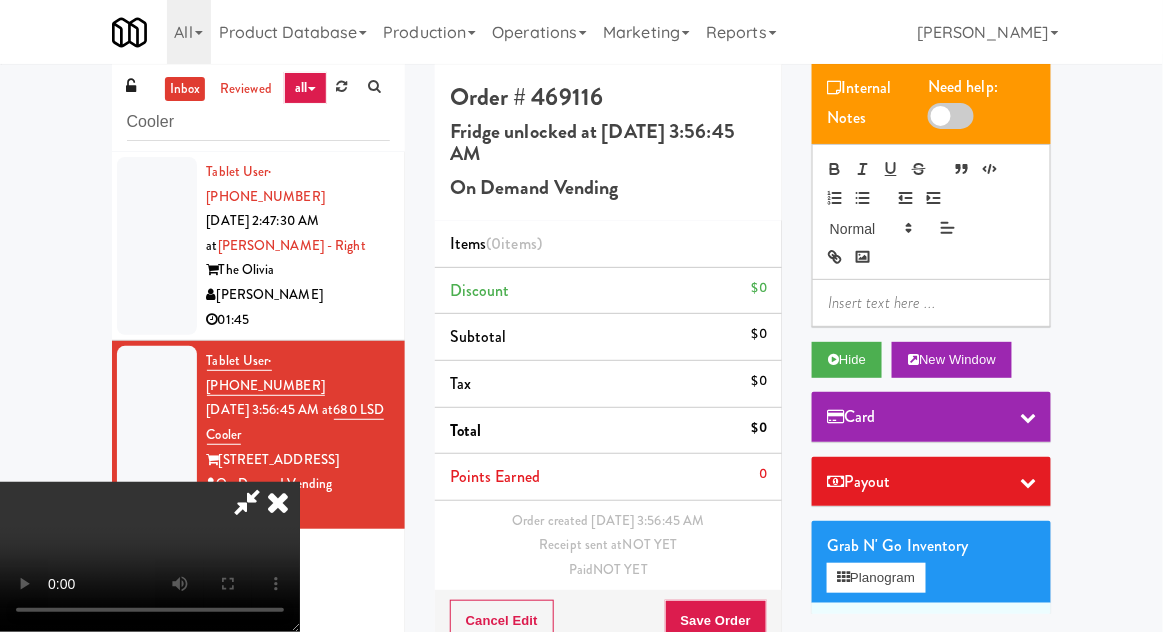 scroll, scrollTop: 0, scrollLeft: 0, axis: both 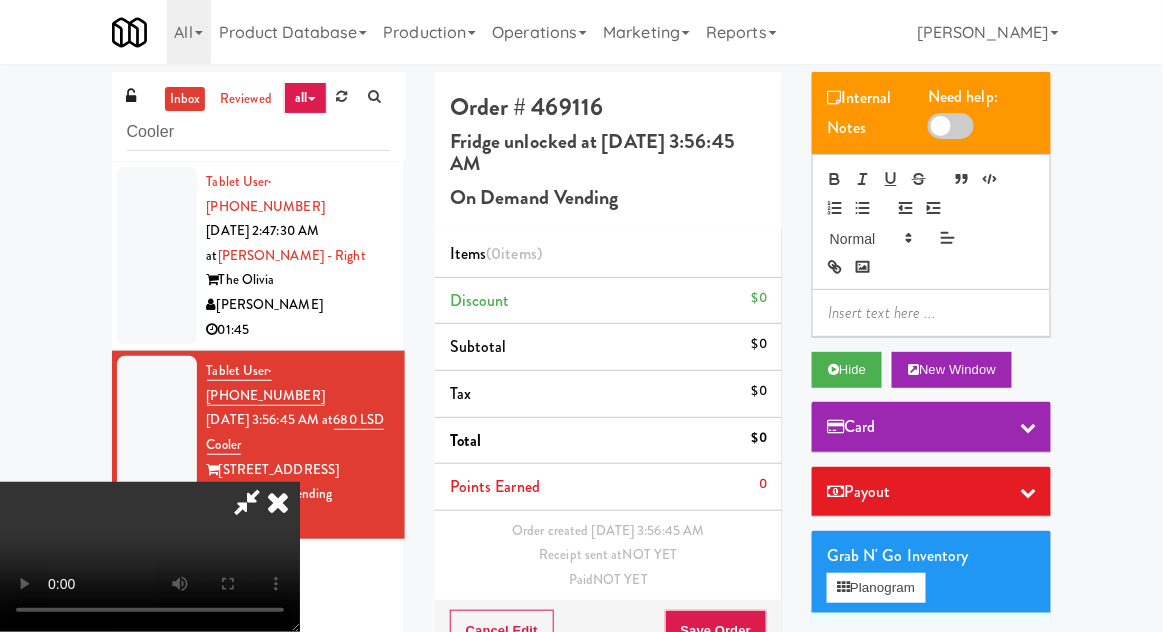 type 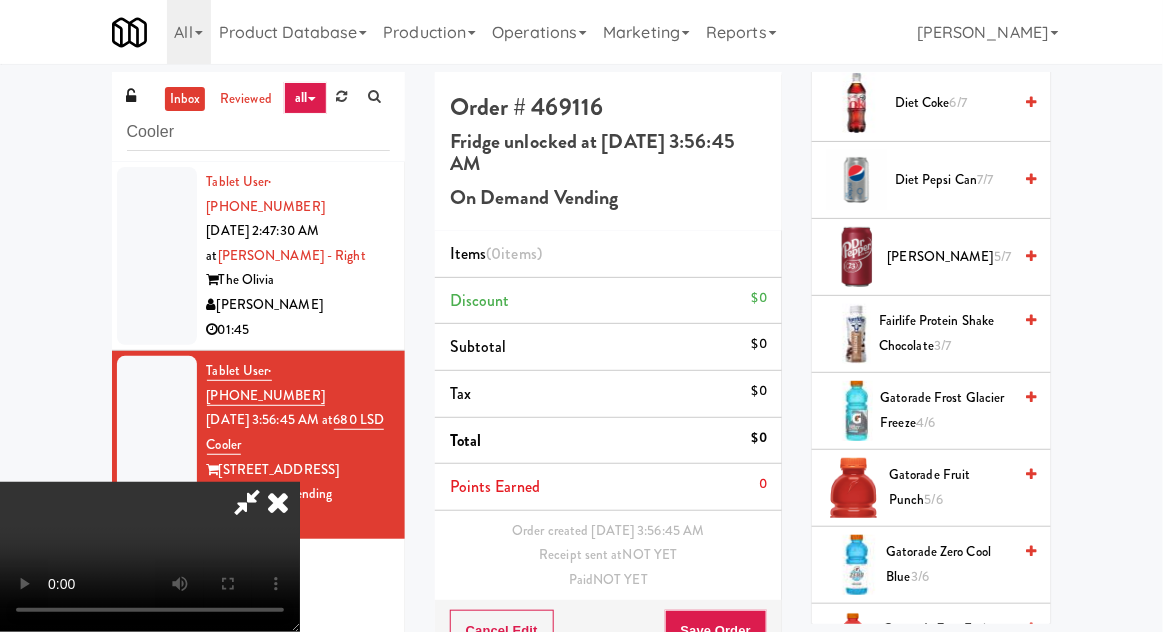 scroll, scrollTop: 1910, scrollLeft: 0, axis: vertical 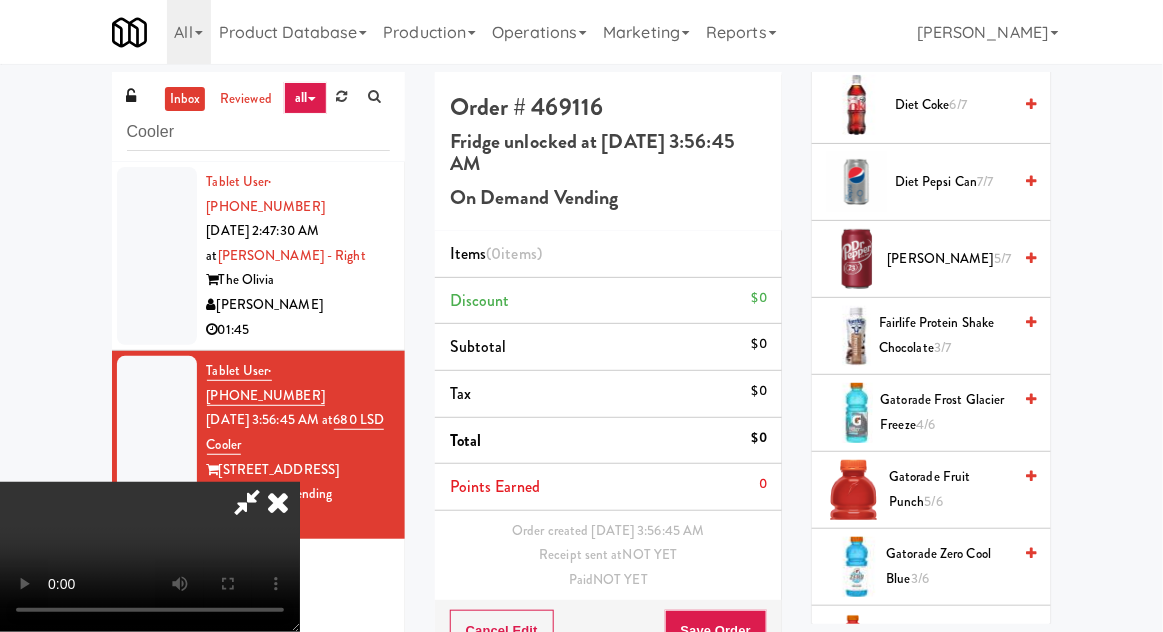 click on "Gatorade Frost Glacier Freeze  4/6" at bounding box center (946, 412) 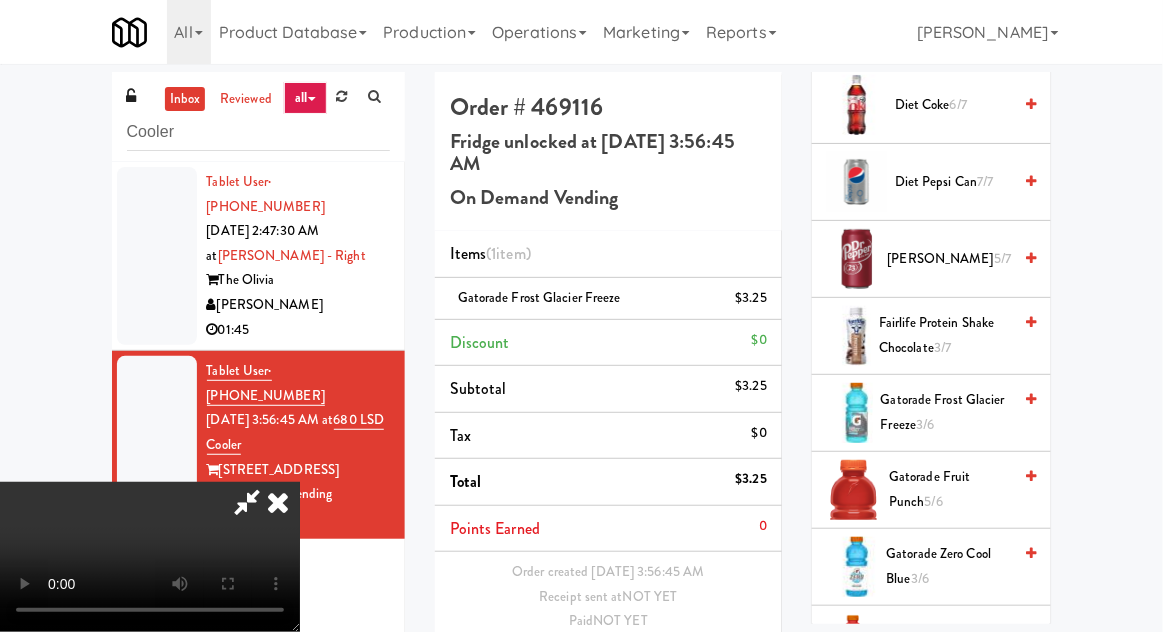 click on "Gatorade Fruit Punch  5/6" at bounding box center [950, 489] 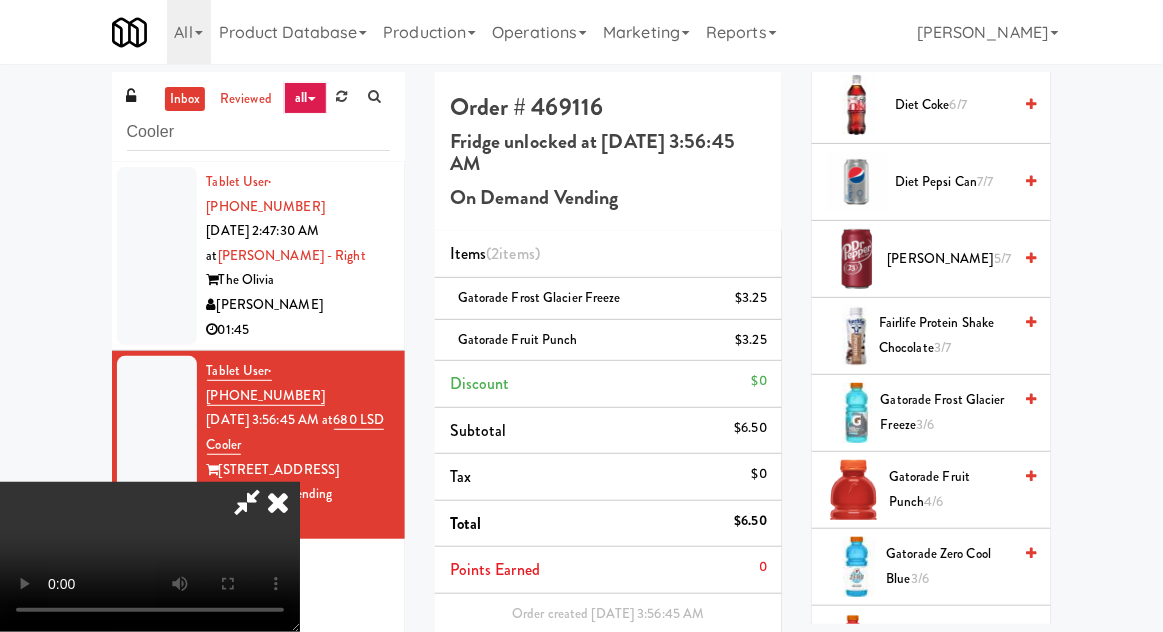 scroll, scrollTop: 29, scrollLeft: 0, axis: vertical 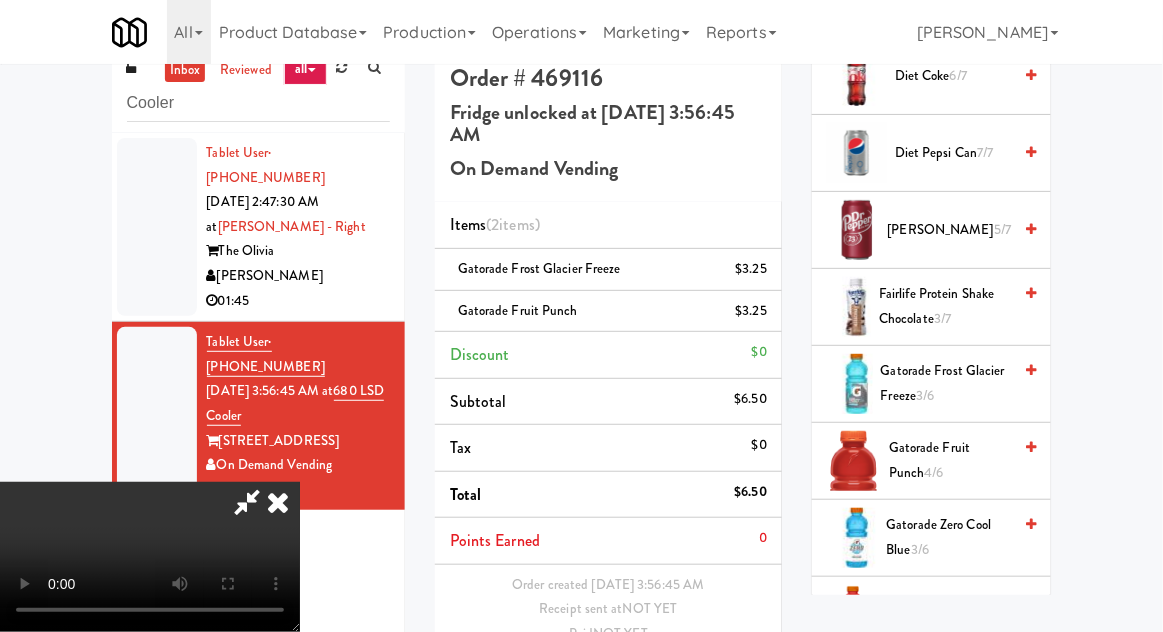 click on "Save Order" at bounding box center (716, 686) 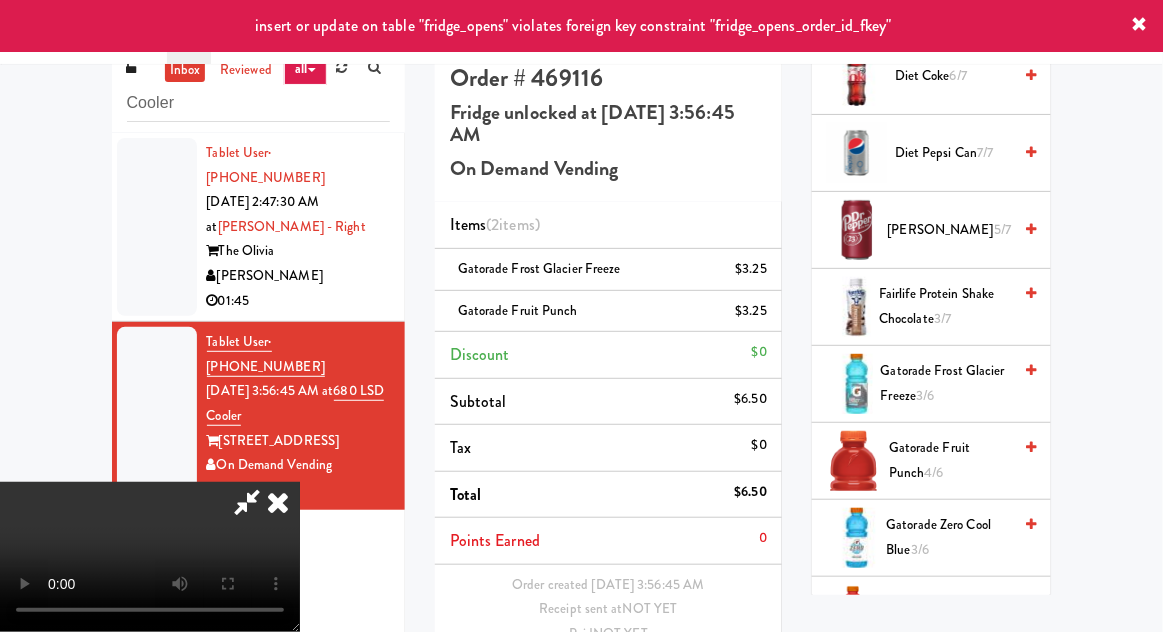 click at bounding box center [157, 227] 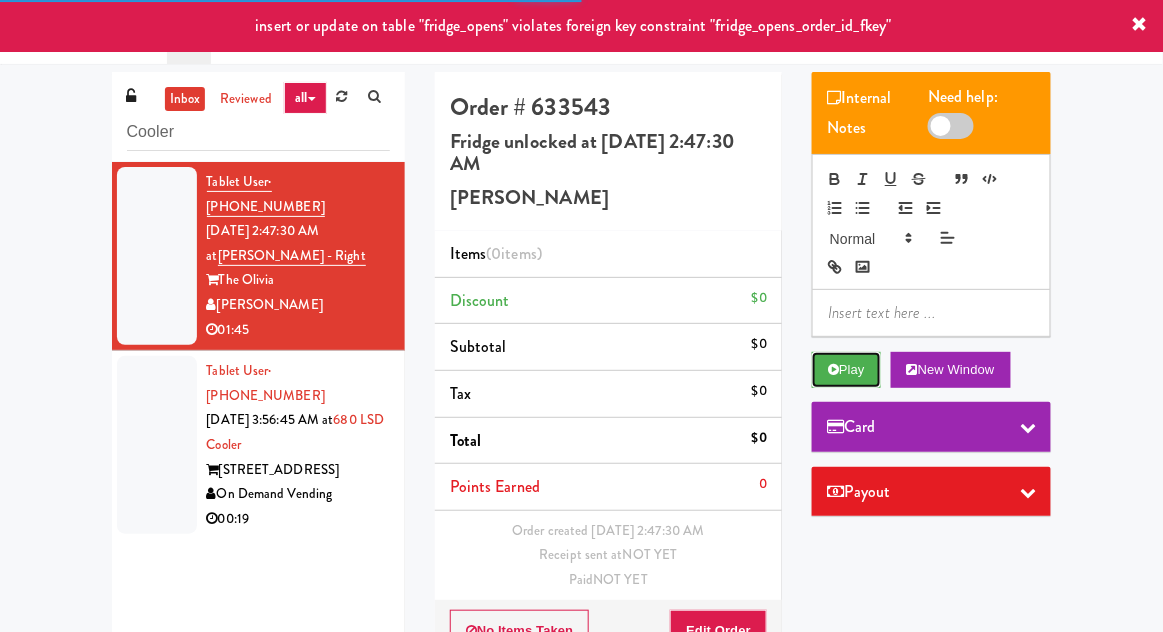 click on "Play" at bounding box center [846, 370] 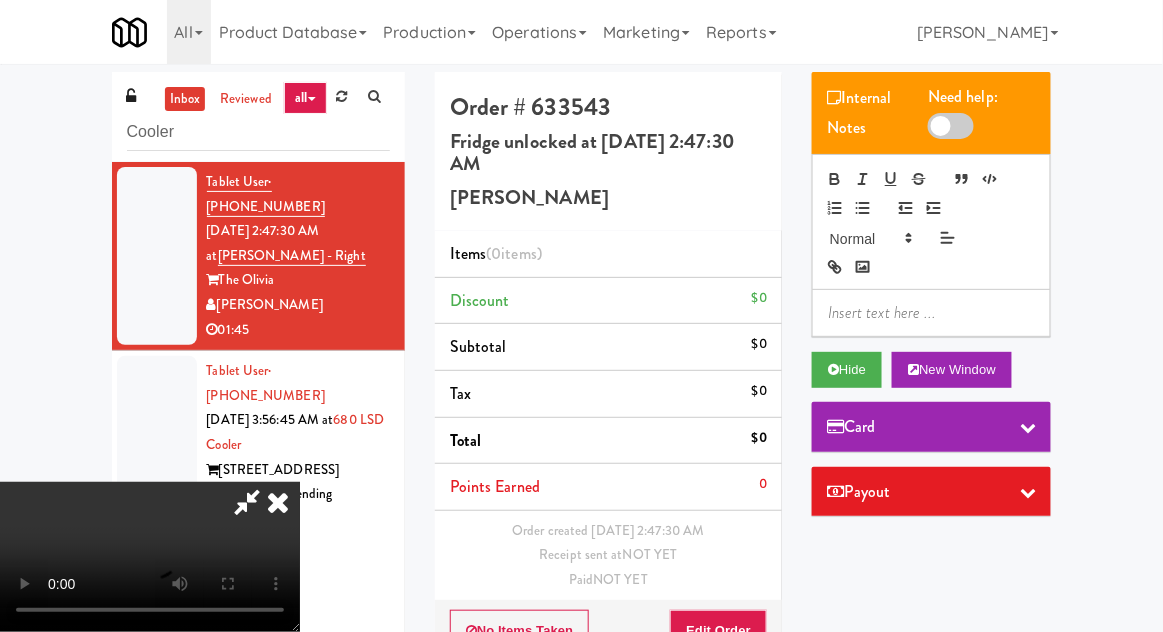 type 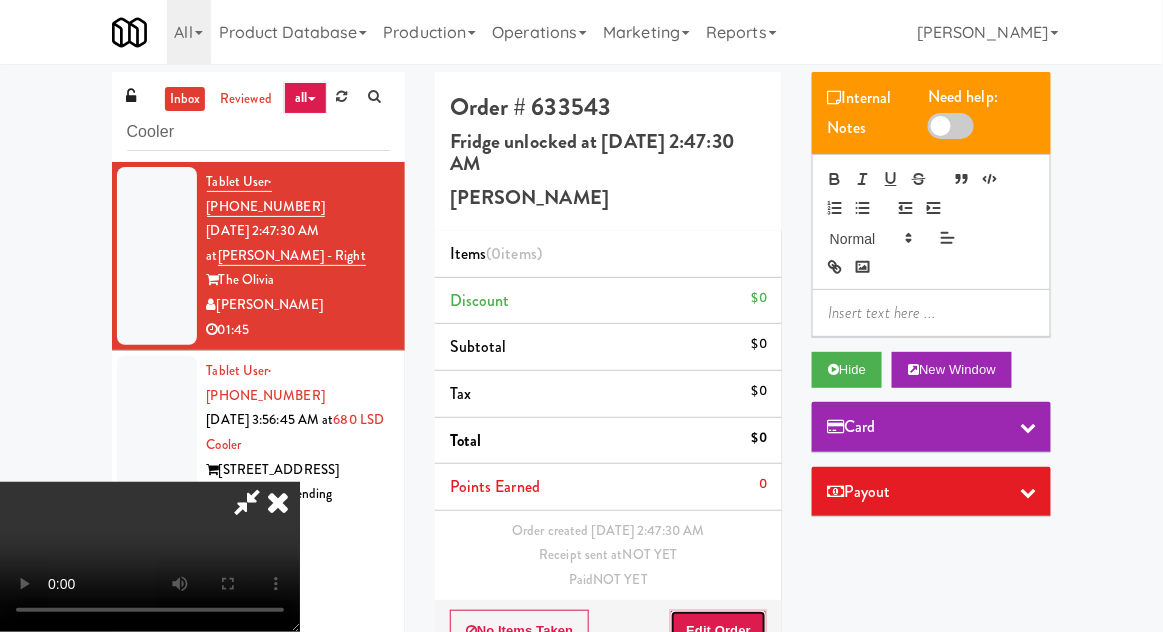 click on "Edit Order" at bounding box center (718, 631) 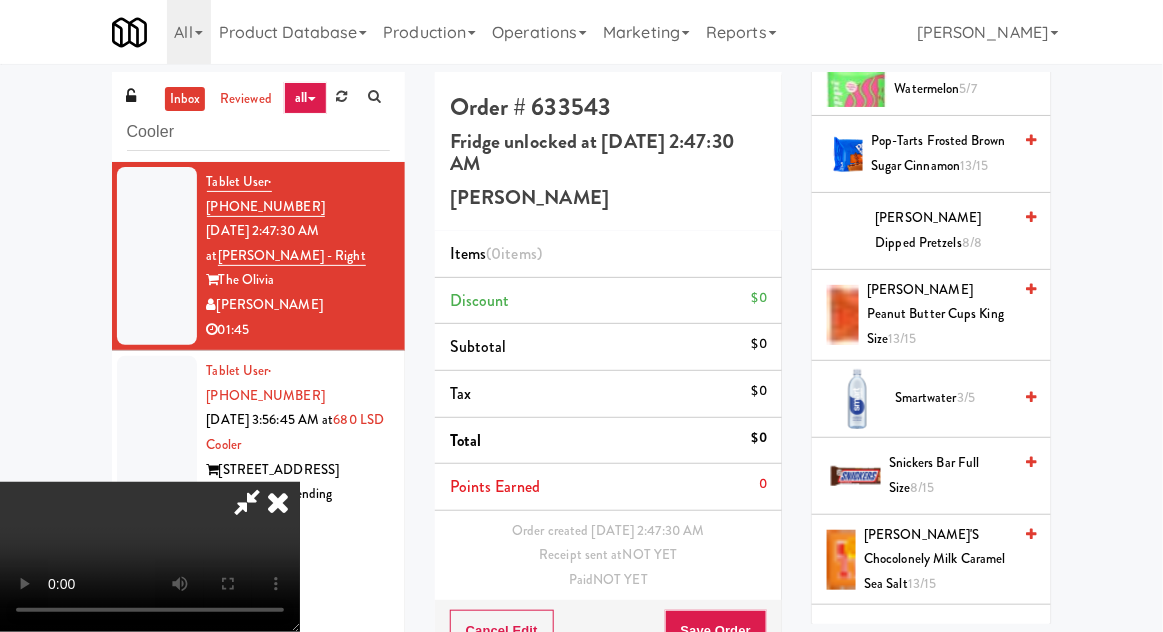 scroll, scrollTop: 2573, scrollLeft: 0, axis: vertical 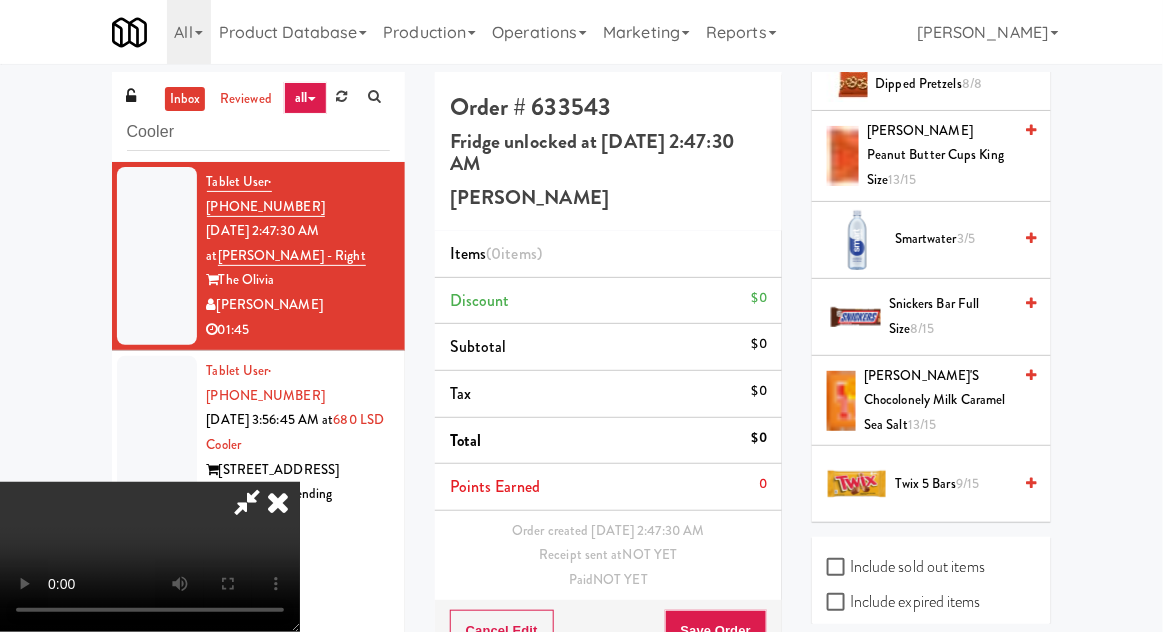 click on "Twix 5 Bars  9/15" at bounding box center [953, 484] 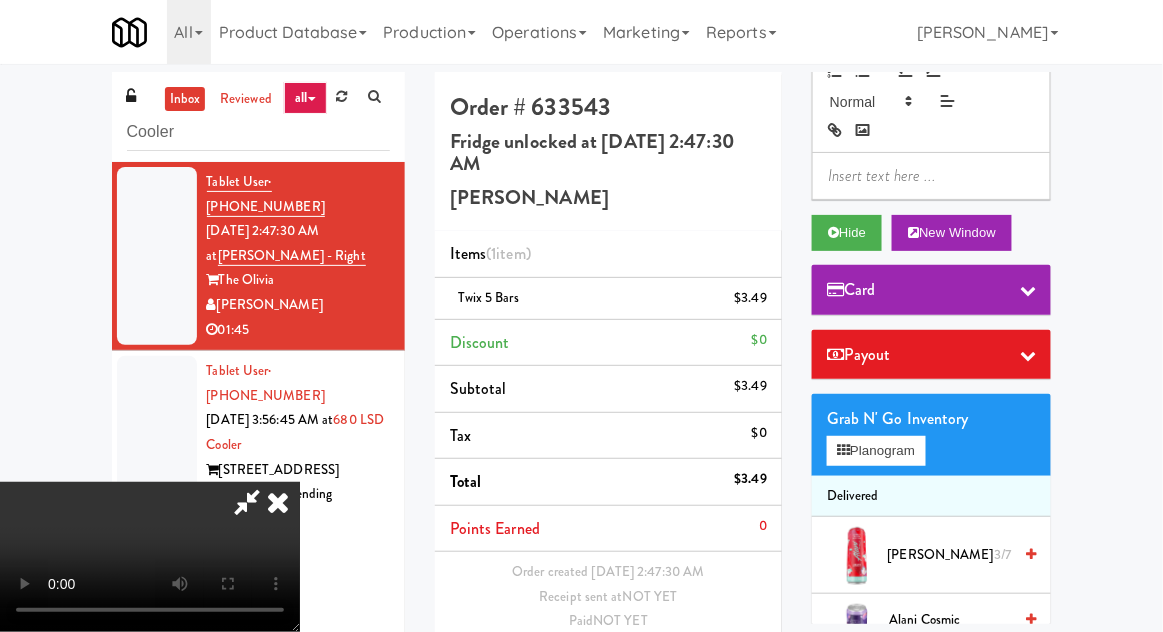 scroll, scrollTop: 0, scrollLeft: 0, axis: both 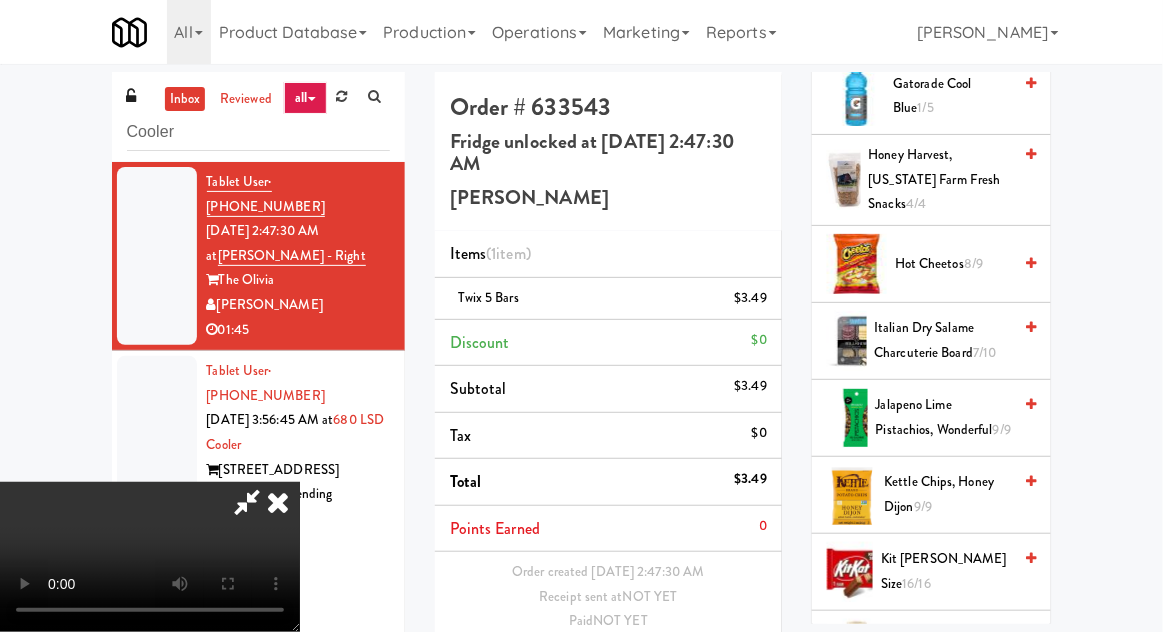 click on "Kettle Chips, Honey Dijon  9/9" at bounding box center [948, 494] 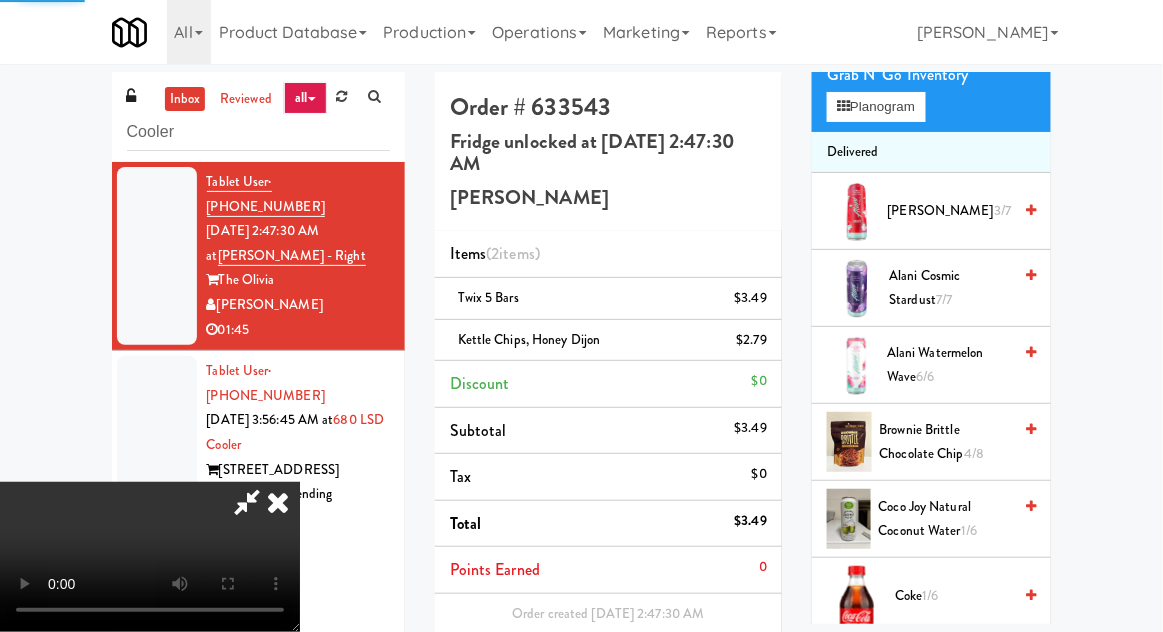 scroll, scrollTop: 0, scrollLeft: 0, axis: both 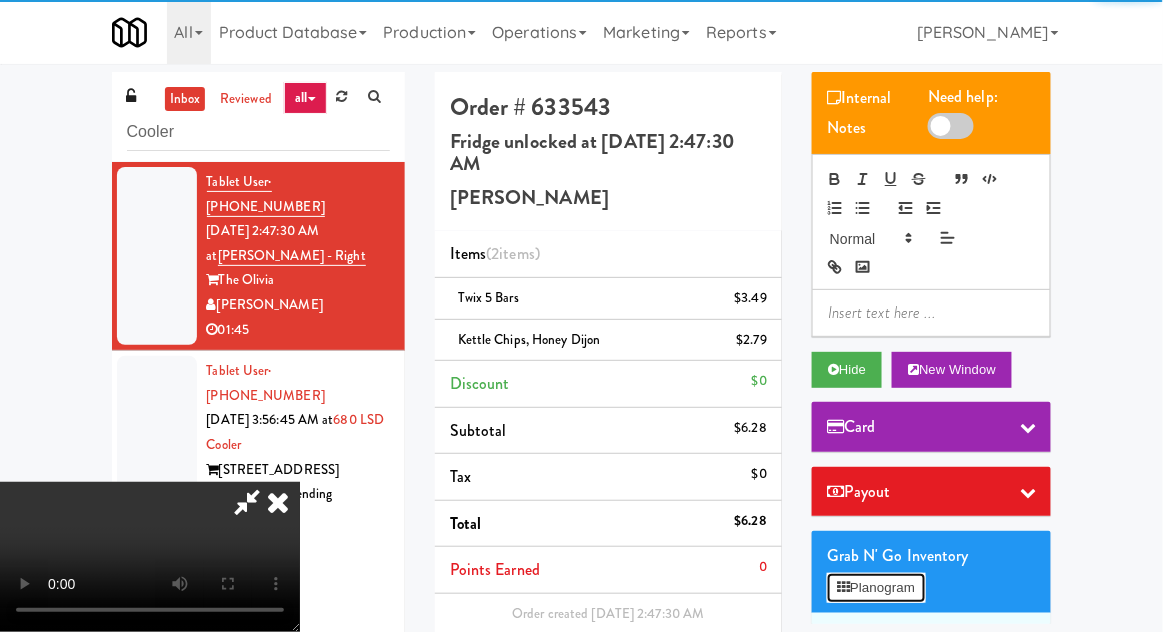 click on "Planogram" at bounding box center (876, 588) 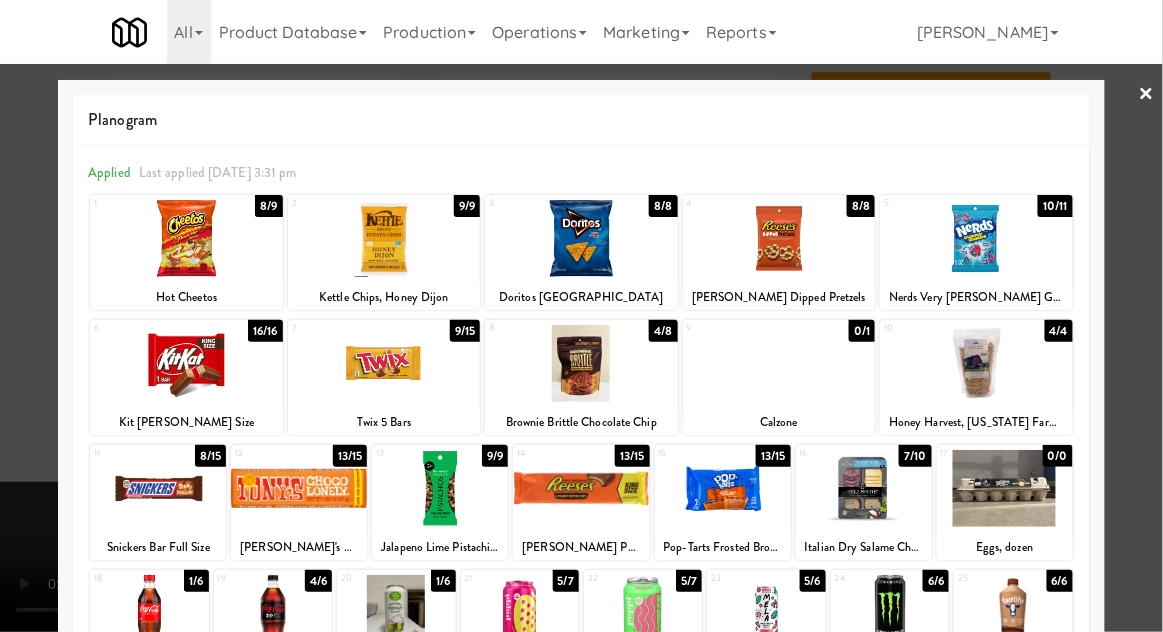 click at bounding box center [581, 316] 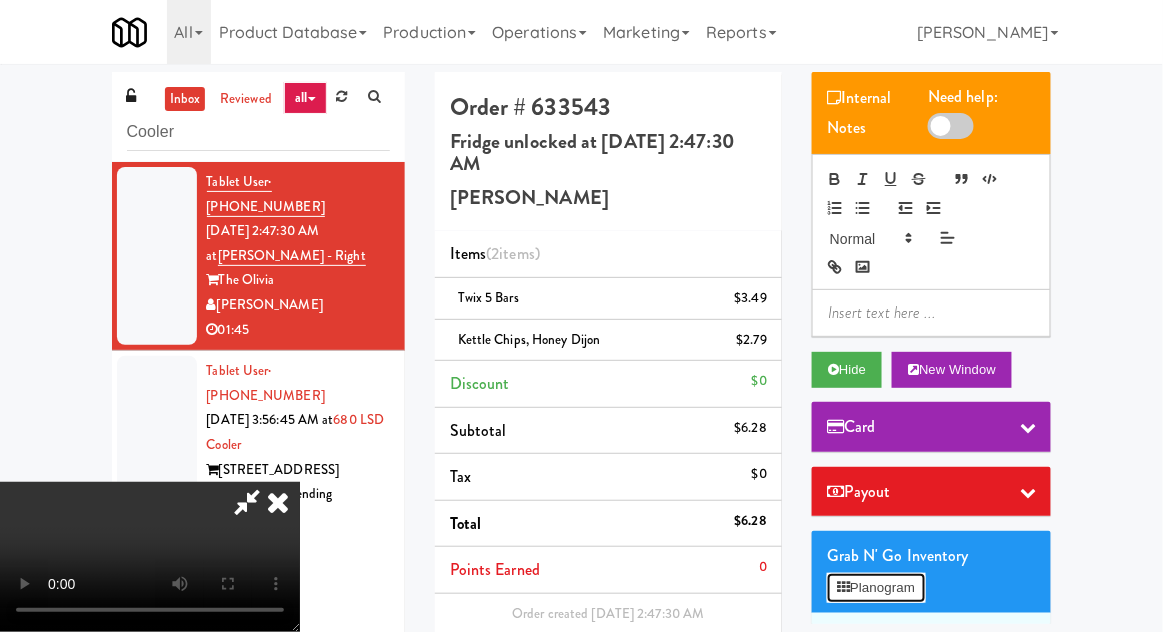 click on "Planogram" at bounding box center (876, 588) 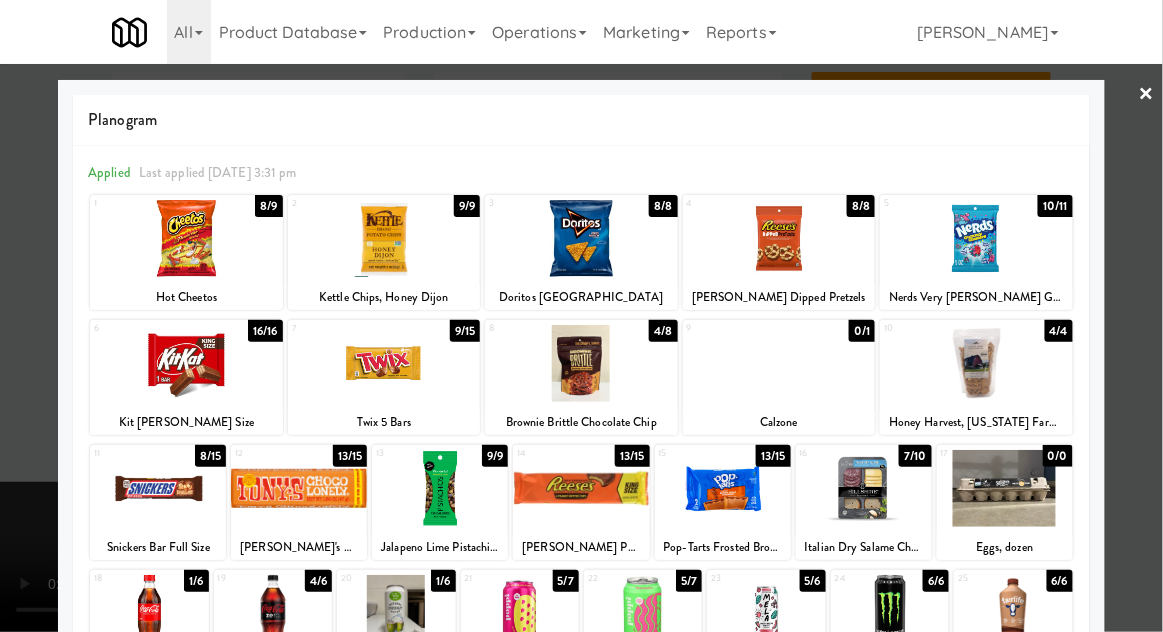 click at bounding box center (299, 488) 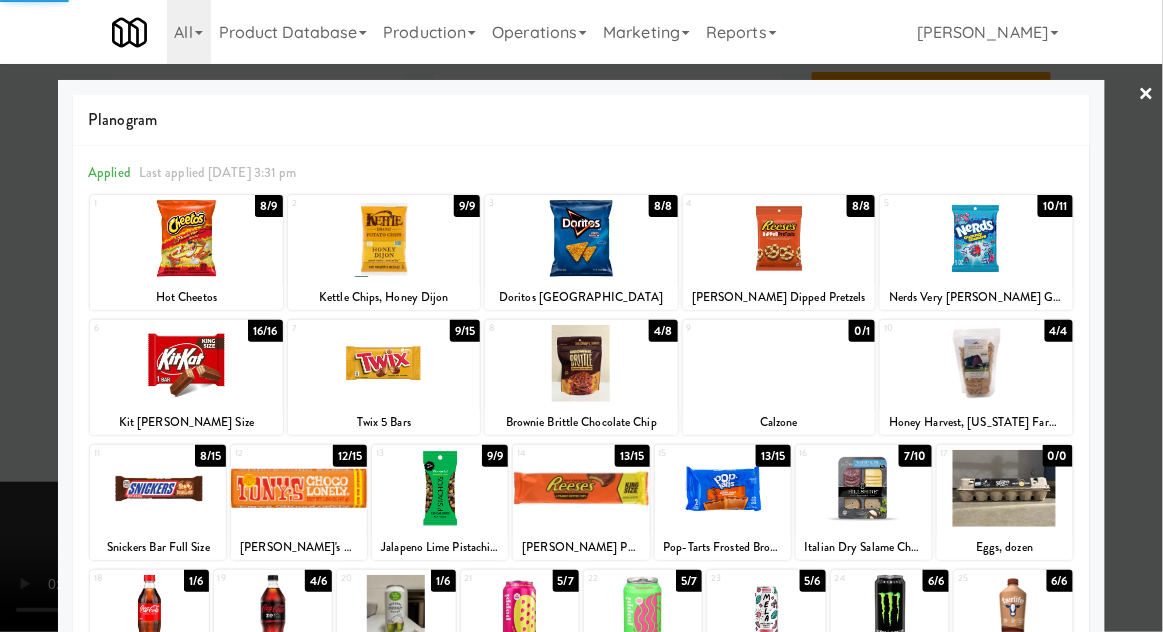 click at bounding box center (581, 316) 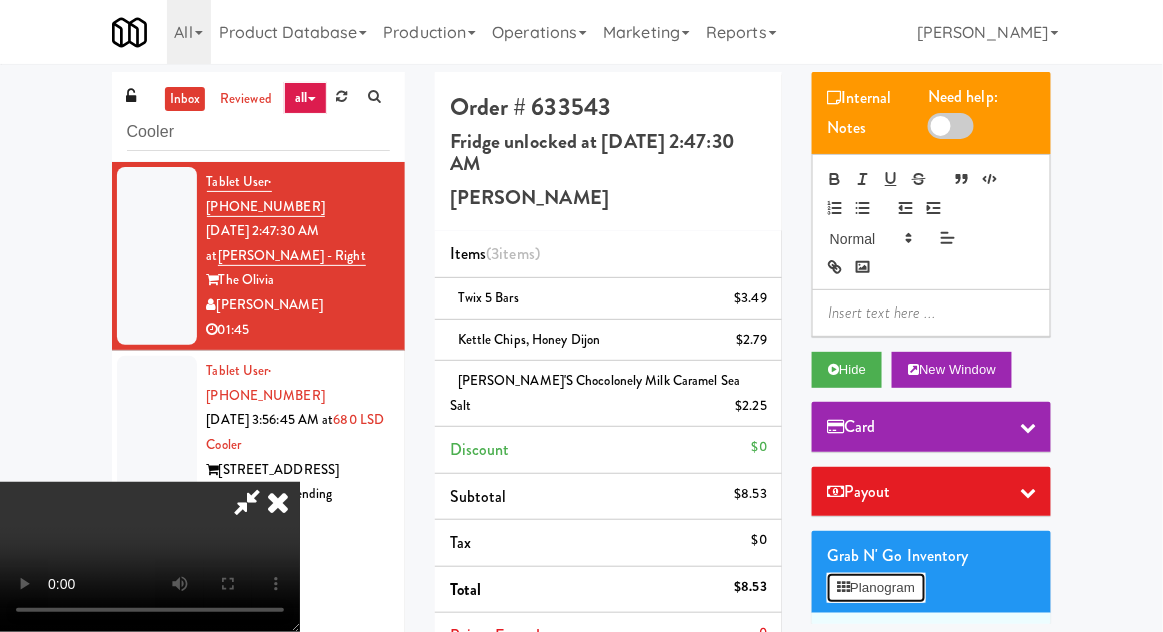 click on "Planogram" at bounding box center [876, 588] 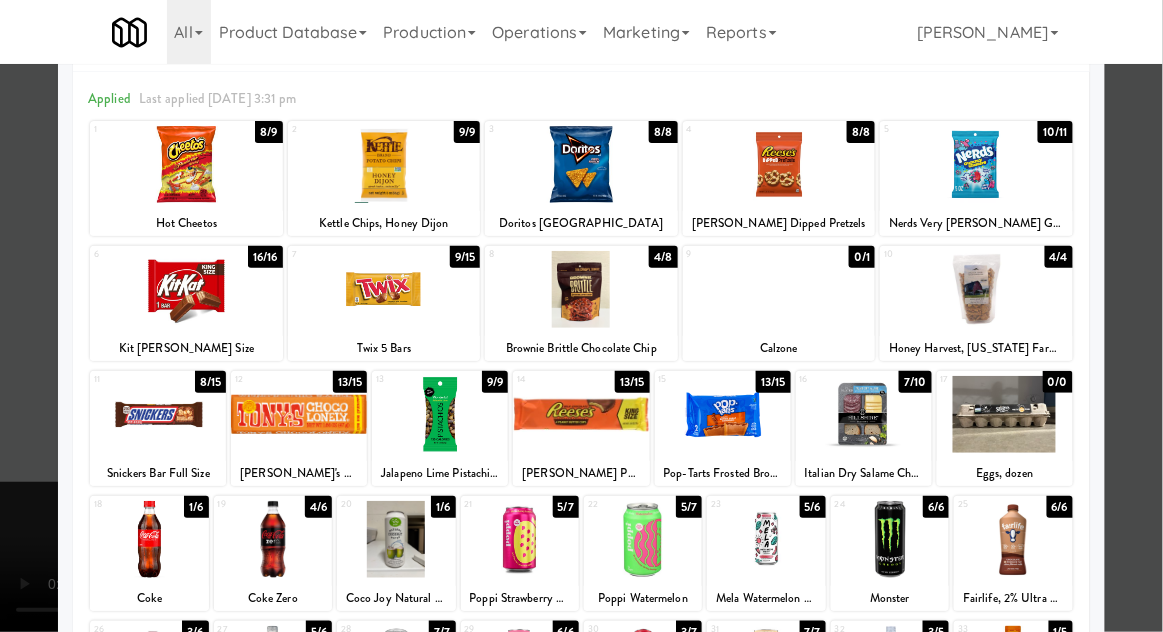 scroll, scrollTop: 88, scrollLeft: 0, axis: vertical 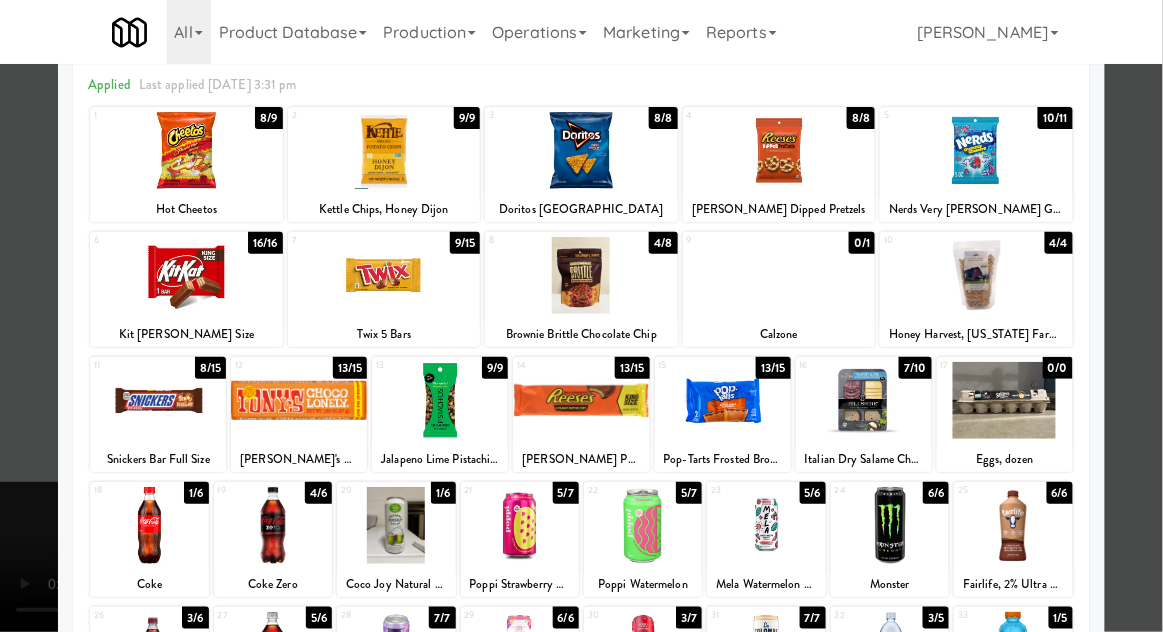 click at bounding box center (890, 525) 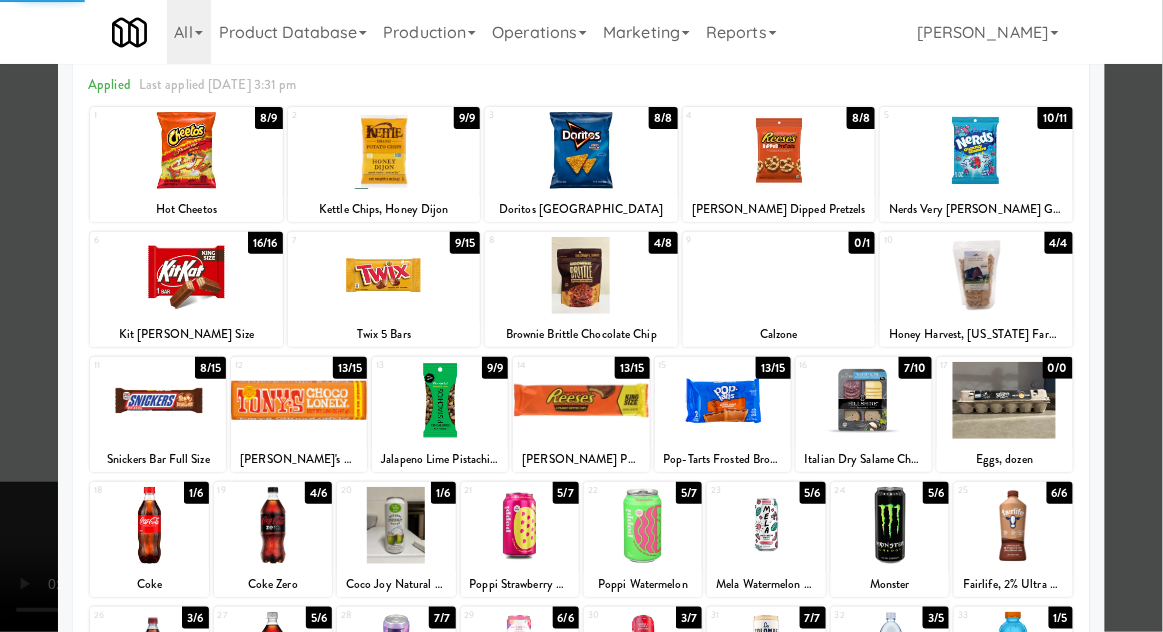 click at bounding box center [581, 316] 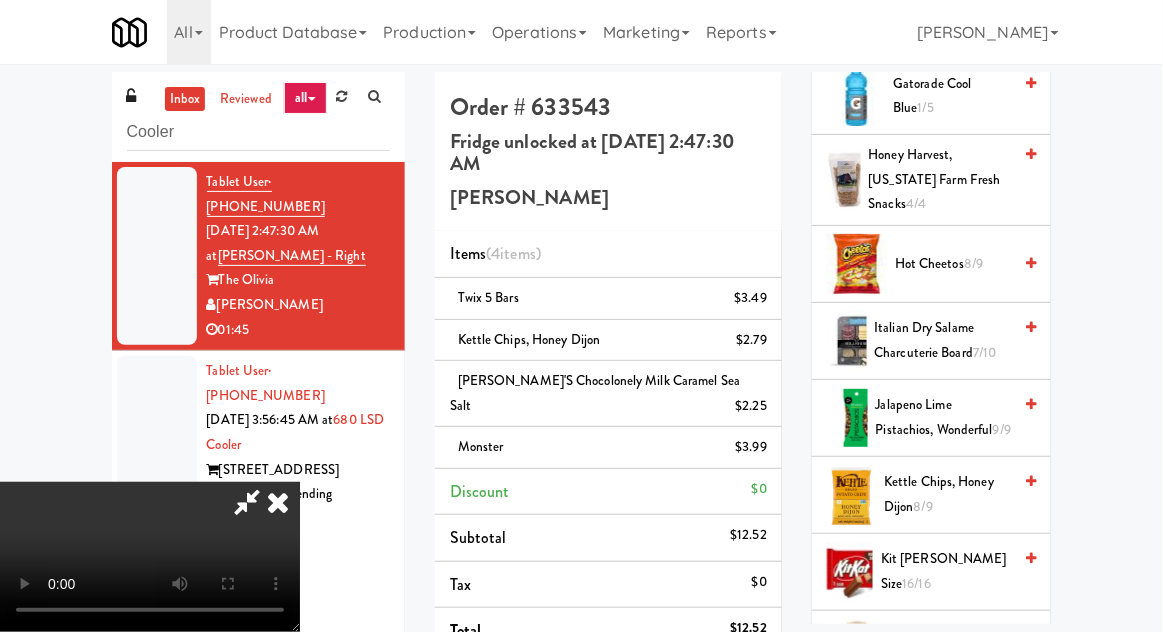 scroll, scrollTop: 1447, scrollLeft: 0, axis: vertical 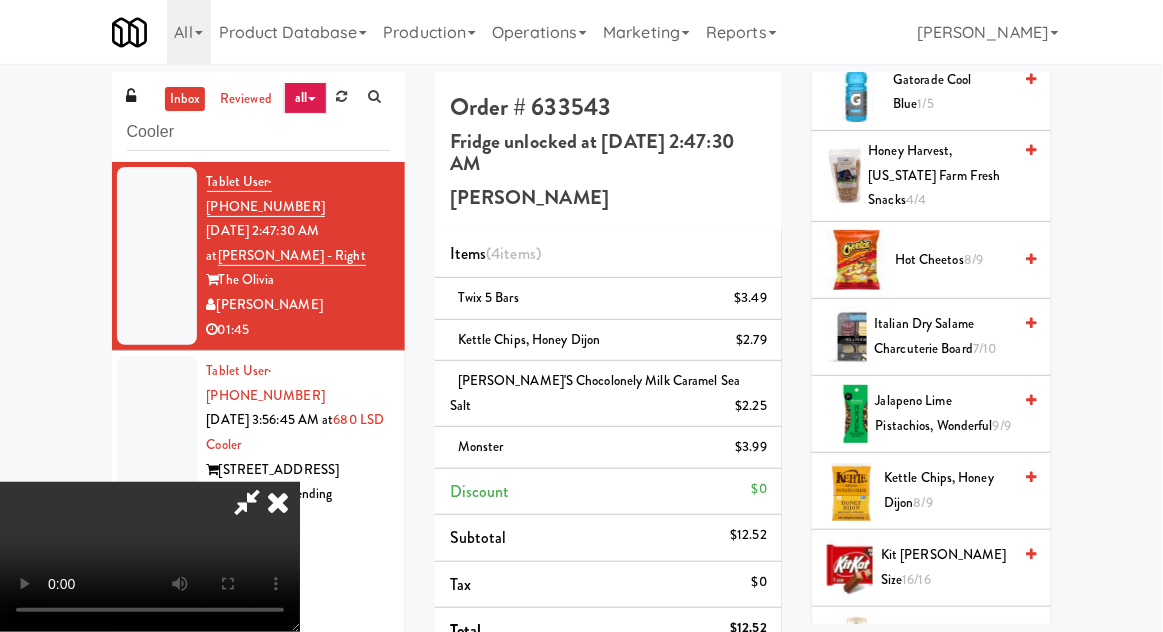 click on "Kettle Chips, Honey Dijon  8/9" at bounding box center [947, 490] 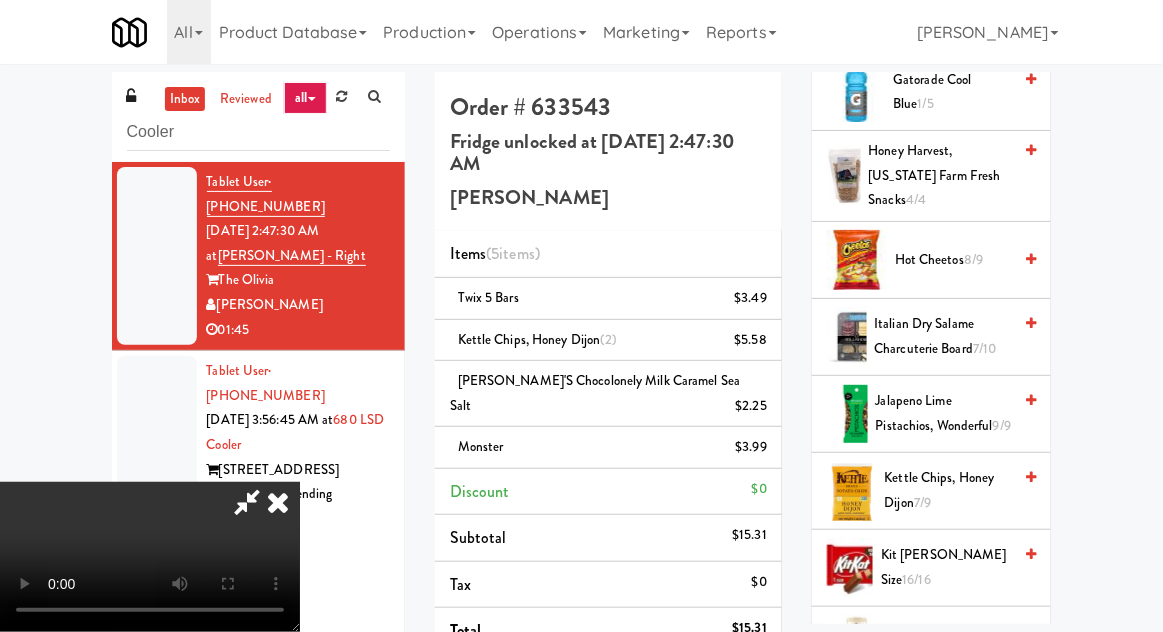 scroll, scrollTop: 112, scrollLeft: 0, axis: vertical 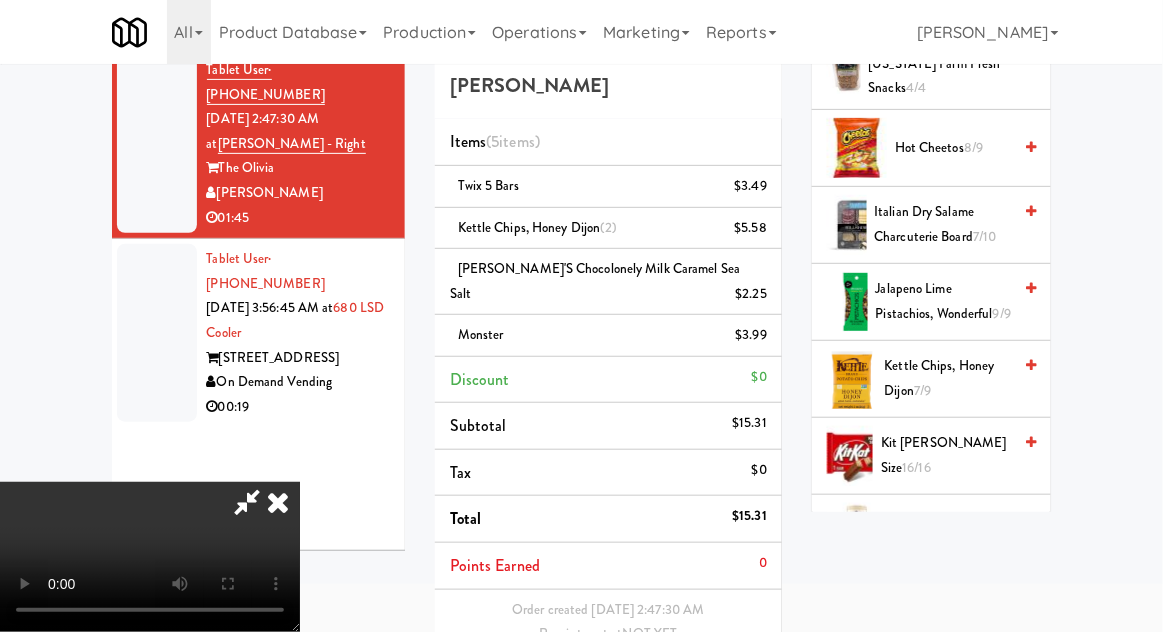 click at bounding box center (769, 235) 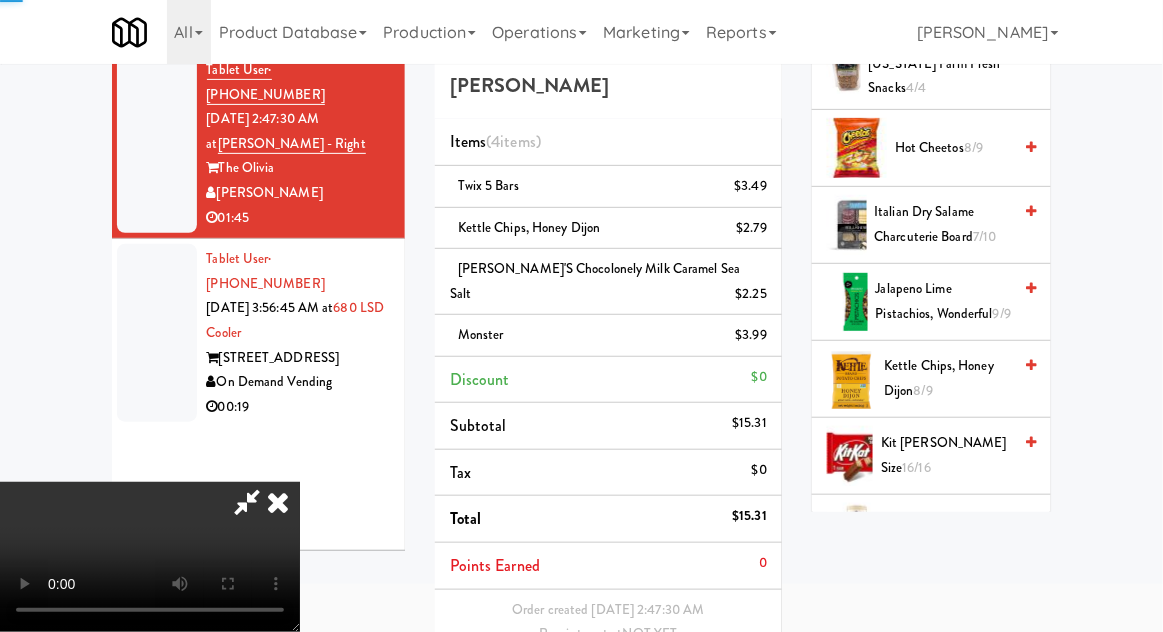 click at bounding box center (769, 235) 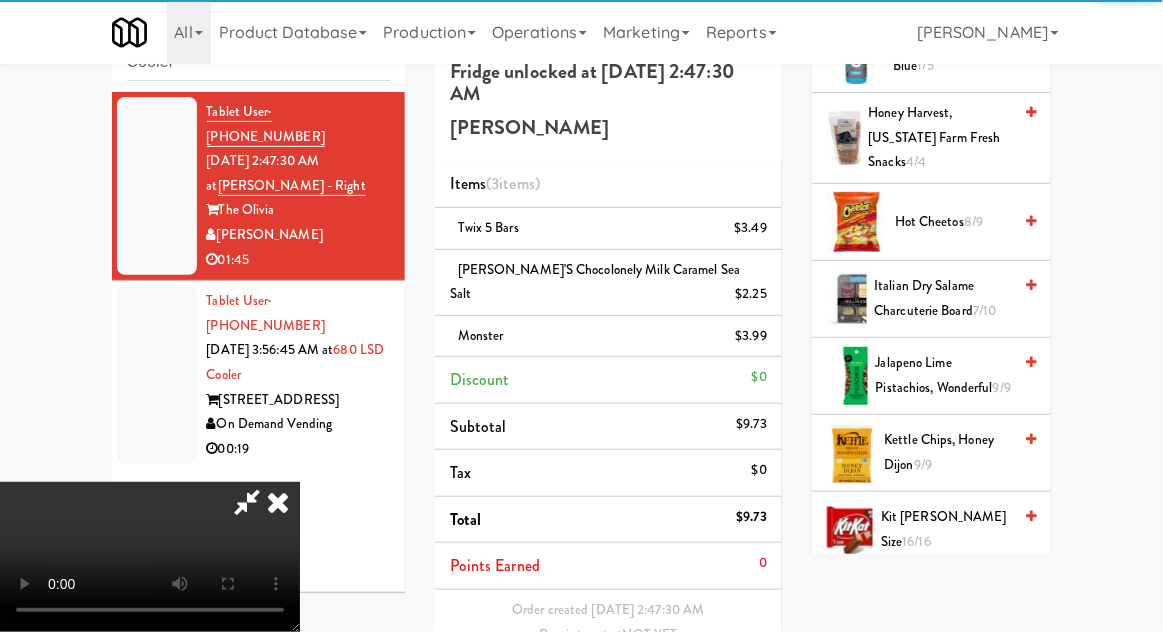 scroll, scrollTop: 1414, scrollLeft: 0, axis: vertical 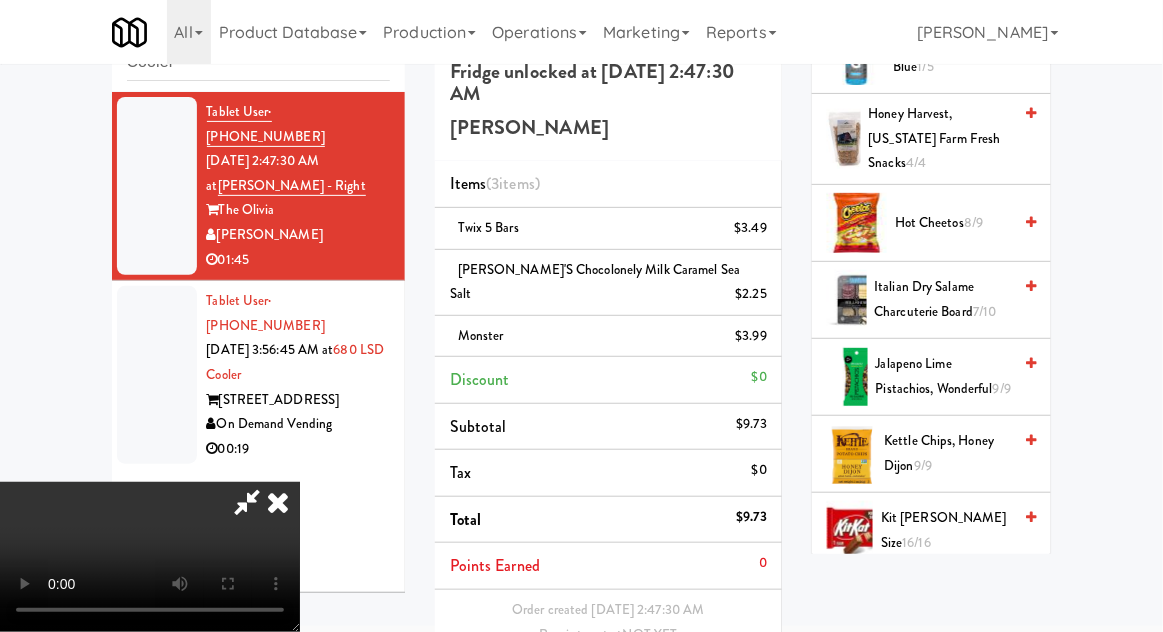 click on "Kettle Chips, Honey Dijon  9/9" at bounding box center (948, 453) 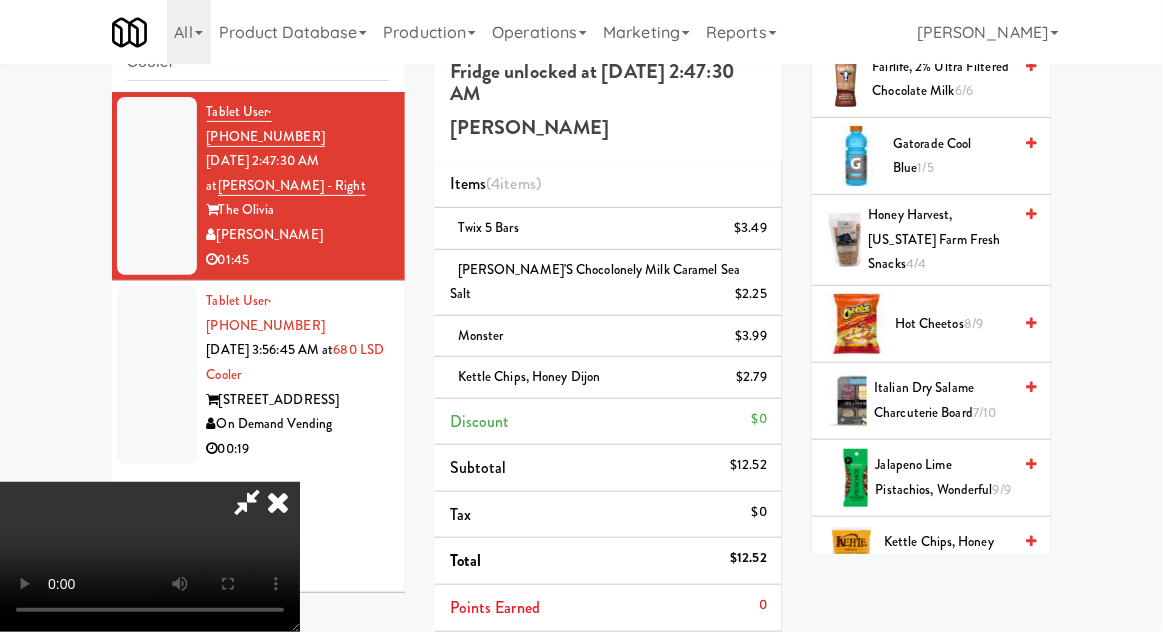 scroll, scrollTop: 1306, scrollLeft: 0, axis: vertical 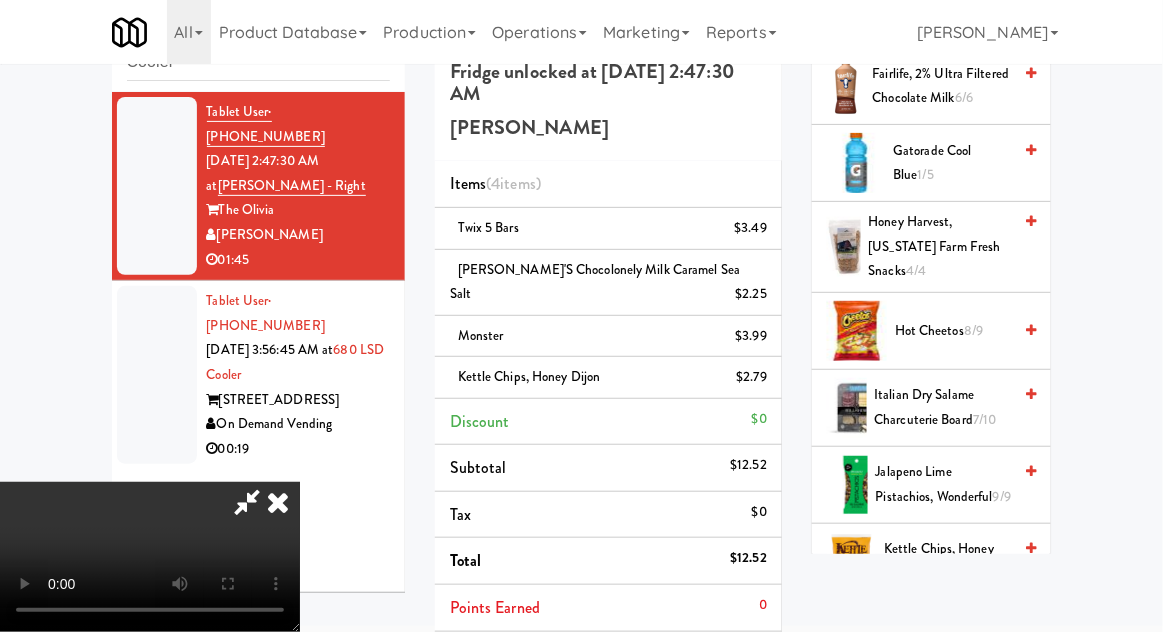click on "8/9" at bounding box center (973, 330) 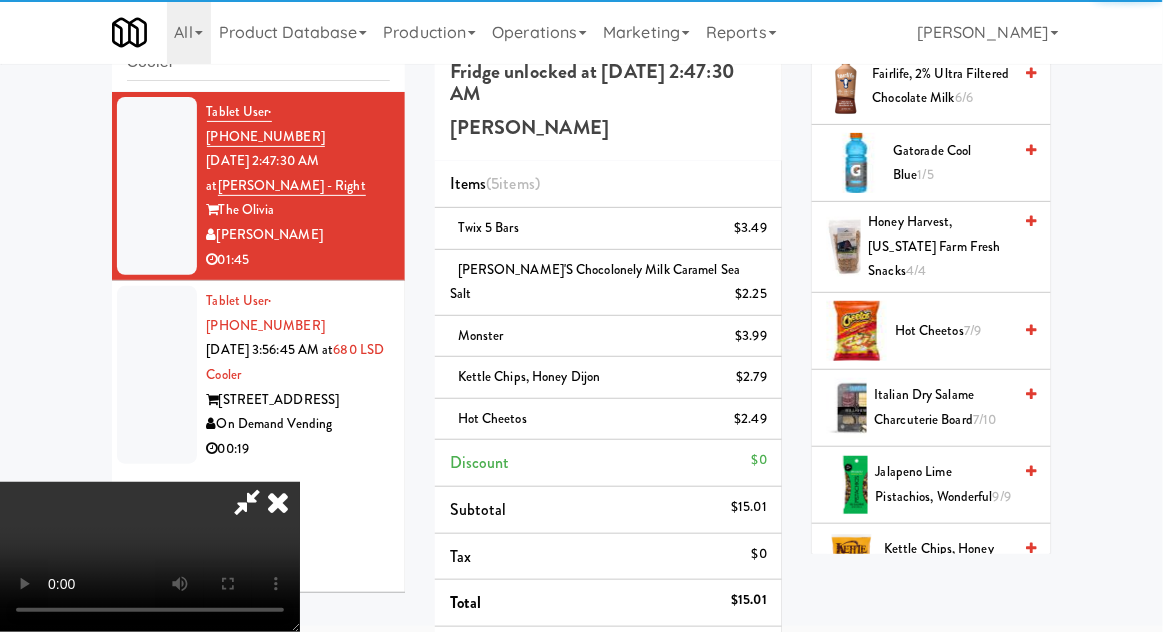 scroll, scrollTop: 153, scrollLeft: 0, axis: vertical 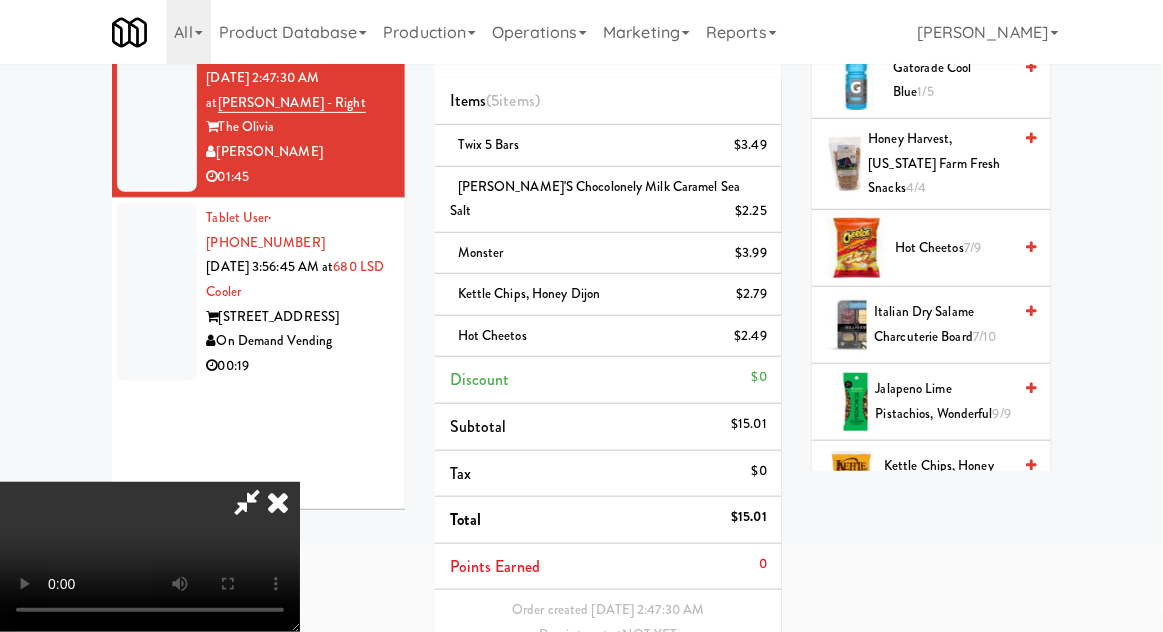 click on "Save Order" at bounding box center [716, 711] 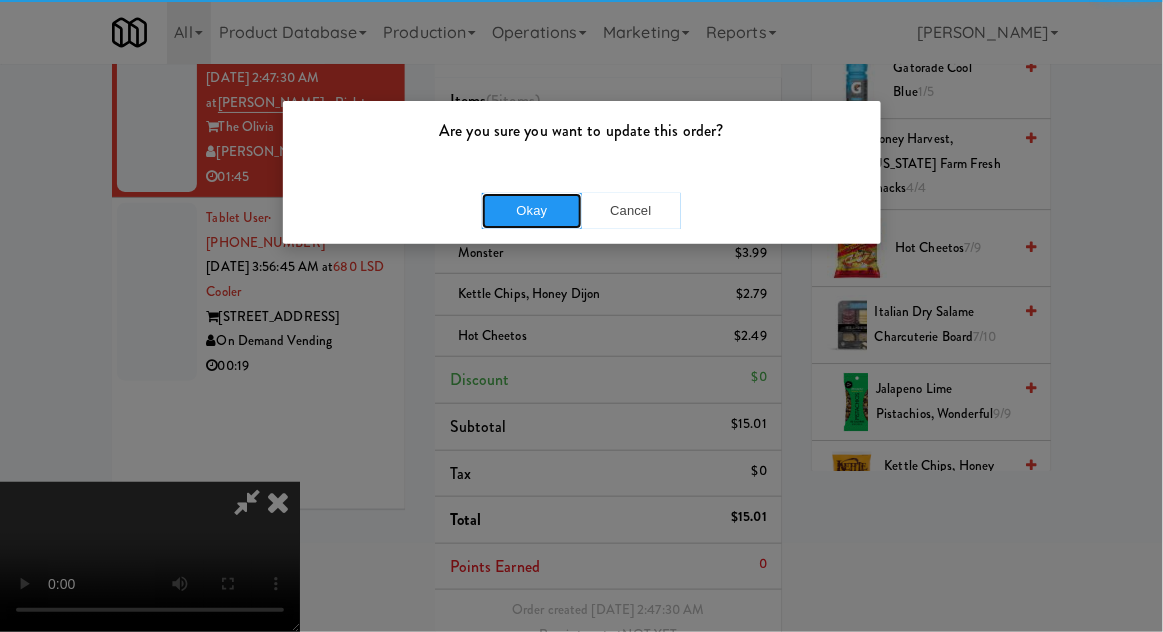 click on "Okay" at bounding box center [532, 211] 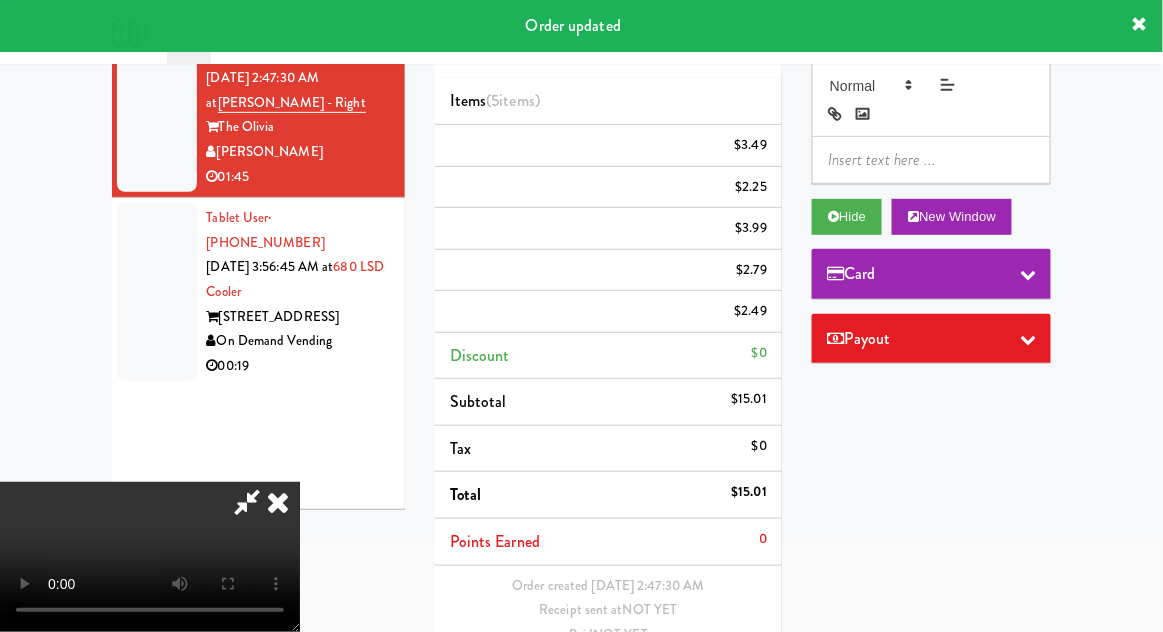 scroll, scrollTop: 0, scrollLeft: 0, axis: both 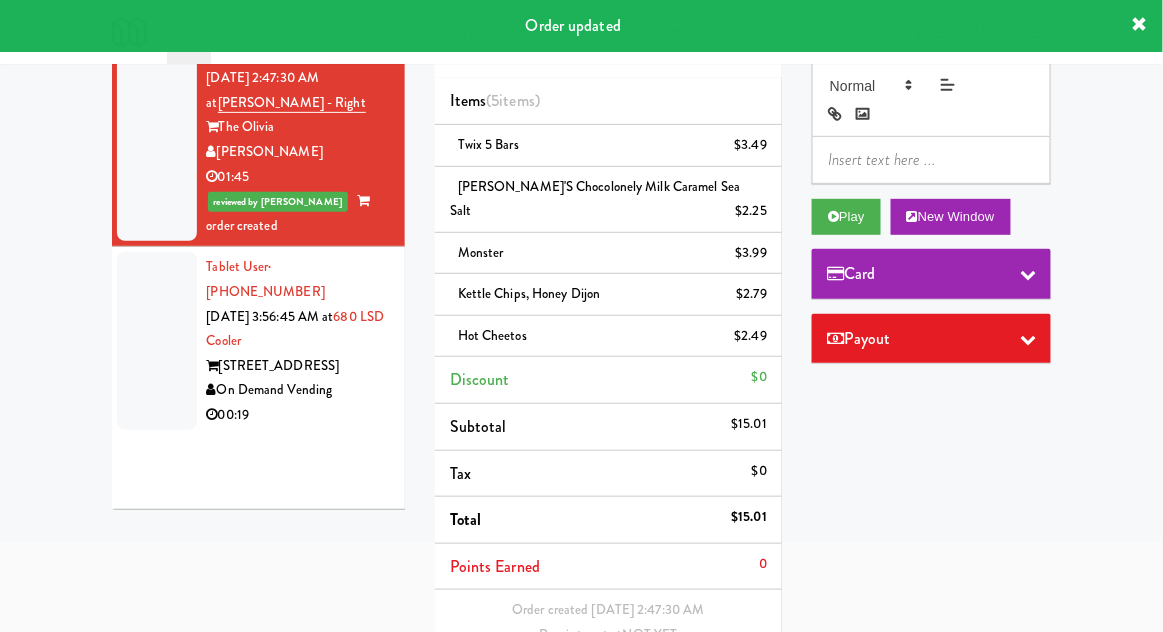 click at bounding box center [157, 341] 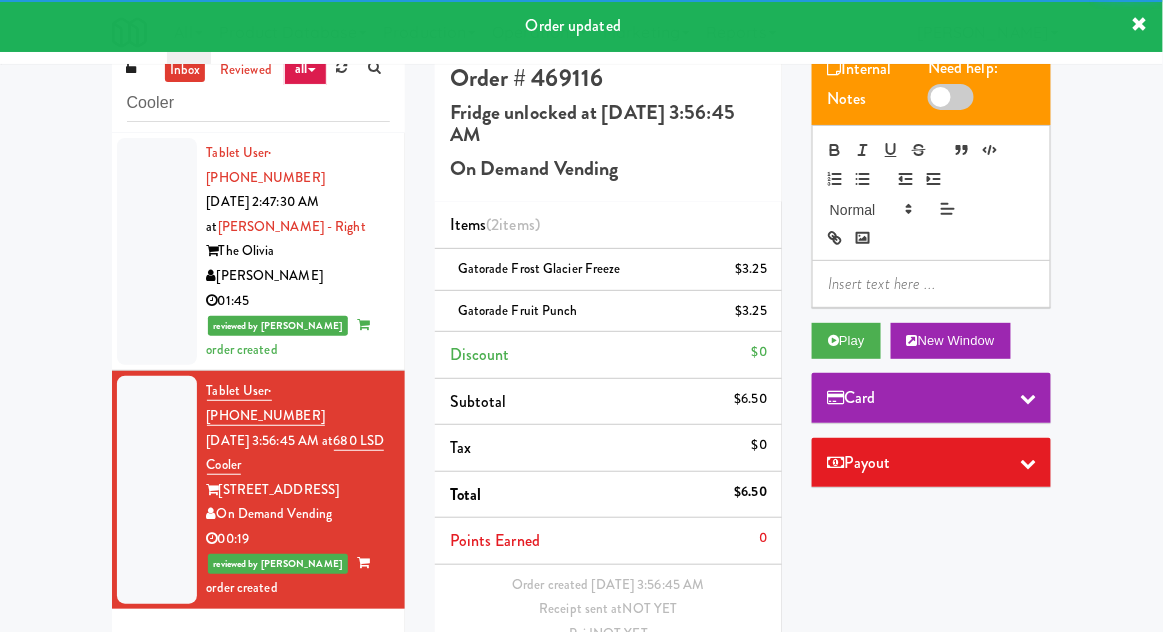 scroll, scrollTop: 0, scrollLeft: 0, axis: both 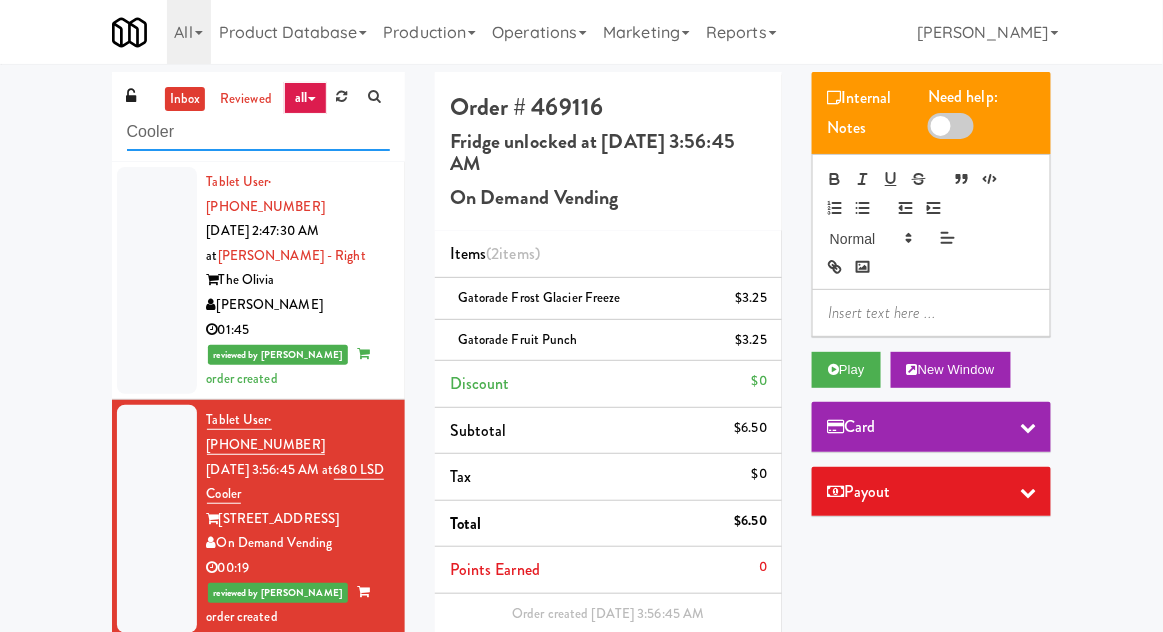 click on "Cooler" at bounding box center (258, 132) 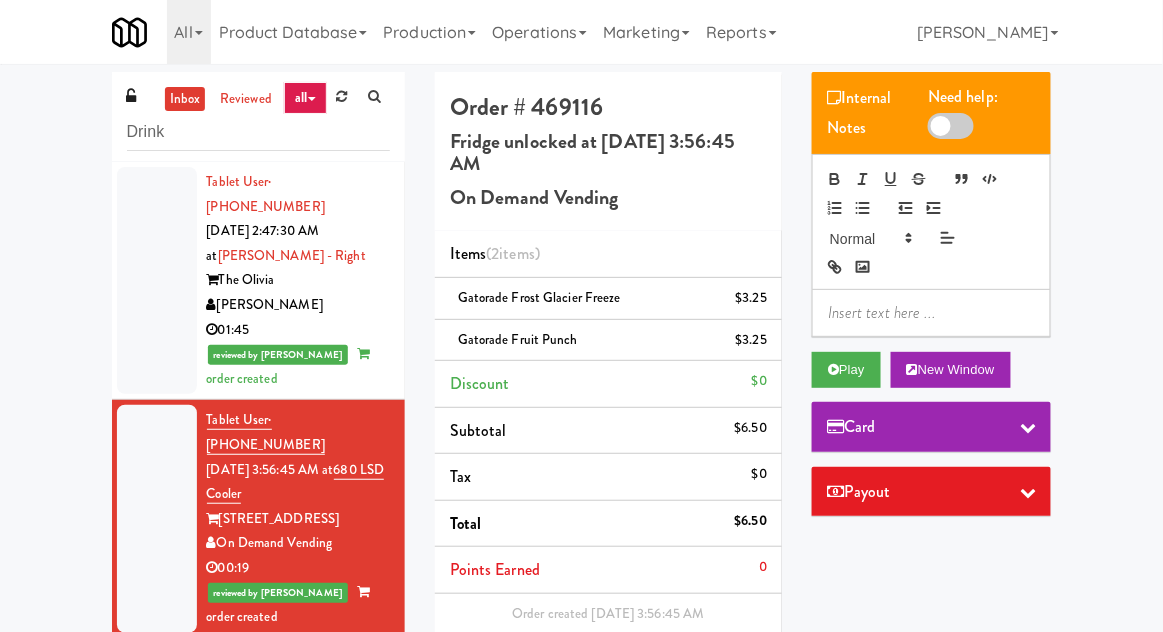 click on "inbox reviewed all    all     gen 1.5     gen 2/3     gen 4     help requested     failed   Drink Tablet User  · (503) 277-8180 Jul 10, 2025 2:47:30 AM at  Olivia - Cooler - Right  The Olivia  Davey Vending  01:45 reviewed by John C  order created     Tablet User  · (408) 752-1741 Jul 10, 2025 3:56:45 AM at  680 LSD Cooler  680 N. Lake Shore  On Demand Vending  00:19 reviewed by Sophia N  order created     Order # 469116 Fridge unlocked at Thursday, July 10th 2025 3:56:45 AM On Demand Vending Items  (2  items ) Gatorade Frost Glacier Freeze  $3.25 Gatorade Fruit Punch  $3.25 Discount  $0 Subtotal $6.50 Tax $0 Total $6.50 Points Earned  0 Order created Jul 10, 2025 3:56:45 AM Receipt sent at  NOT YET Paid  NOT YET  No Items Taken Edit Order  Internal Notes Need help:                                                                                                                                                                 Play  New Window  Card   Payout ×" at bounding box center [581, 416] 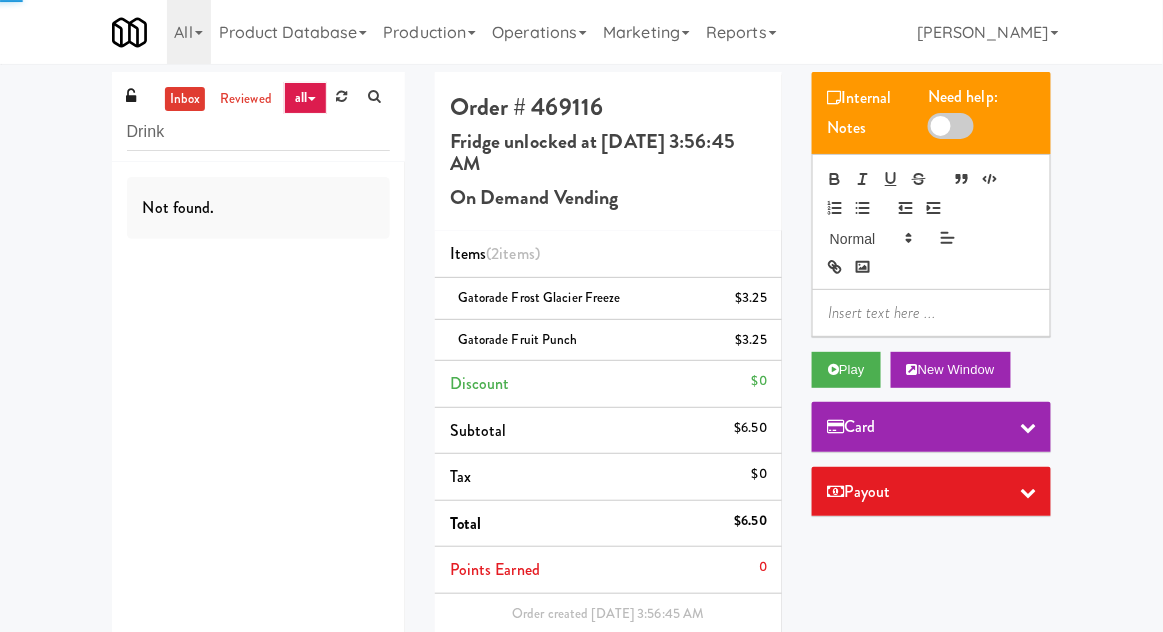 click on "inbox" at bounding box center (185, 99) 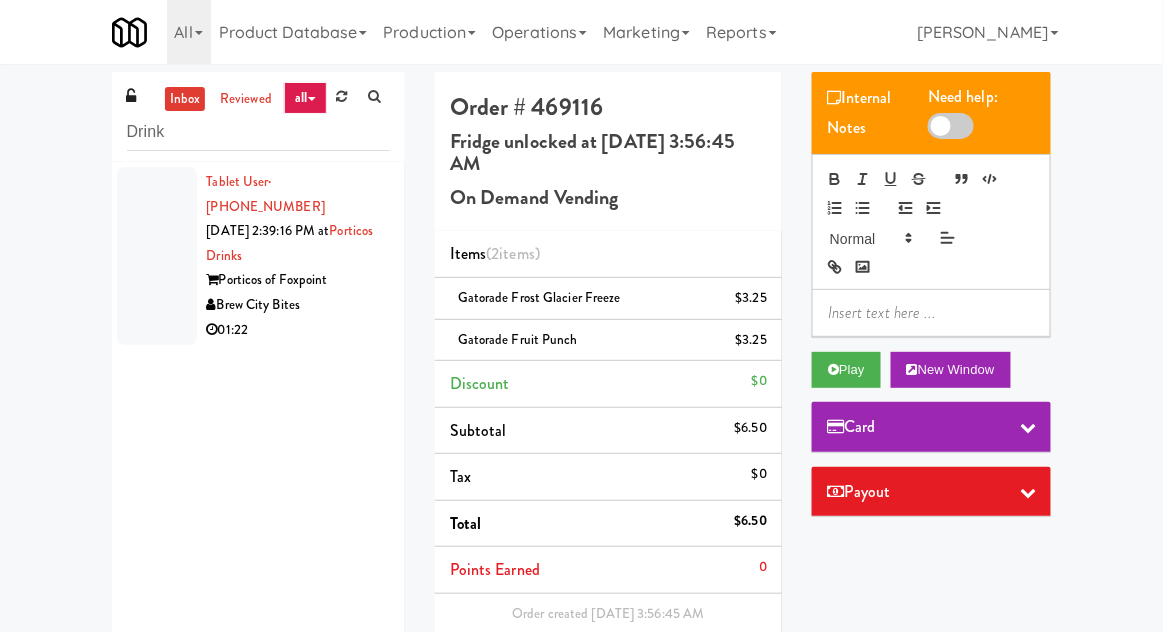 click at bounding box center [157, 256] 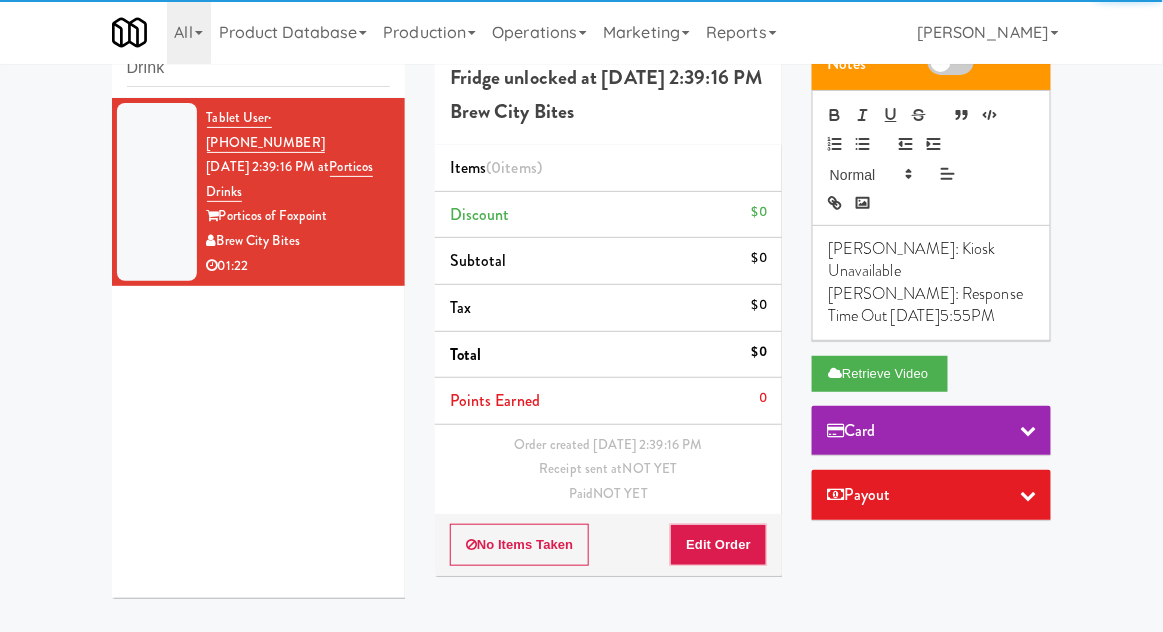 scroll, scrollTop: 0, scrollLeft: 0, axis: both 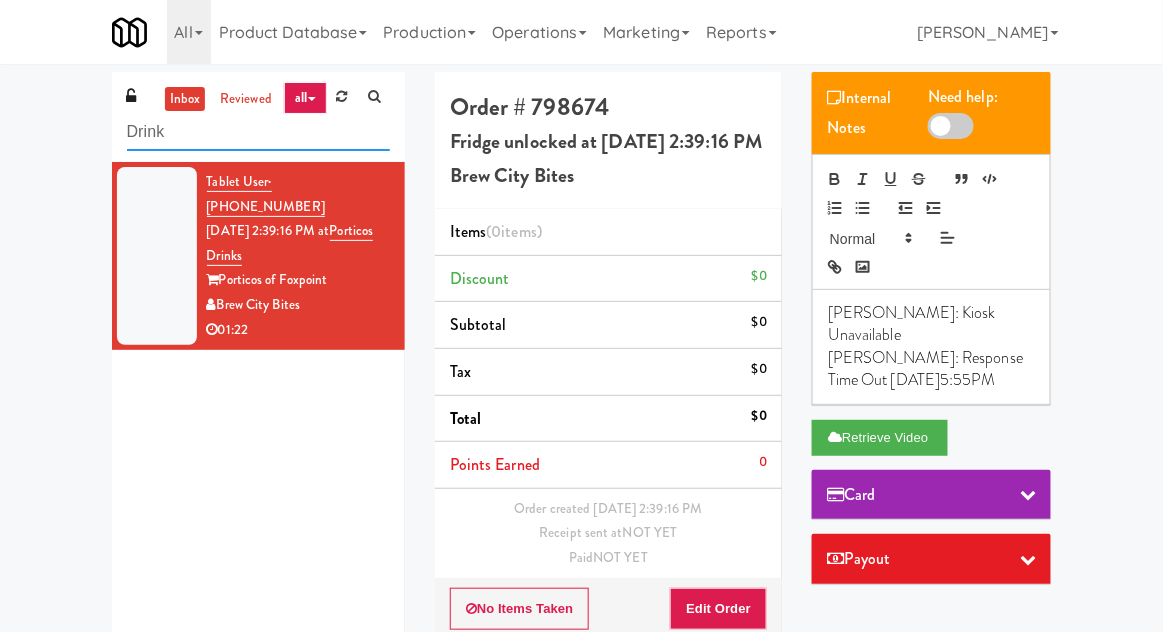 click on "Drink" at bounding box center [258, 132] 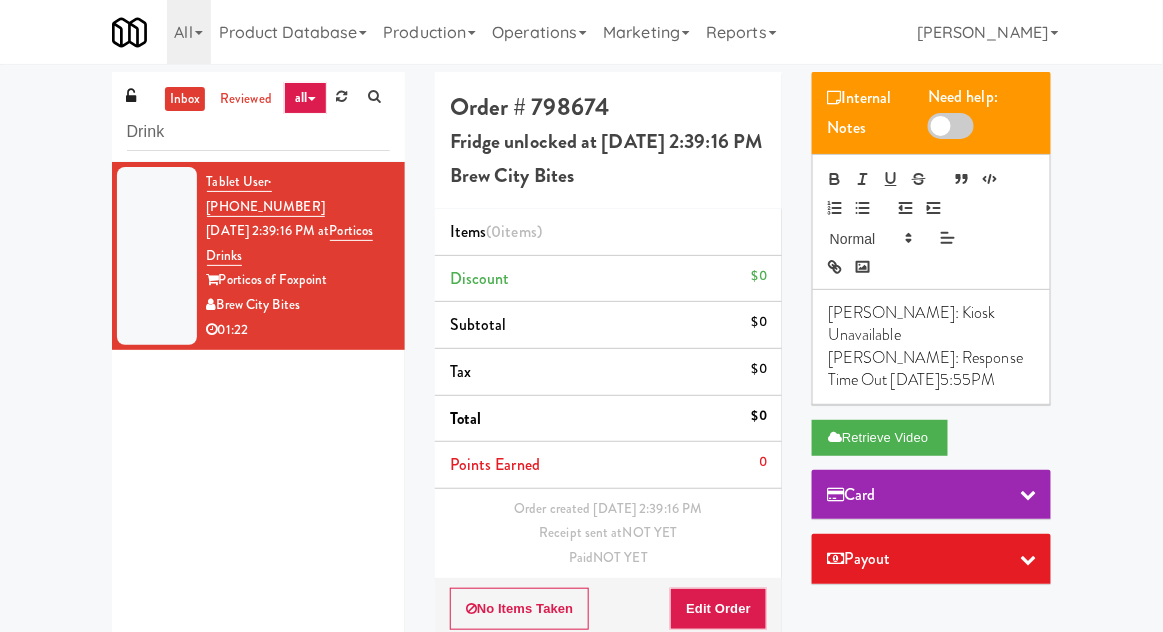 click on "inbox reviewed all    all     gen 1.5     gen 2/3     gen 4     help requested     failed   Drink" at bounding box center (258, 117) 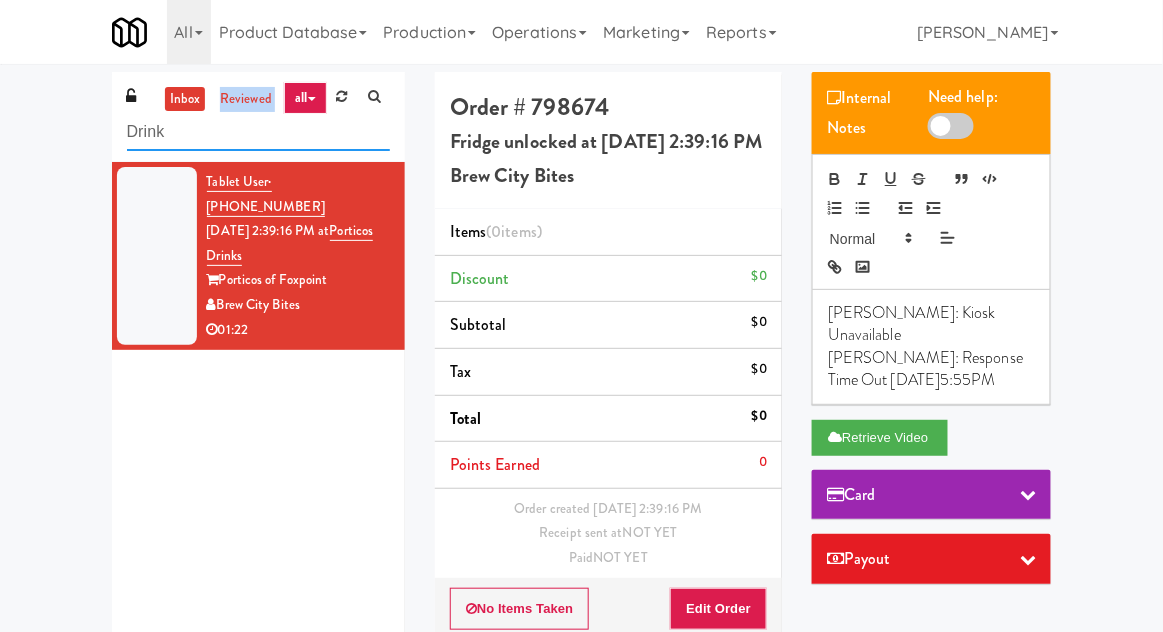 click on "Drink" at bounding box center [258, 132] 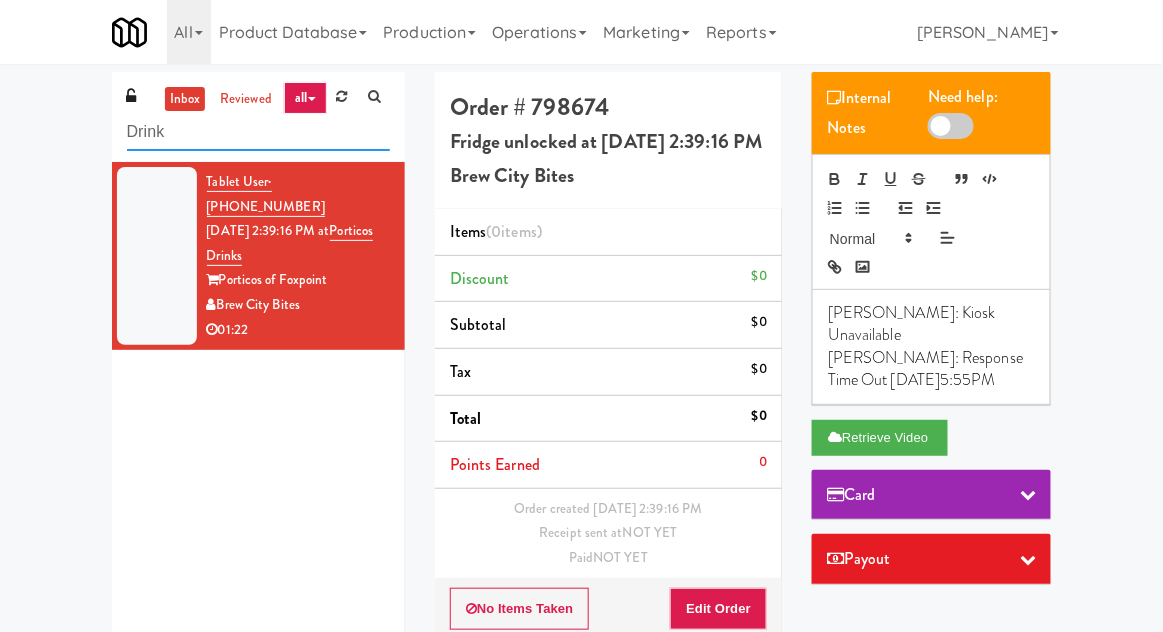click on "Drink" at bounding box center (258, 132) 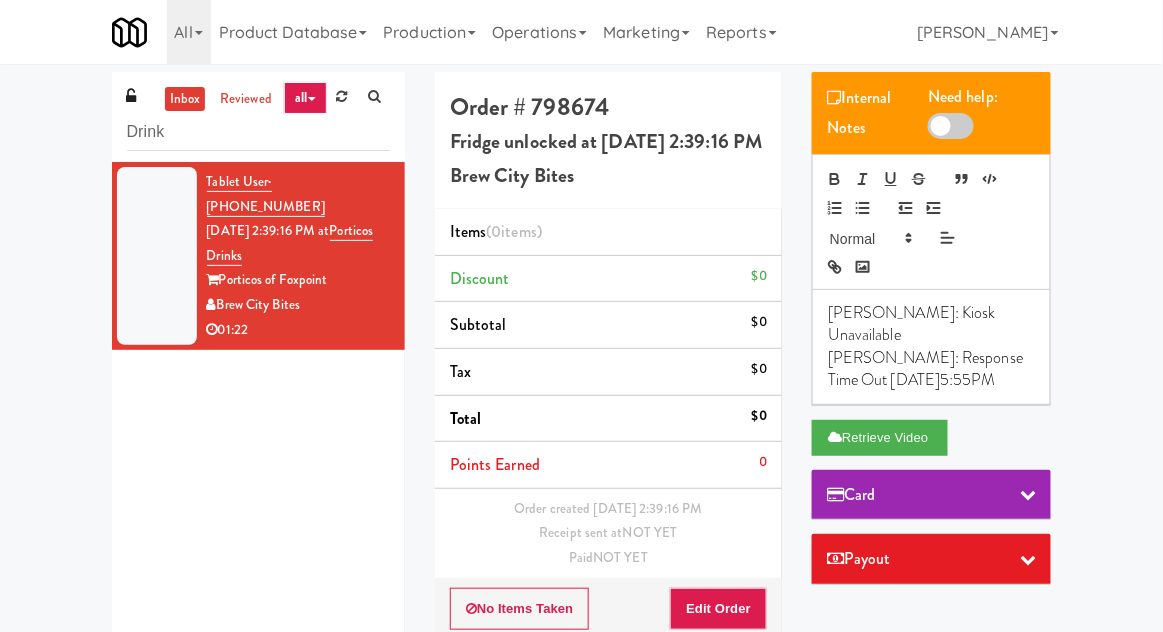 click on "inbox reviewed all    all     gen 1.5     gen 2/3     gen 4     help requested     failed   Drink Tablet User  · (262) 506-0715 Jul 9, 2025 2:39:16 PM at  Porticos Drinks  Porticos of Foxpoint  Brew City Bites  01:22     Order # 798674 Fridge unlocked at Wednesday, July 9th 2025 2:39:16 PM Brew City Bites Items  (0  items ) Discount  $0 Subtotal $0 Tax $0 Total $0 Points Earned  0 Order created Jul 9, 2025 2:39:16 PM Receipt sent at  NOT YET Paid  NOT YET  No Items Taken Edit Order  Internal Notes Need help:                                                                                                                                                                Lyn: Kiosk Unavailable Lyn: Response Time Out 07/09-5:55PM  Retrieve Video    Card   Payout ×" at bounding box center (581, 374) 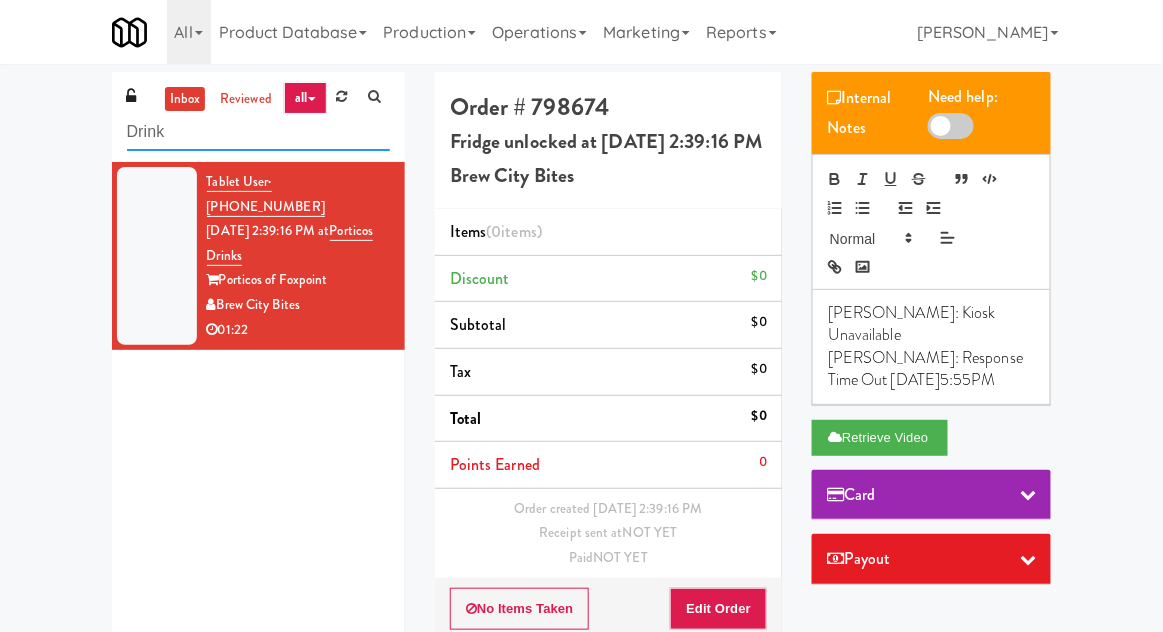 click on "Drink" at bounding box center [258, 132] 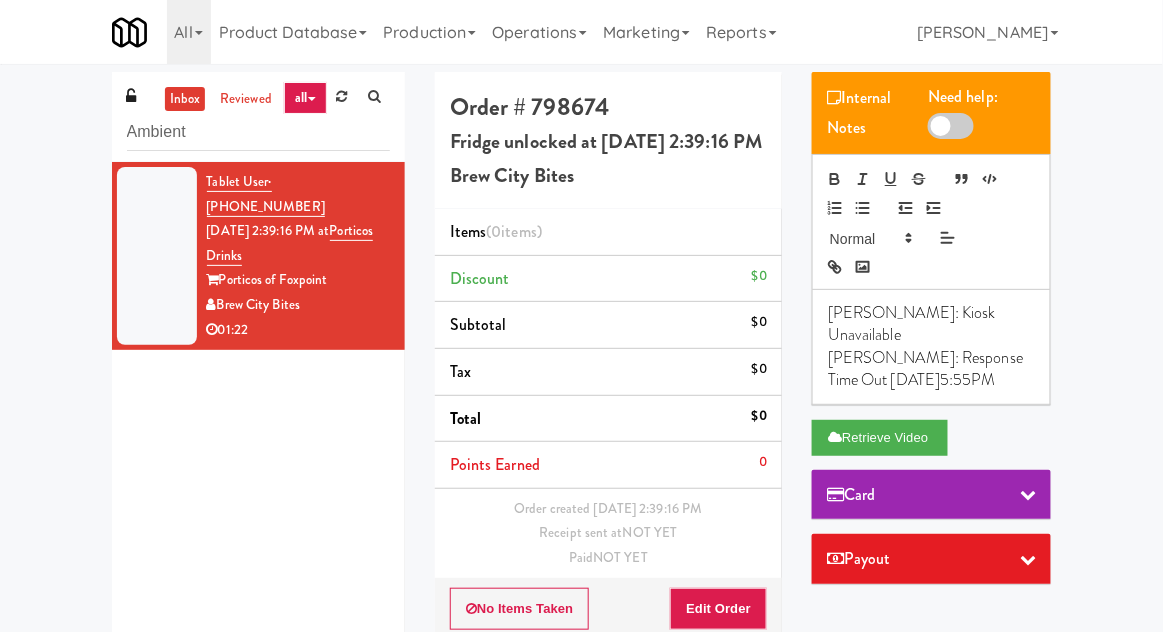 click on "inbox reviewed all    all     gen 1.5     gen 2/3     gen 4     help requested     failed   Ambient Tablet User  · (262) 506-0715 Jul 9, 2025 2:39:16 PM at  Porticos Drinks  Porticos of Foxpoint  Brew City Bites  01:22     Order # 798674 Fridge unlocked at Wednesday, July 9th 2025 2:39:16 PM Brew City Bites Items  (0  items ) Discount  $0 Subtotal $0 Tax $0 Total $0 Points Earned  0 Order created Jul 9, 2025 2:39:16 PM Receipt sent at  NOT YET Paid  NOT YET  No Items Taken Edit Order  Internal Notes Need help:                                                                                                                                                                Lyn: Kiosk Unavailable Lyn: Response Time Out 07/09-5:55PM  Retrieve Video    Card   Payout ×" at bounding box center [581, 374] 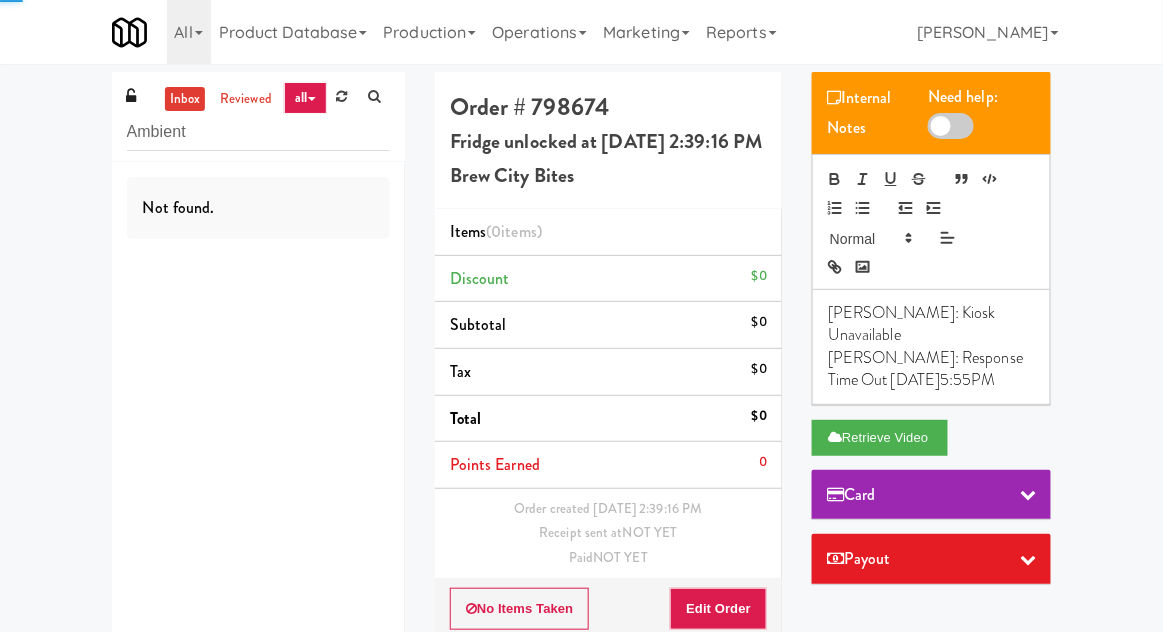 click on "inbox" at bounding box center [185, 99] 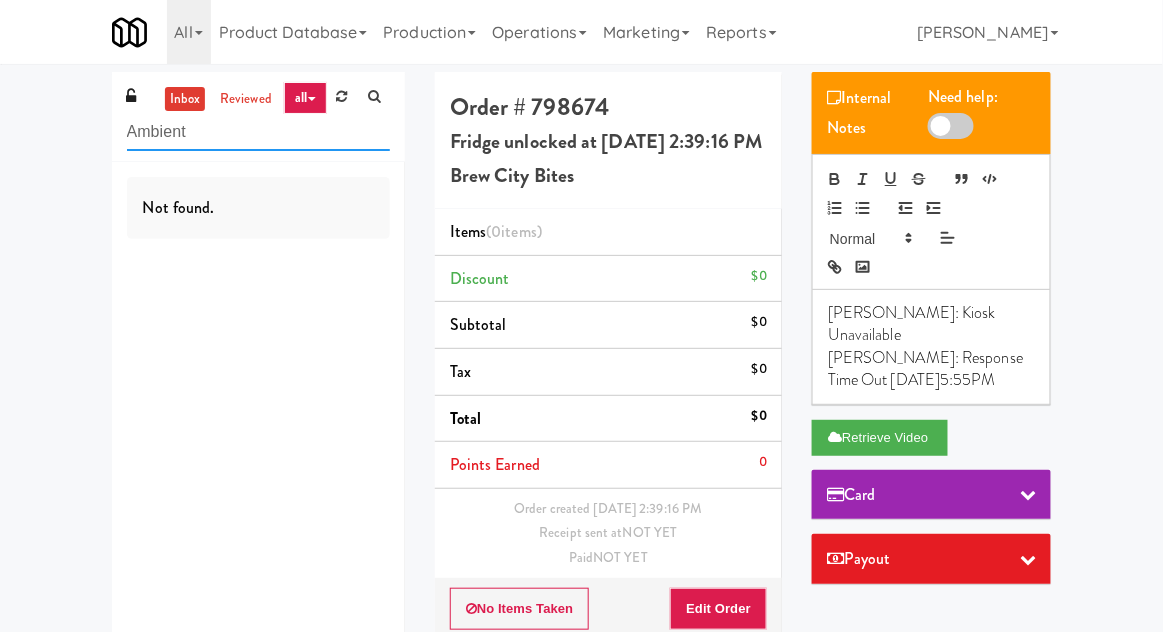 click on "Ambient" at bounding box center [258, 132] 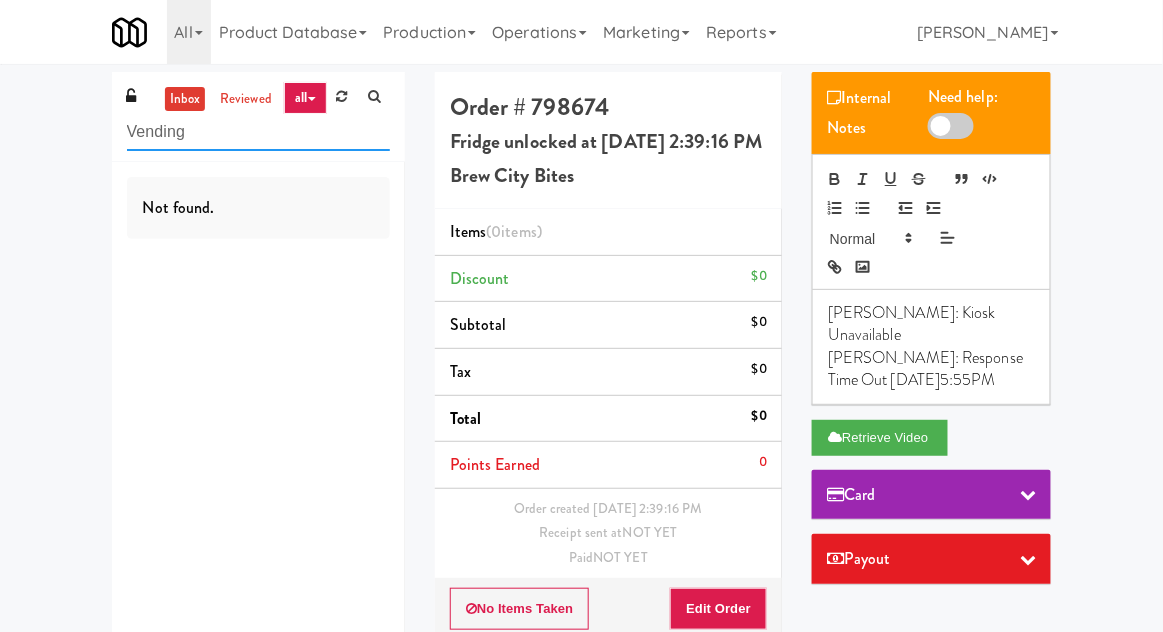 type on "Vending" 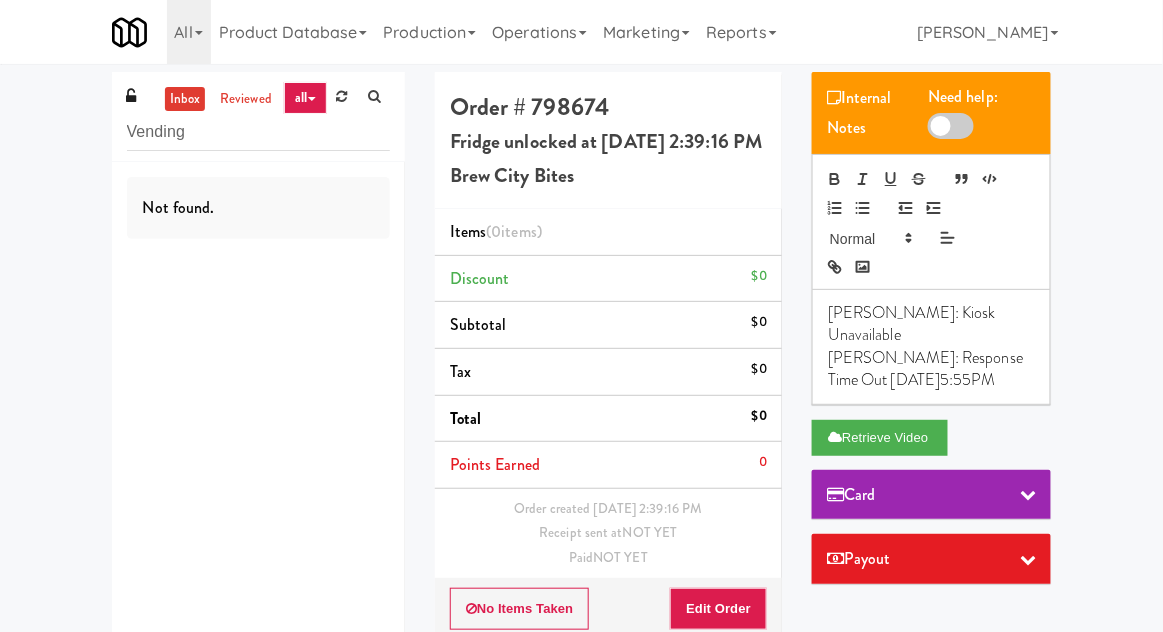 click on "inbox reviewed all    all     gen 1.5     gen 2/3     gen 4     help requested     failed   Vending   Not found. Order # 798674 Fridge unlocked at Wednesday, July 9th 2025 2:39:16 PM Brew City Bites Items  (0  items ) Discount  $0 Subtotal $0 Tax $0 Total $0 Points Earned  0 Order created Jul 9, 2025 2:39:16 PM Receipt sent at  NOT YET Paid  NOT YET  No Items Taken Edit Order  Internal Notes Need help:                                                                                                                                                                Lyn: Kiosk Unavailable Lyn: Response Time Out 07/09-5:55PM  Retrieve Video    Card   Payout ×" at bounding box center [581, 374] 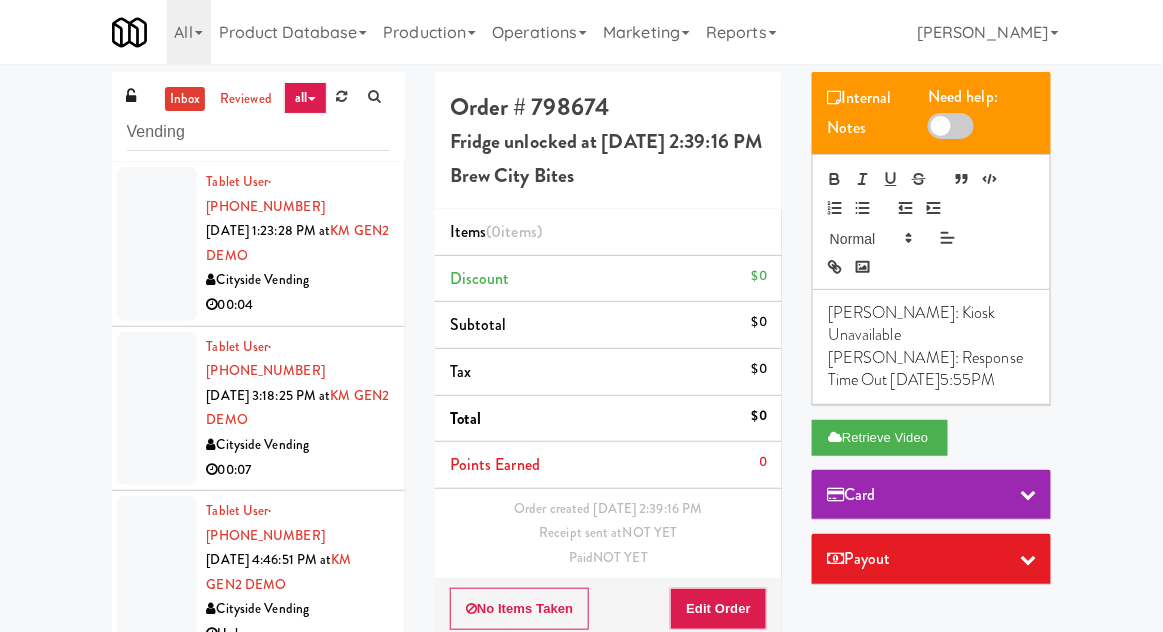 click on "inbox" at bounding box center [185, 99] 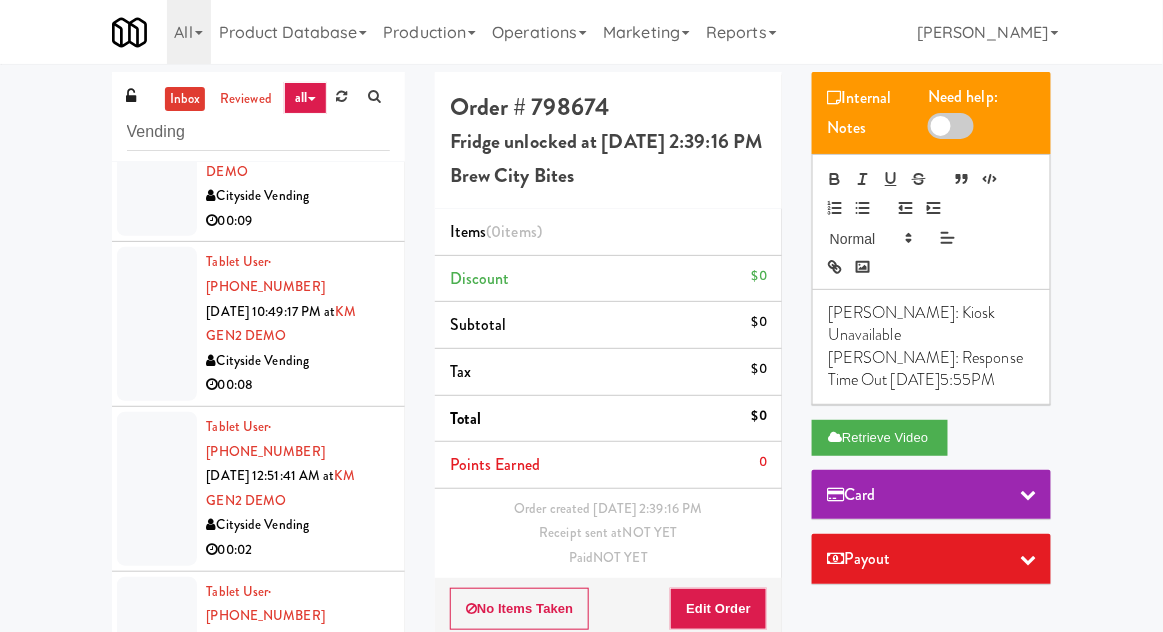 scroll, scrollTop: 3222, scrollLeft: 0, axis: vertical 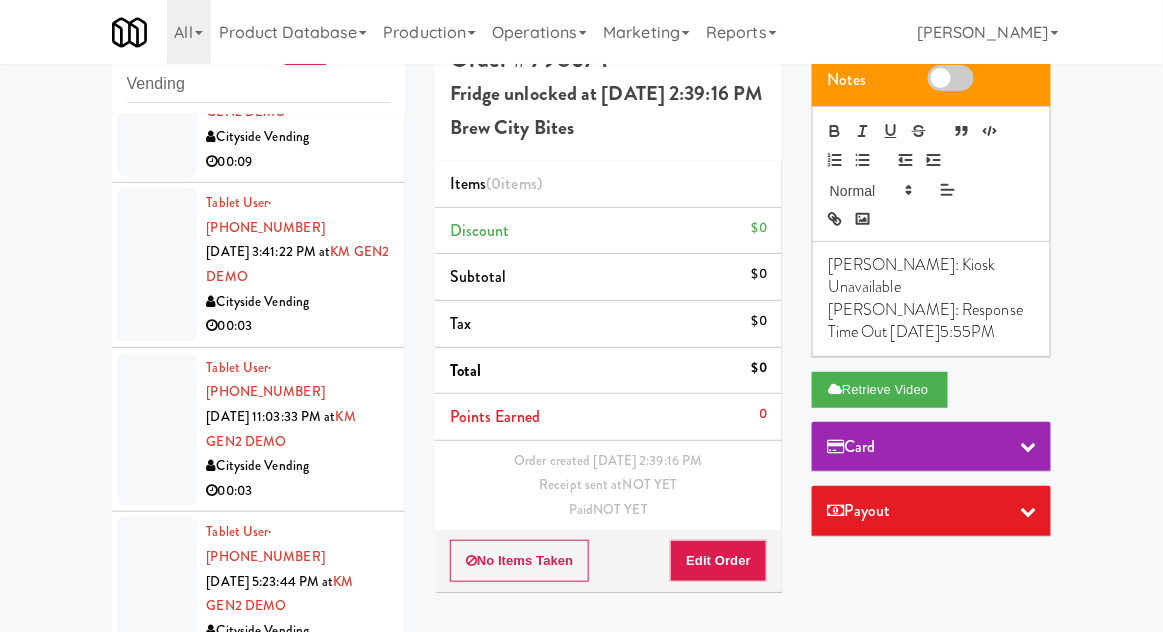 click at bounding box center (157, 1100) 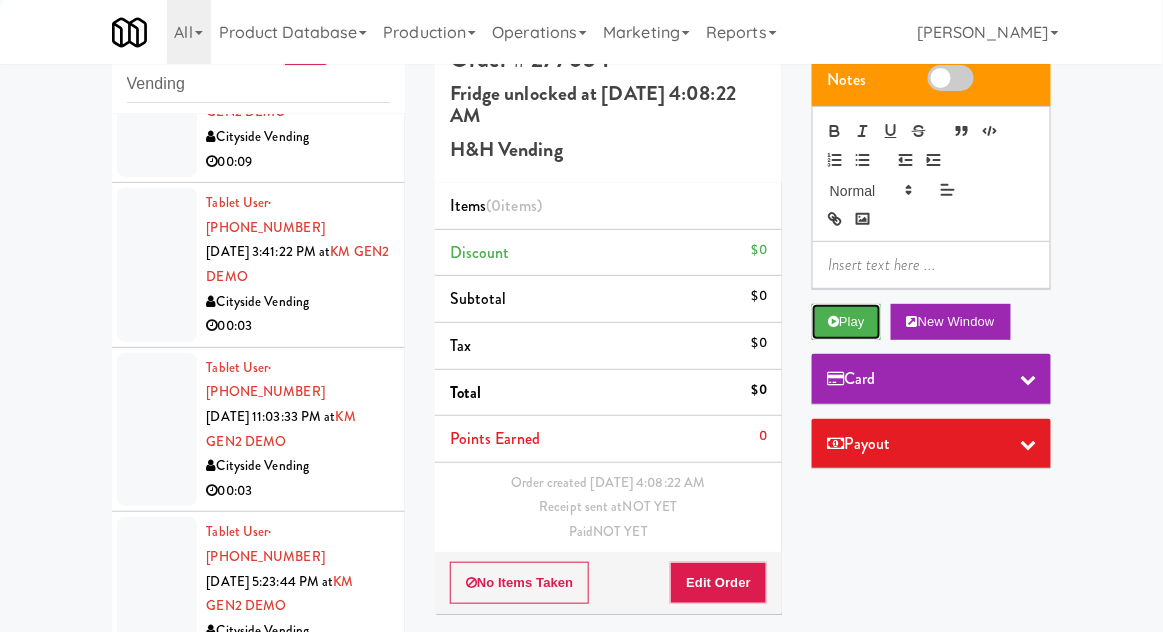 click on "Play" at bounding box center (846, 322) 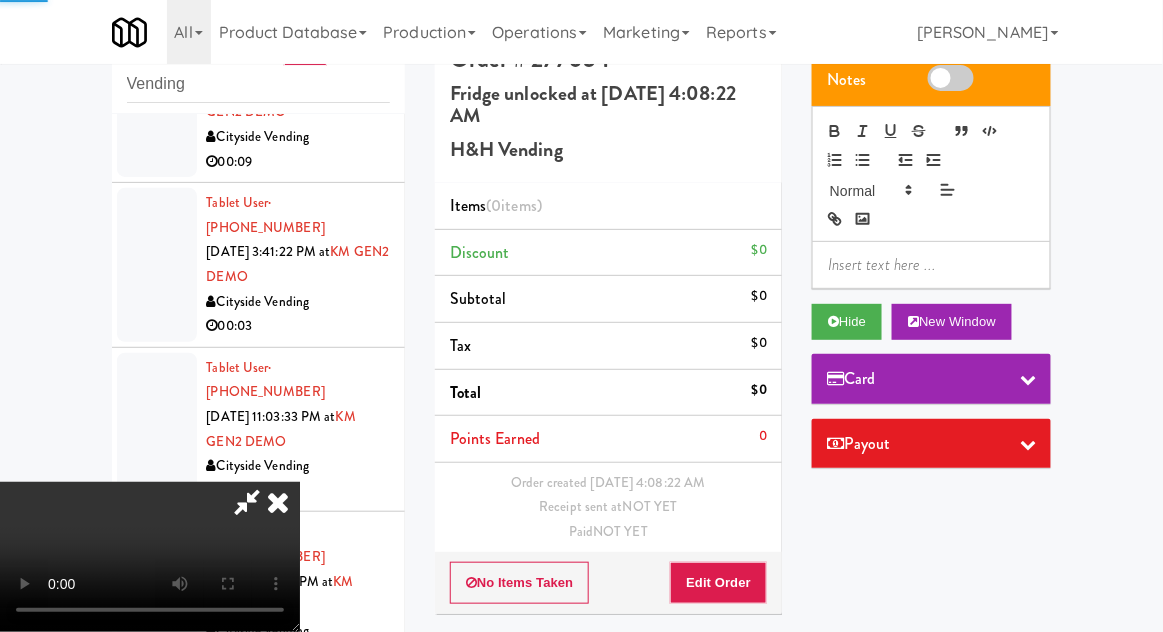 click on "Order # 277054 Fridge unlocked at Thursday, July 10th 2025 4:08:22 AM H&H Vending Items  (0  items ) Discount  $0 Subtotal $0 Tax $0 Total $0 Points Earned  0 Order created Jul 10, 2025 4:08:22 AM Receipt sent at  NOT YET Paid  NOT YET  No Items Taken Edit Order" at bounding box center (608, 326) 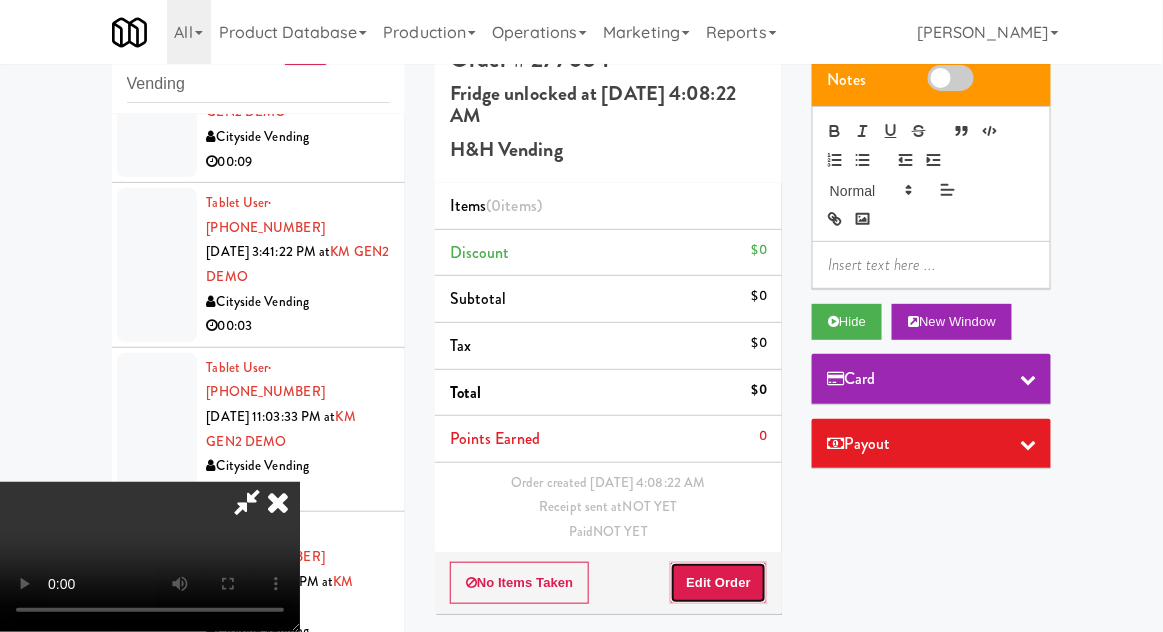 click on "Edit Order" at bounding box center [718, 583] 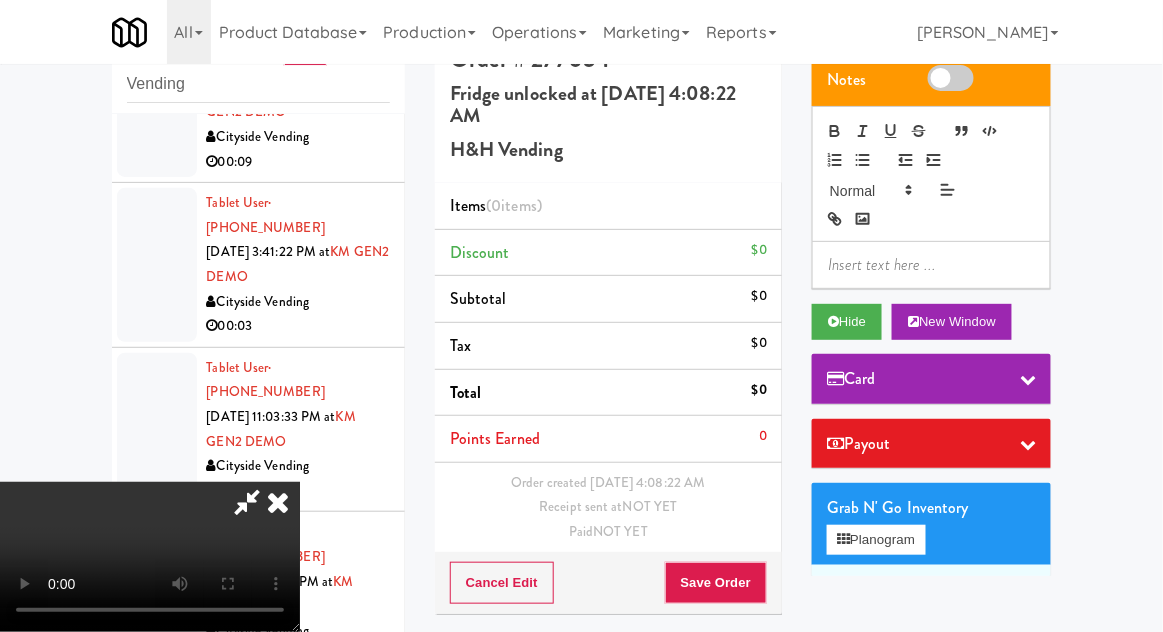 type 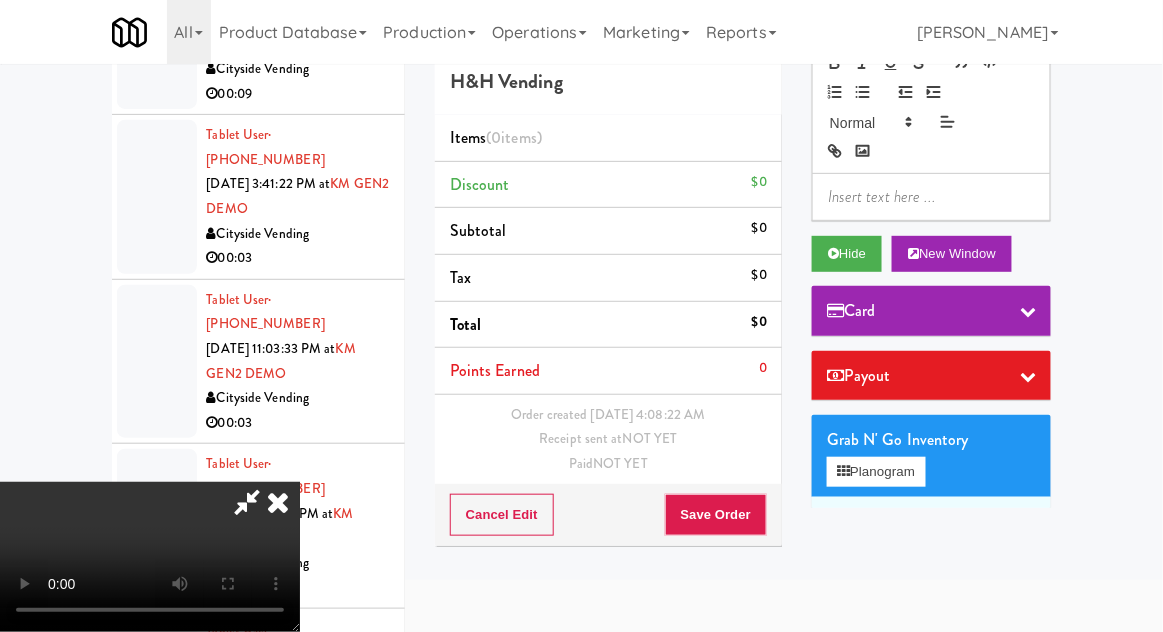 scroll, scrollTop: 136, scrollLeft: 0, axis: vertical 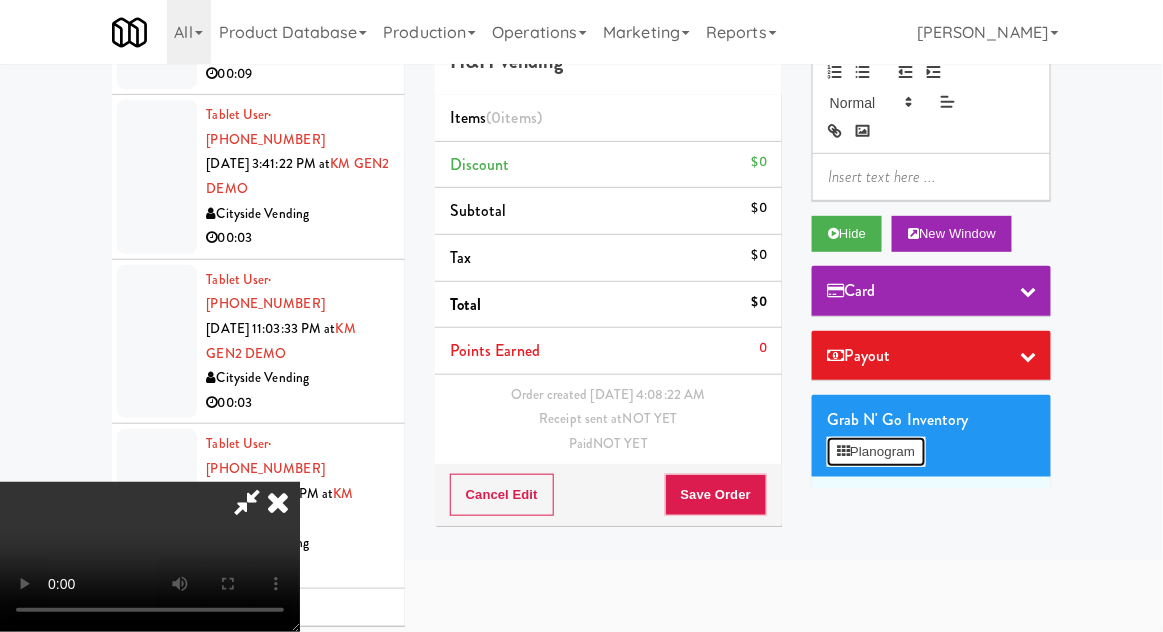 click on "Planogram" at bounding box center (876, 452) 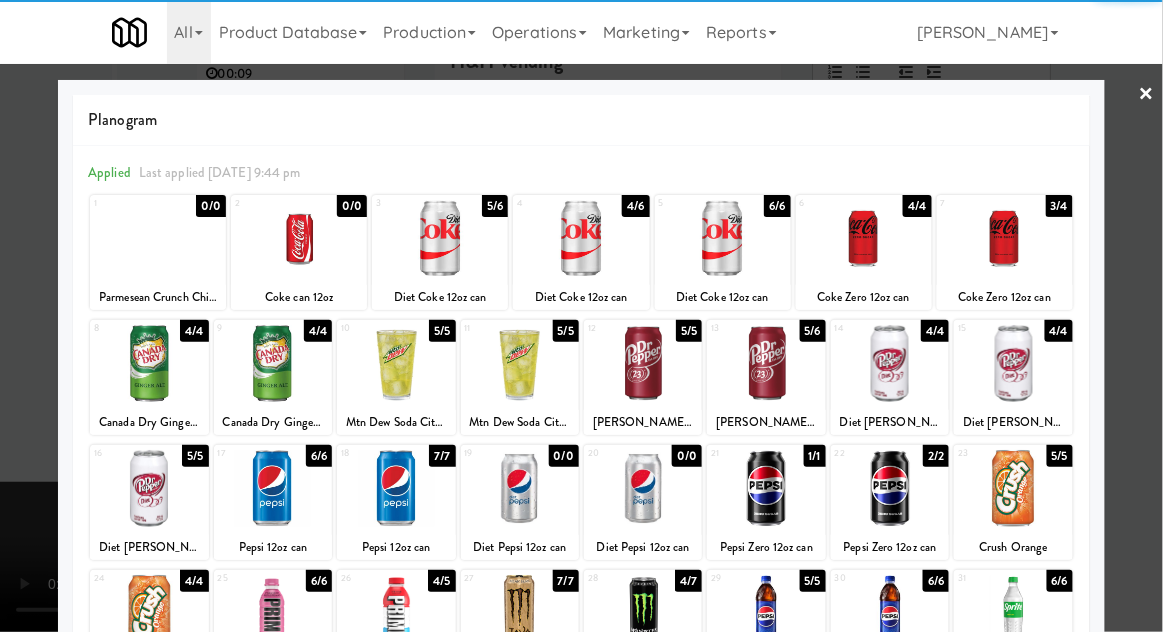 click at bounding box center [299, 238] 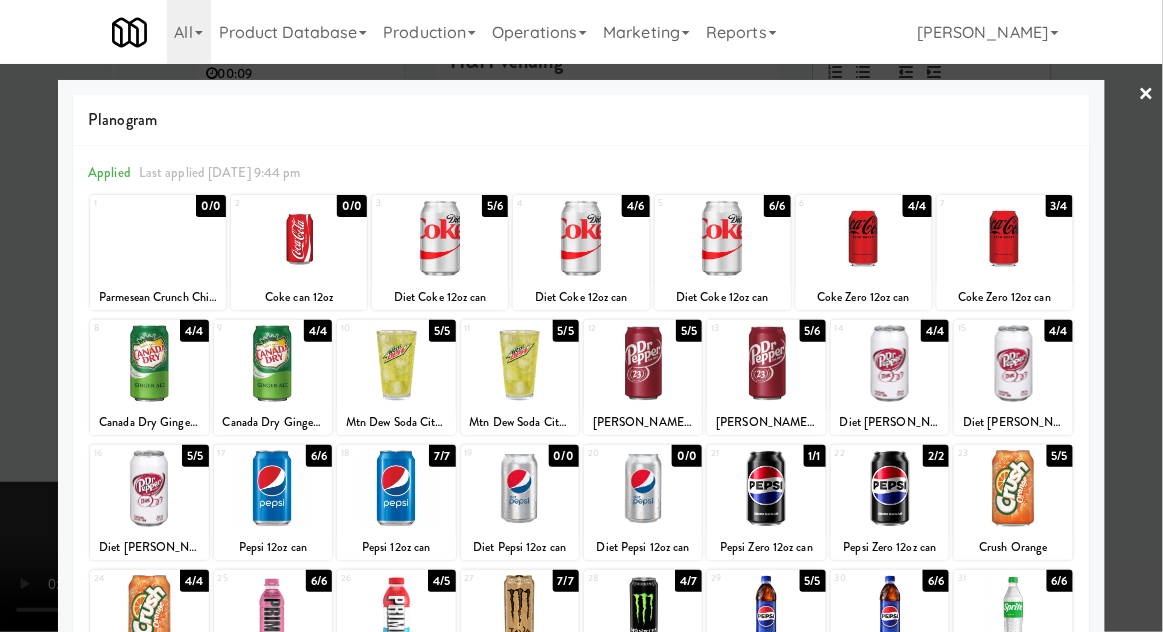 click at bounding box center [581, 316] 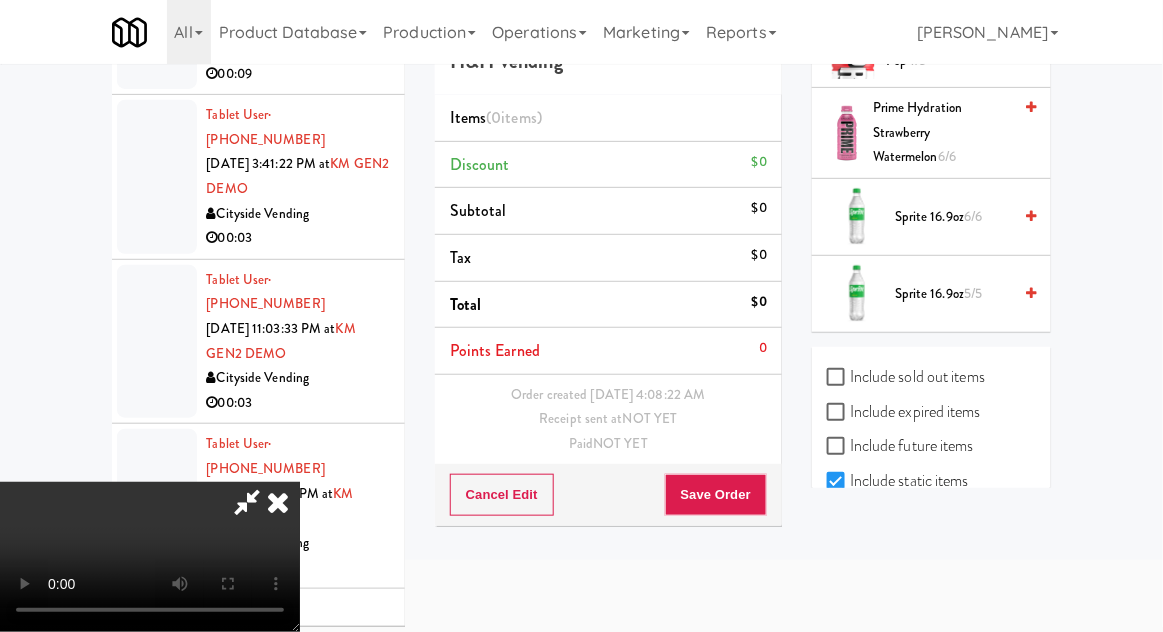 click on "Include sold out items" at bounding box center (906, 377) 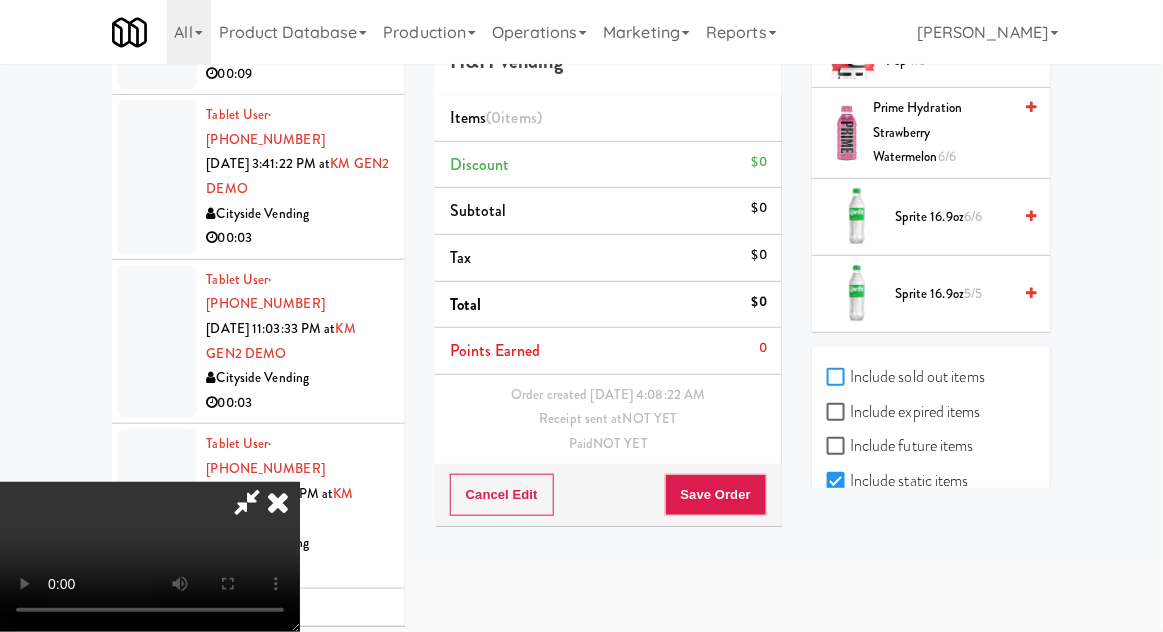 click on "Include sold out items" at bounding box center (838, 378) 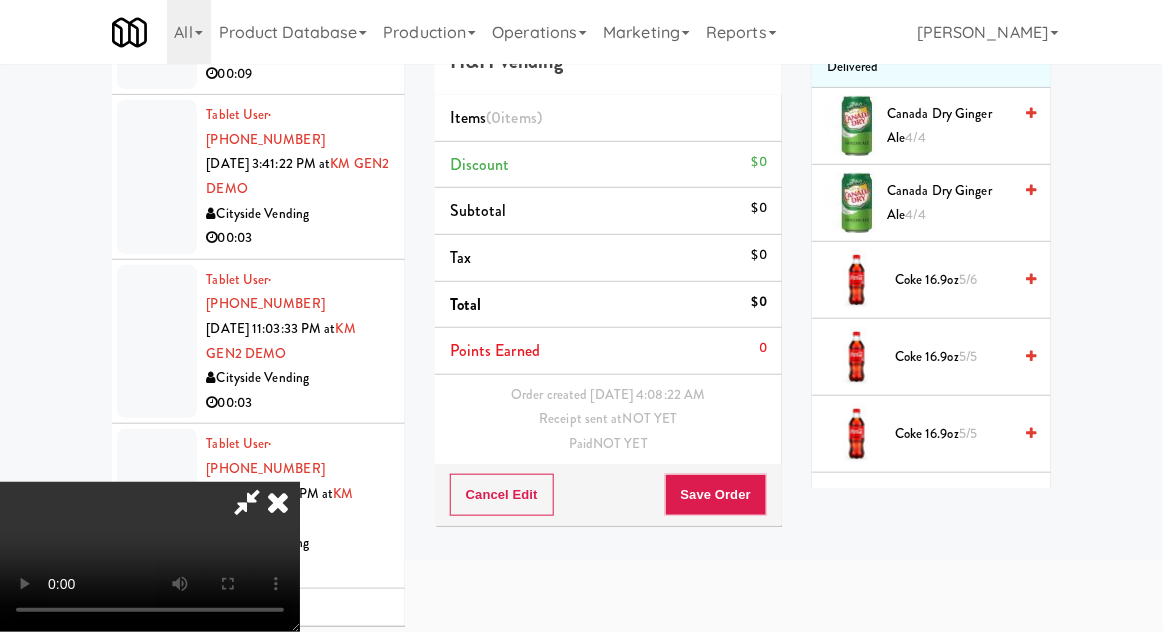 scroll, scrollTop: 429, scrollLeft: 0, axis: vertical 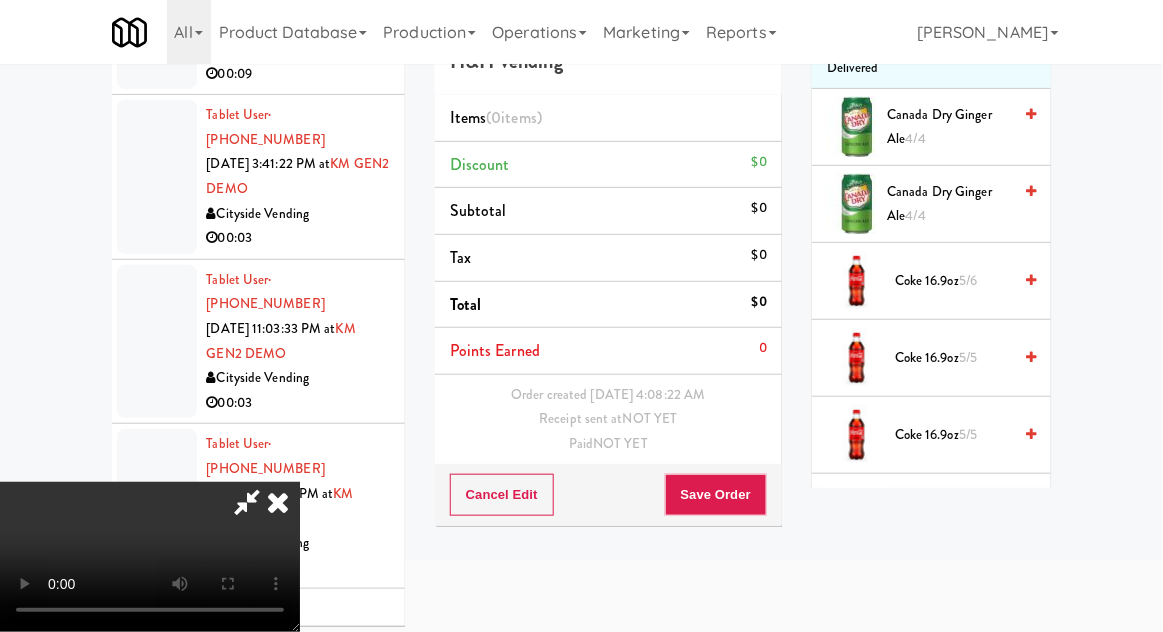 click on "Coke can 12oz  0/0" at bounding box center [953, 512] 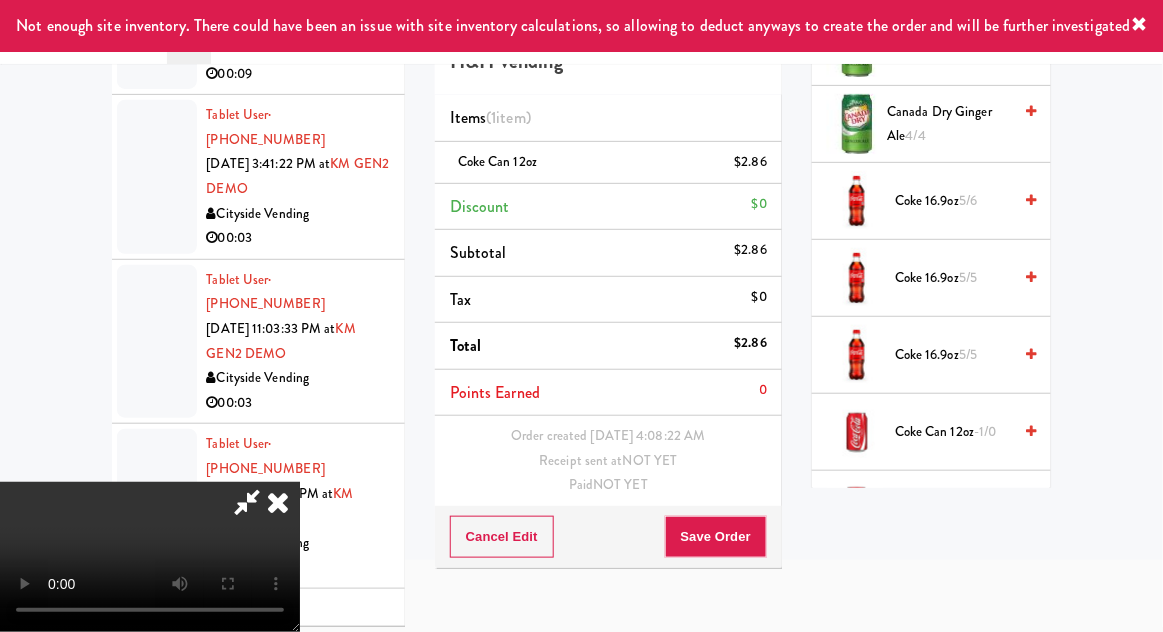 click on "Coke Zero 12oz can  4/4" at bounding box center [951, 509] 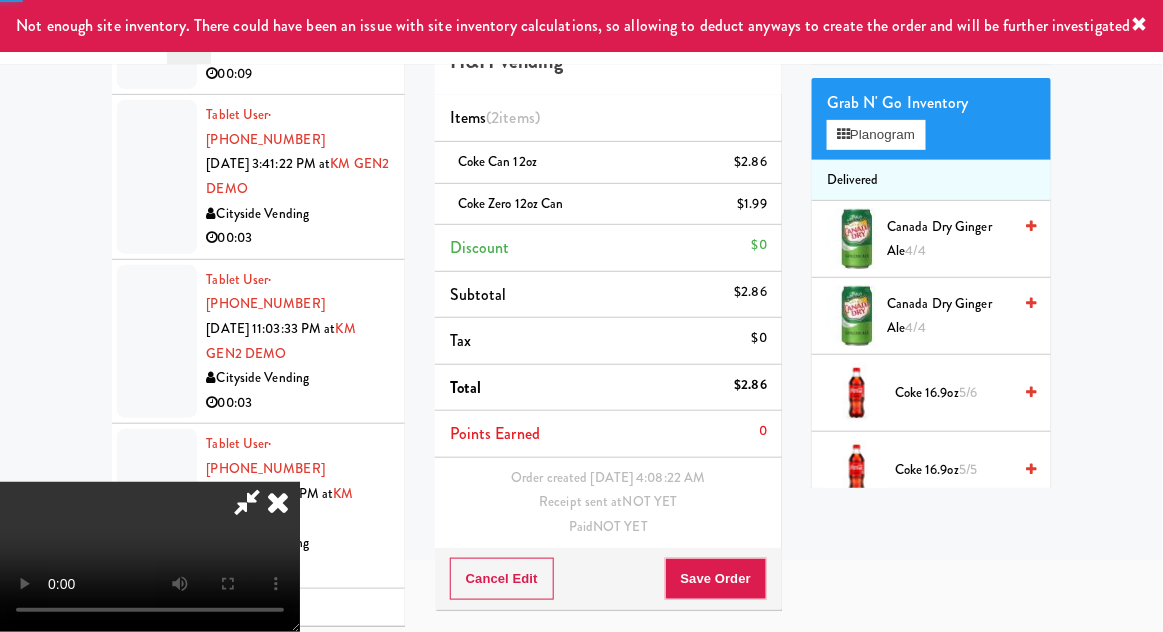 scroll, scrollTop: 0, scrollLeft: 0, axis: both 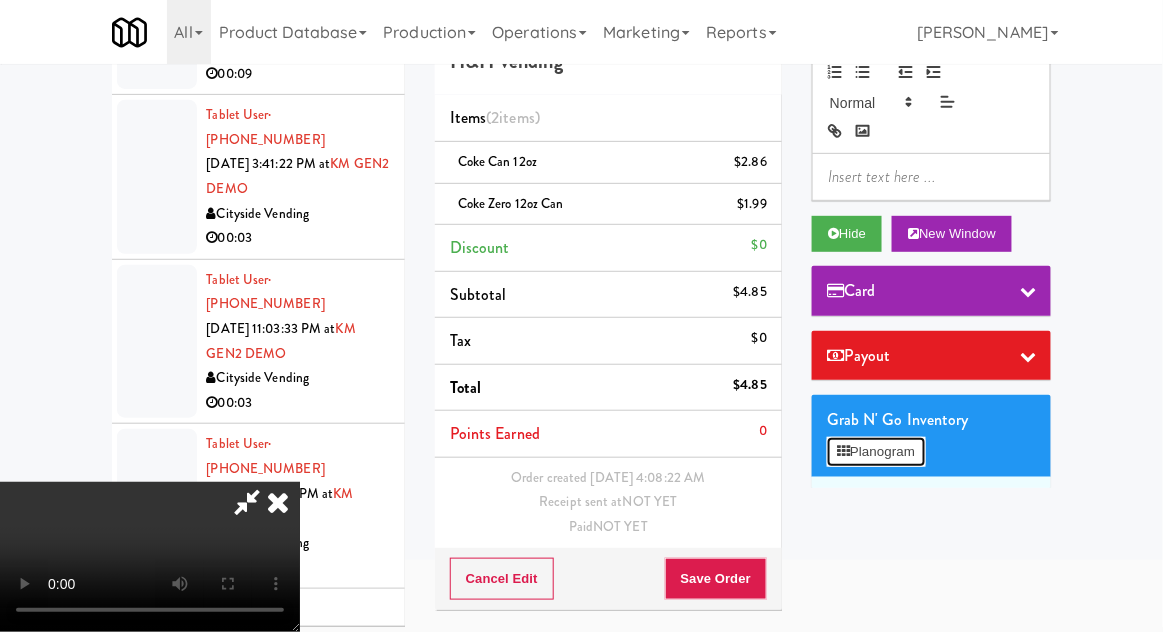 click on "Planogram" at bounding box center (876, 452) 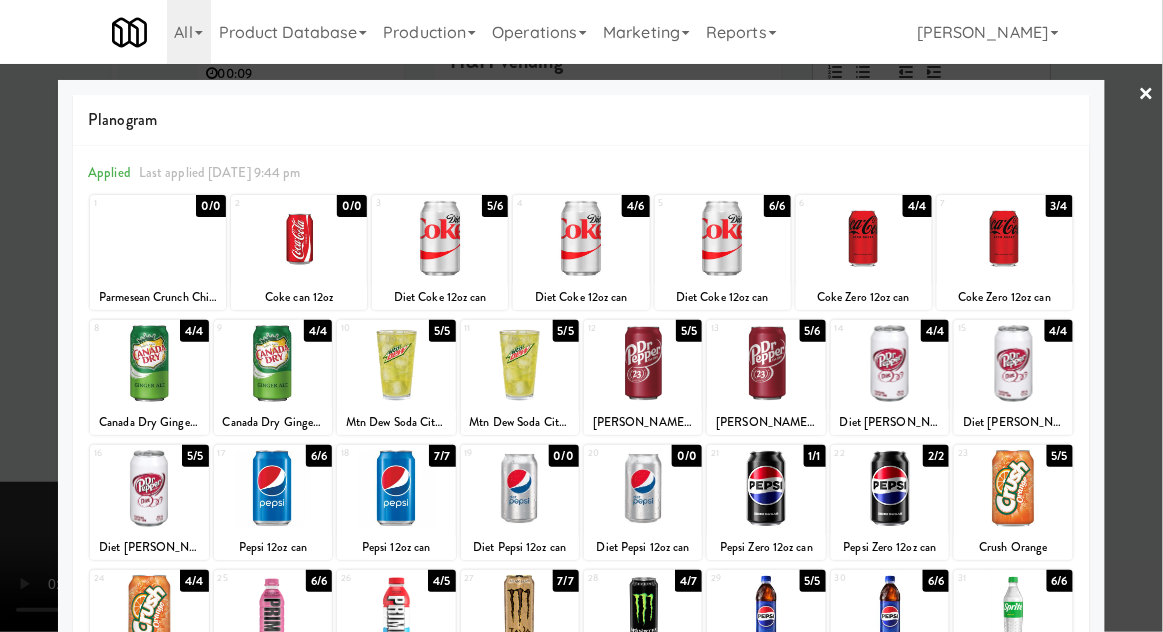 click at bounding box center [581, 316] 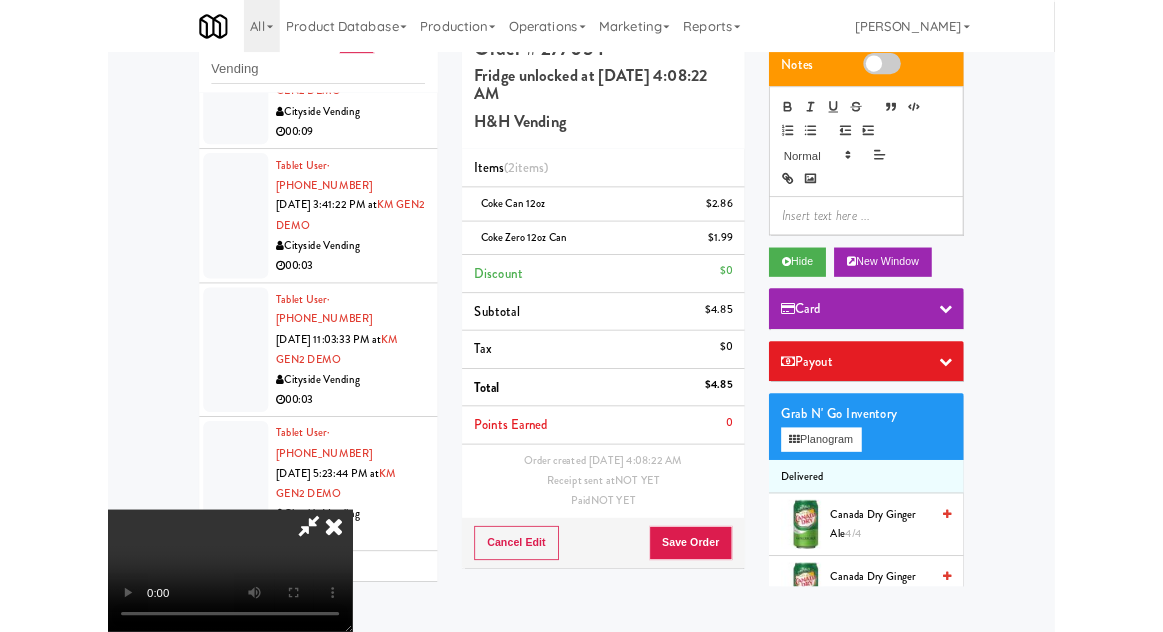 scroll, scrollTop: 0, scrollLeft: 0, axis: both 